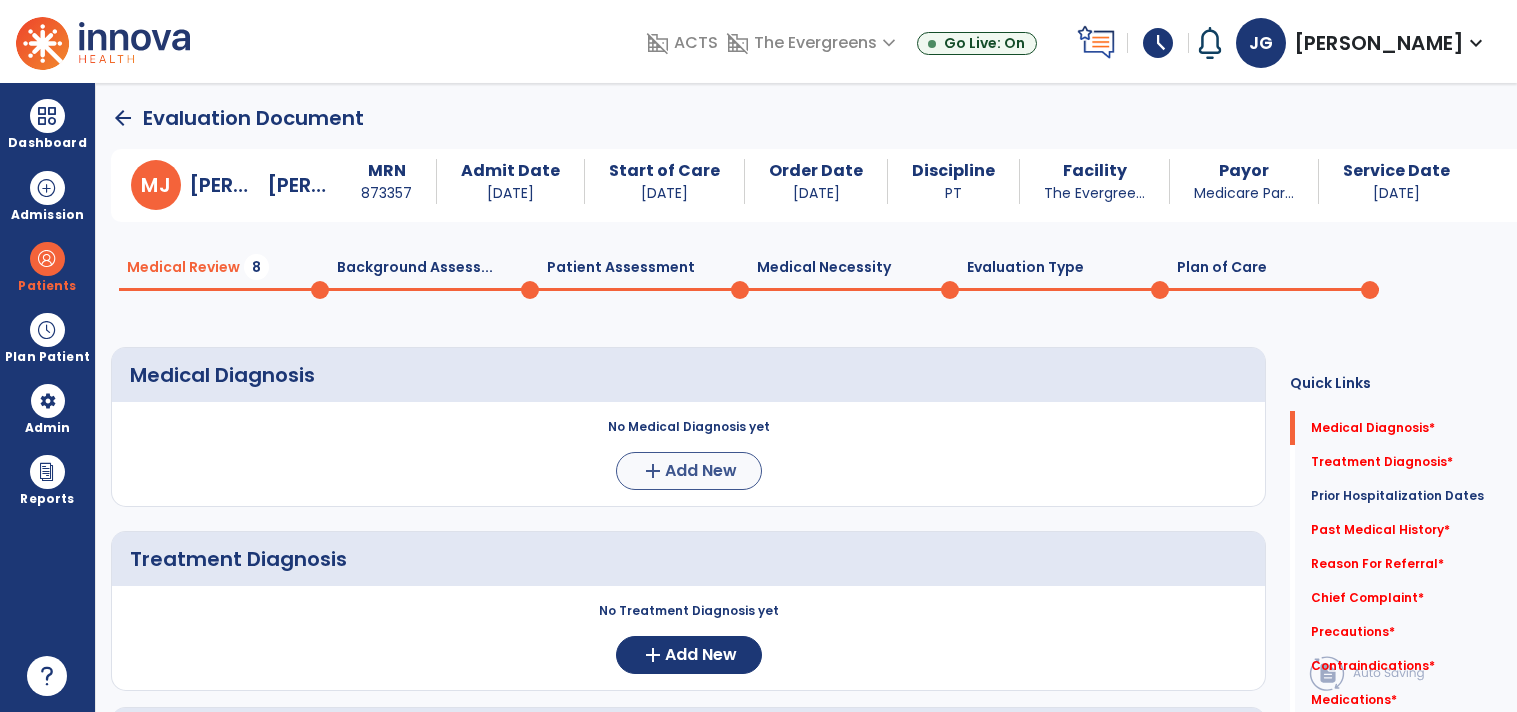 scroll, scrollTop: 0, scrollLeft: 0, axis: both 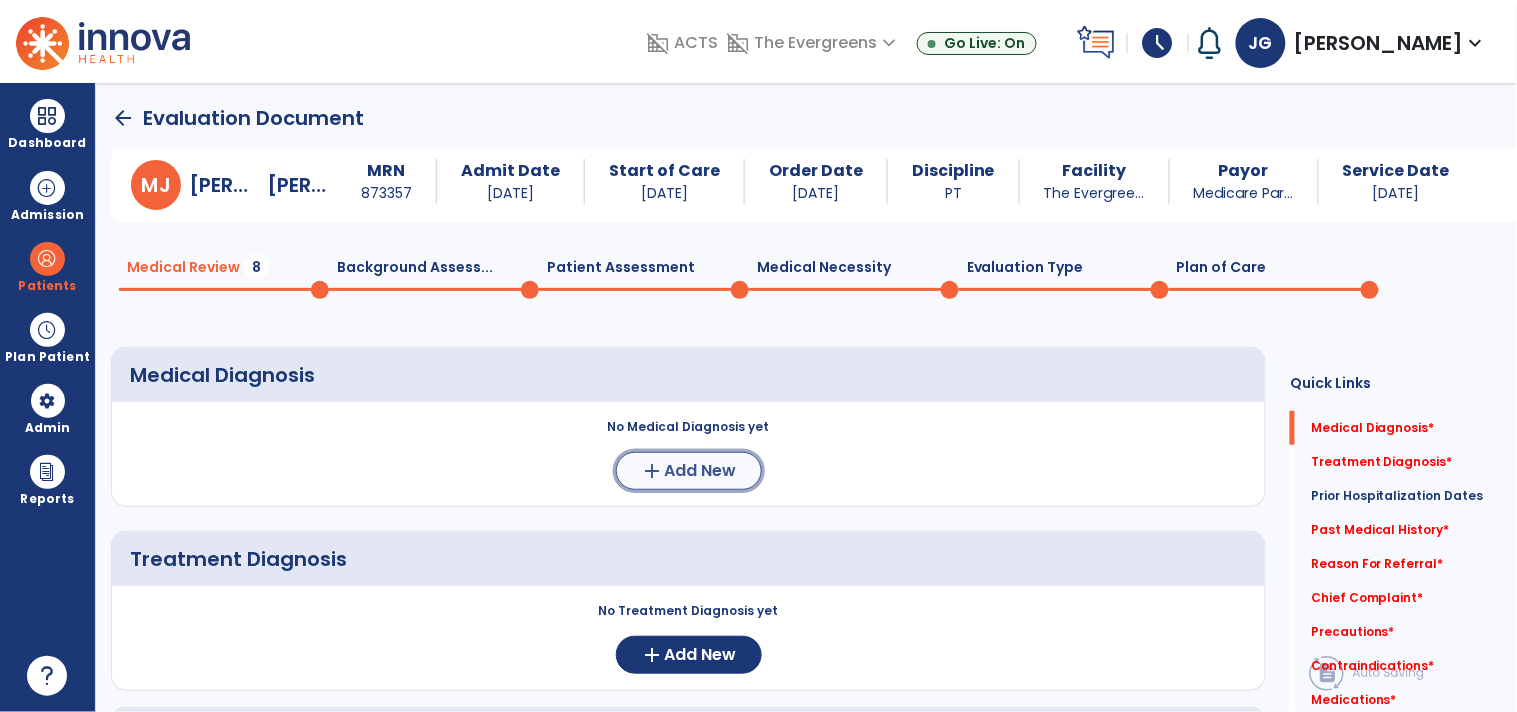 click on "add" 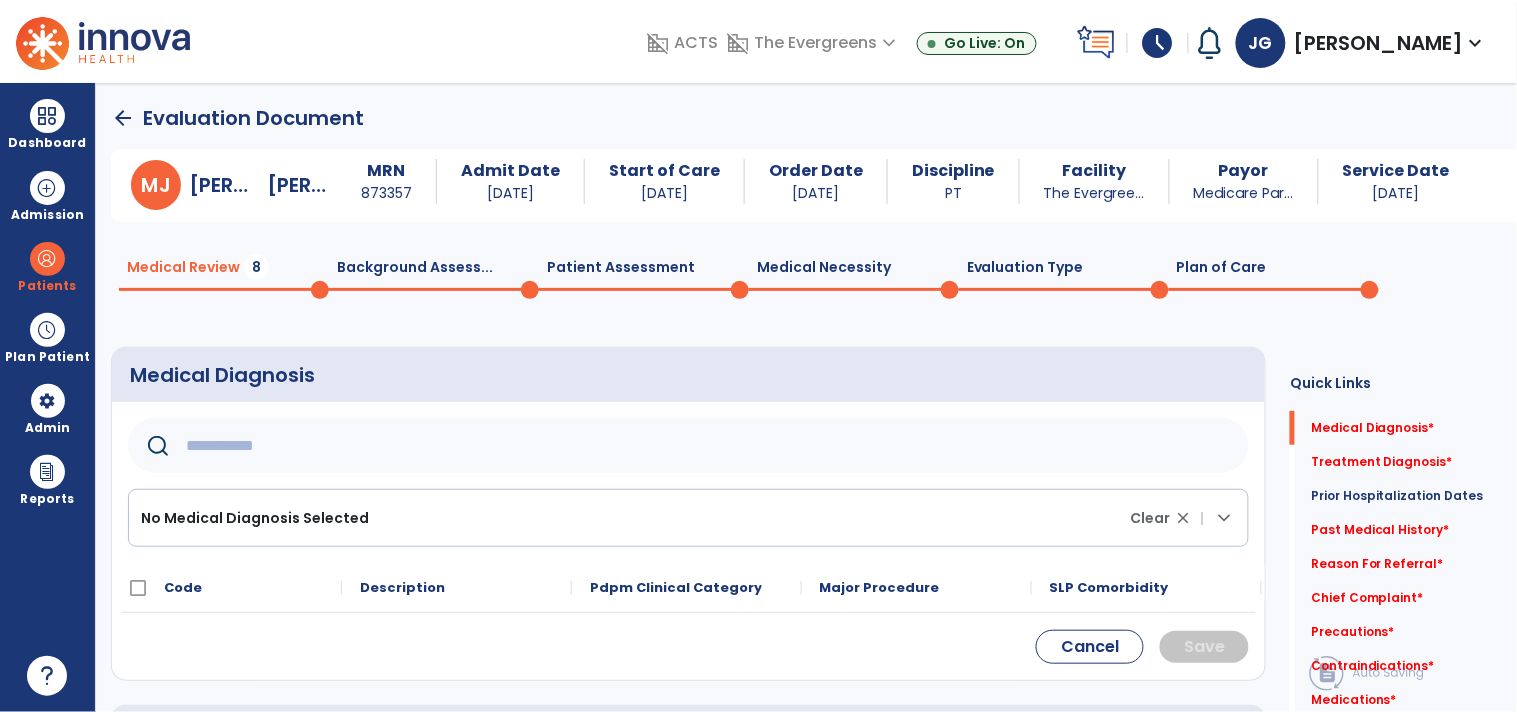 click 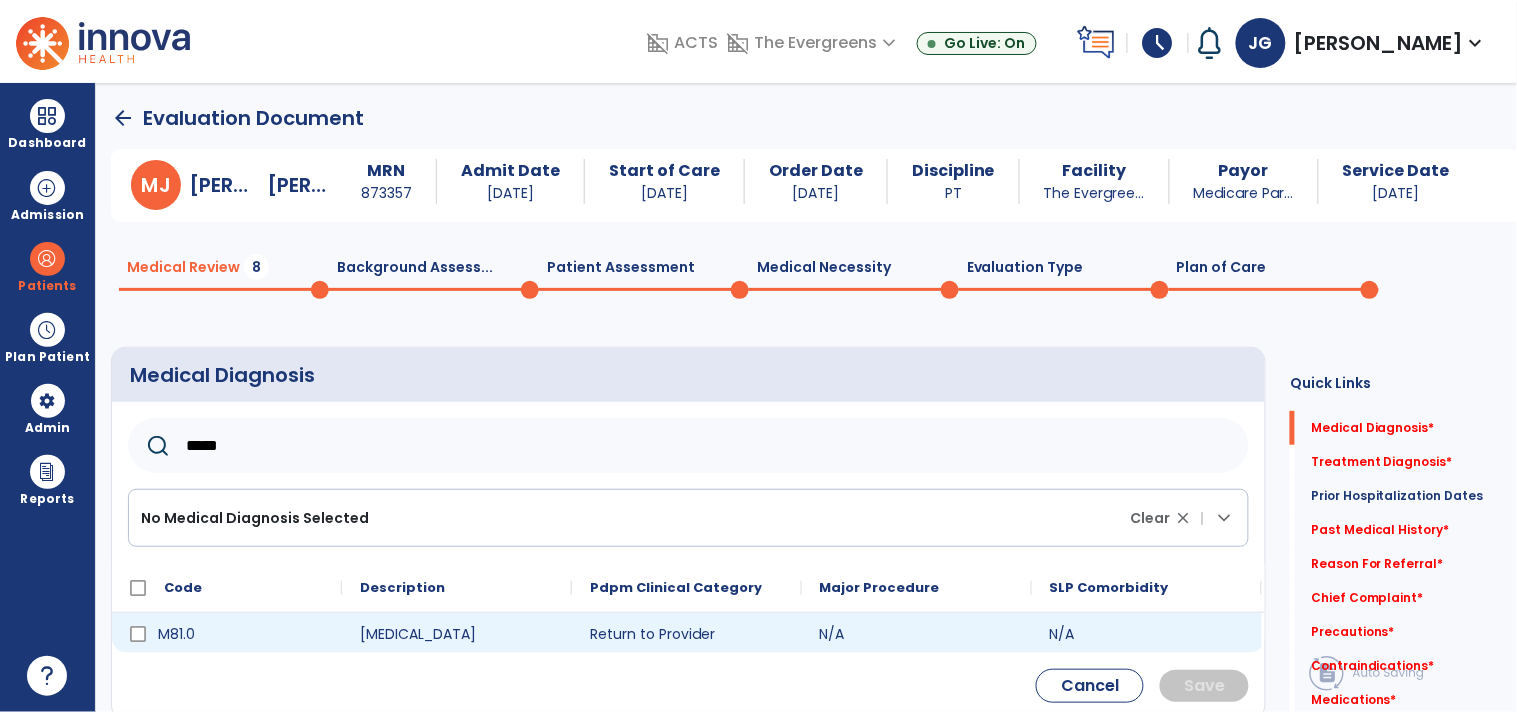 type on "*****" 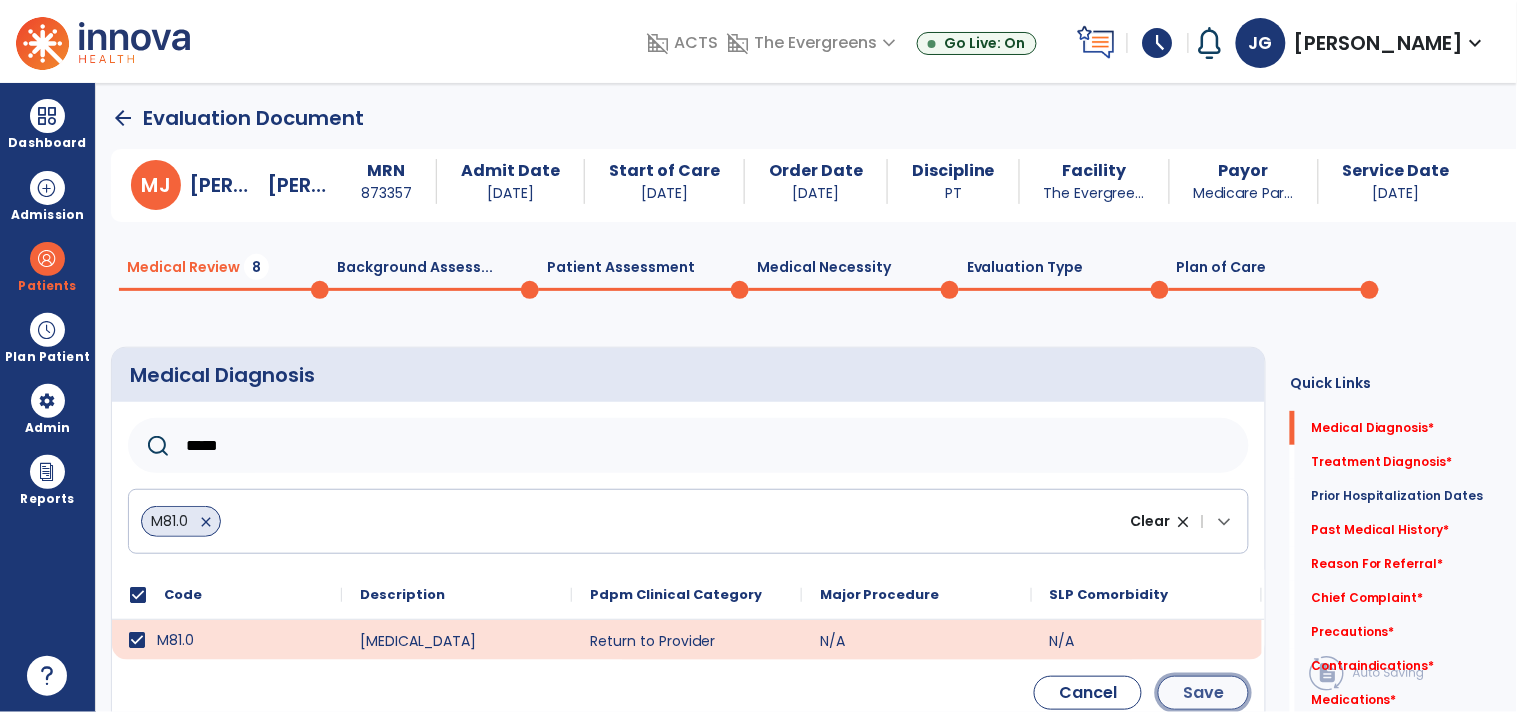 click on "Save" 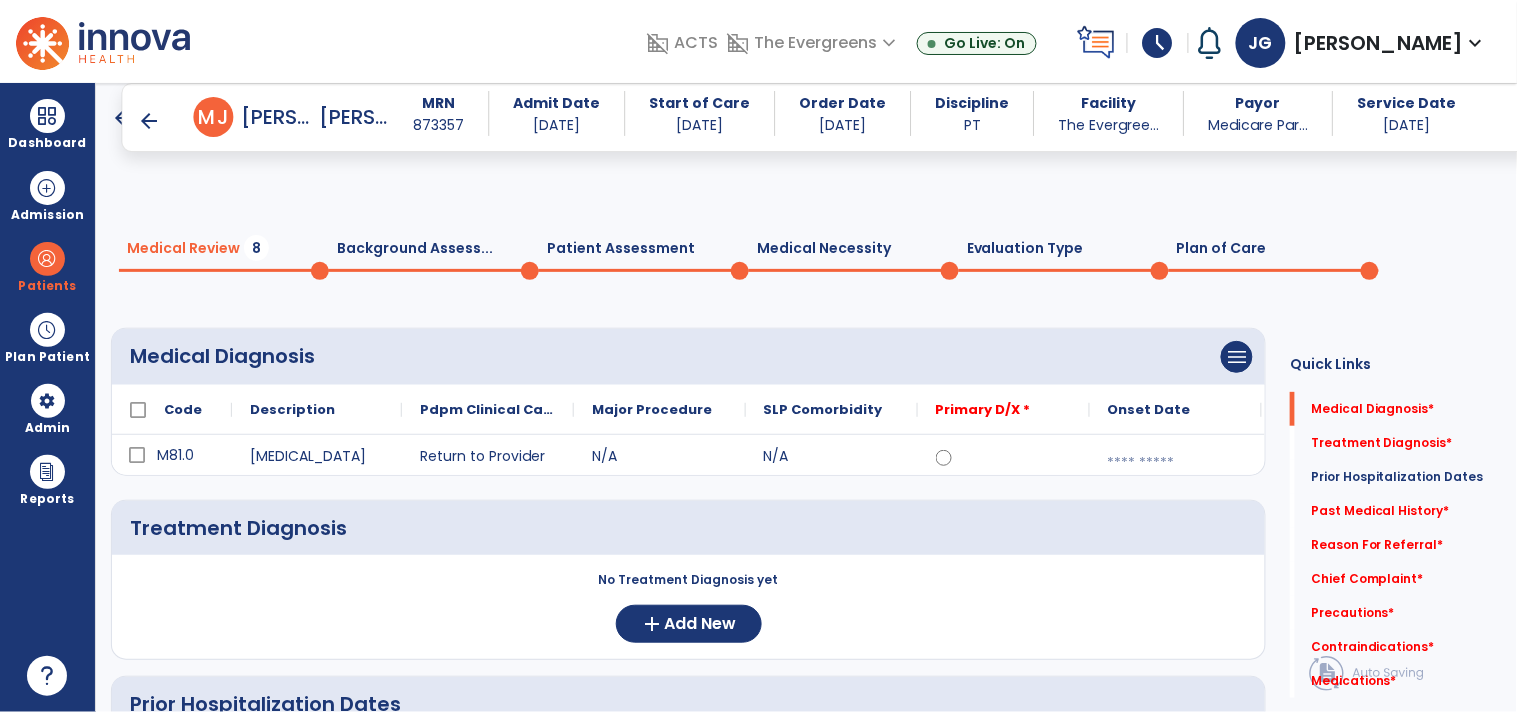 scroll, scrollTop: 96, scrollLeft: 0, axis: vertical 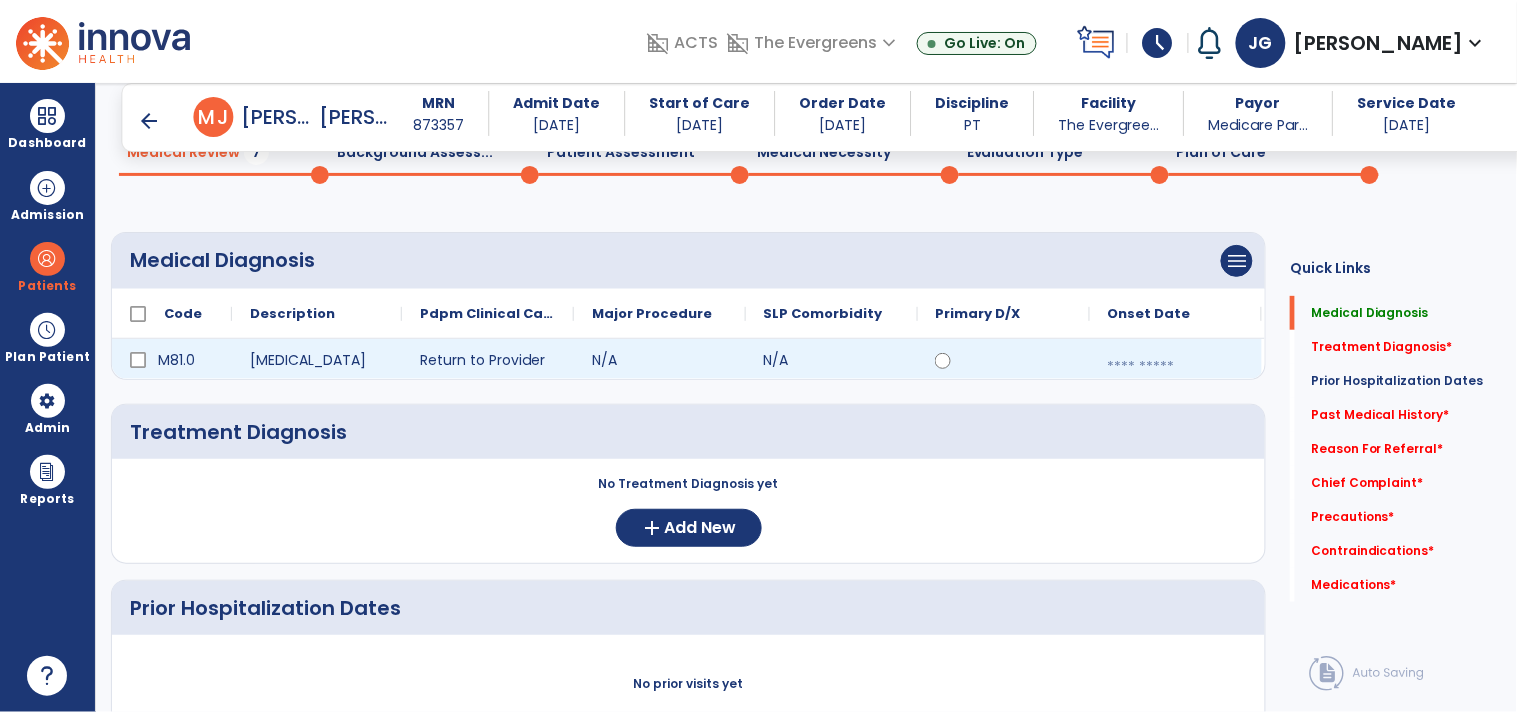 click at bounding box center [1176, 367] 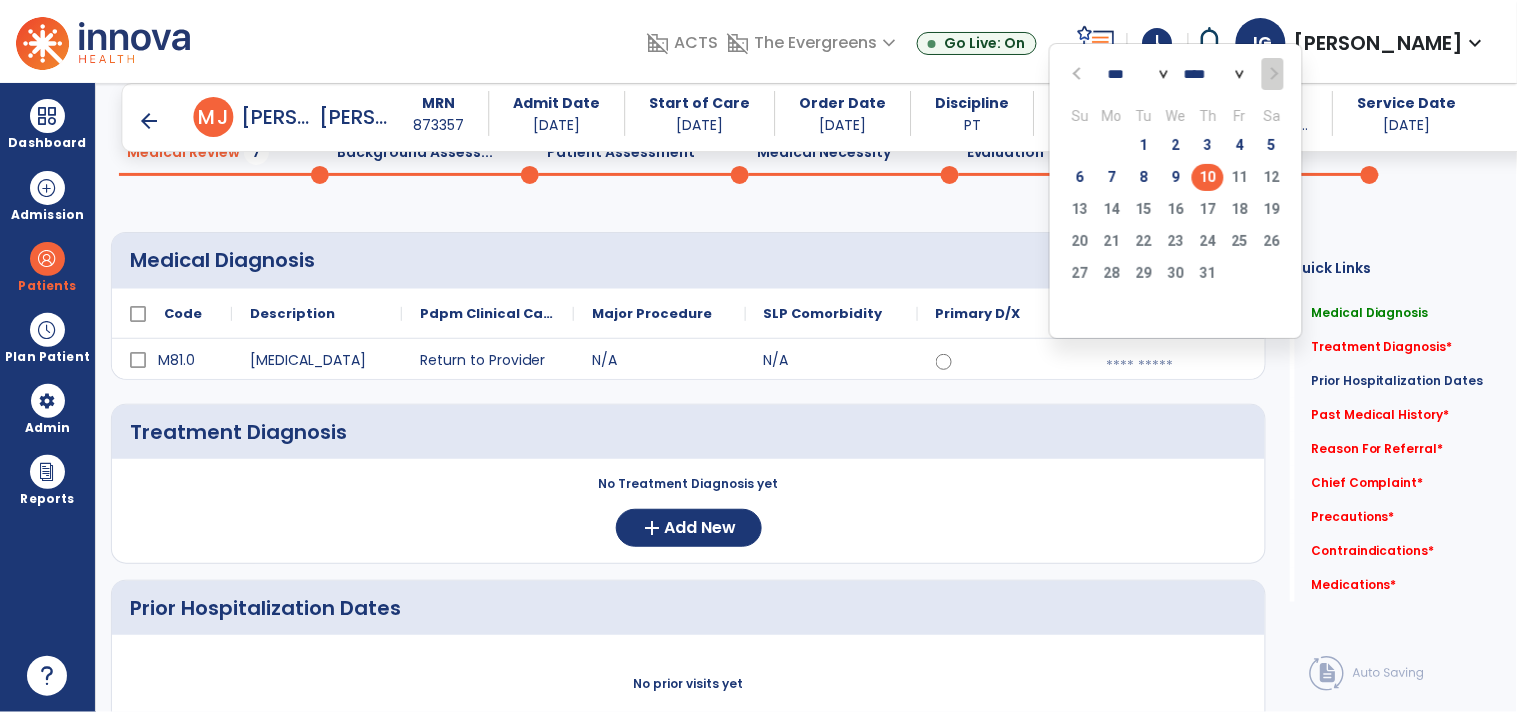 click on "10" 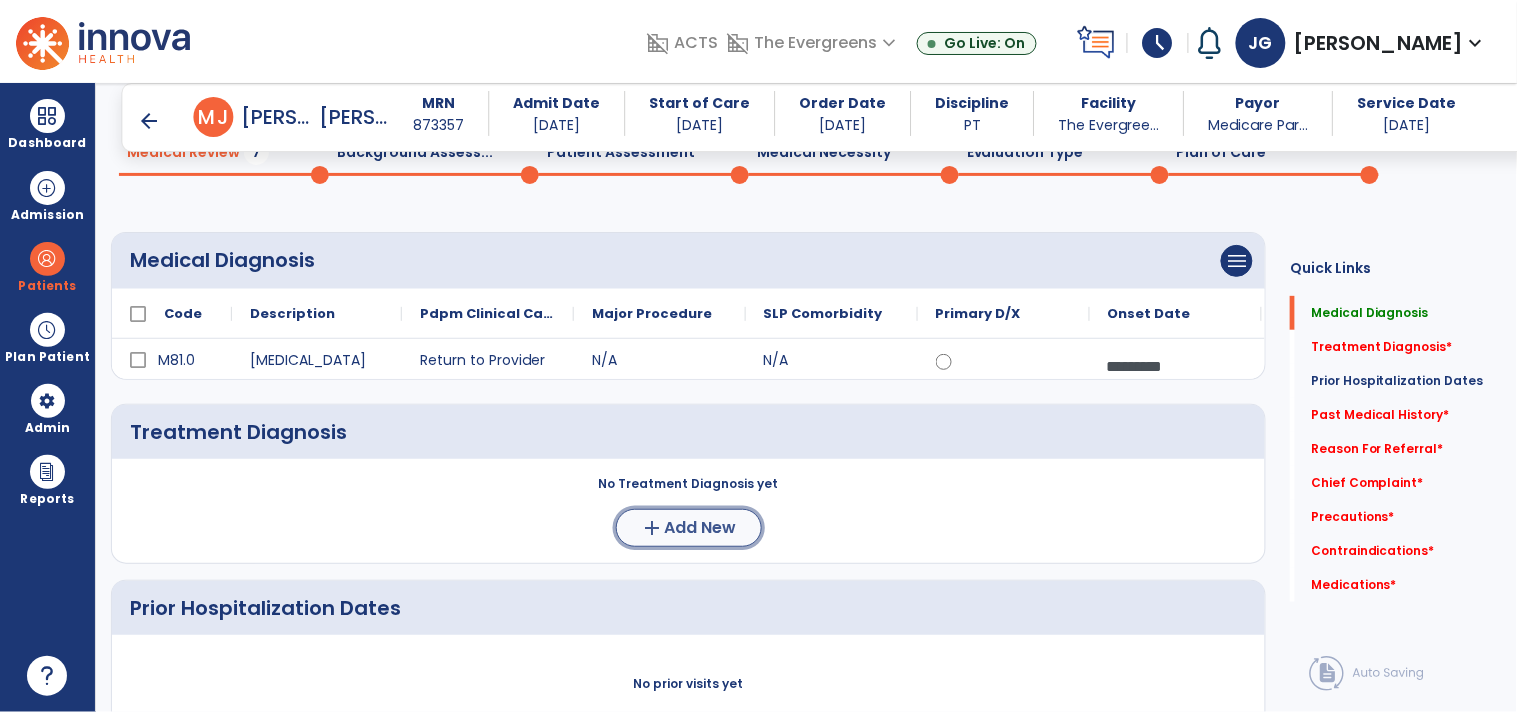 click on "Add New" 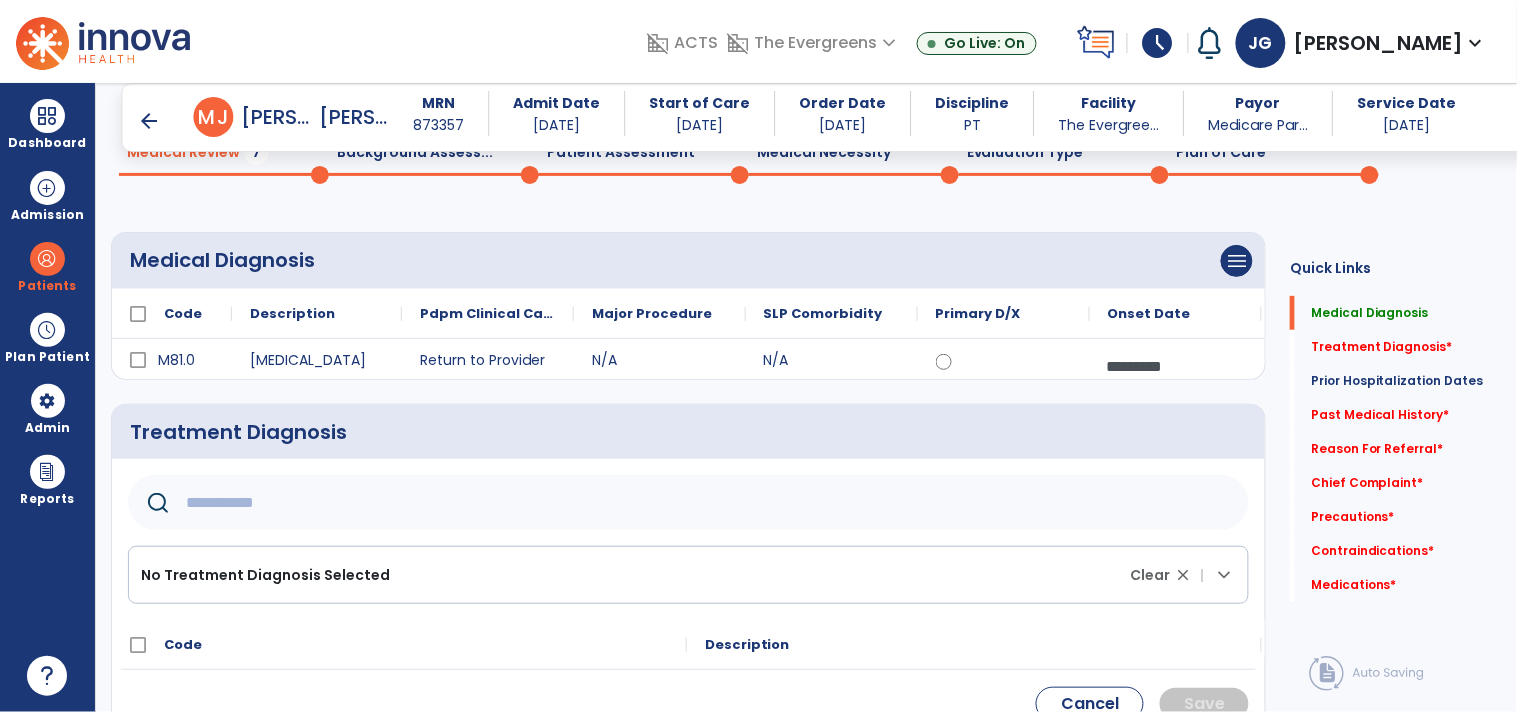 click 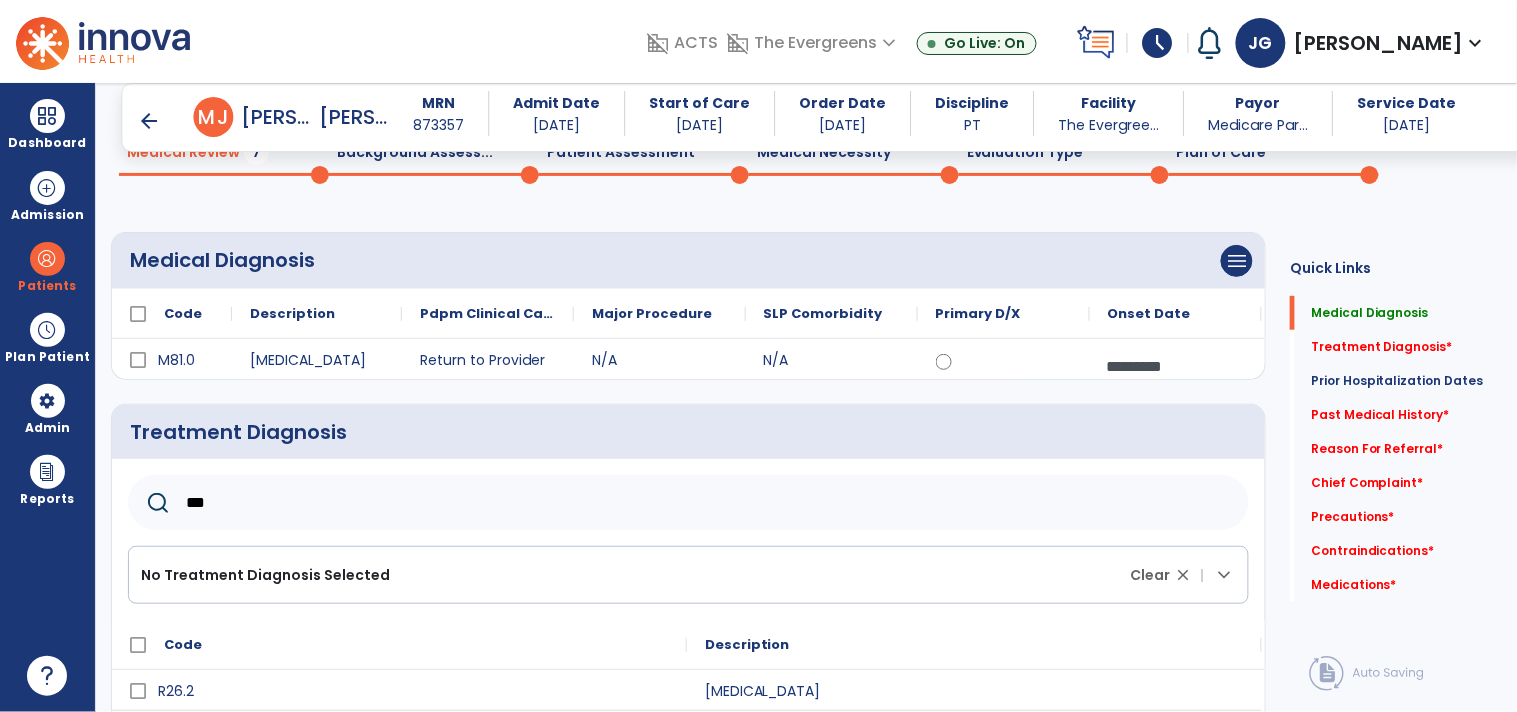 click on "***" 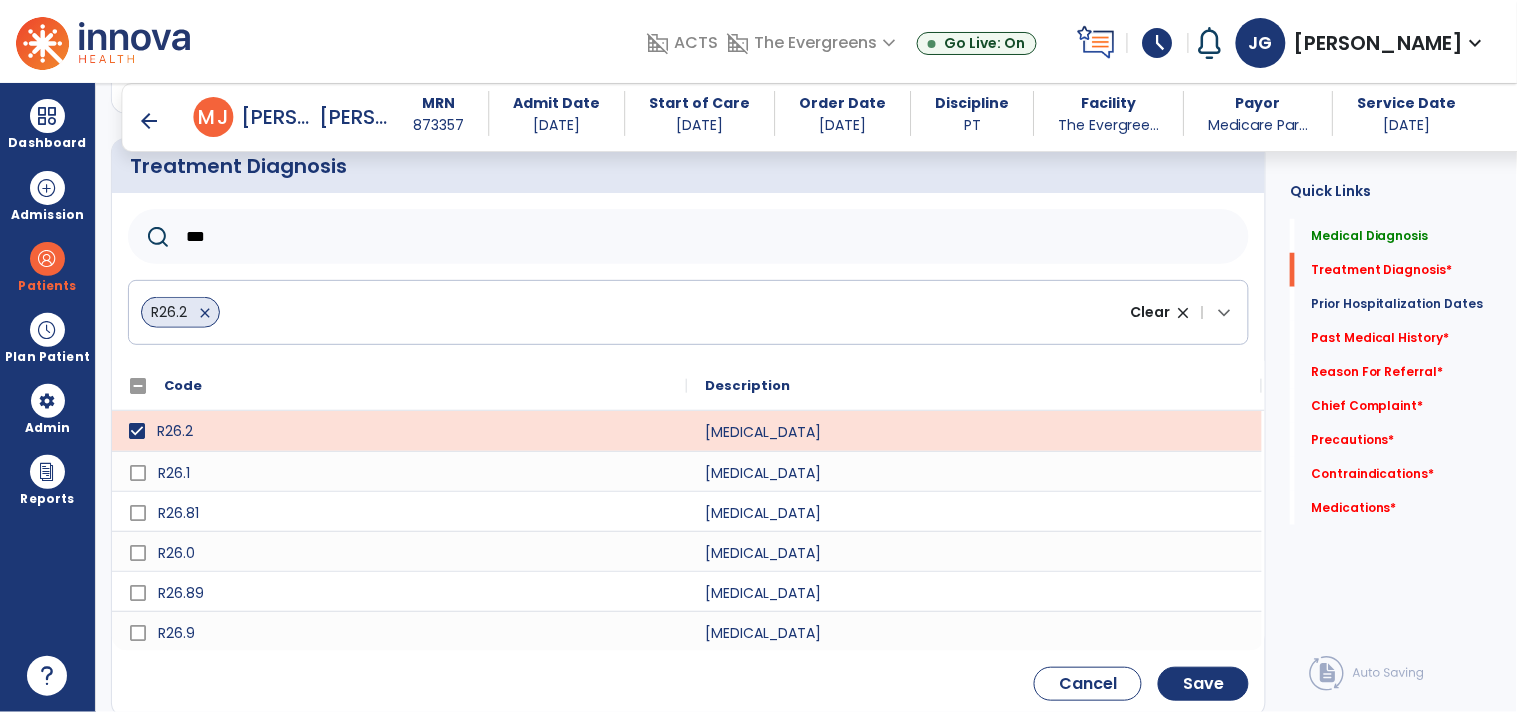 scroll, scrollTop: 367, scrollLeft: 0, axis: vertical 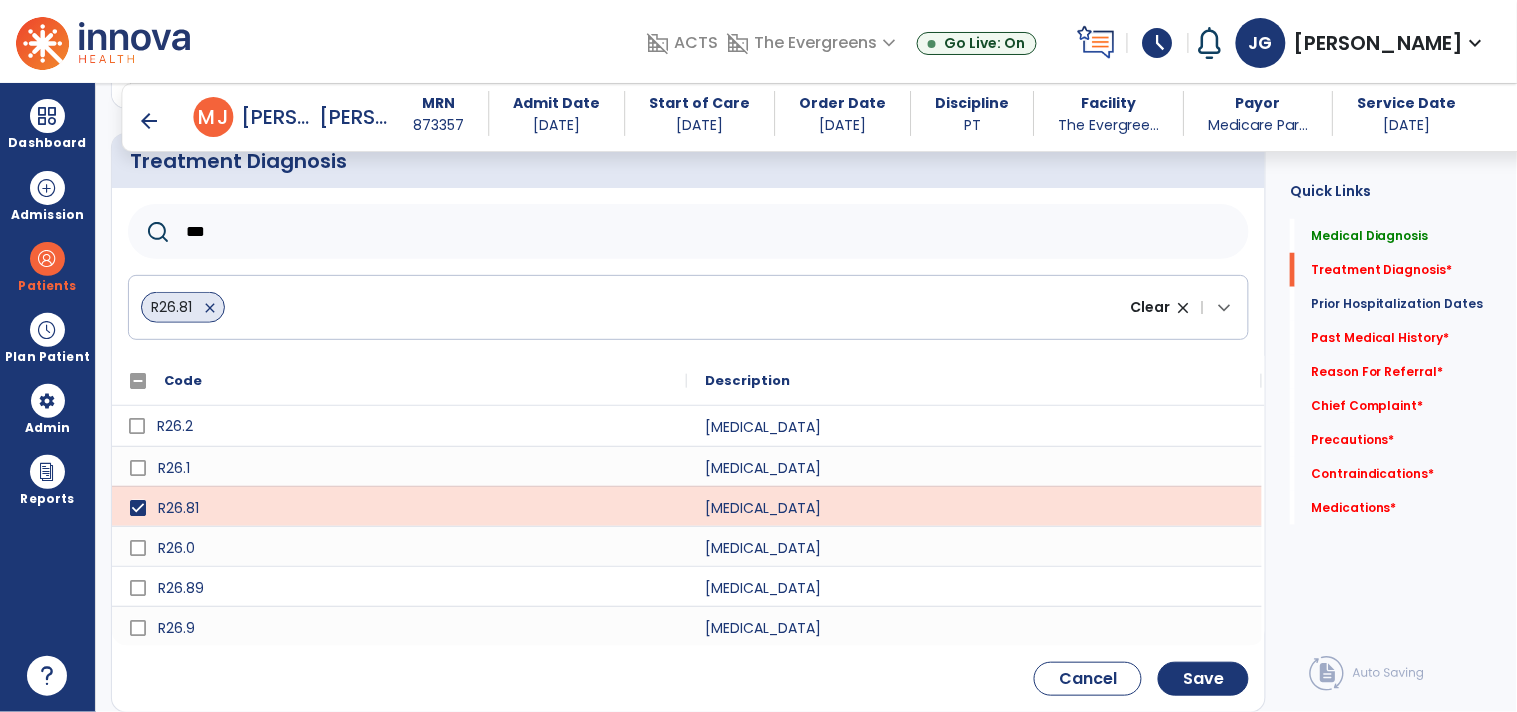 click on "***" 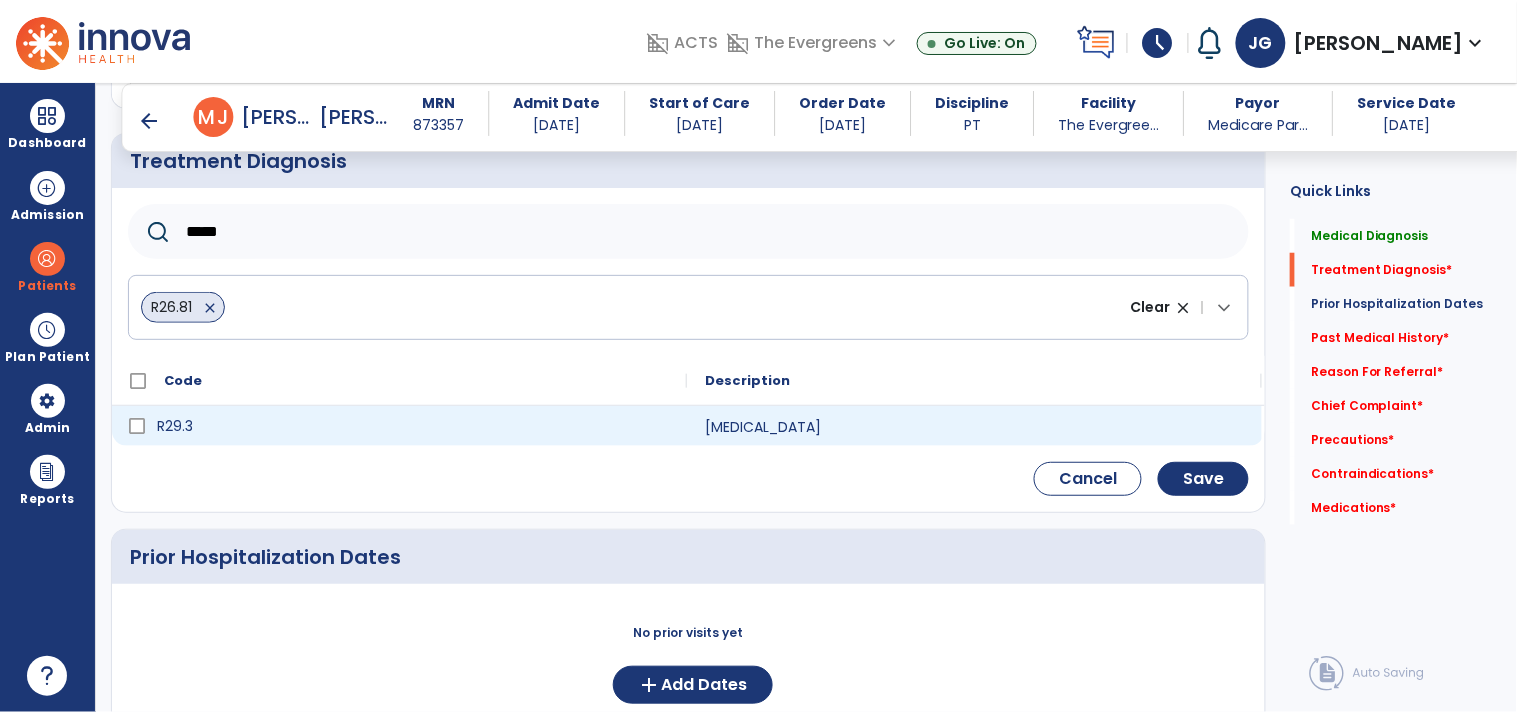 click on "R29.3" at bounding box center (413, 426) 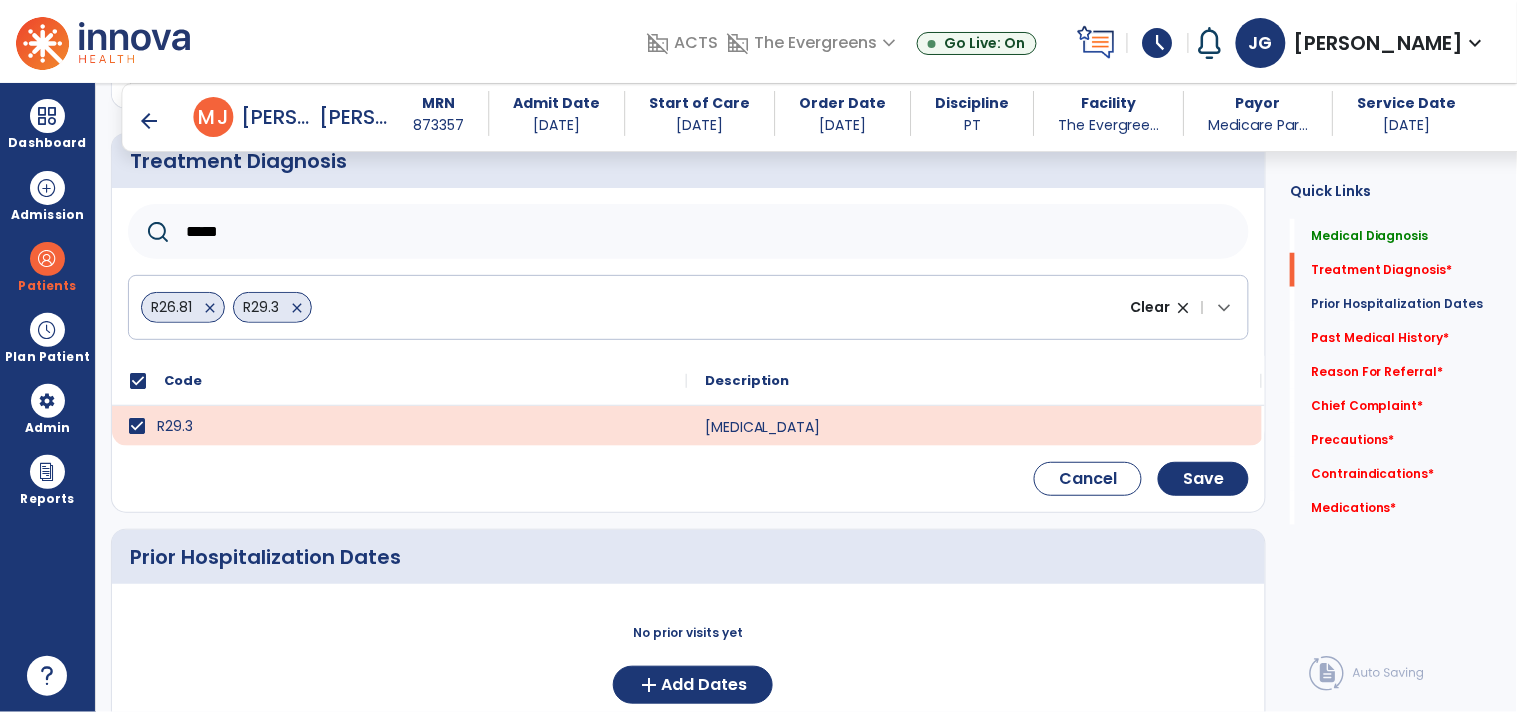 click on "*****" 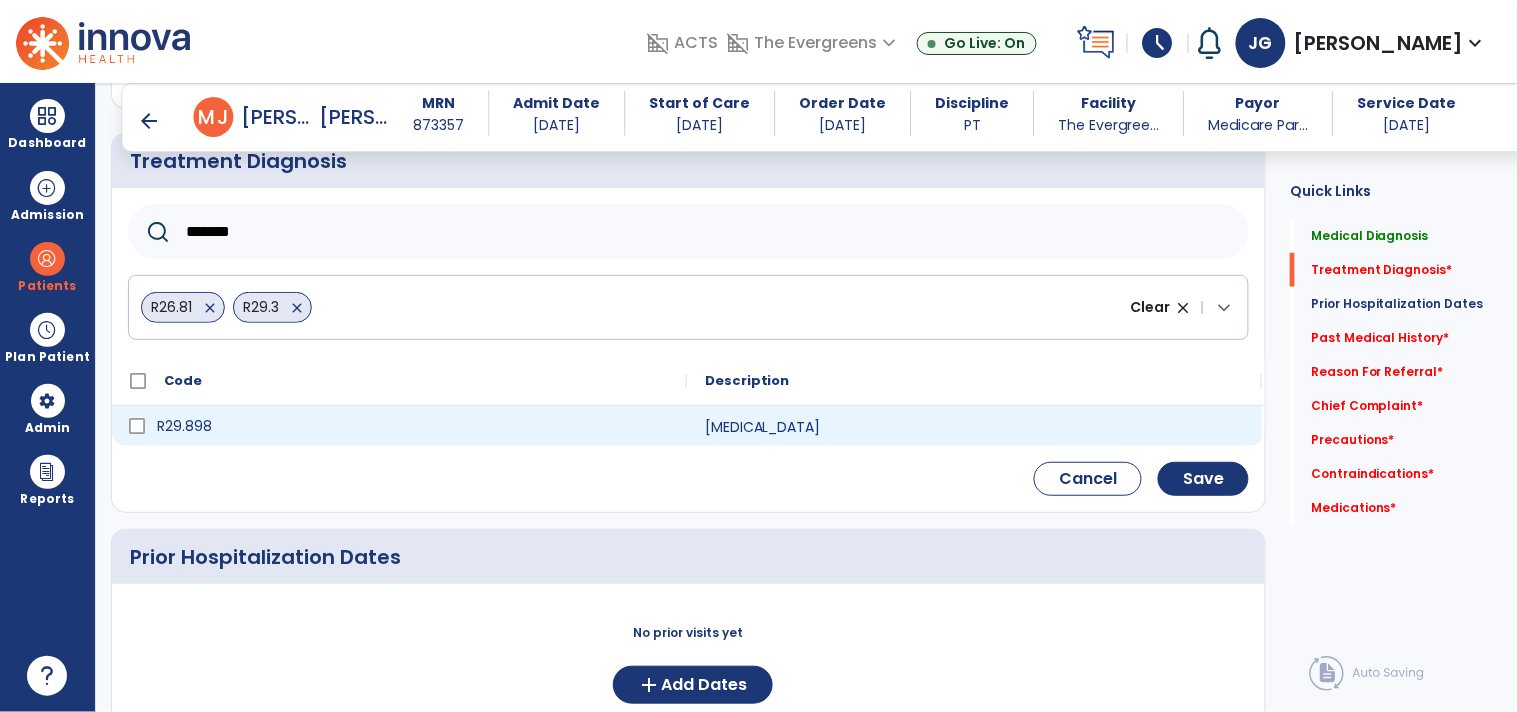 type on "*******" 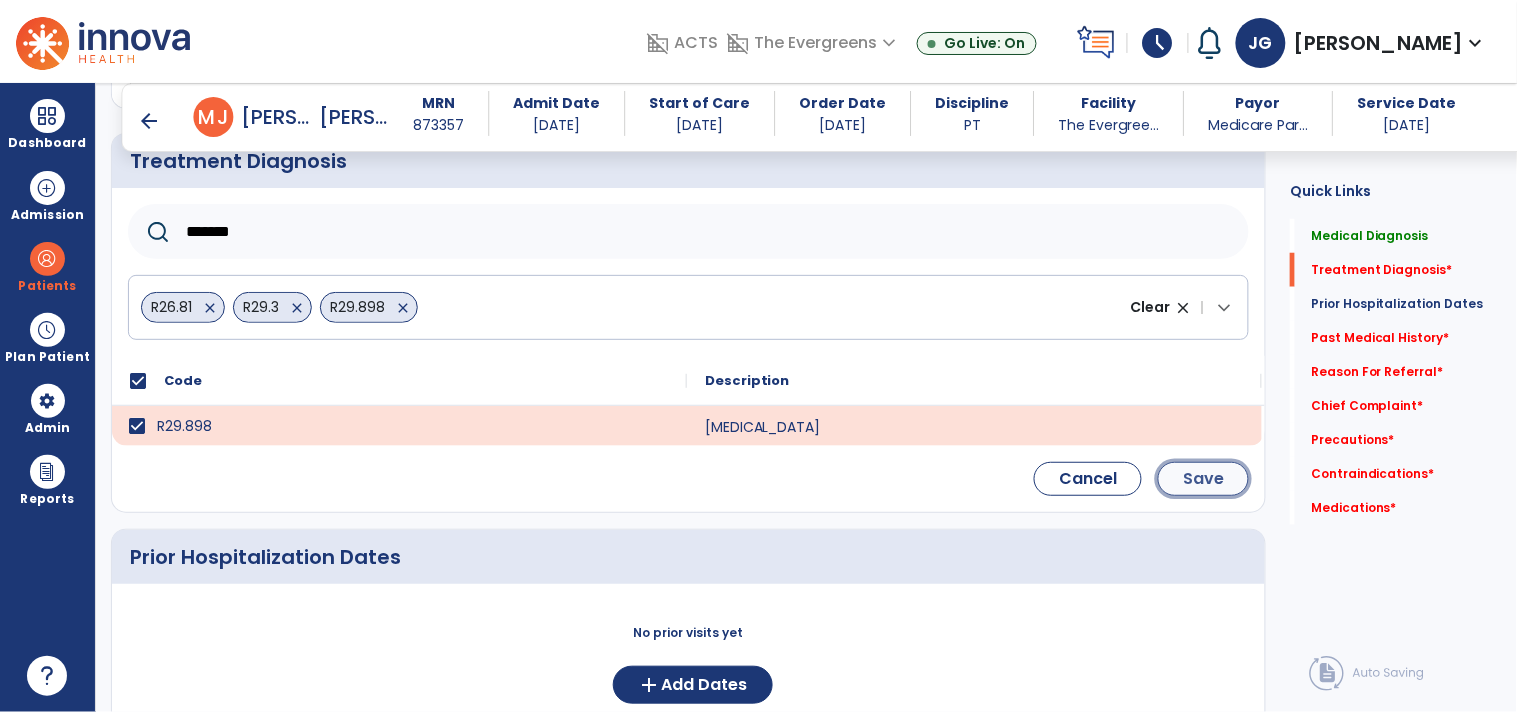 click on "Save" 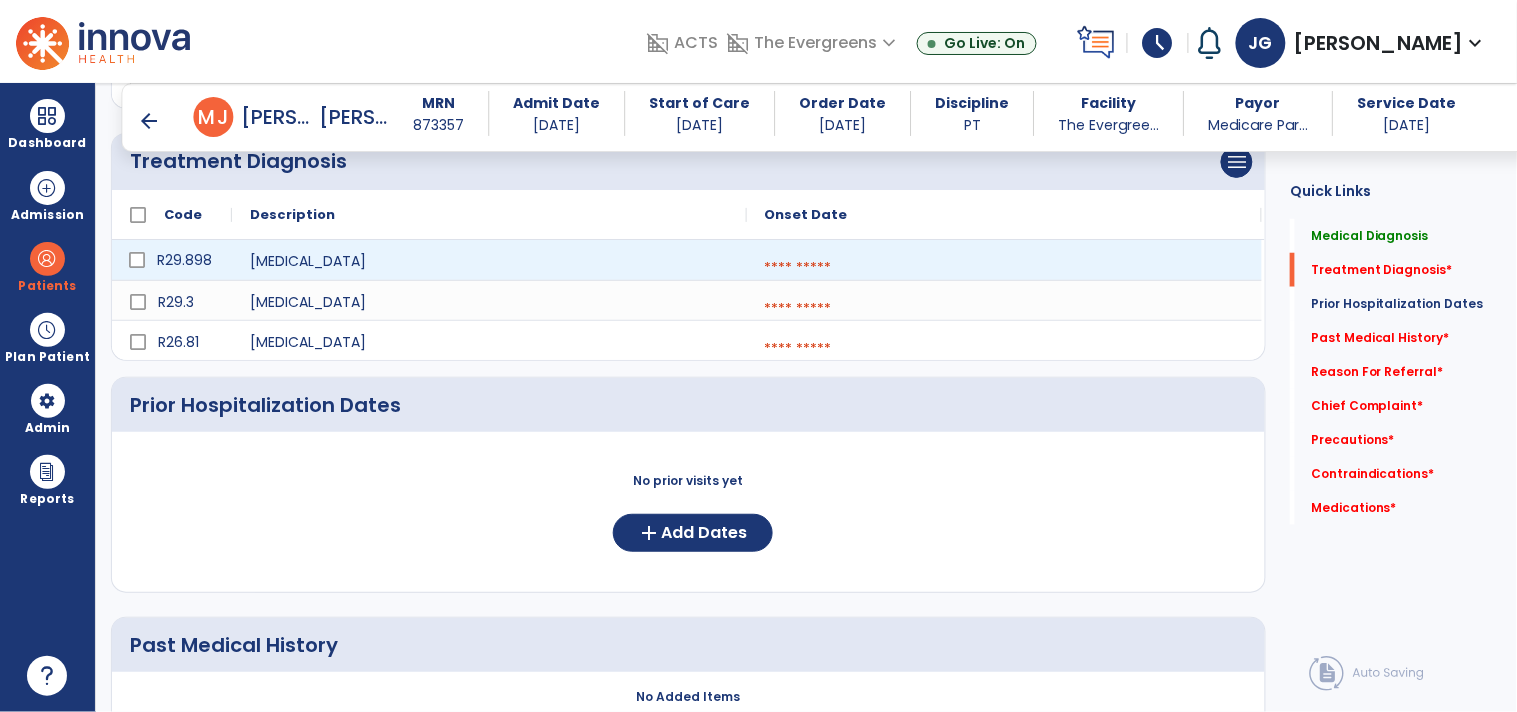 click at bounding box center [1004, 268] 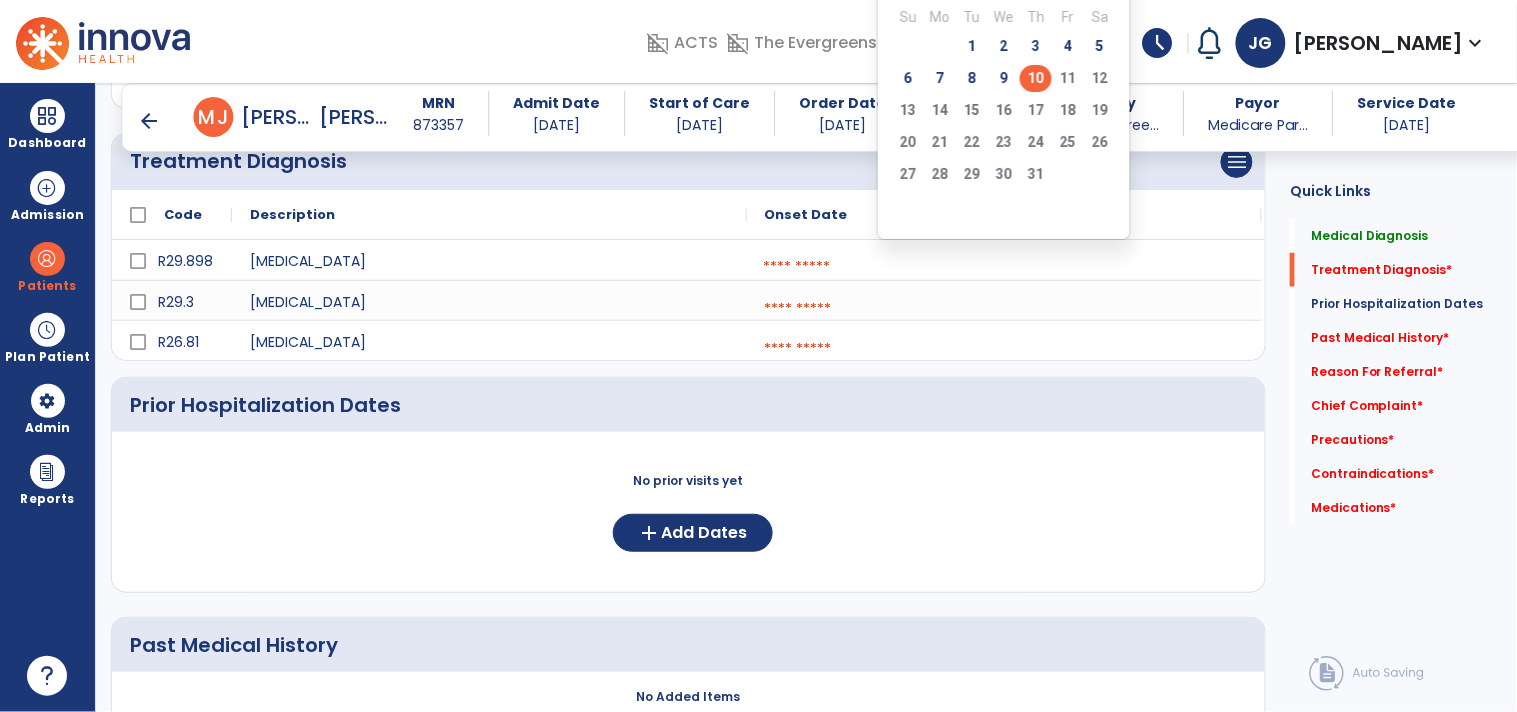 click on "10" 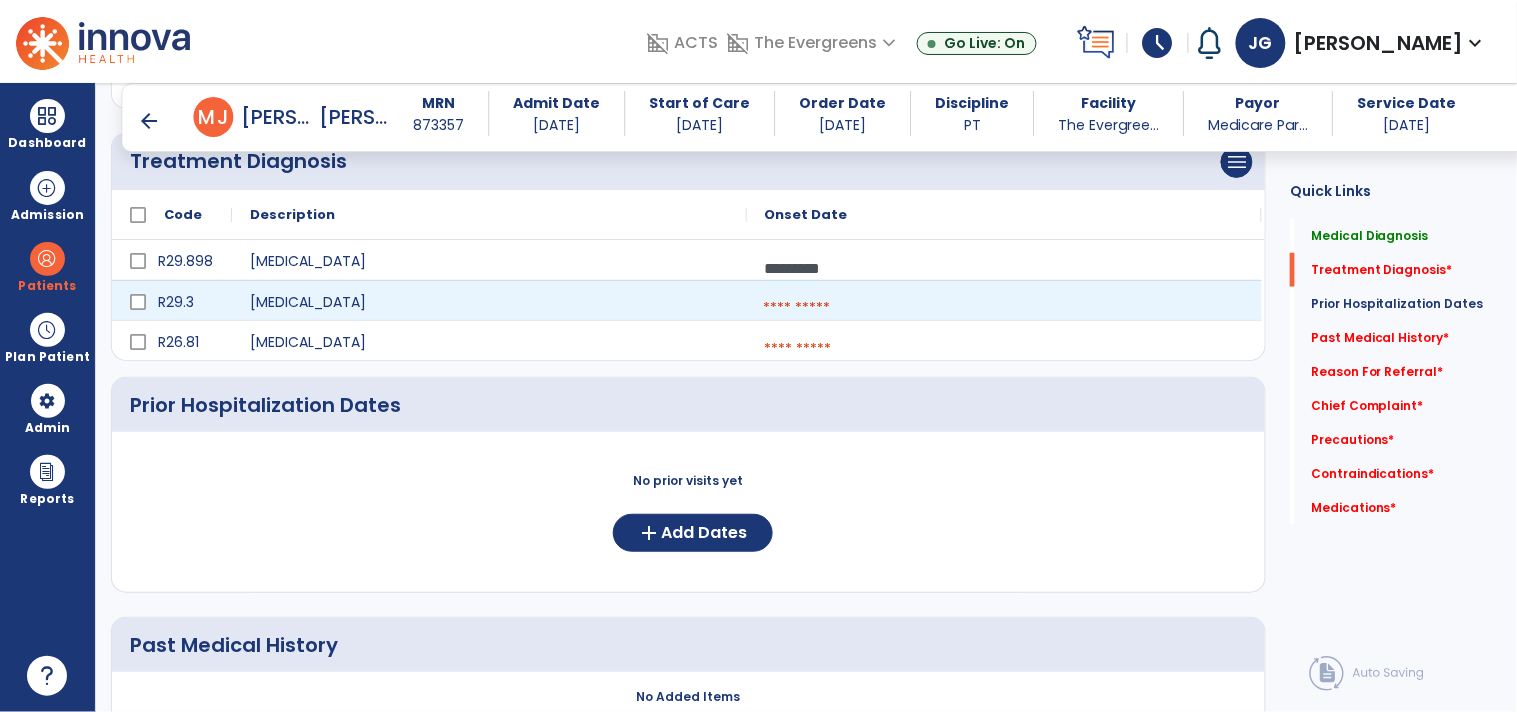 click at bounding box center (1004, 308) 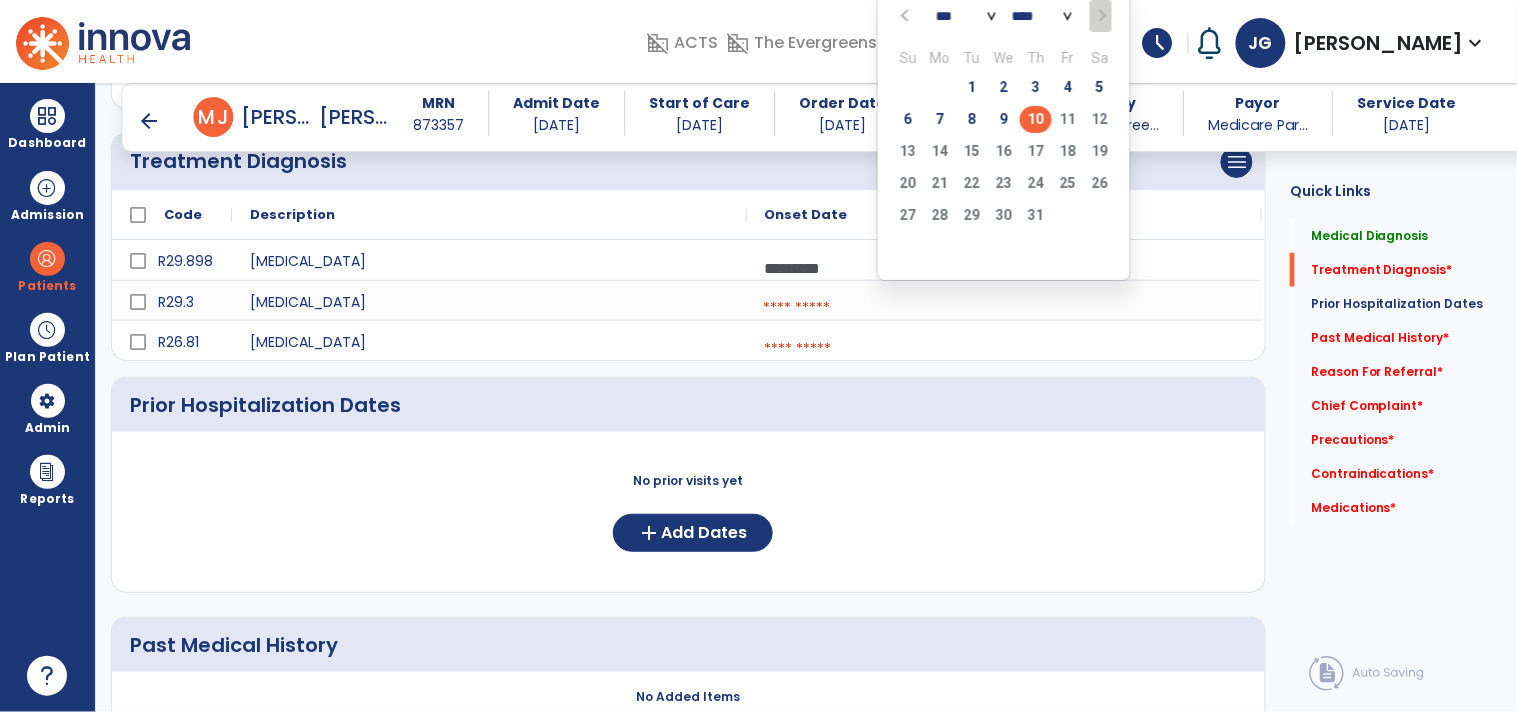 click on "10" 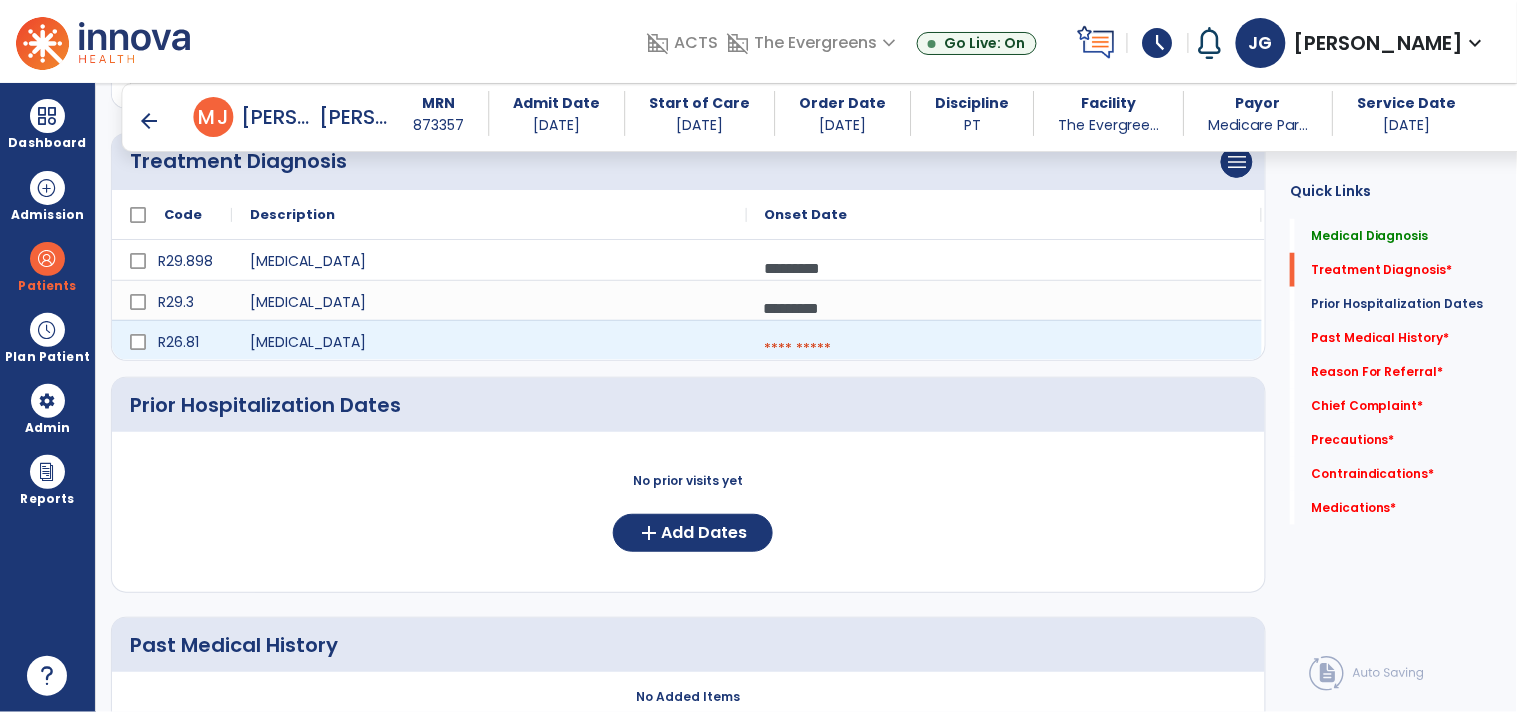 click at bounding box center (1004, 349) 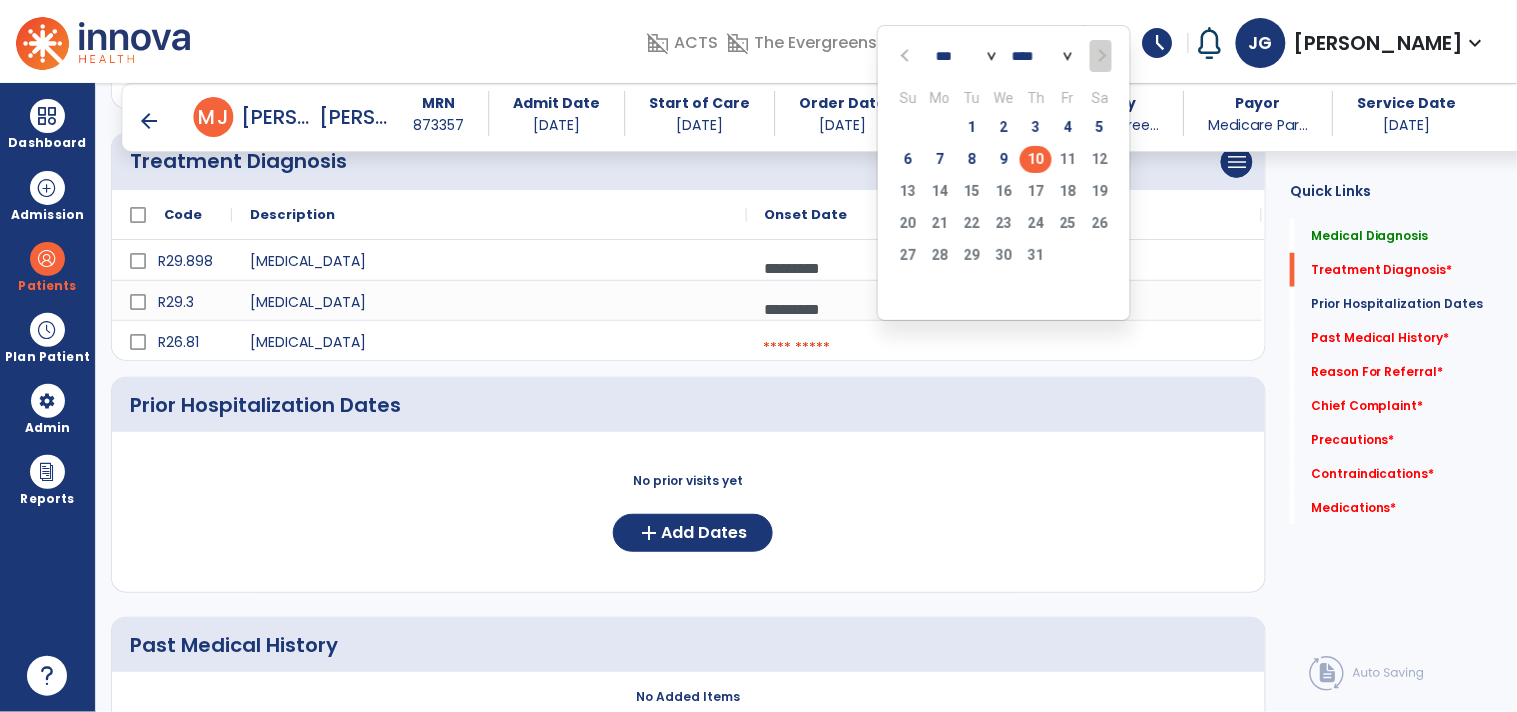 click on "10" 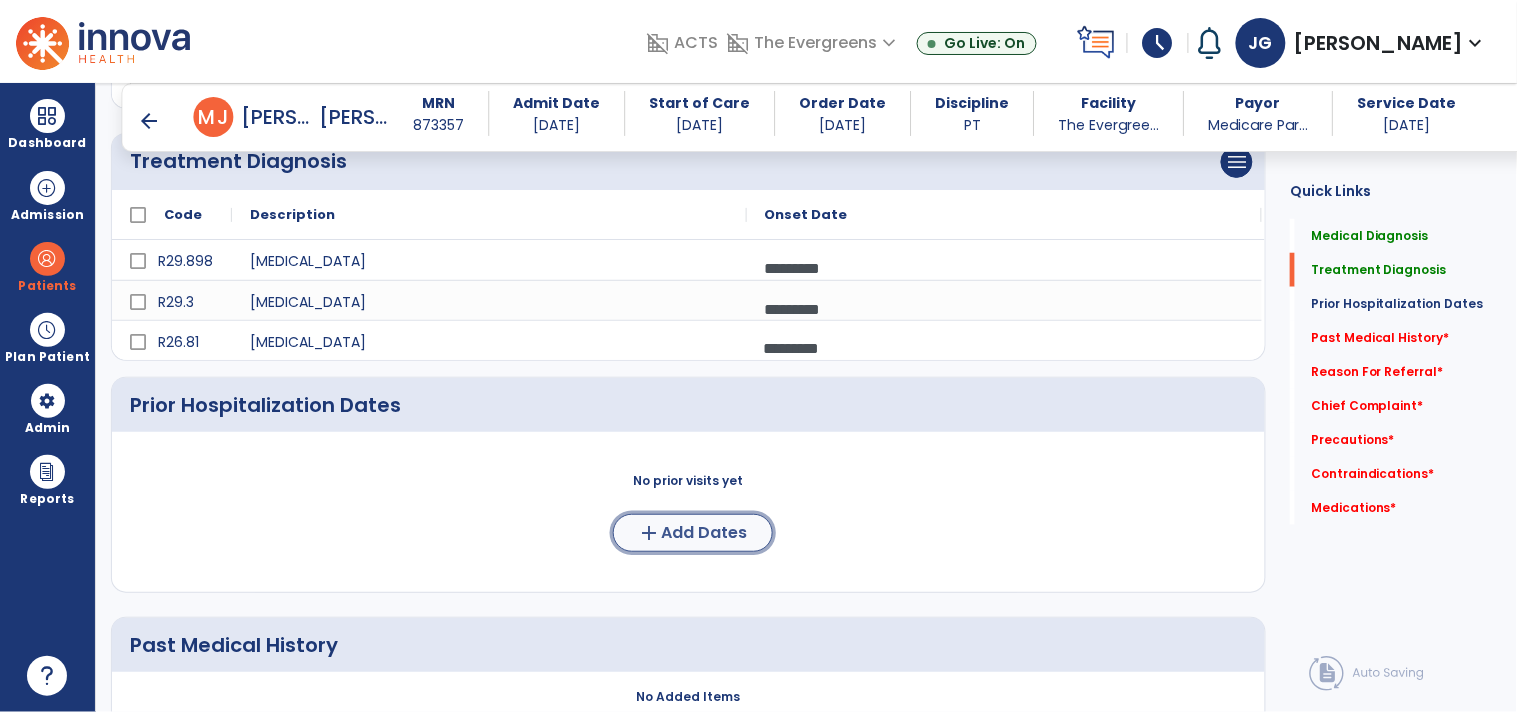 click on "Add Dates" 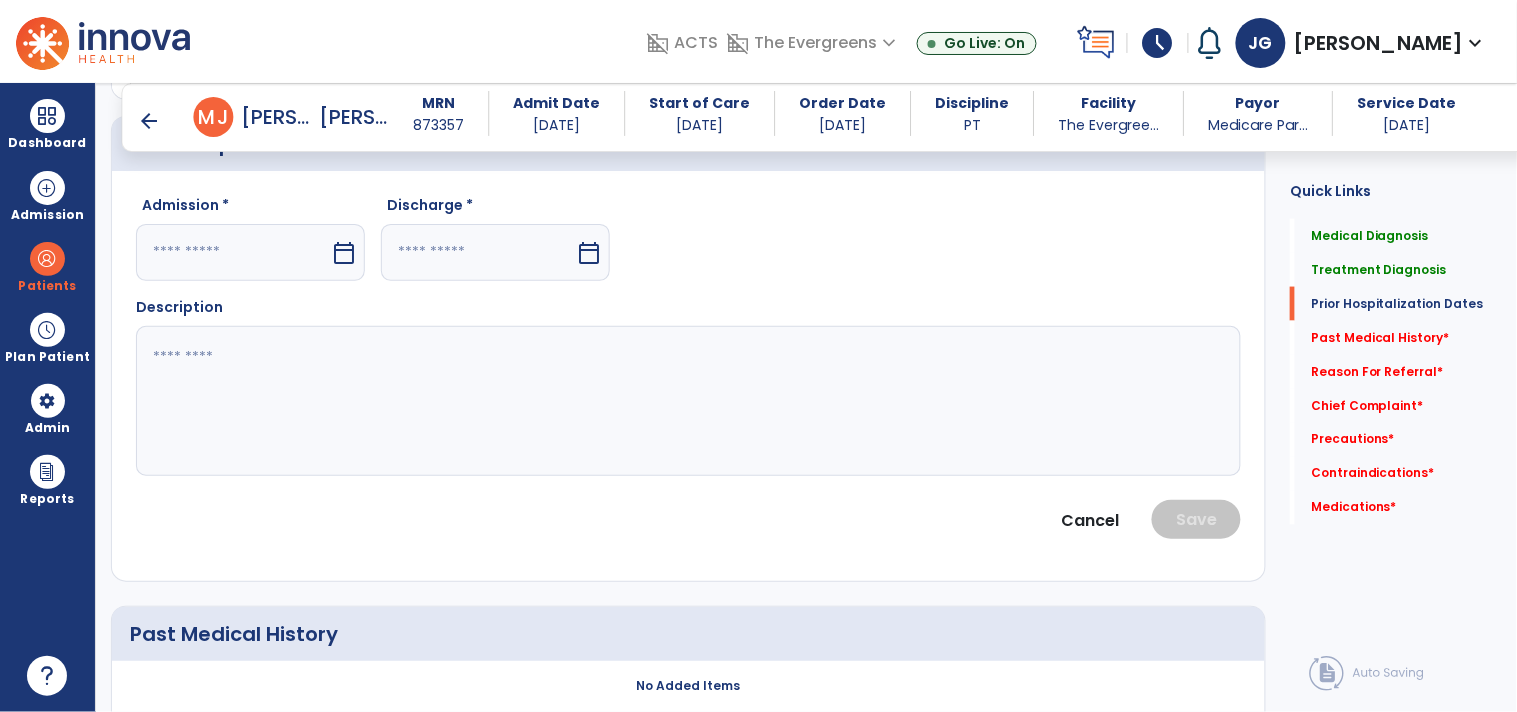 scroll, scrollTop: 673, scrollLeft: 0, axis: vertical 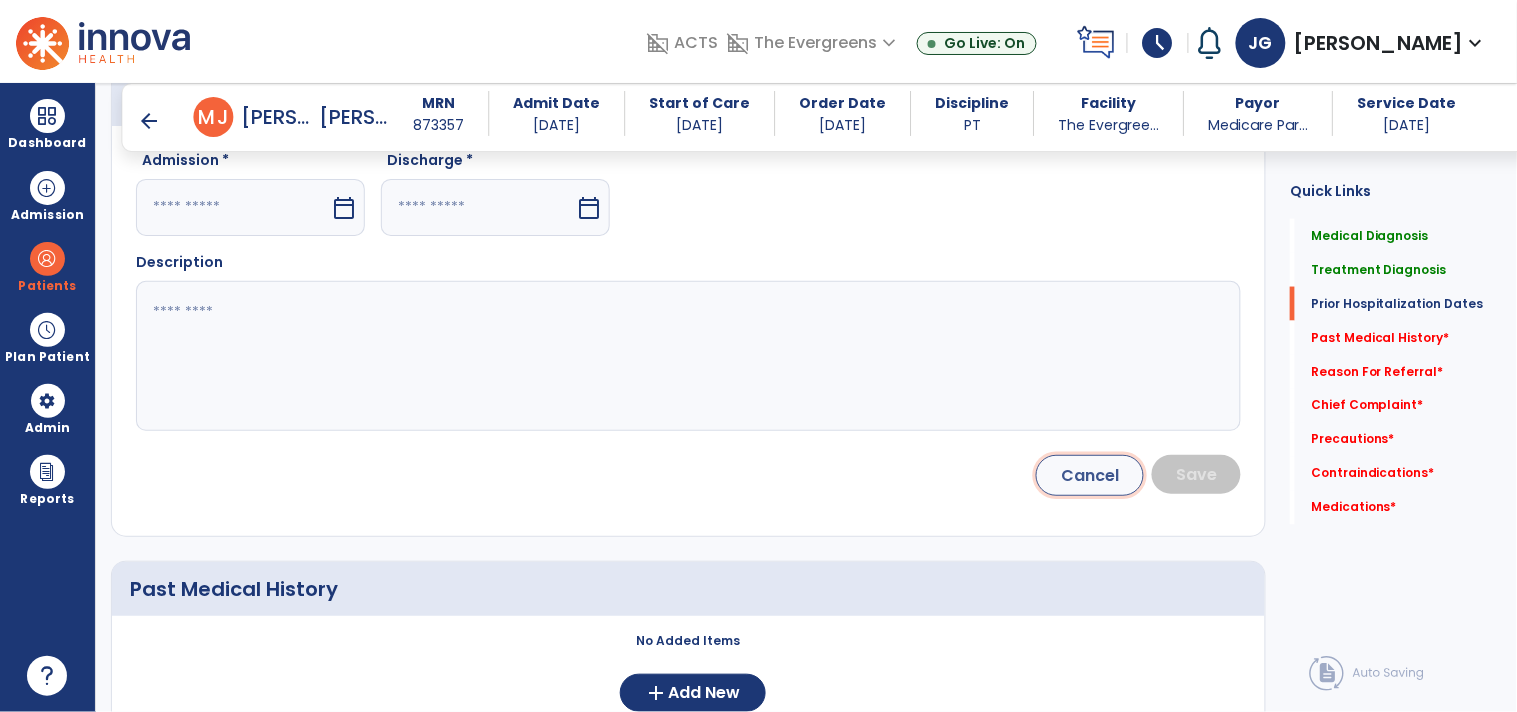 click on "Cancel" 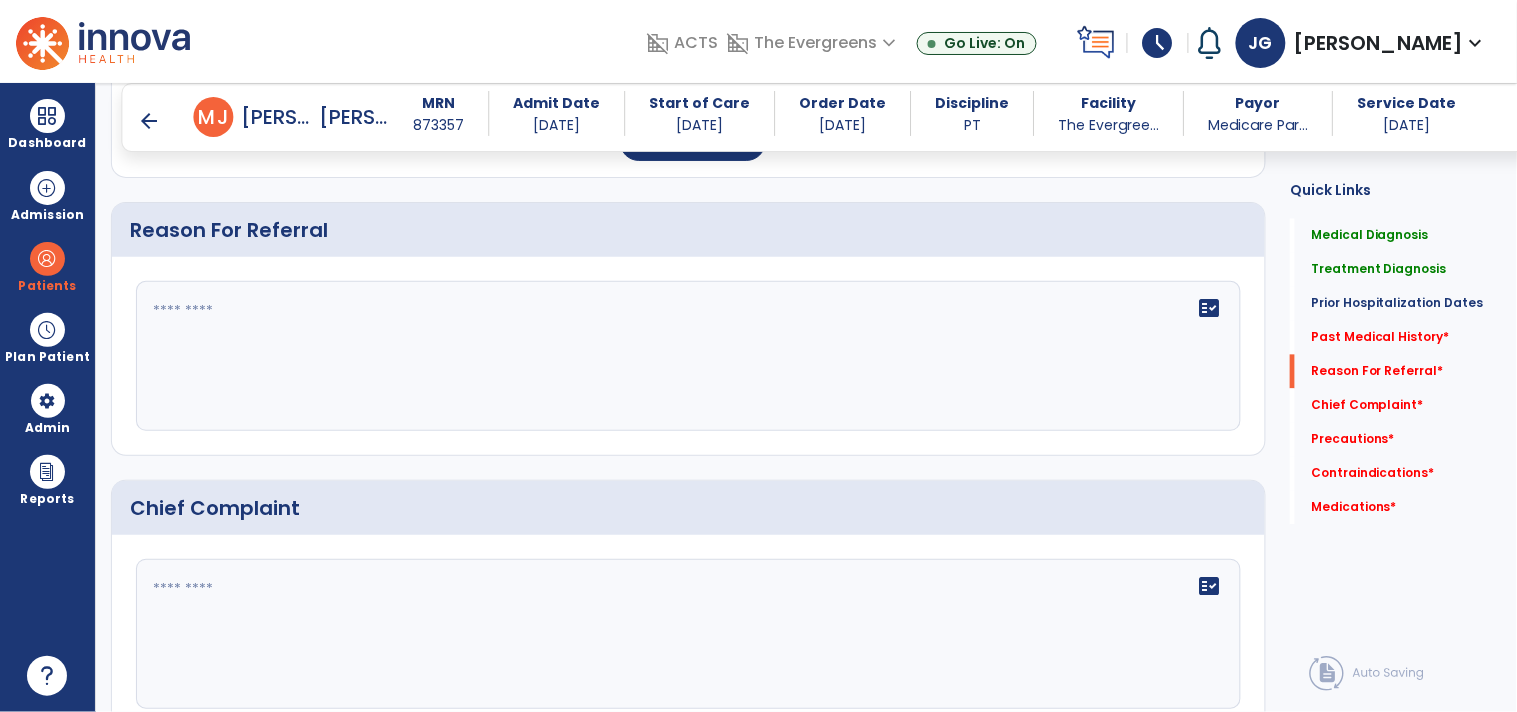 scroll, scrollTop: 1050, scrollLeft: 0, axis: vertical 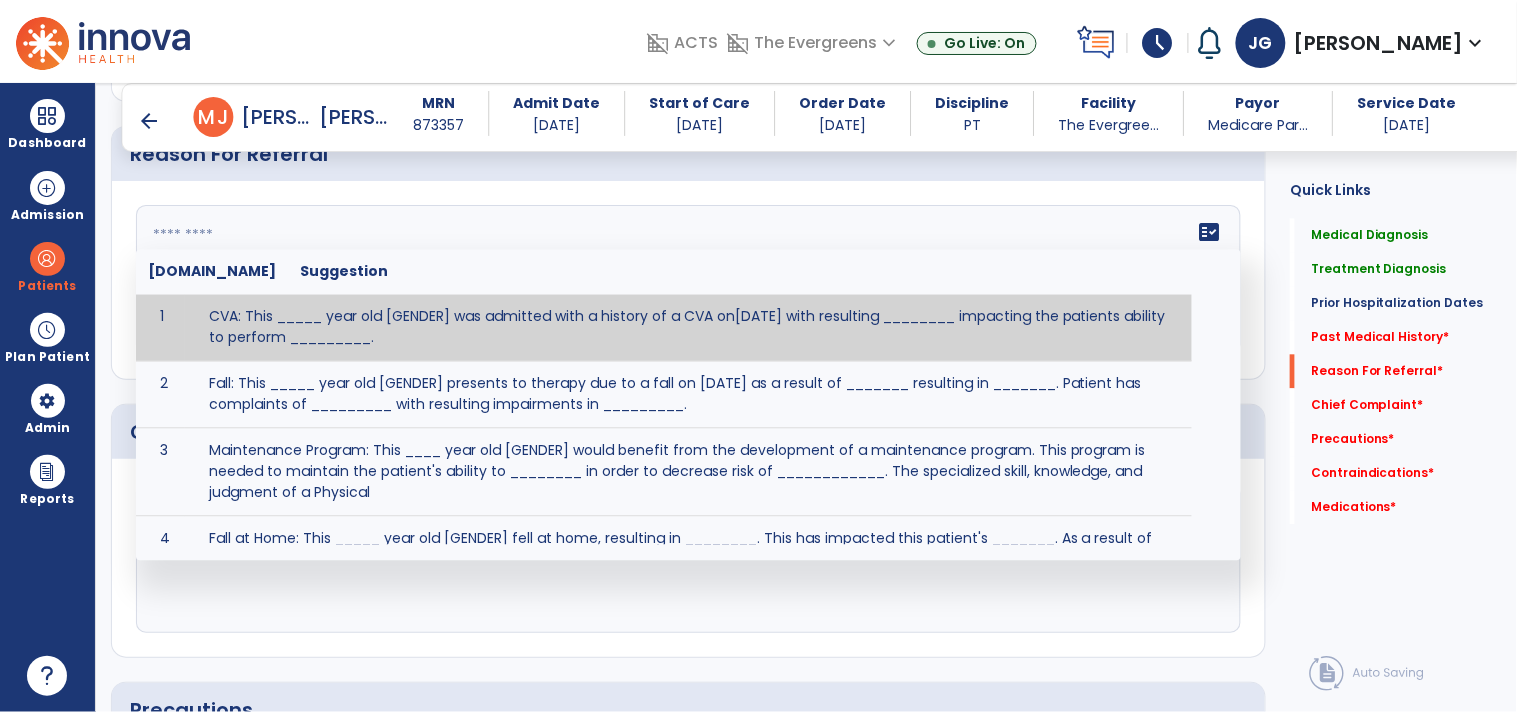 click on "fact_check  [DOMAIN_NAME] Suggestion 1 CVA: This _____ year old [GENDER] was admitted with a history of a CVA on[DATE] with resulting ________ impacting the patients ability to perform _________. 2 Fall: This _____ year old [GENDER] presents to therapy due to a fall on [DATE] as a result of _______ resulting in _______.  Patient has complaints of _________ with resulting impairments in _________. 3 Maintenance Program: This ____ year old [GENDER] would benefit from the development of a maintenance program.  This program is needed to maintain the patient's ability to ________ in order to decrease risk of ____________.  The specialized skill, knowledge, and judgment of a Physical  4 Fall at Home: This _____ year old [GENDER] fell at home, resulting  in ________.  This has impacted this patient's _______.  As a result of these noted limitations in functional activities, this patient is unable to safely return to home.  This patient requires skilled therapy in order to improve safety and function. 5 6 7 8 9 10" 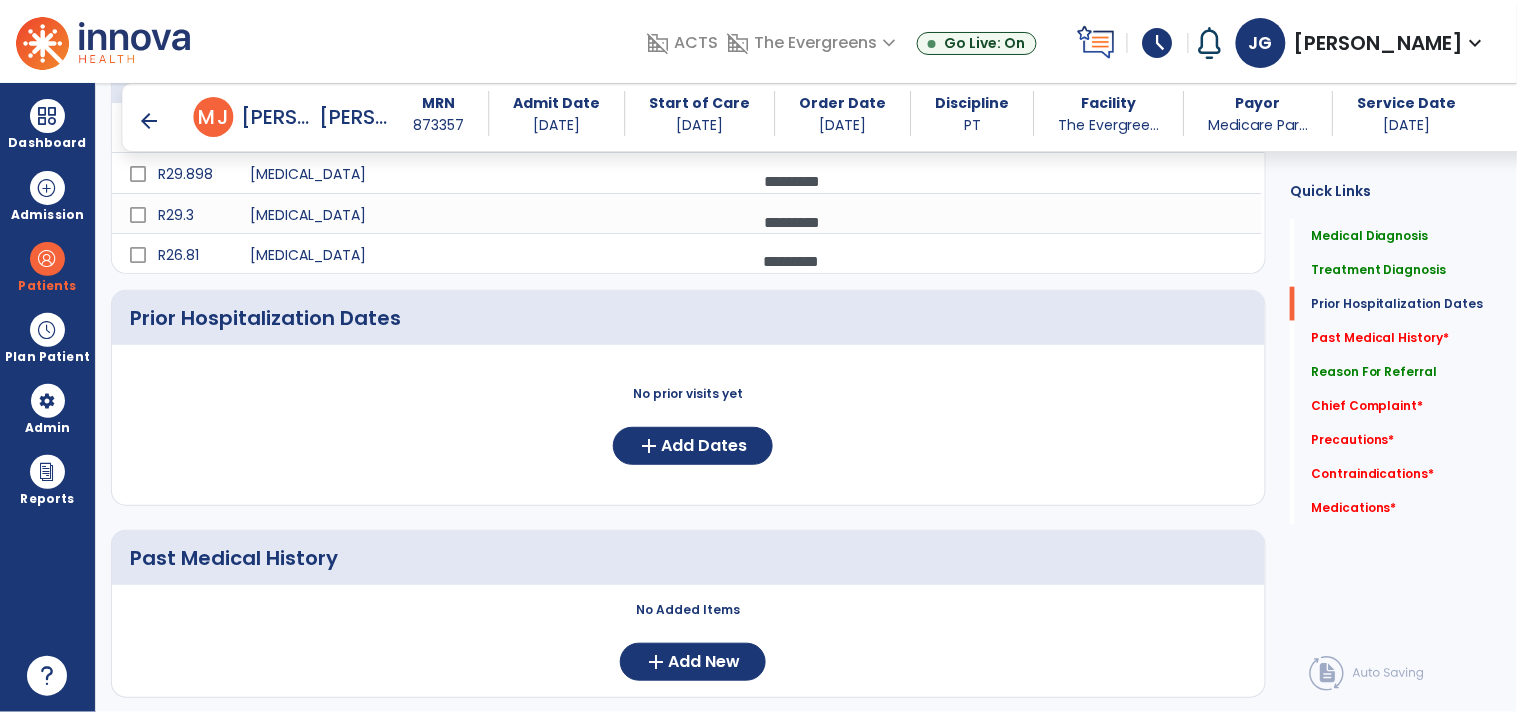 scroll, scrollTop: 466, scrollLeft: 0, axis: vertical 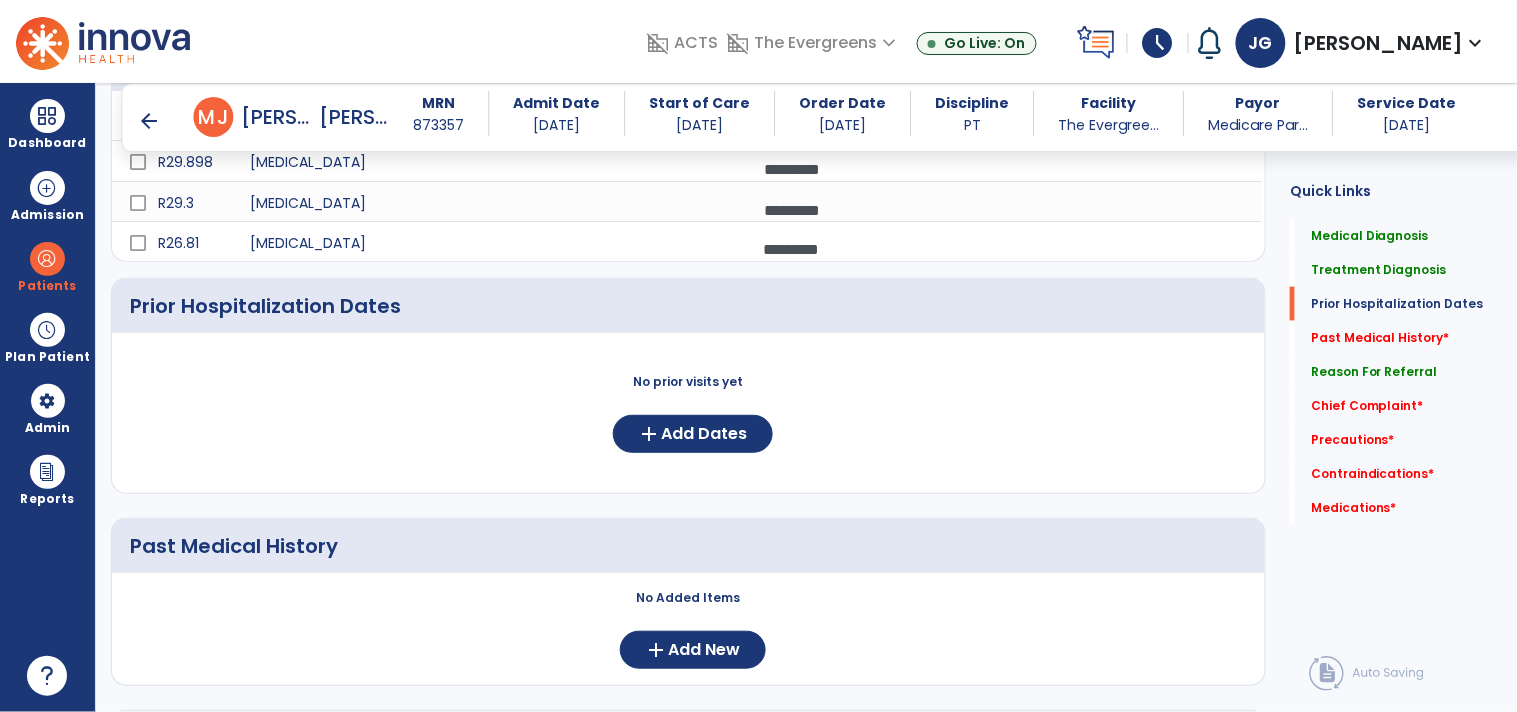 type on "**********" 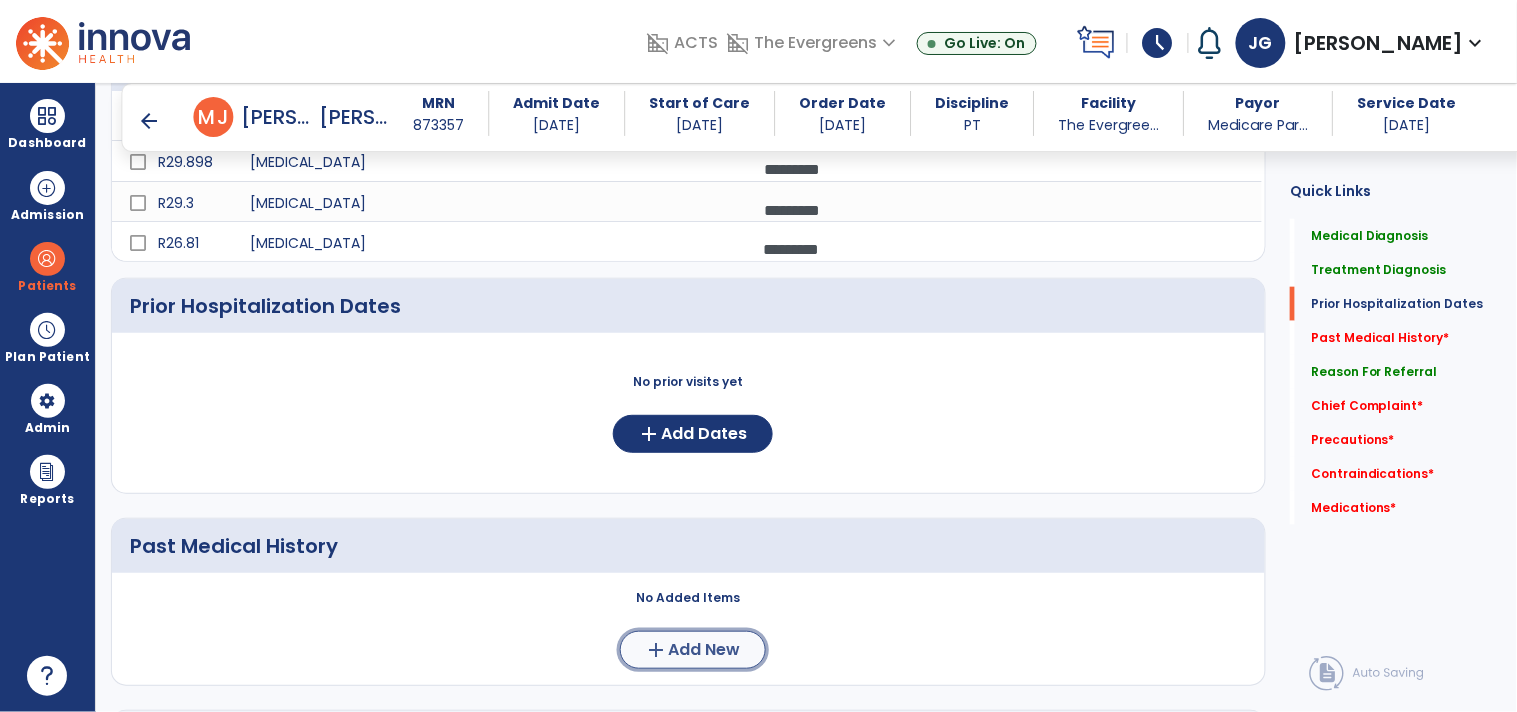 click on "Add New" 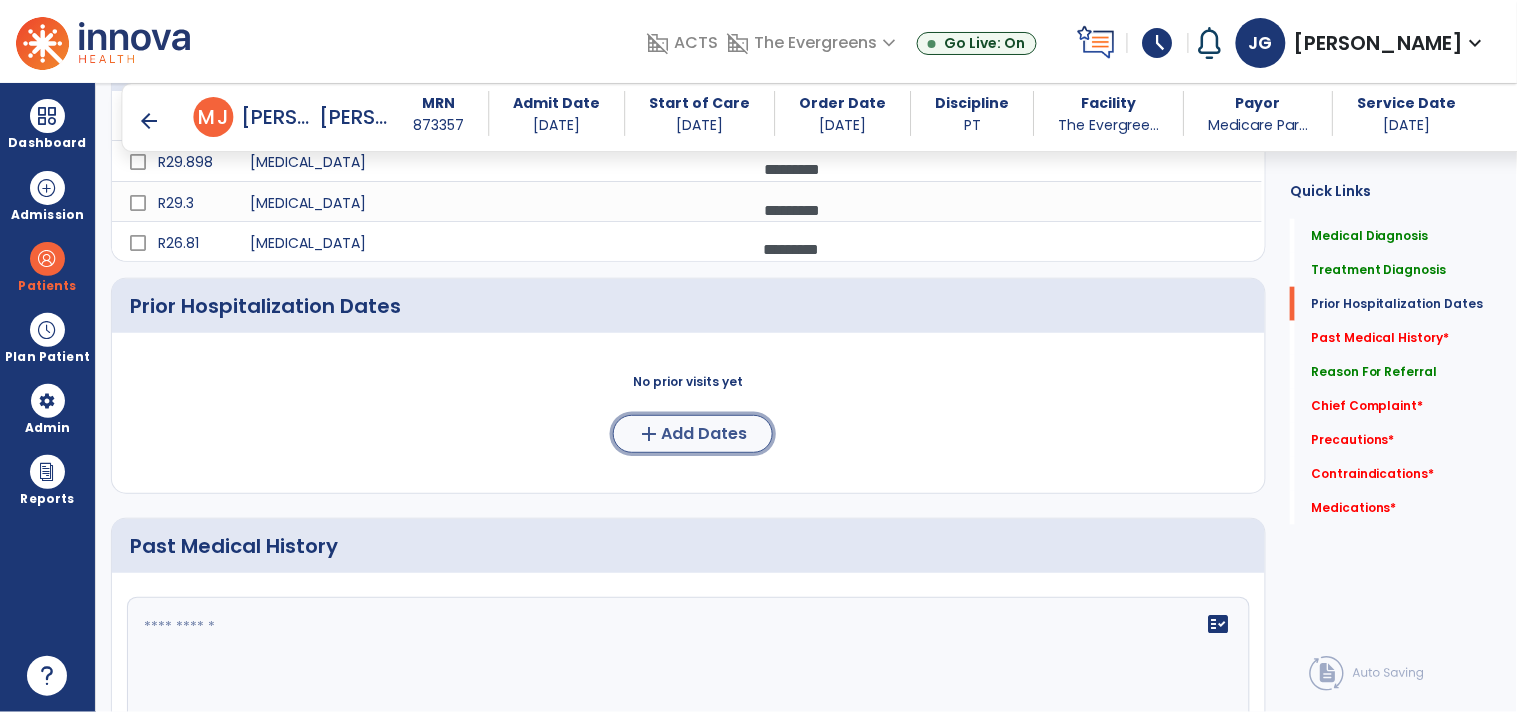 click on "add" 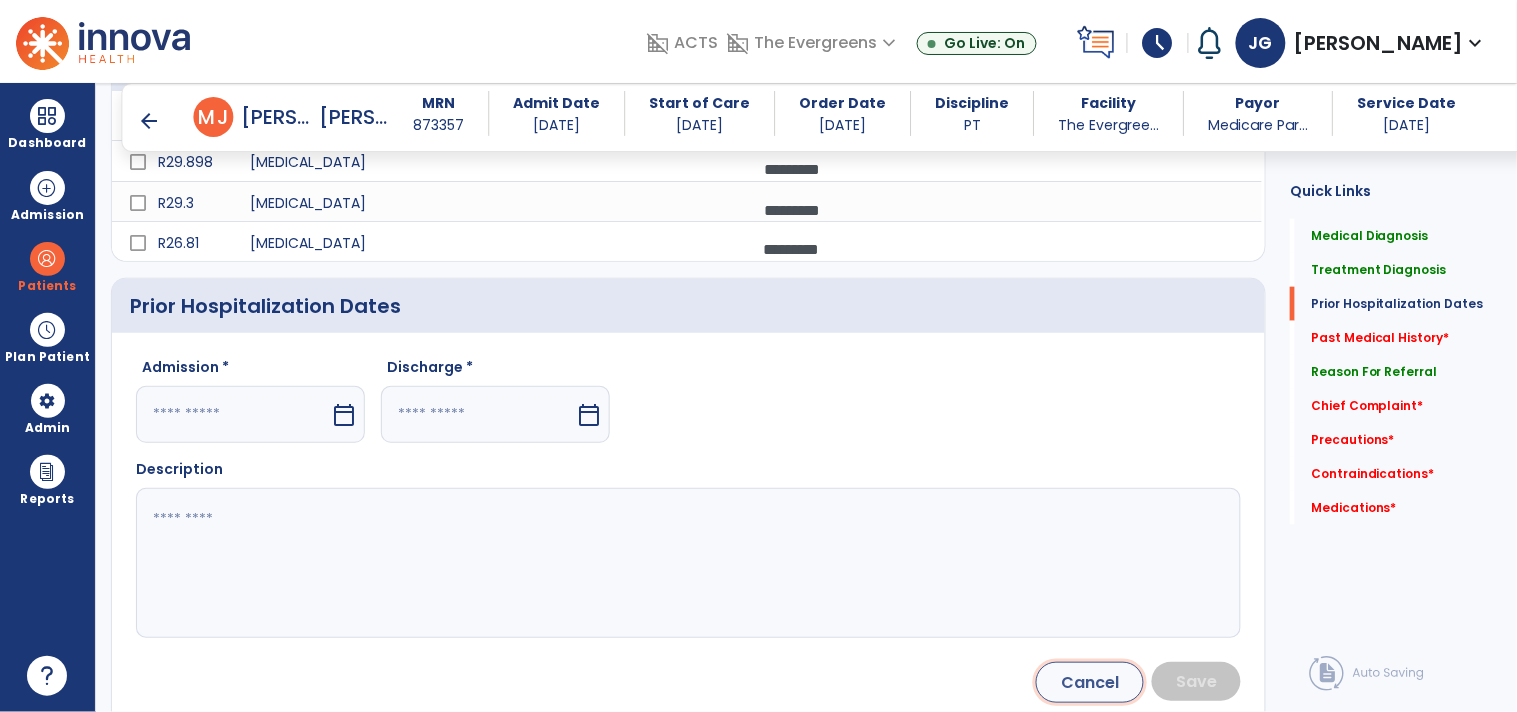 click on "Cancel" 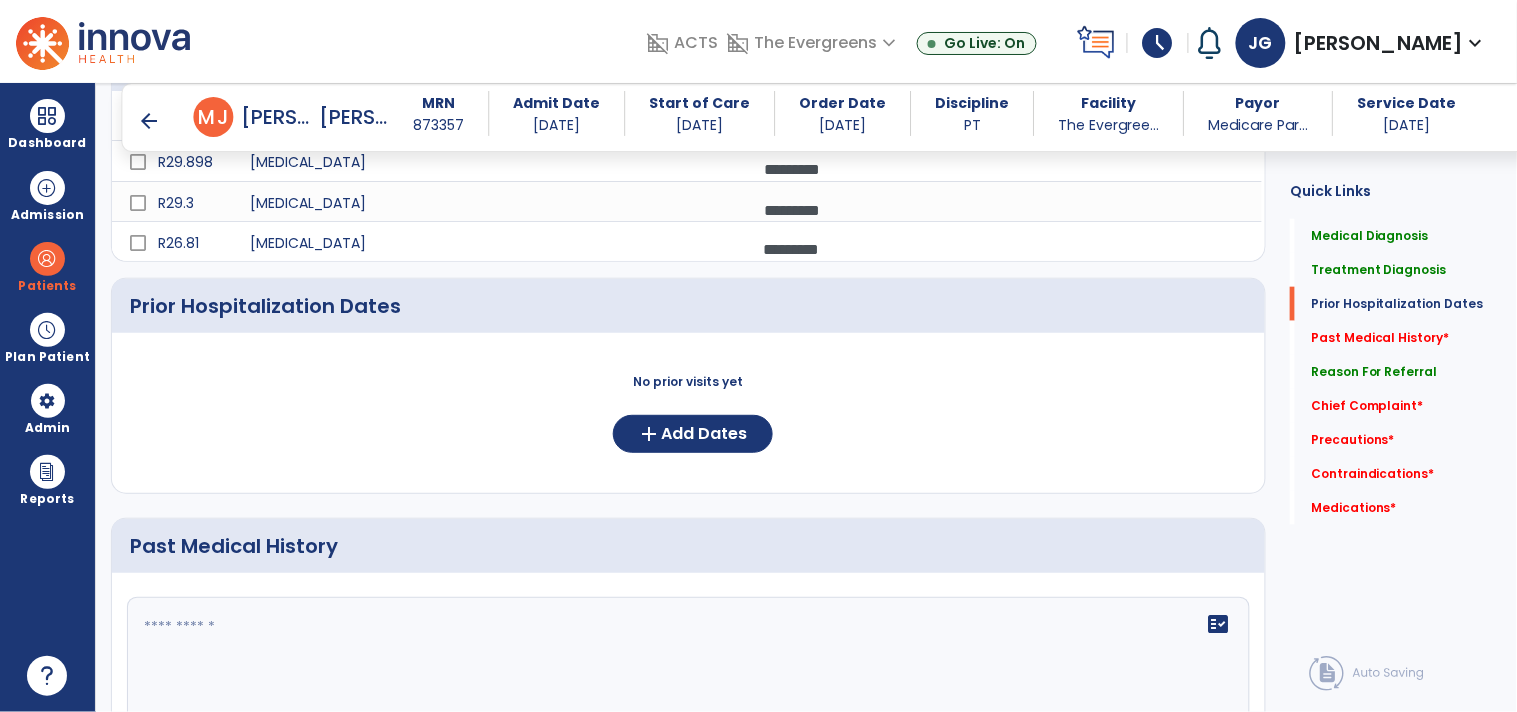 click 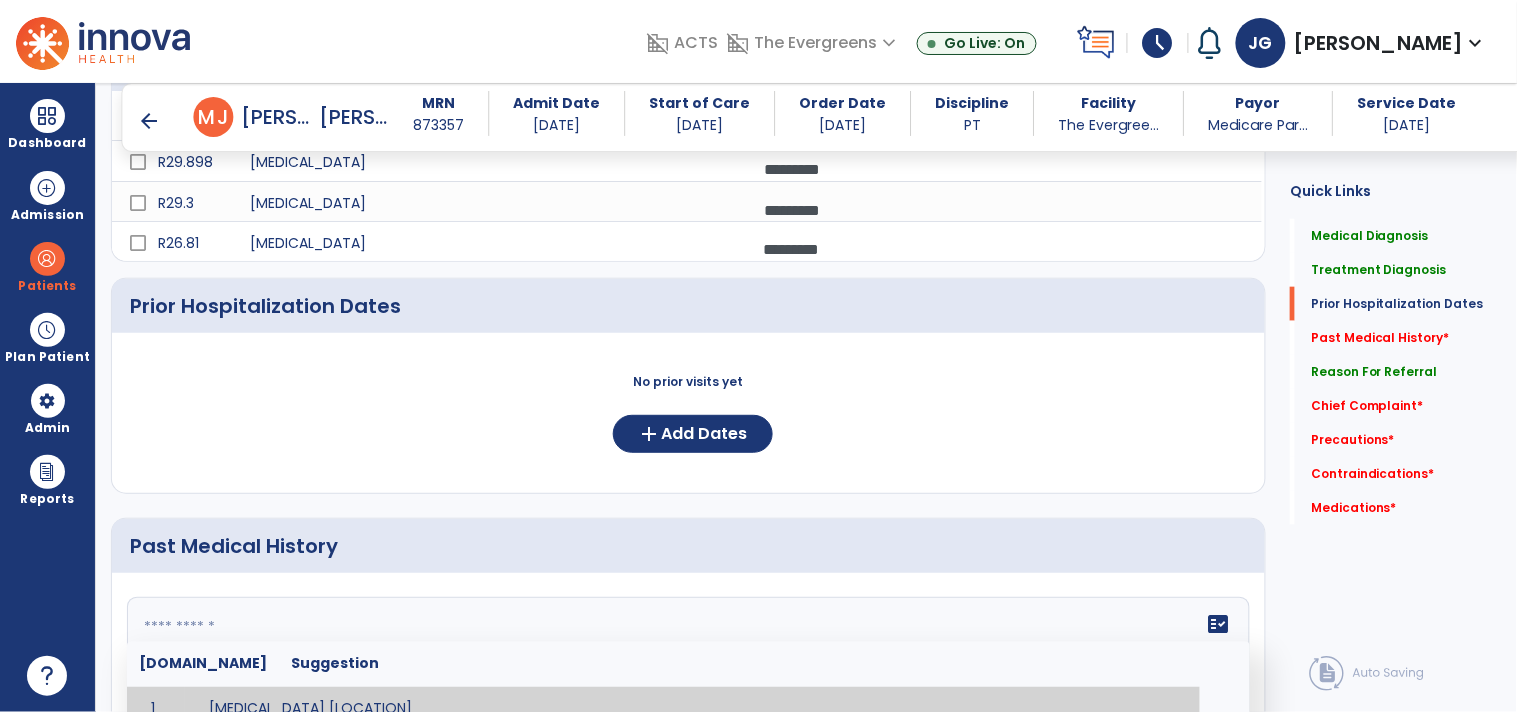 scroll, scrollTop: 487, scrollLeft: 0, axis: vertical 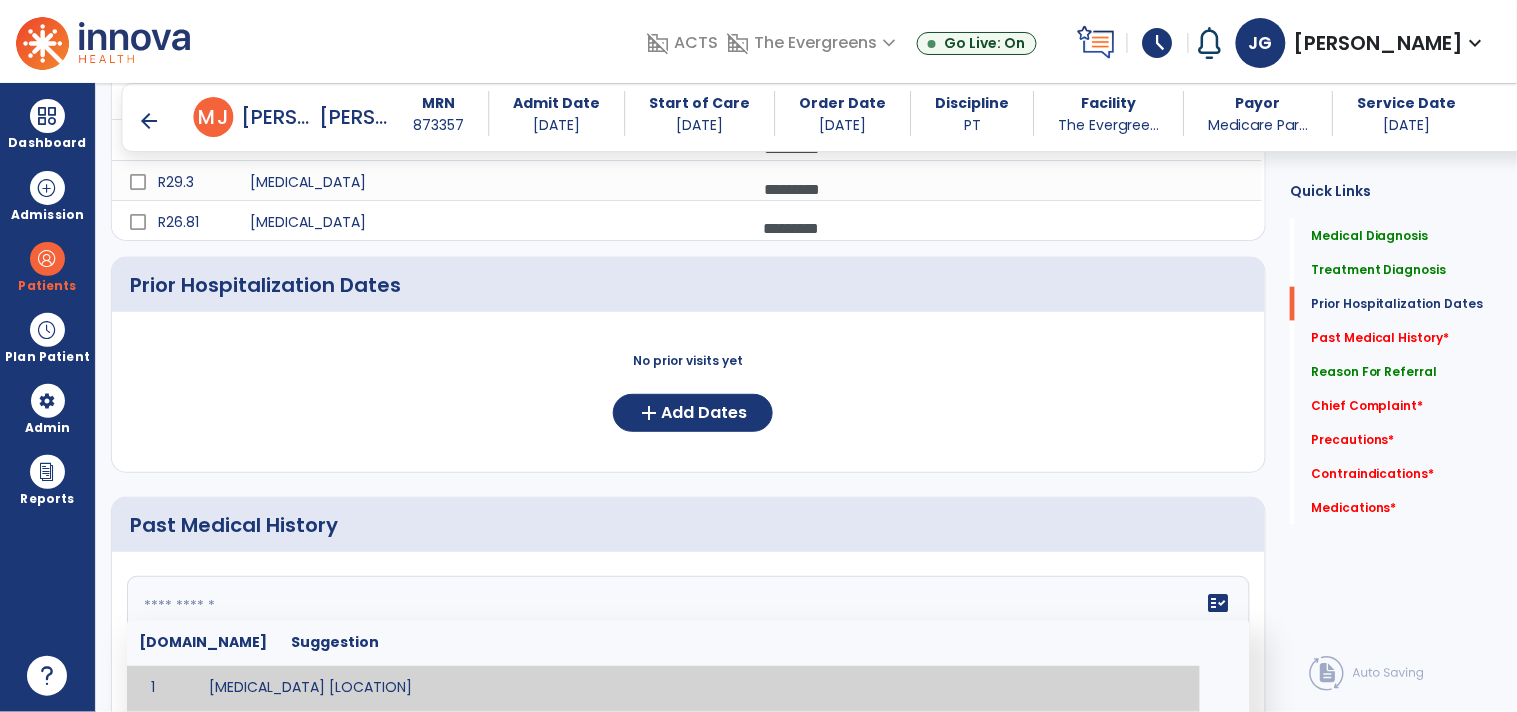 paste on "**********" 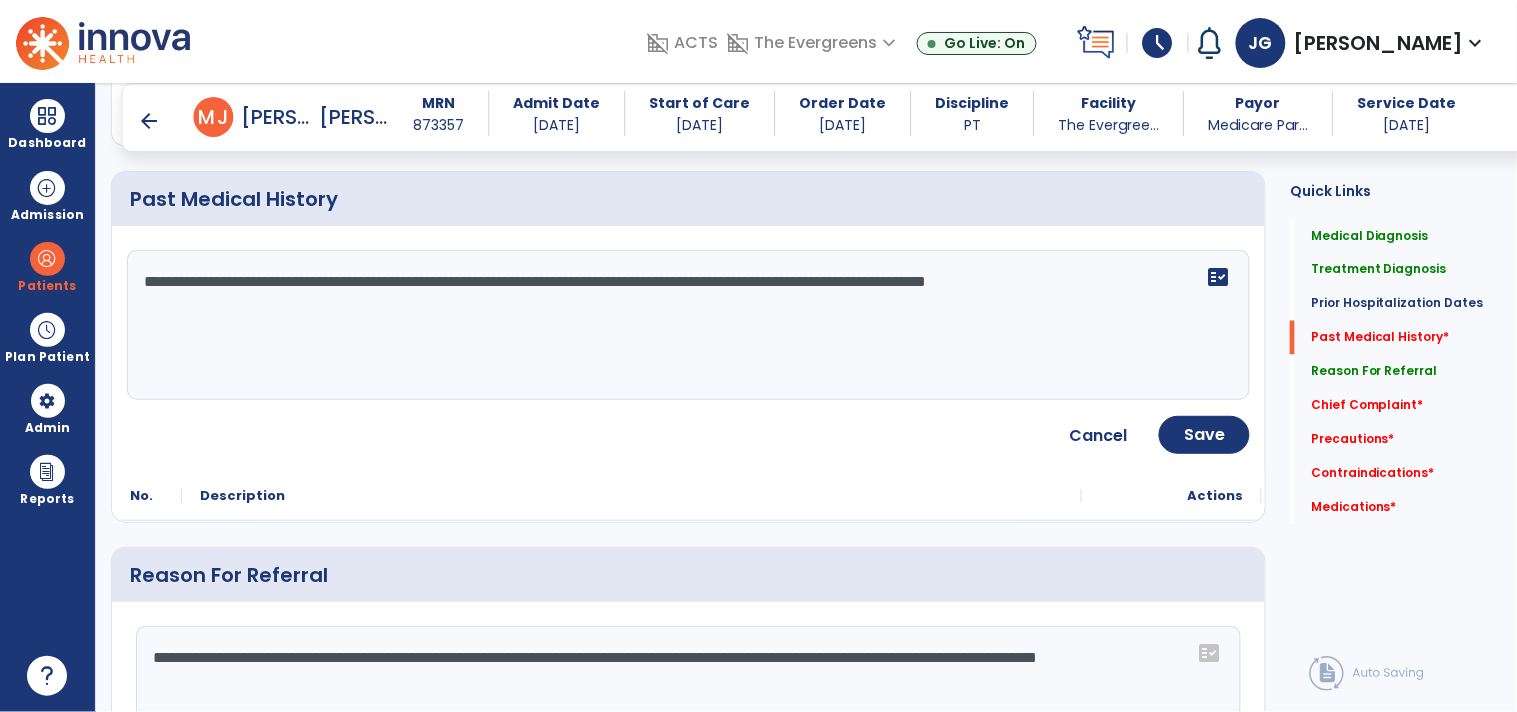 scroll, scrollTop: 816, scrollLeft: 0, axis: vertical 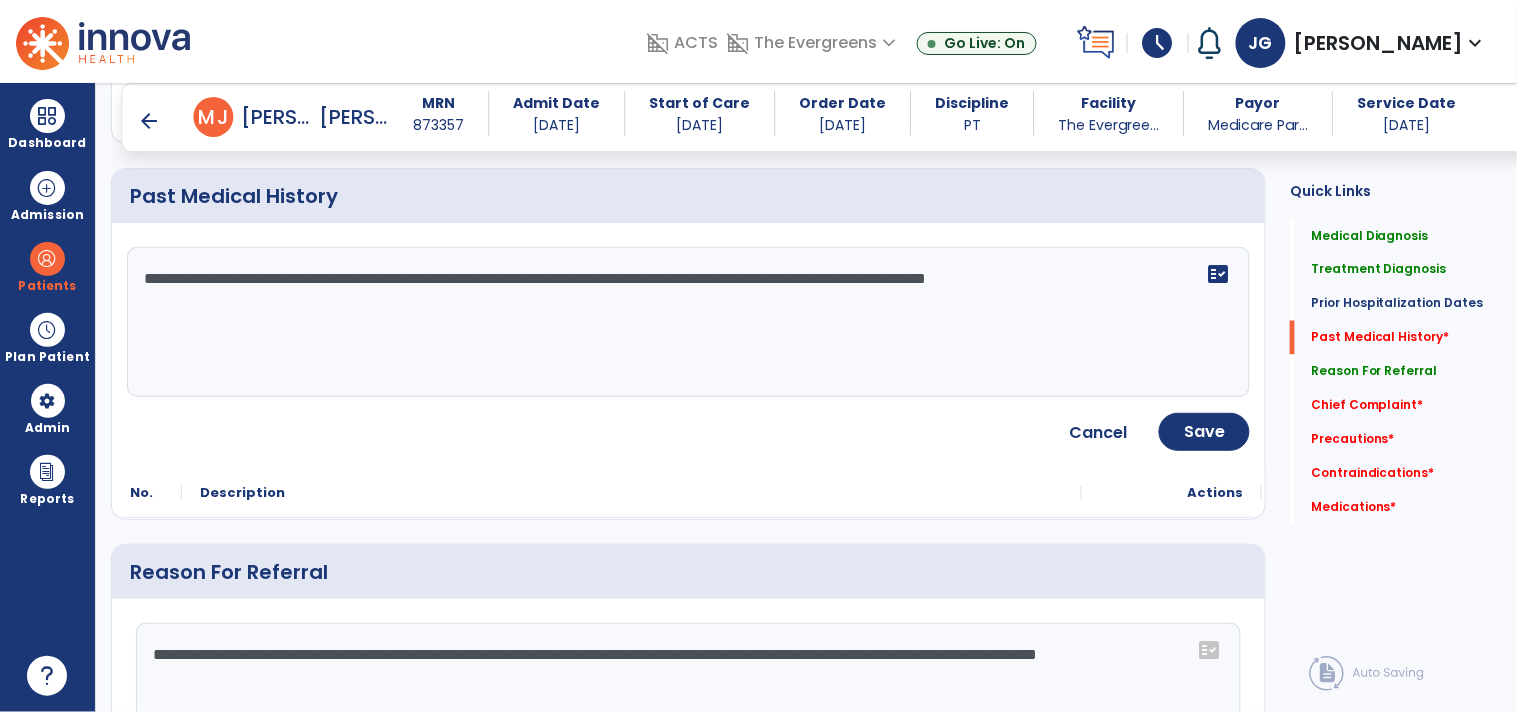 type on "**********" 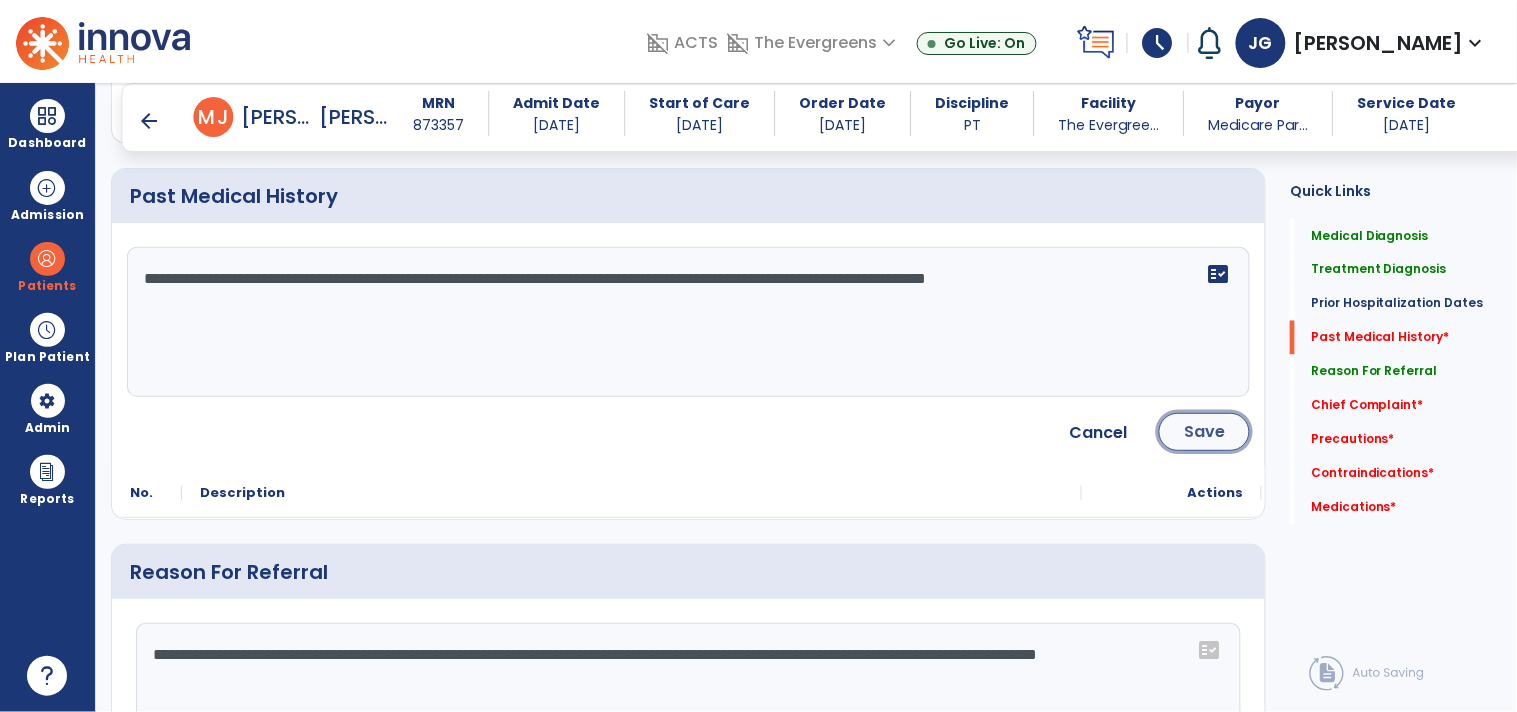 click on "Save" 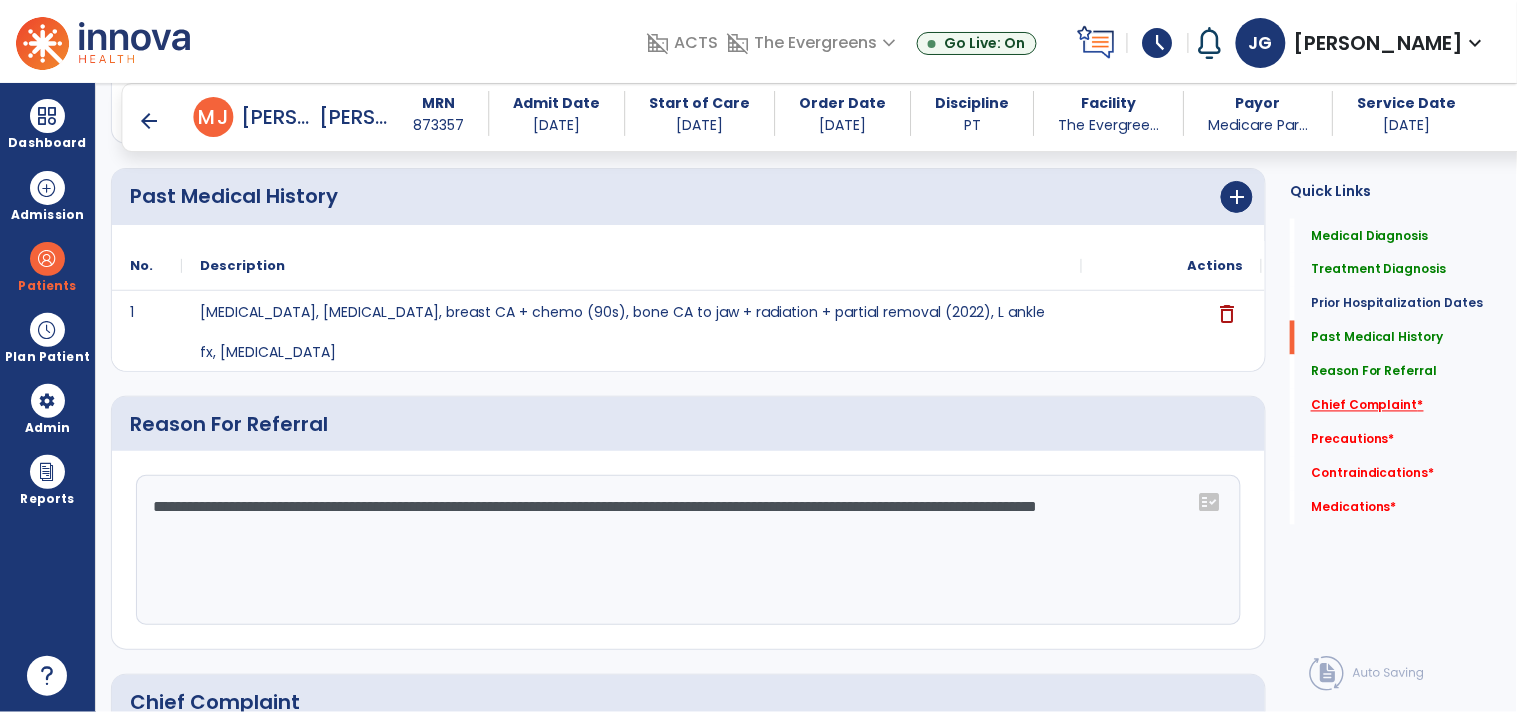 click on "Chief Complaint   *" 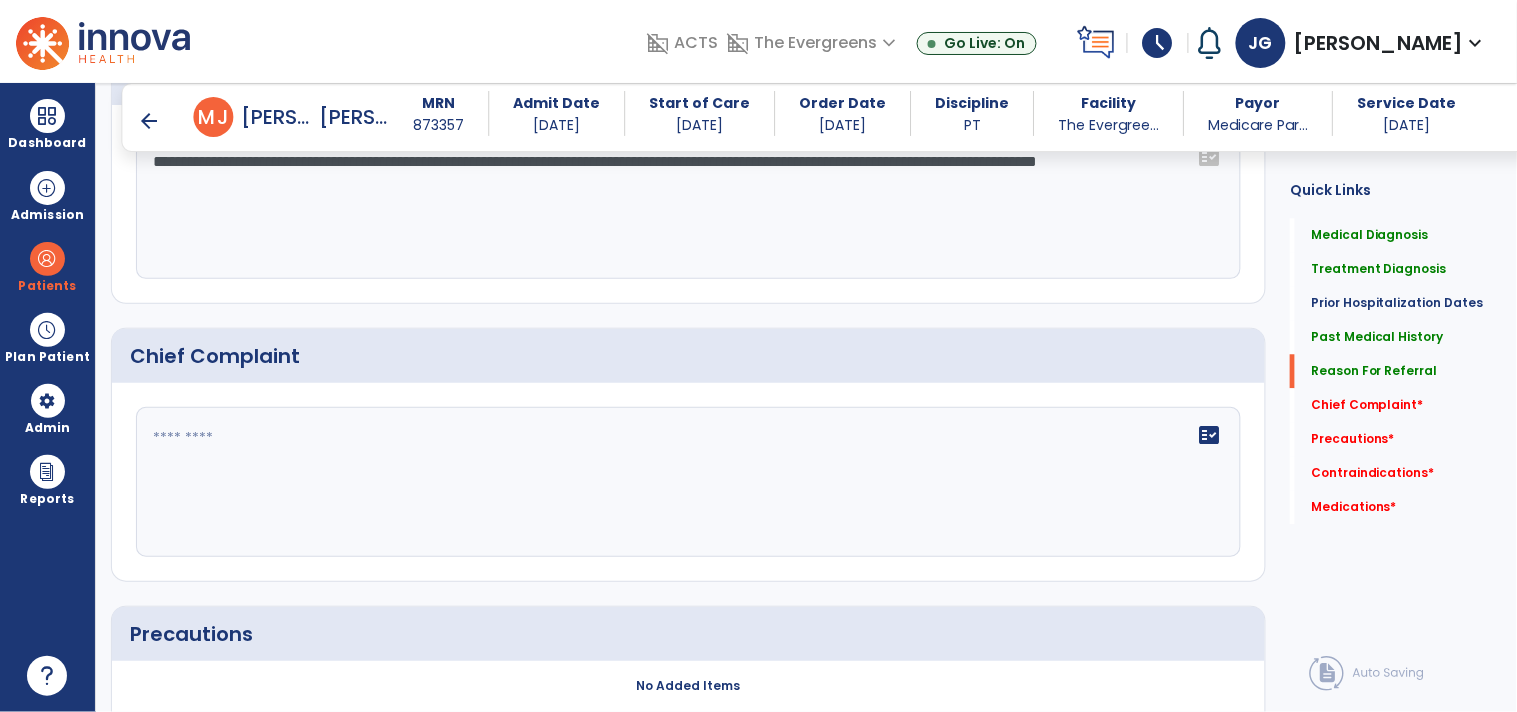 scroll, scrollTop: 1221, scrollLeft: 0, axis: vertical 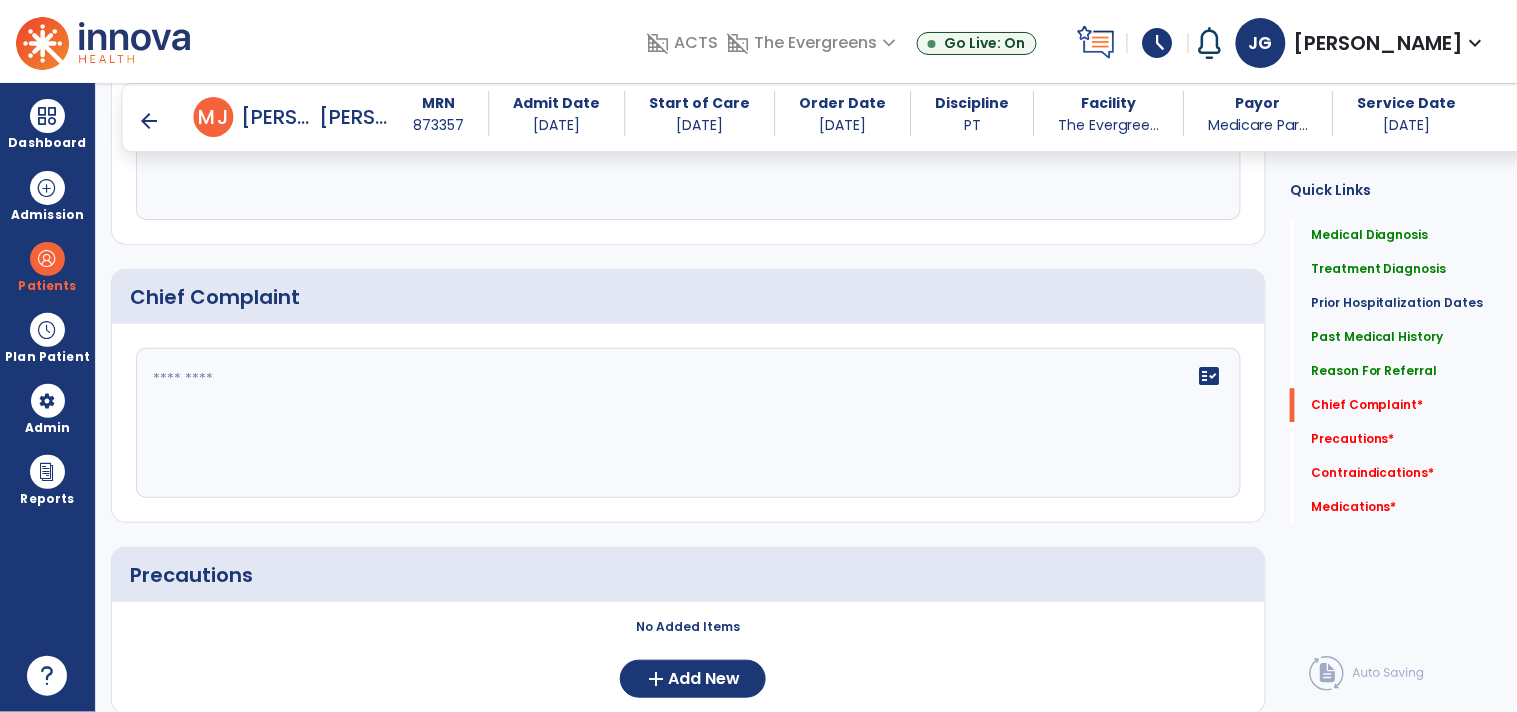 click 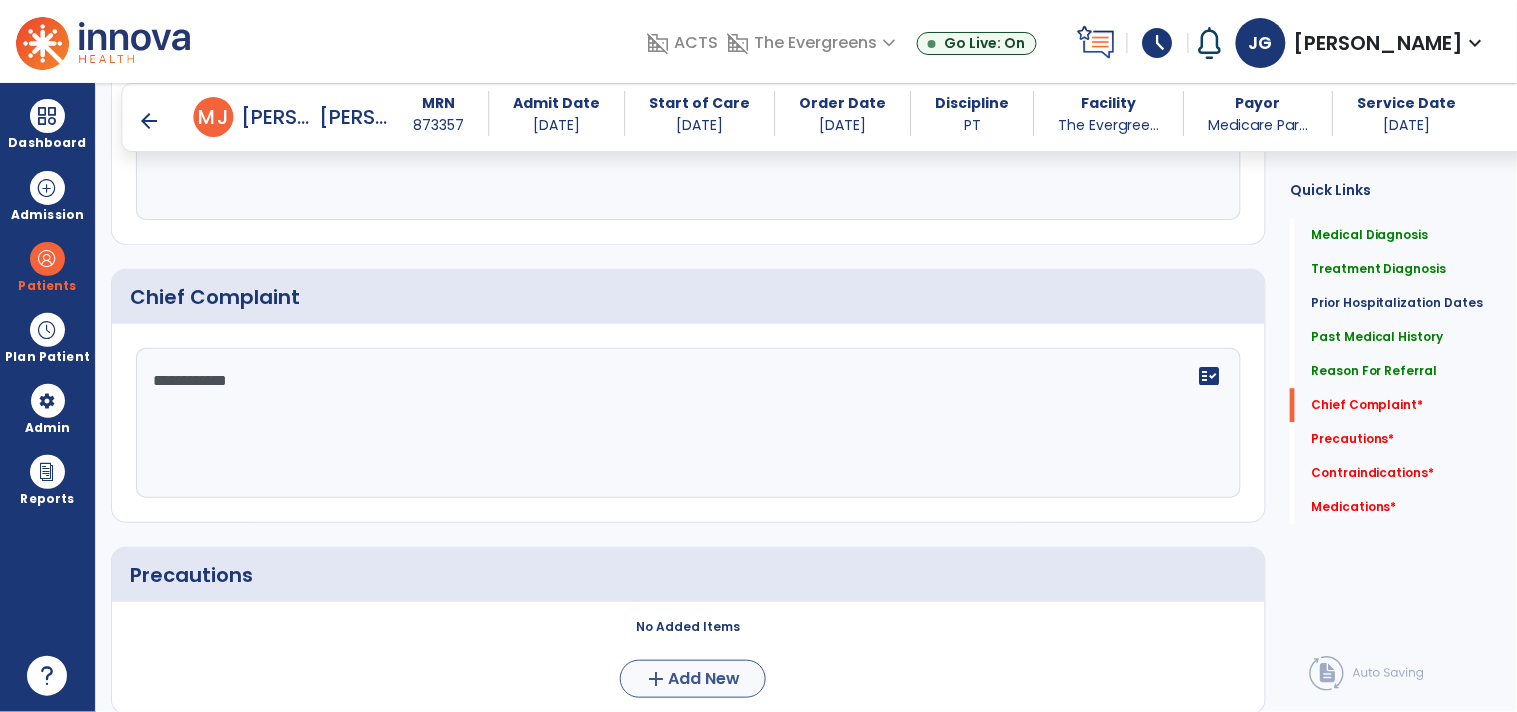 type on "**********" 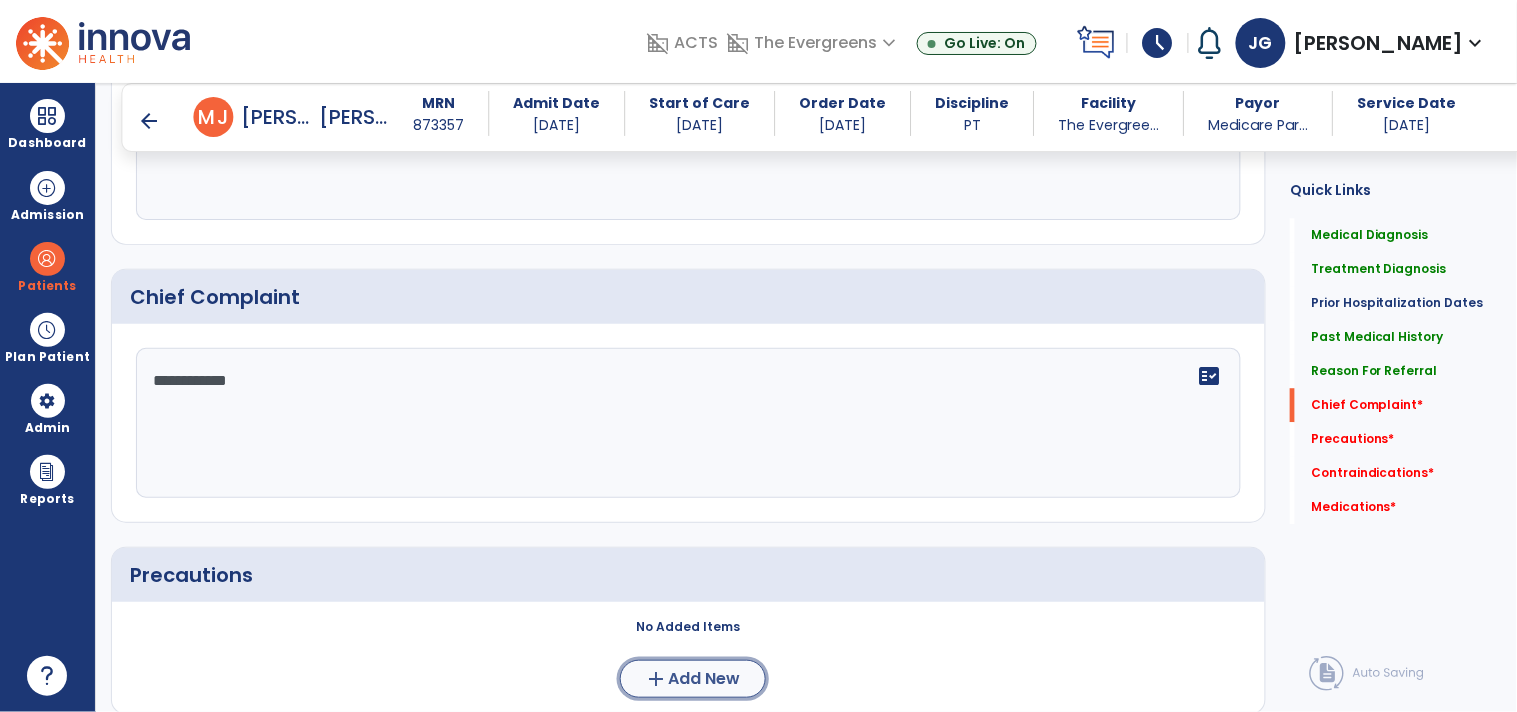 click on "Add New" 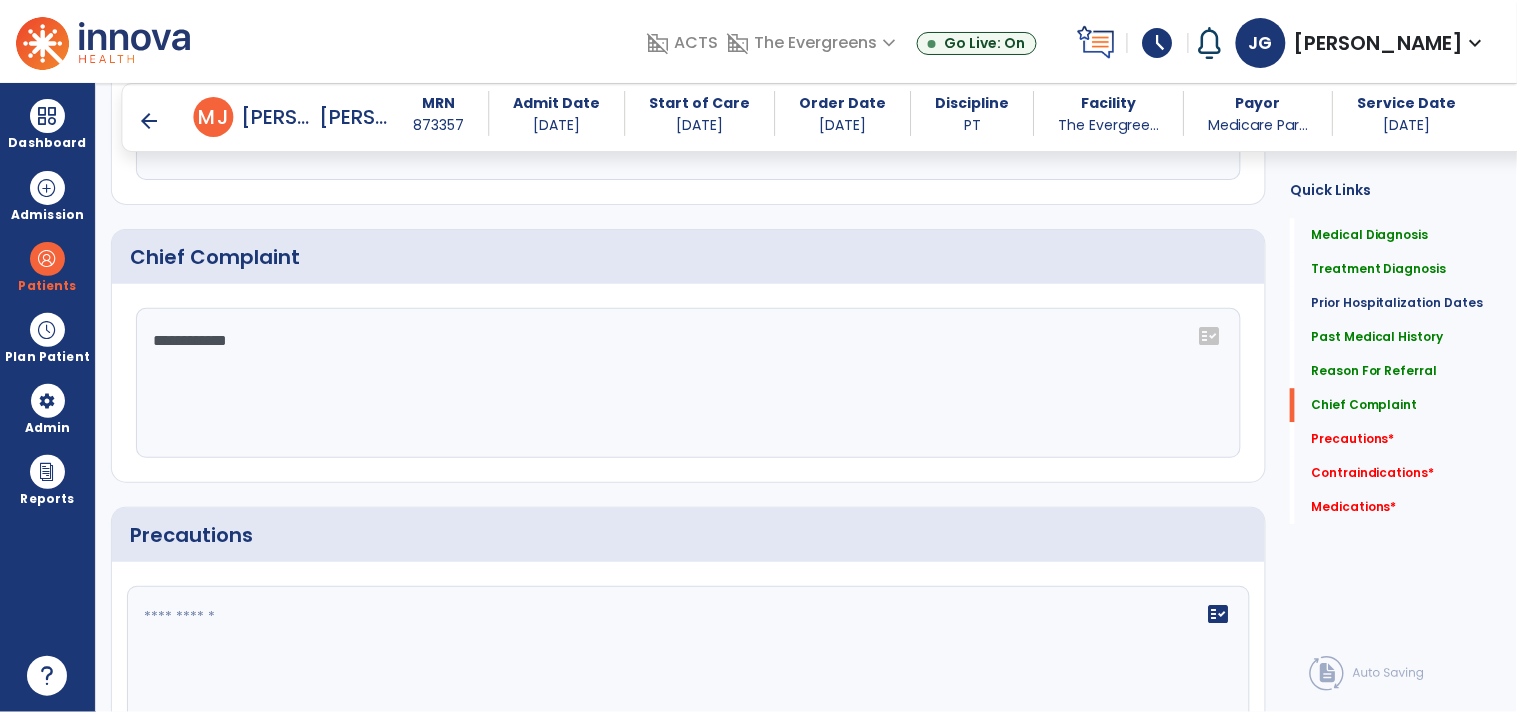 click 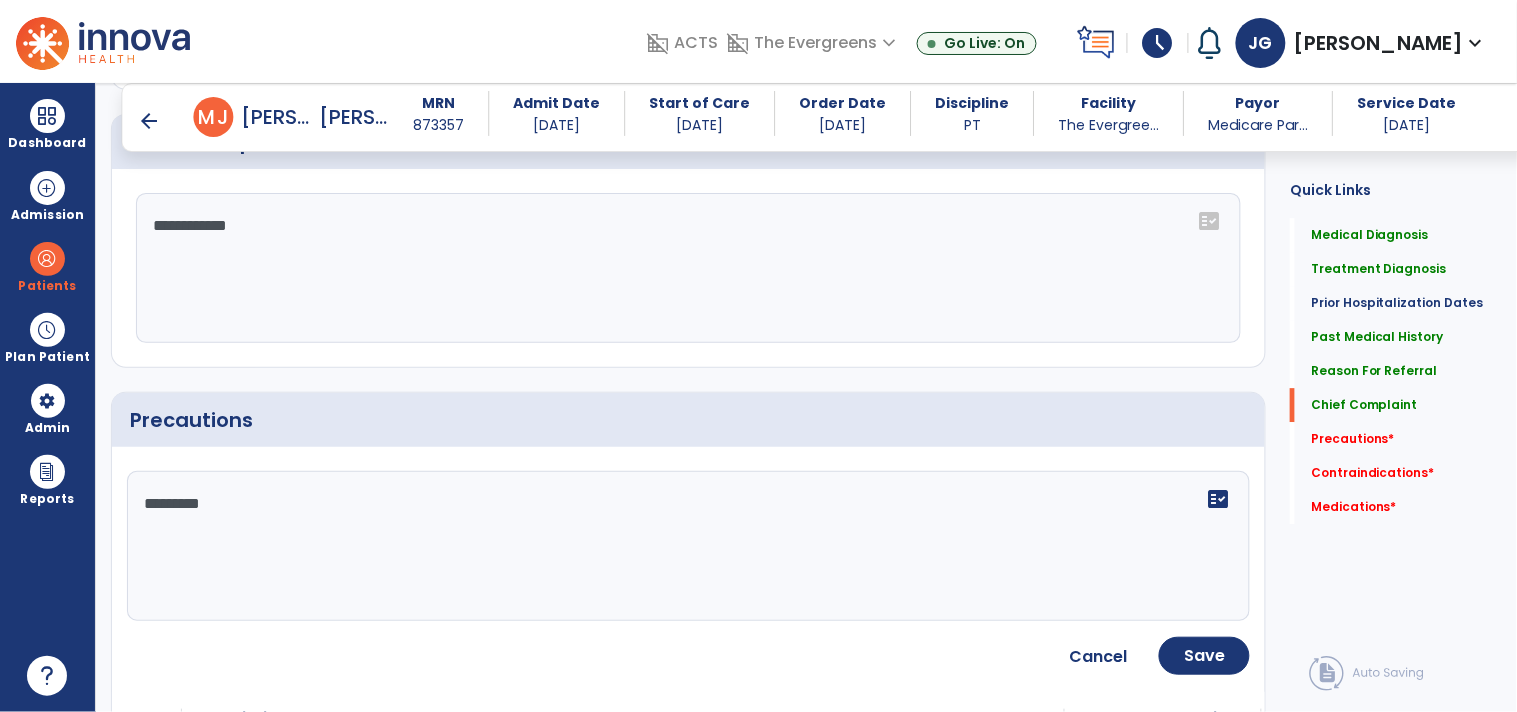 scroll, scrollTop: 1393, scrollLeft: 0, axis: vertical 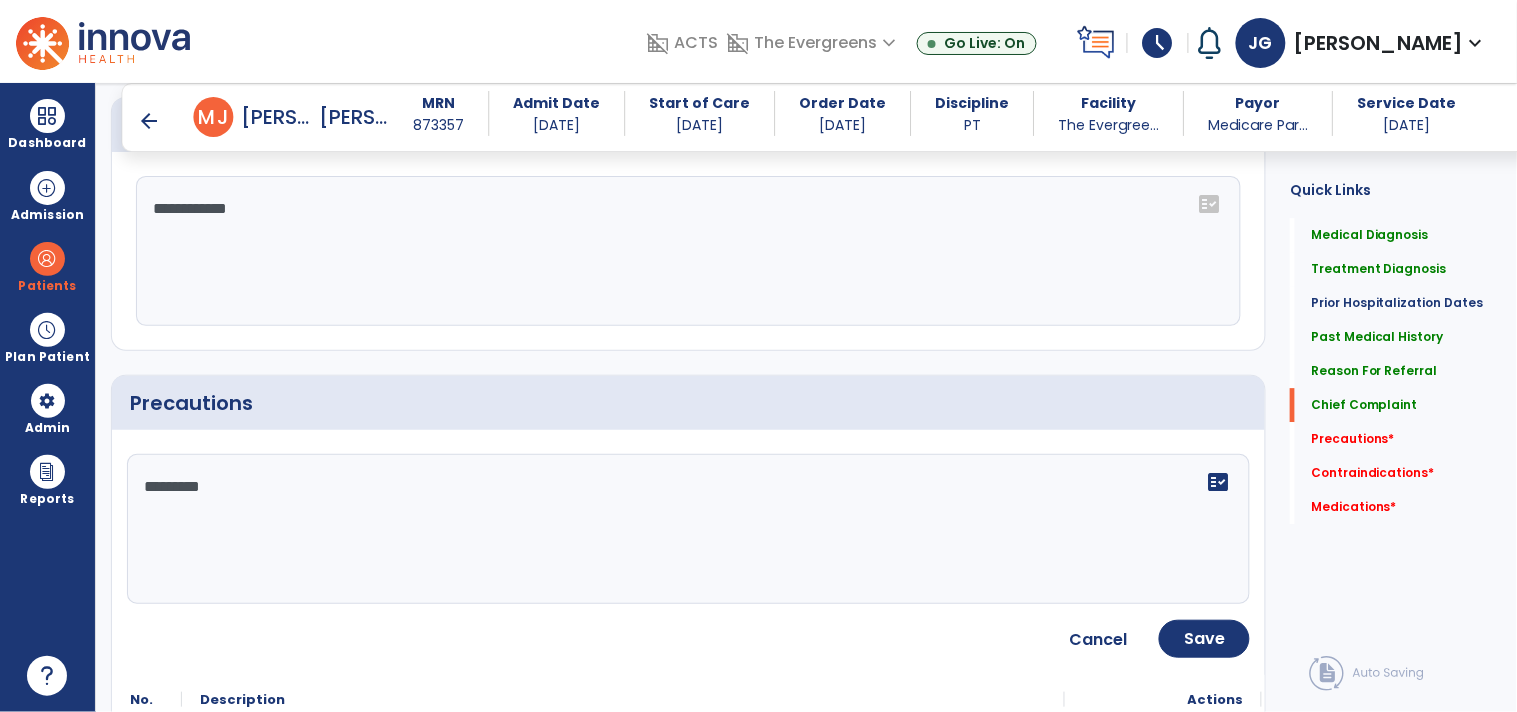 type on "*********" 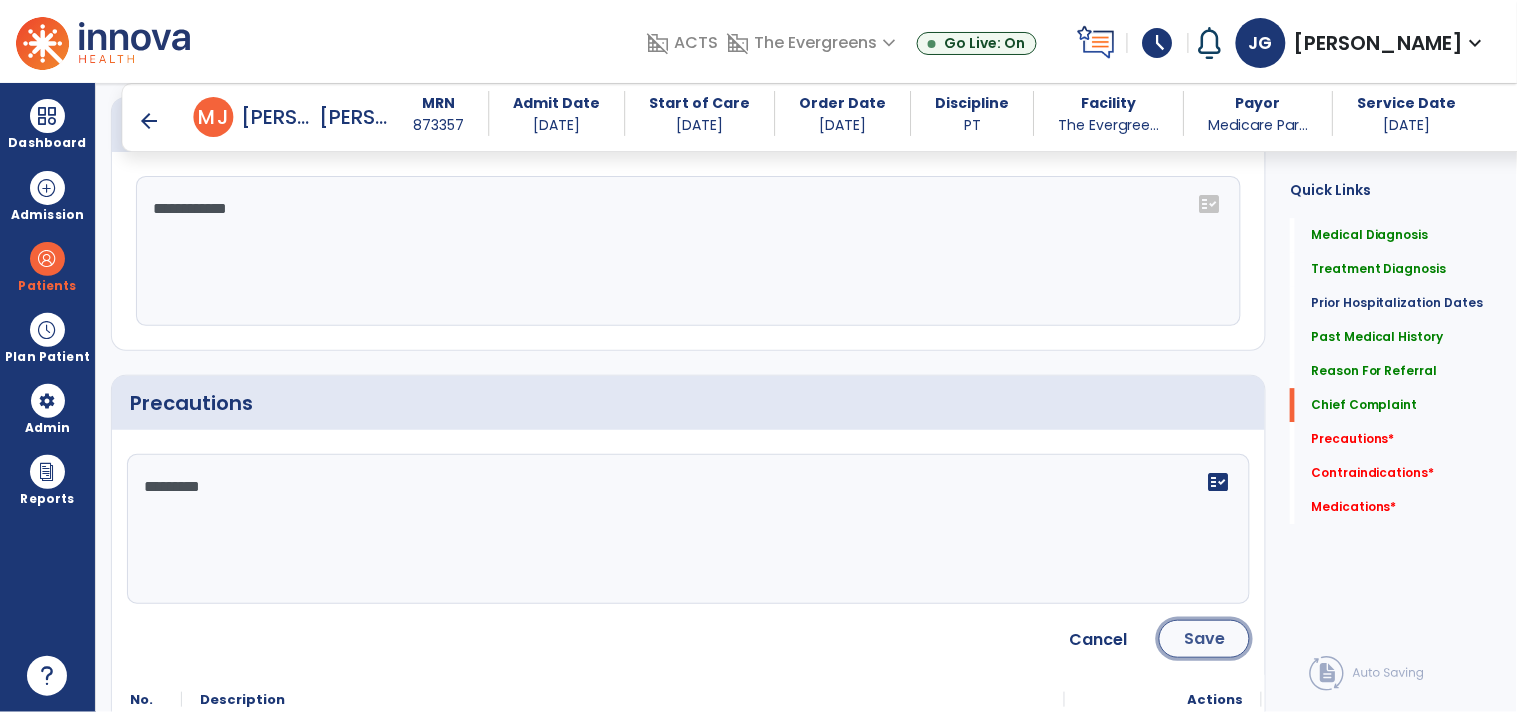 click on "Save" 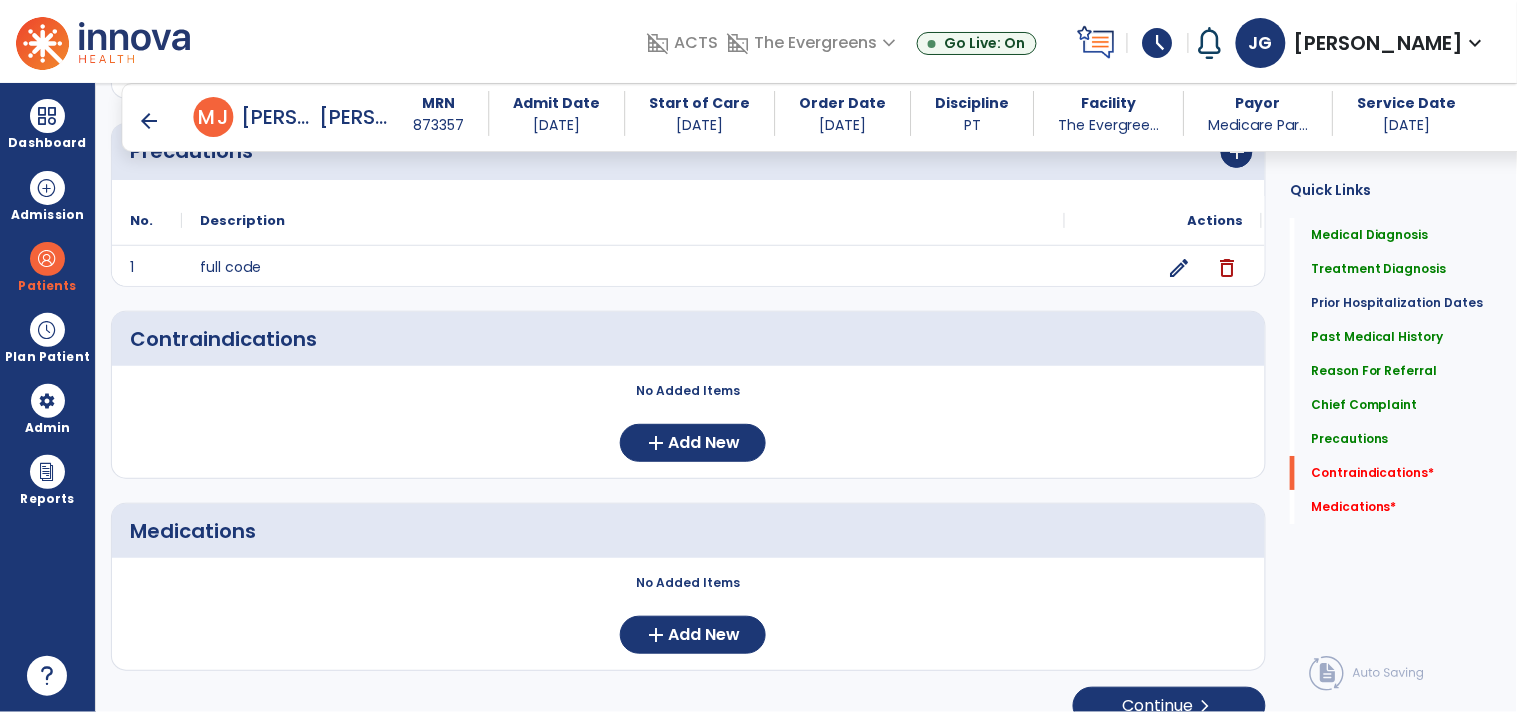 scroll, scrollTop: 1676, scrollLeft: 0, axis: vertical 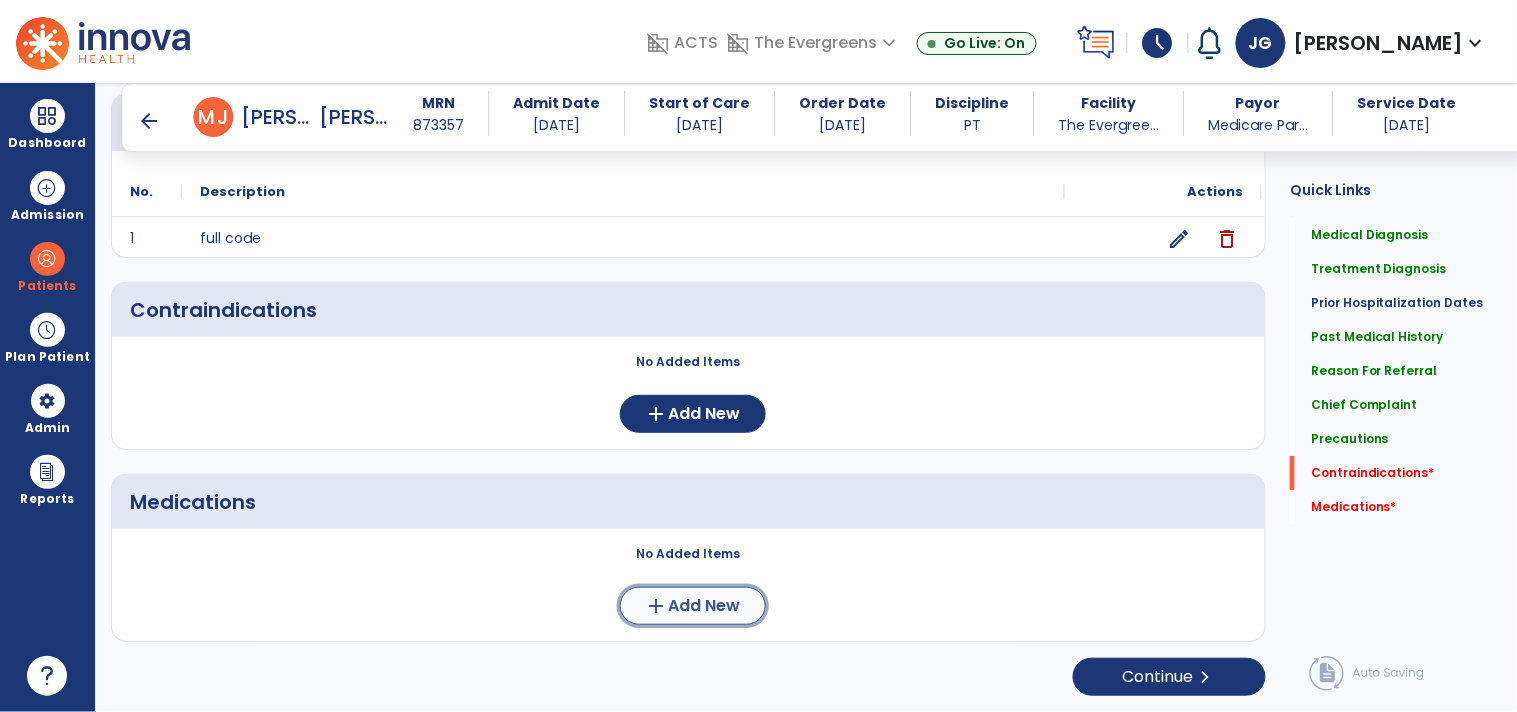 click on "add  Add New" 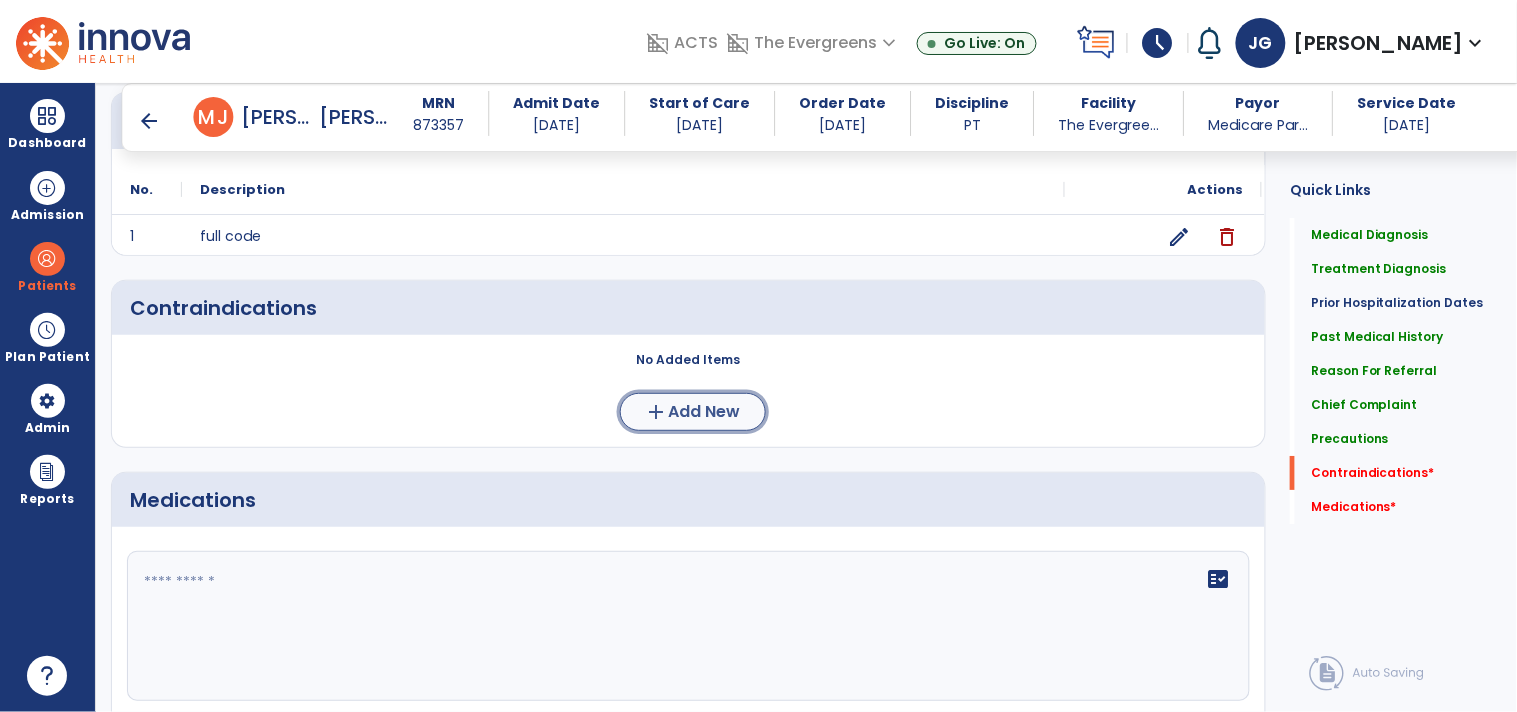 click on "add  Add New" 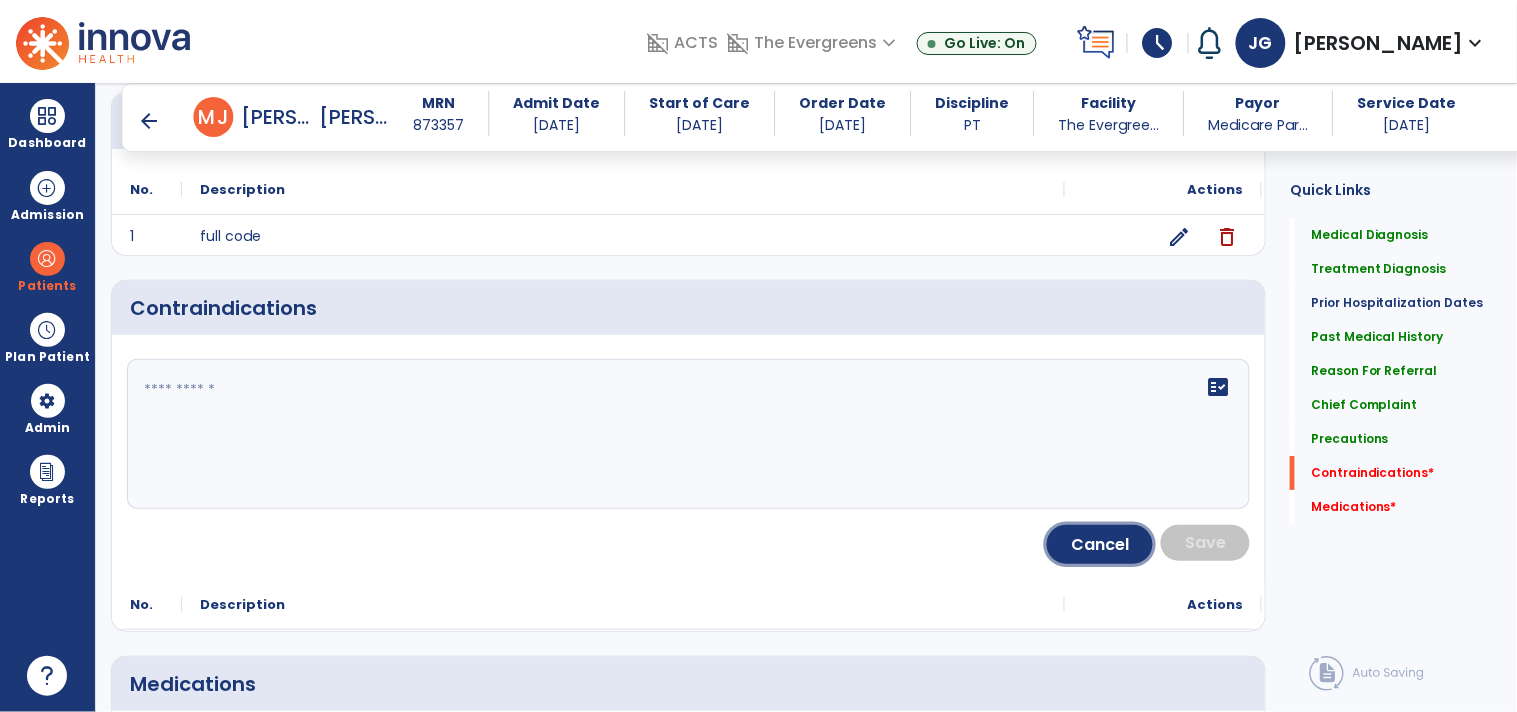 click on "Cancel" 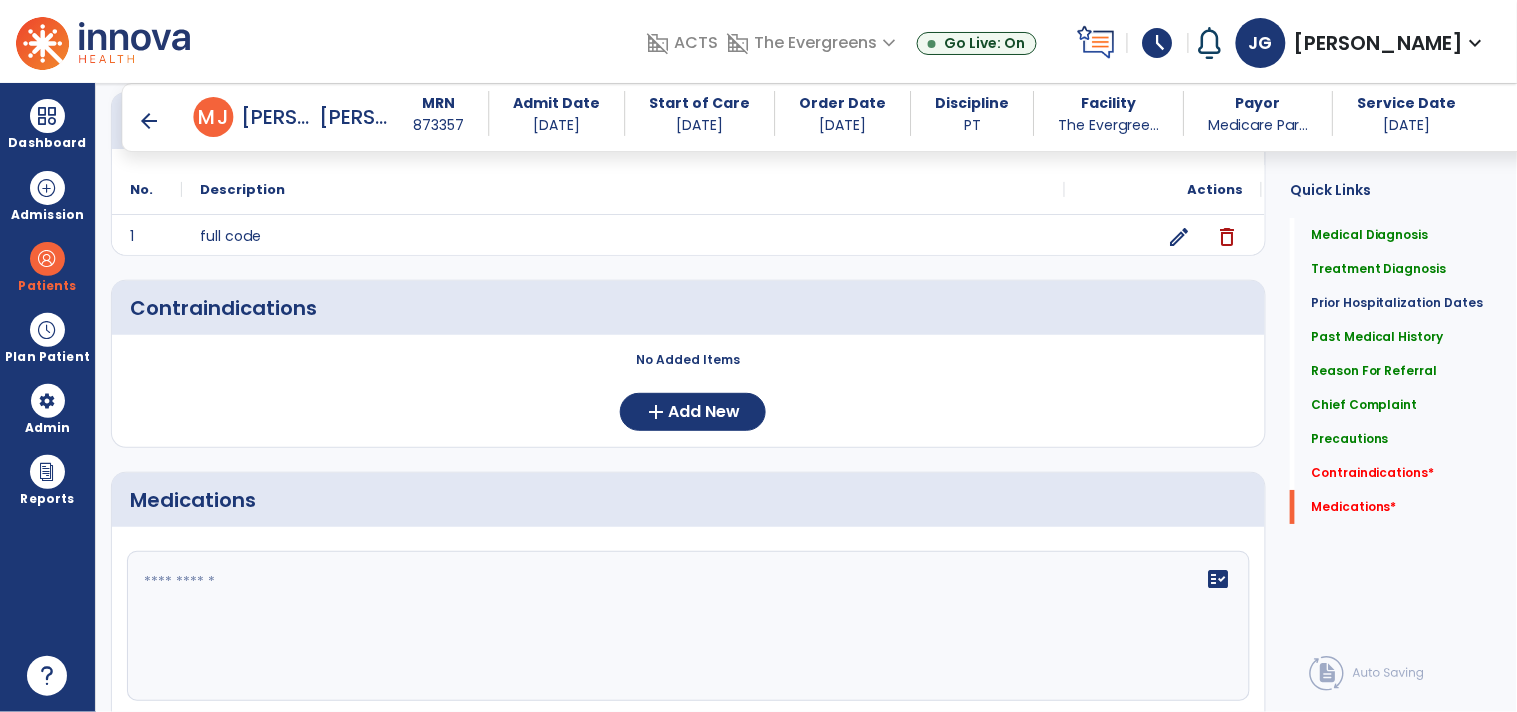 click 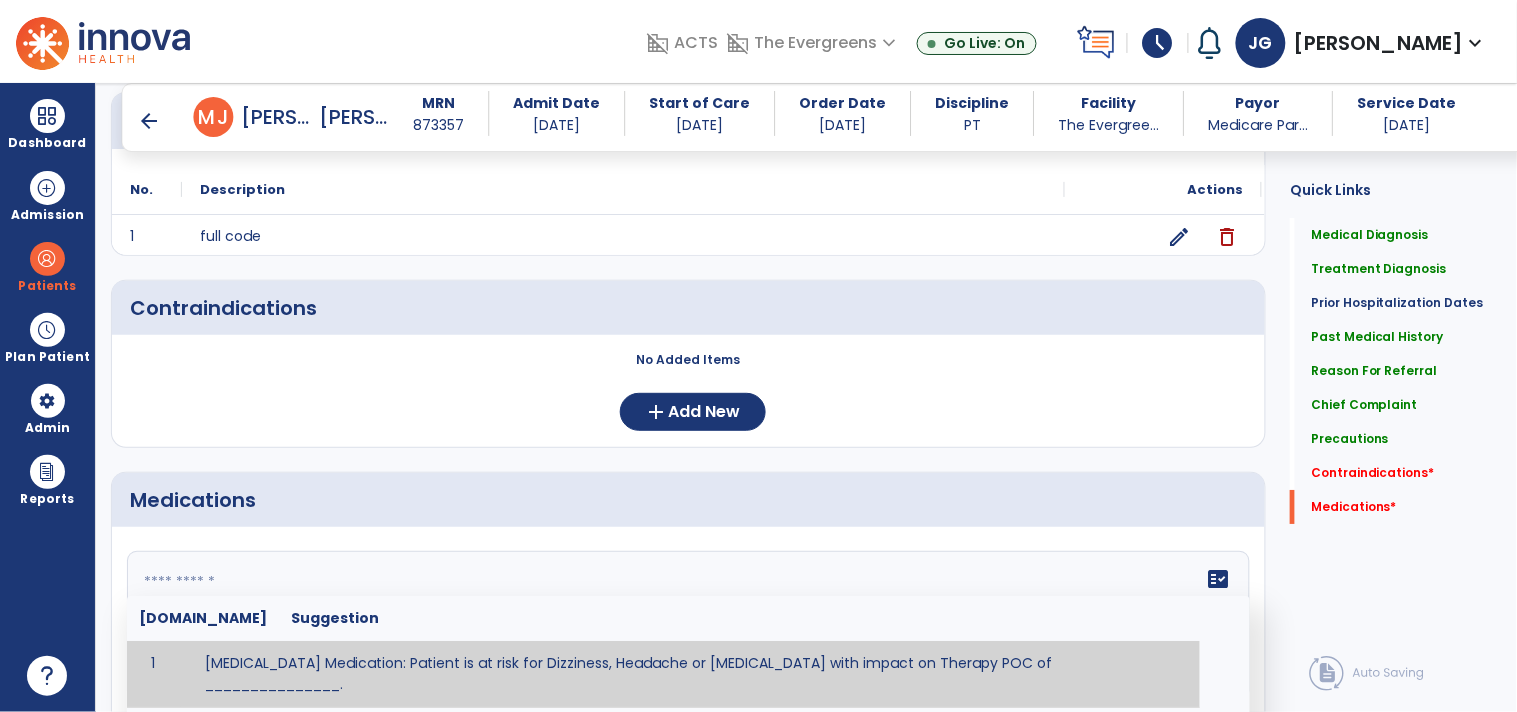 paste on "**********" 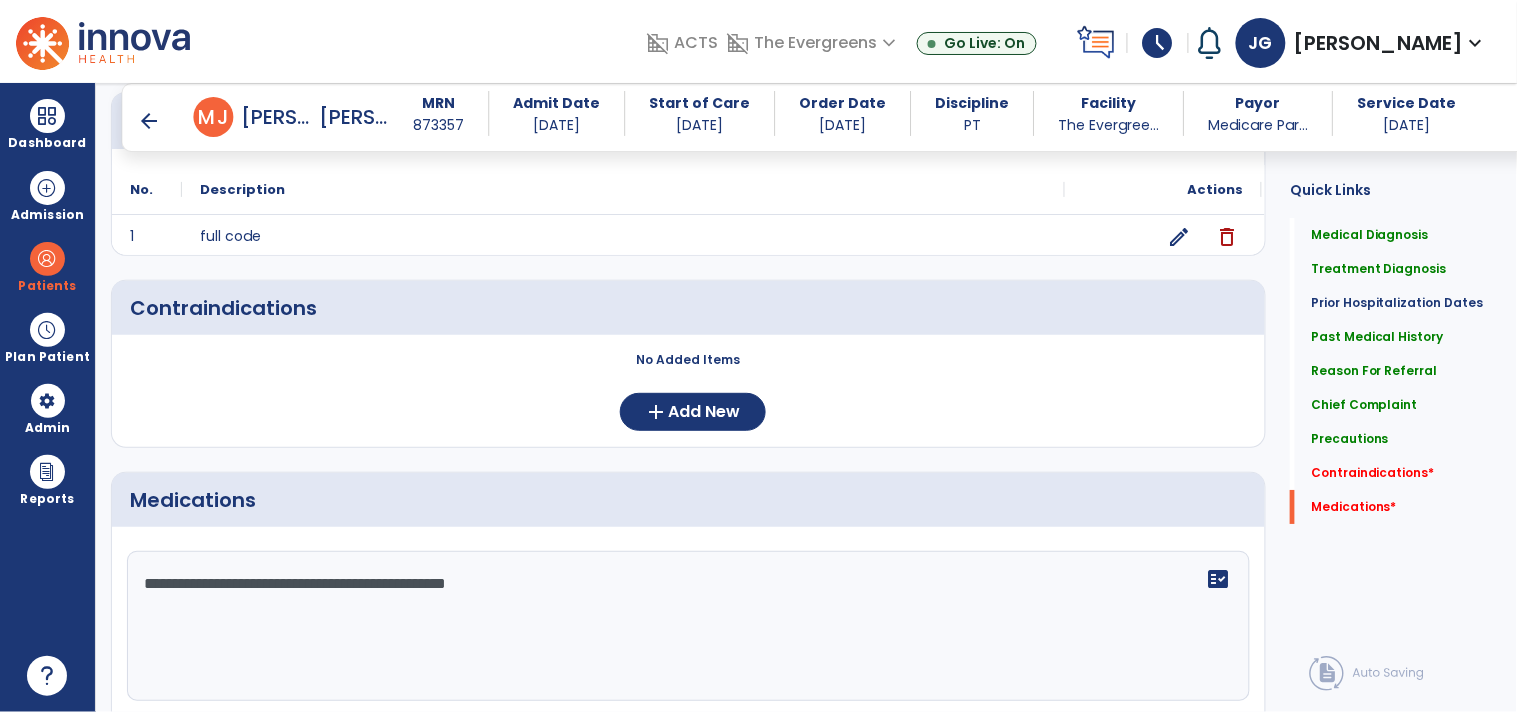 scroll, scrollTop: 1861, scrollLeft: 0, axis: vertical 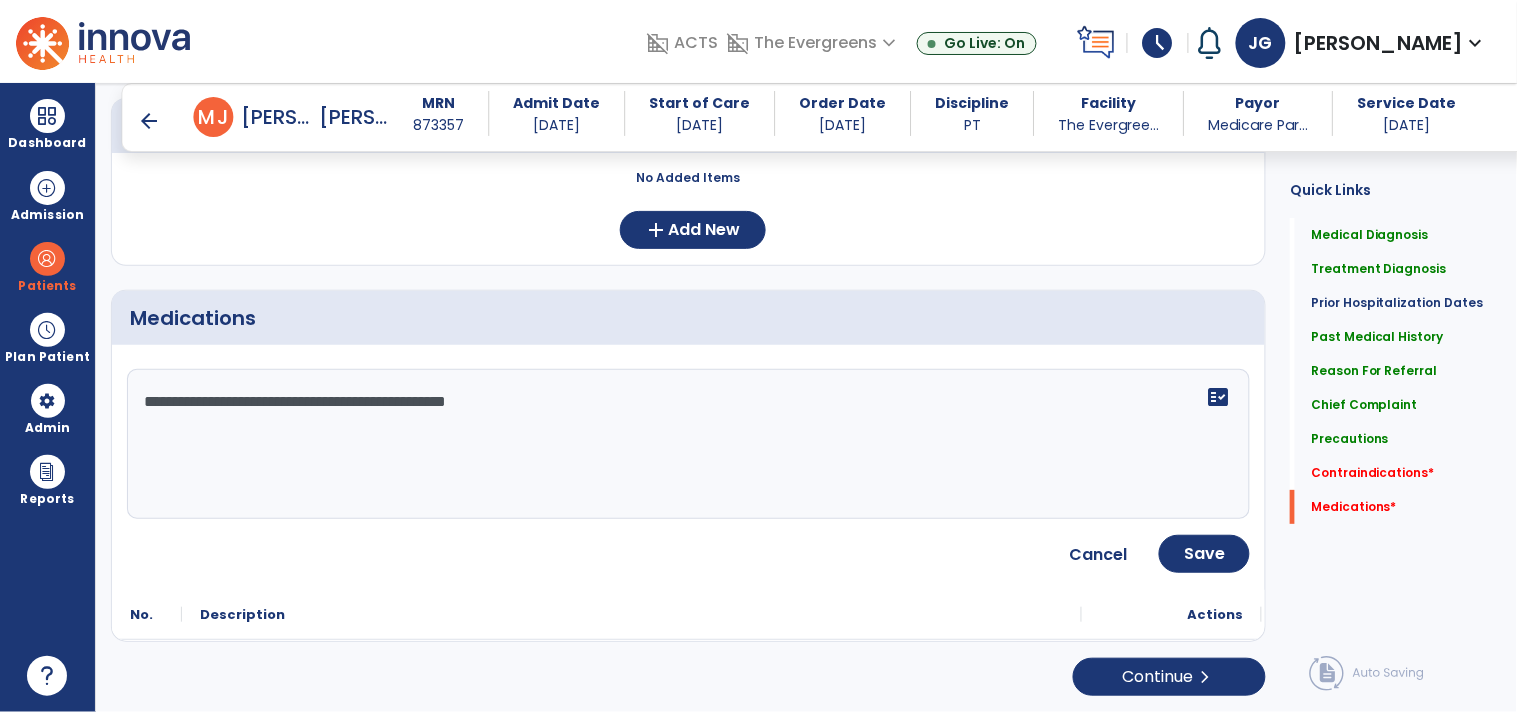 type on "**********" 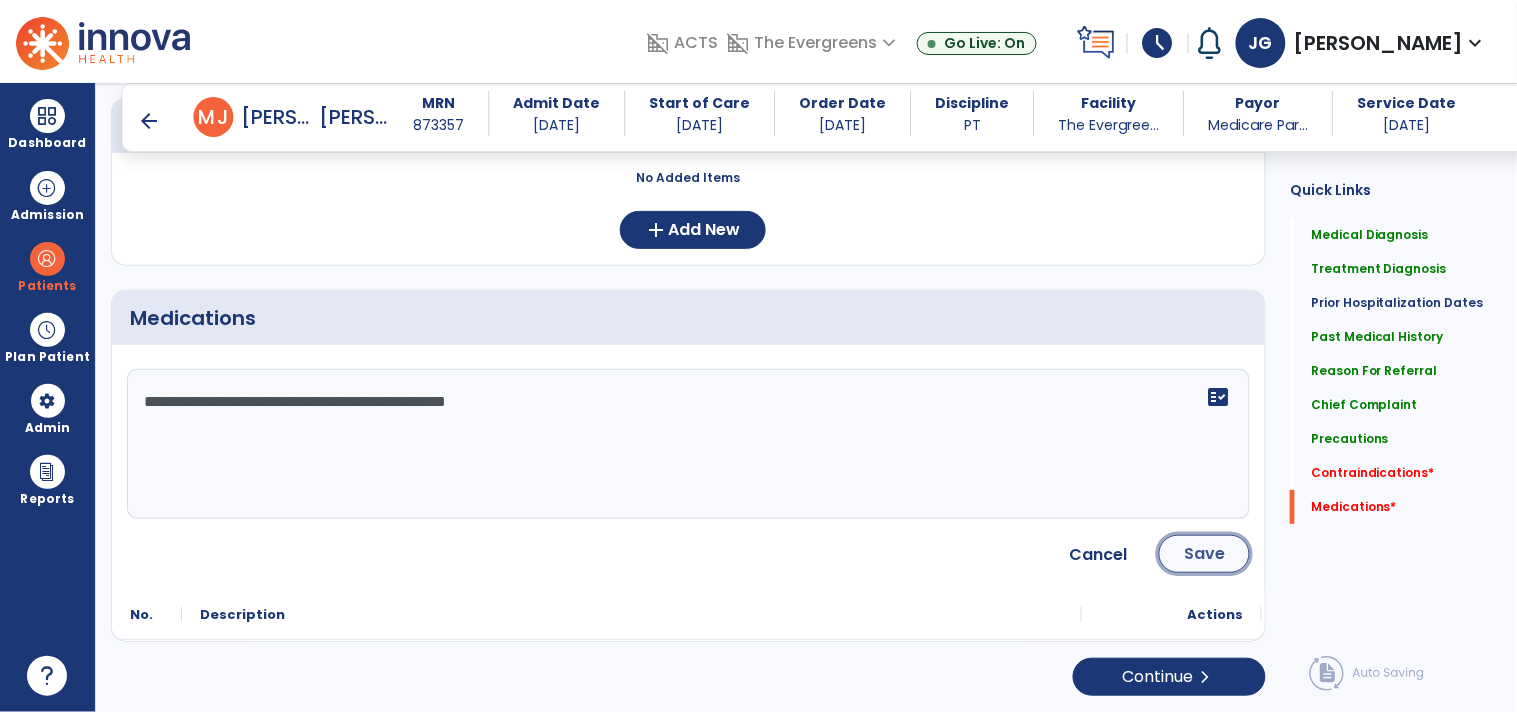 click on "Save" 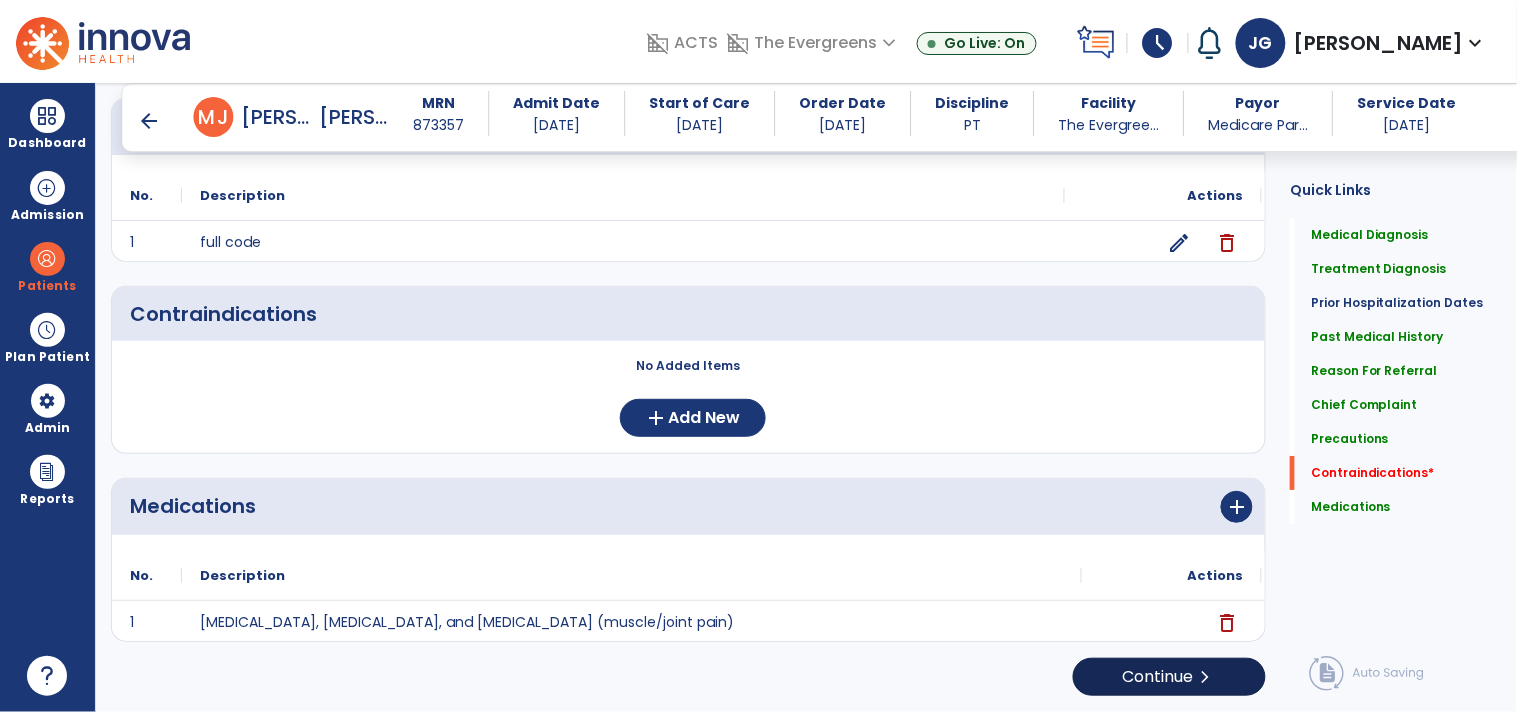 scroll, scrollTop: 1673, scrollLeft: 0, axis: vertical 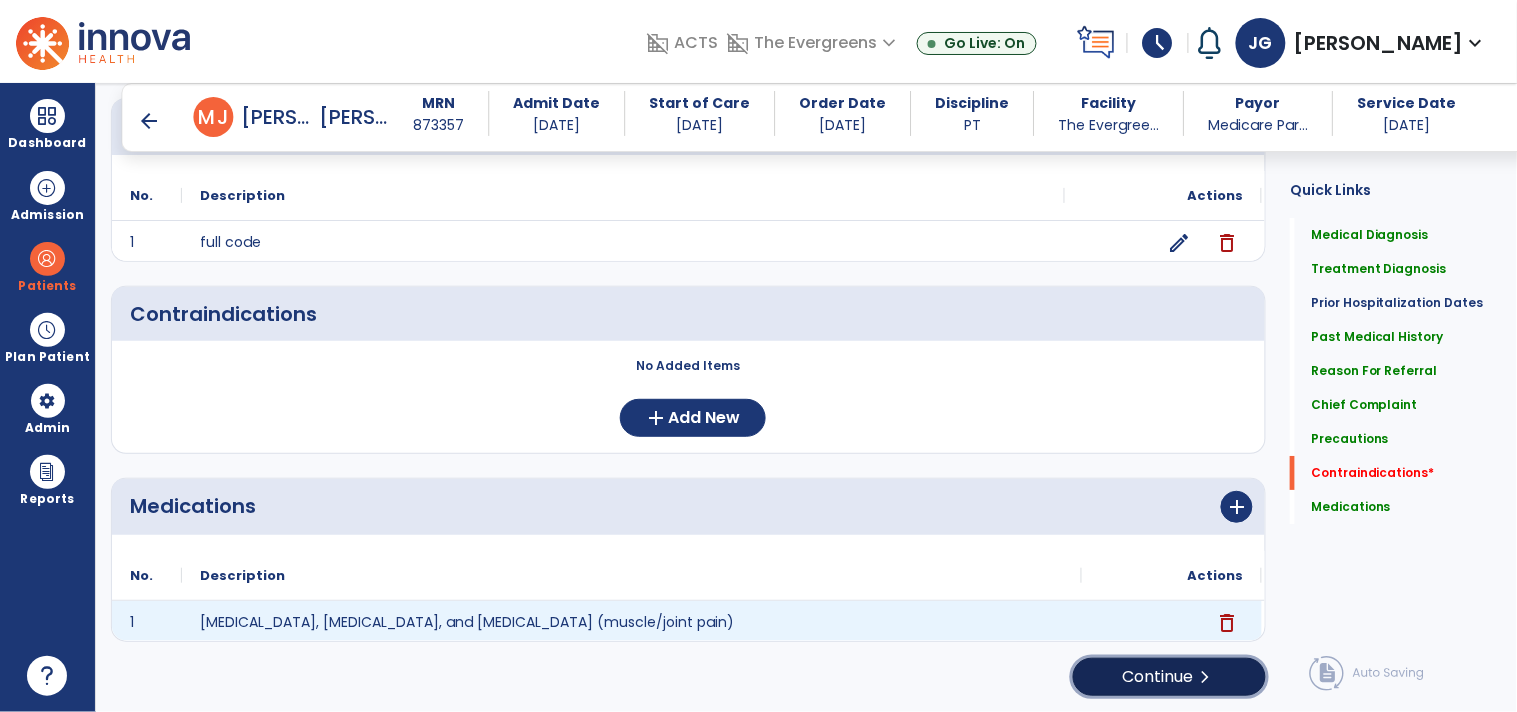 click on "Continue  chevron_right" 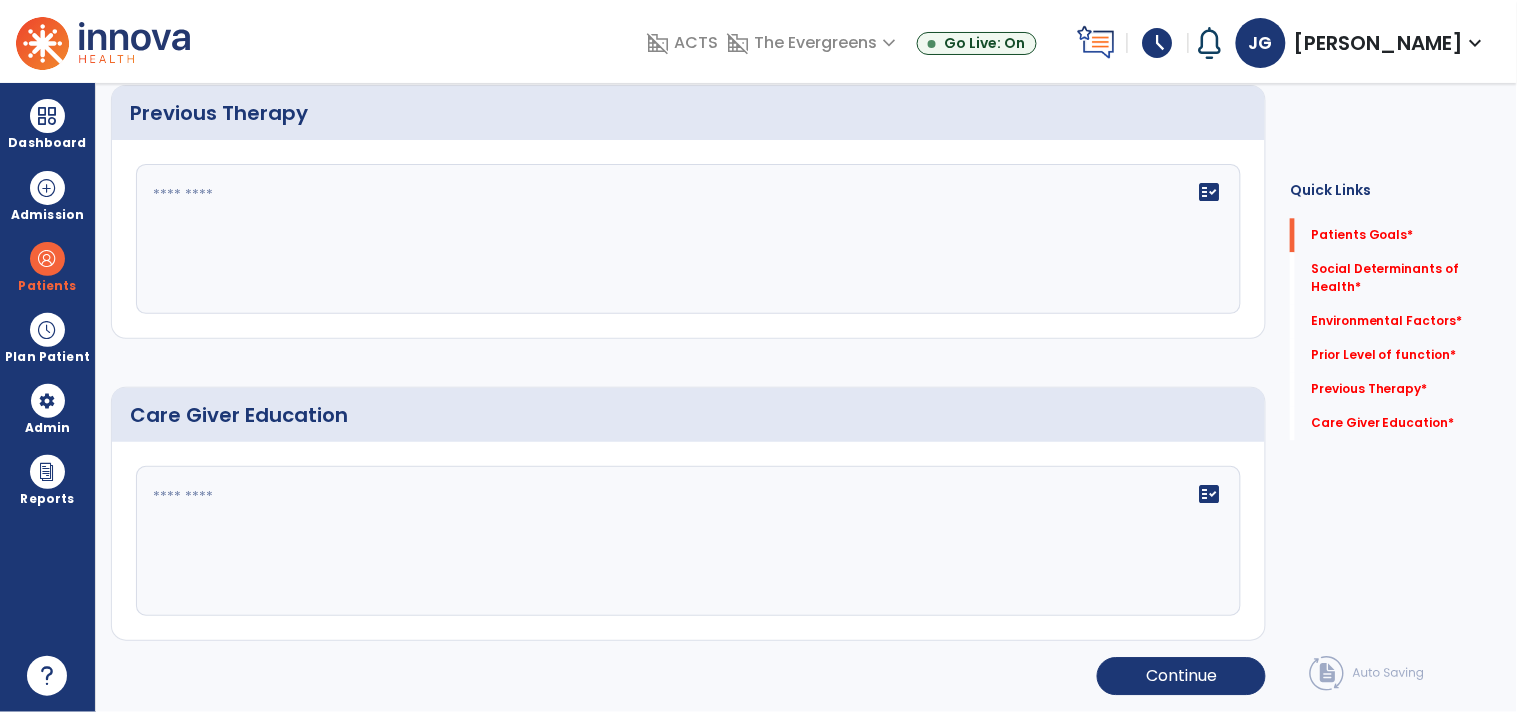 scroll, scrollTop: 0, scrollLeft: 0, axis: both 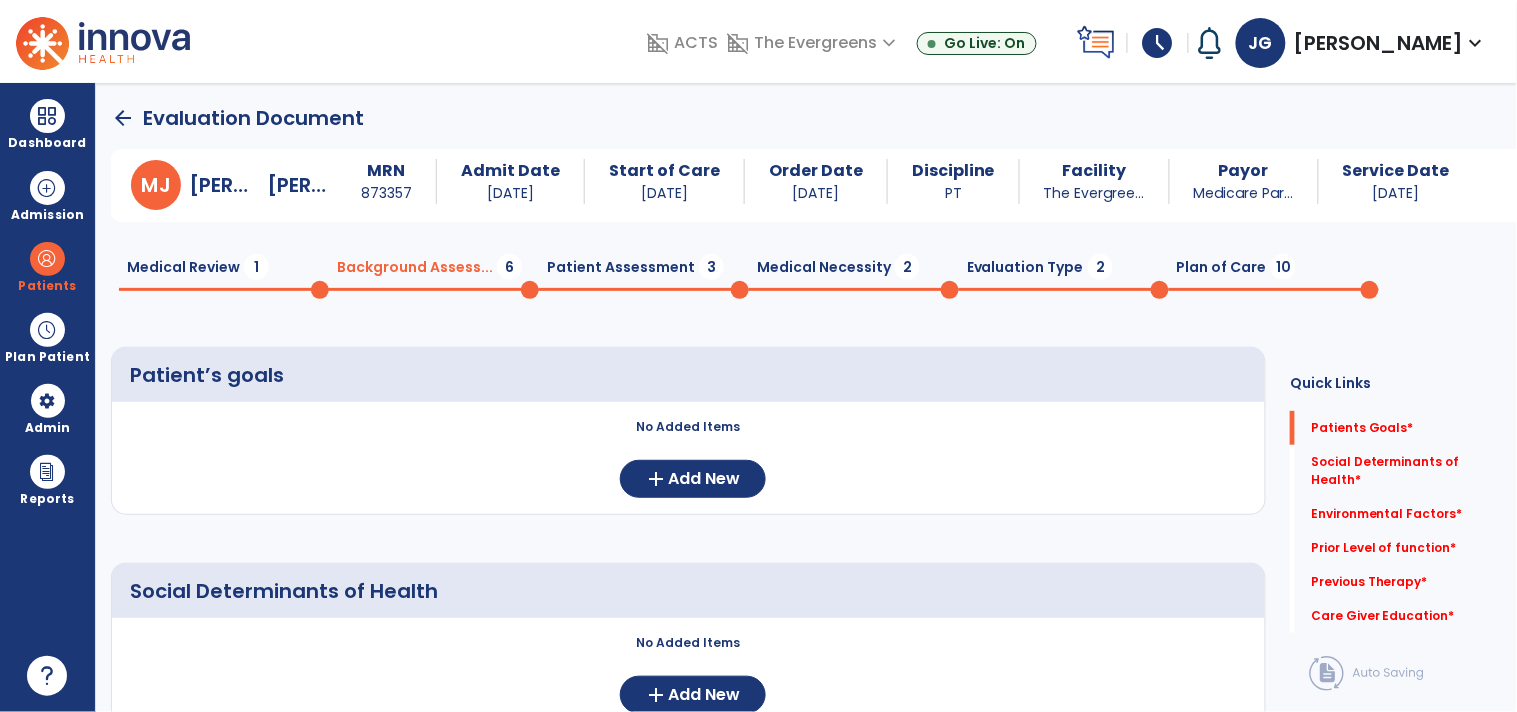 click on "Medical Review  1" 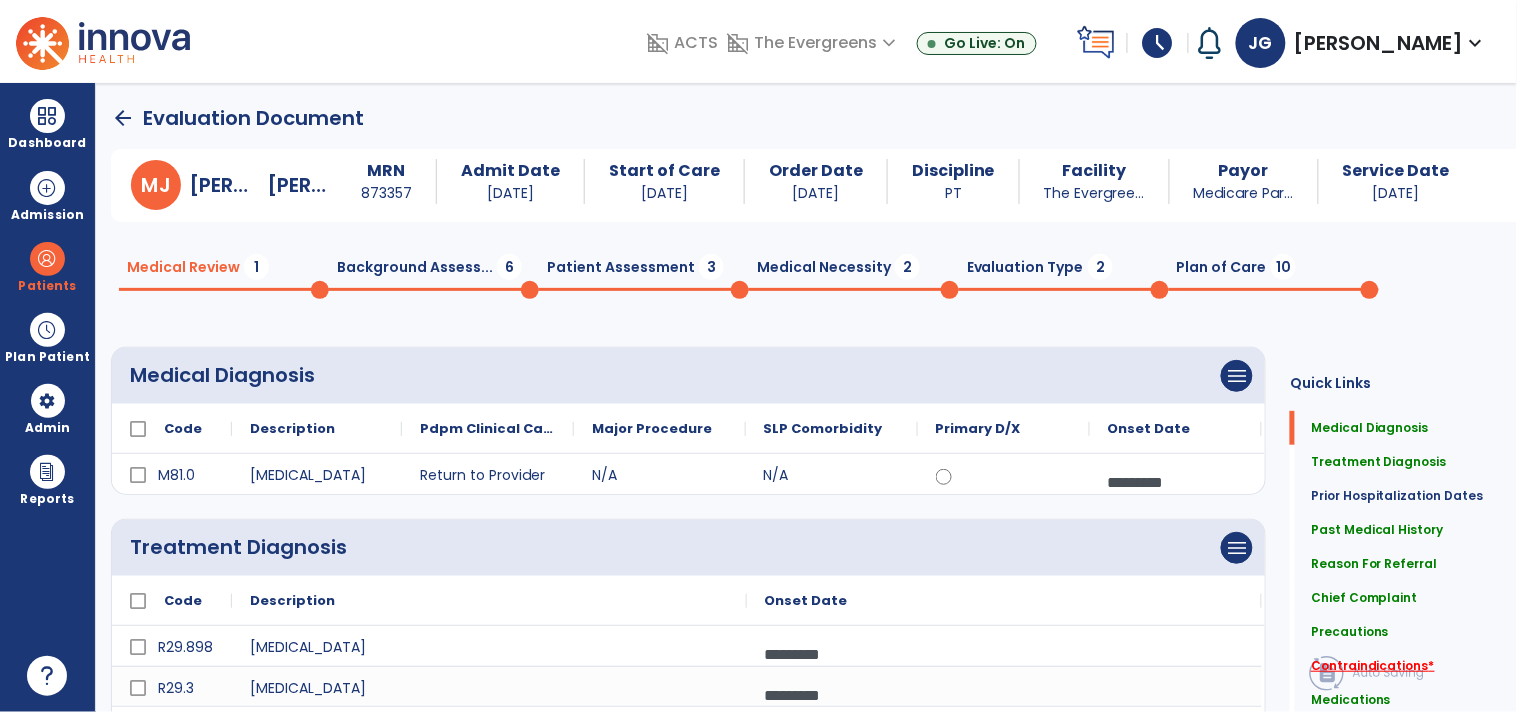 click on "Contraindications   *" 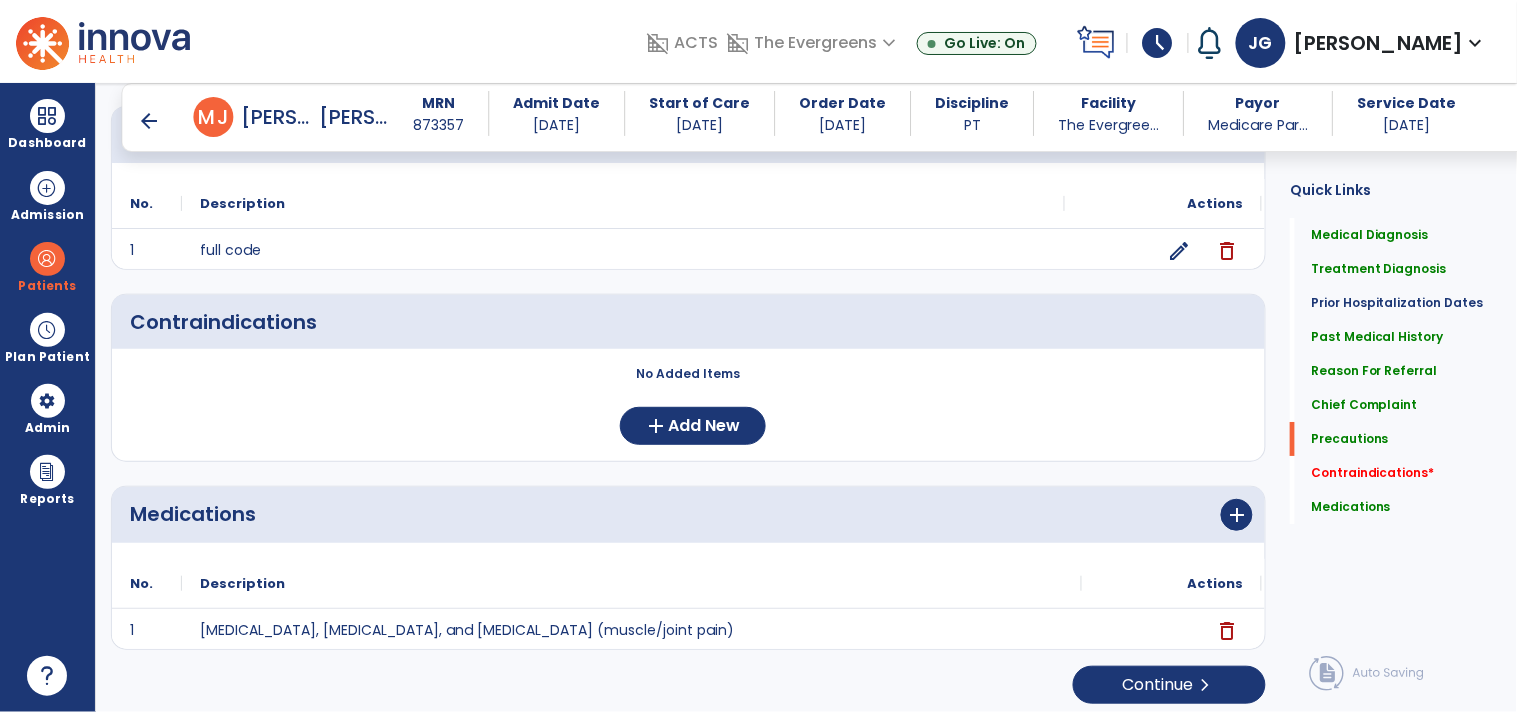 scroll, scrollTop: 1663, scrollLeft: 0, axis: vertical 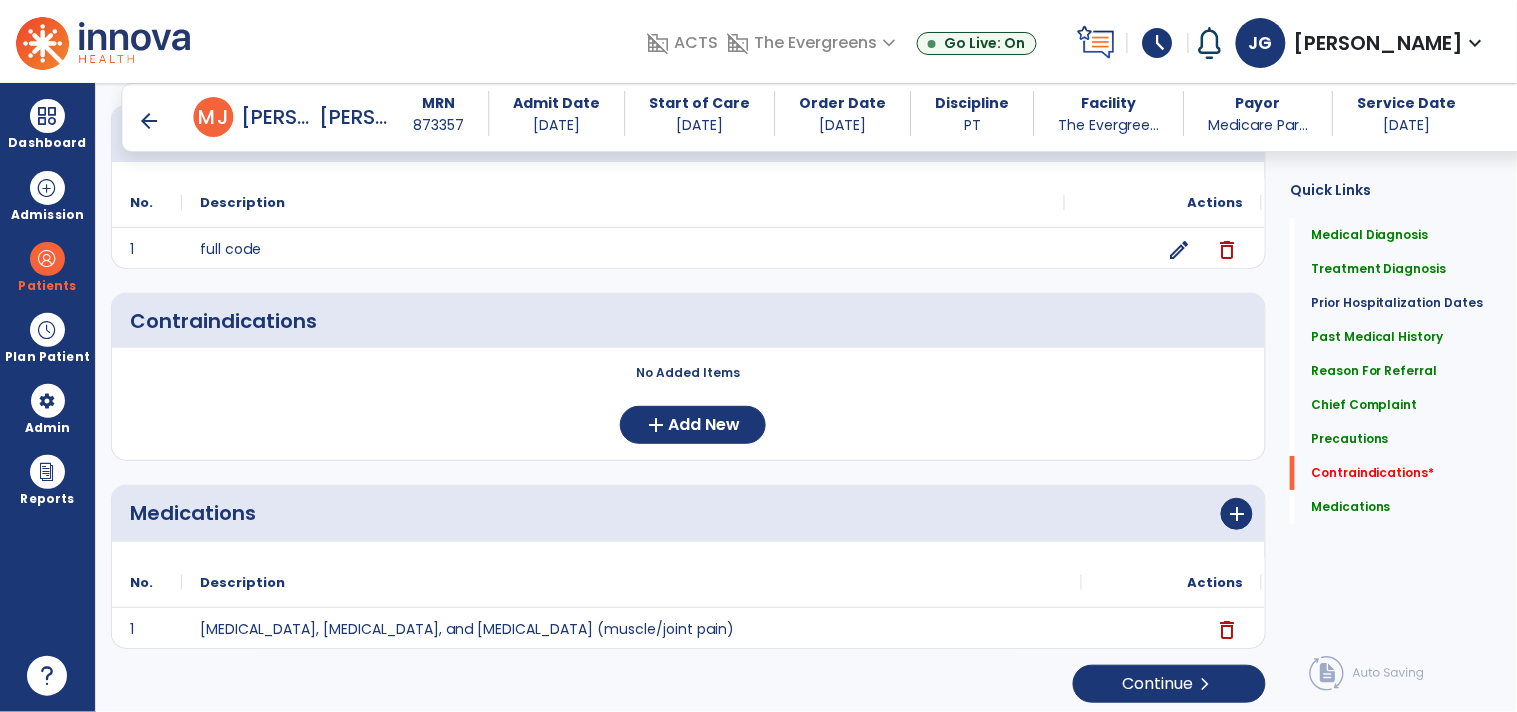 click on "No Added Items  add  Add New" 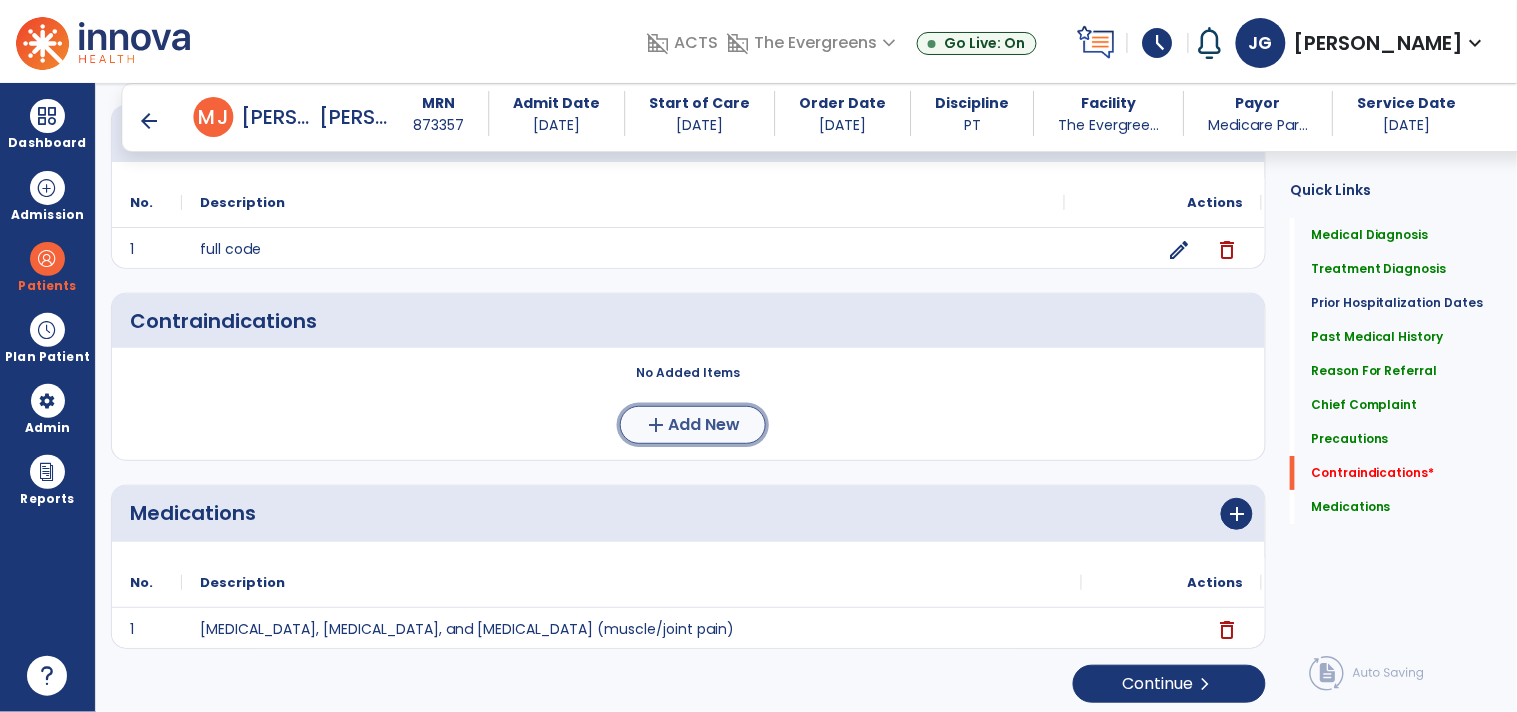 click on "add  Add New" 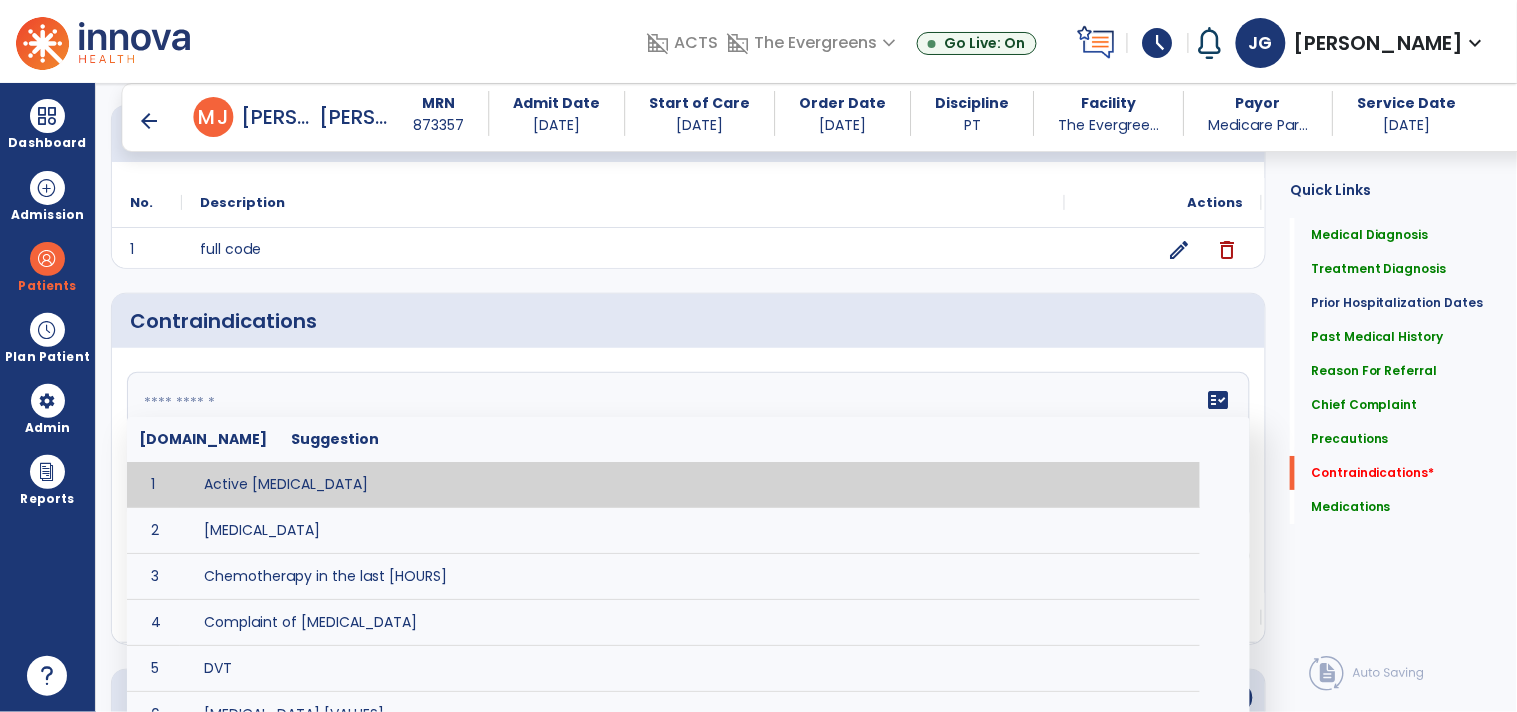 click 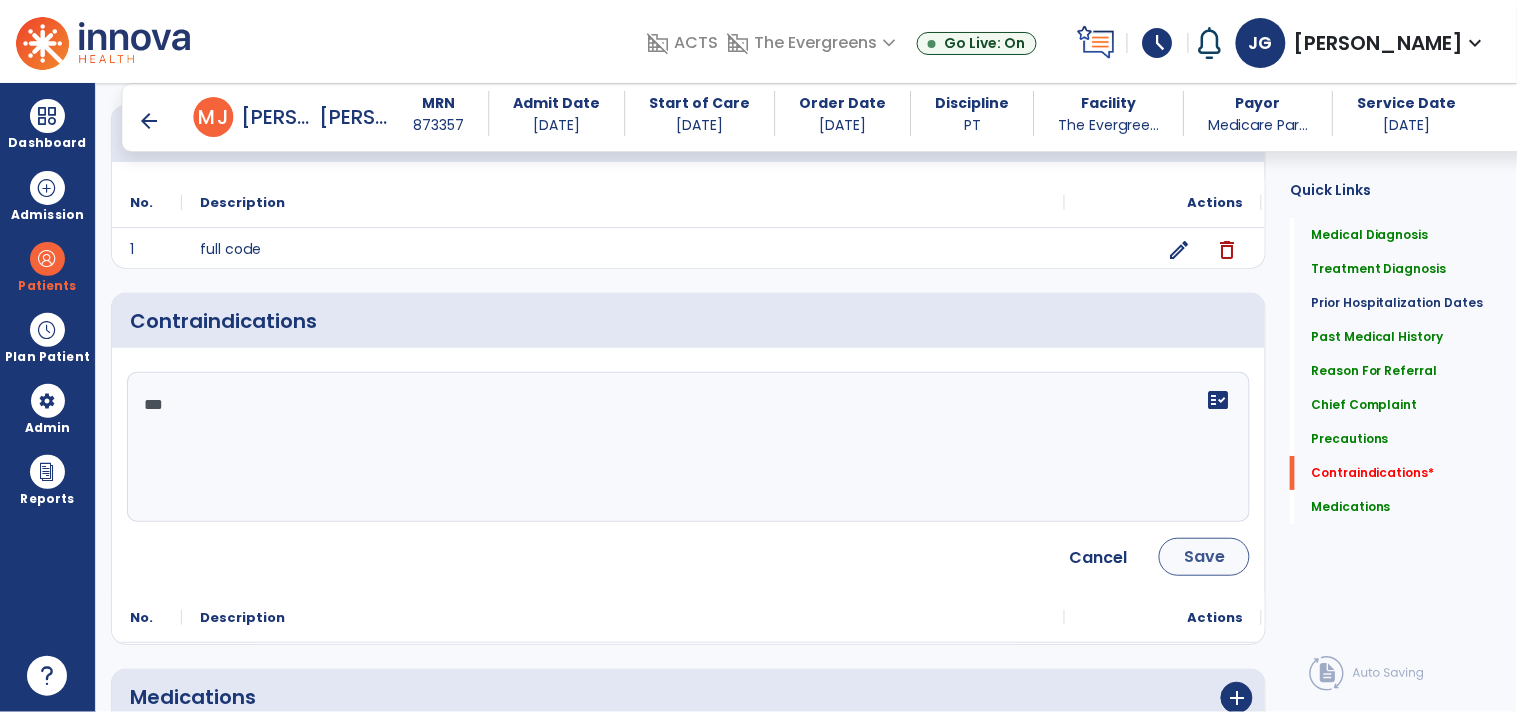 type on "***" 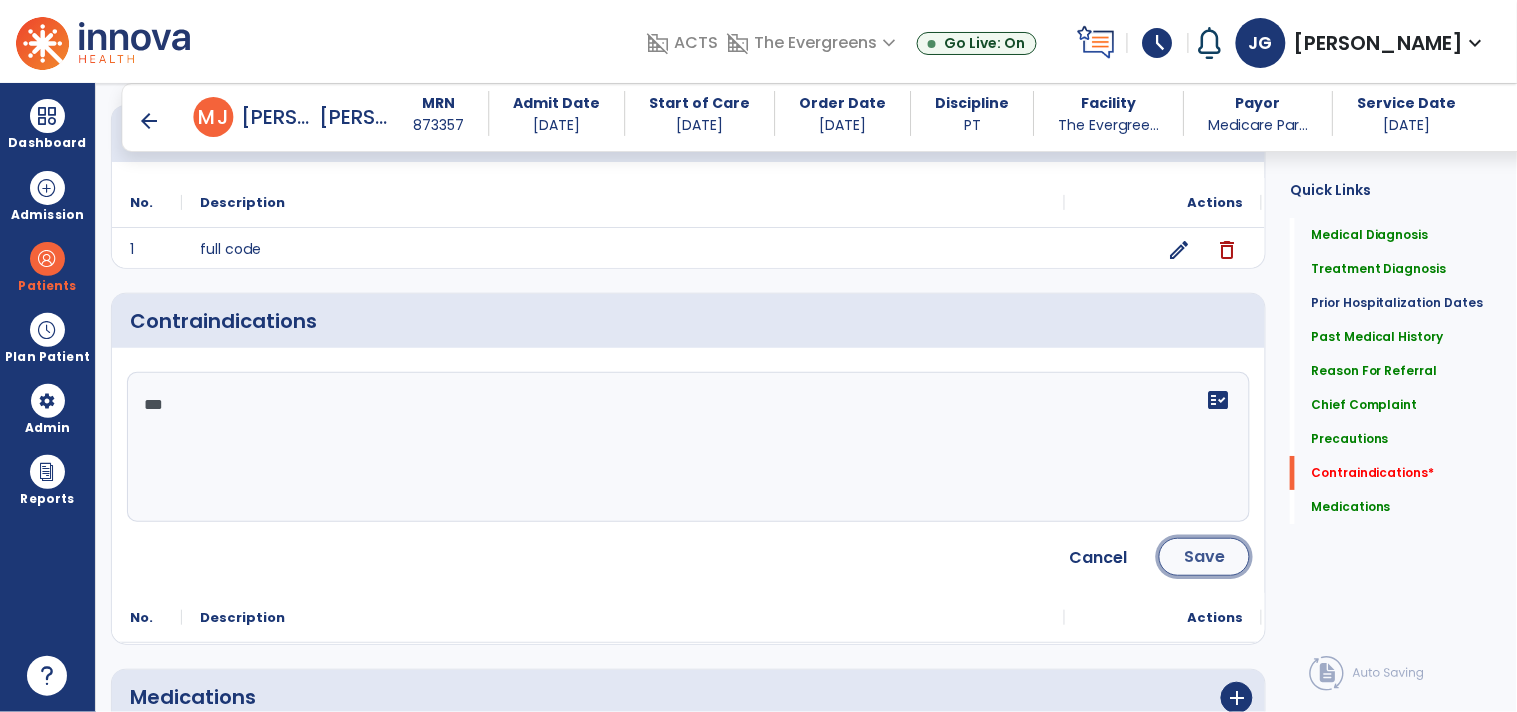 click on "Save" 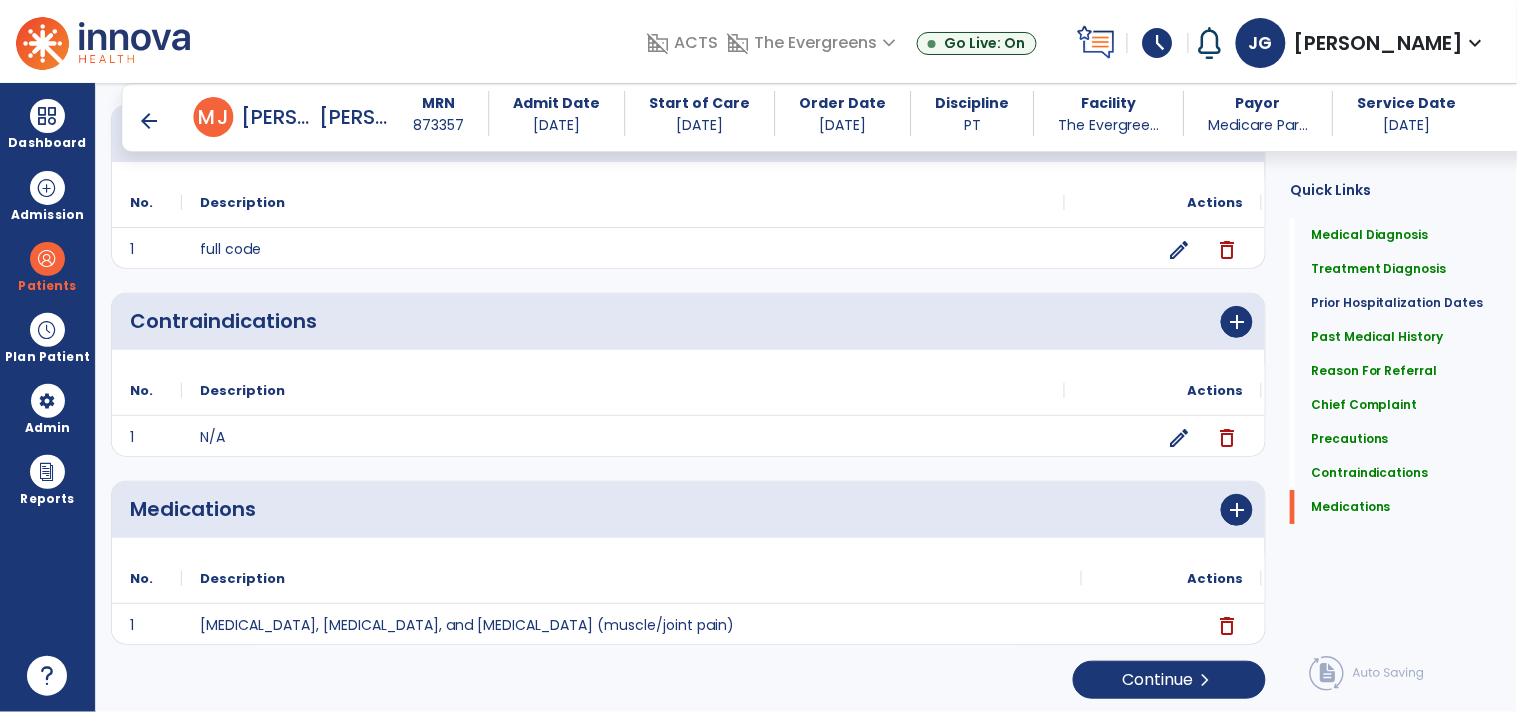scroll, scrollTop: 1668, scrollLeft: 0, axis: vertical 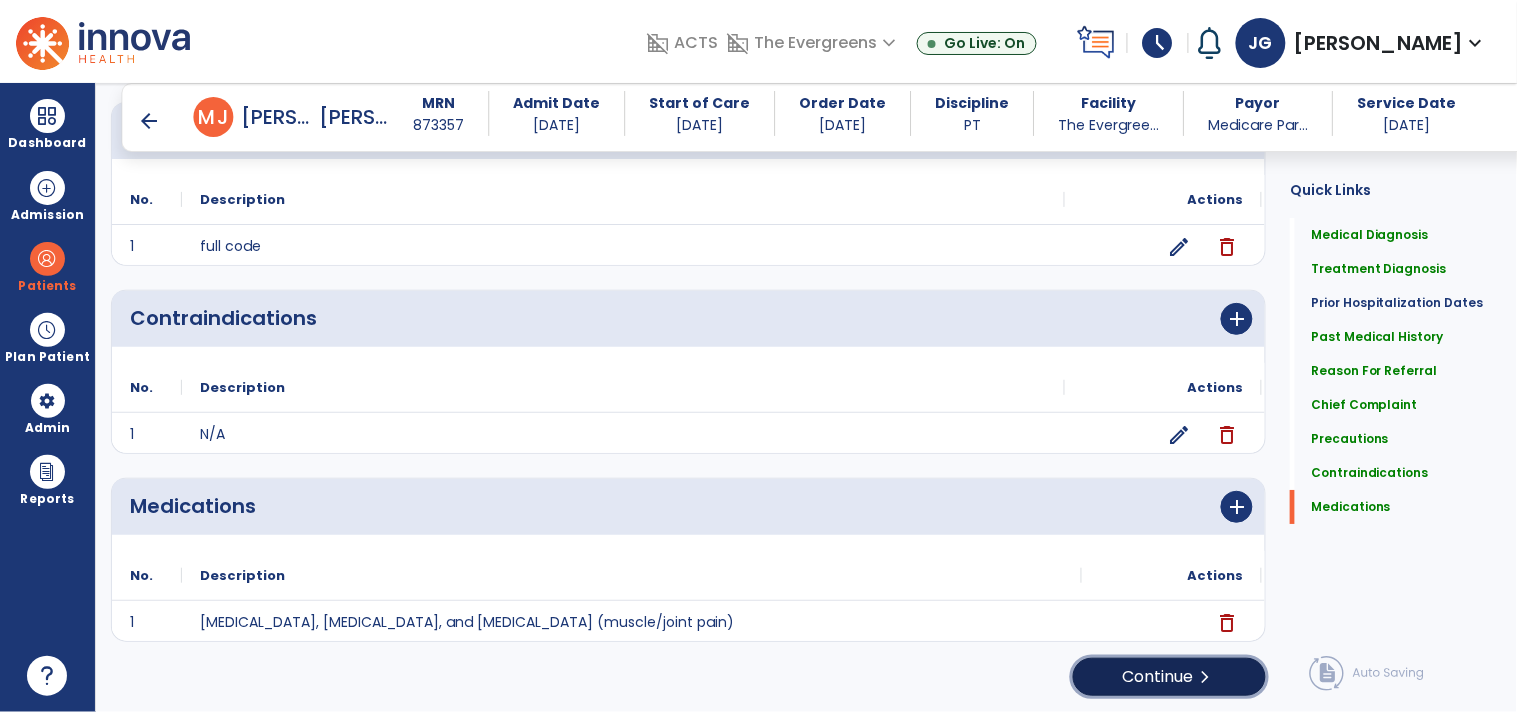 click on "Continue  chevron_right" 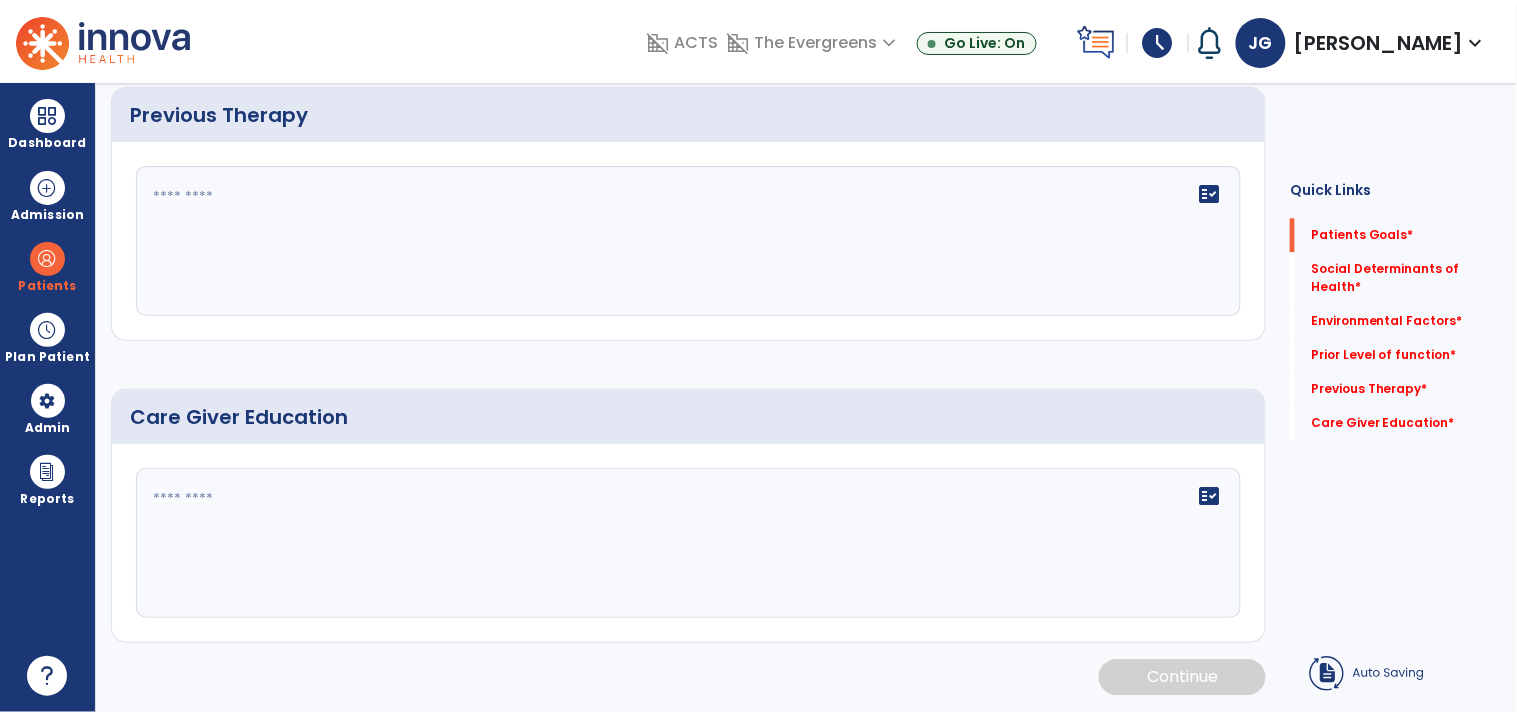 scroll, scrollTop: 0, scrollLeft: 0, axis: both 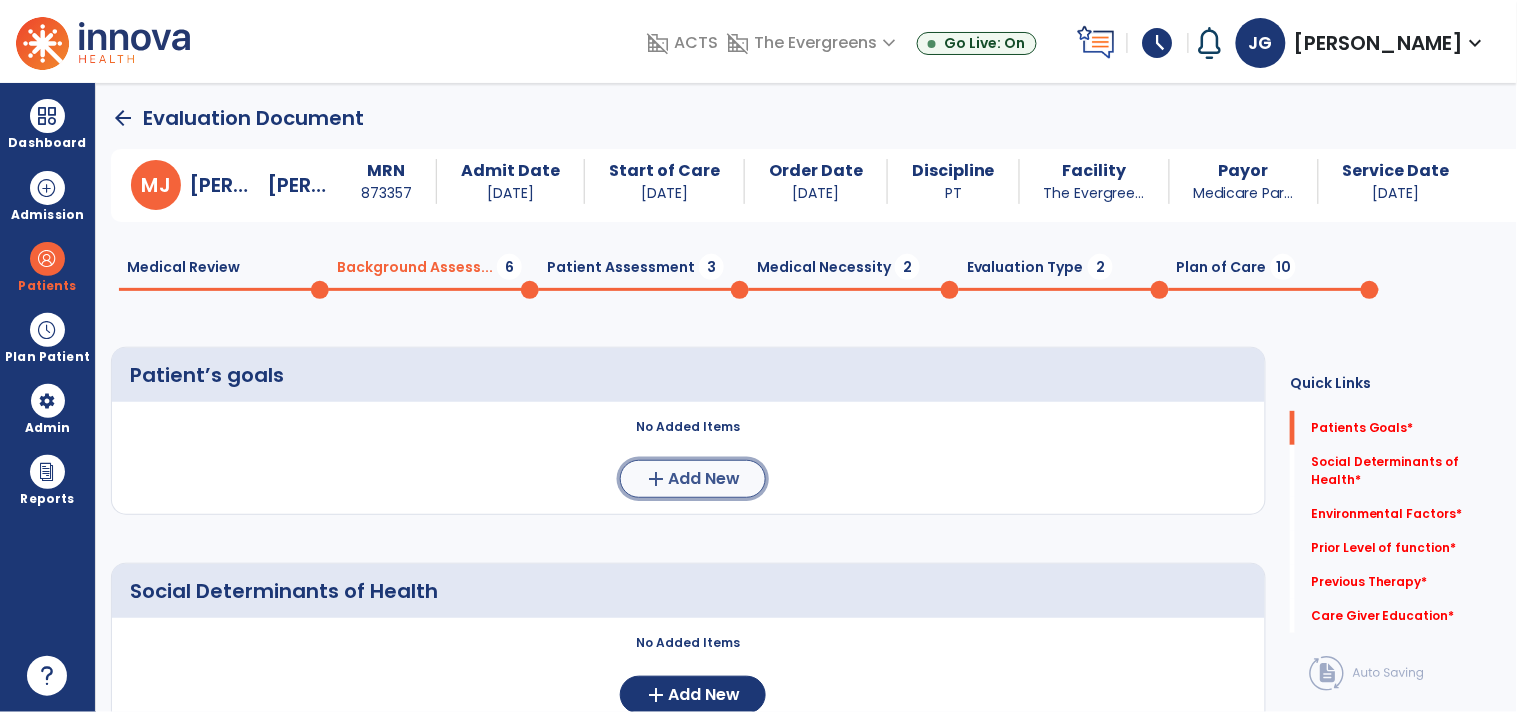 click on "Add New" 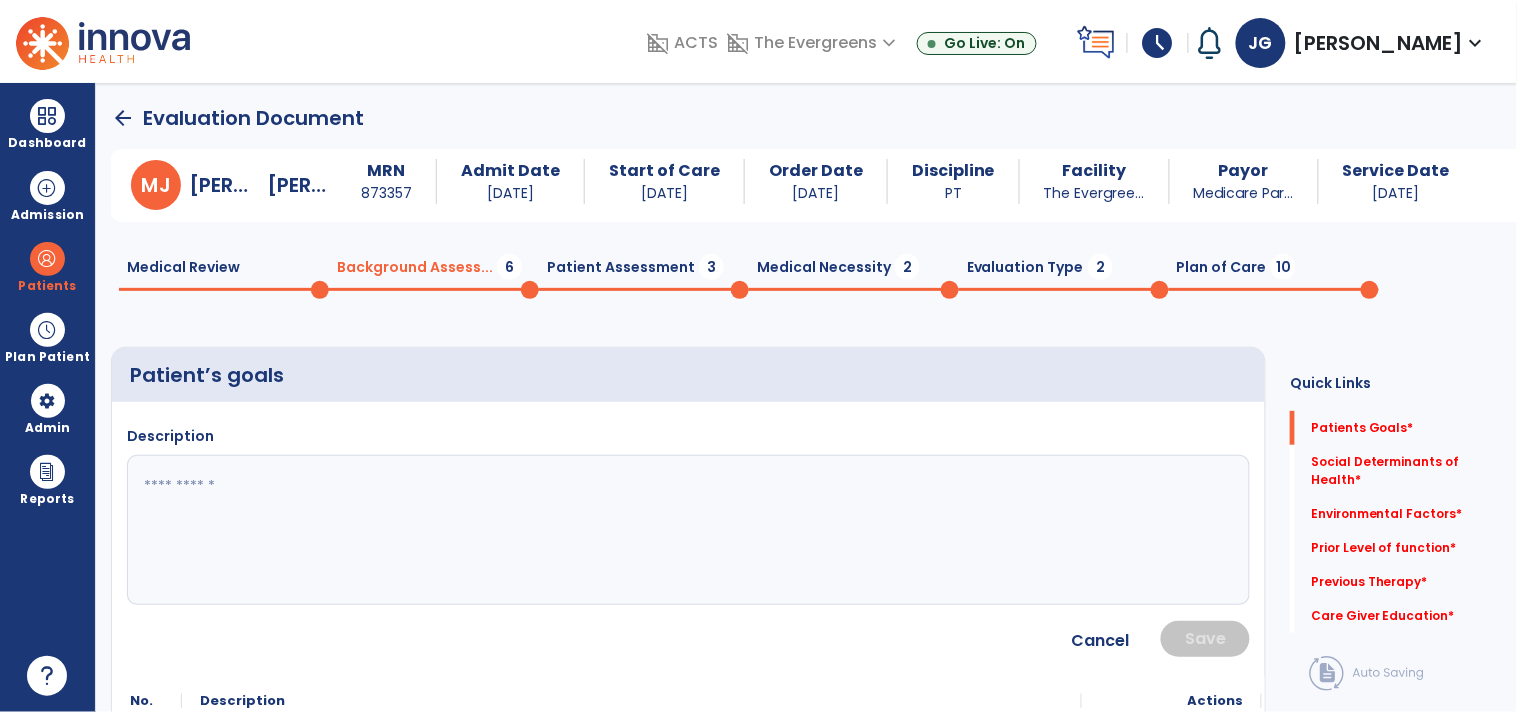 click 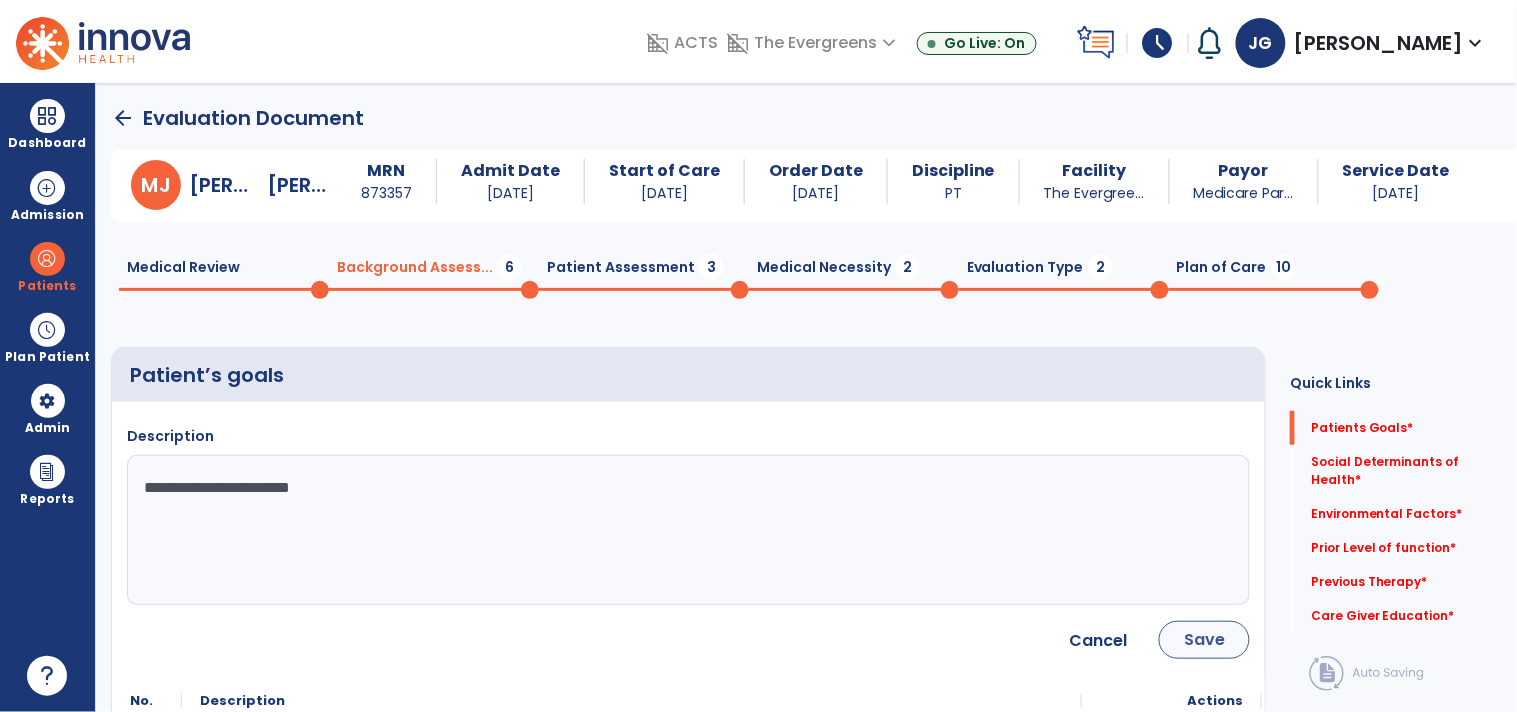 type on "**********" 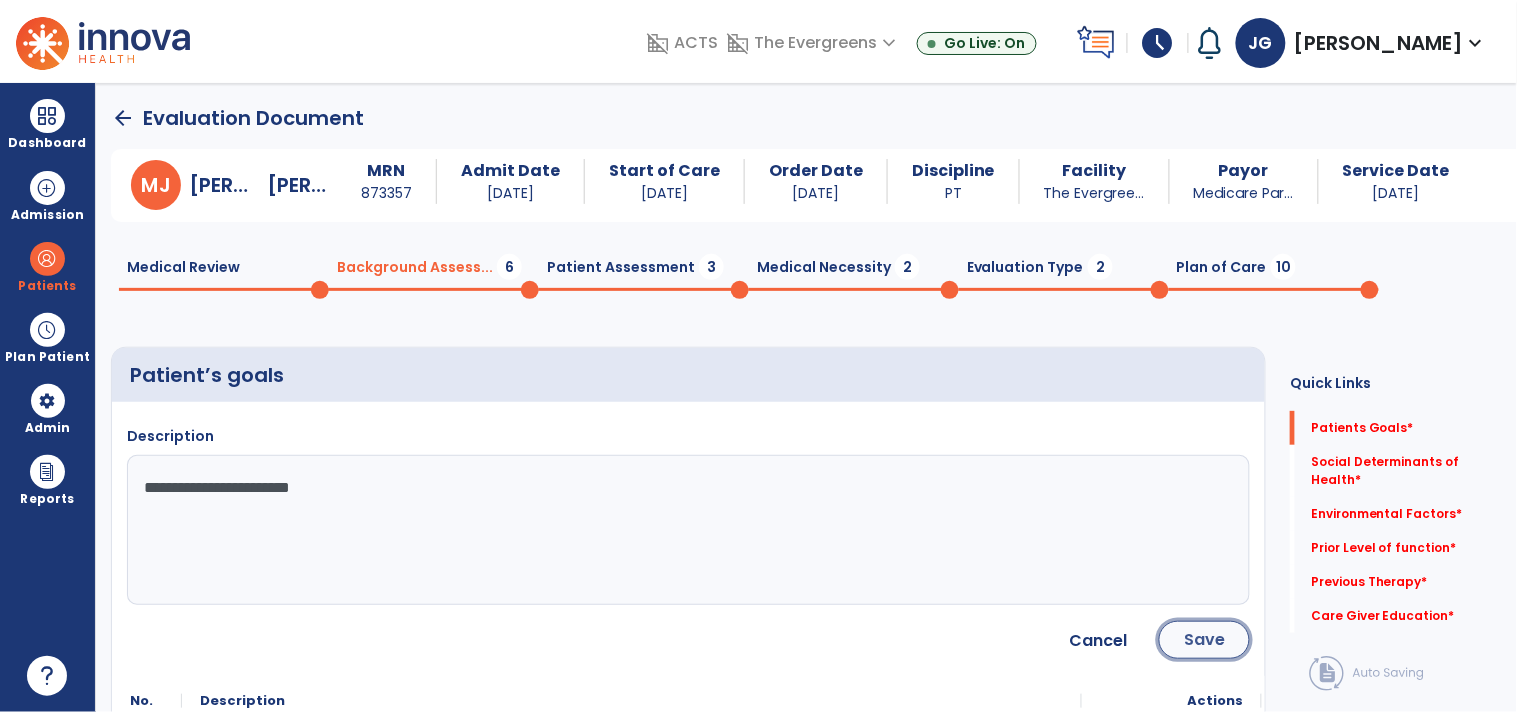 click on "Save" 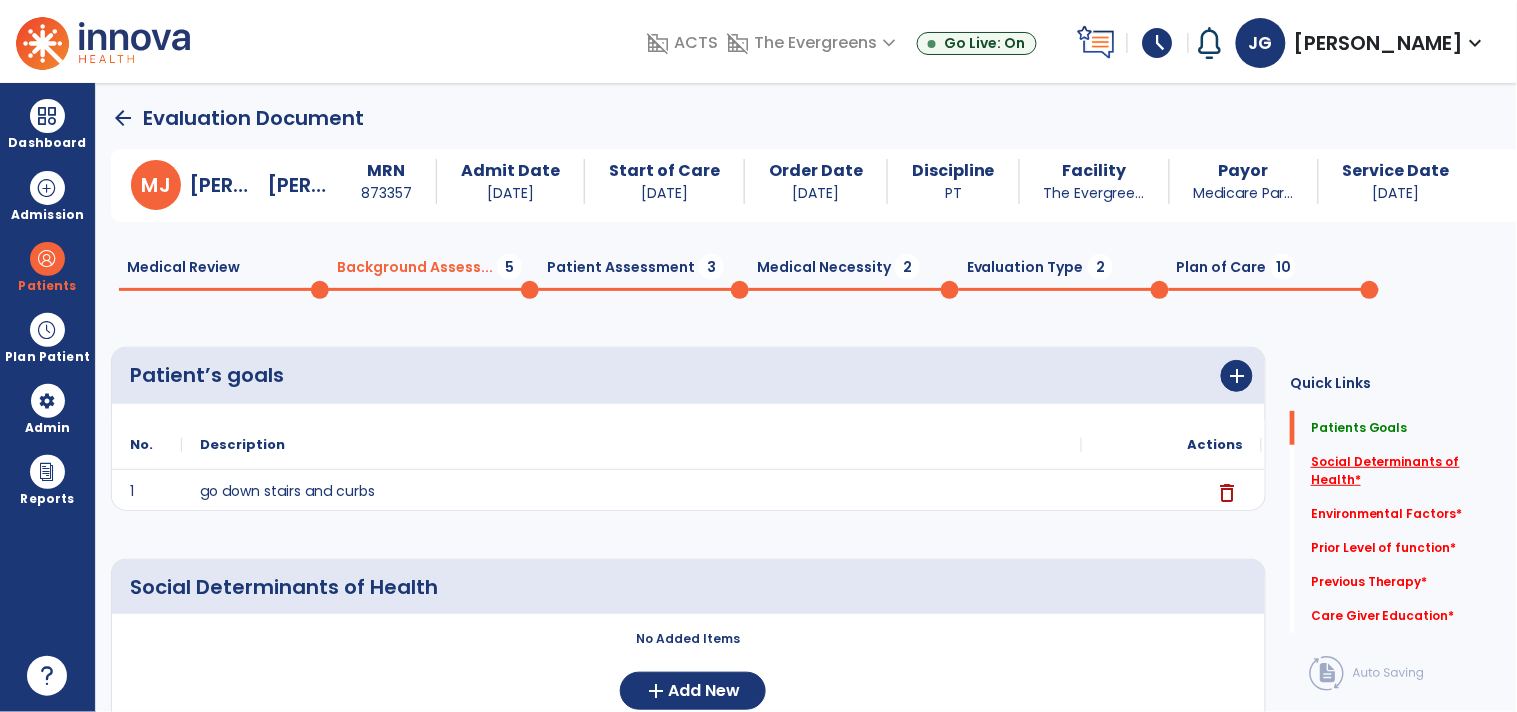 click on "Social Determinants of Health   *" 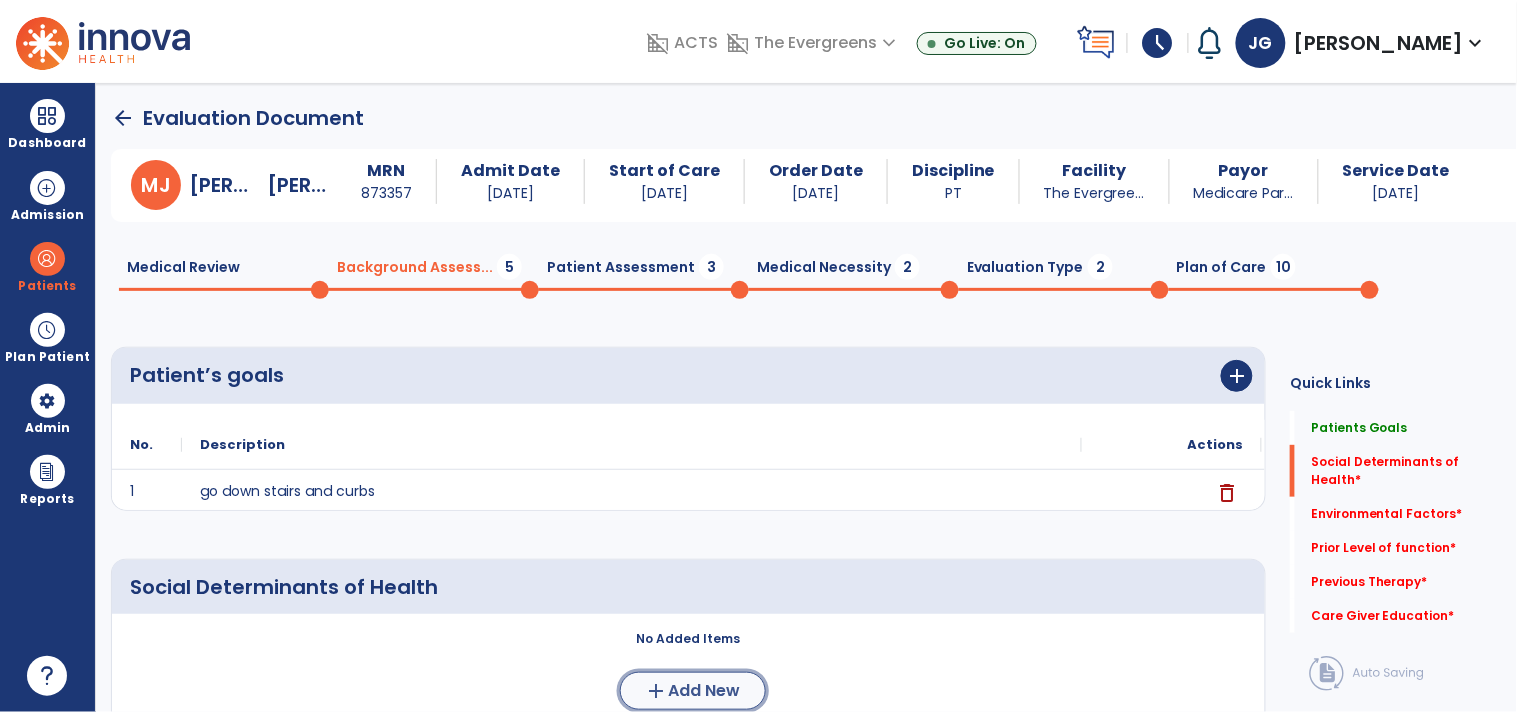 drag, startPoint x: 638, startPoint y: 684, endPoint x: 626, endPoint y: 683, distance: 12.0415945 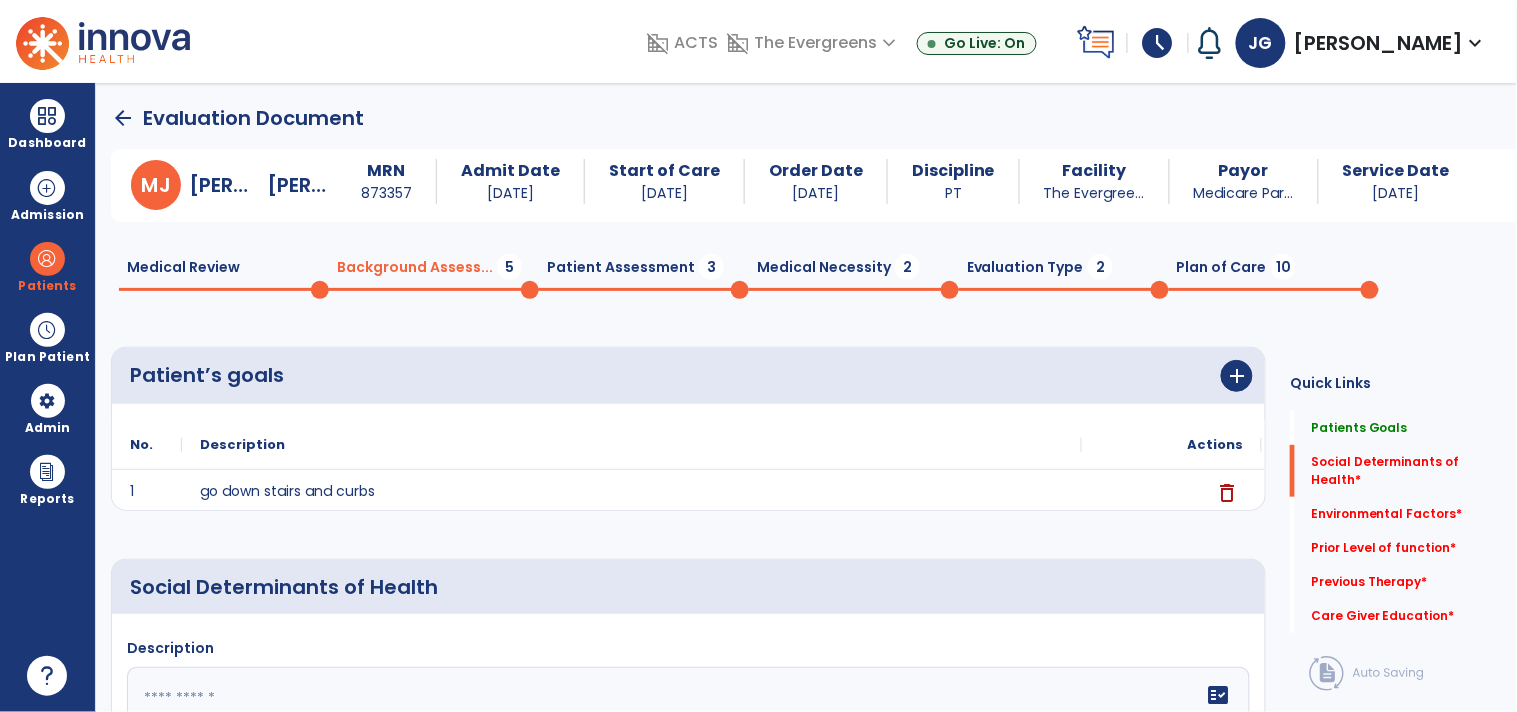 click 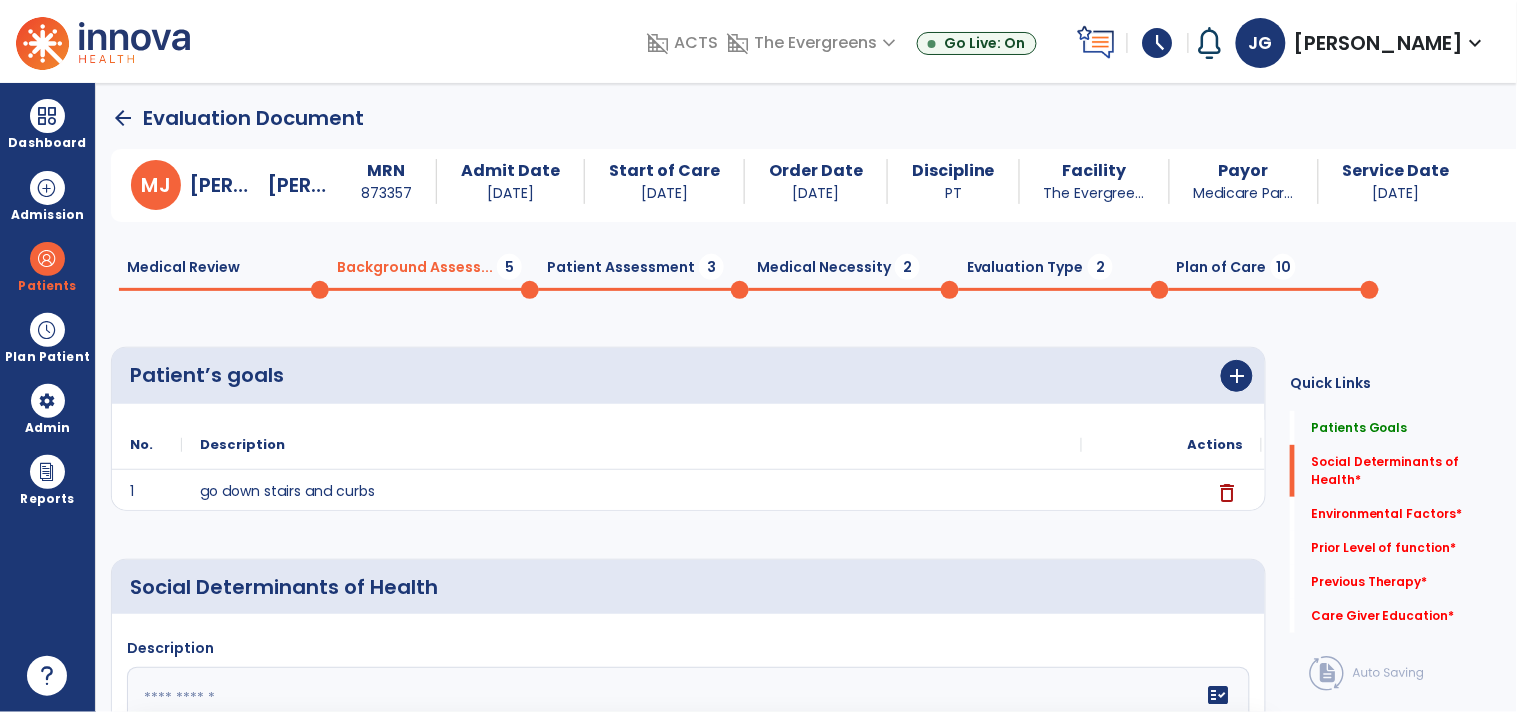 paste on "**********" 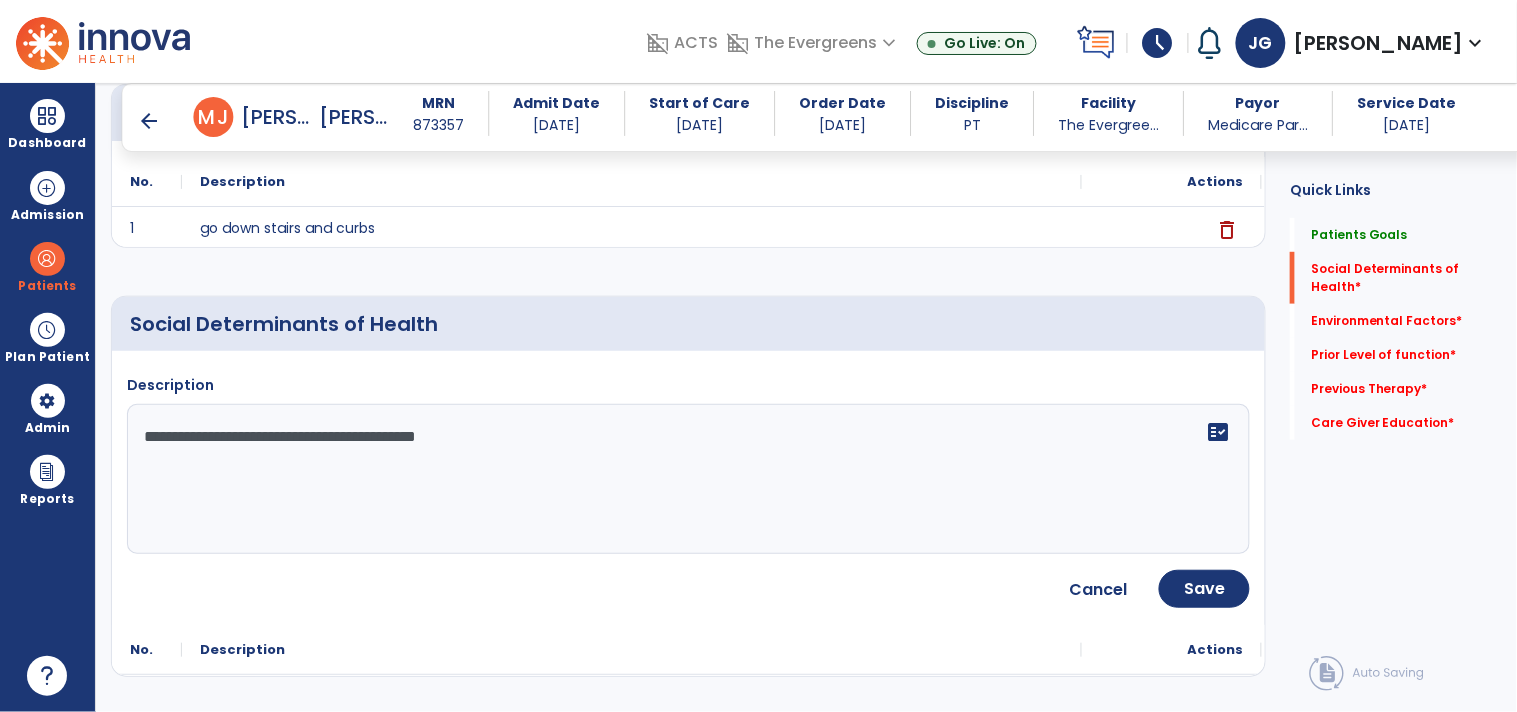 scroll, scrollTop: 262, scrollLeft: 0, axis: vertical 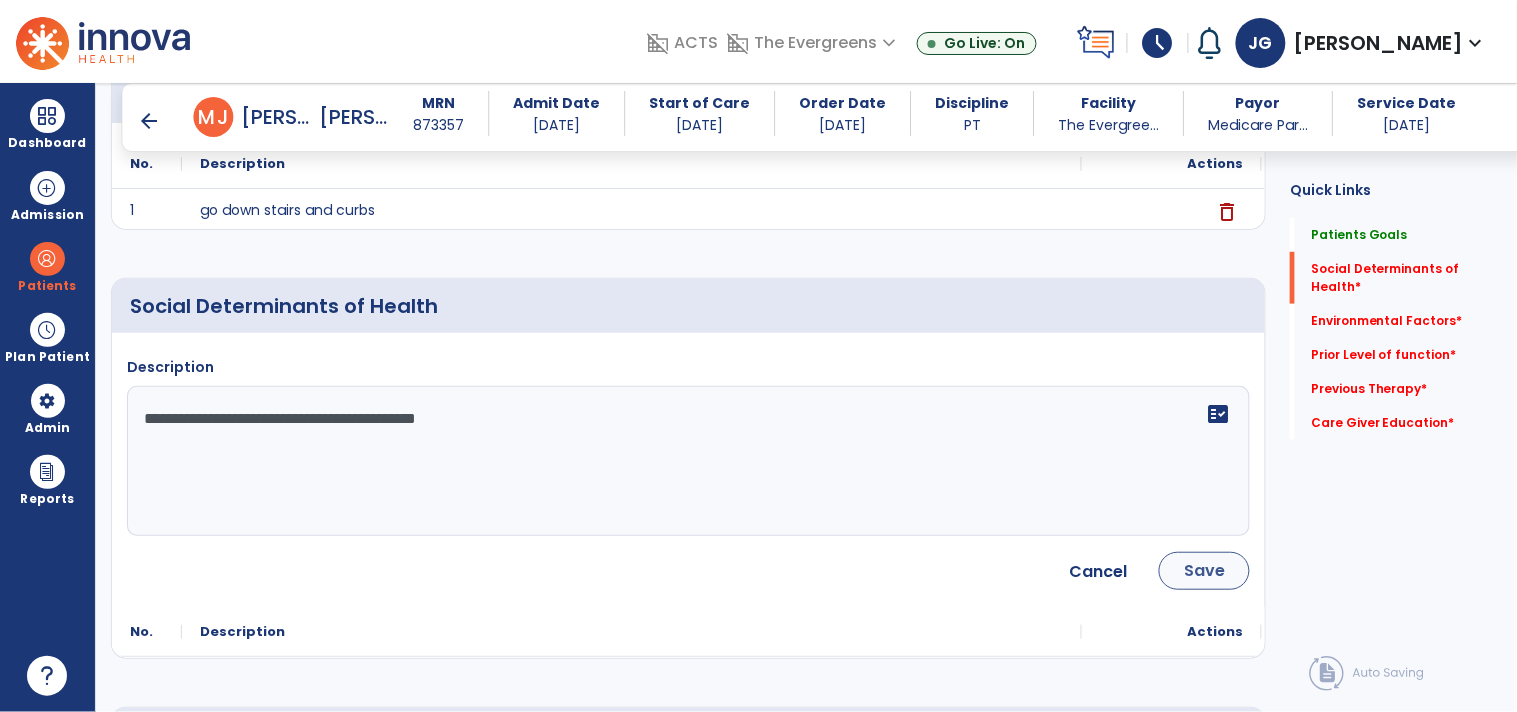 type on "**********" 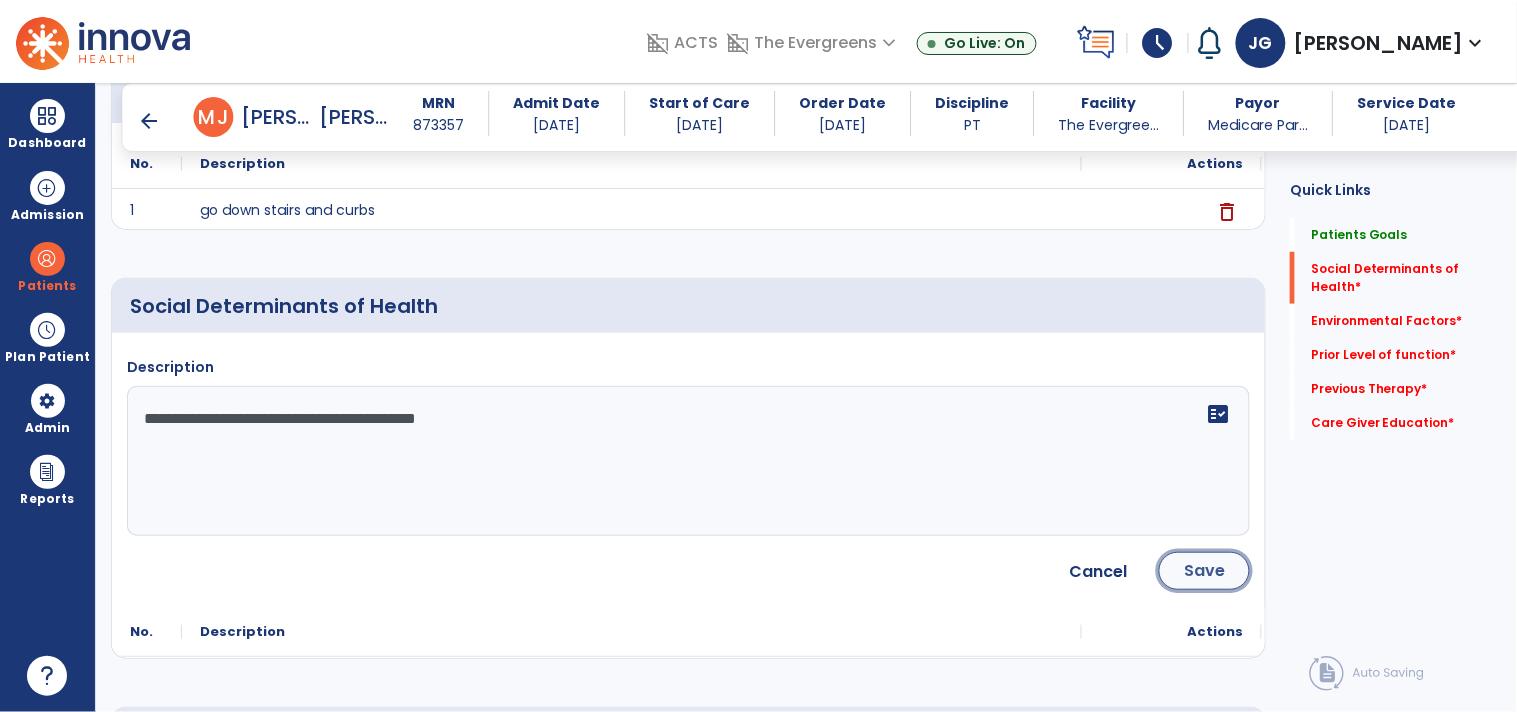 click on "Save" 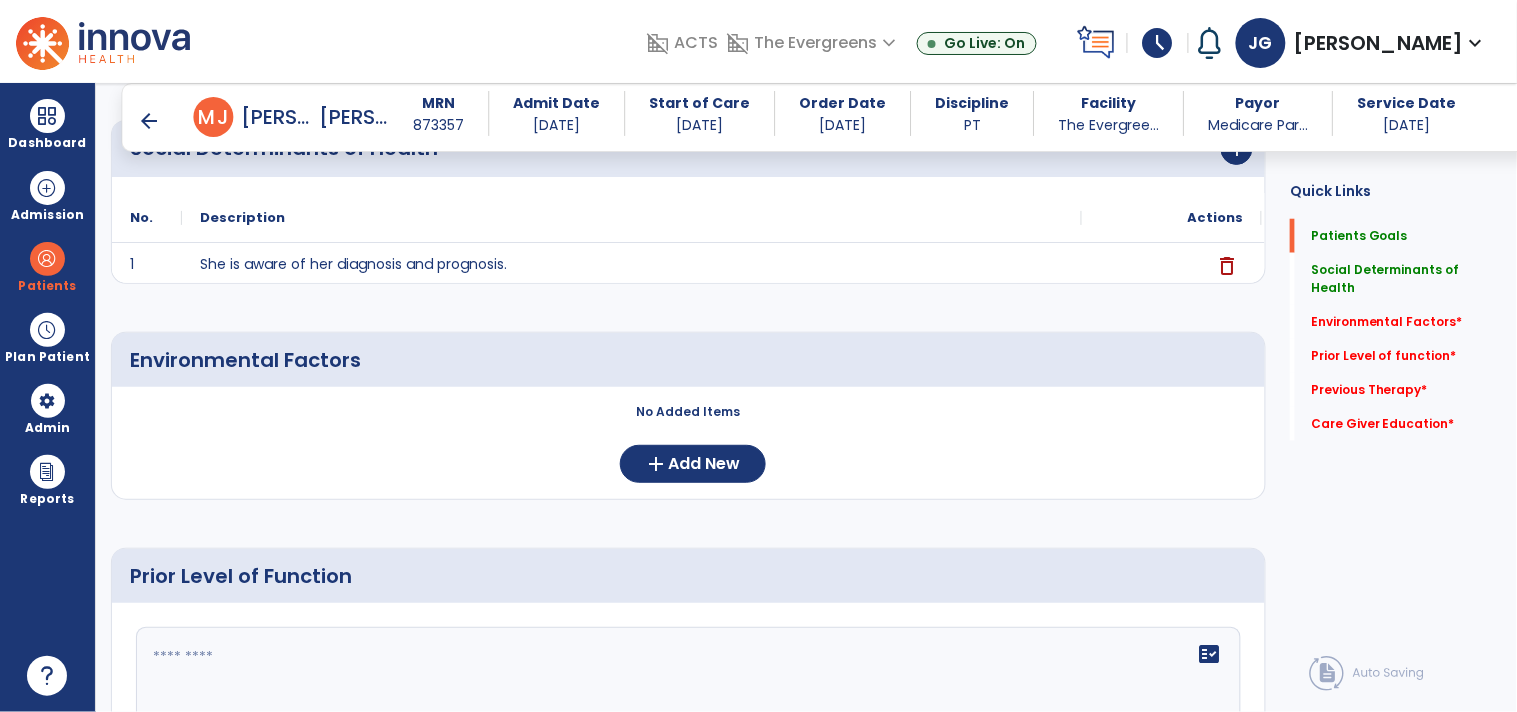 scroll, scrollTop: 426, scrollLeft: 0, axis: vertical 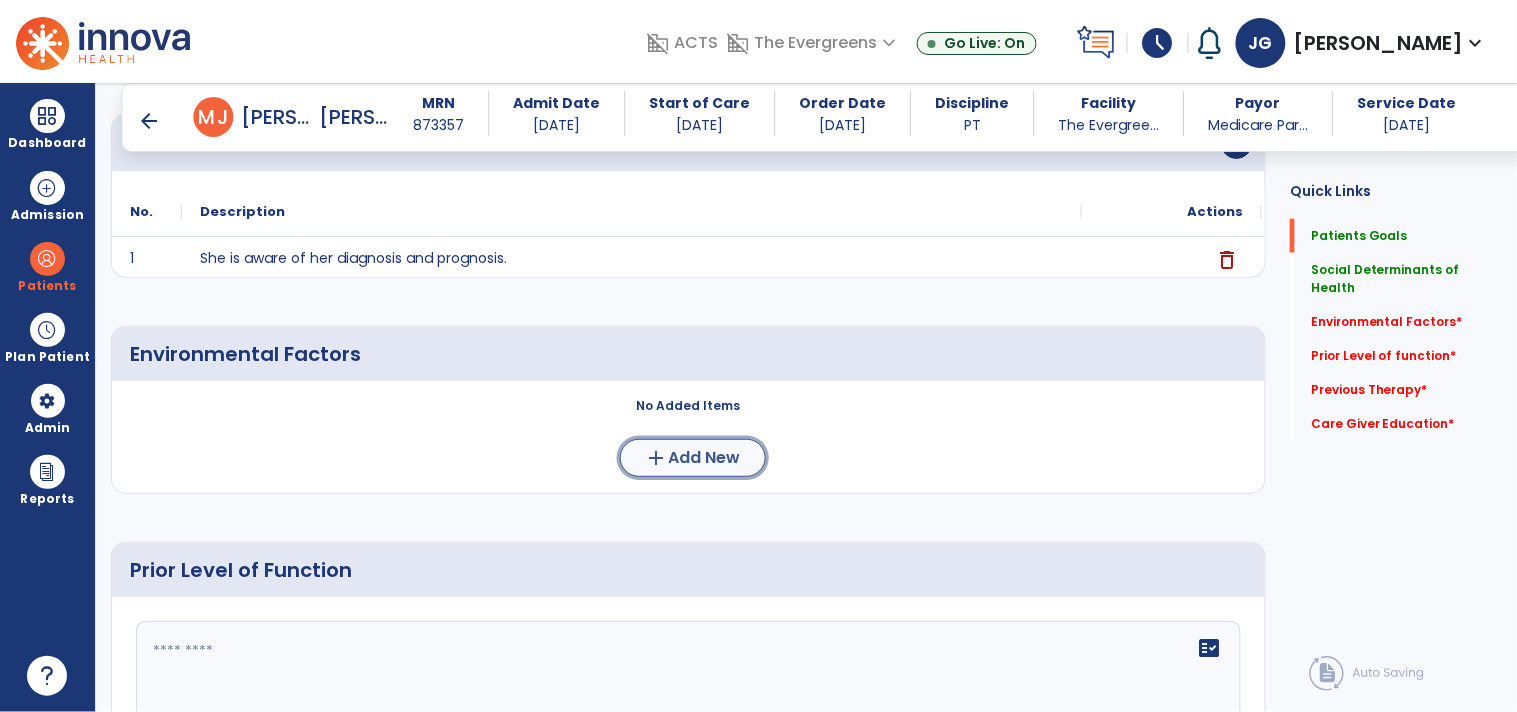 click on "Add New" 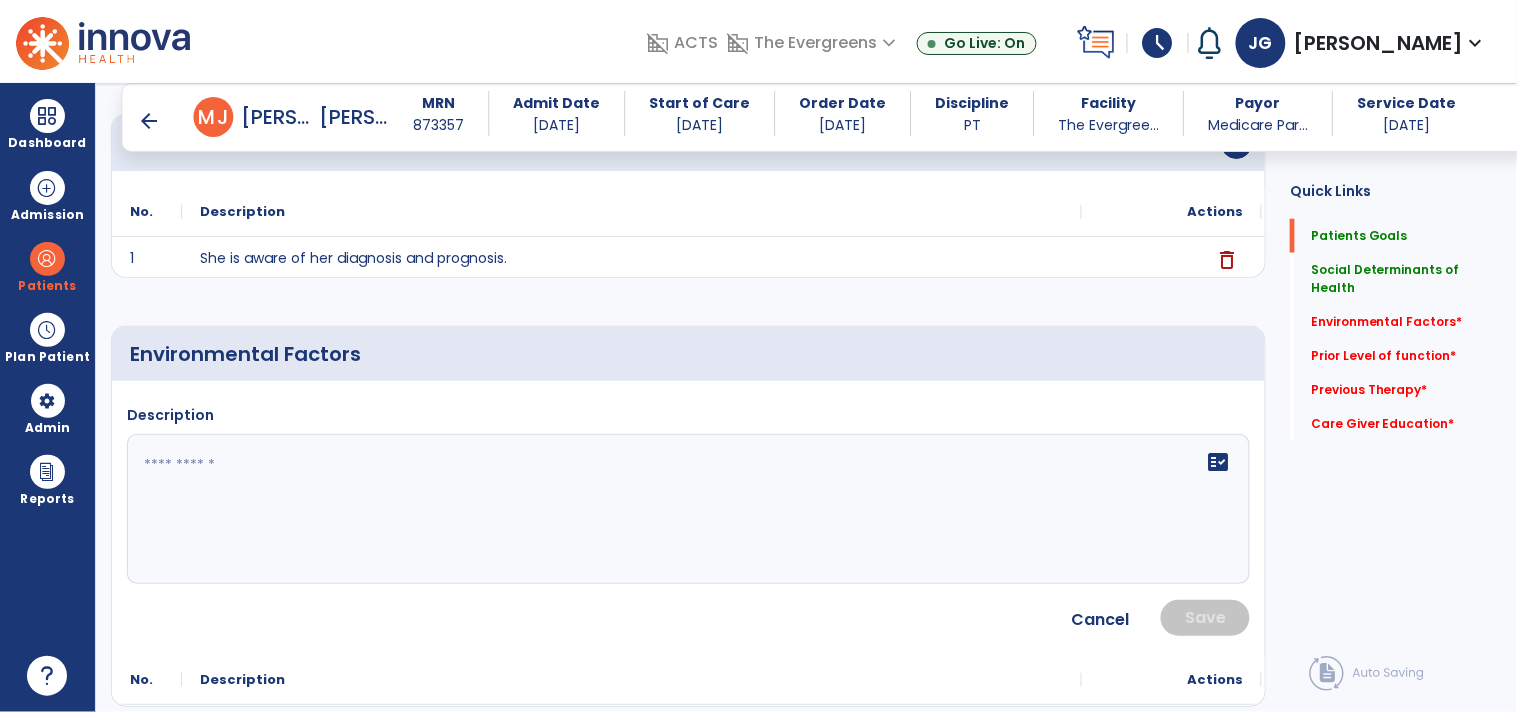 click on "fact_check" 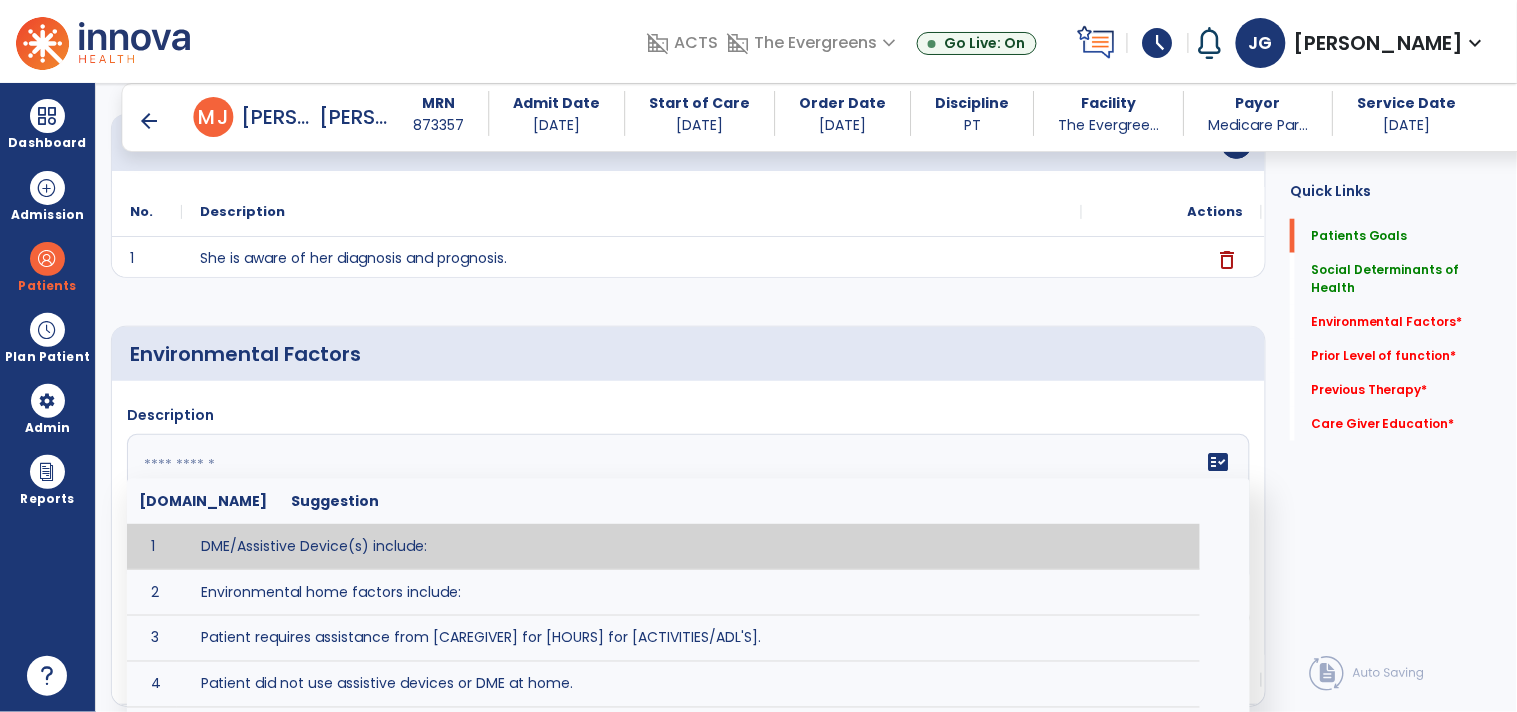paste on "**********" 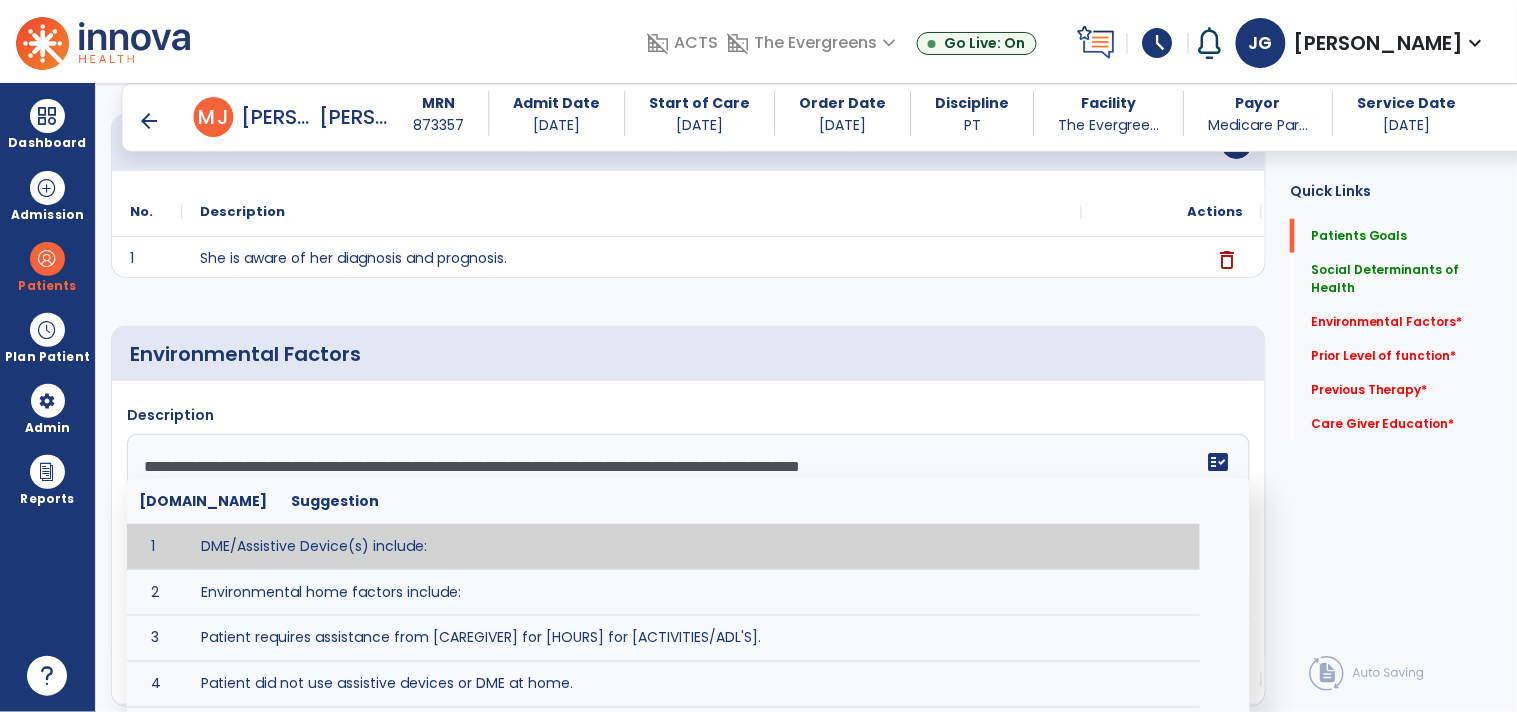 scroll, scrollTop: 38, scrollLeft: 0, axis: vertical 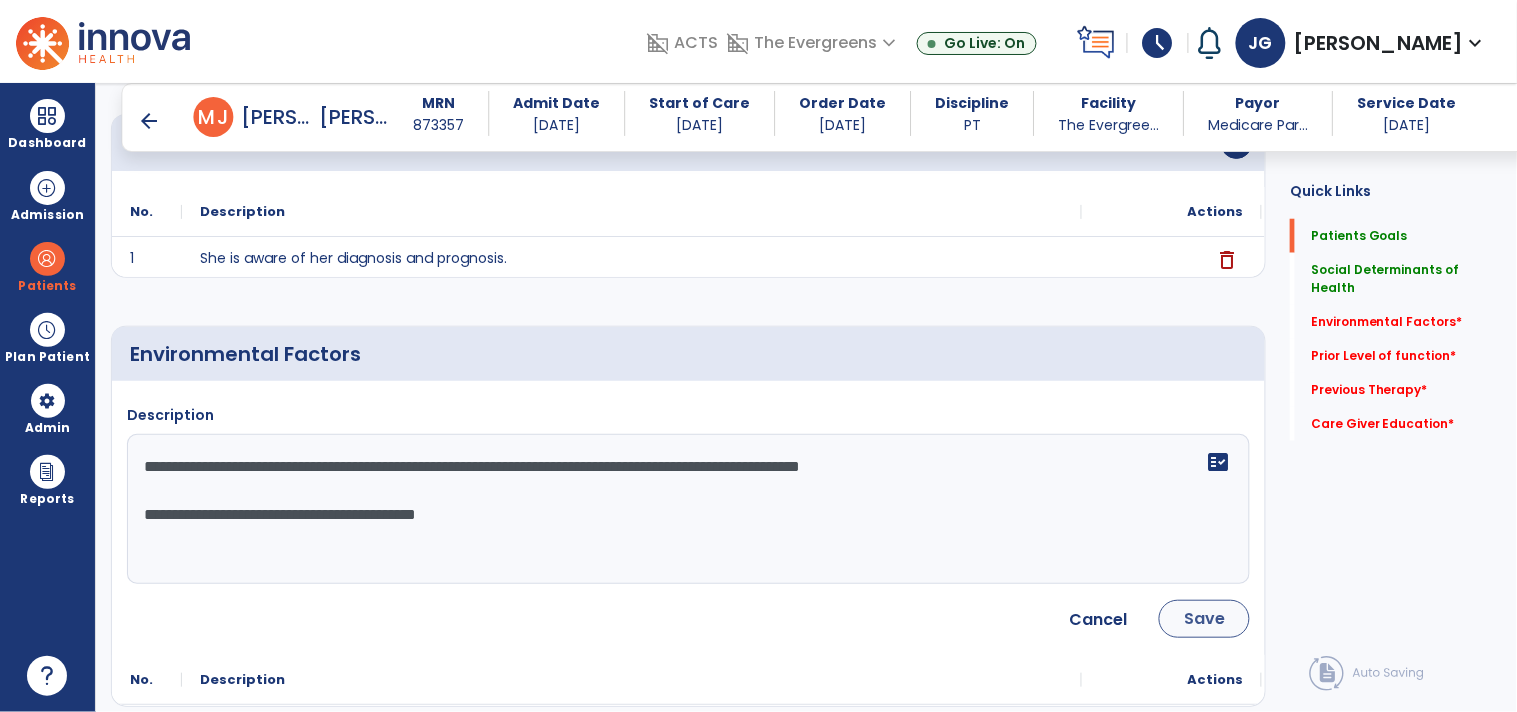 type on "**********" 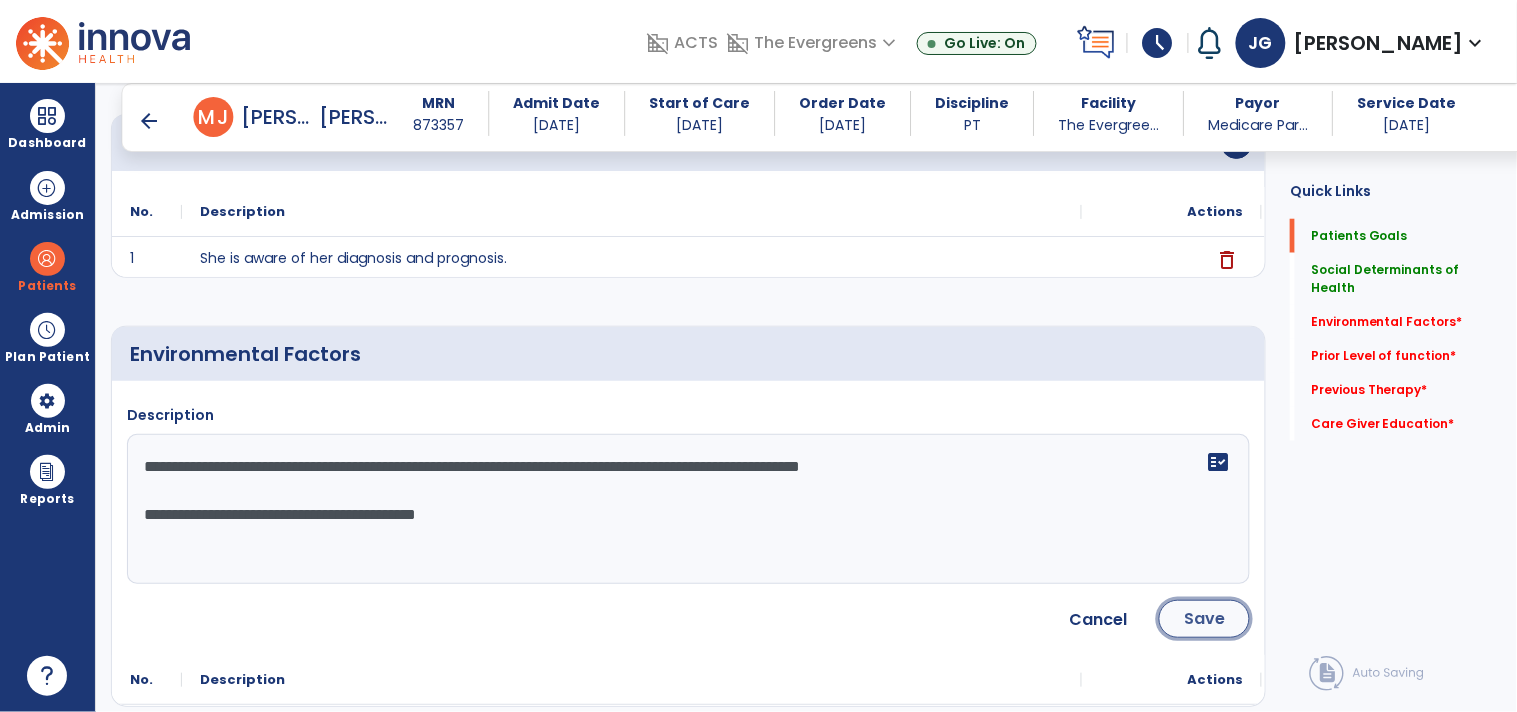 click on "Save" 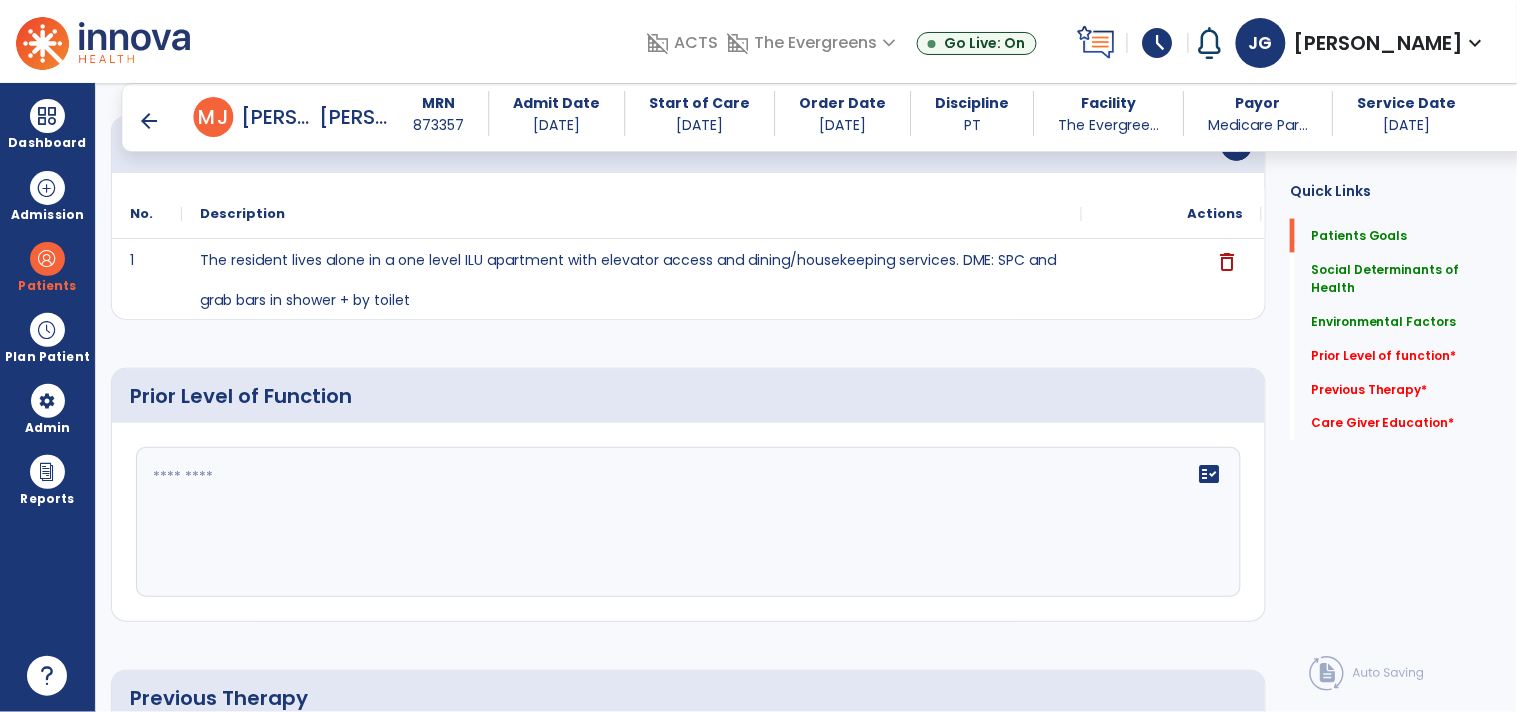 scroll, scrollTop: 646, scrollLeft: 0, axis: vertical 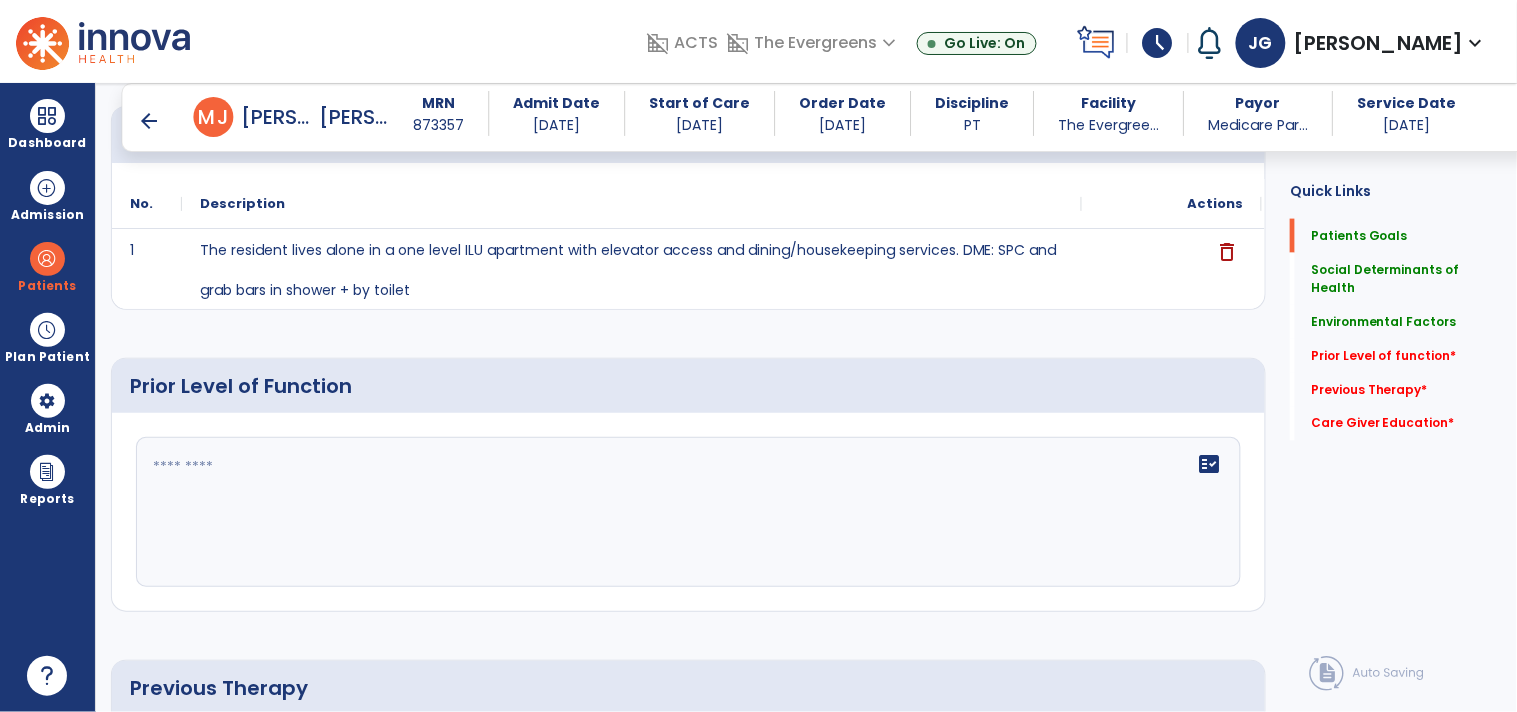 click on "fact_check" 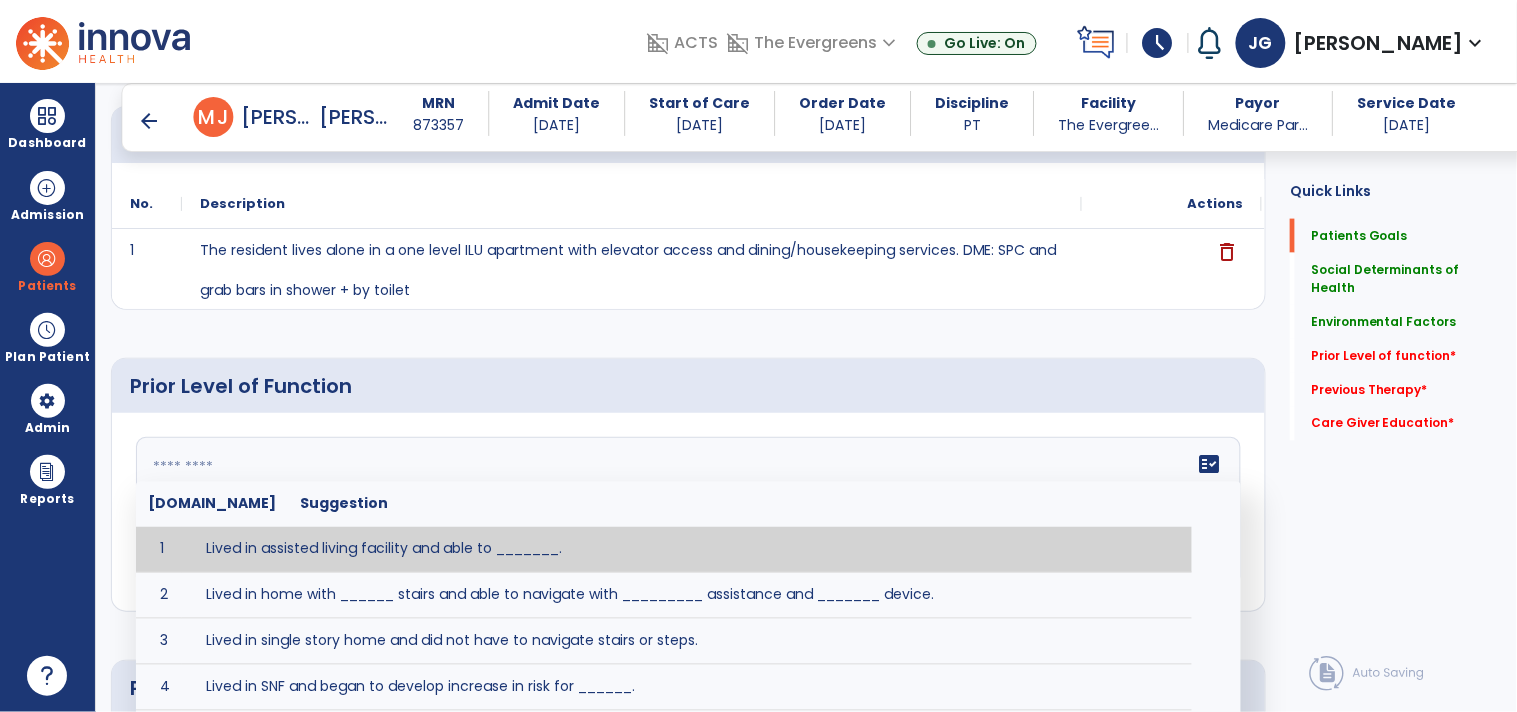 paste on "**********" 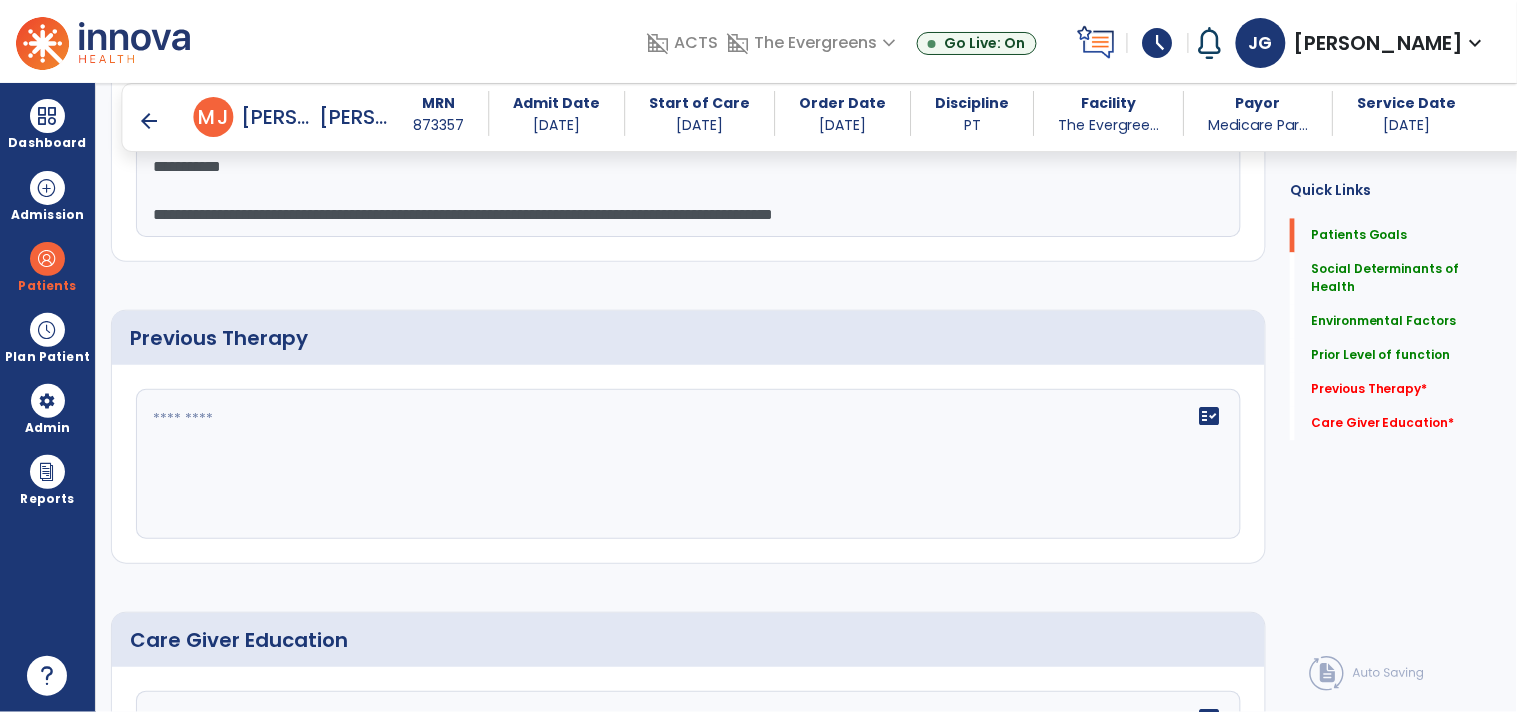 scroll, scrollTop: 1010, scrollLeft: 0, axis: vertical 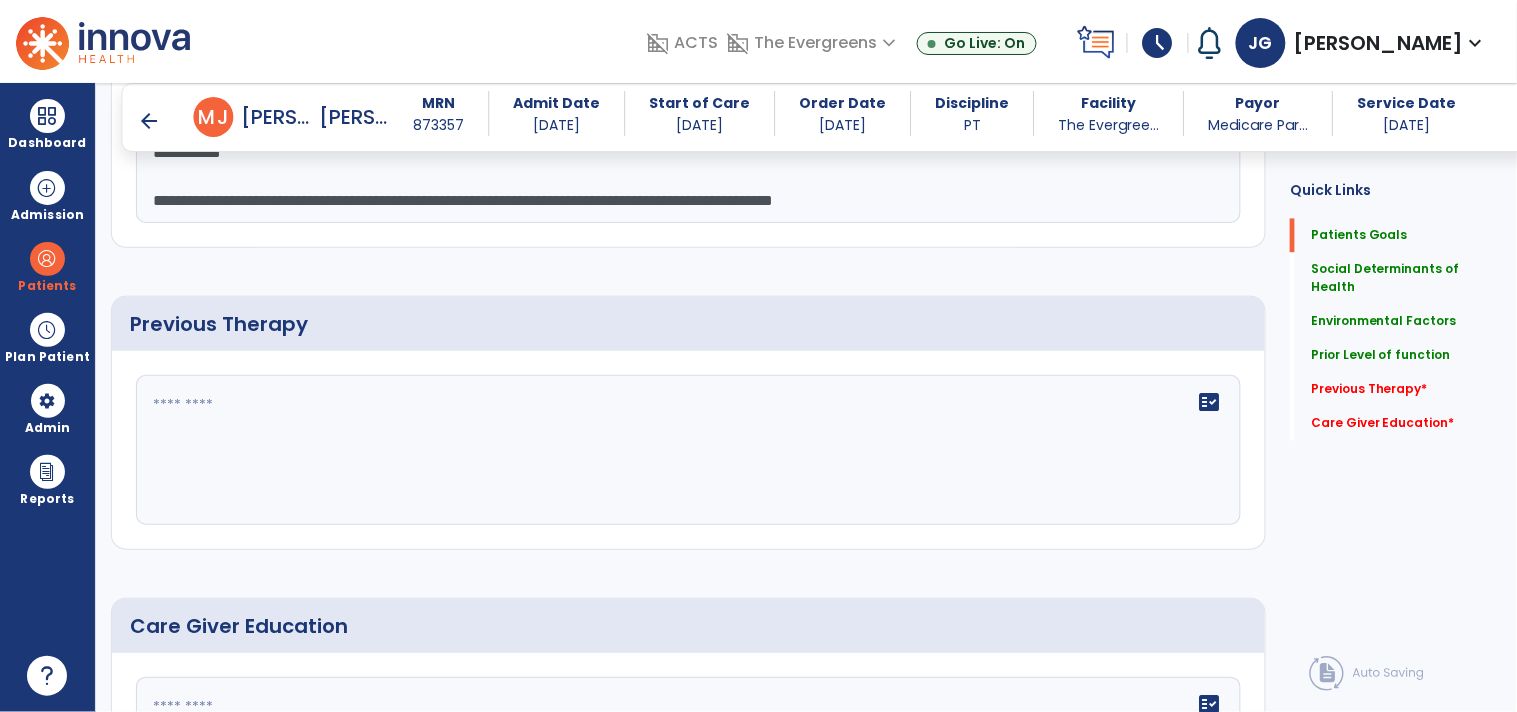 type on "**********" 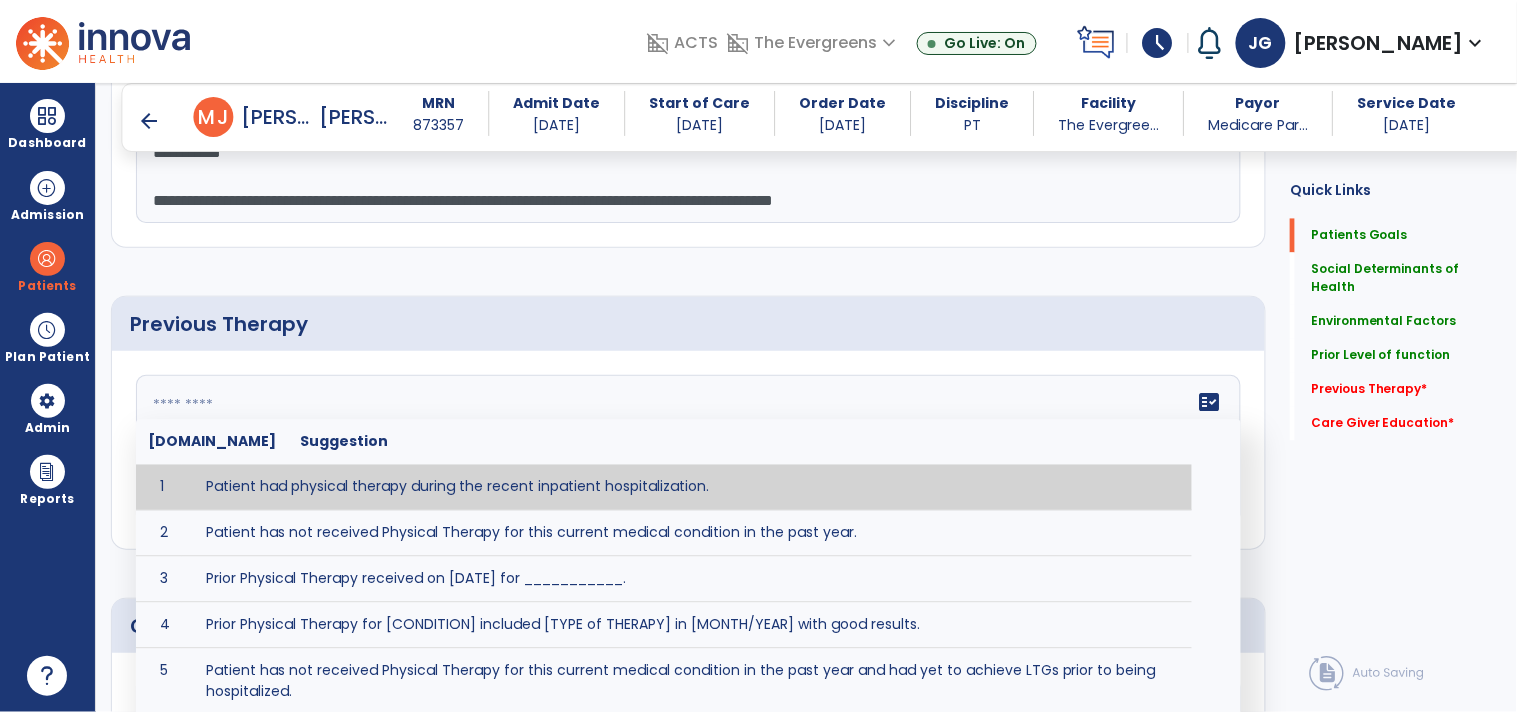 paste on "**********" 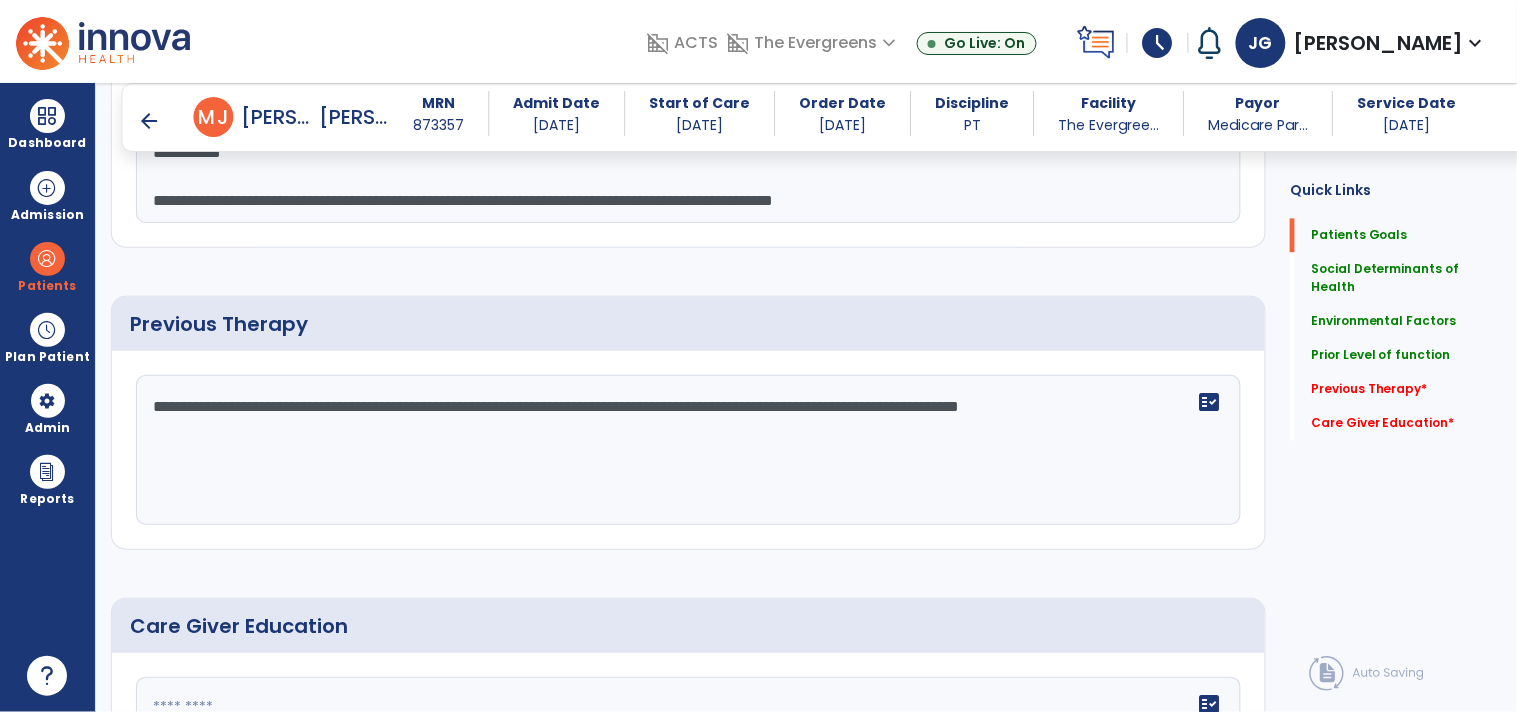 type on "**********" 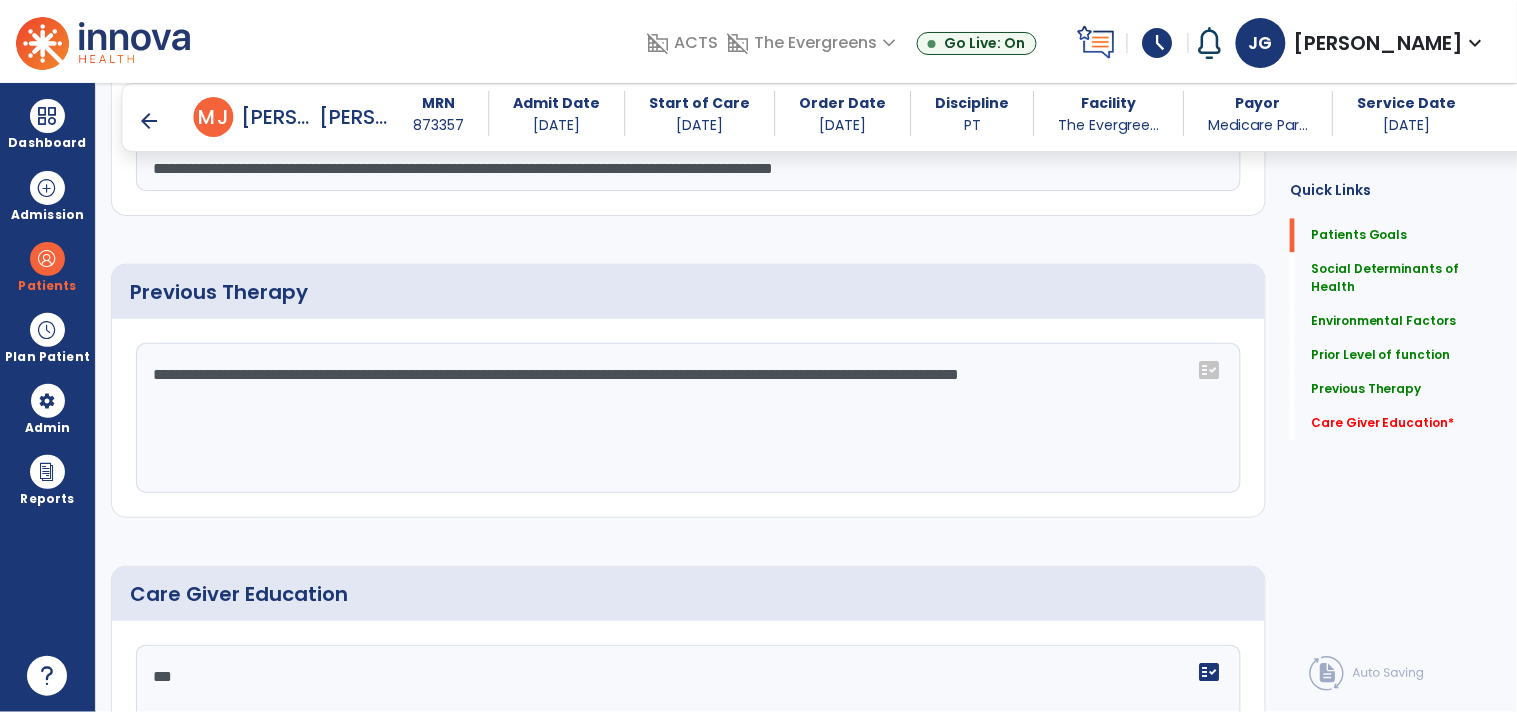 type on "***" 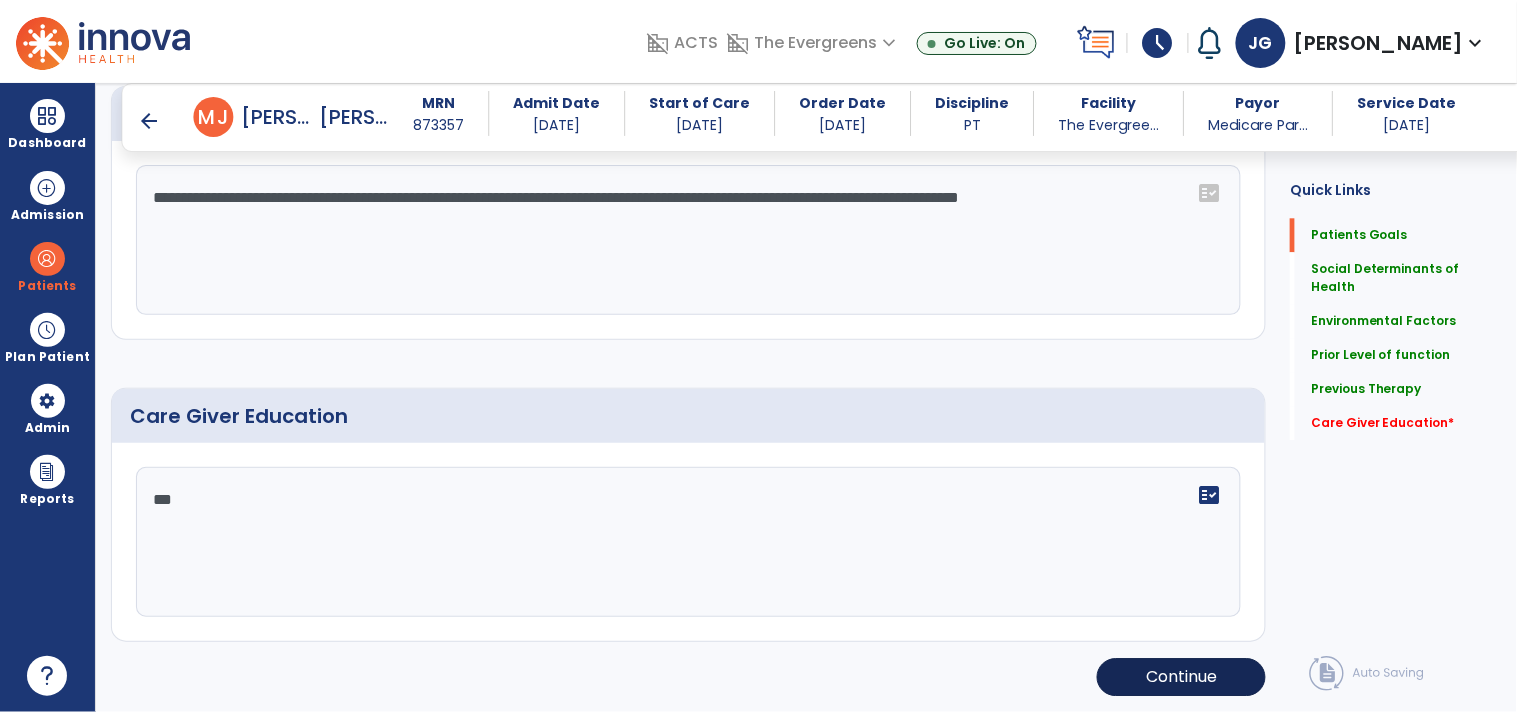 scroll, scrollTop: 1222, scrollLeft: 0, axis: vertical 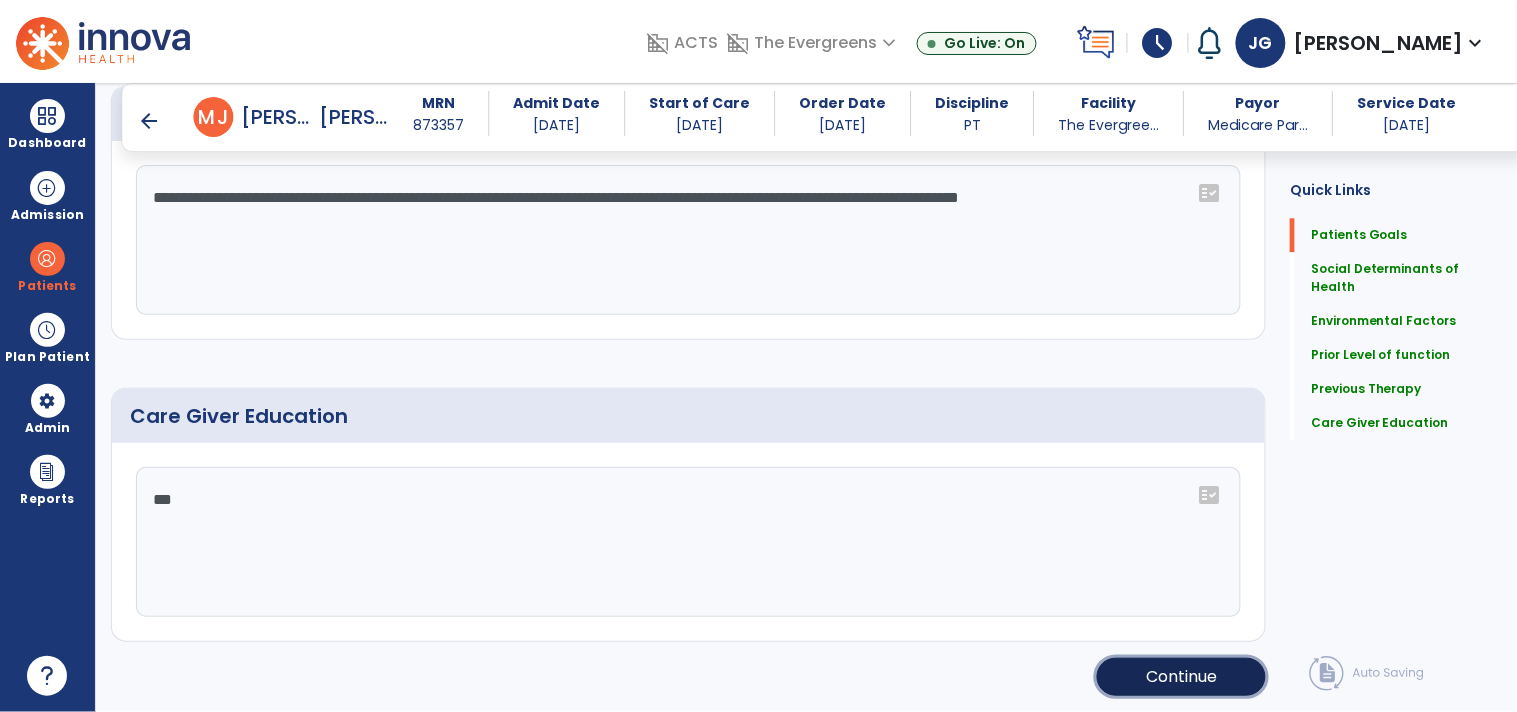 click on "Continue" 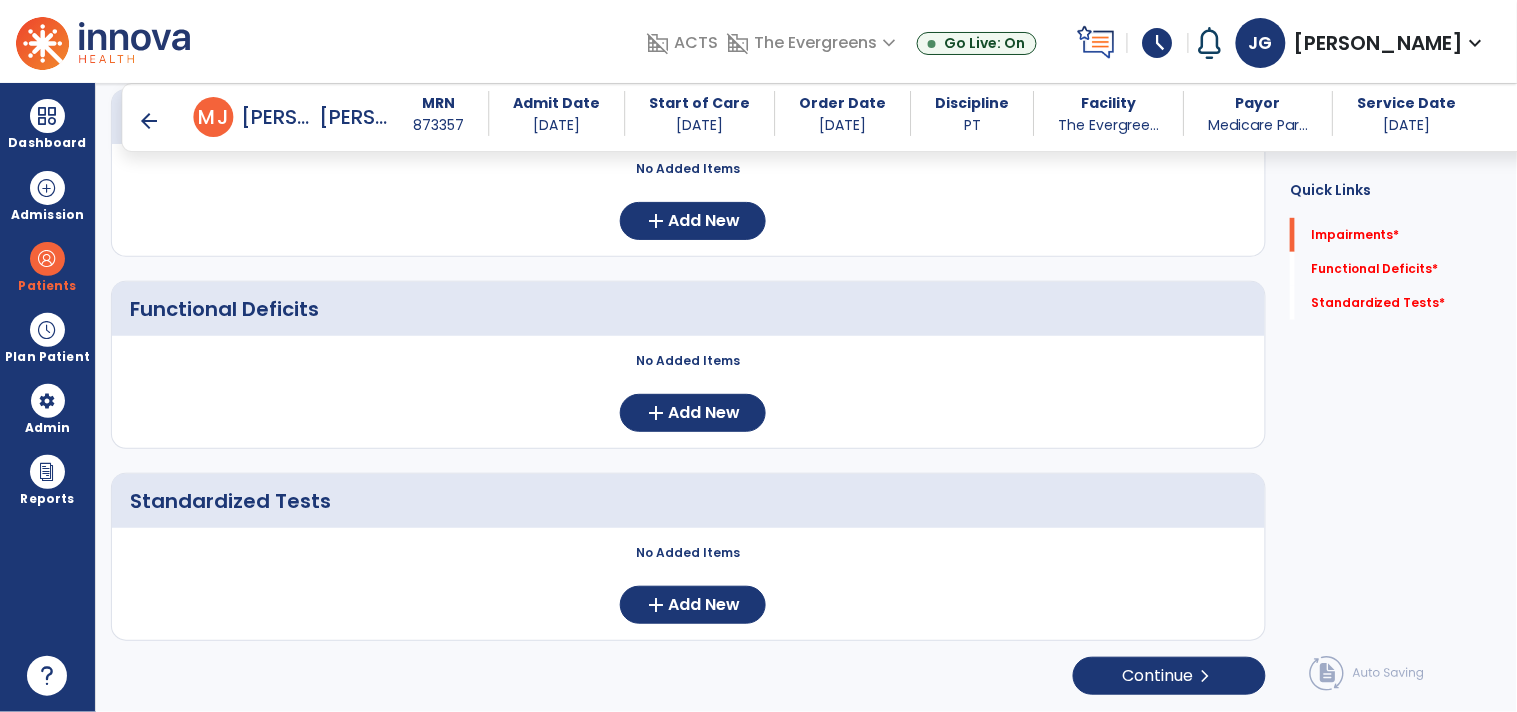 scroll, scrollTop: 0, scrollLeft: 0, axis: both 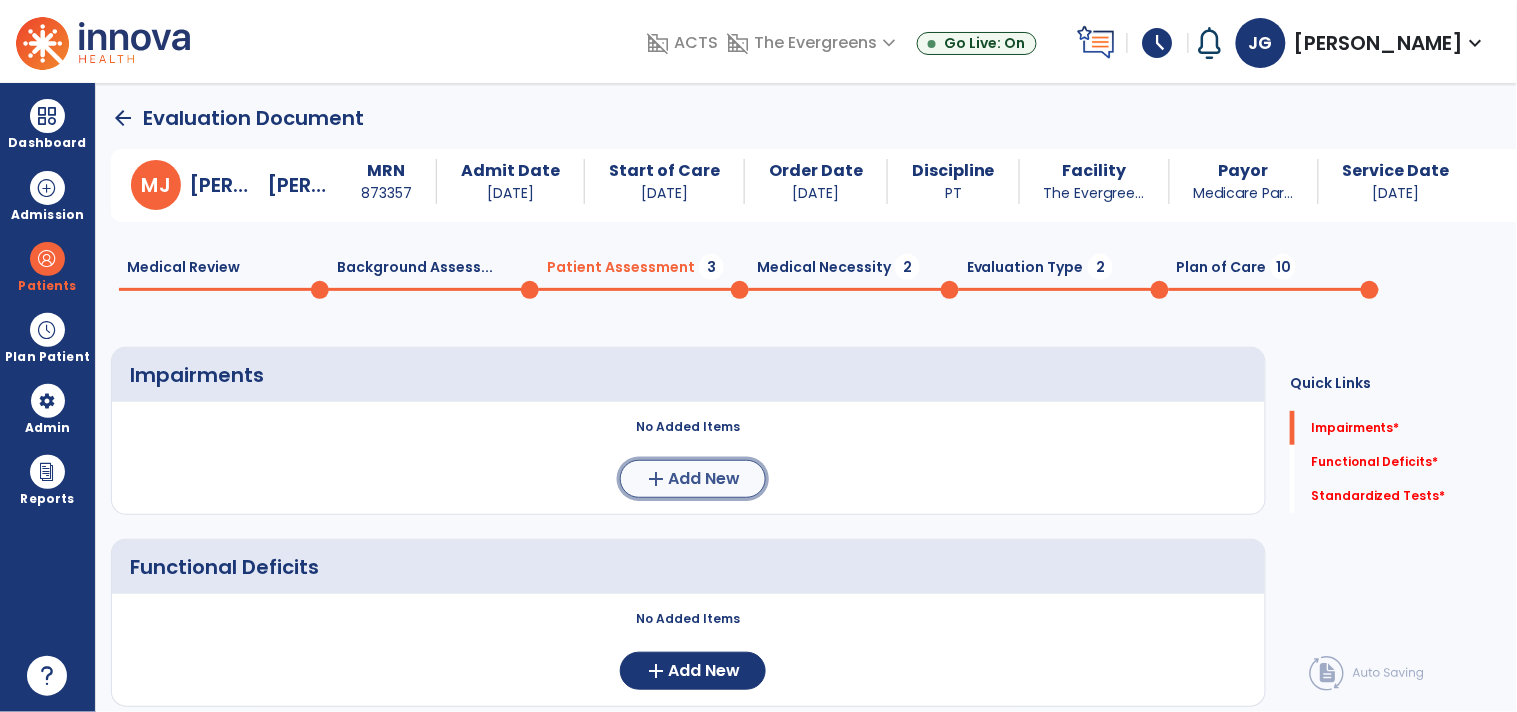 click on "Add New" 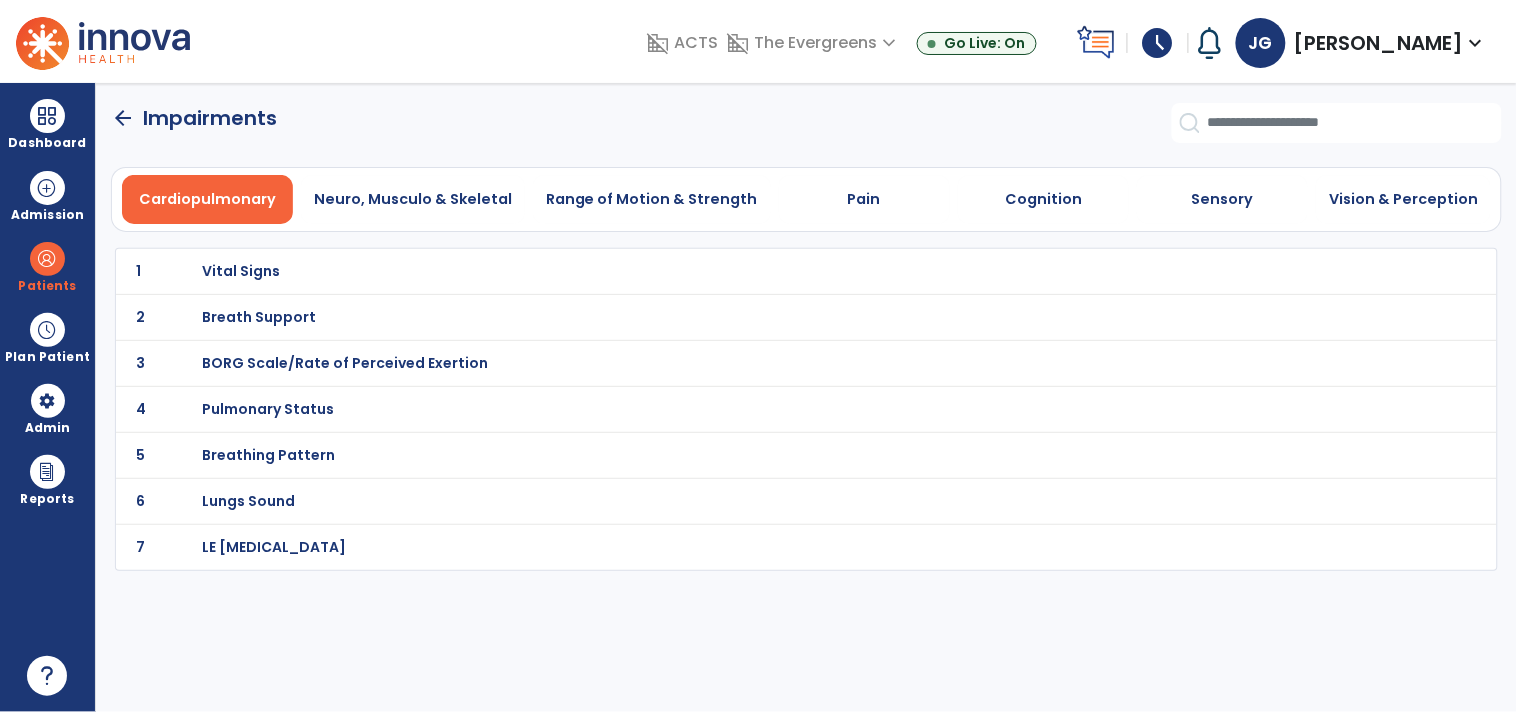 click on "Vital Signs" at bounding box center [241, 271] 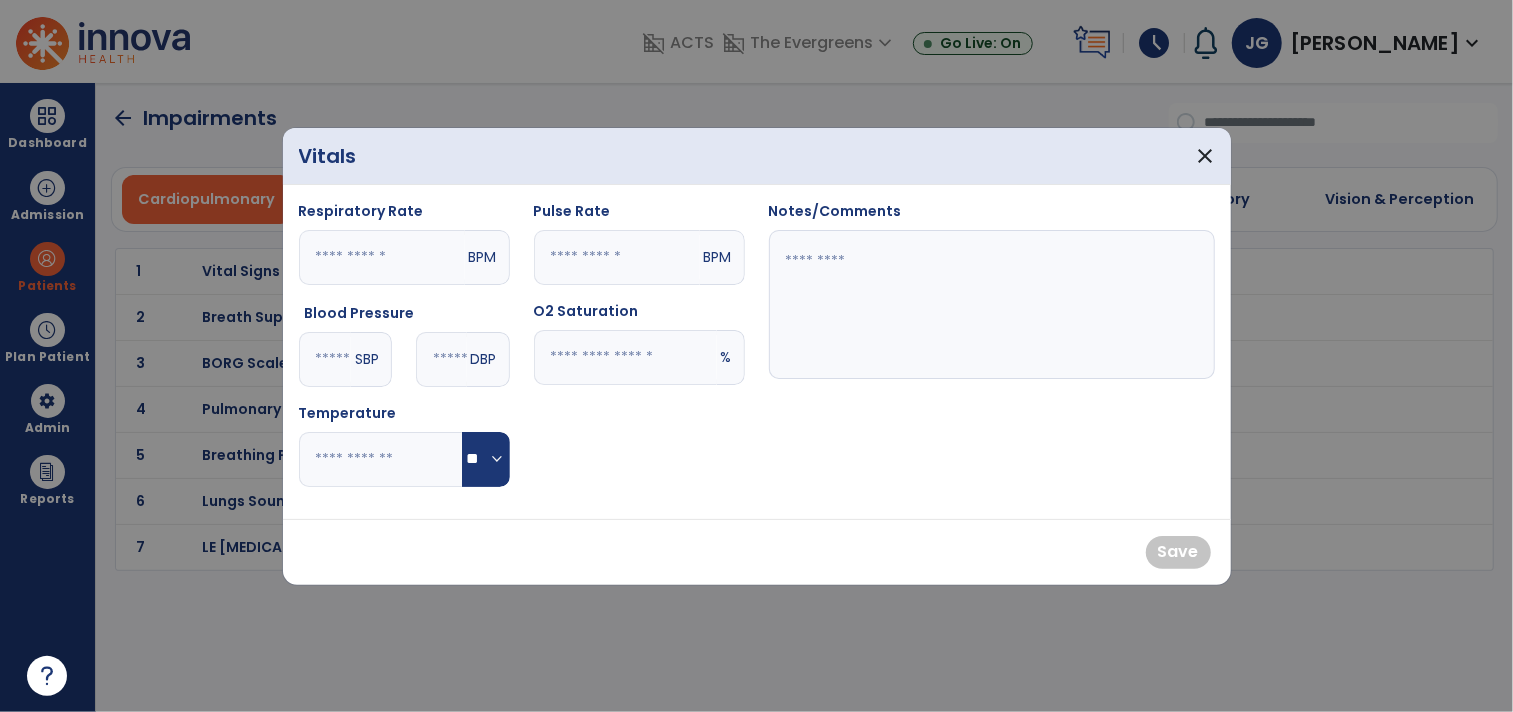 click at bounding box center [992, 305] 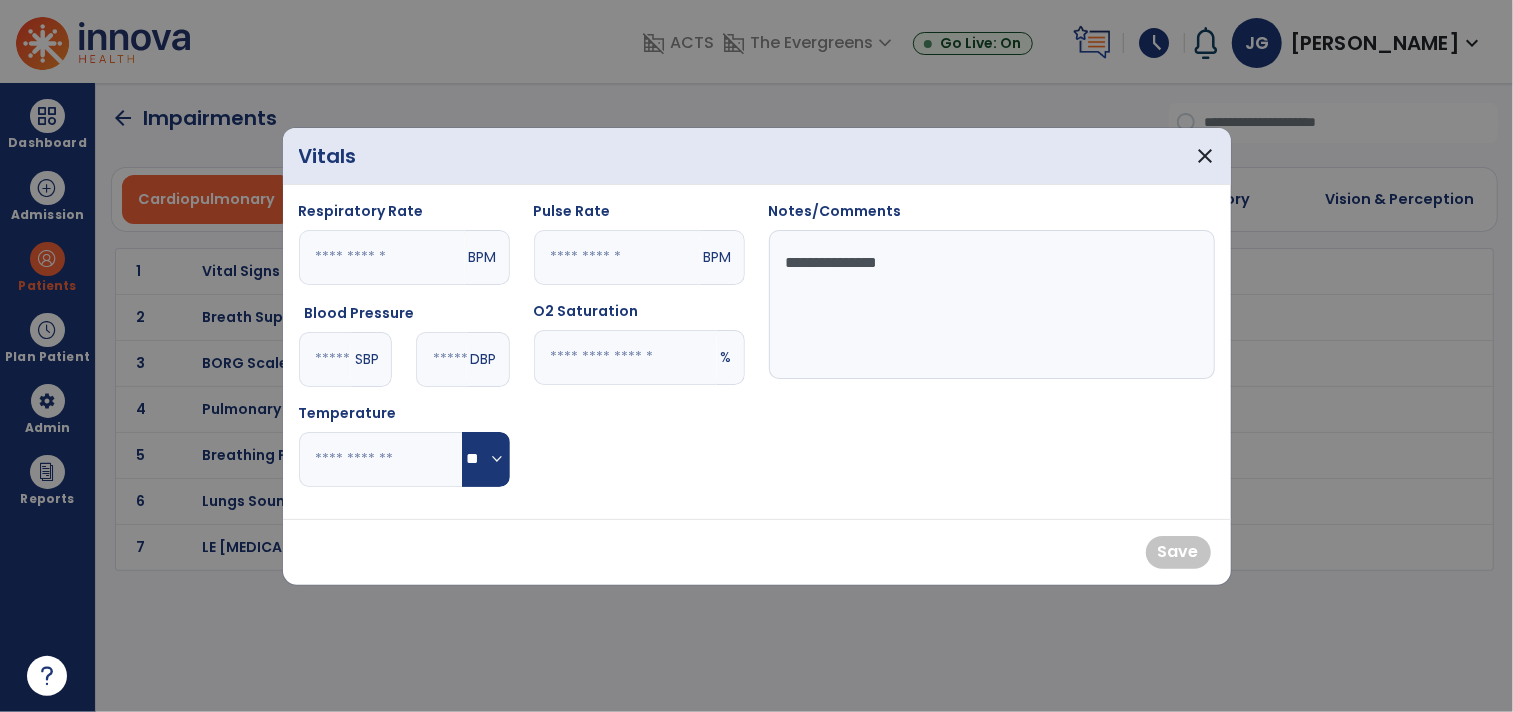 type on "**********" 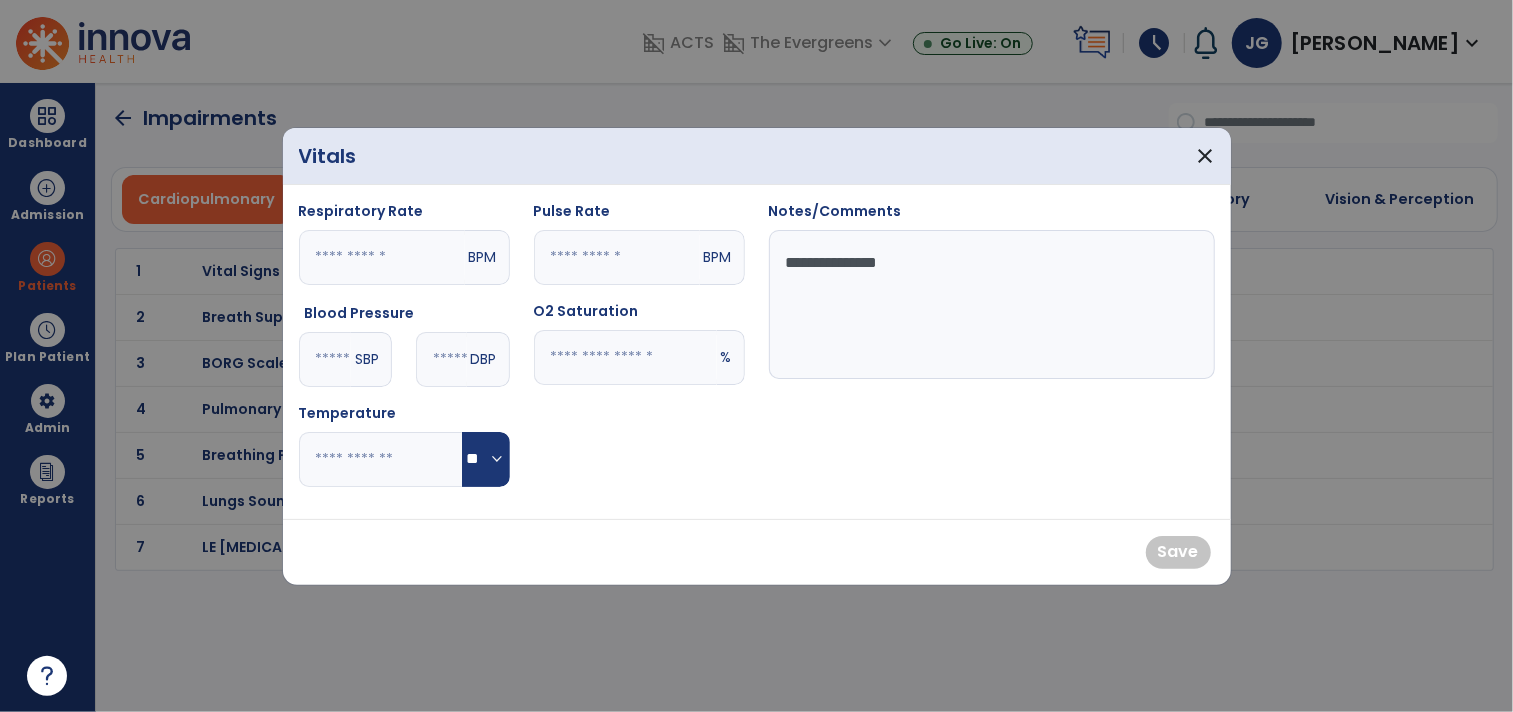 click at bounding box center [325, 359] 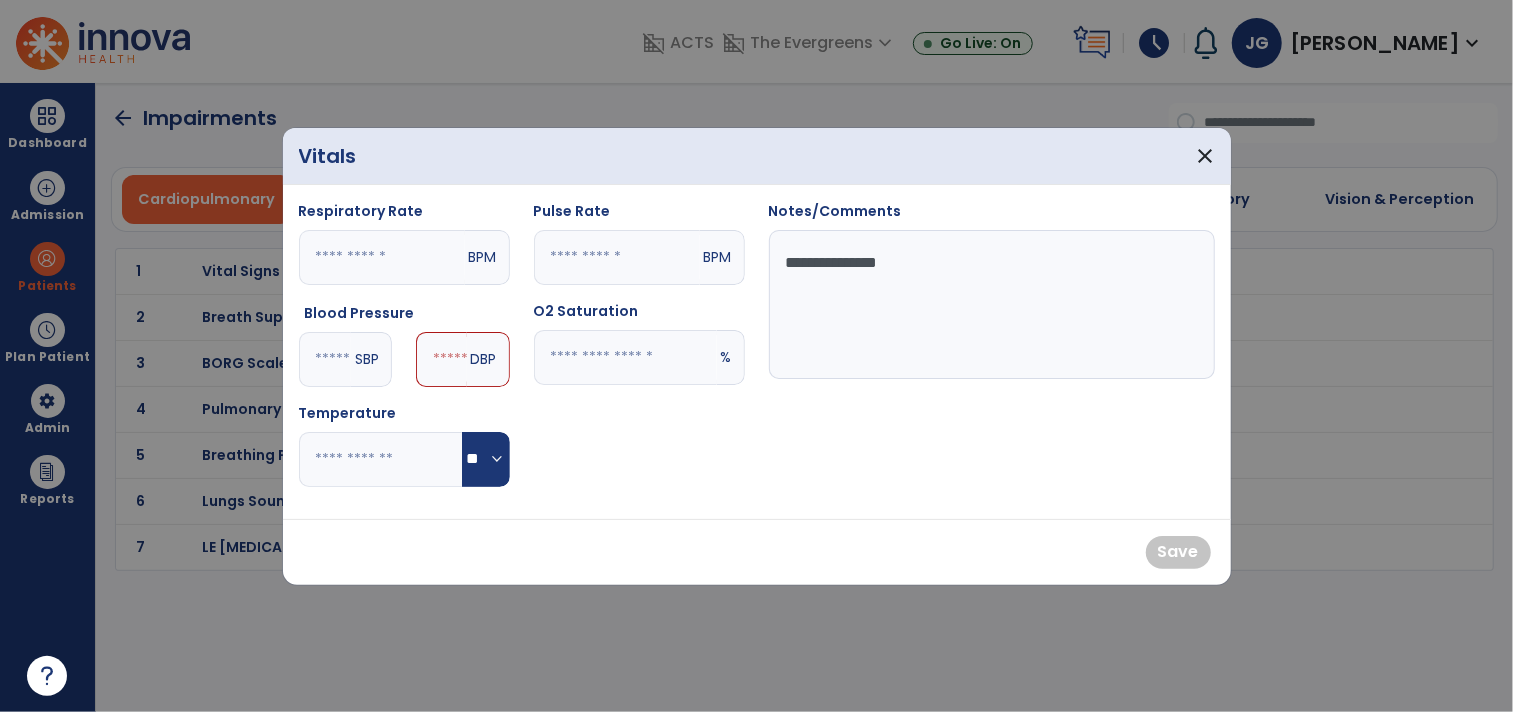 type on "***" 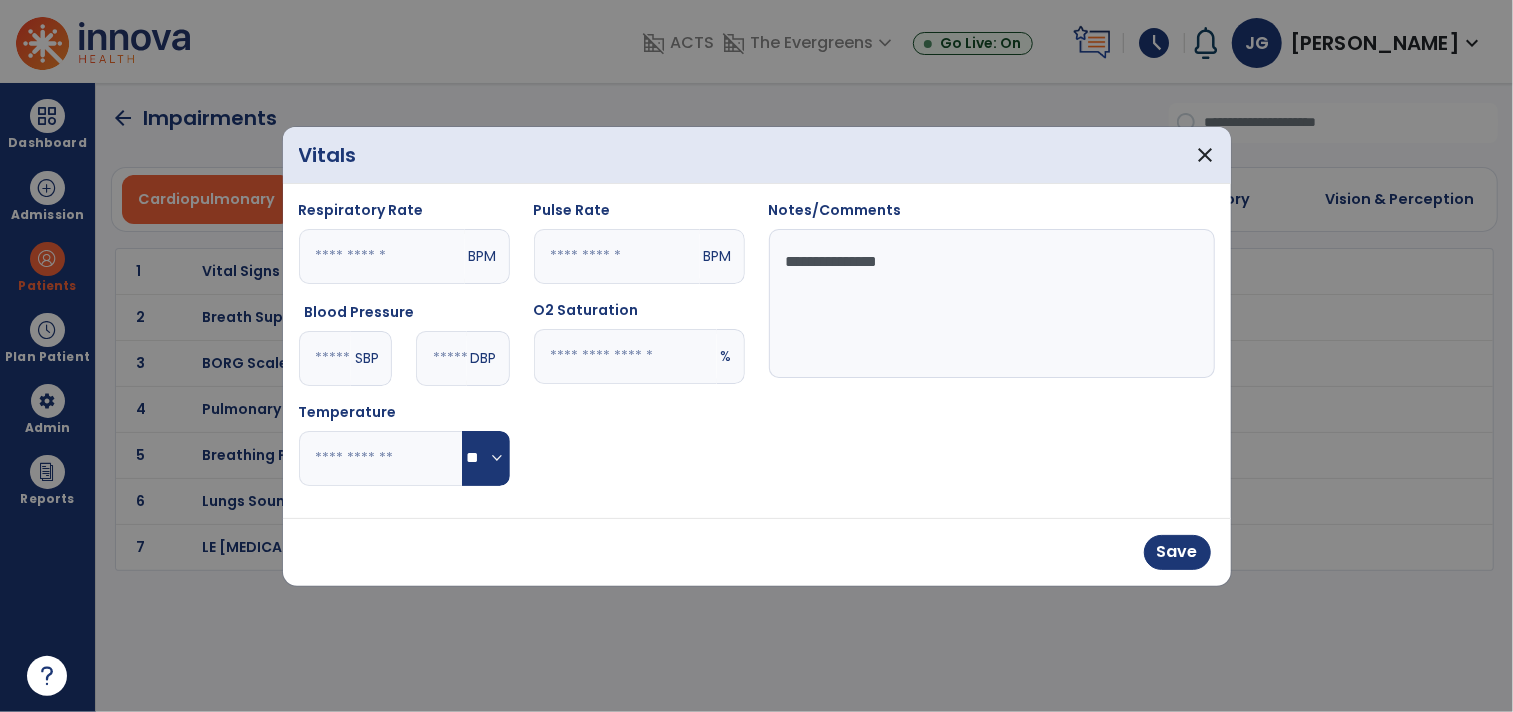 type on "**" 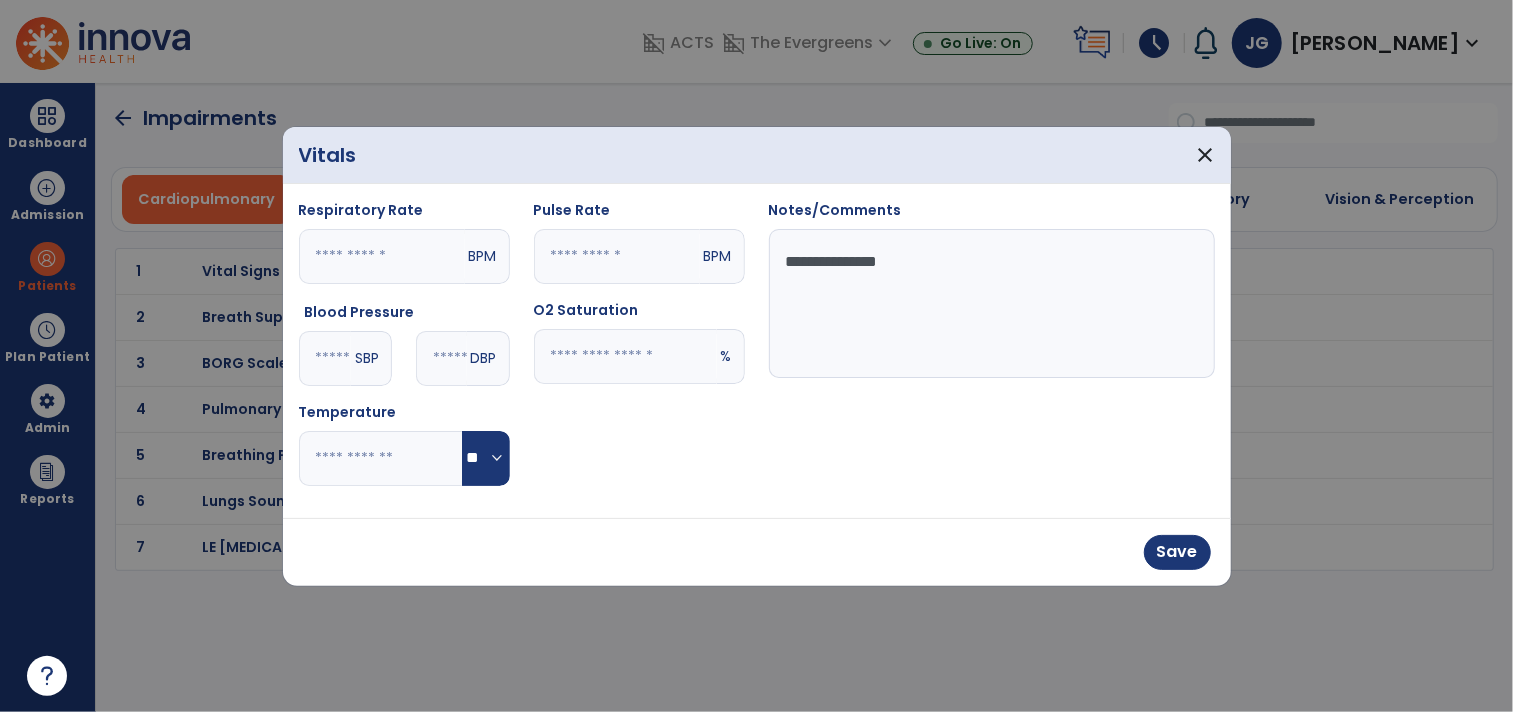 click at bounding box center [617, 256] 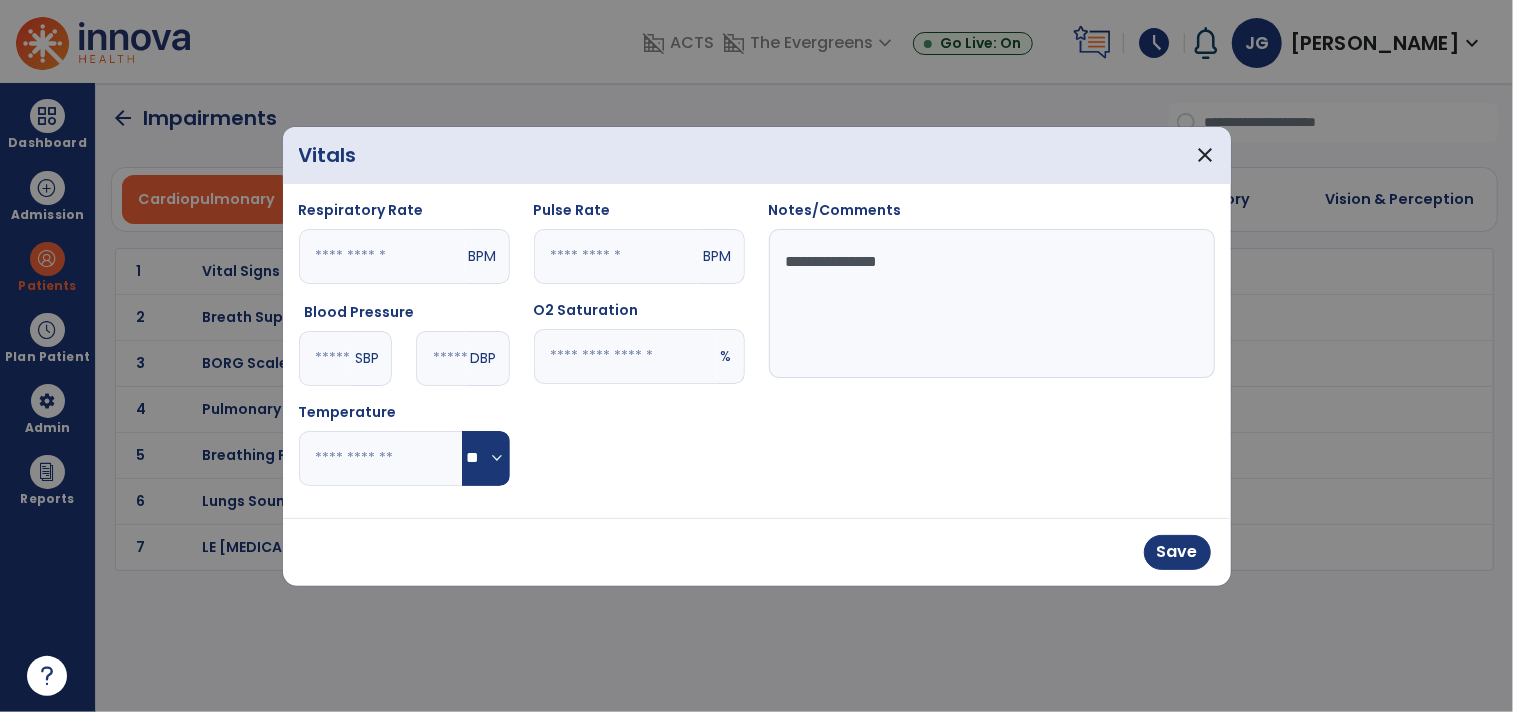 type on "**" 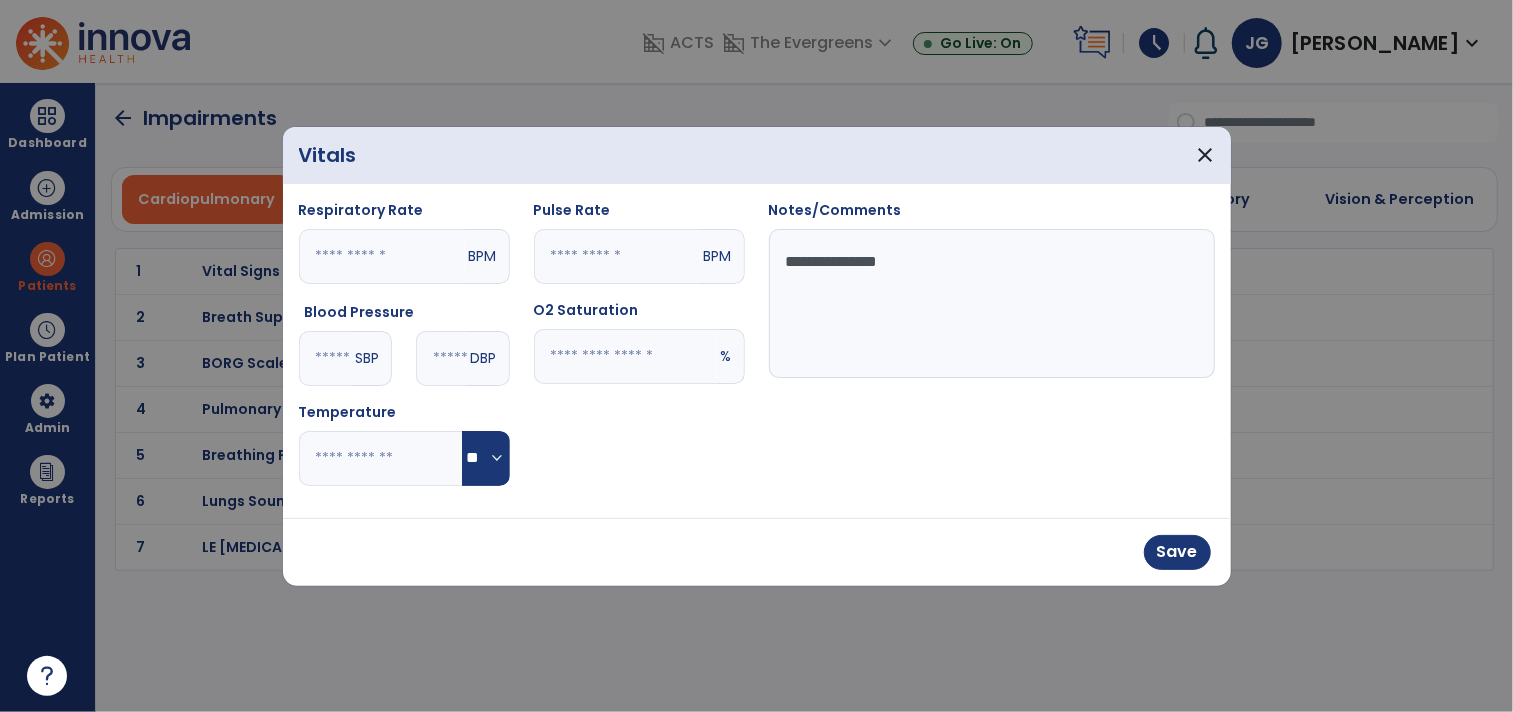 drag, startPoint x: 938, startPoint y: 301, endPoint x: 722, endPoint y: 248, distance: 222.40729 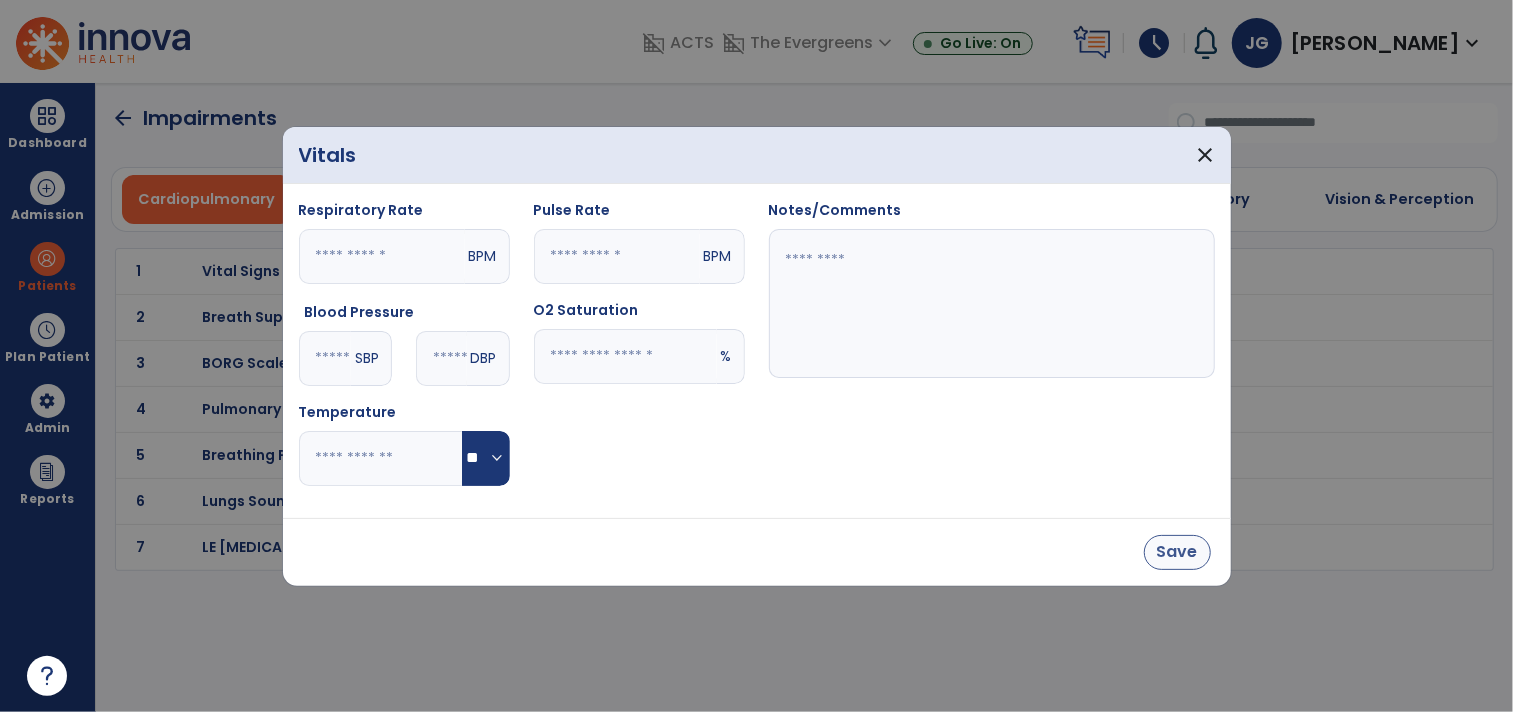 type 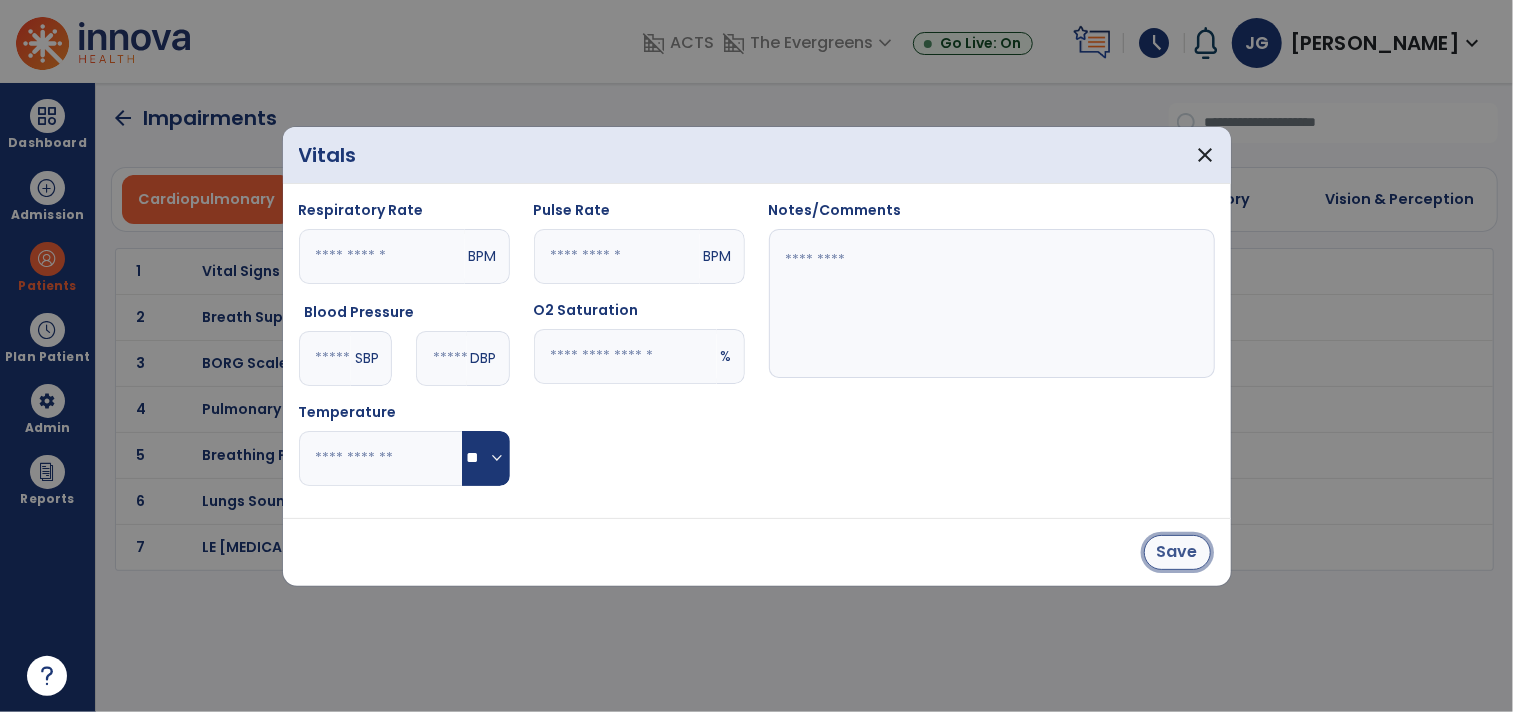 click on "Save" at bounding box center [1177, 552] 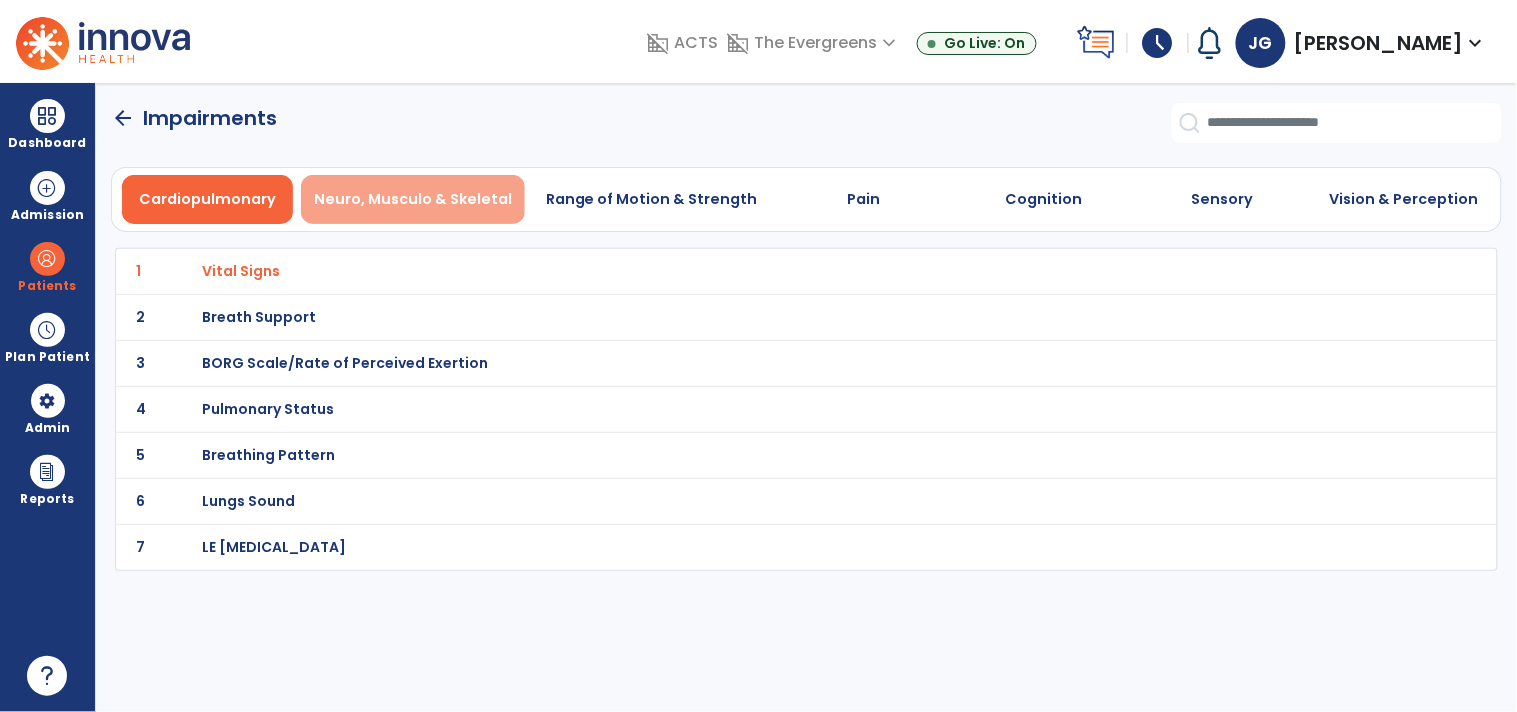click on "Neuro, Musculo & Skeletal" at bounding box center (413, 199) 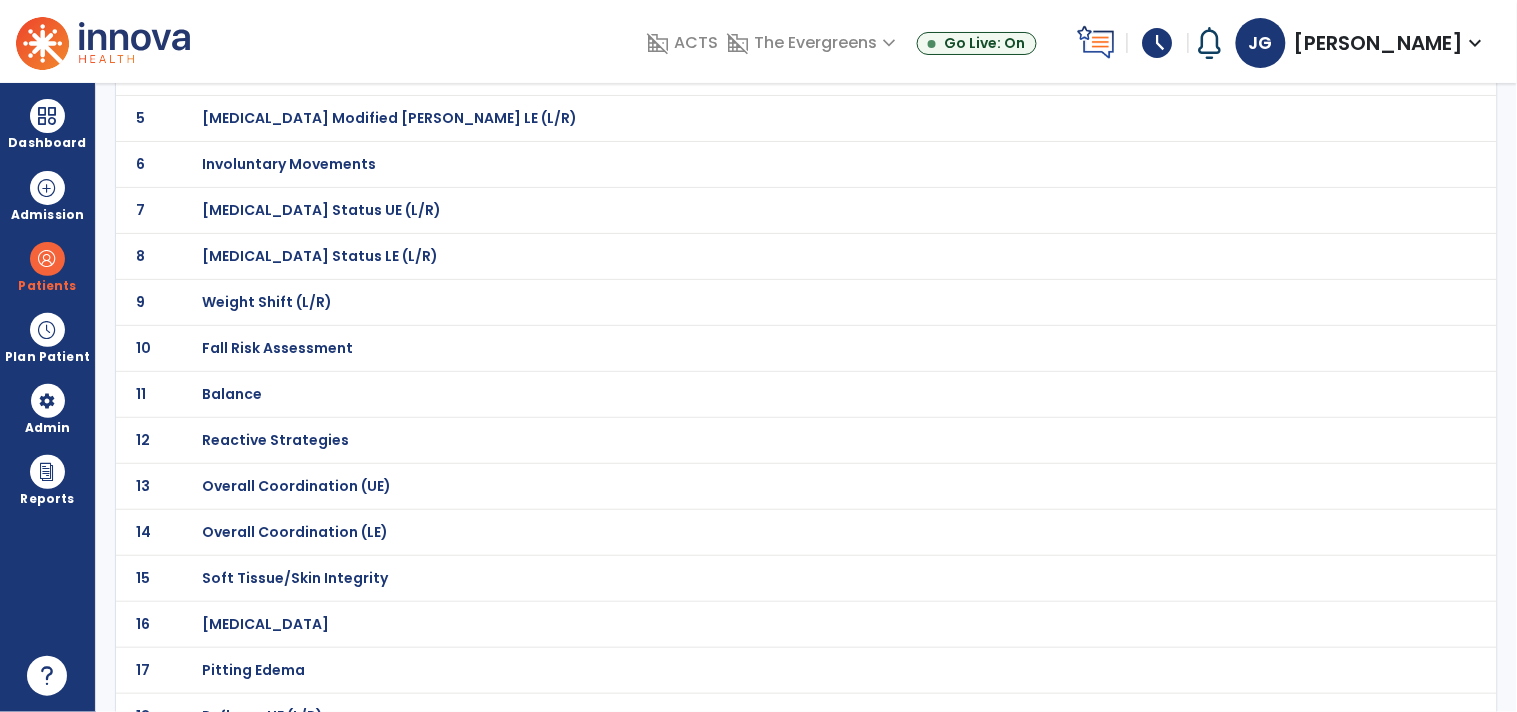 scroll, scrollTop: 342, scrollLeft: 0, axis: vertical 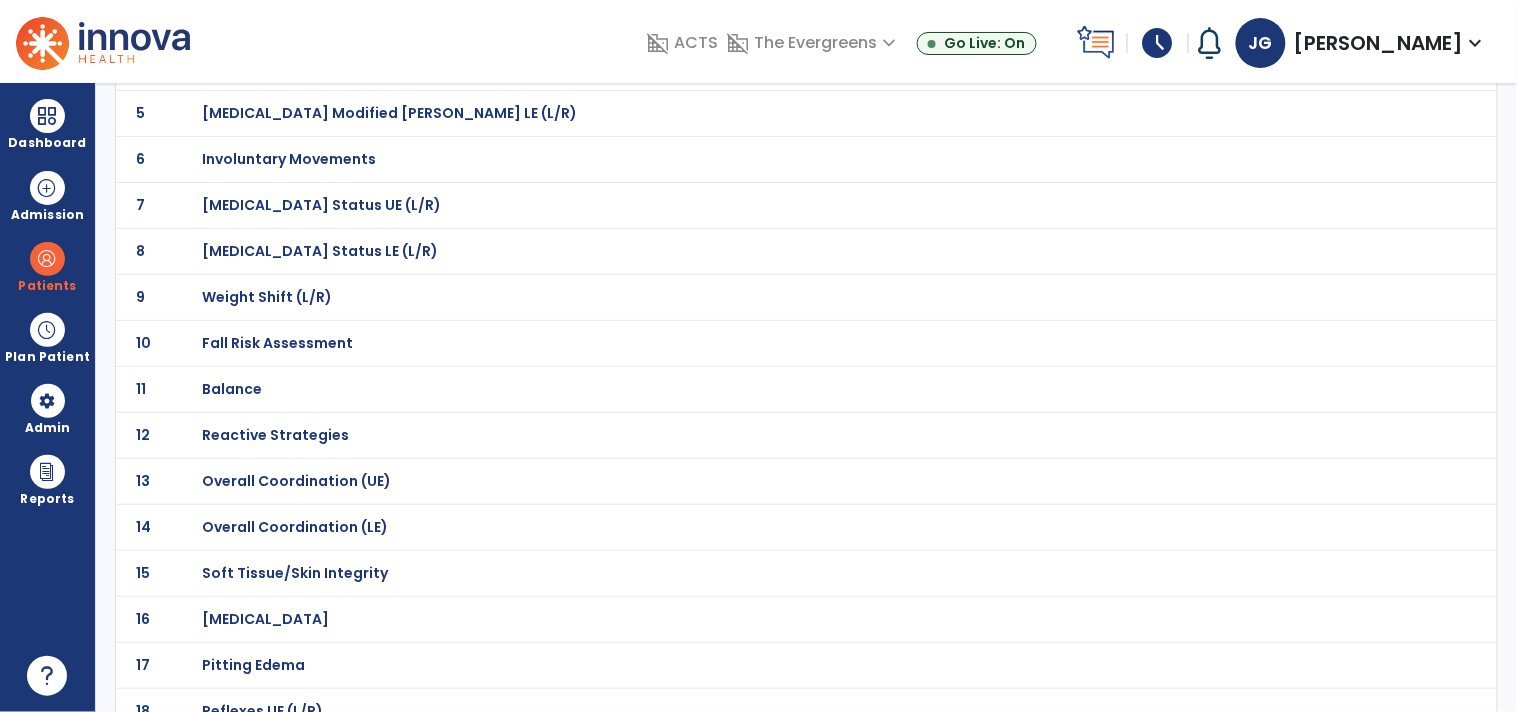 click on "Fall Risk Assessment" at bounding box center [273, -71] 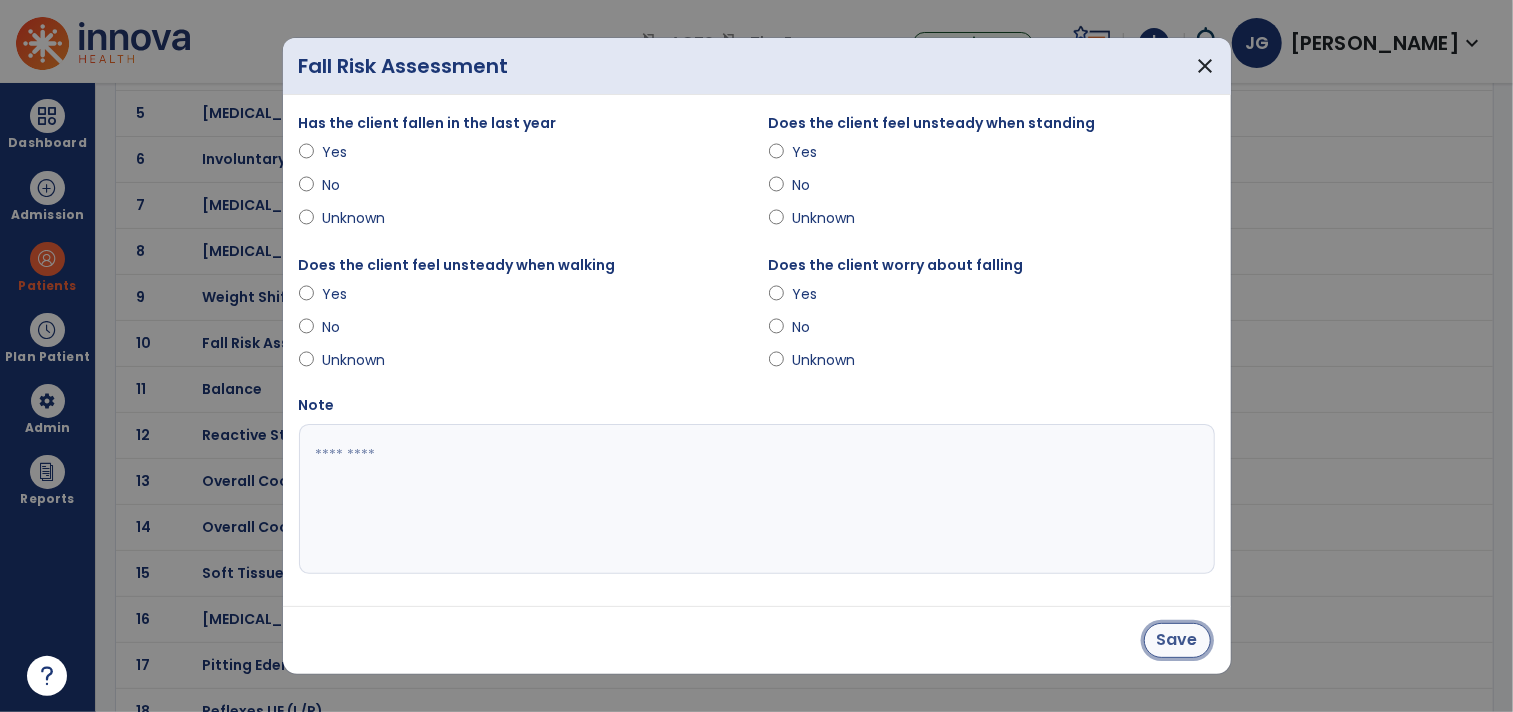 click on "Save" at bounding box center [1177, 640] 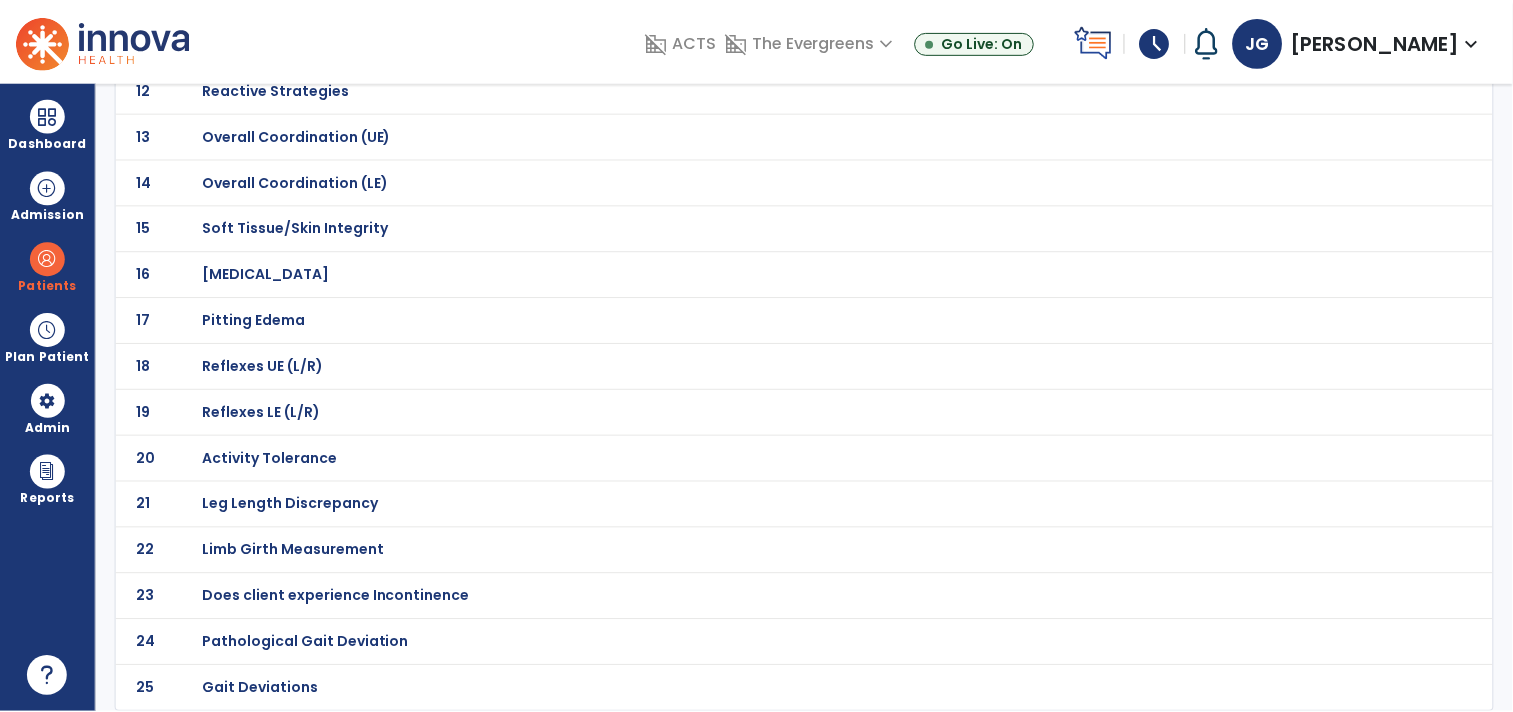 scroll, scrollTop: 0, scrollLeft: 0, axis: both 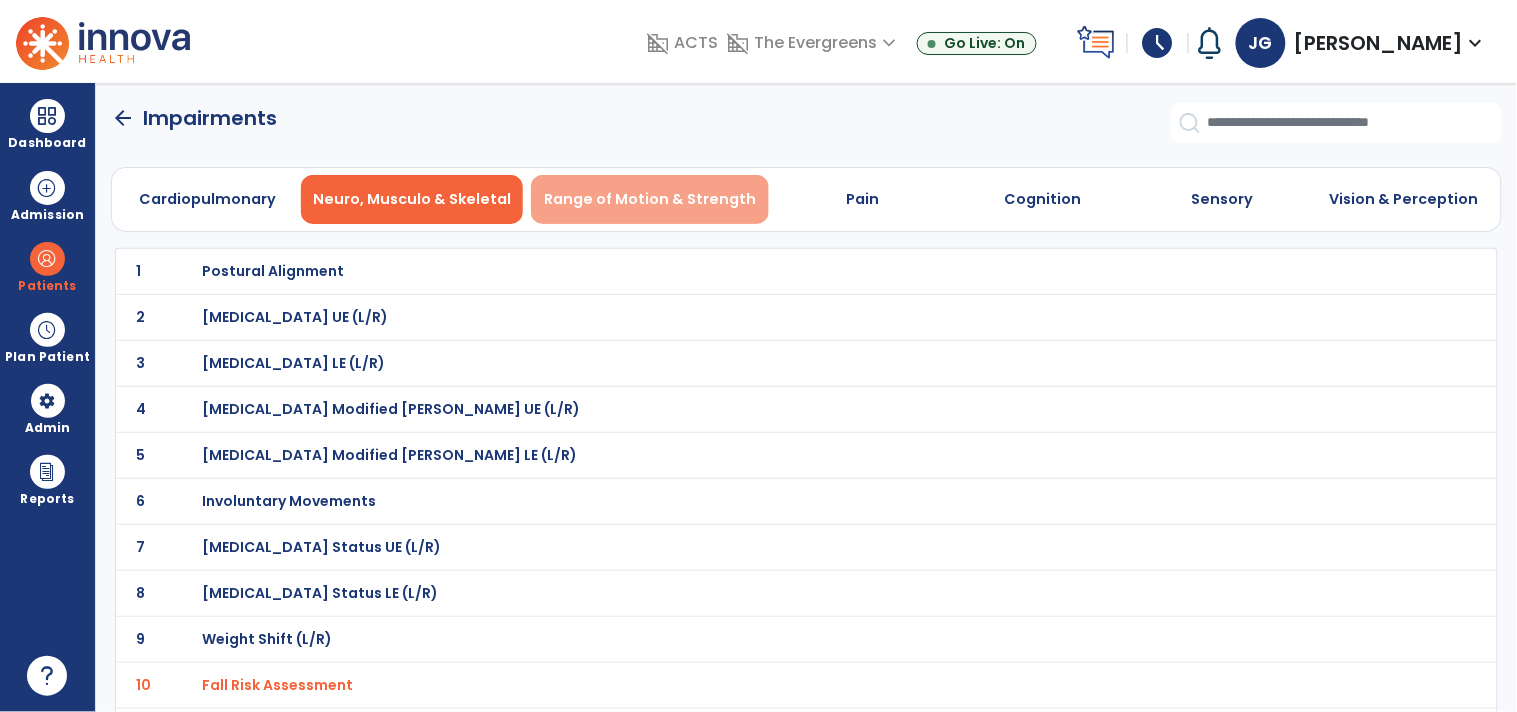 click on "Range of Motion & Strength" at bounding box center [650, 199] 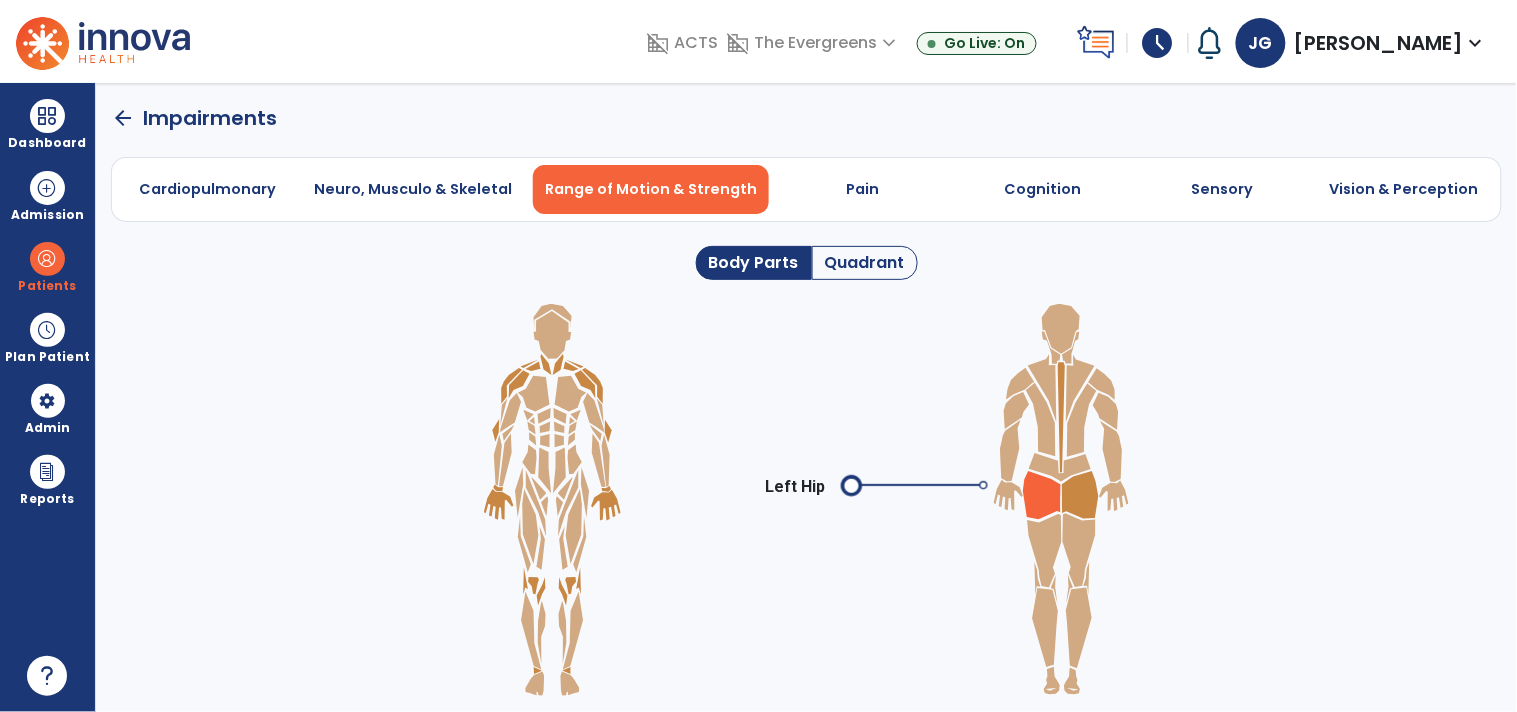 click 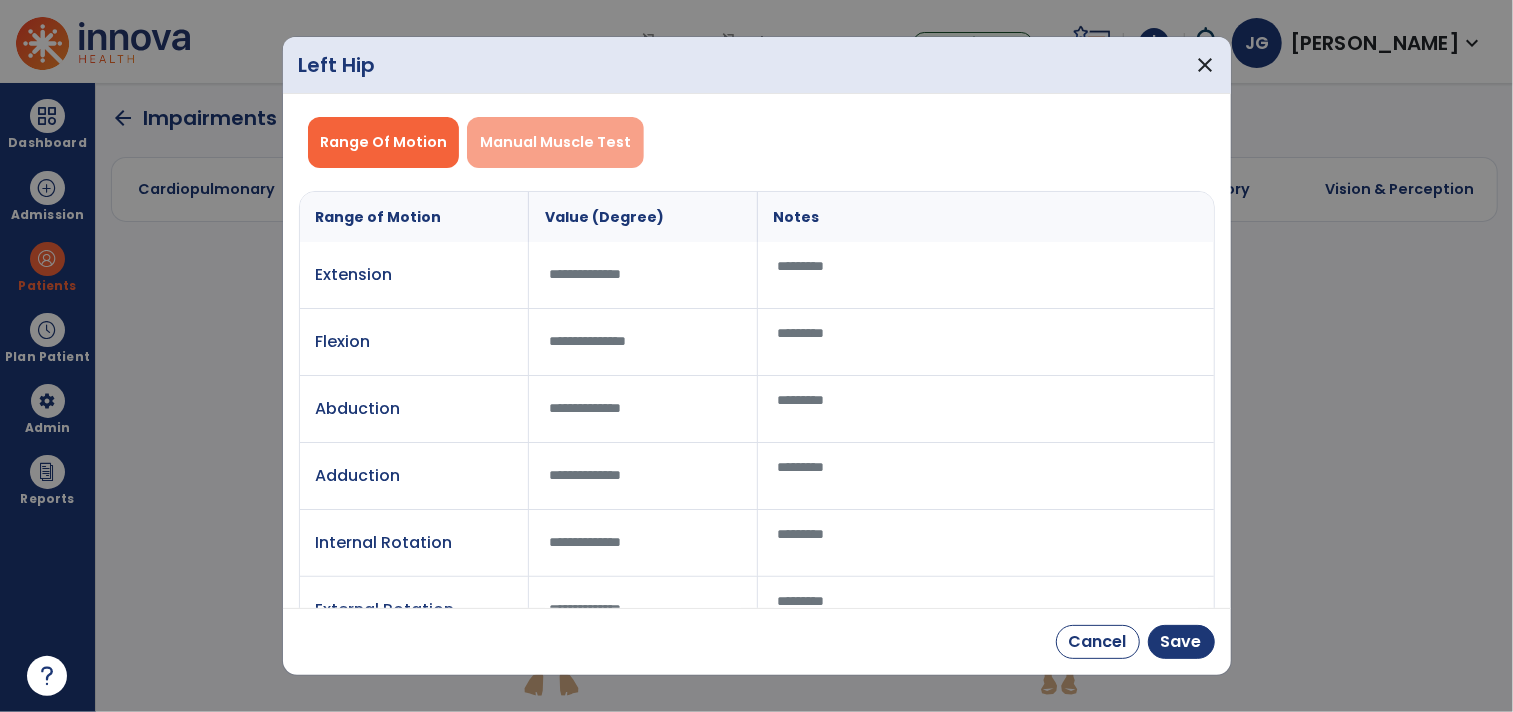 click on "Manual Muscle Test" at bounding box center [555, 142] 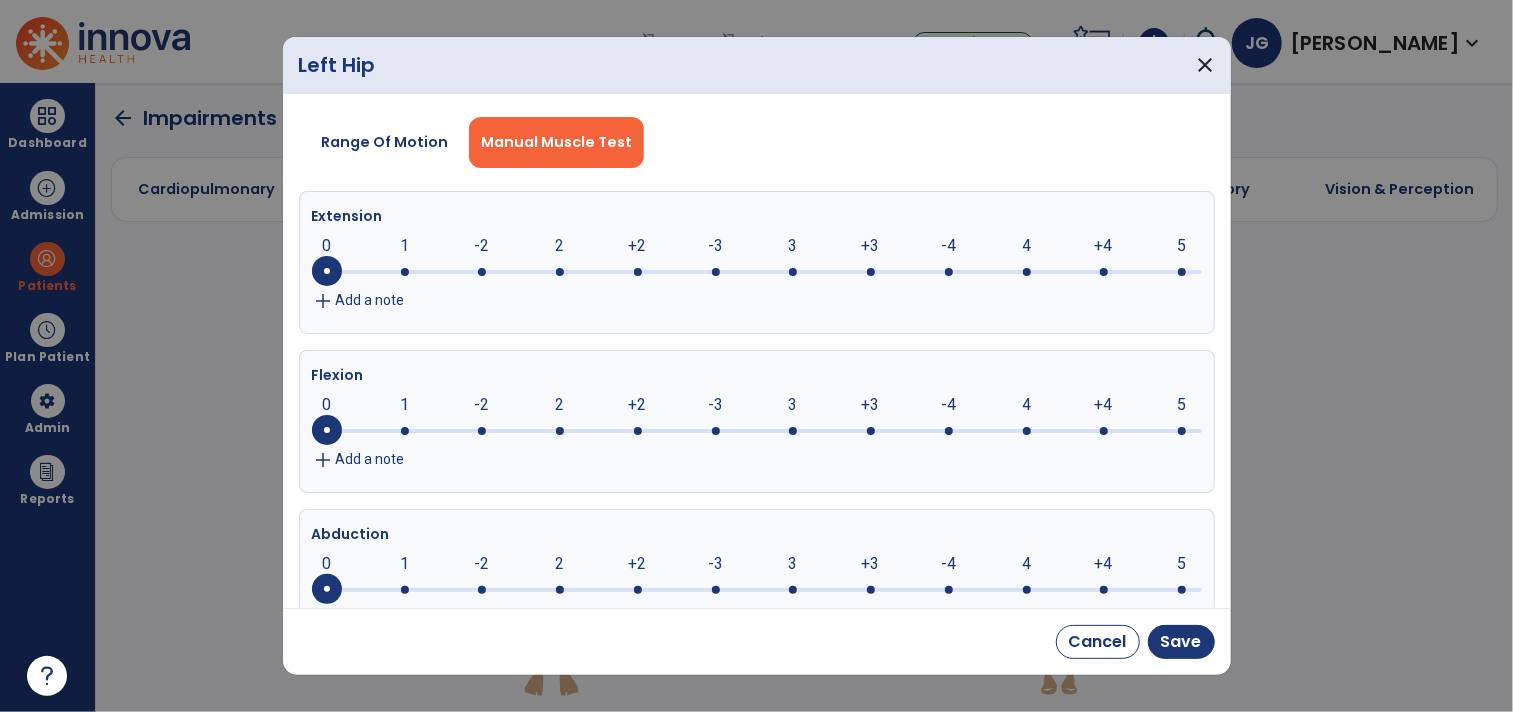 click 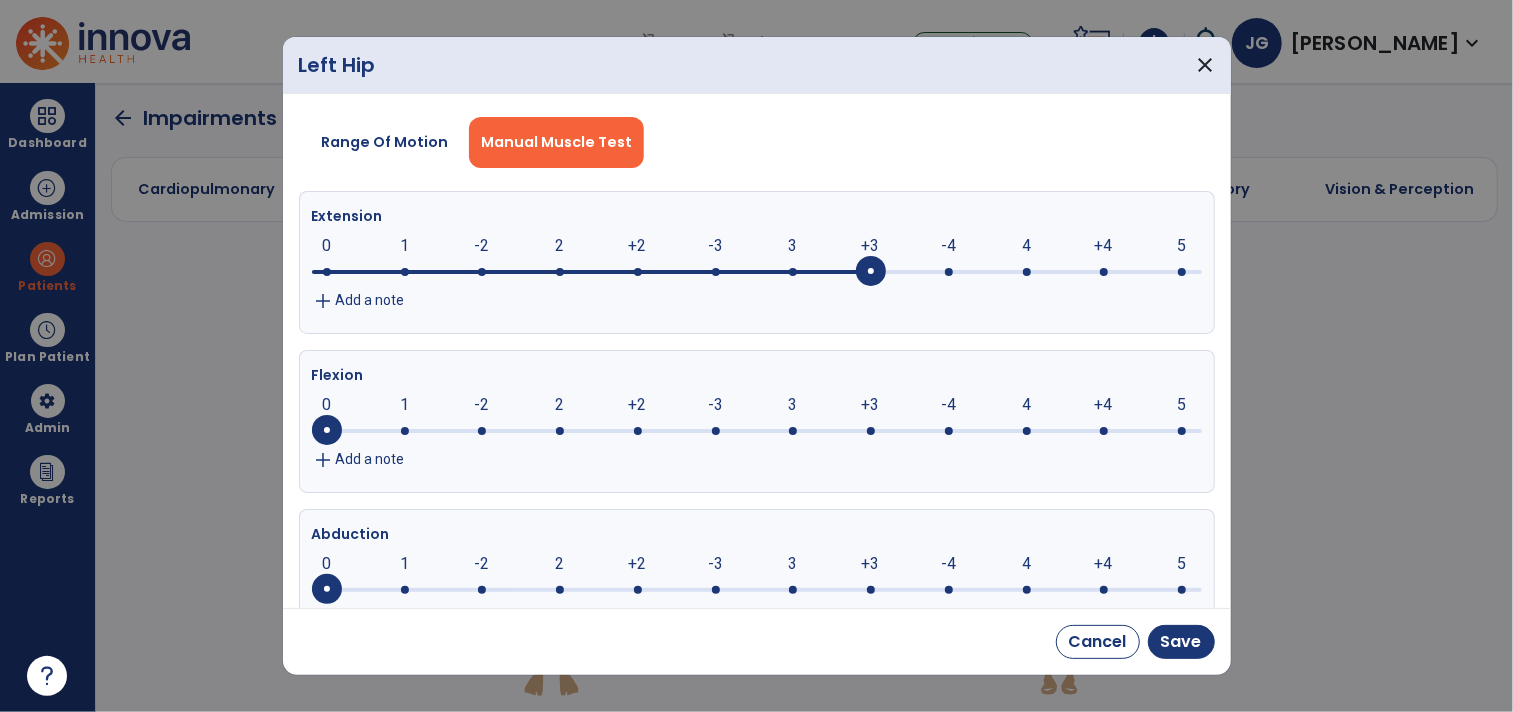 click 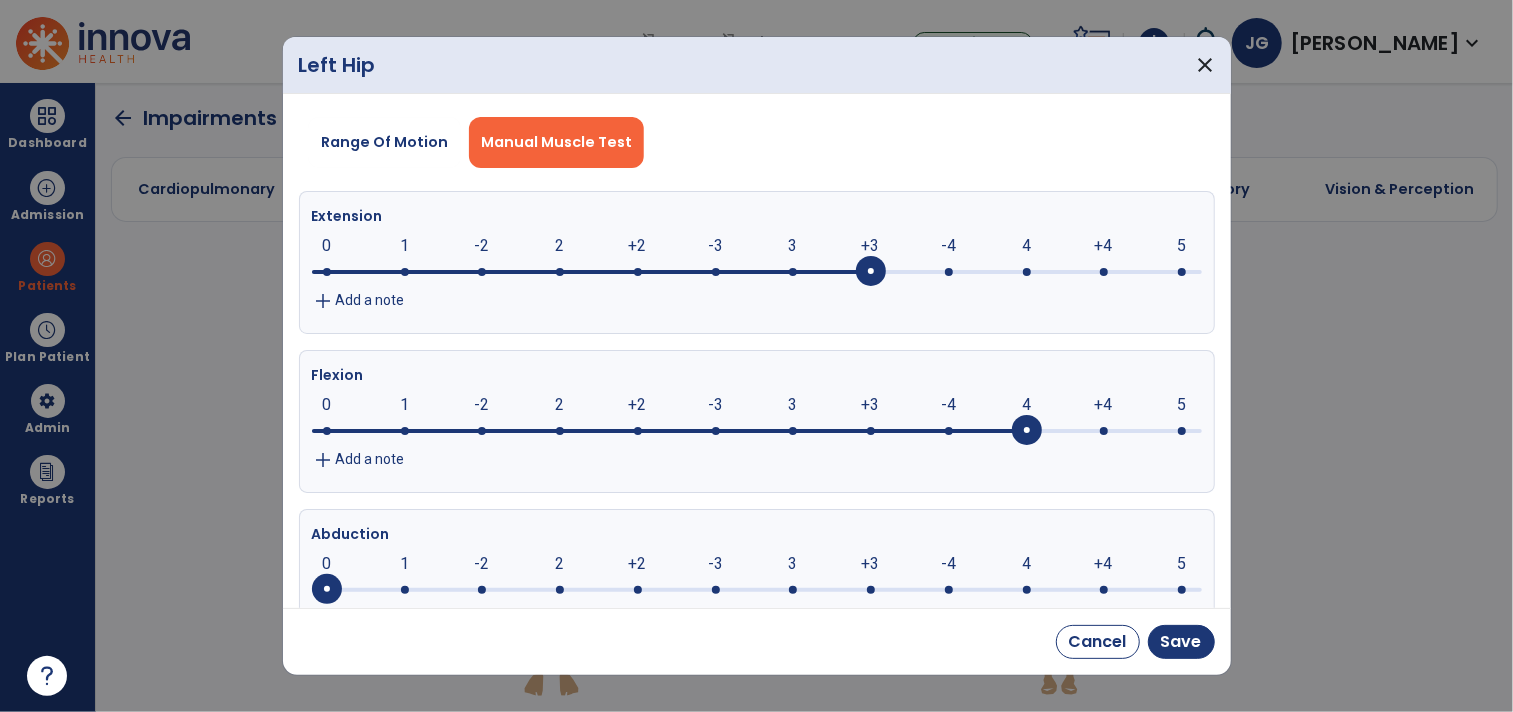 click 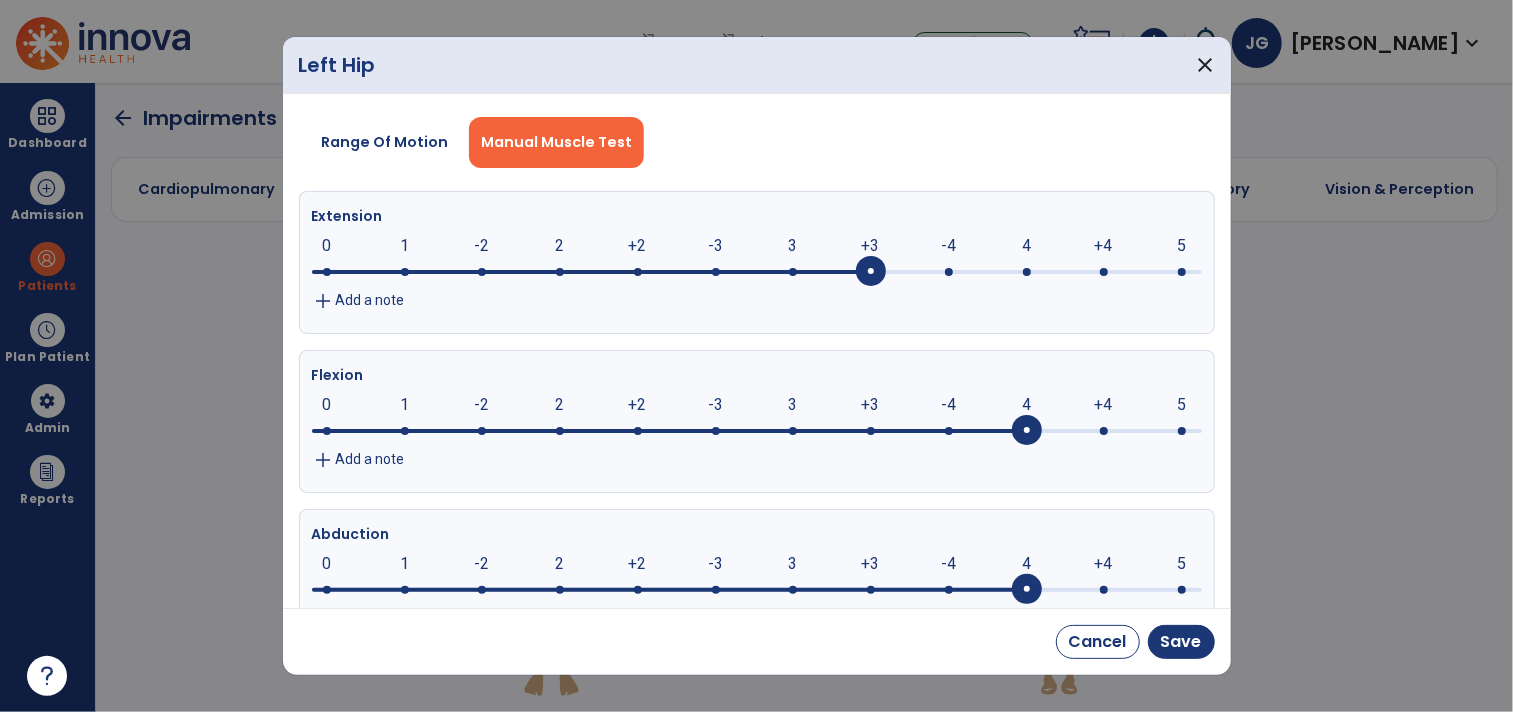 click 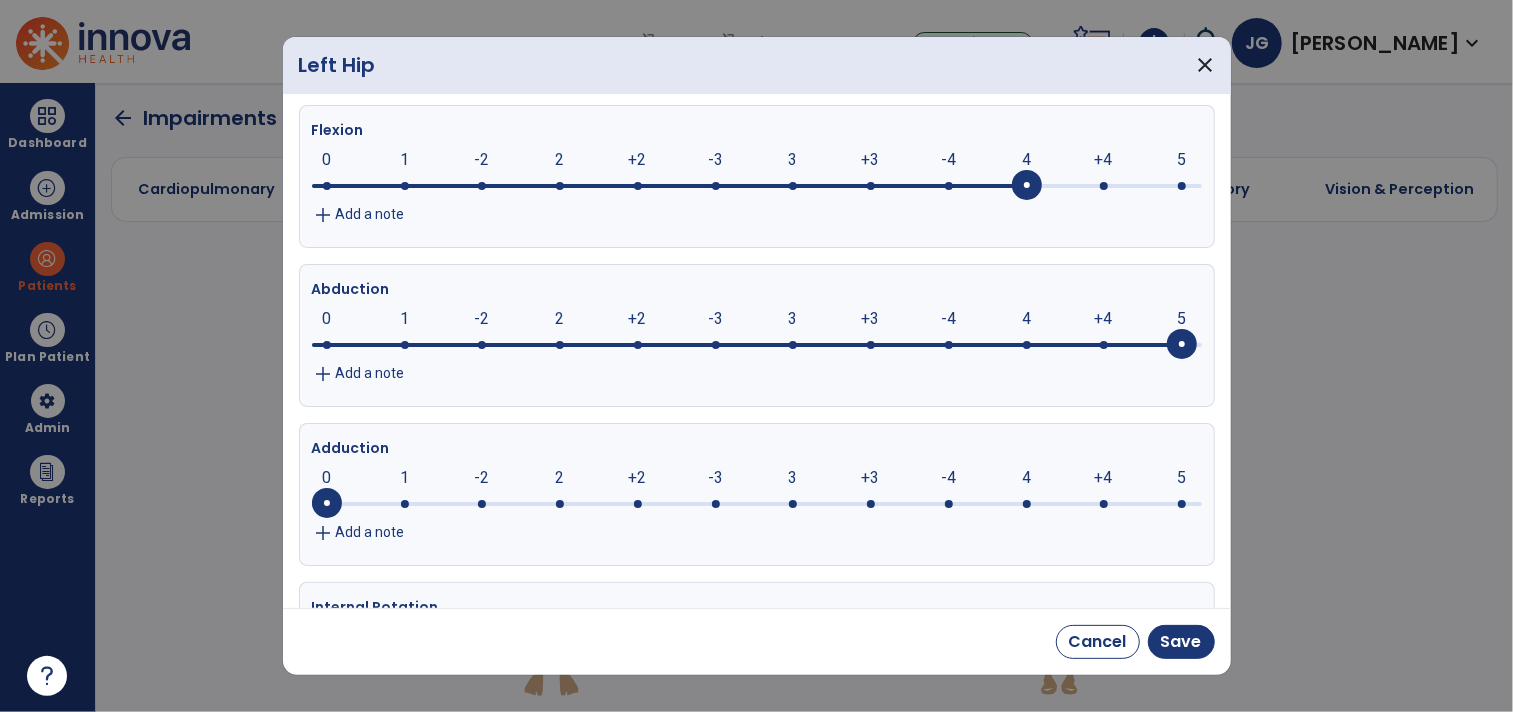 scroll, scrollTop: 250, scrollLeft: 0, axis: vertical 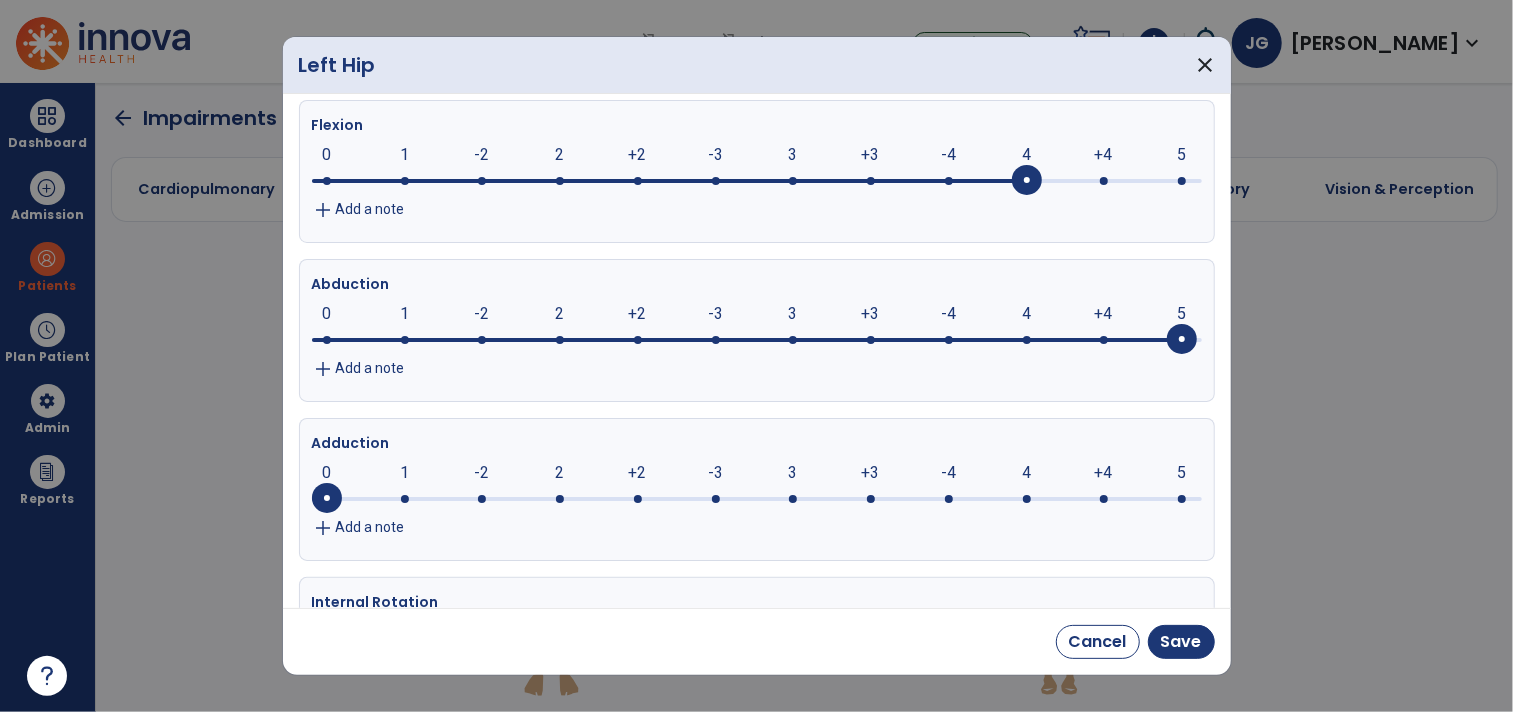 click 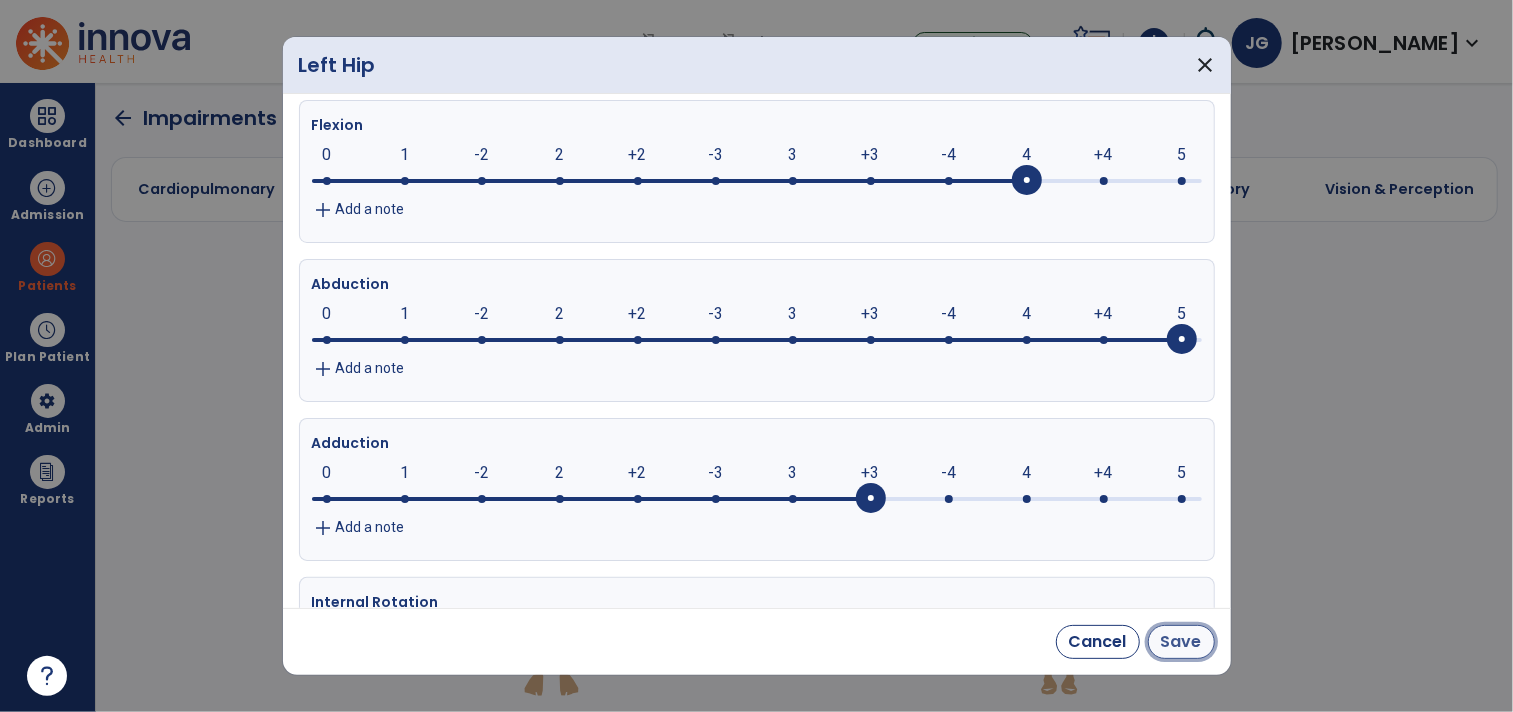 click on "Save" at bounding box center (1181, 642) 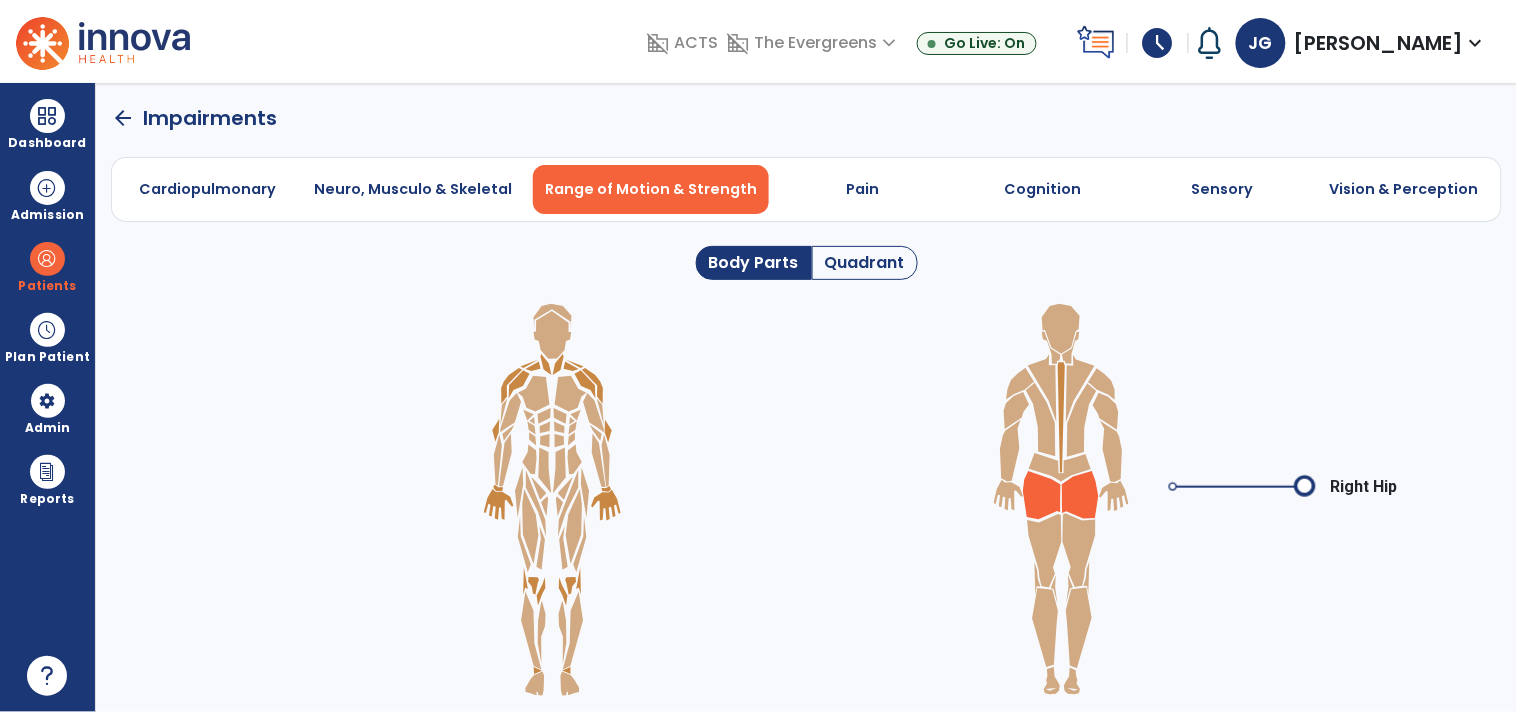 click 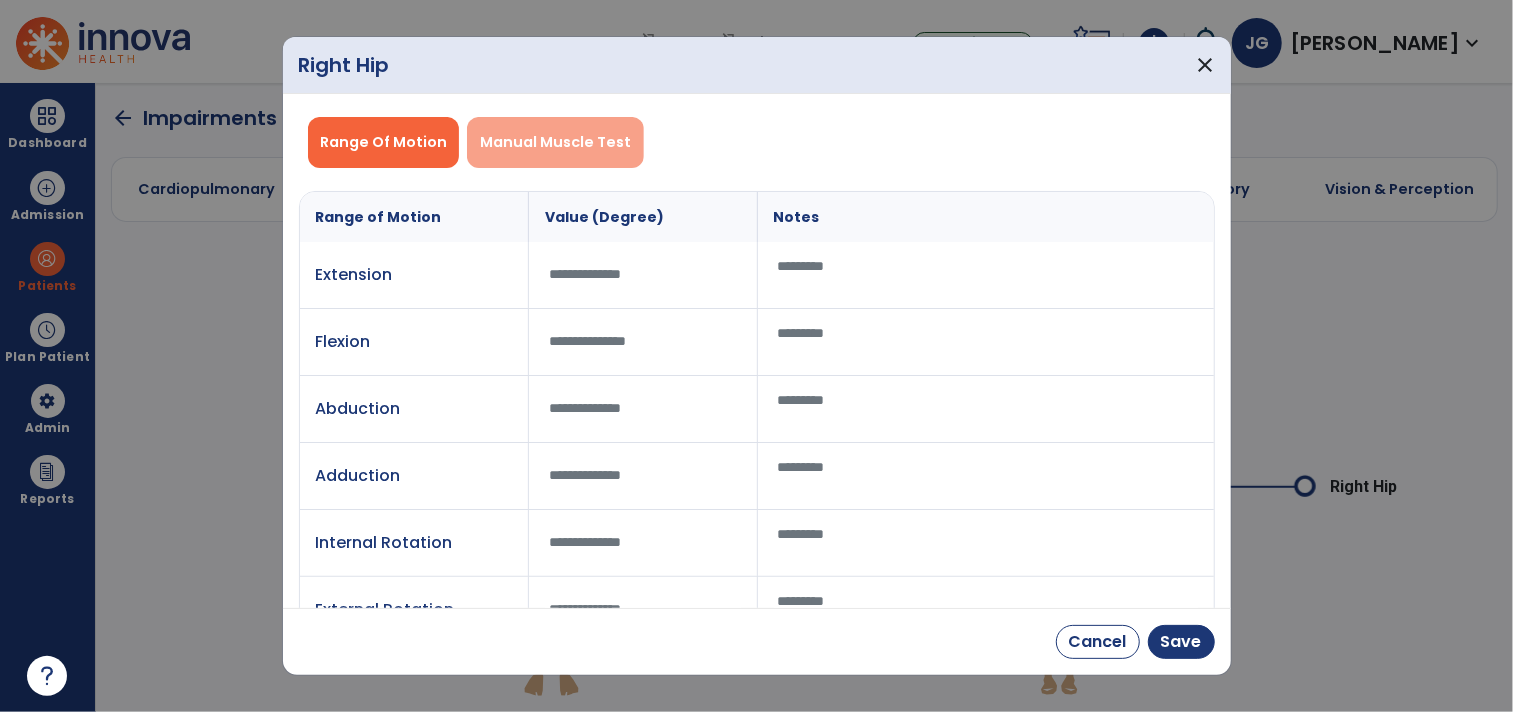click on "Manual Muscle Test" at bounding box center [555, 142] 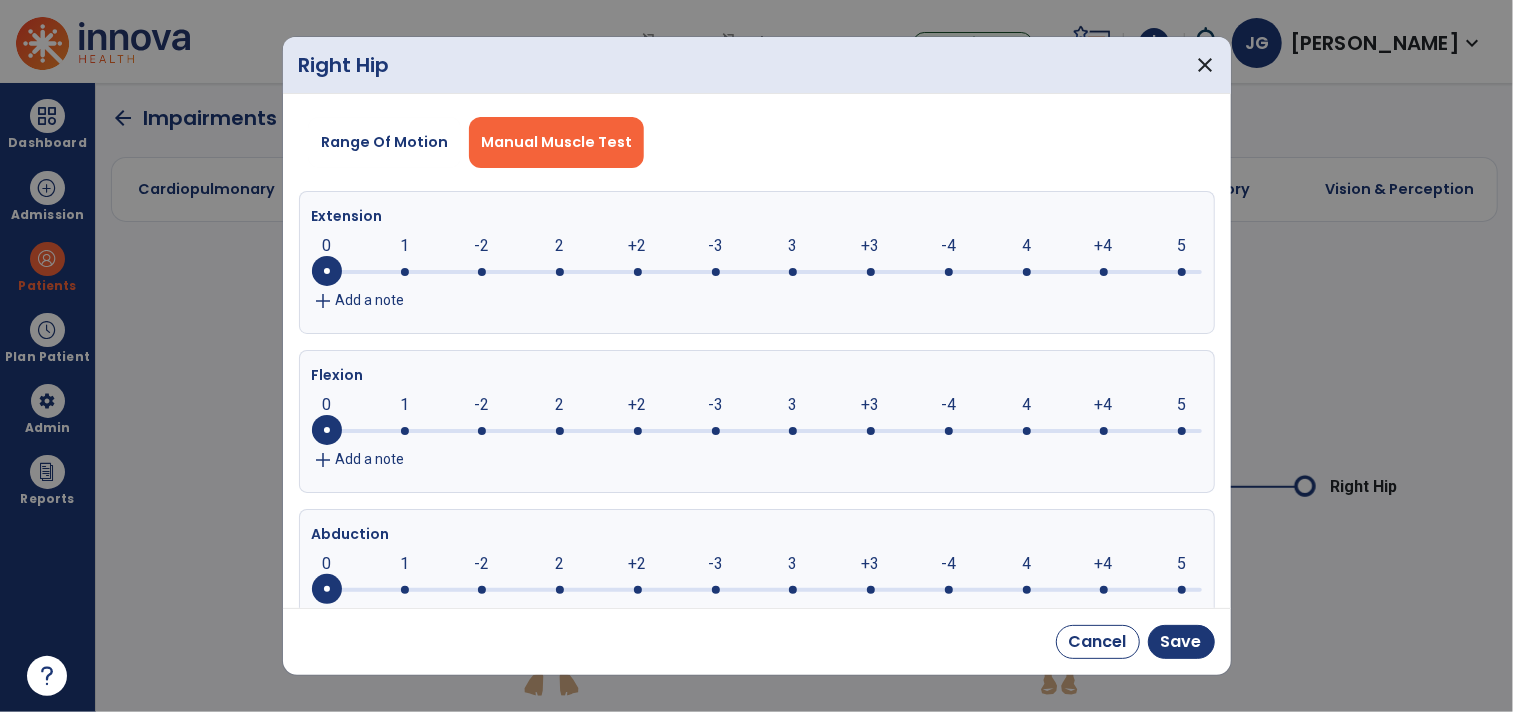 click 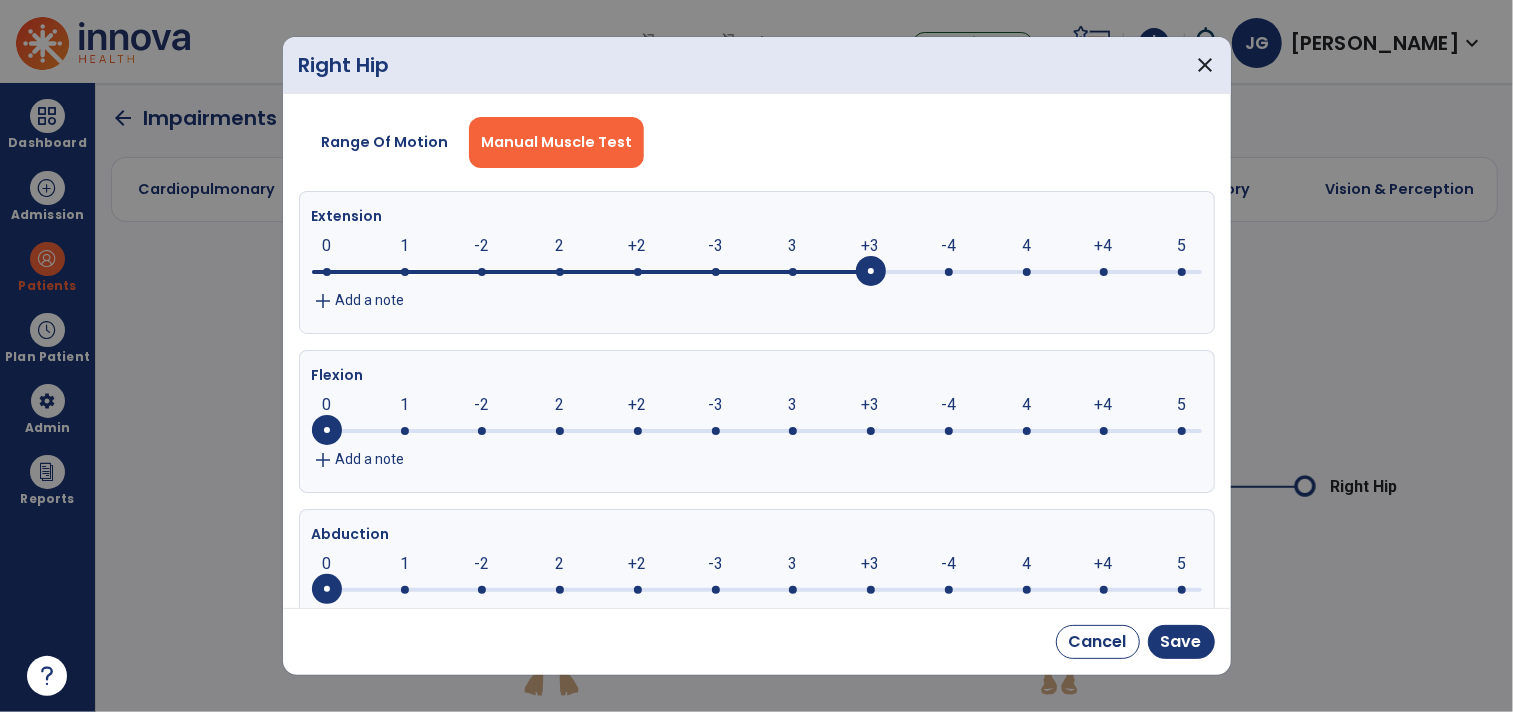click 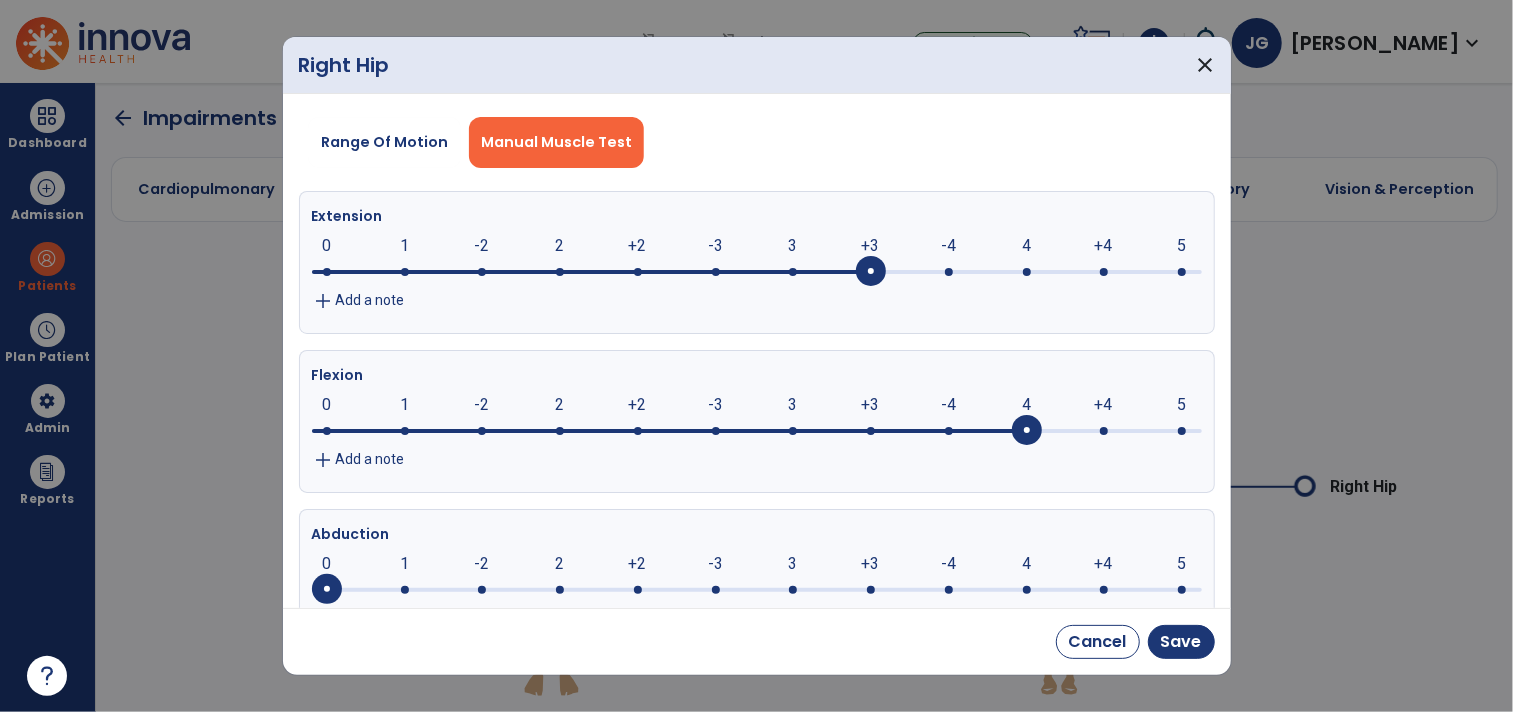 click 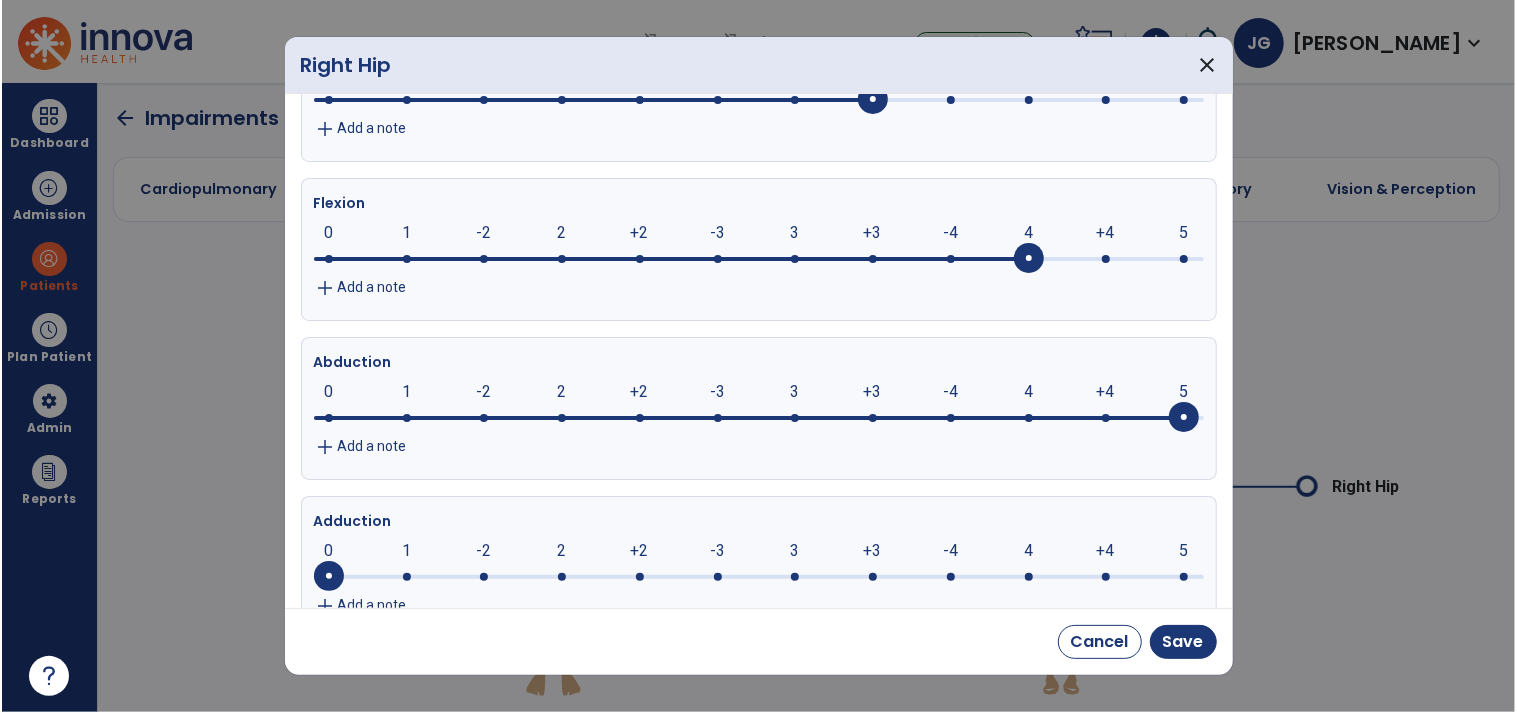 scroll, scrollTop: 200, scrollLeft: 0, axis: vertical 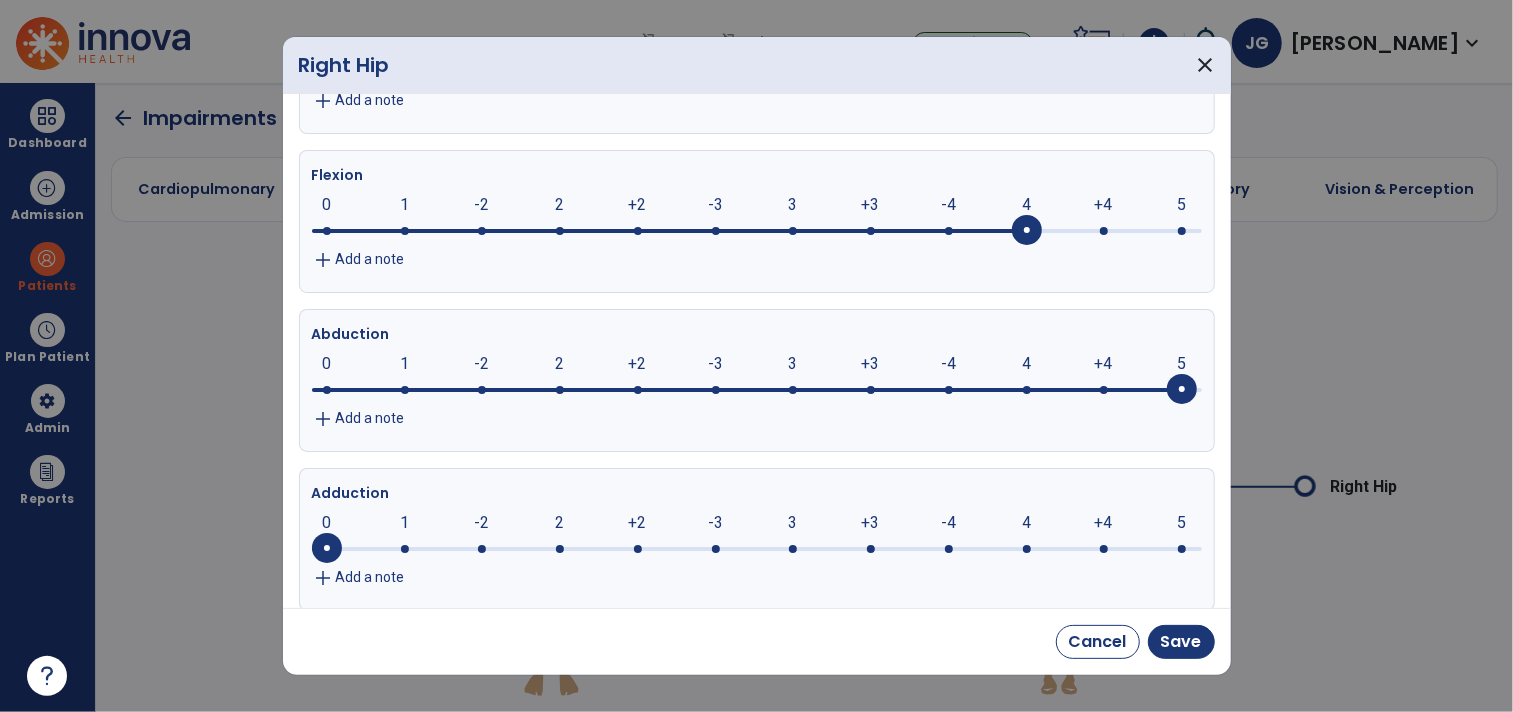 click 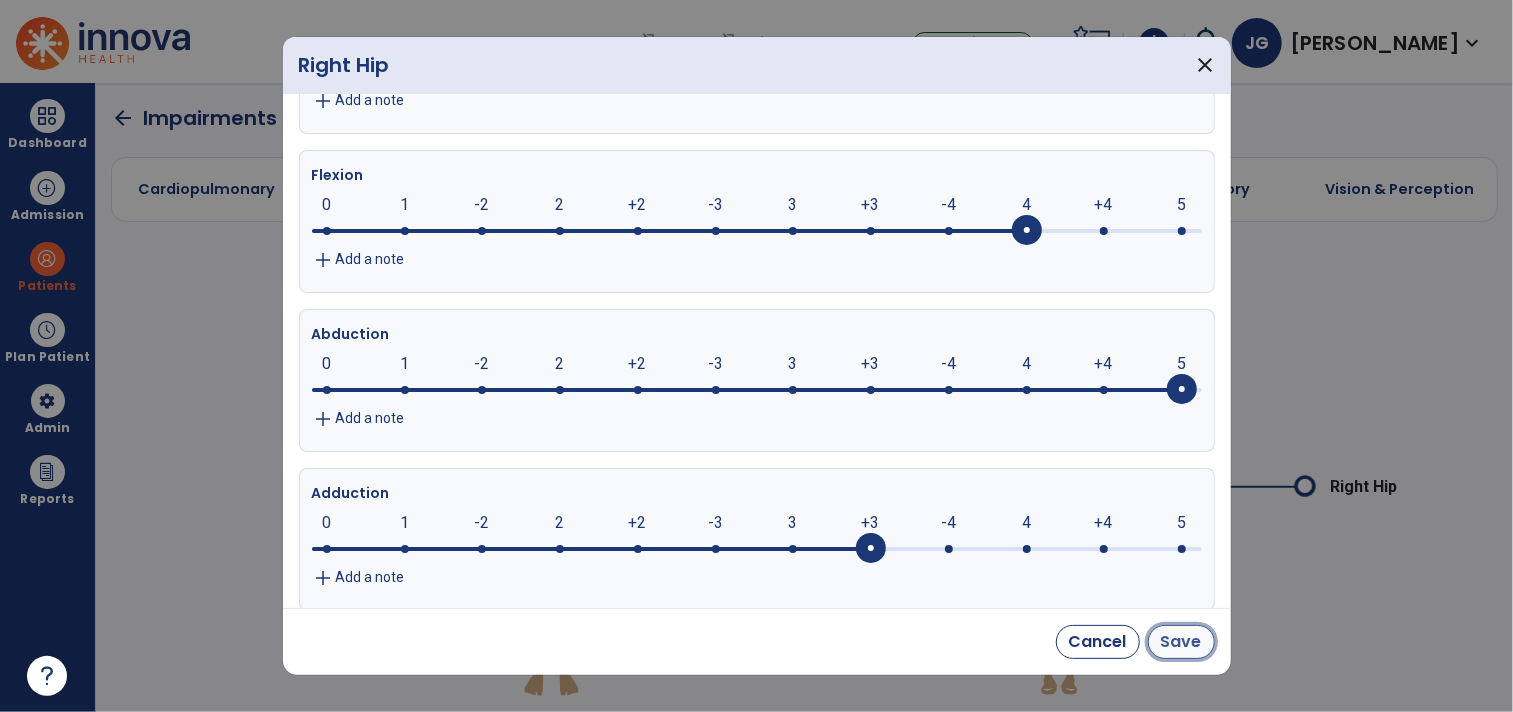 click on "Save" at bounding box center [1181, 642] 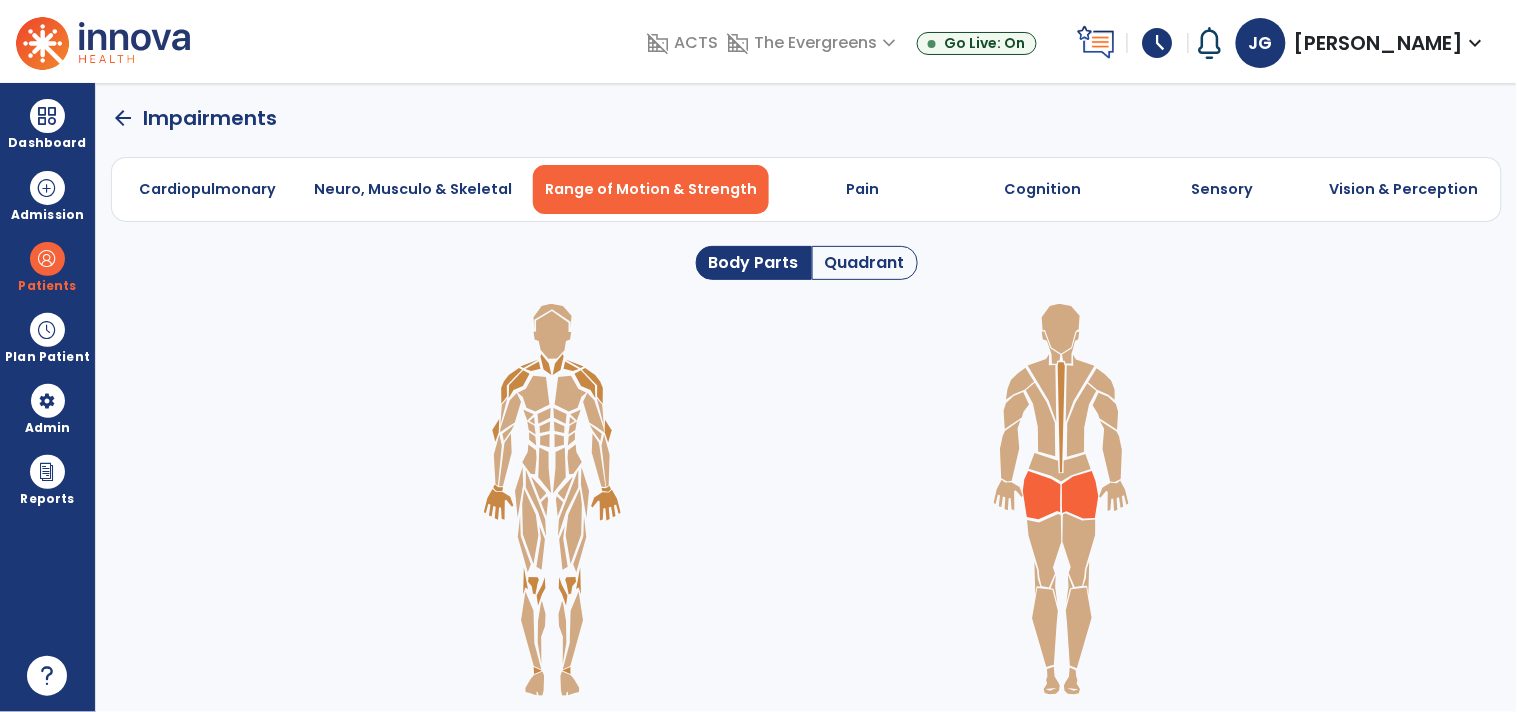 click on "arrow_back   Impairments" 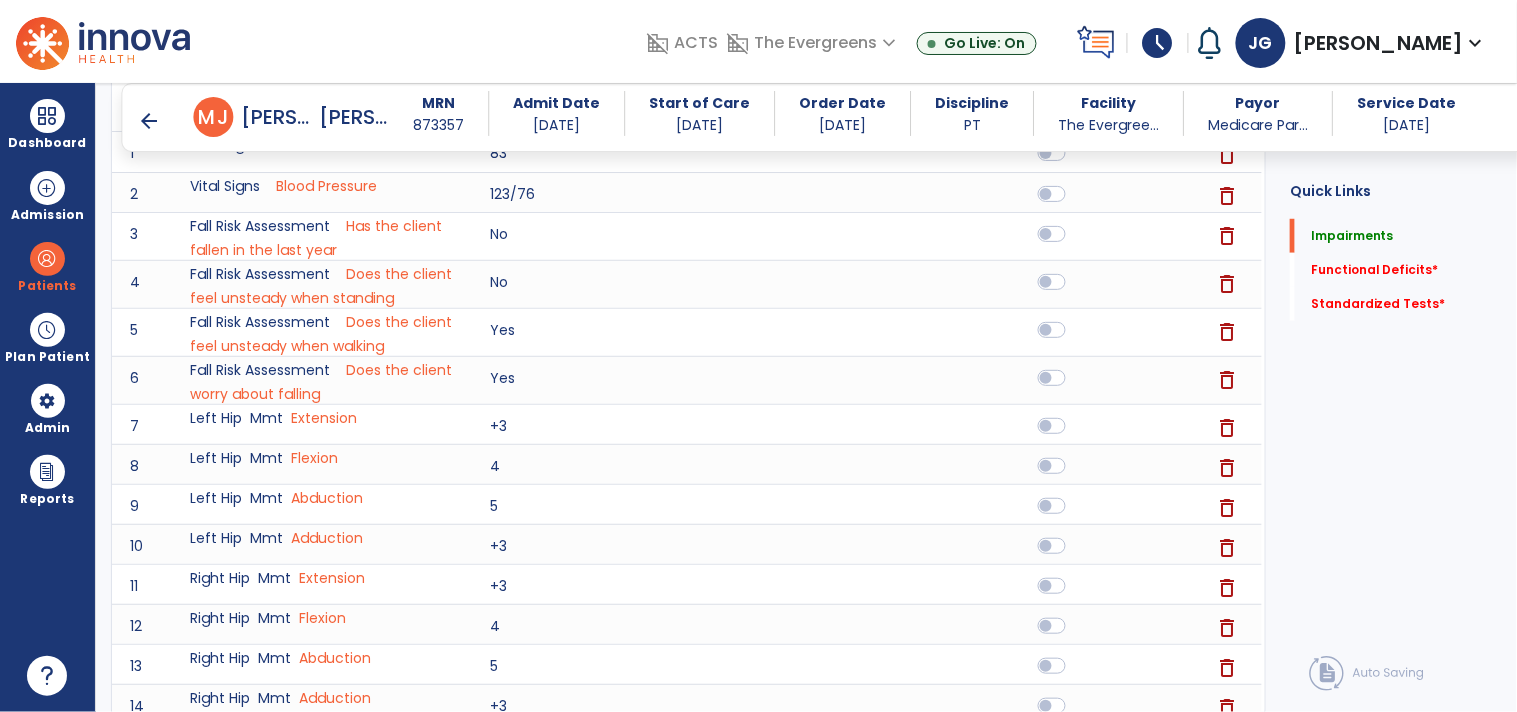 scroll, scrollTop: 304, scrollLeft: 0, axis: vertical 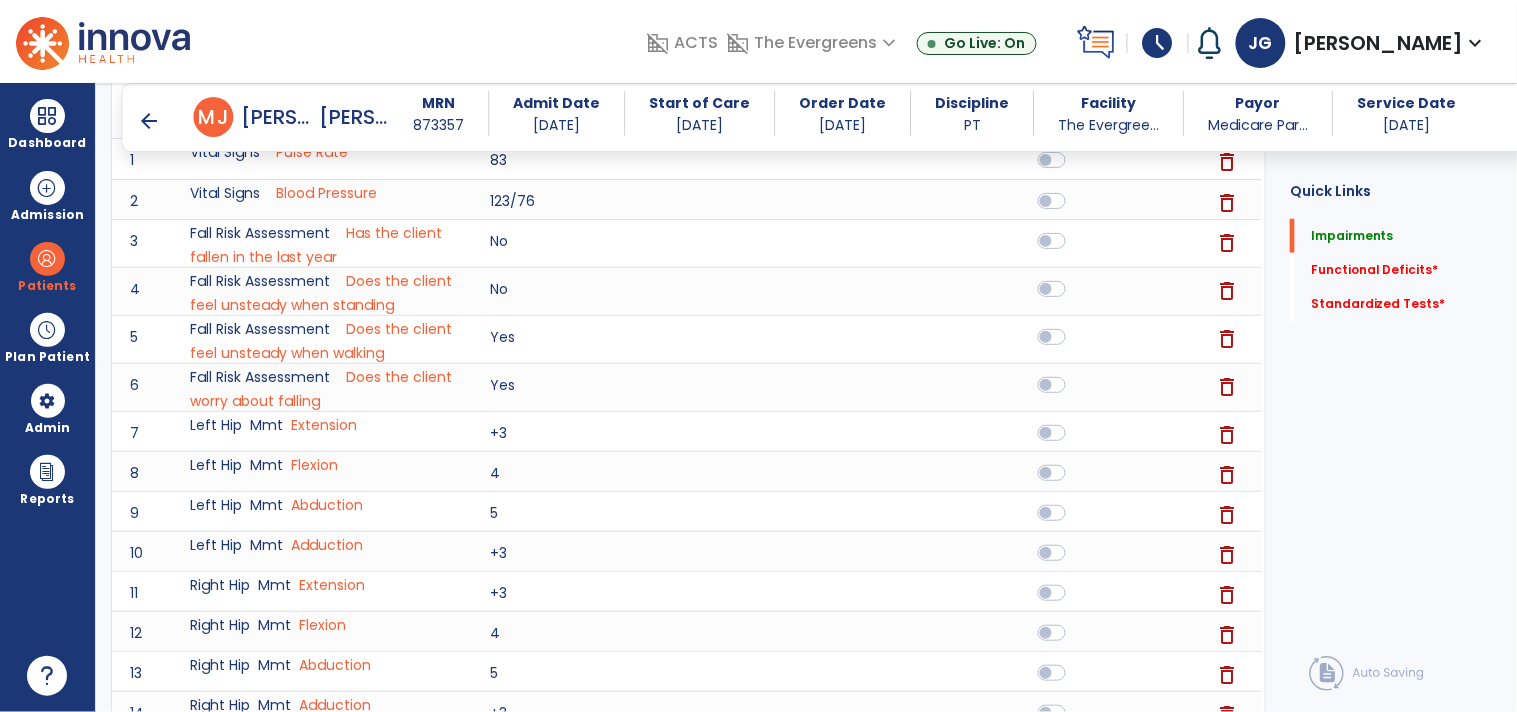 click on "Functional Deficits   *  Functional Deficits   *" 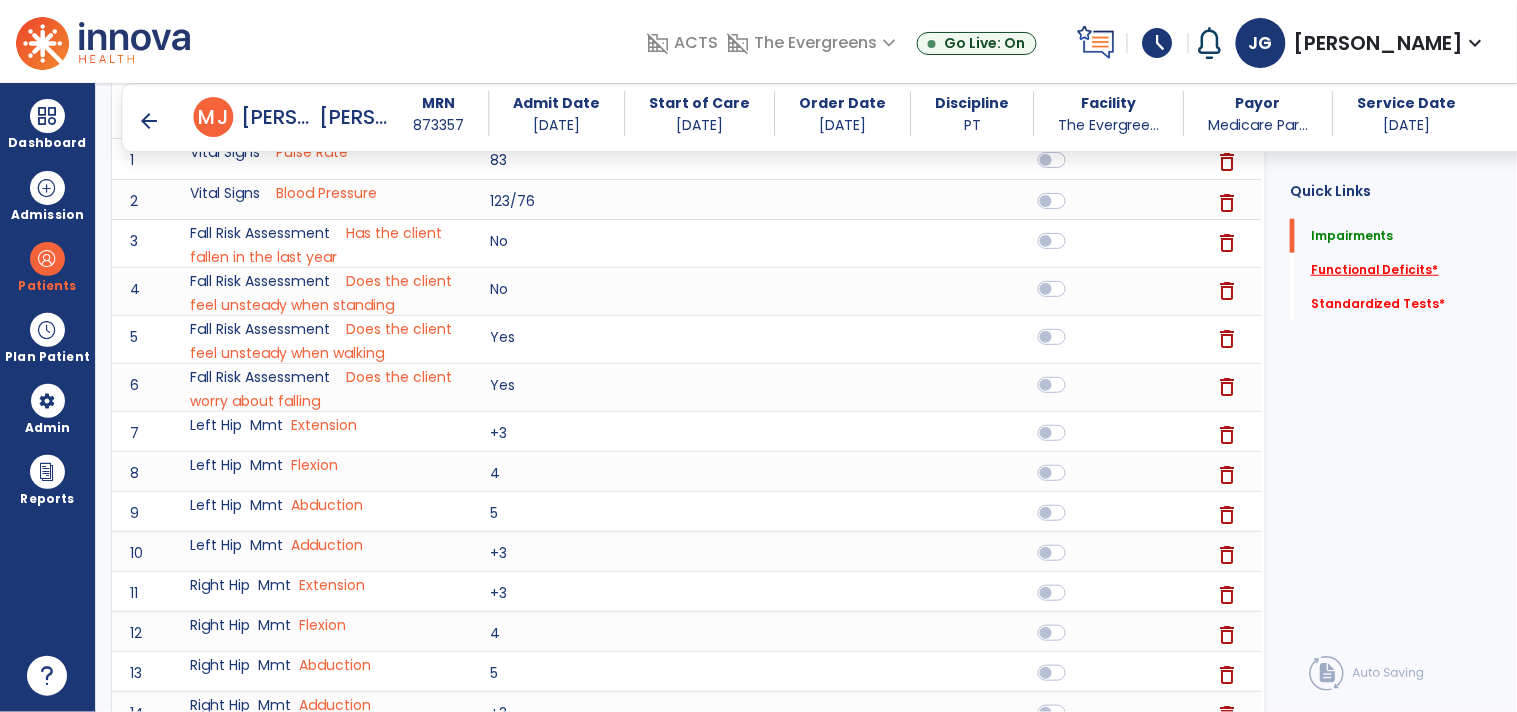 click on "Functional Deficits   *" 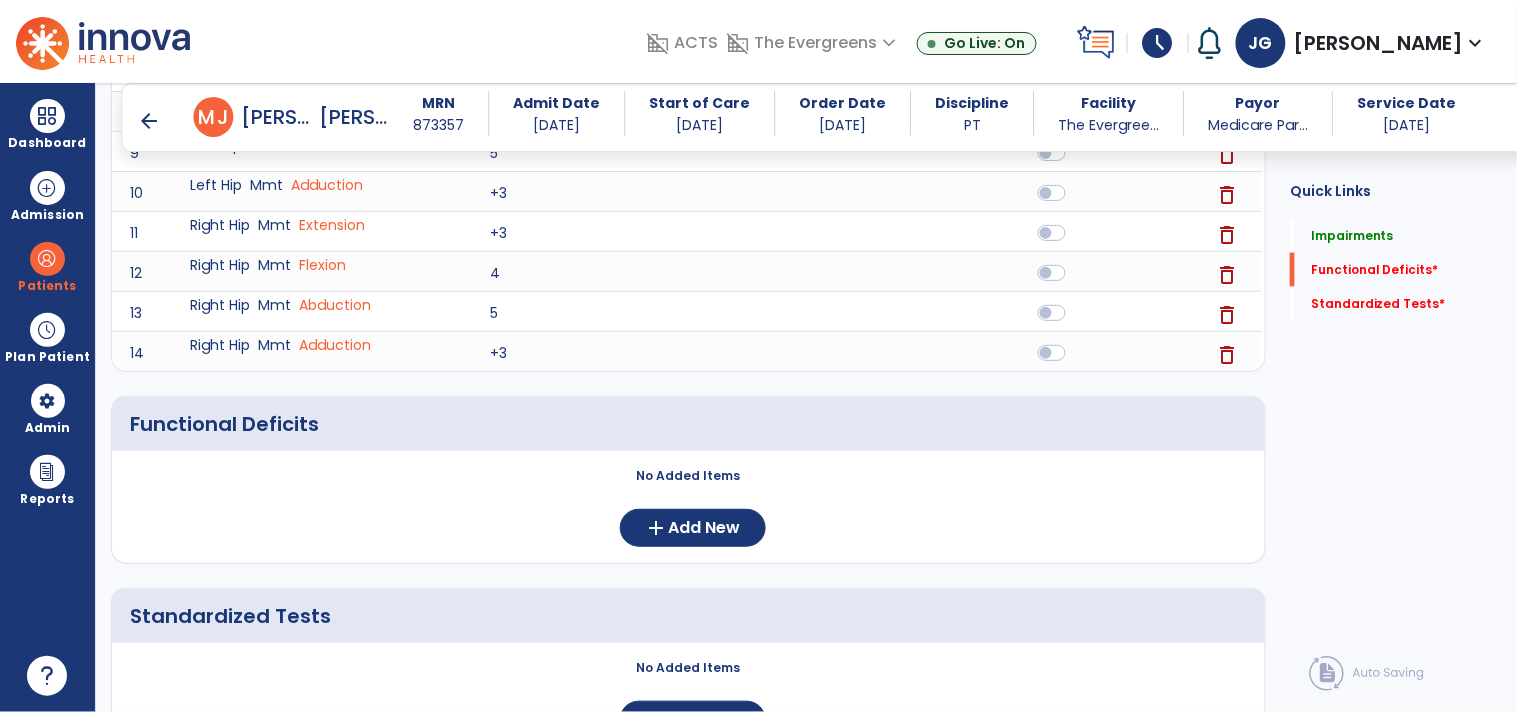 scroll, scrollTop: 746, scrollLeft: 0, axis: vertical 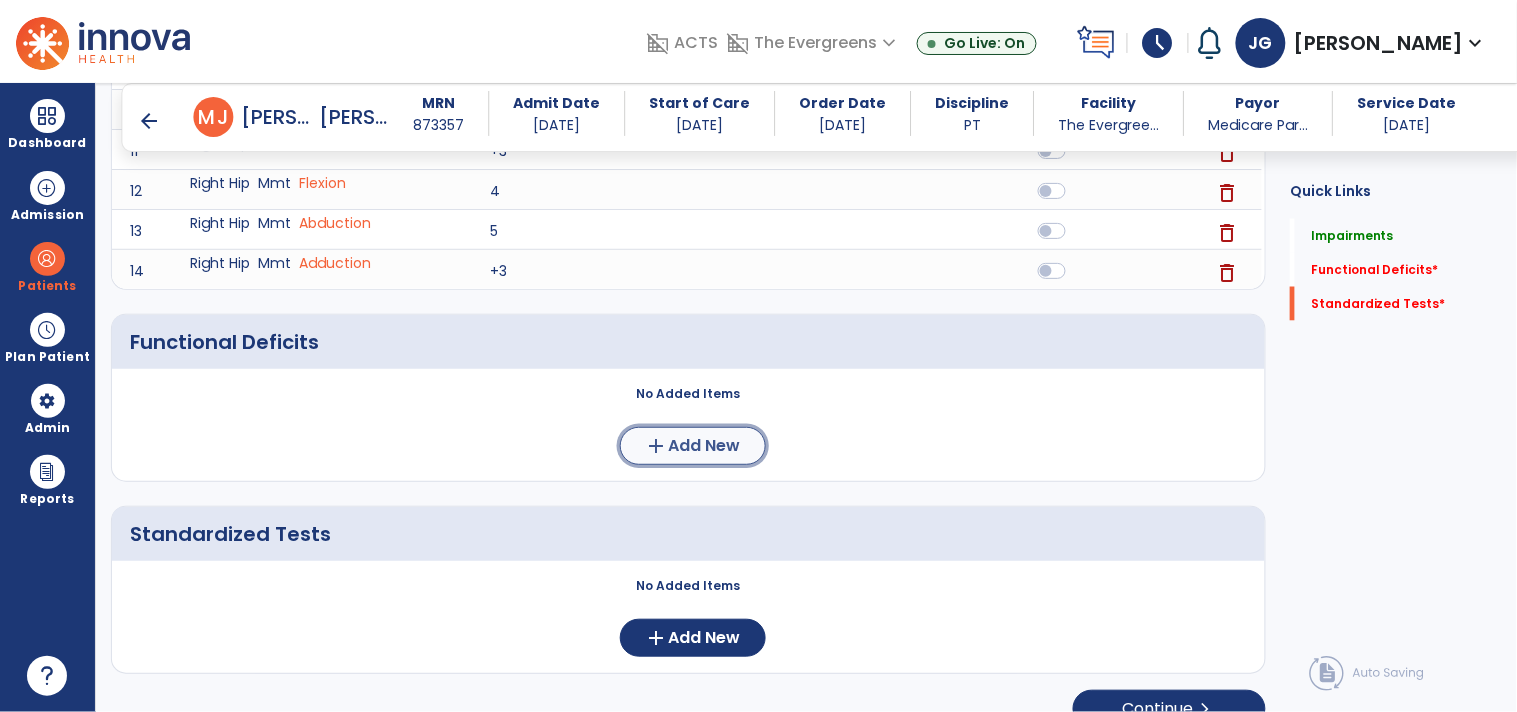 click on "Add New" 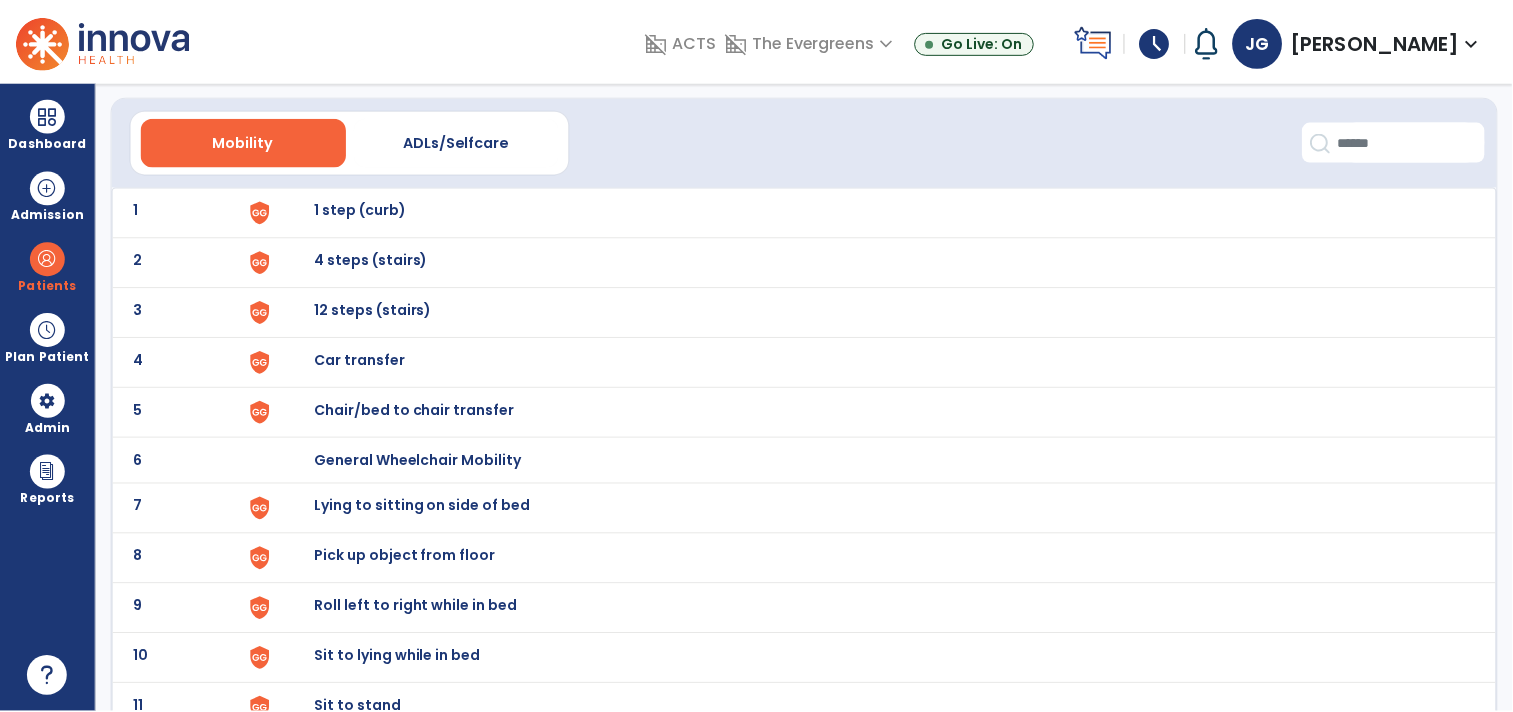 scroll, scrollTop: 65, scrollLeft: 0, axis: vertical 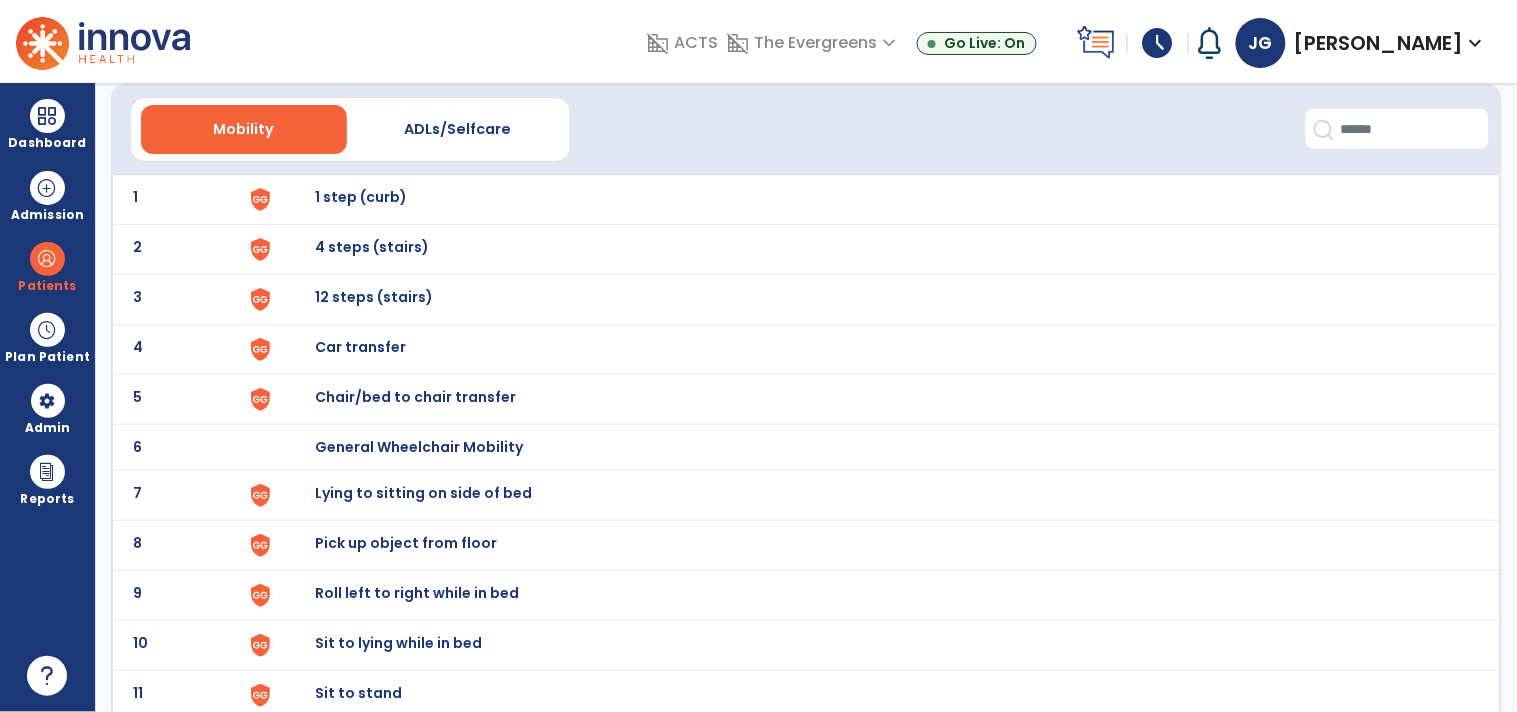 click on "12 steps (stairs)" at bounding box center (361, 197) 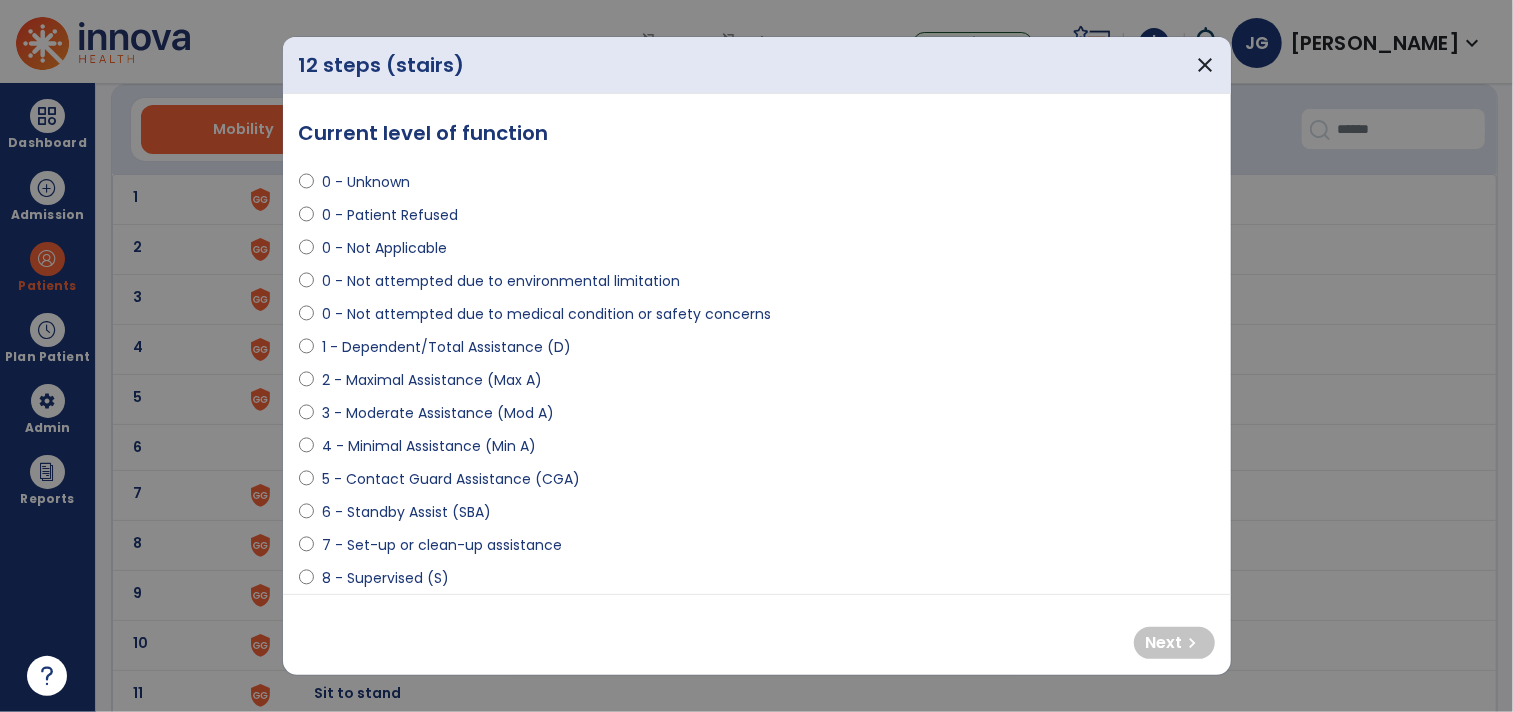 select on "**********" 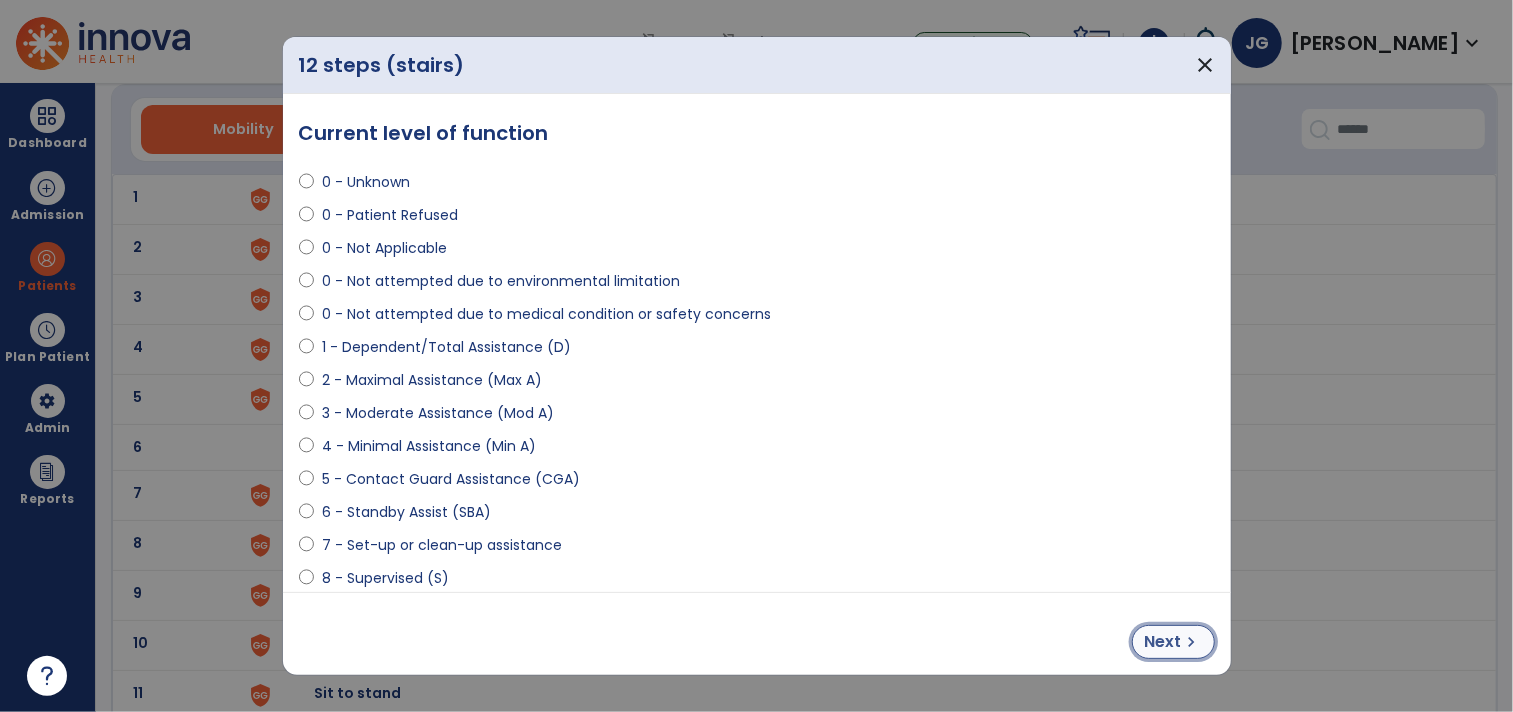 click on "Next" at bounding box center (1163, 642) 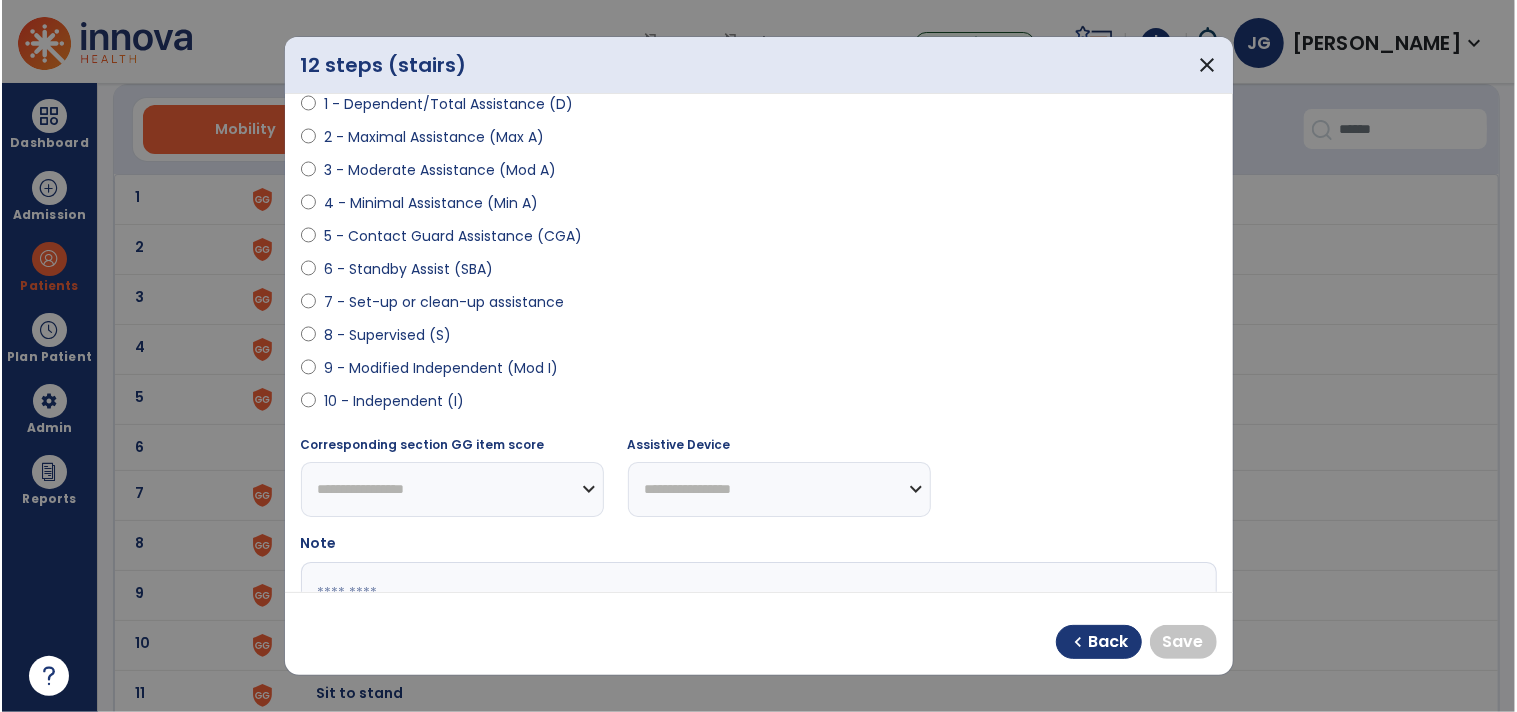 scroll, scrollTop: 241, scrollLeft: 0, axis: vertical 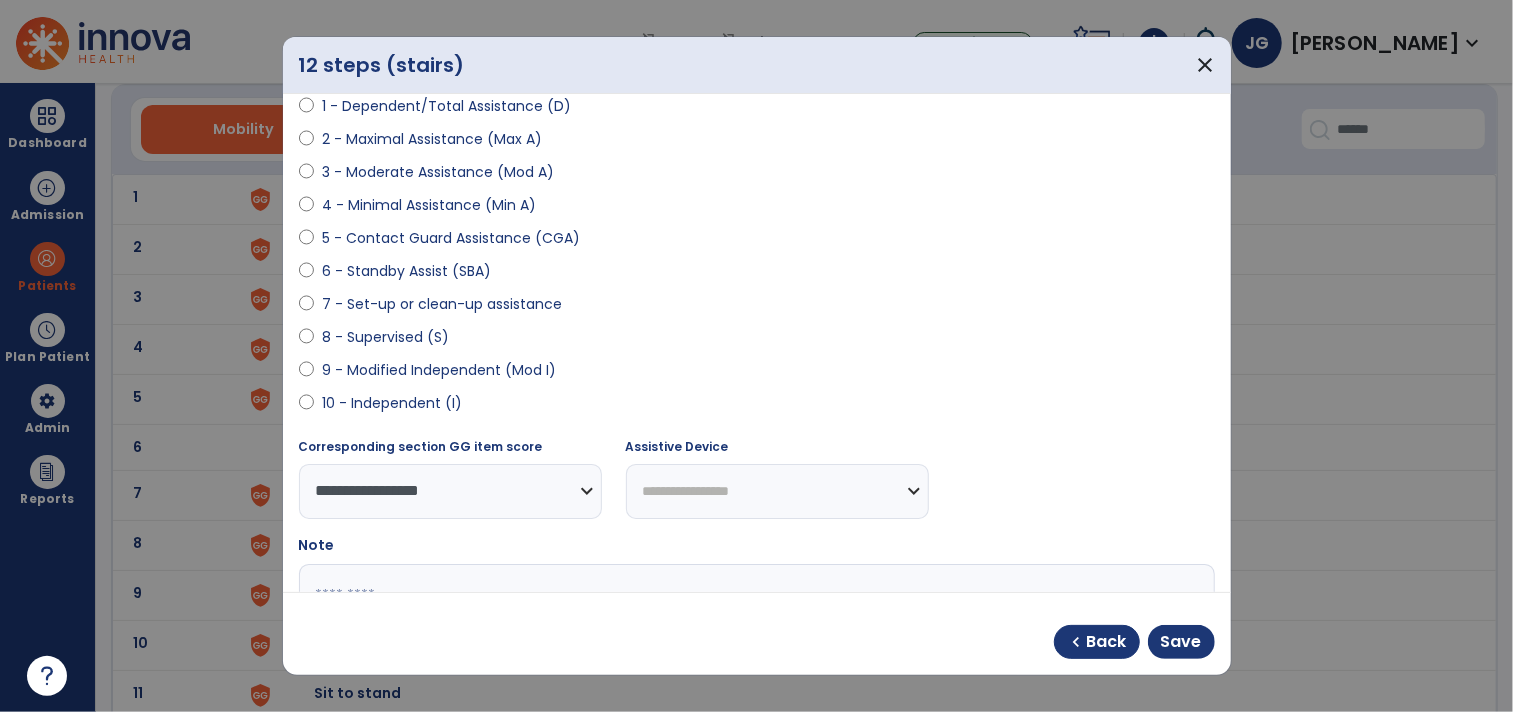 select on "**********" 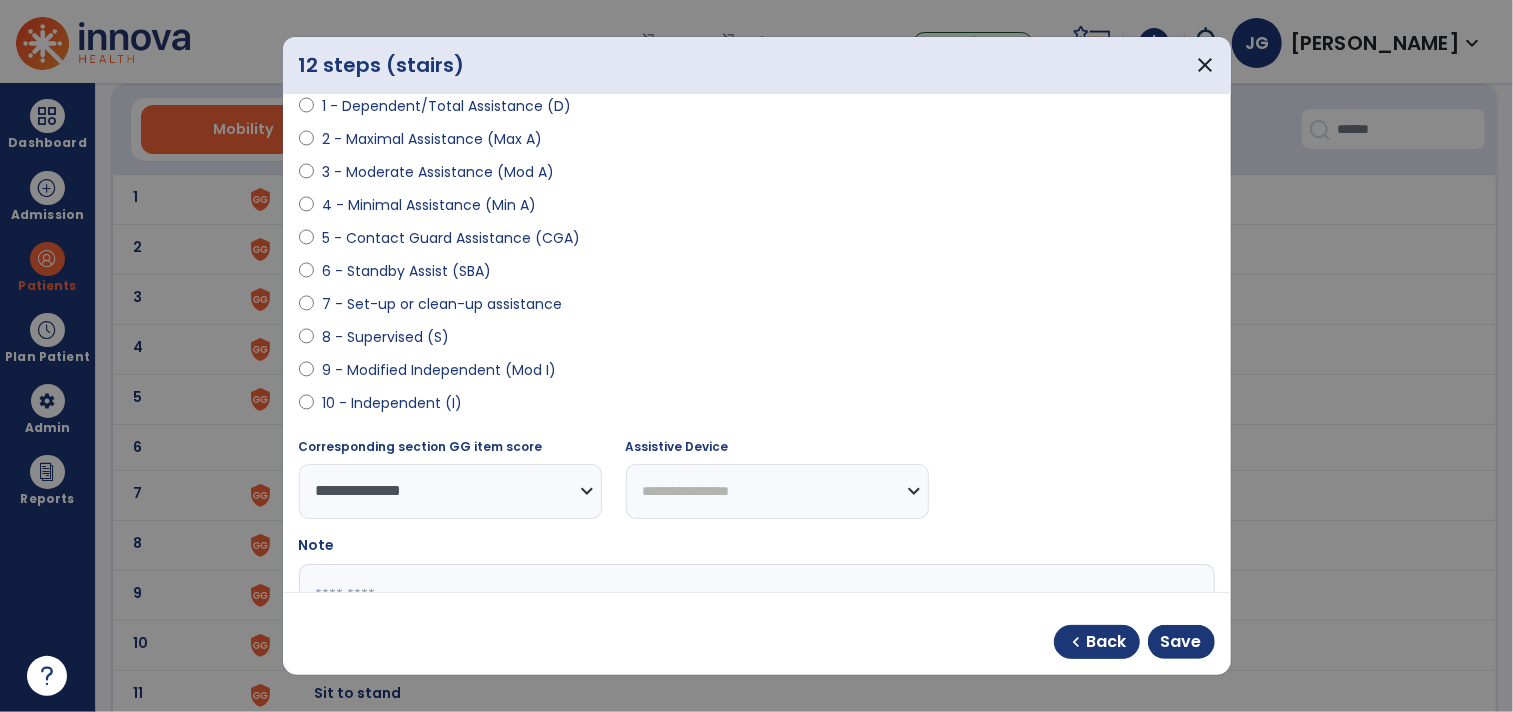 click on "**********" at bounding box center (777, 491) 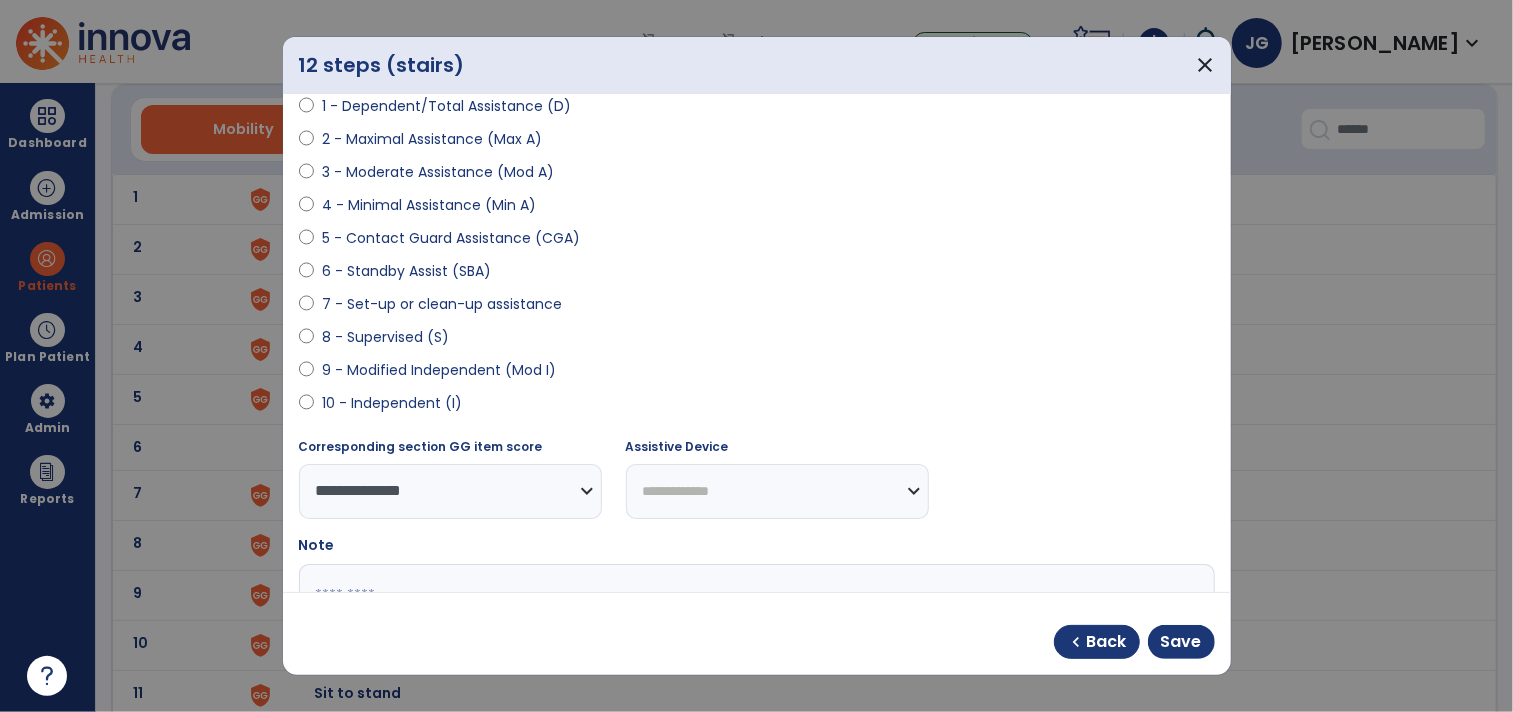 click on "**********" at bounding box center [777, 491] 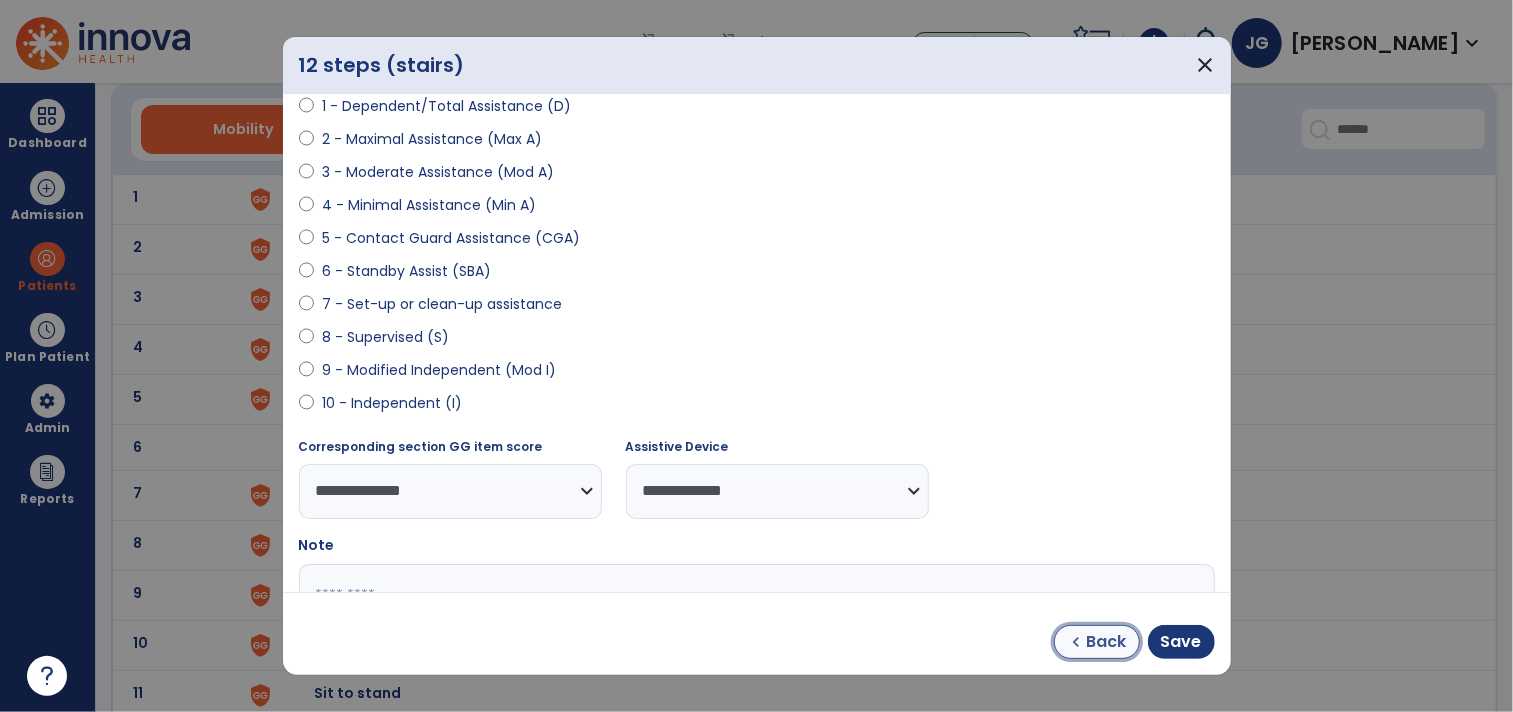 click on "Back" at bounding box center (1107, 642) 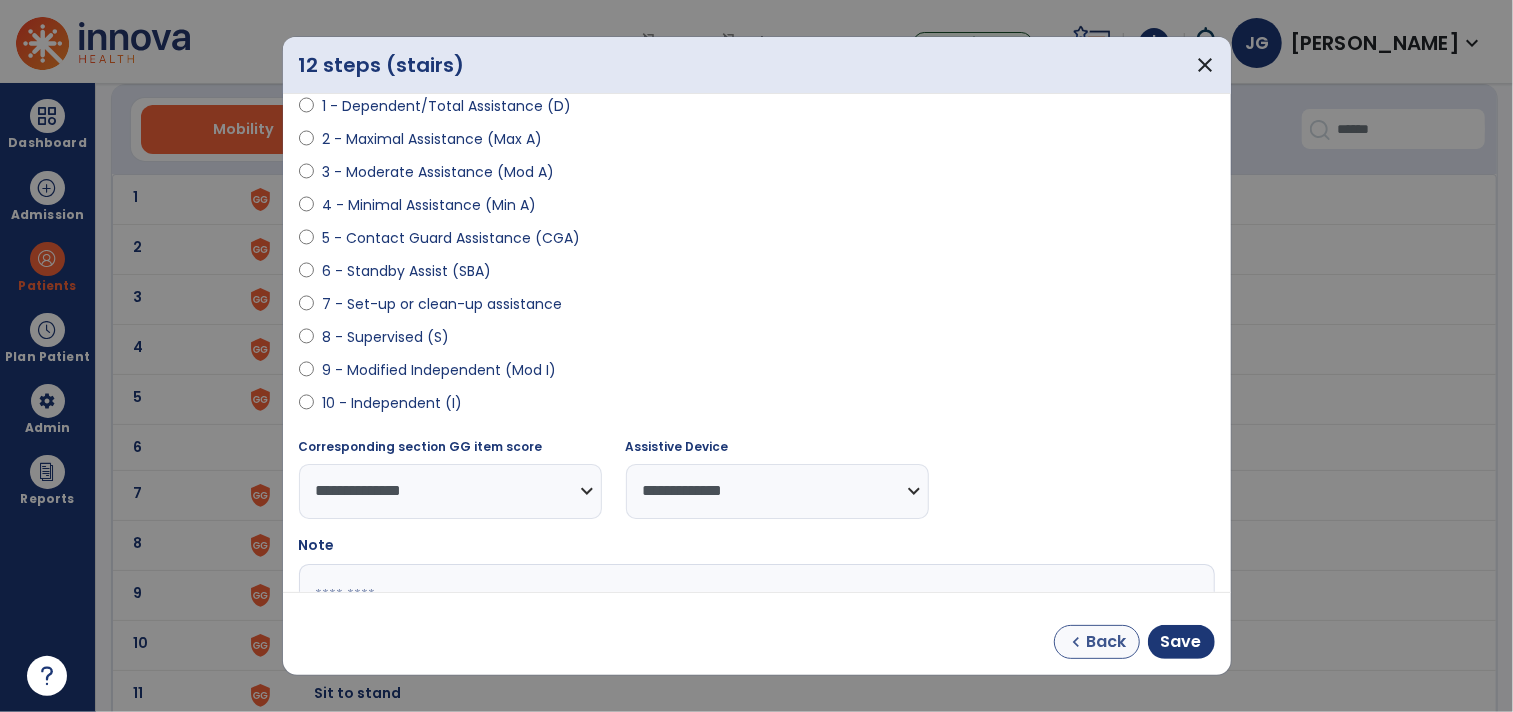 select on "**********" 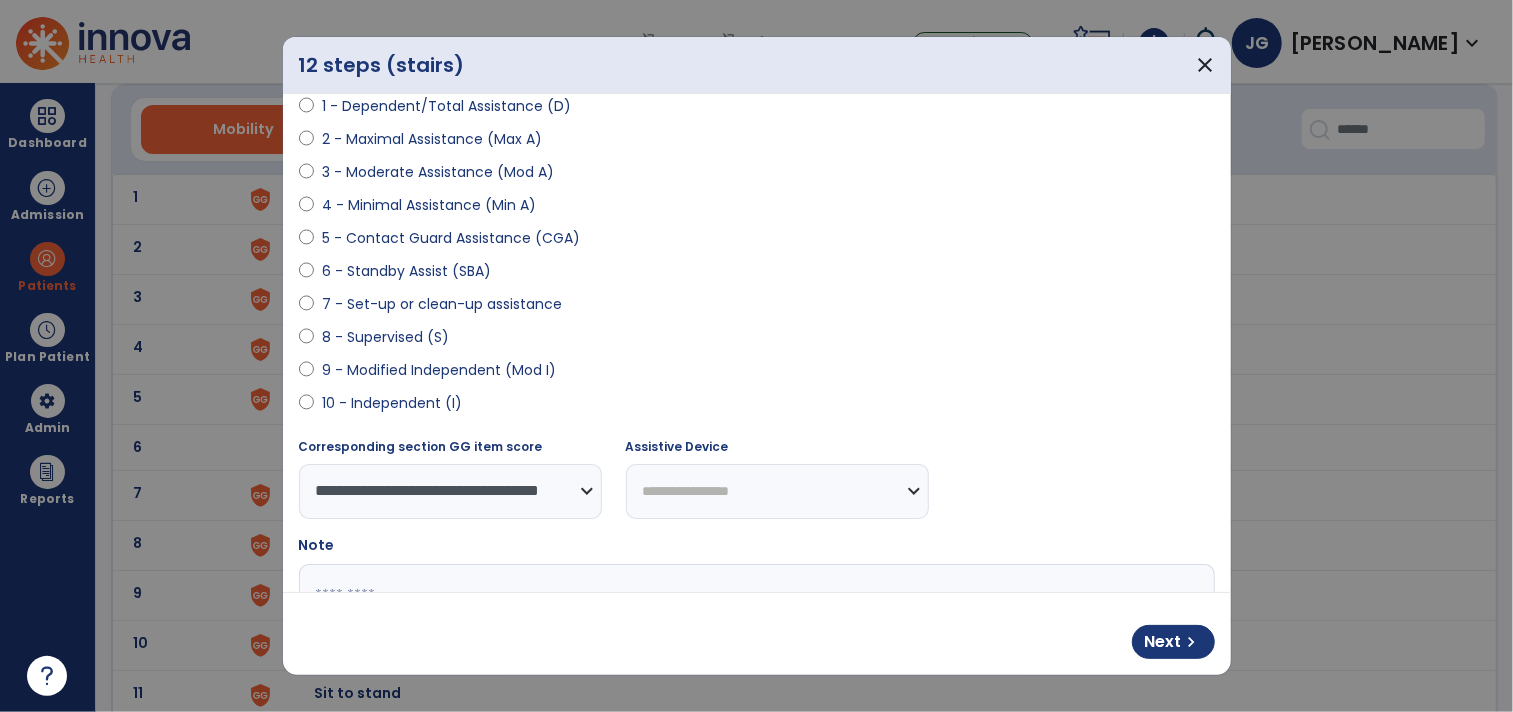click on "**********" at bounding box center [777, 491] 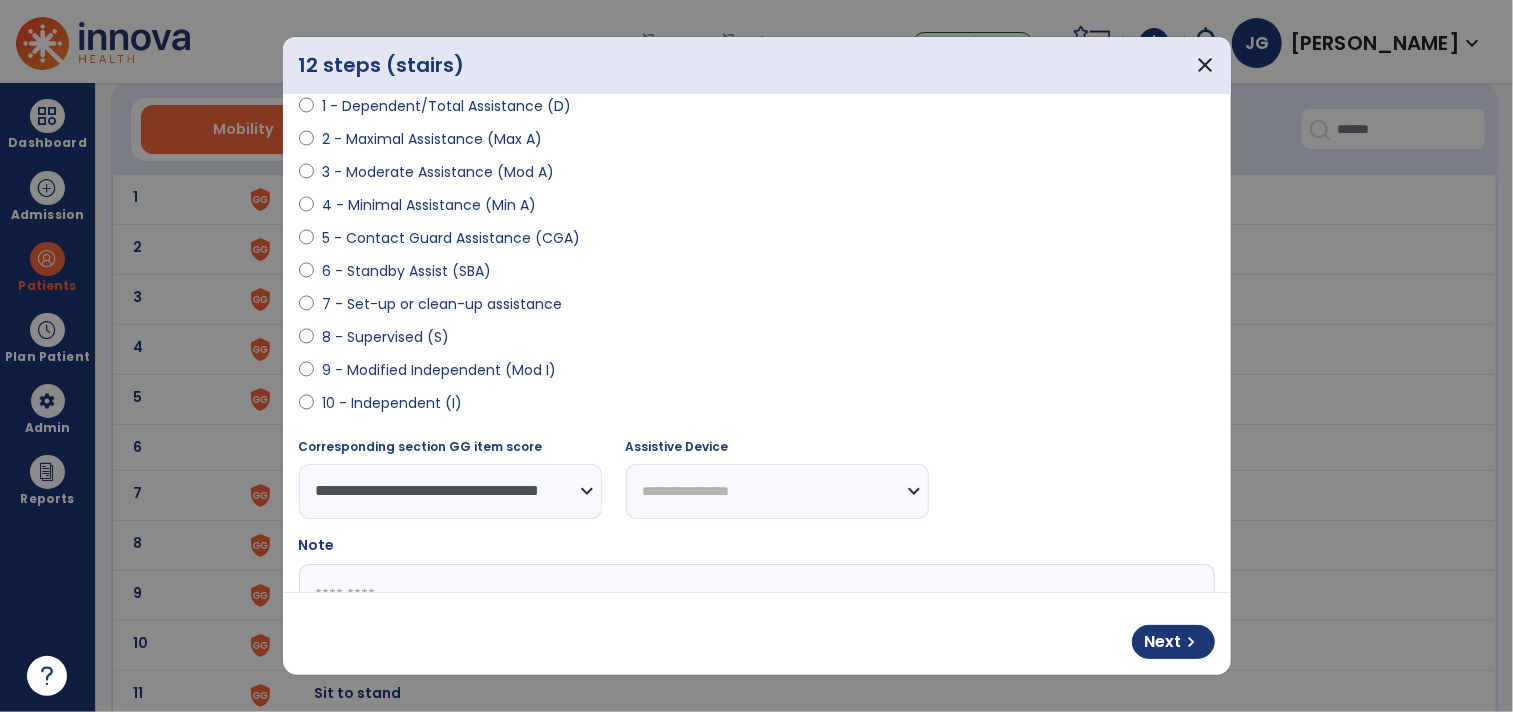 select on "**********" 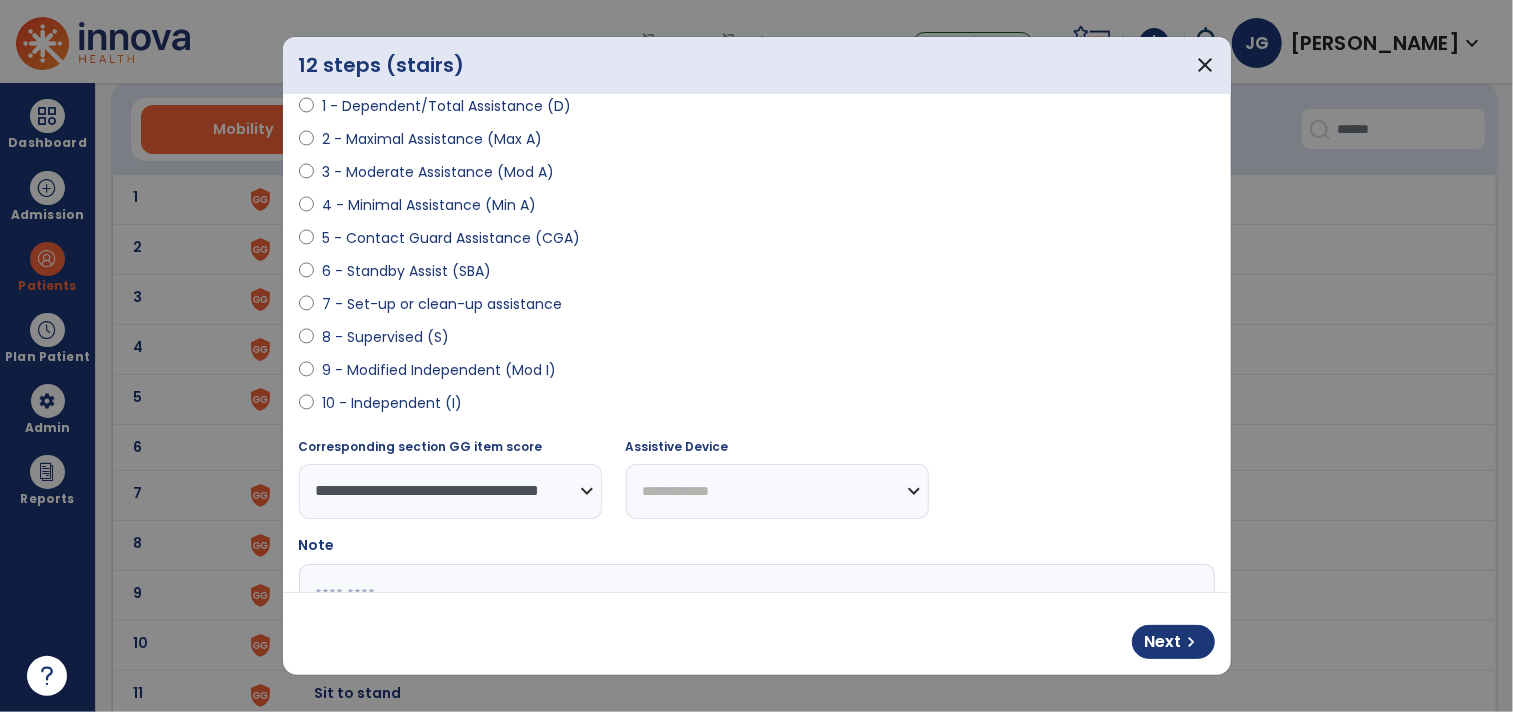 click on "**********" at bounding box center (777, 491) 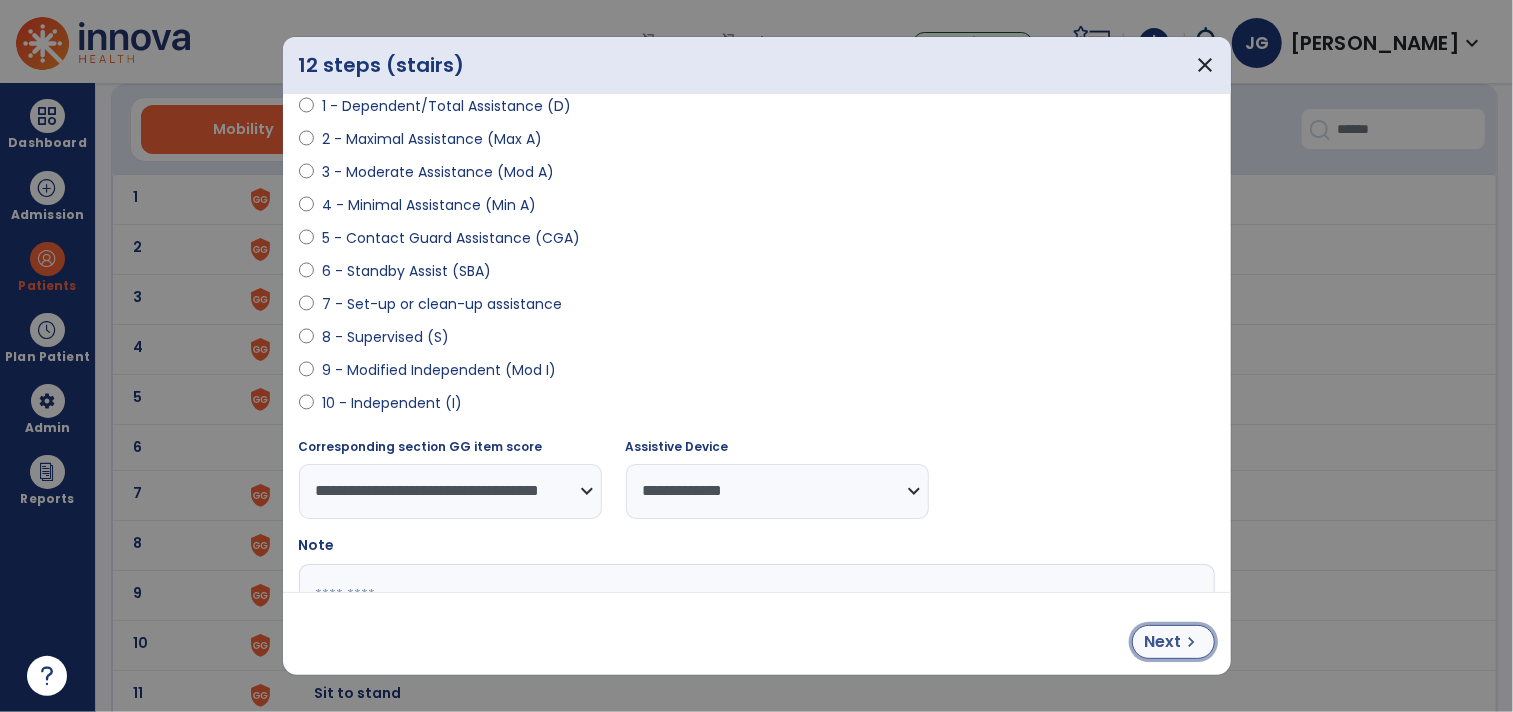 click on "Next" at bounding box center [1163, 642] 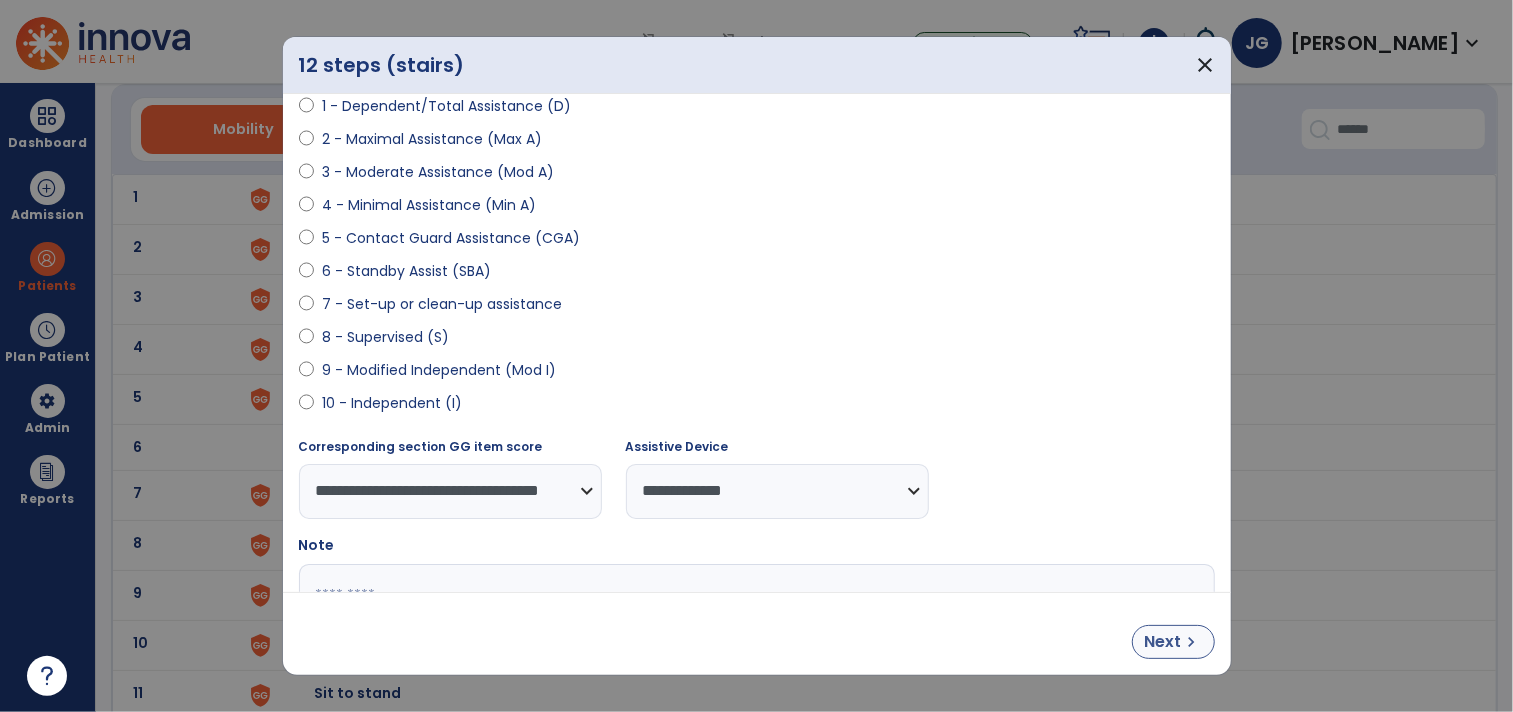 select on "**********" 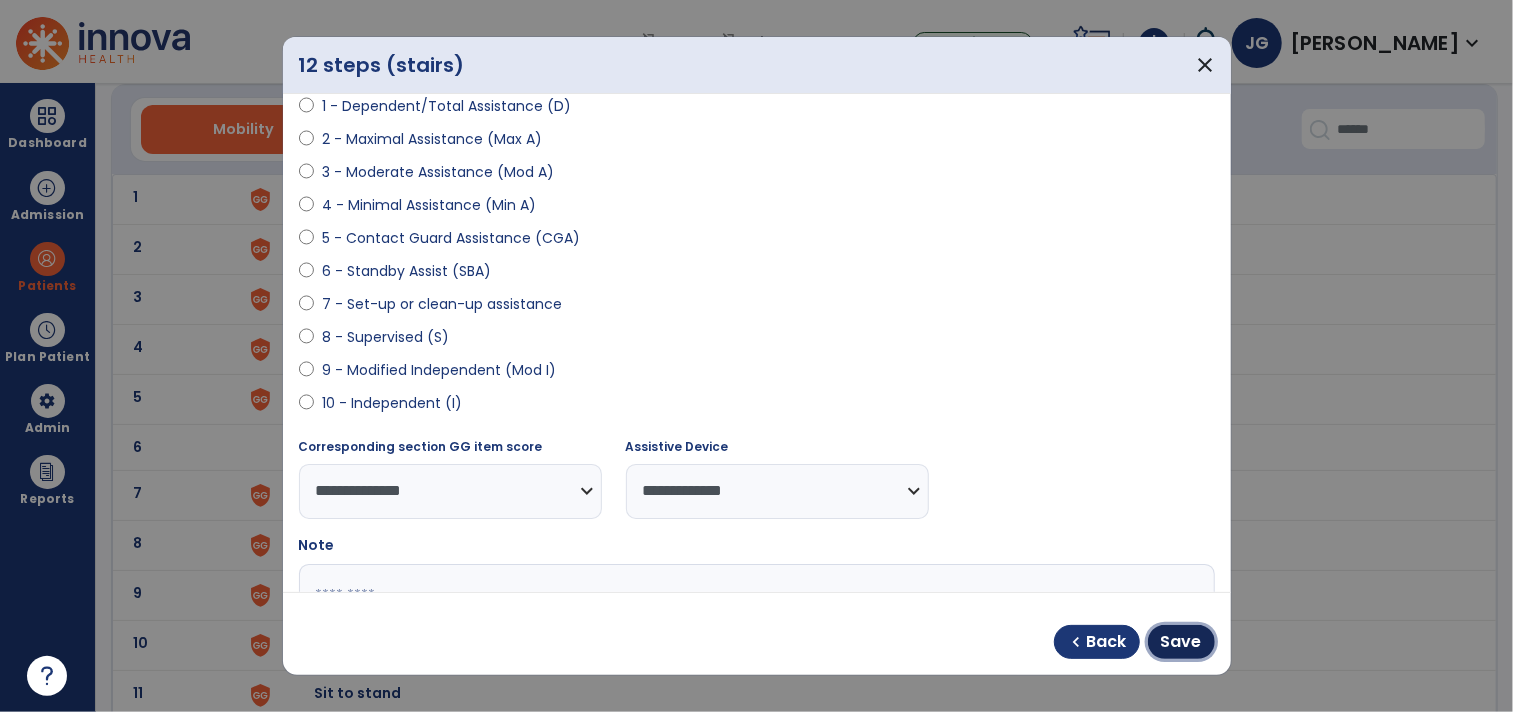 click on "Save" at bounding box center (1181, 642) 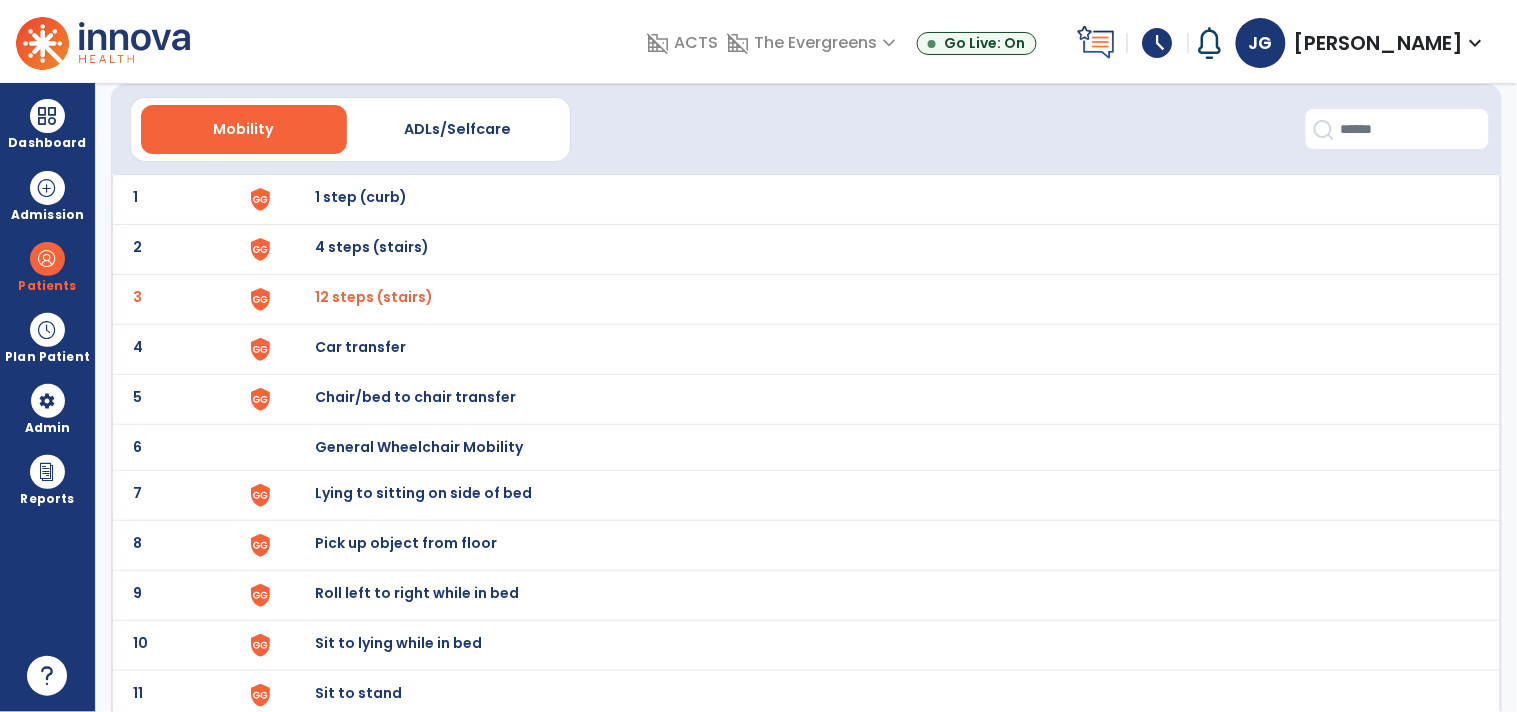 click on "12 steps (stairs)" at bounding box center [374, 297] 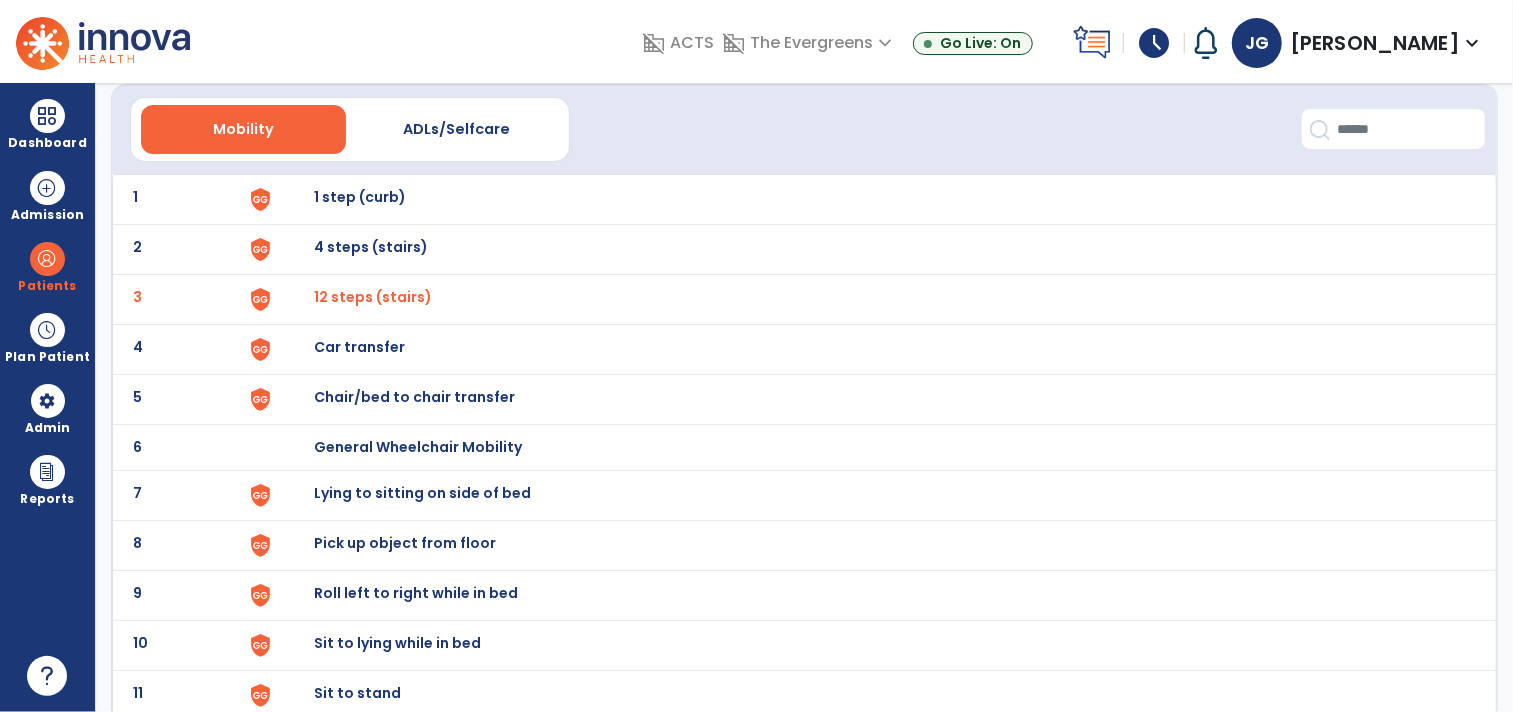 select on "**********" 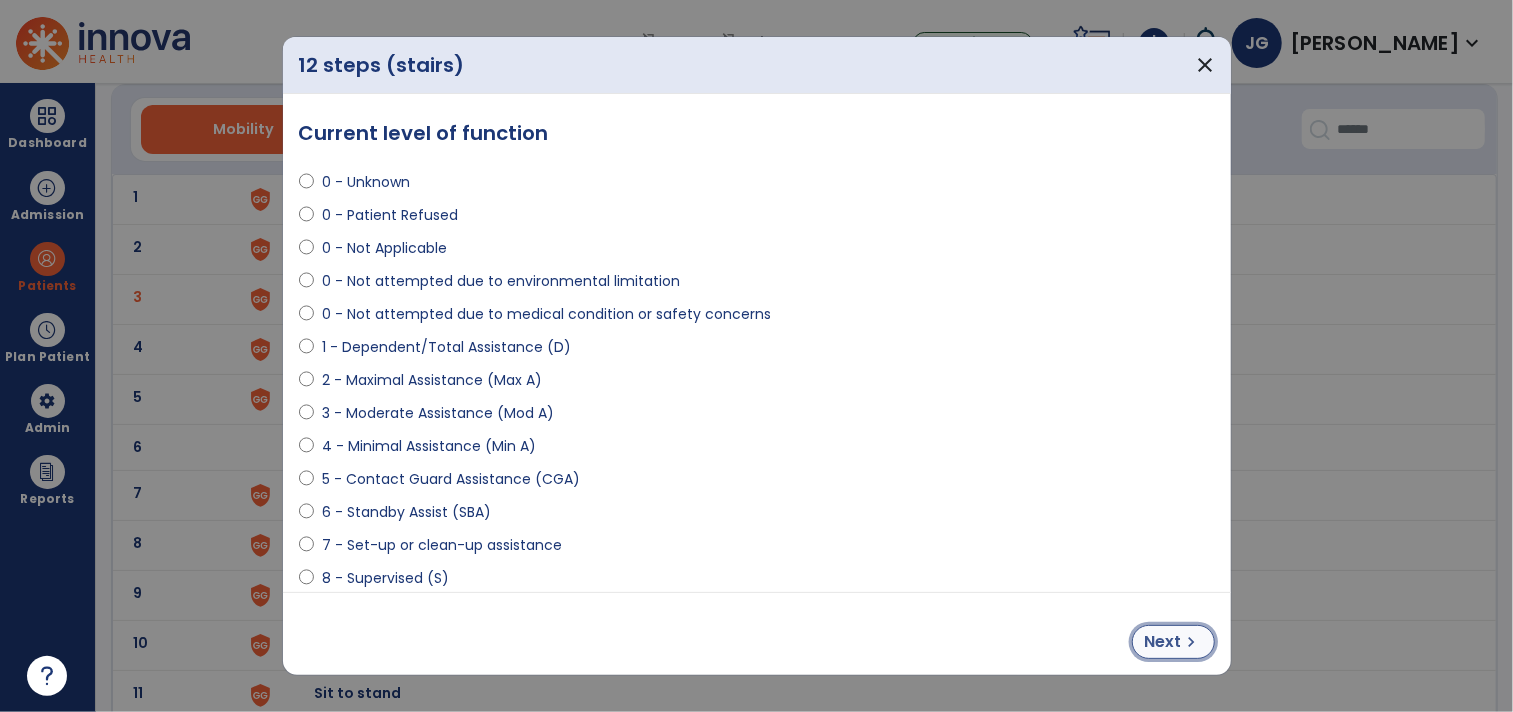 click on "Next  chevron_right" at bounding box center [1173, 642] 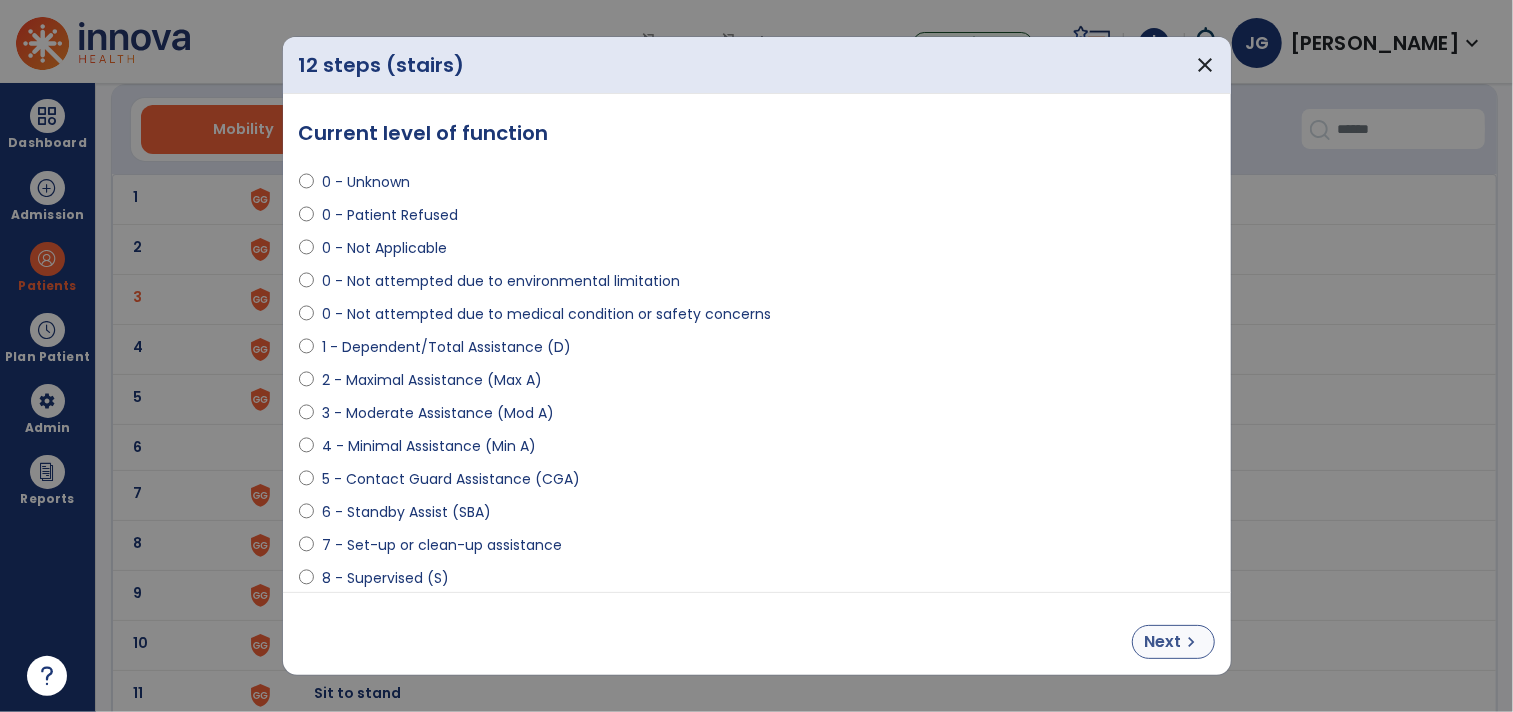 select on "**********" 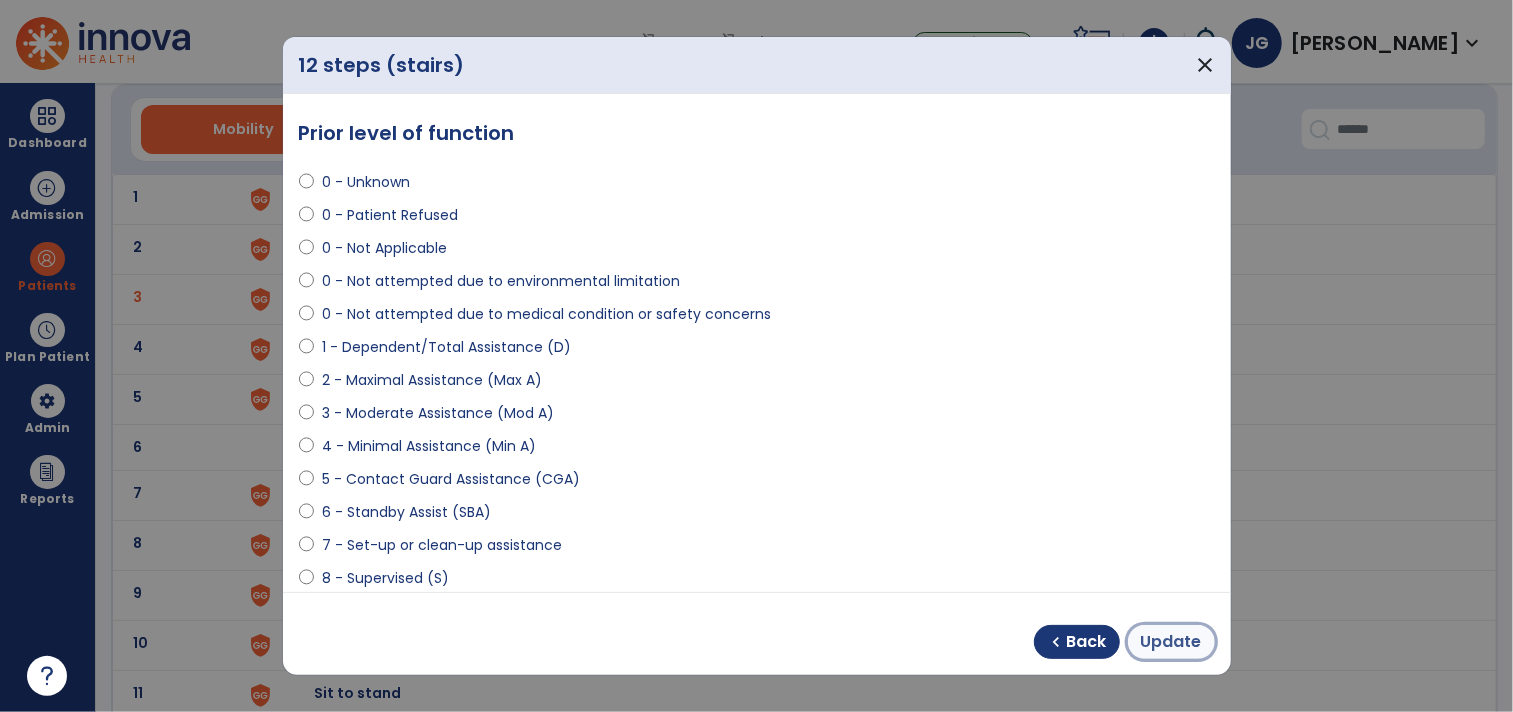click on "Update" at bounding box center (1171, 642) 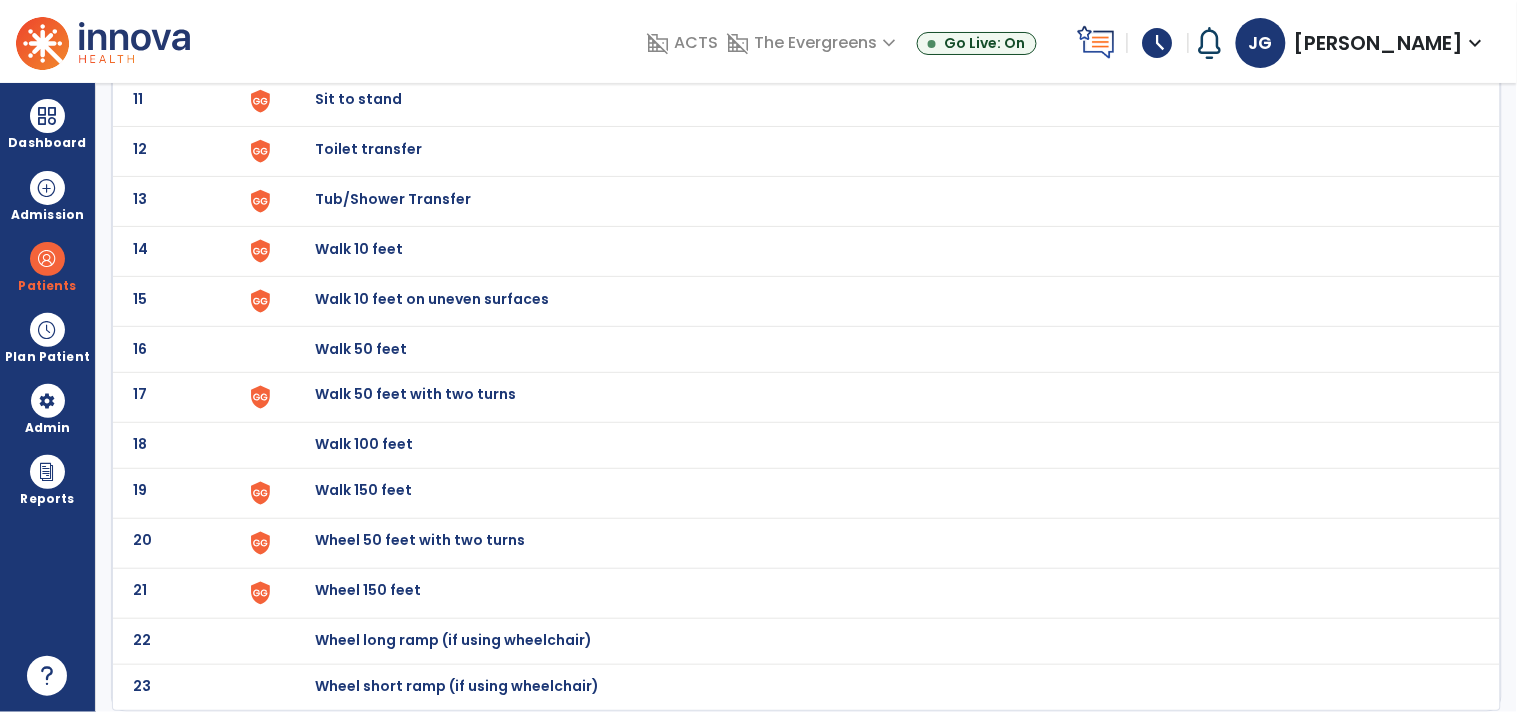 scroll, scrollTop: 0, scrollLeft: 0, axis: both 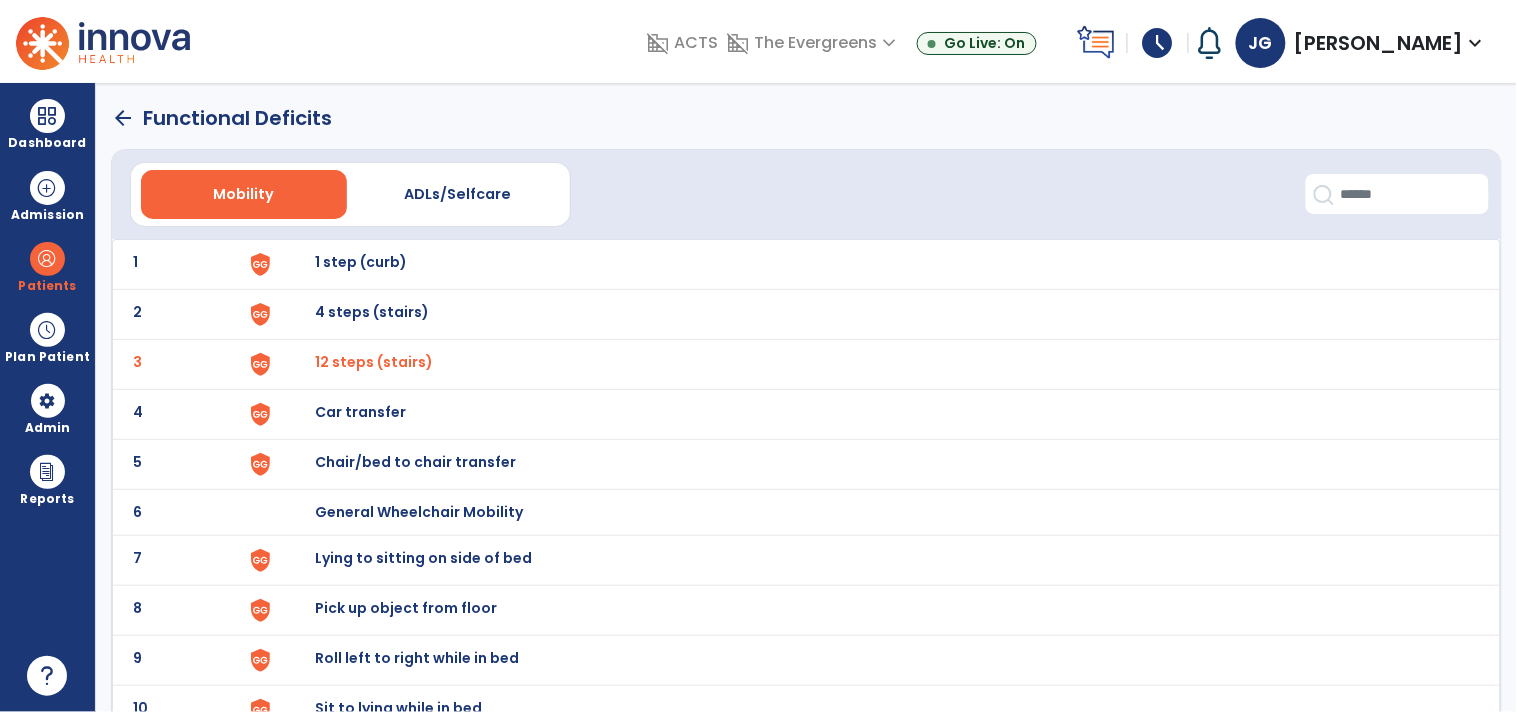 click on "Functional Deficits" 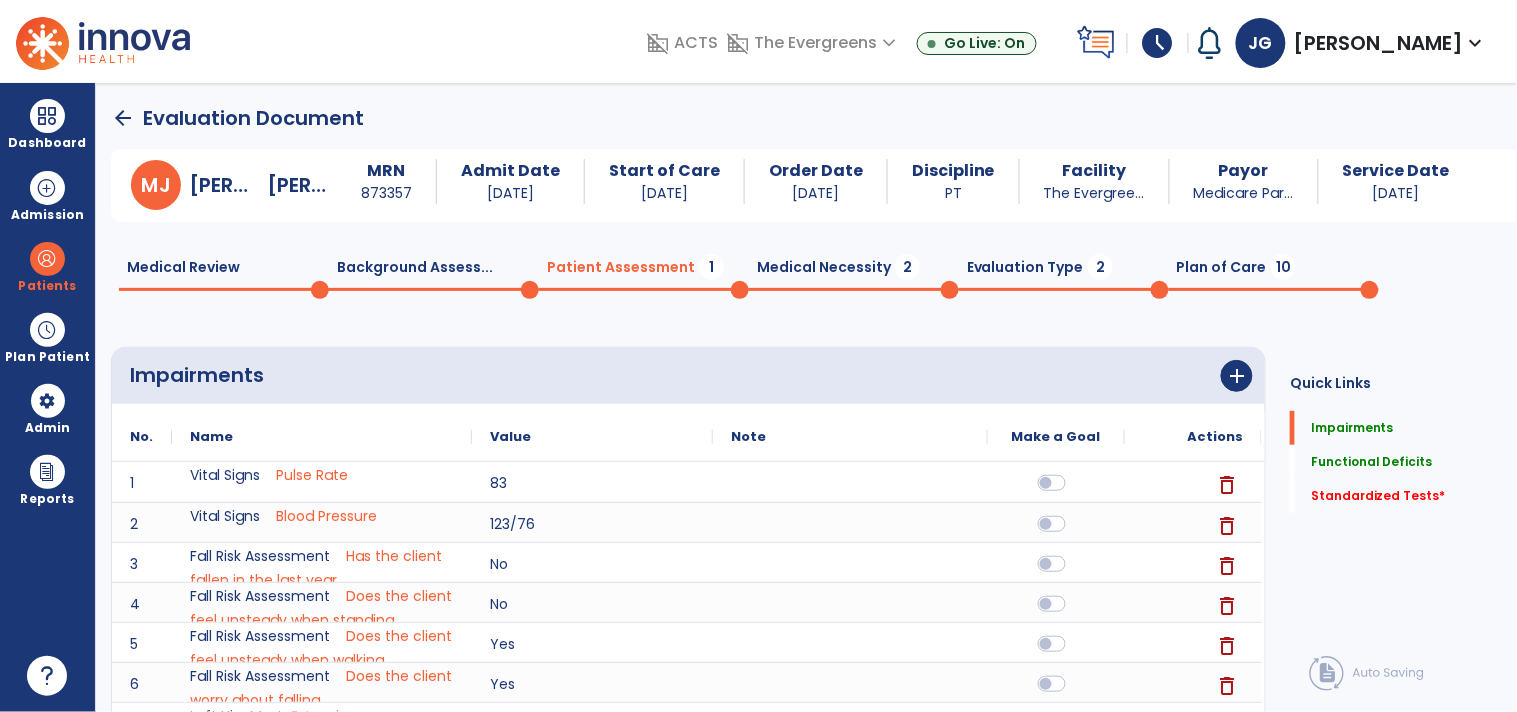scroll, scrollTop: 5, scrollLeft: 0, axis: vertical 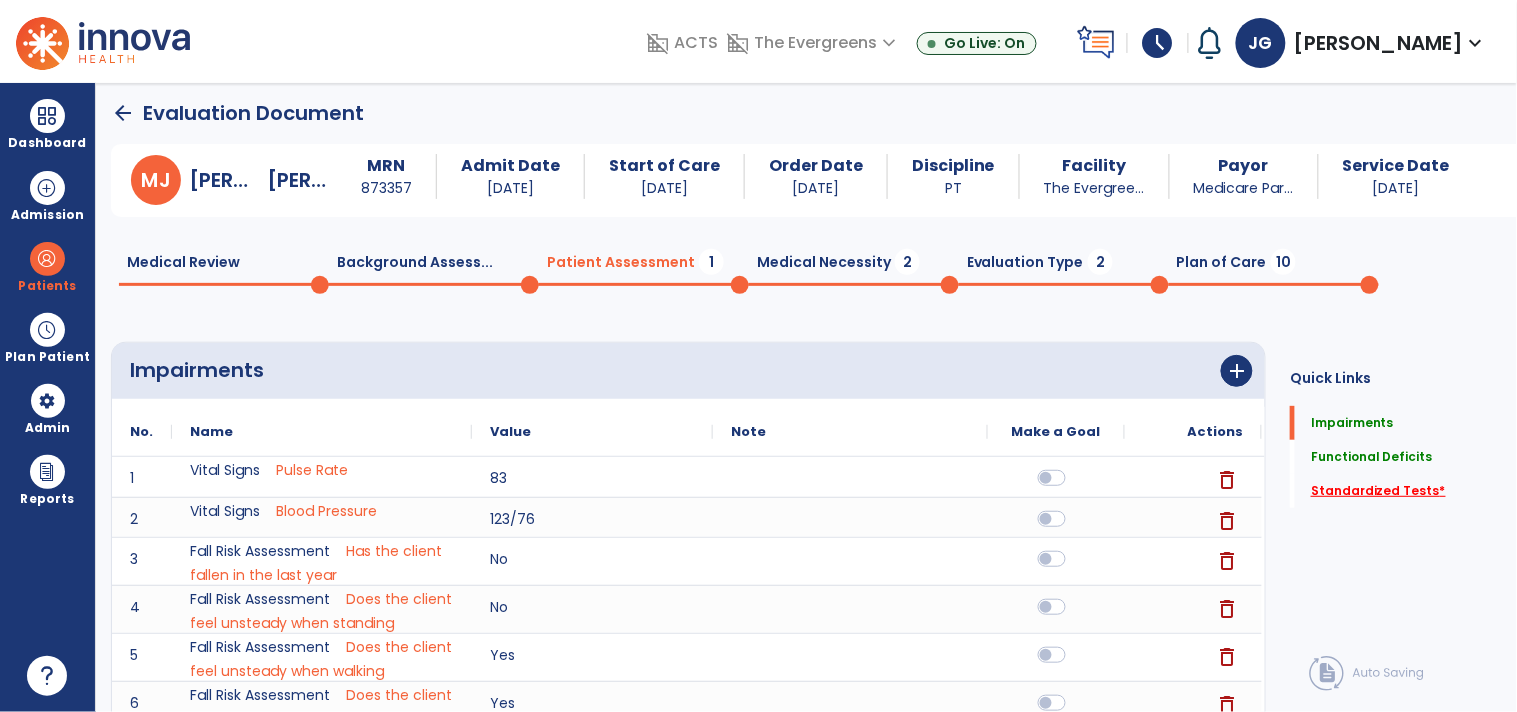 click on "Standardized Tests   *" 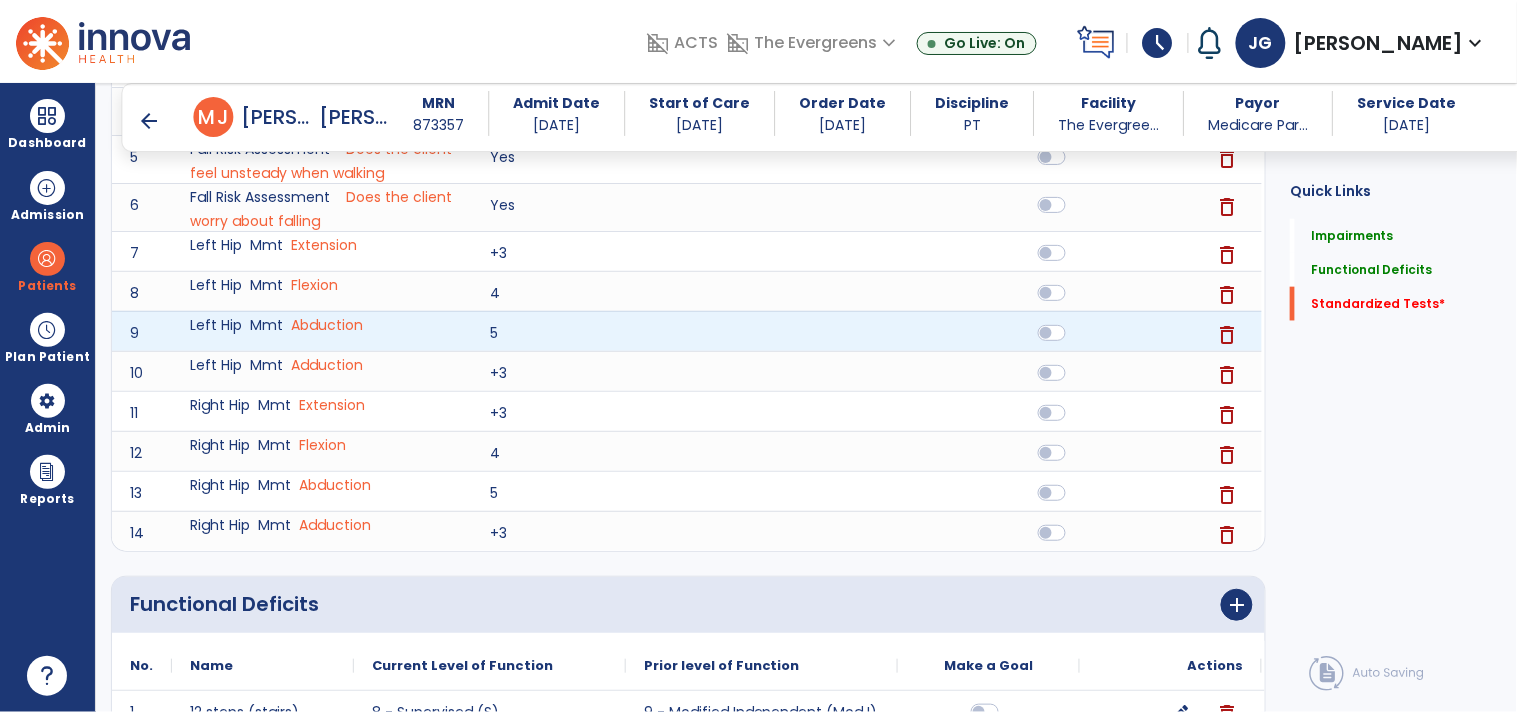 scroll, scrollTop: 767, scrollLeft: 0, axis: vertical 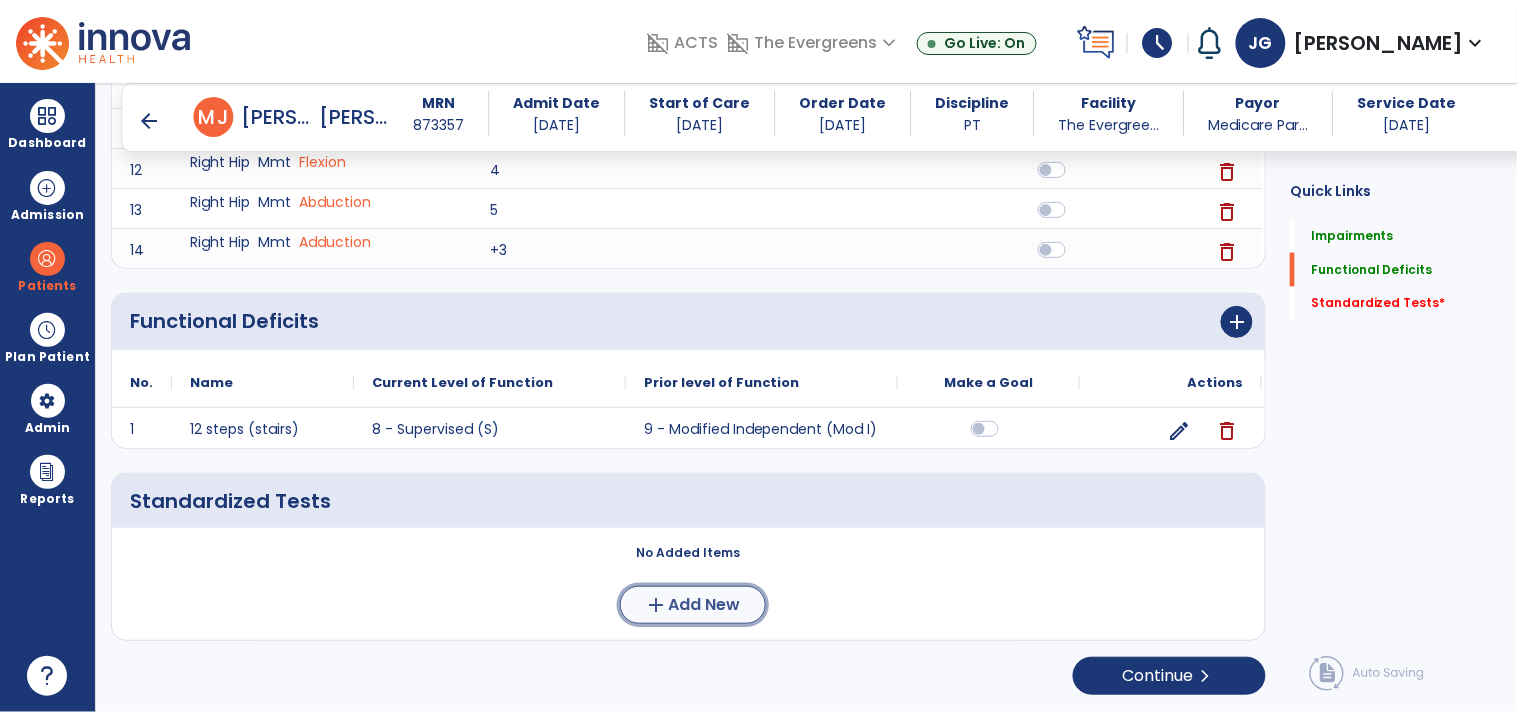 click on "add" 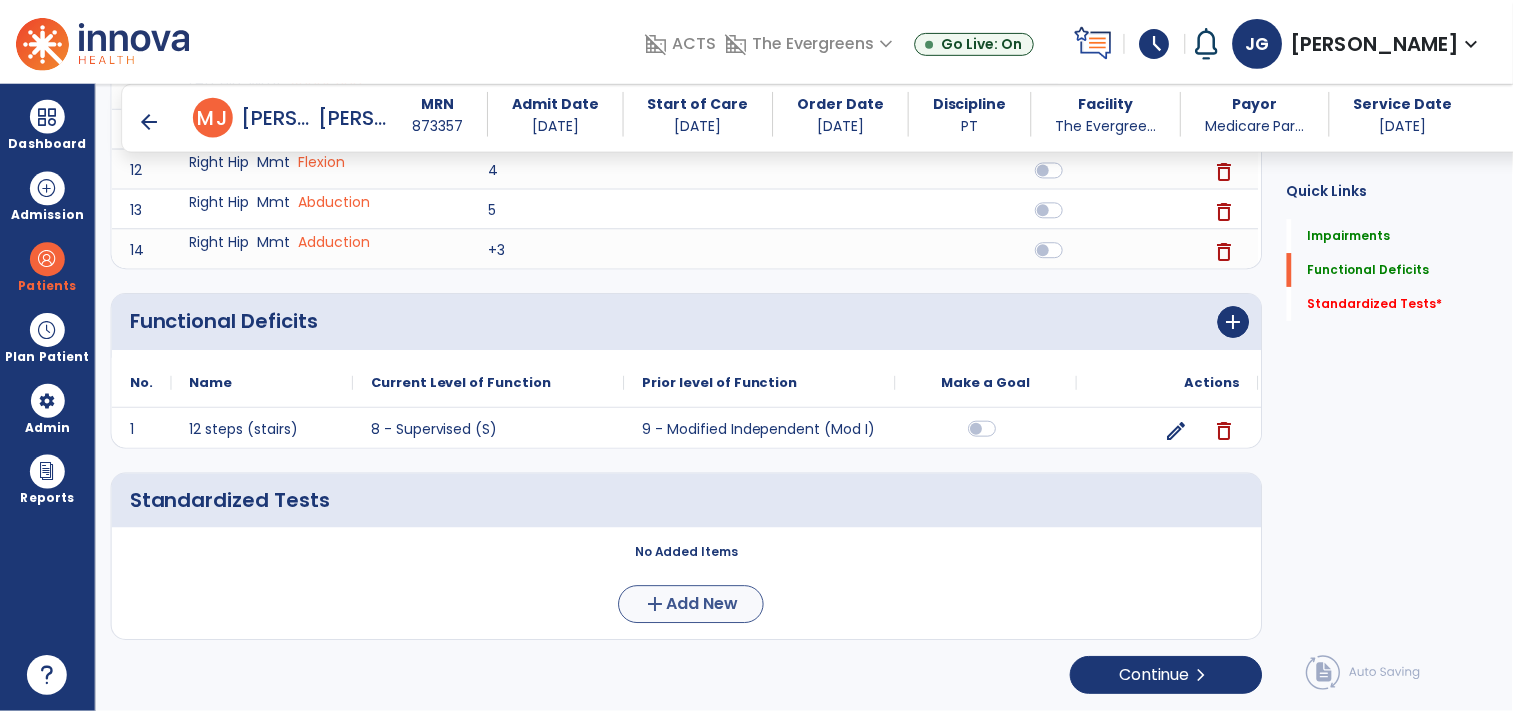 scroll, scrollTop: 0, scrollLeft: 0, axis: both 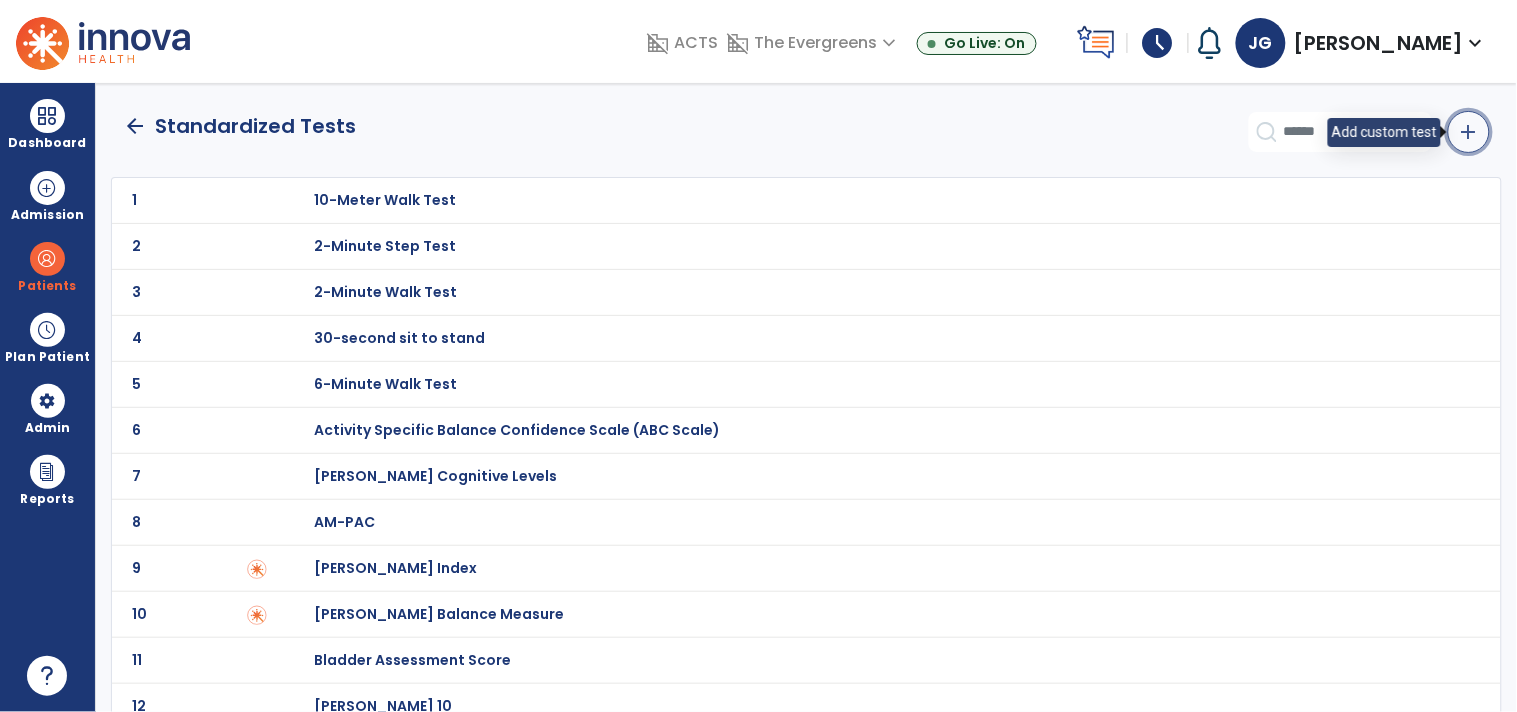 click on "add" 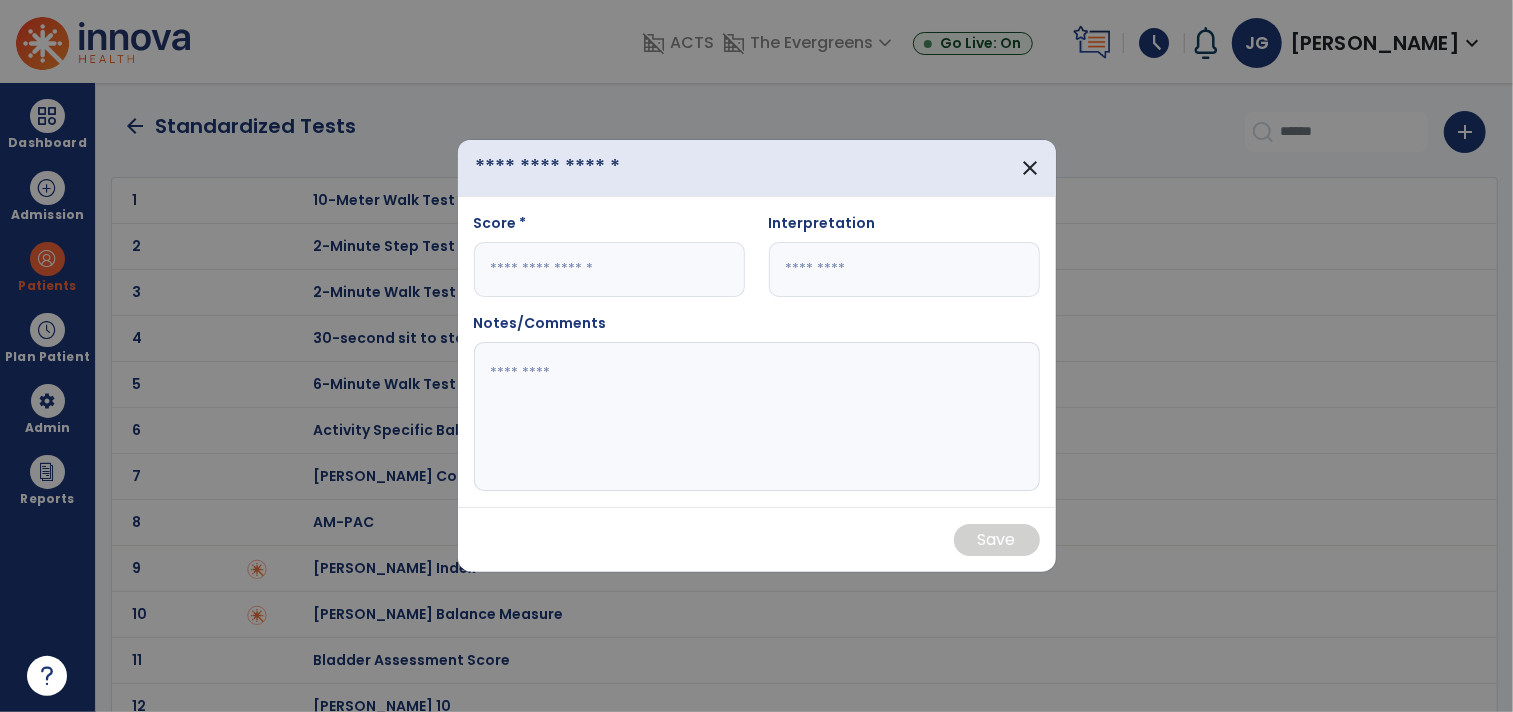 click at bounding box center [587, 168] 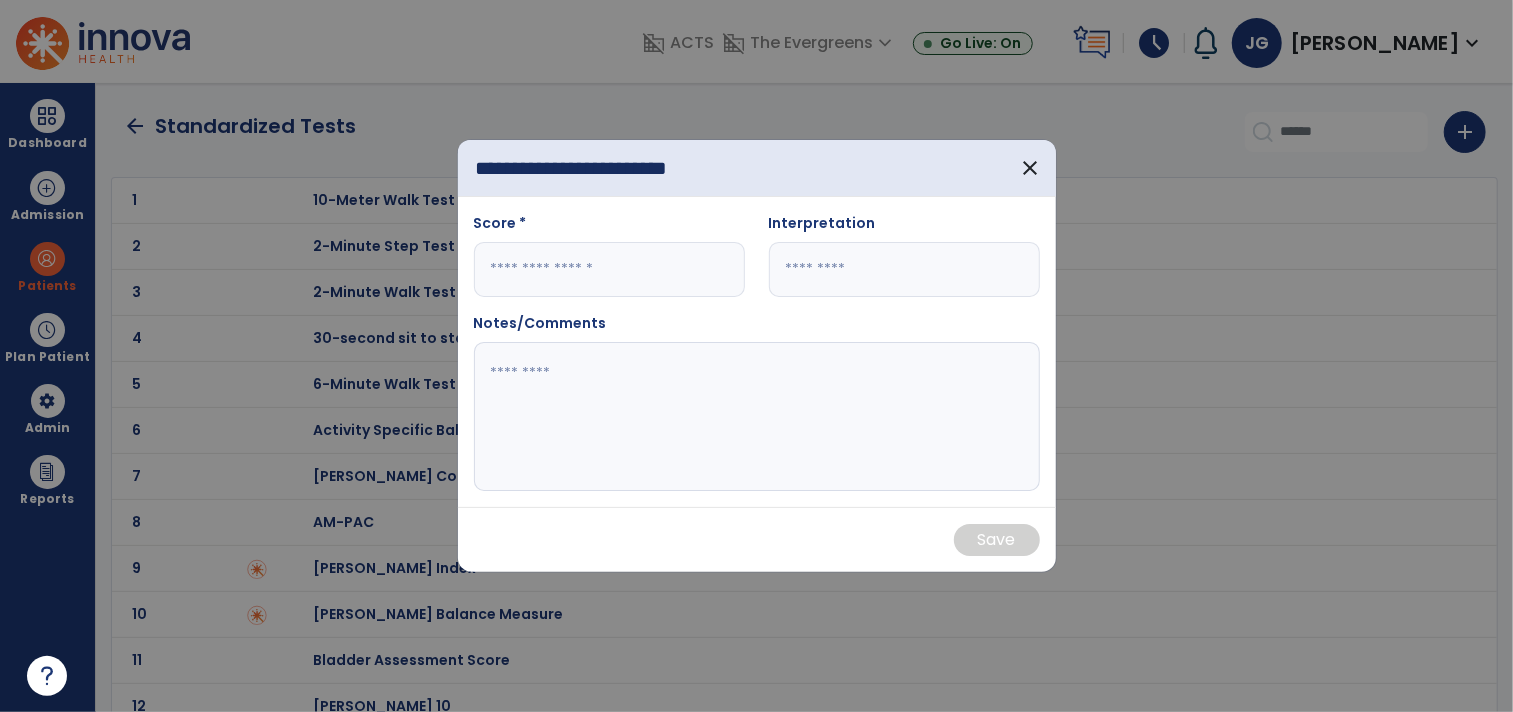 type on "**********" 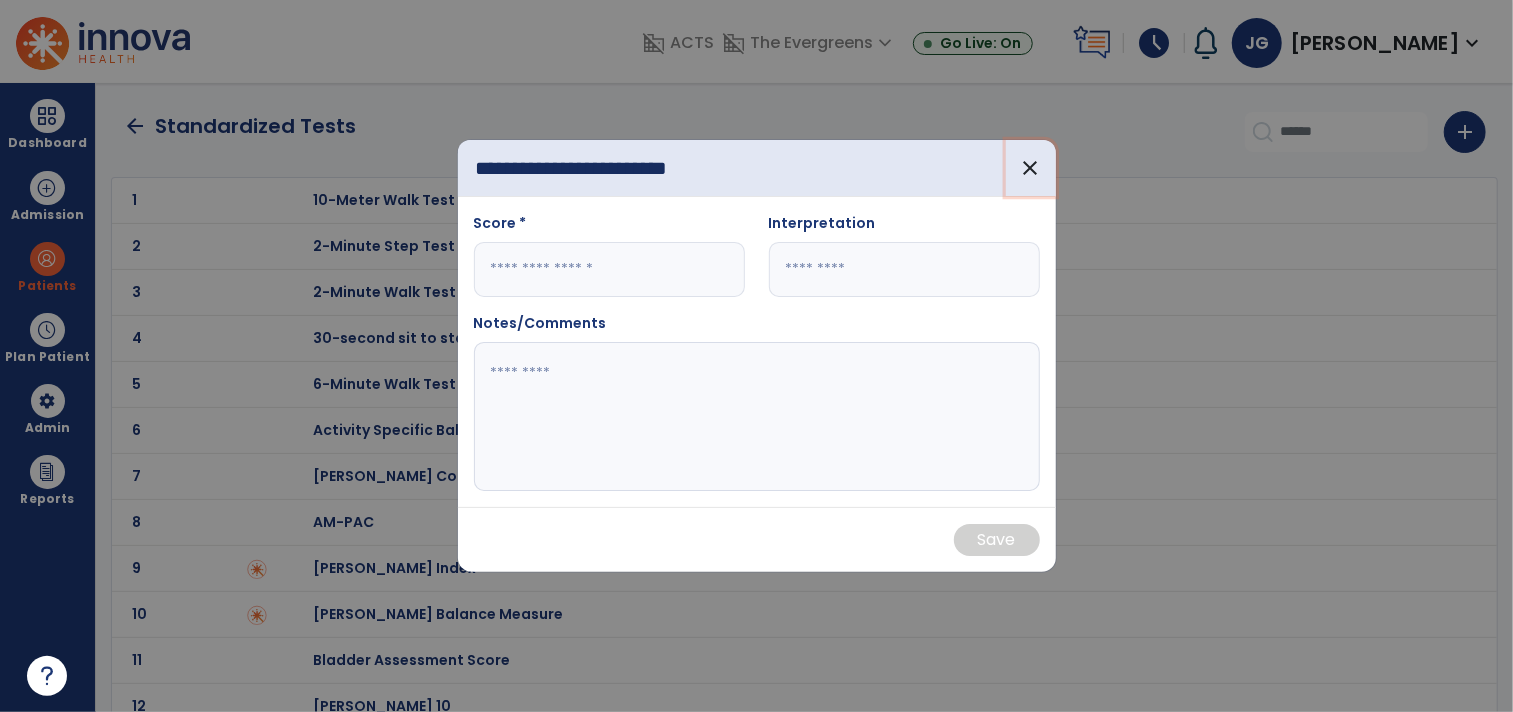 type 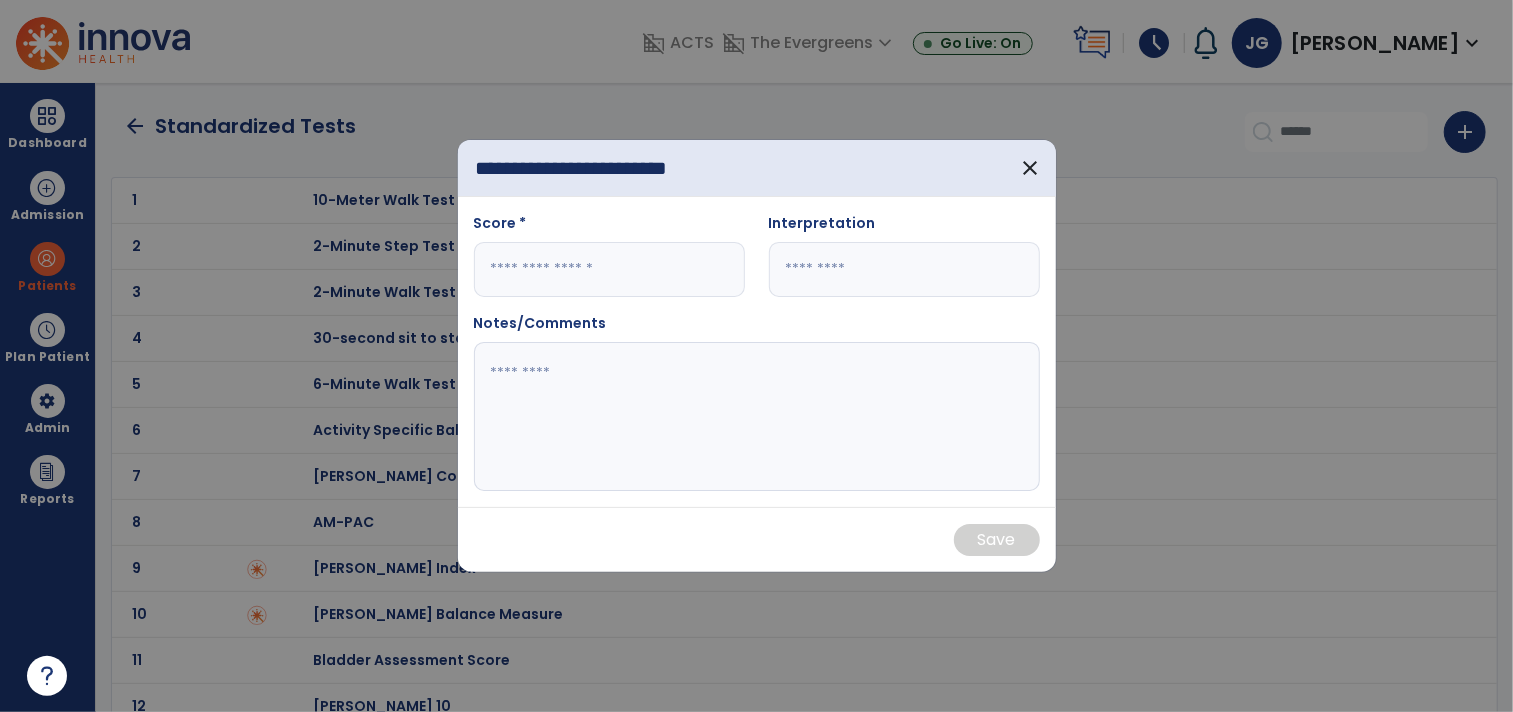 click at bounding box center (609, 269) 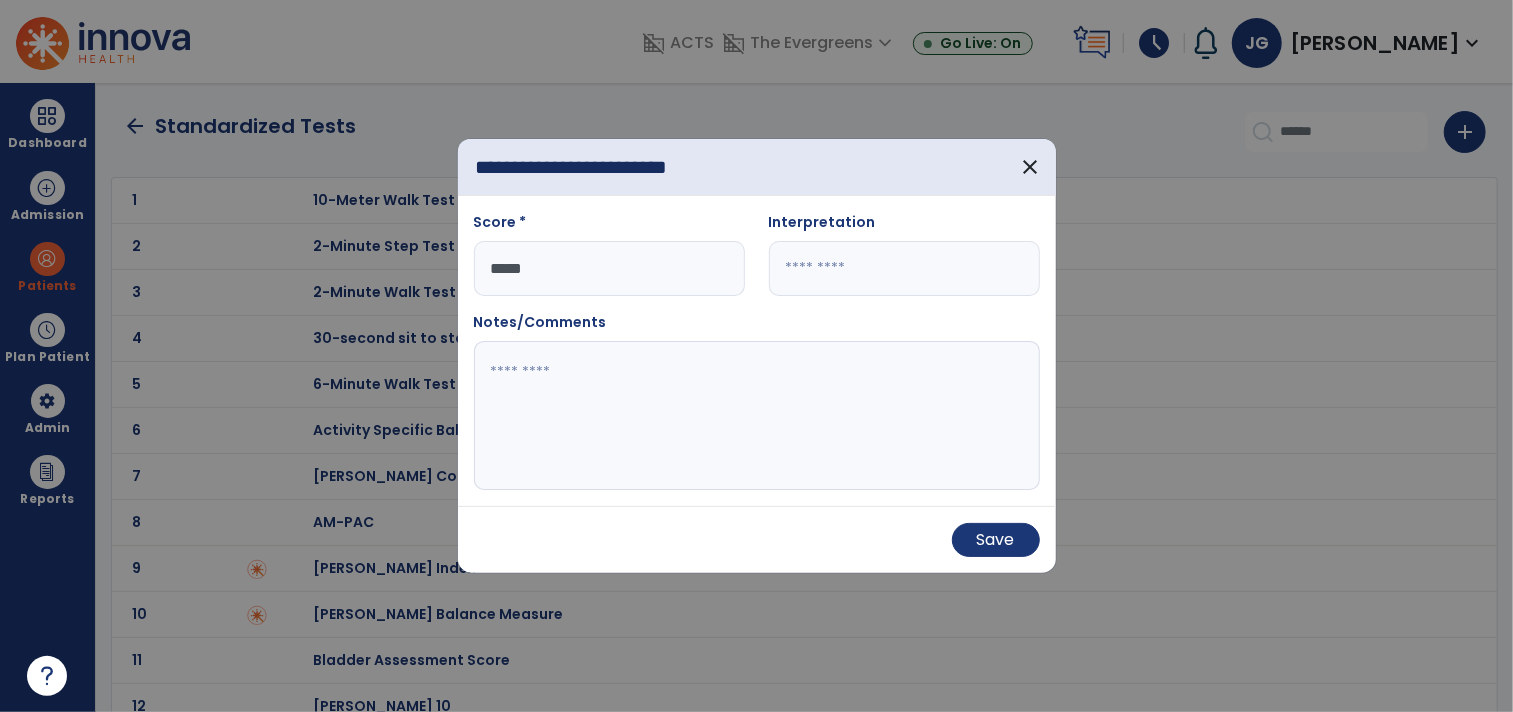 type on "*****" 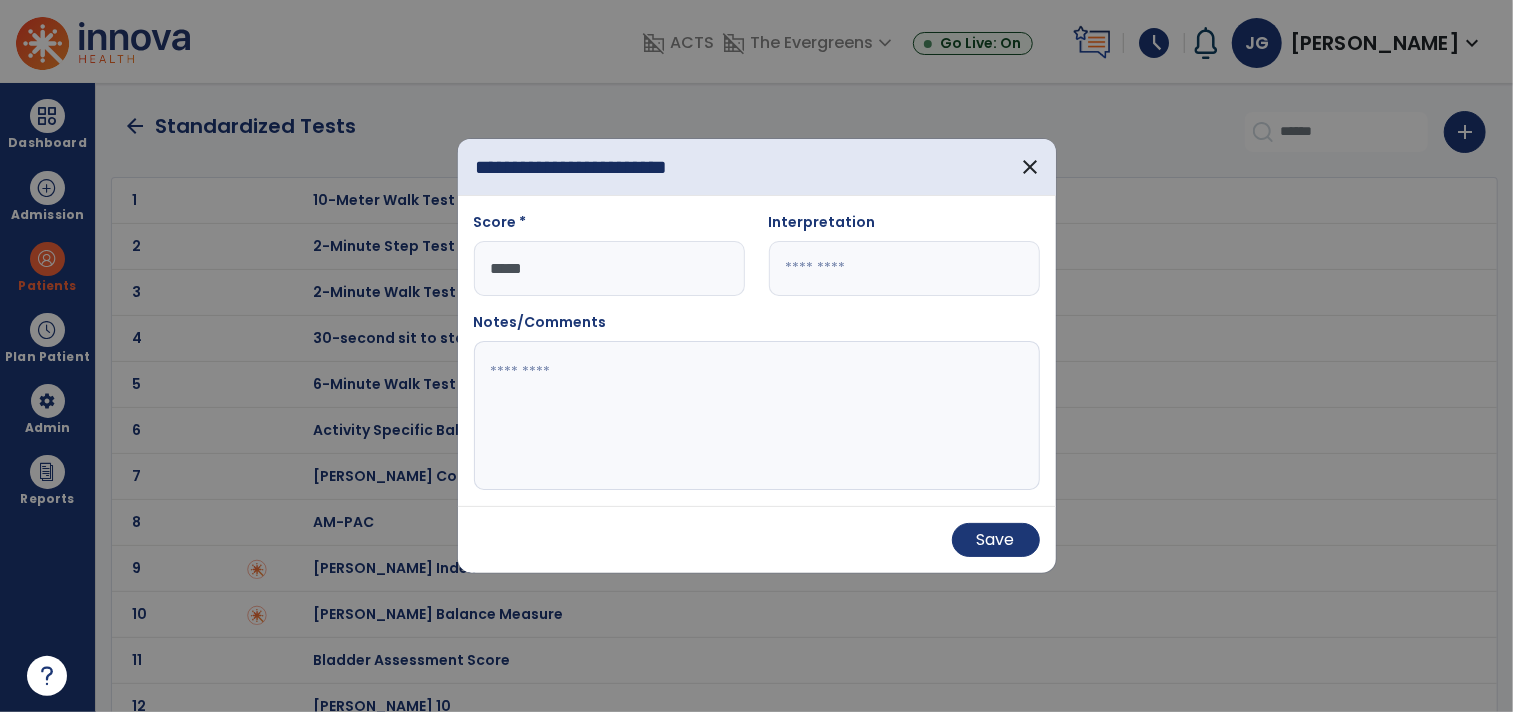 paste on "**********" 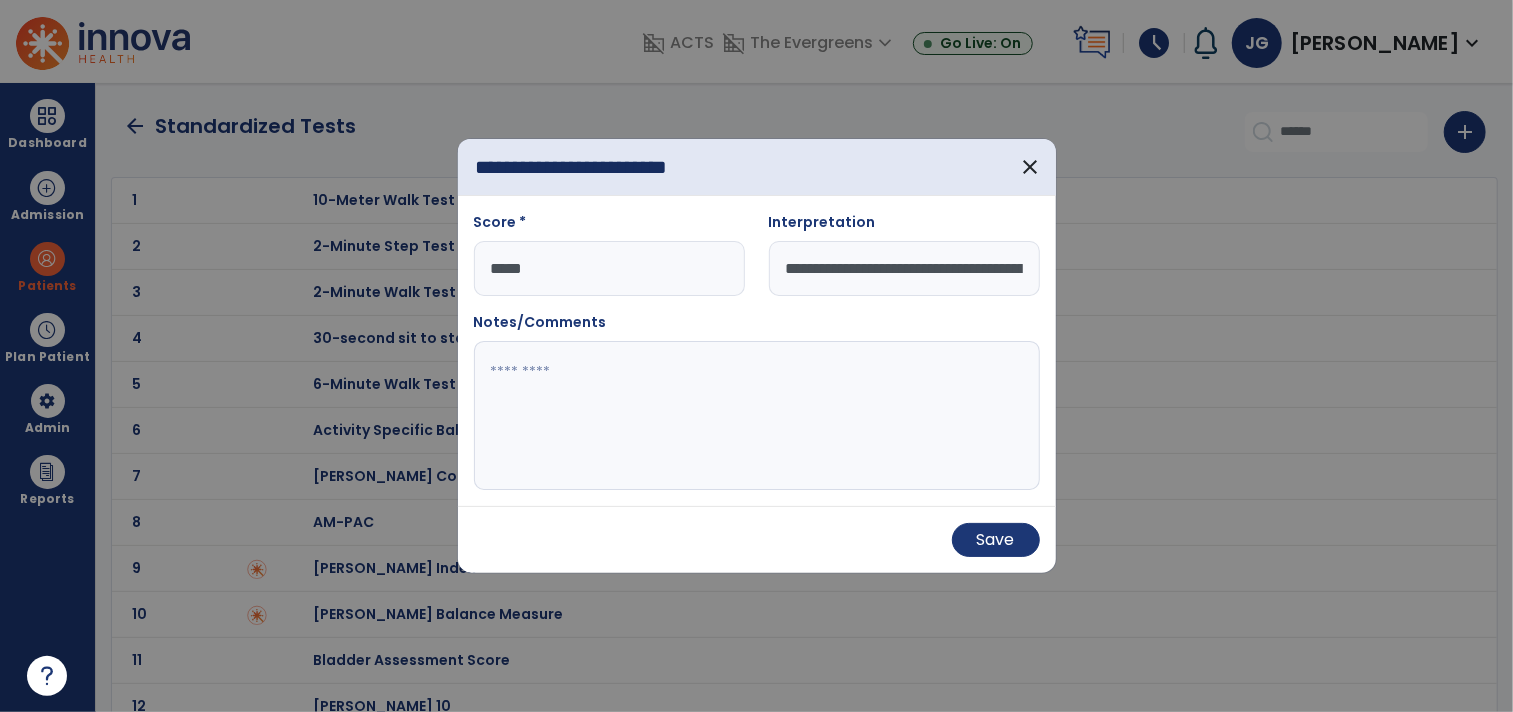 scroll, scrollTop: 0, scrollLeft: 136, axis: horizontal 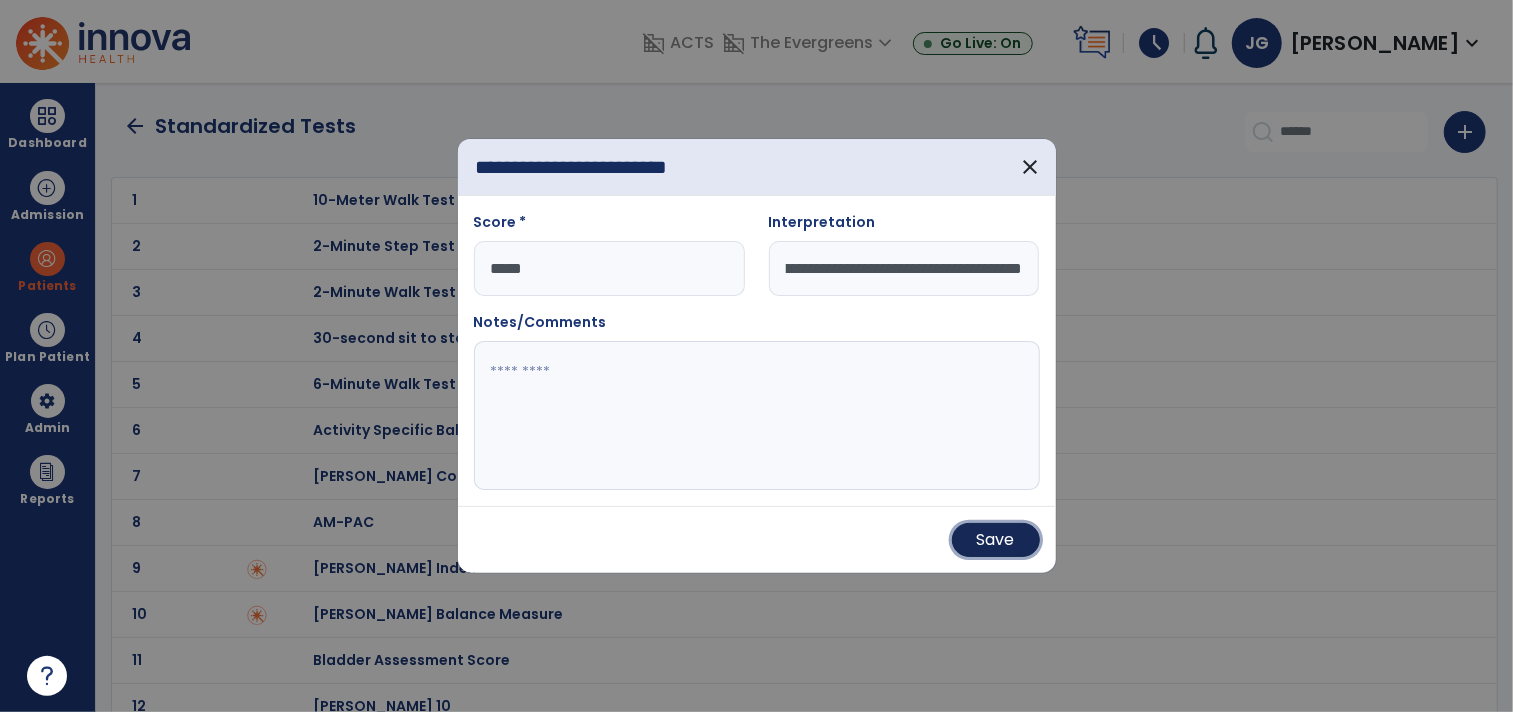 click on "Save" at bounding box center [996, 540] 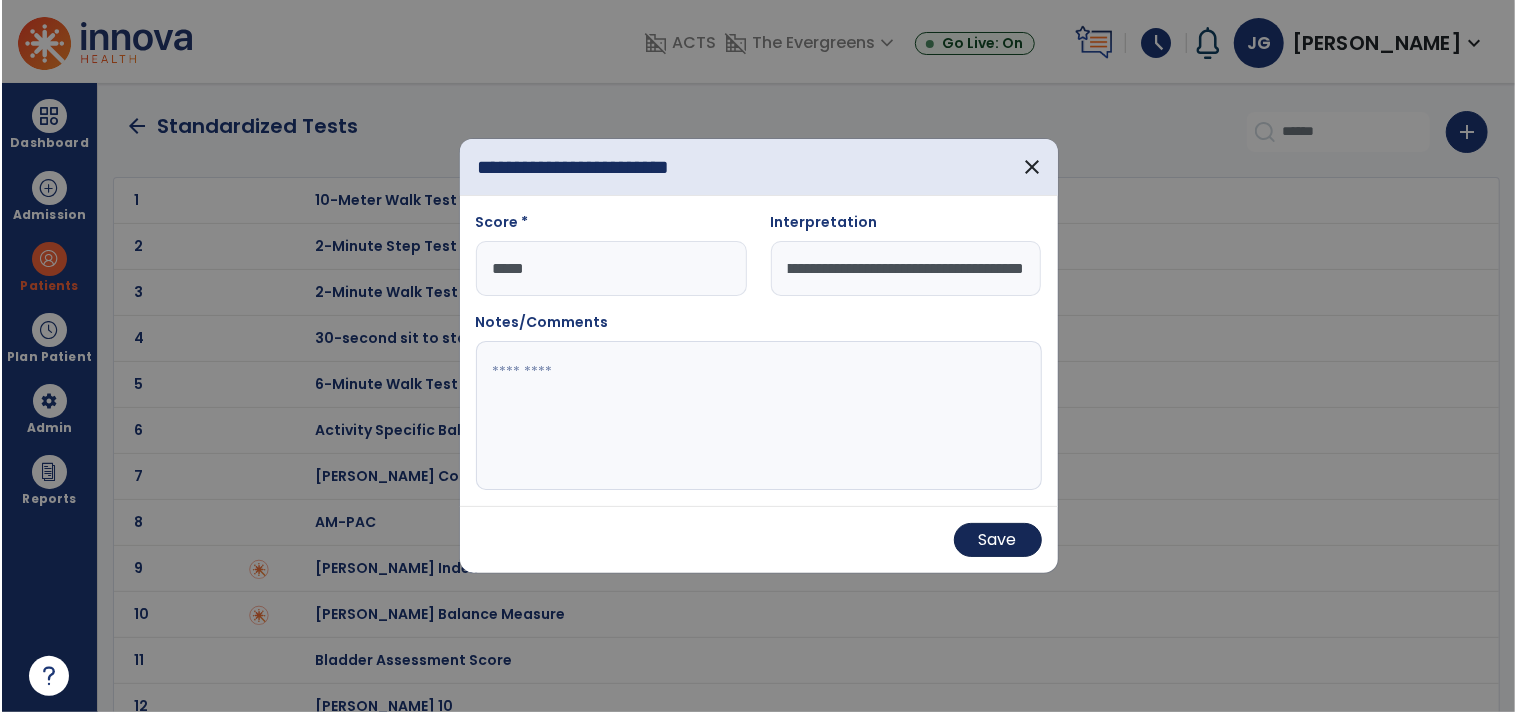 scroll, scrollTop: 0, scrollLeft: 0, axis: both 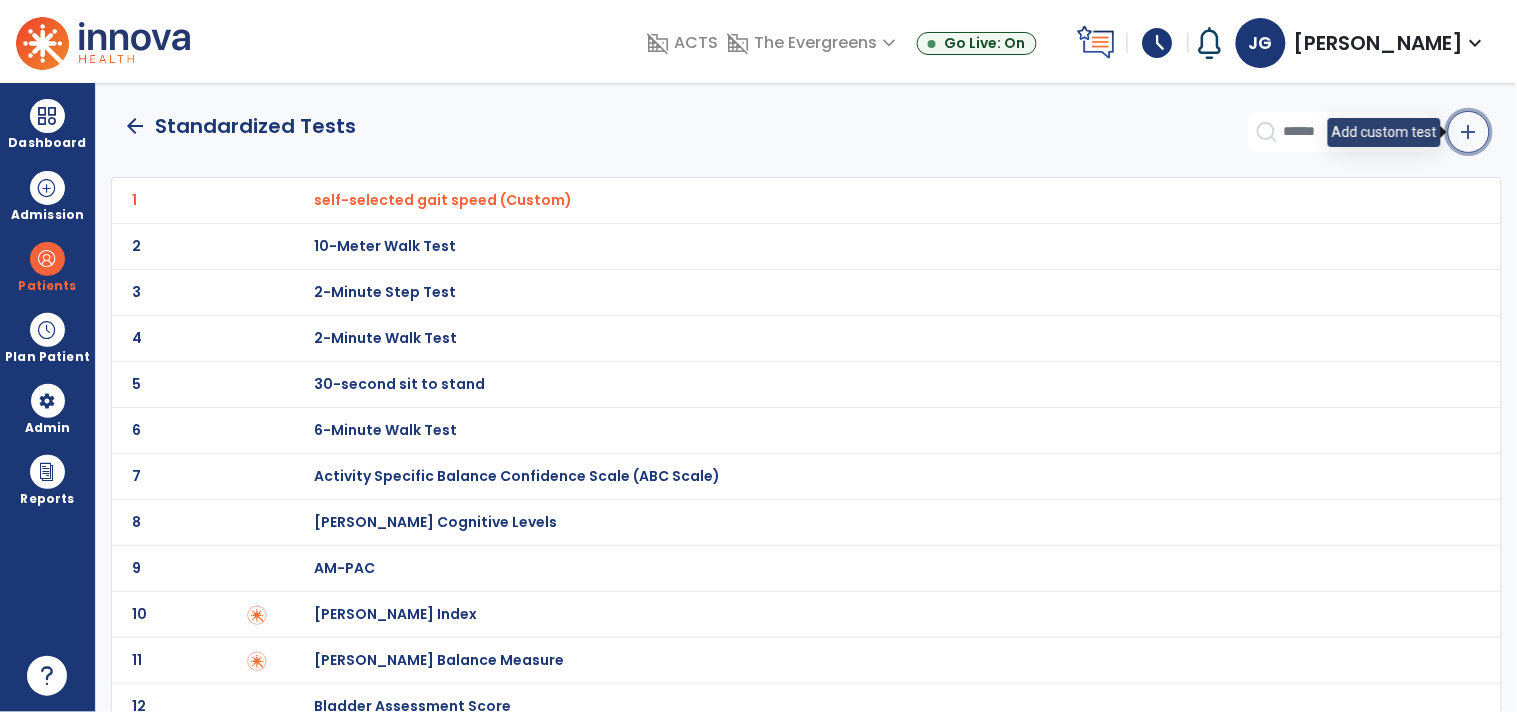 click on "add" 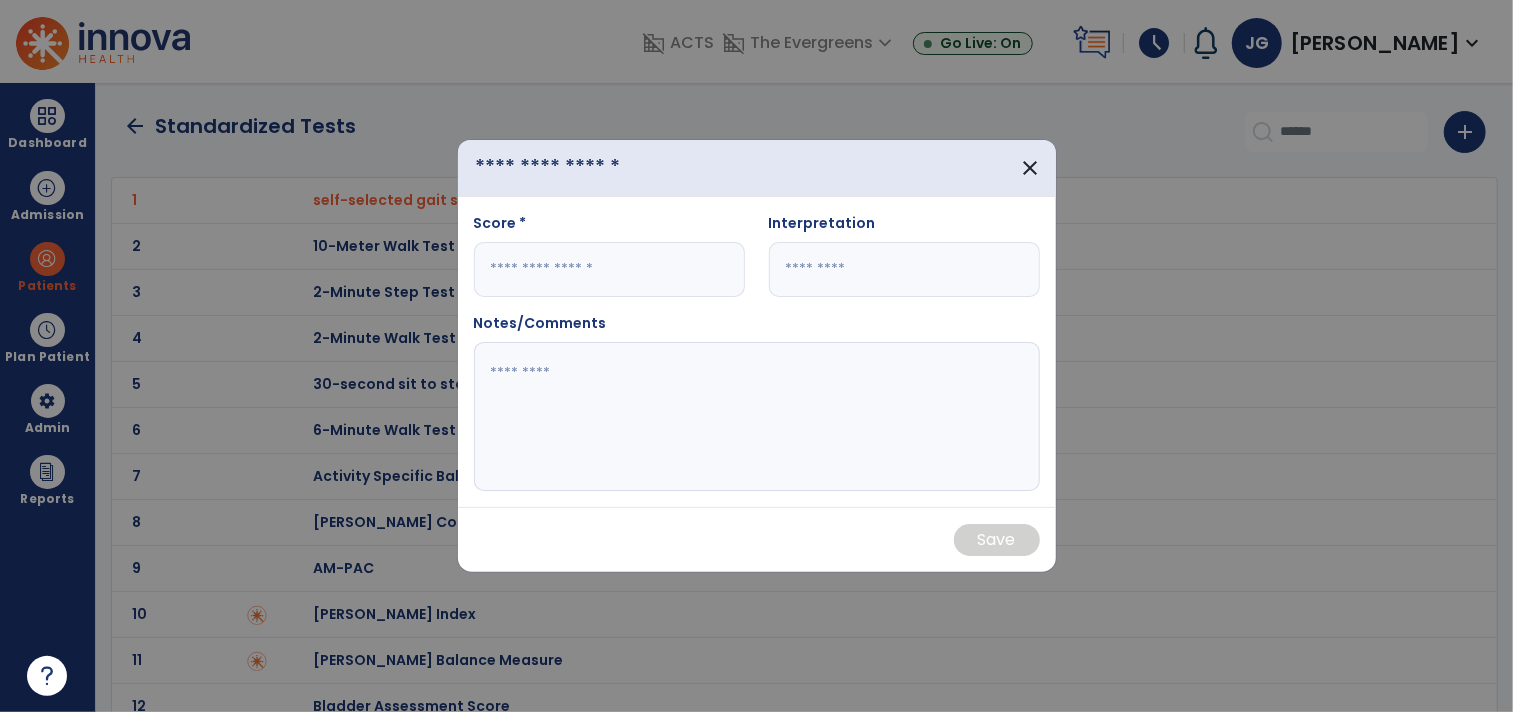 click at bounding box center [587, 168] 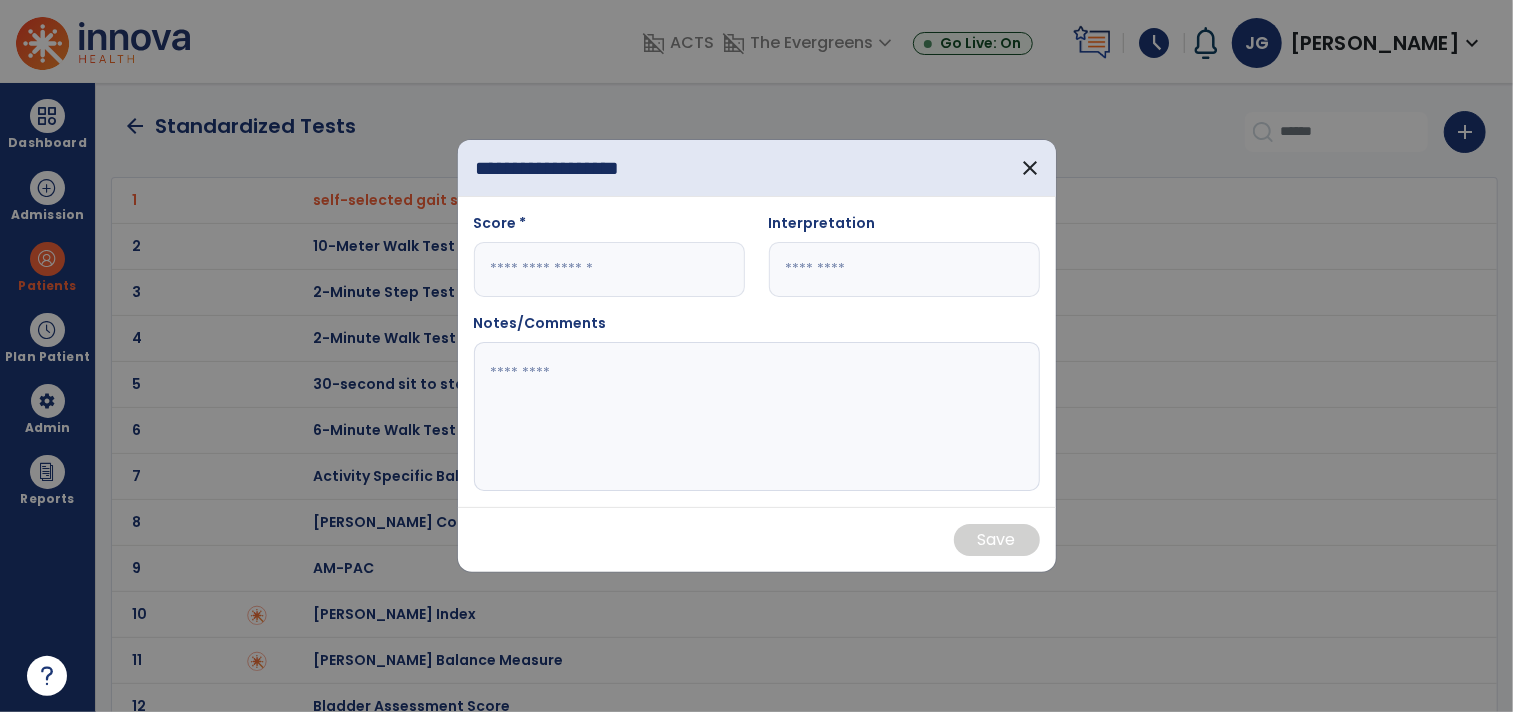 type on "**********" 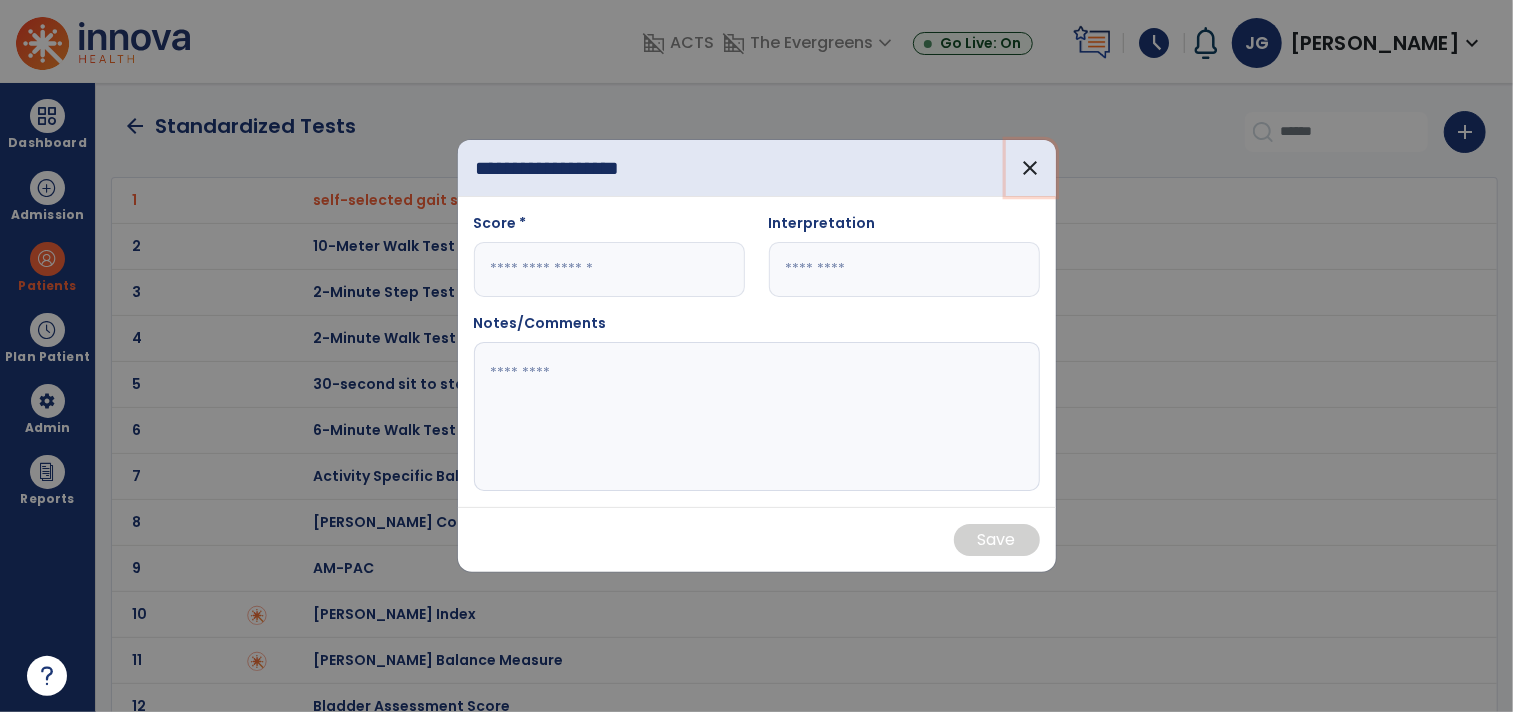 type 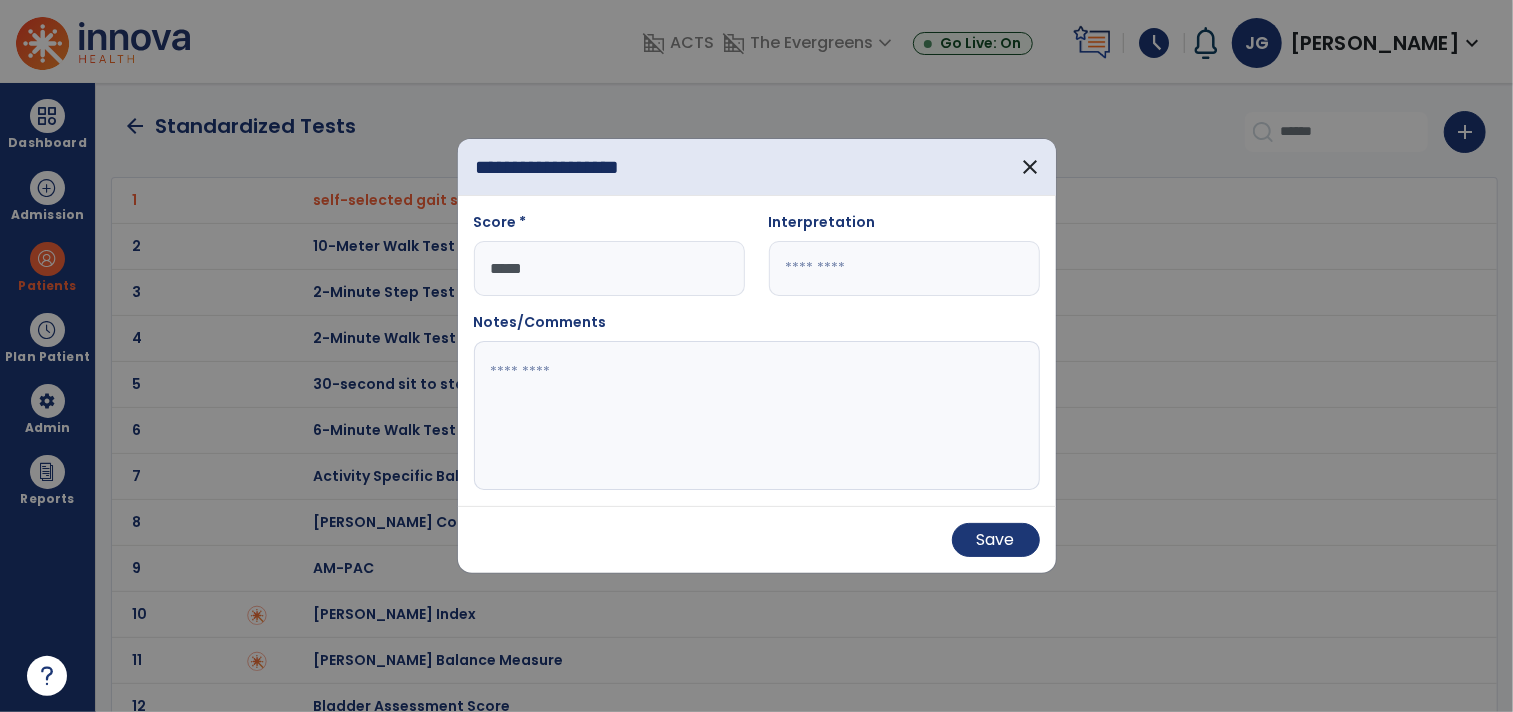 type on "*****" 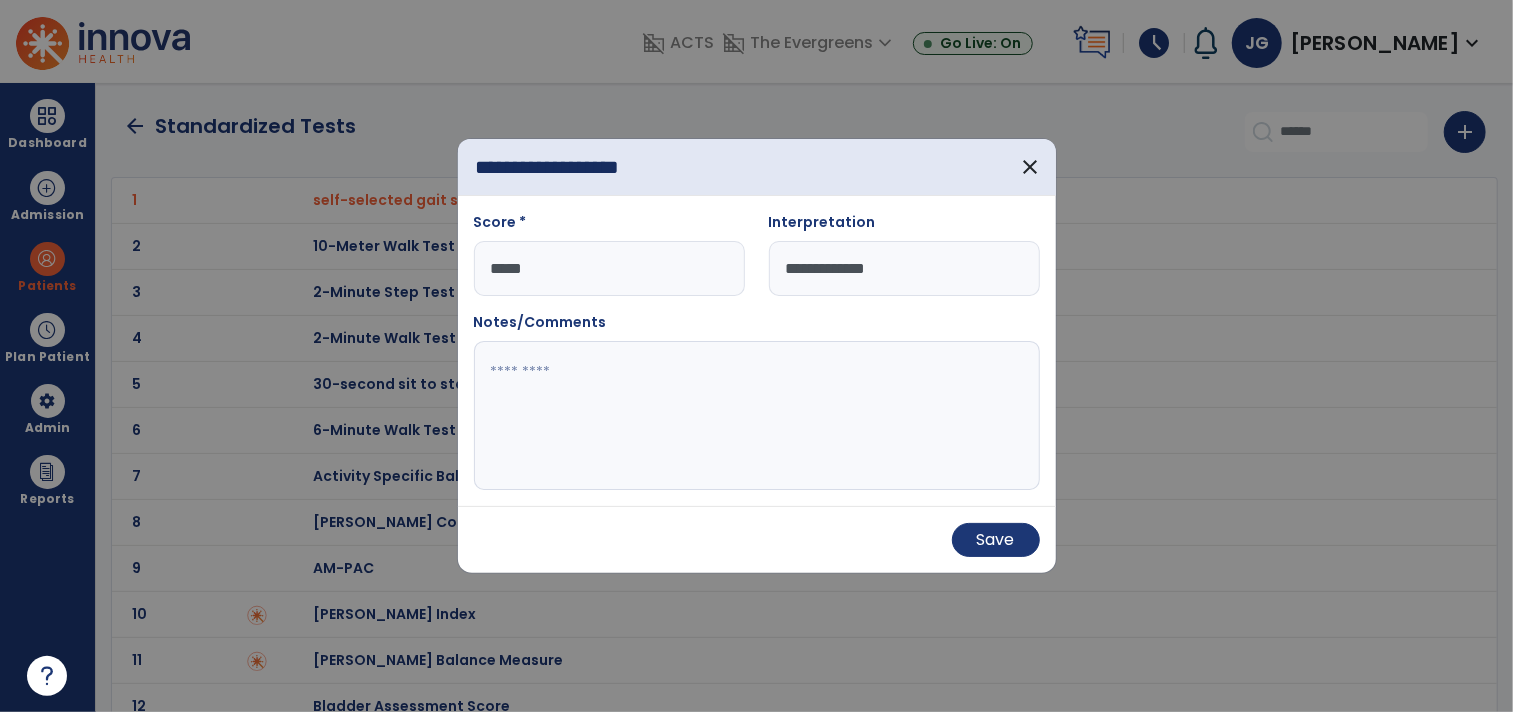 type on "**********" 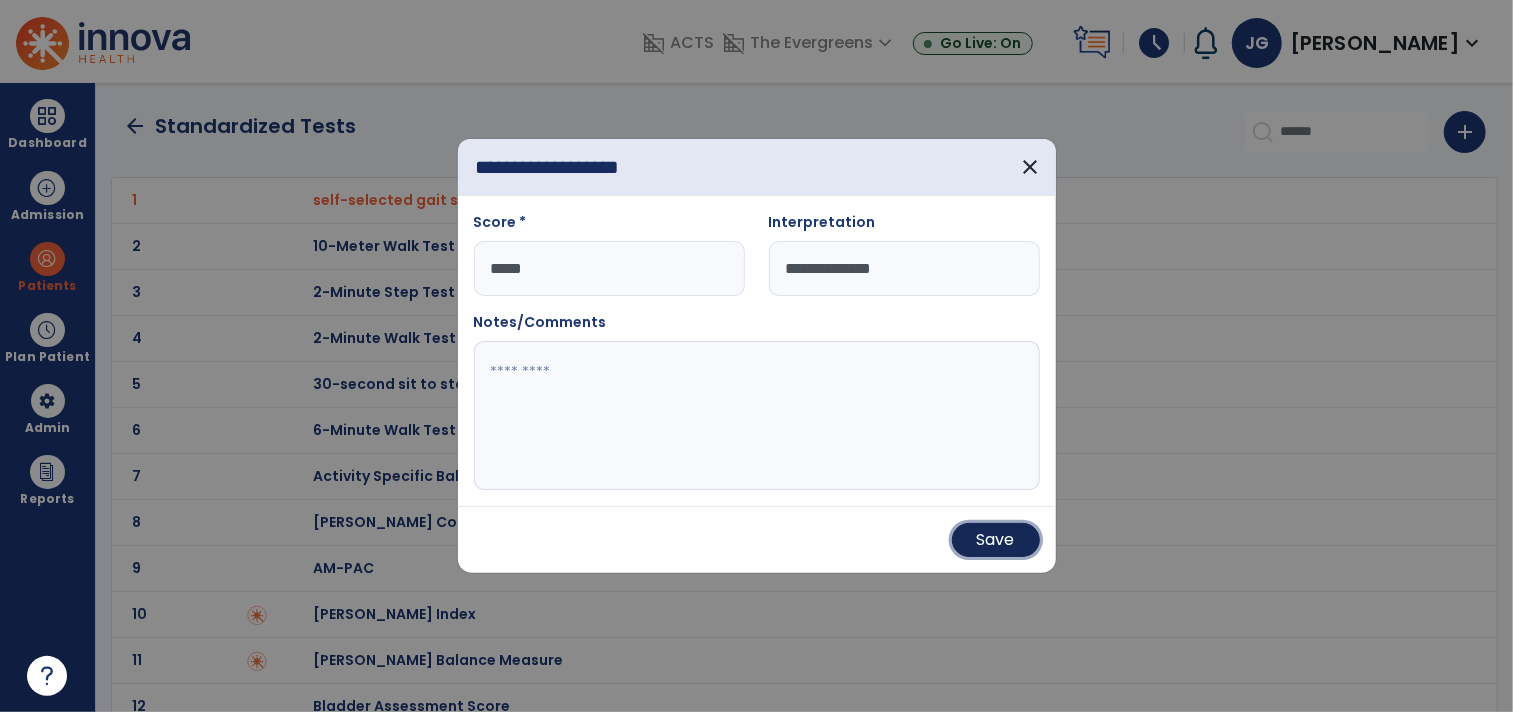 click on "Save" at bounding box center [996, 540] 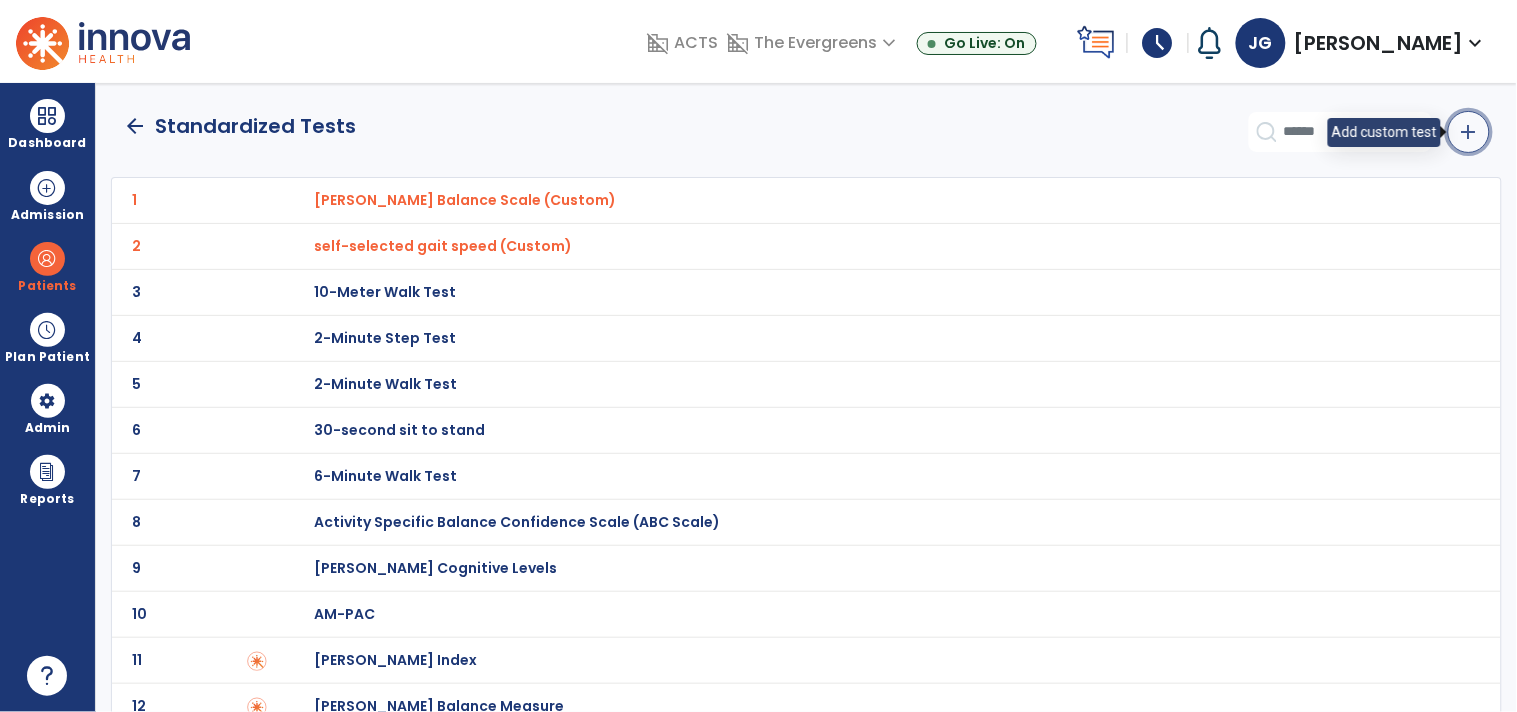 click on "add" 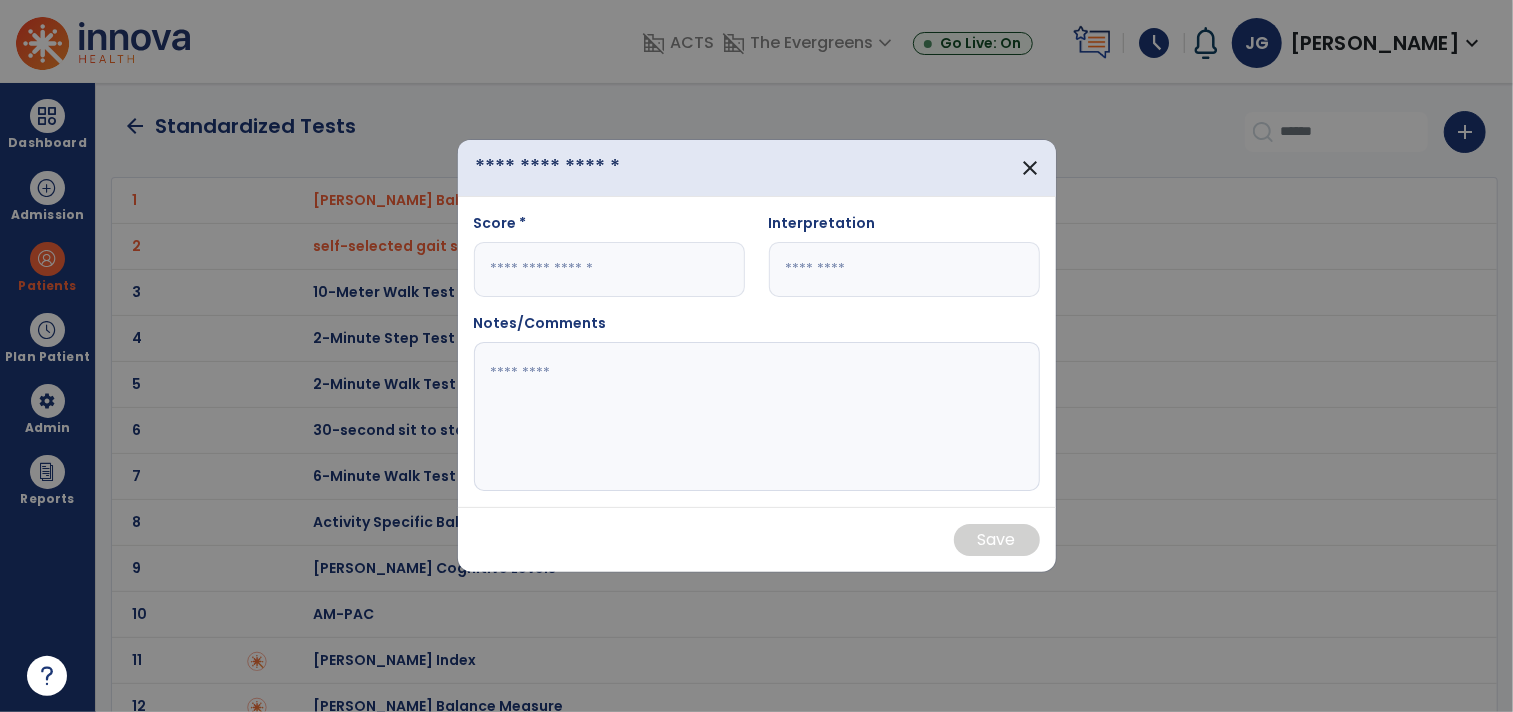click at bounding box center [587, 168] 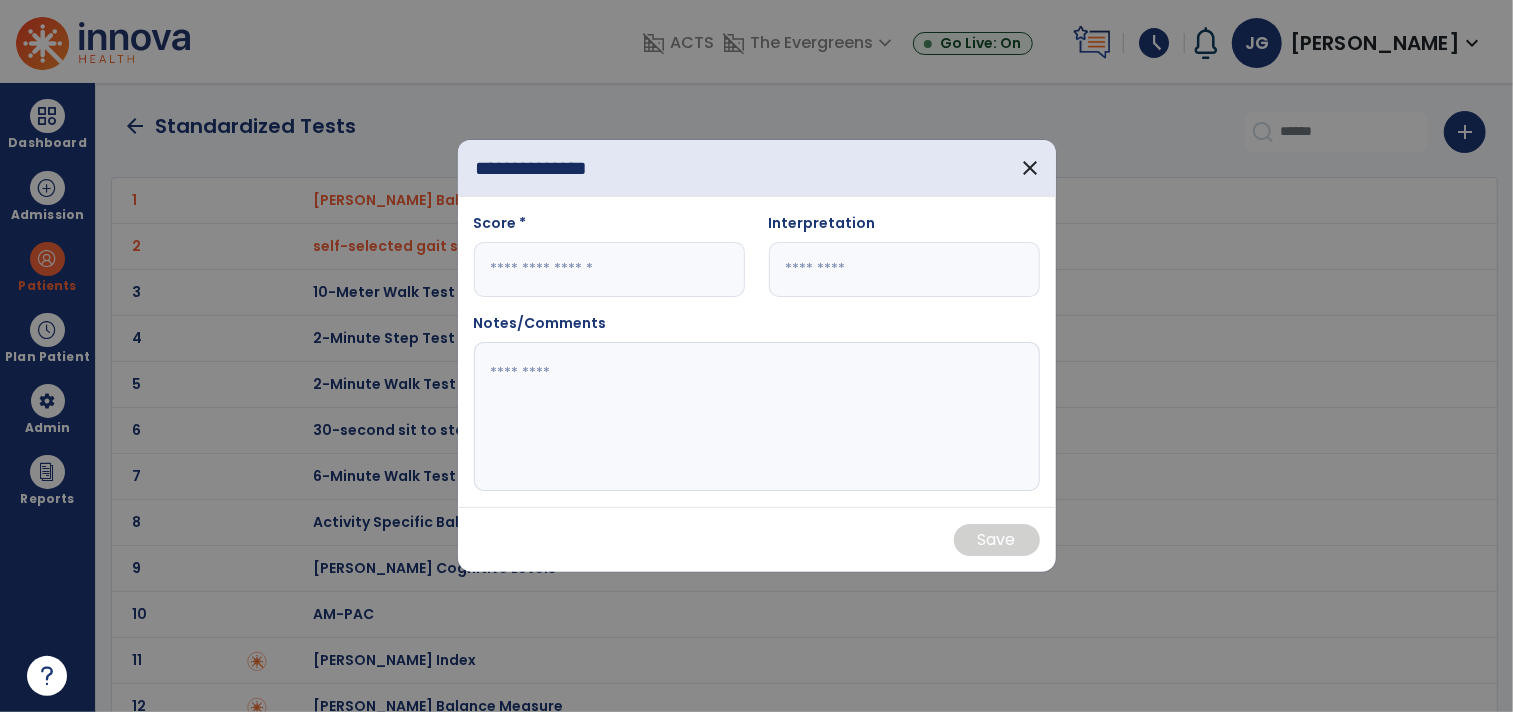 type on "**********" 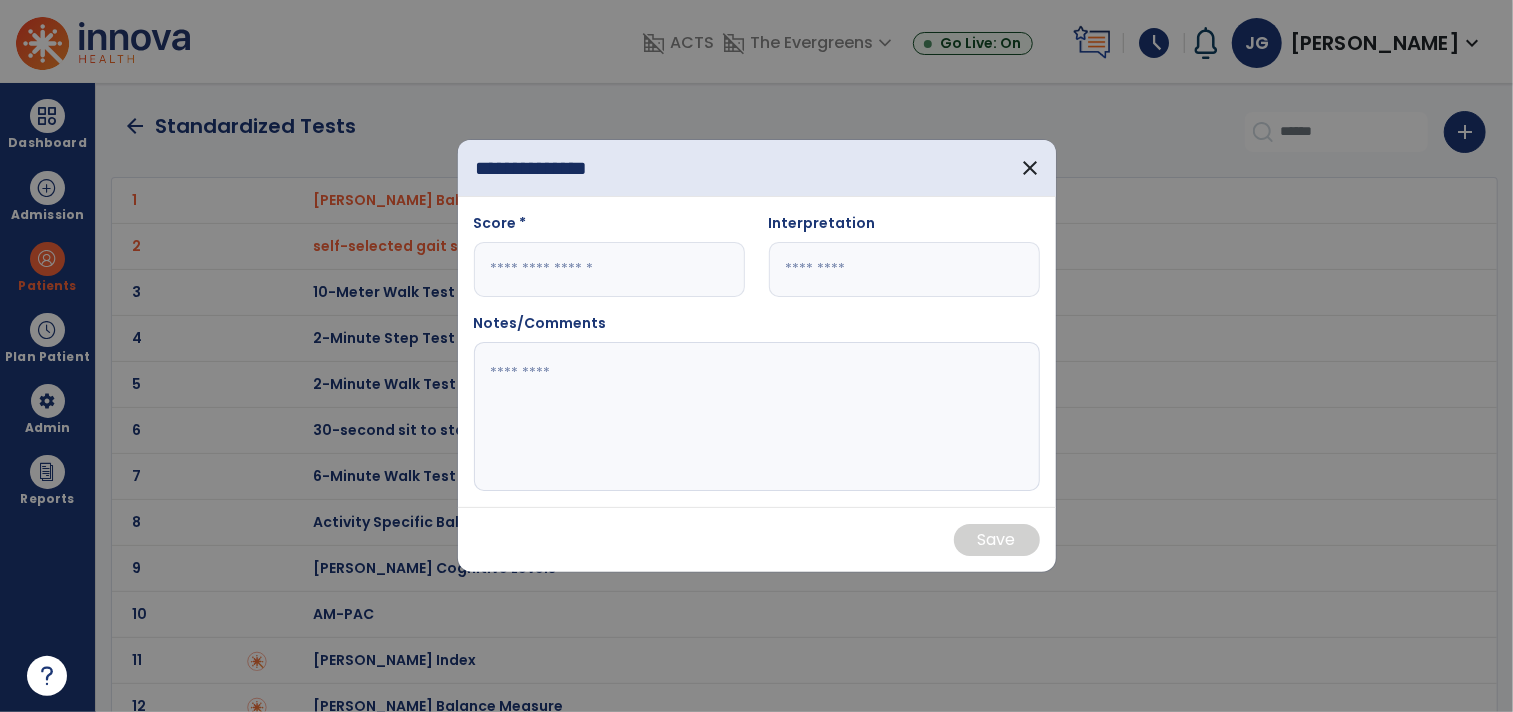click at bounding box center (609, 269) 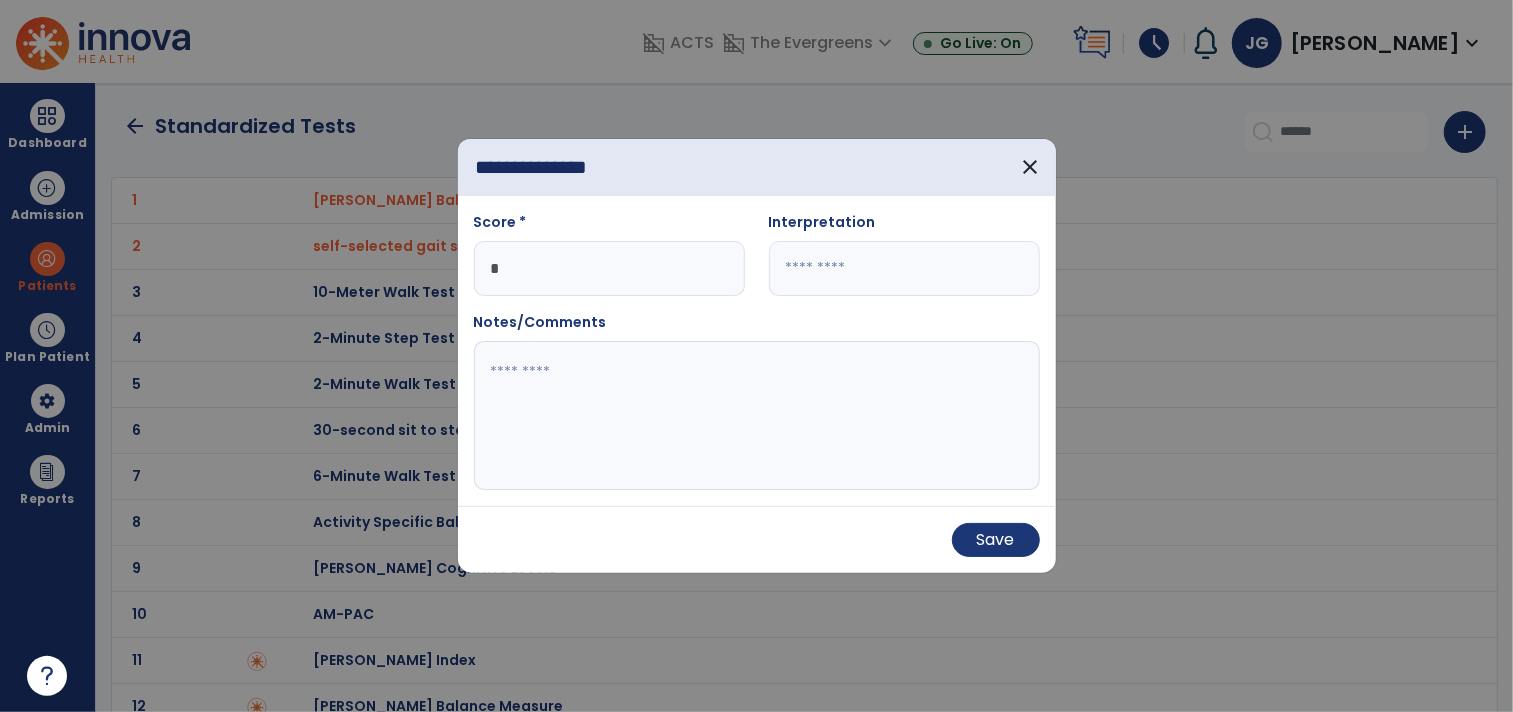type on "*" 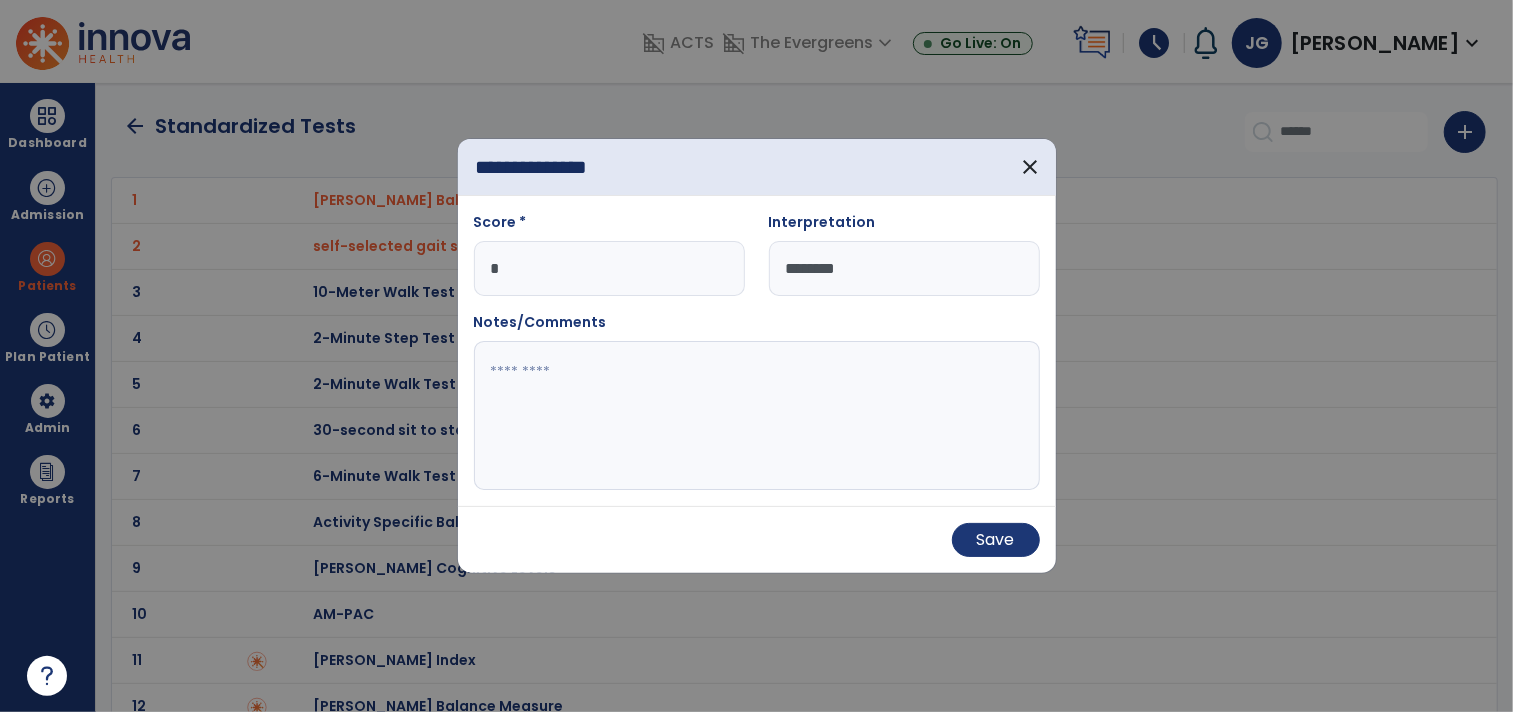type on "*********" 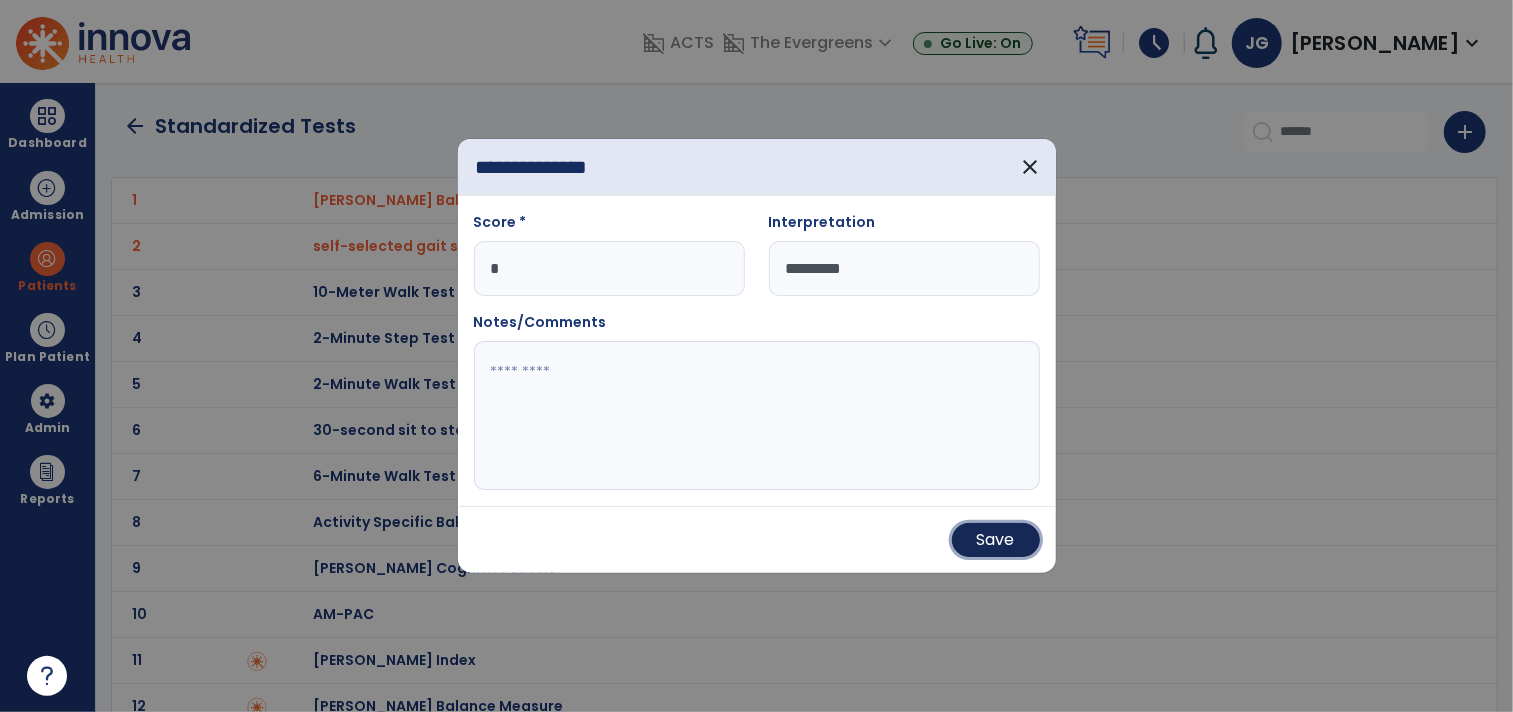 click on "Save" at bounding box center (996, 540) 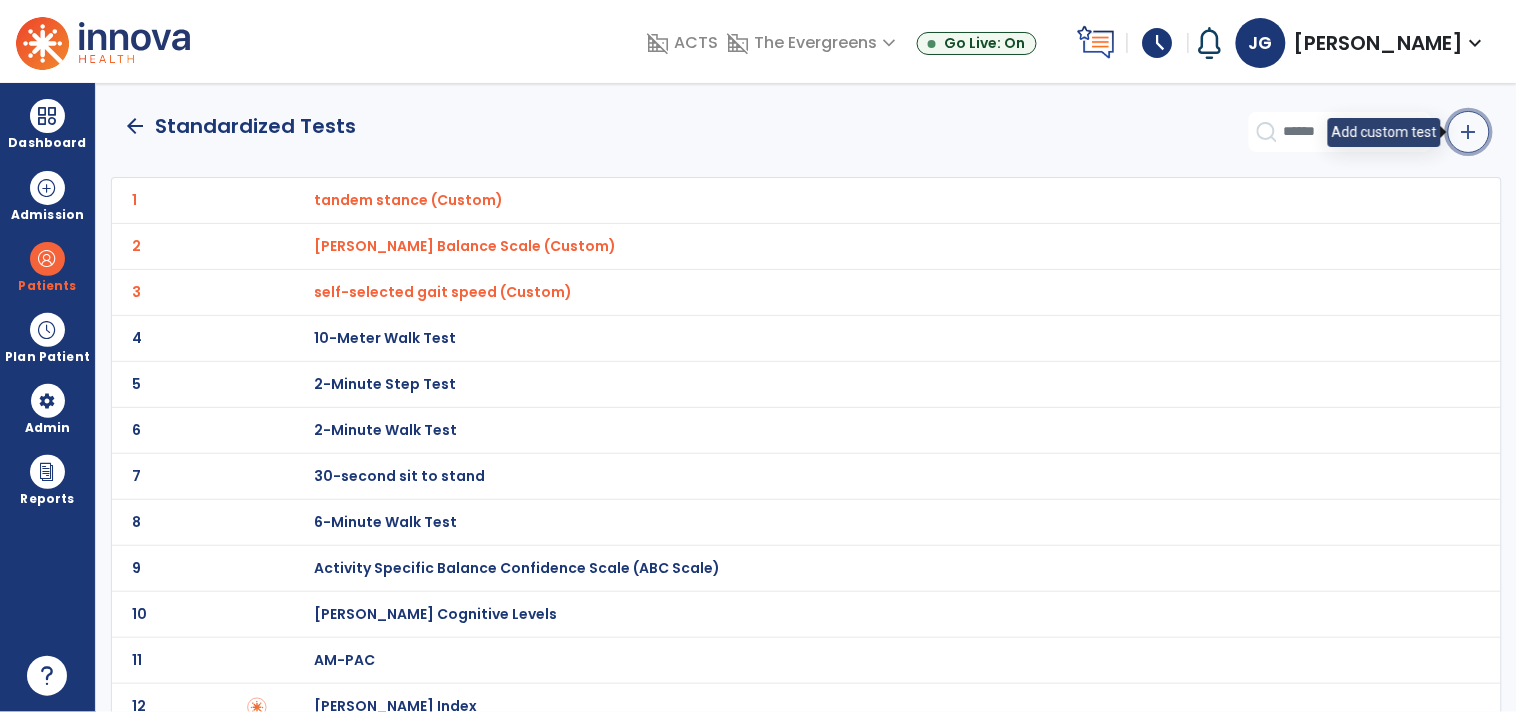 click on "add" 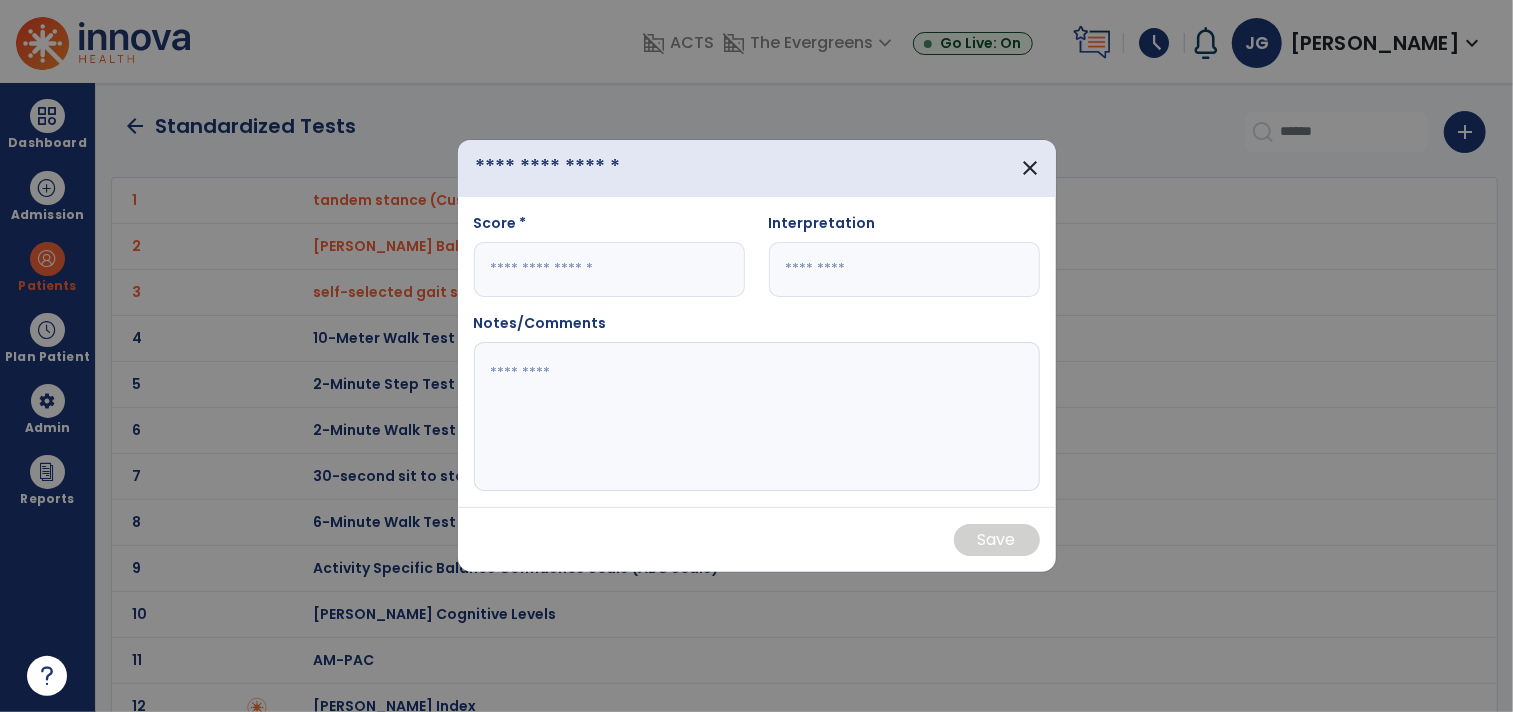 click at bounding box center [587, 168] 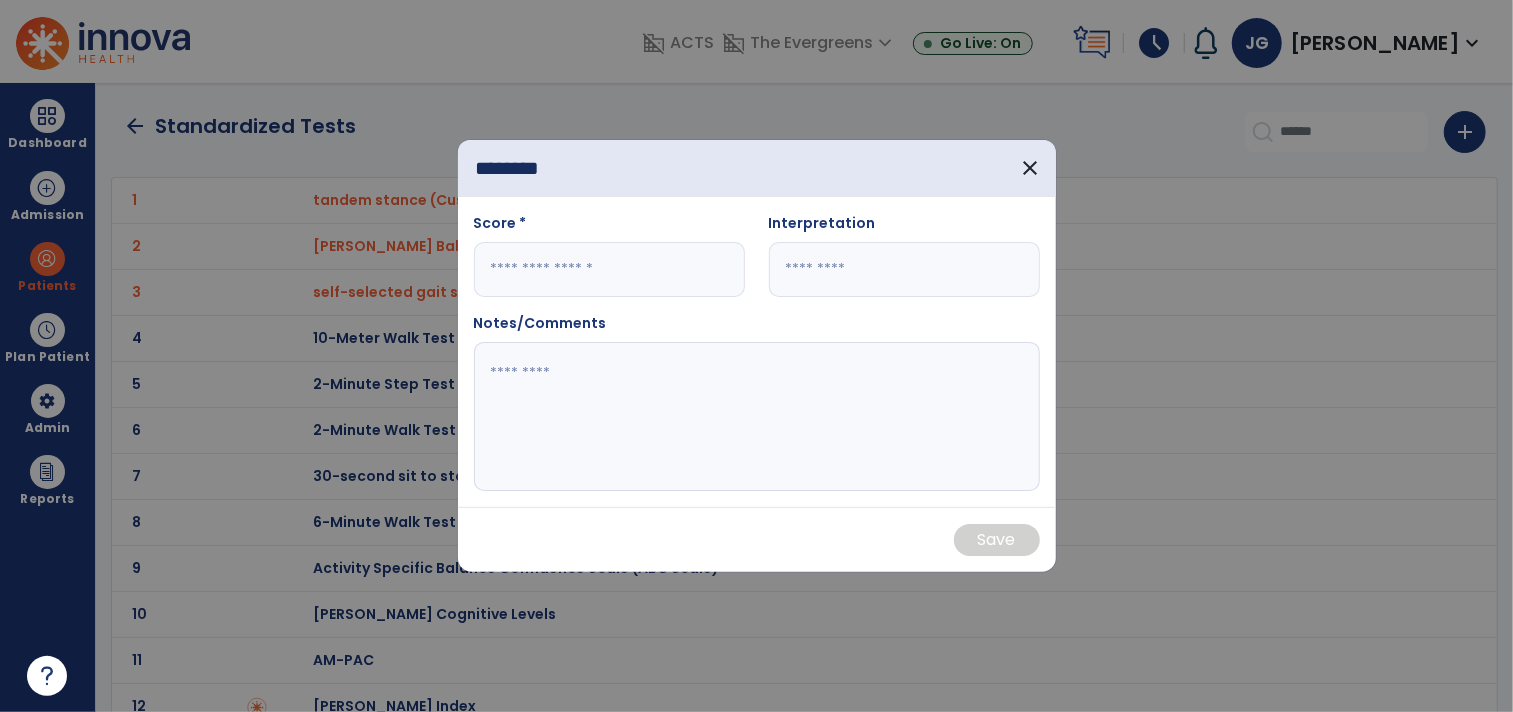 type on "********" 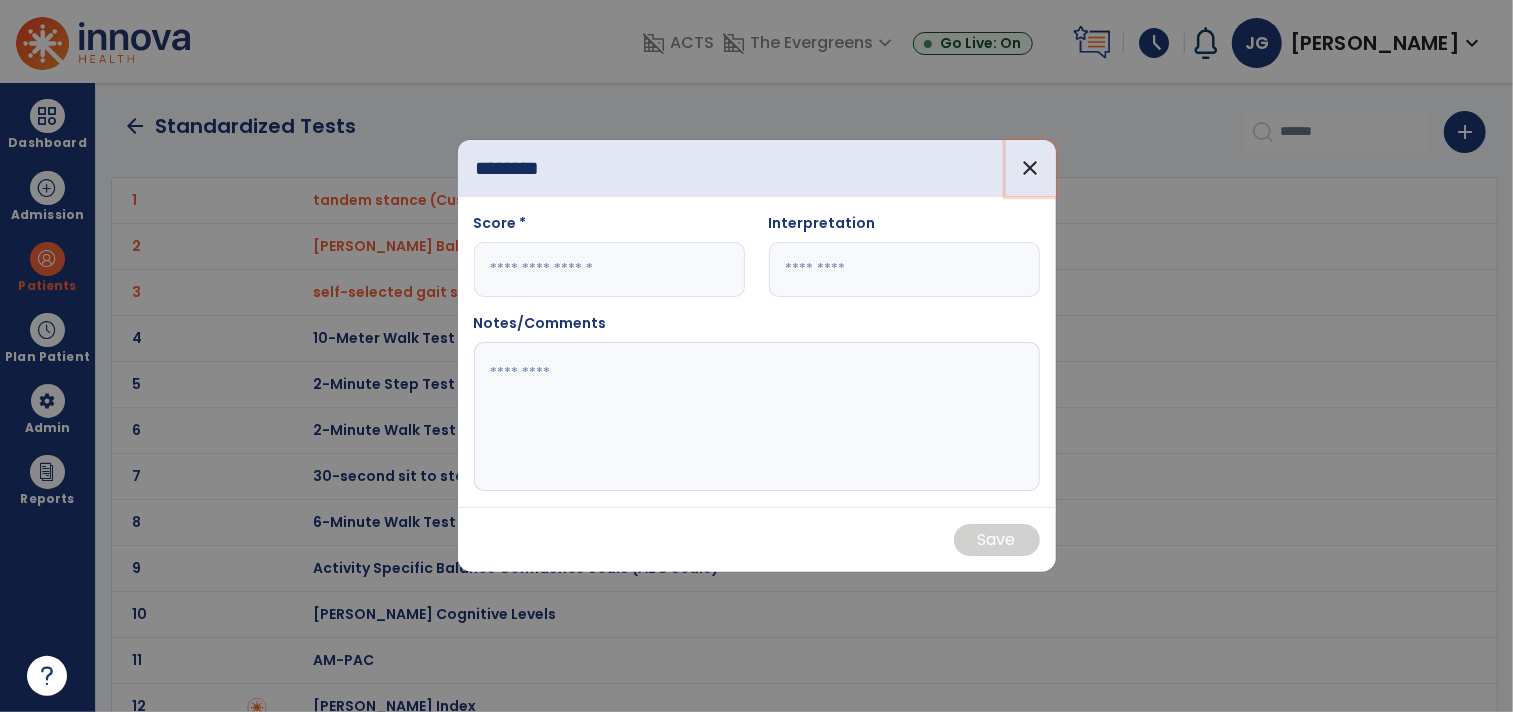 type 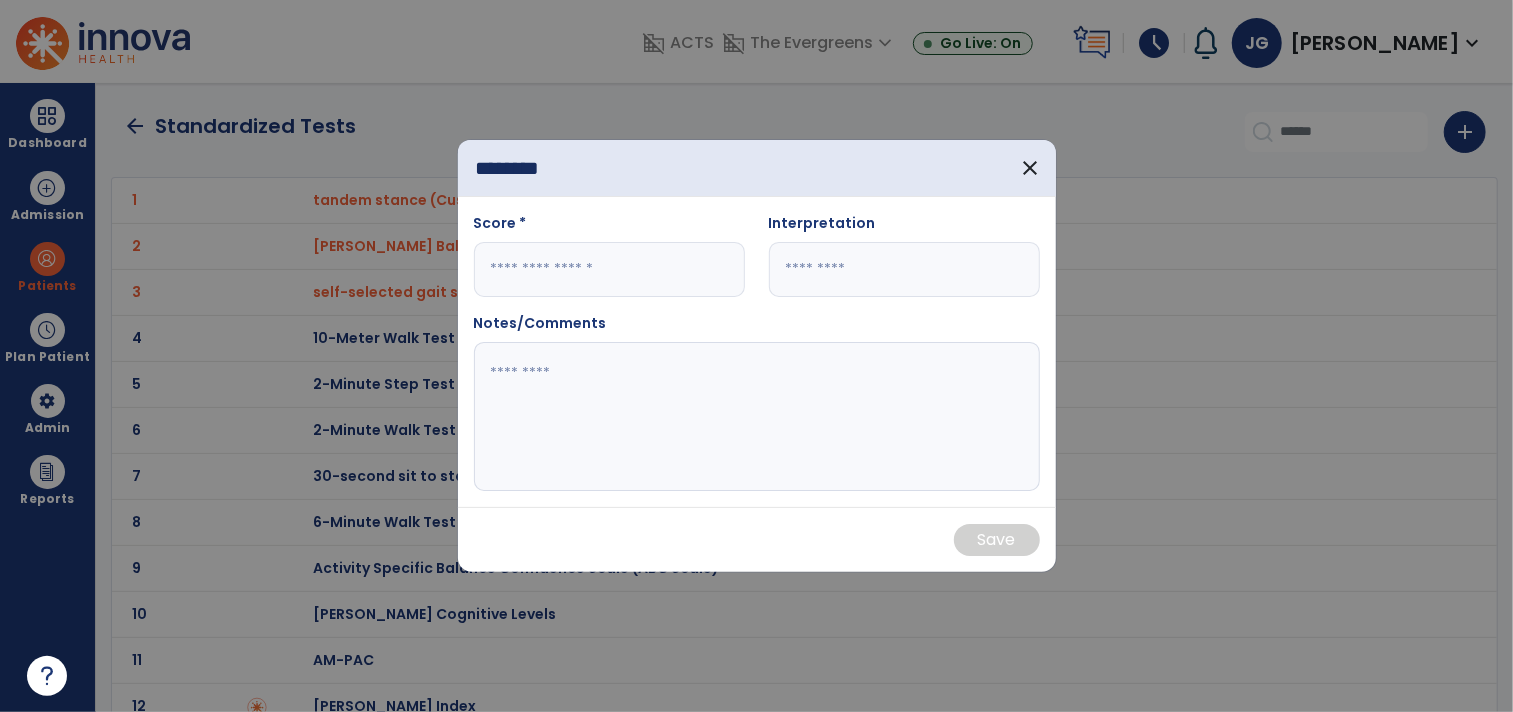 click at bounding box center (609, 269) 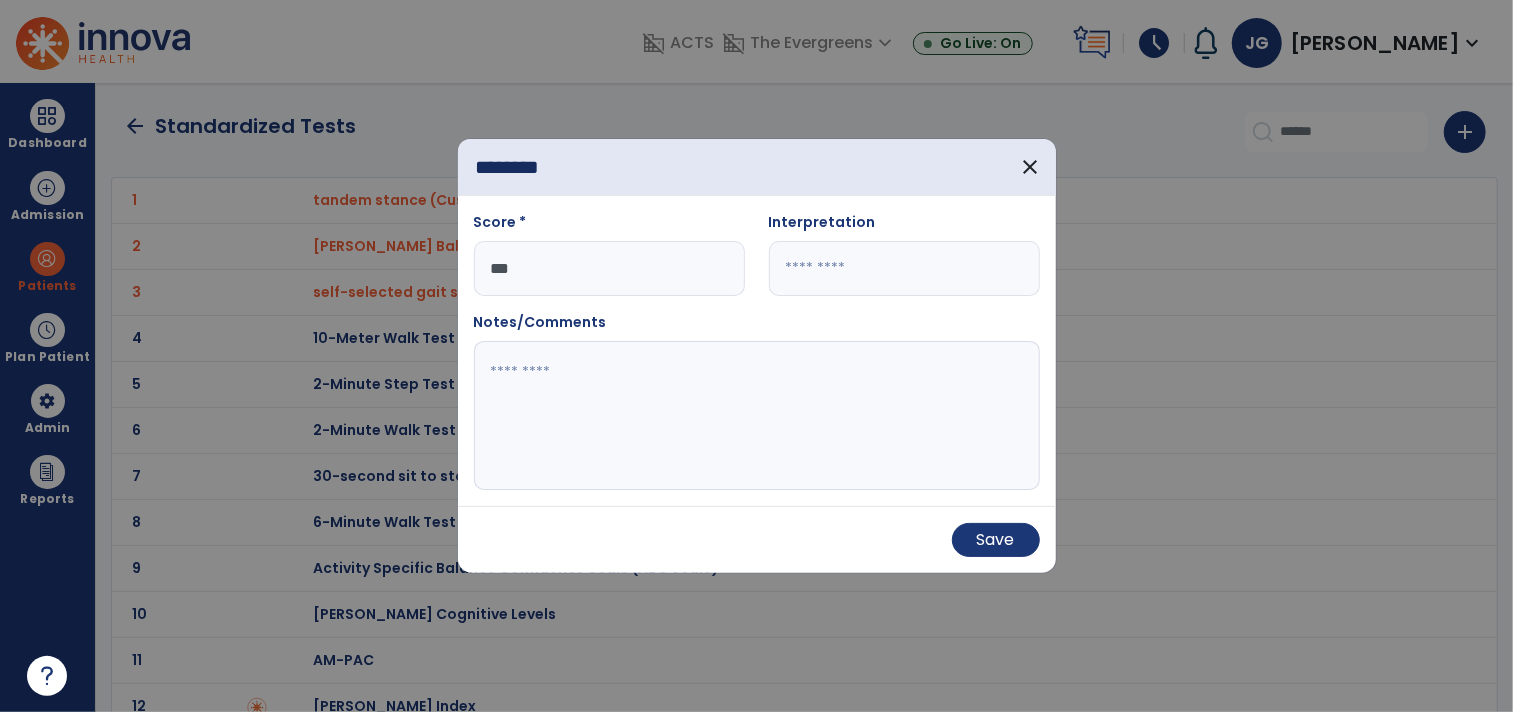 type on "***" 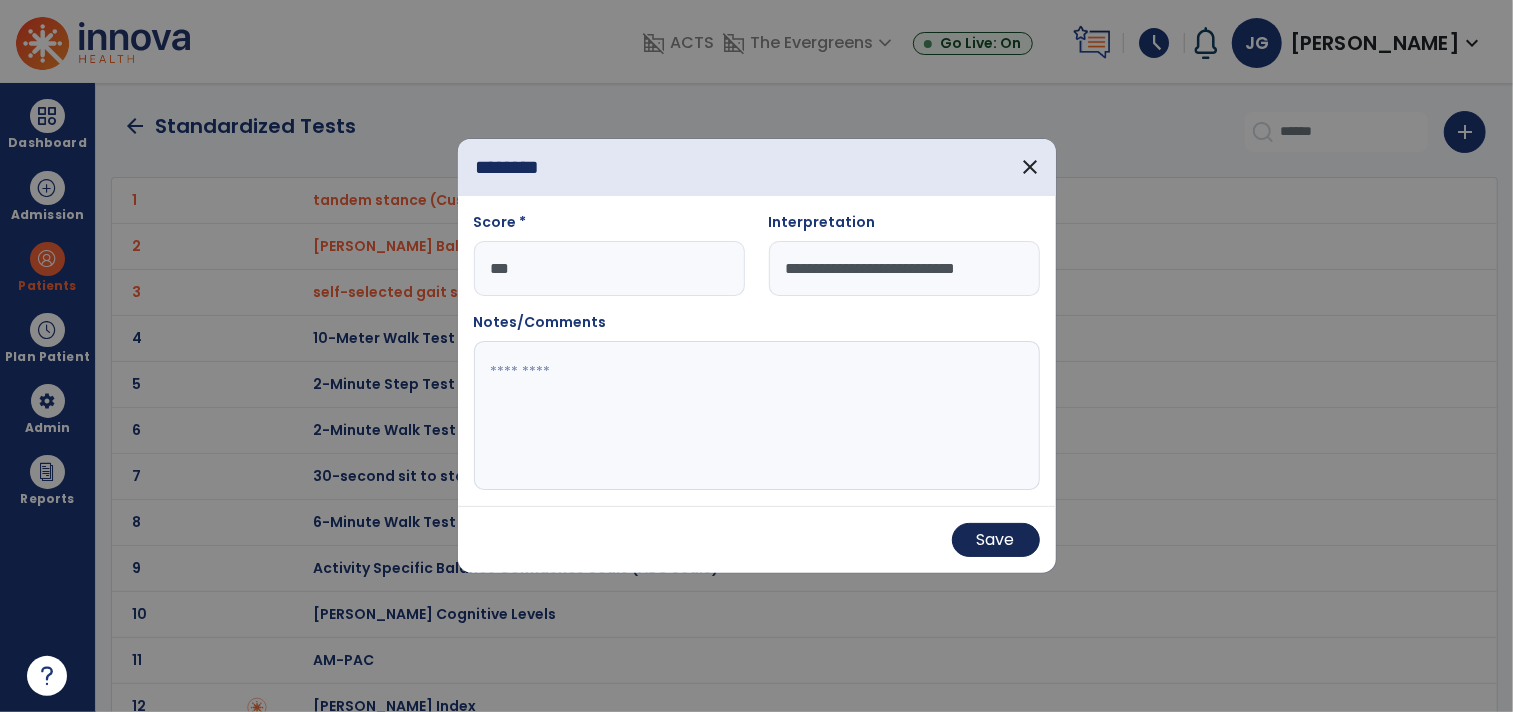 type on "**********" 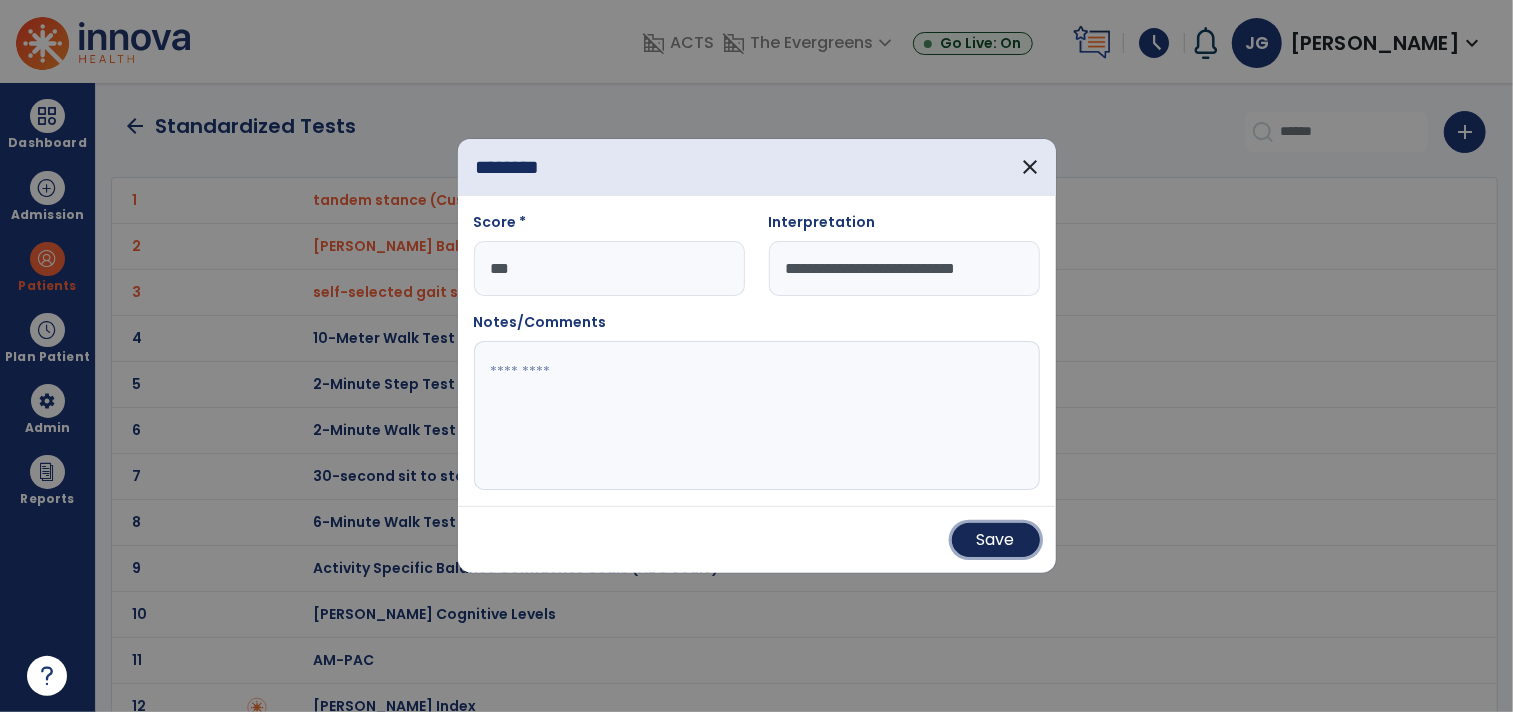 click on "Save" at bounding box center (996, 540) 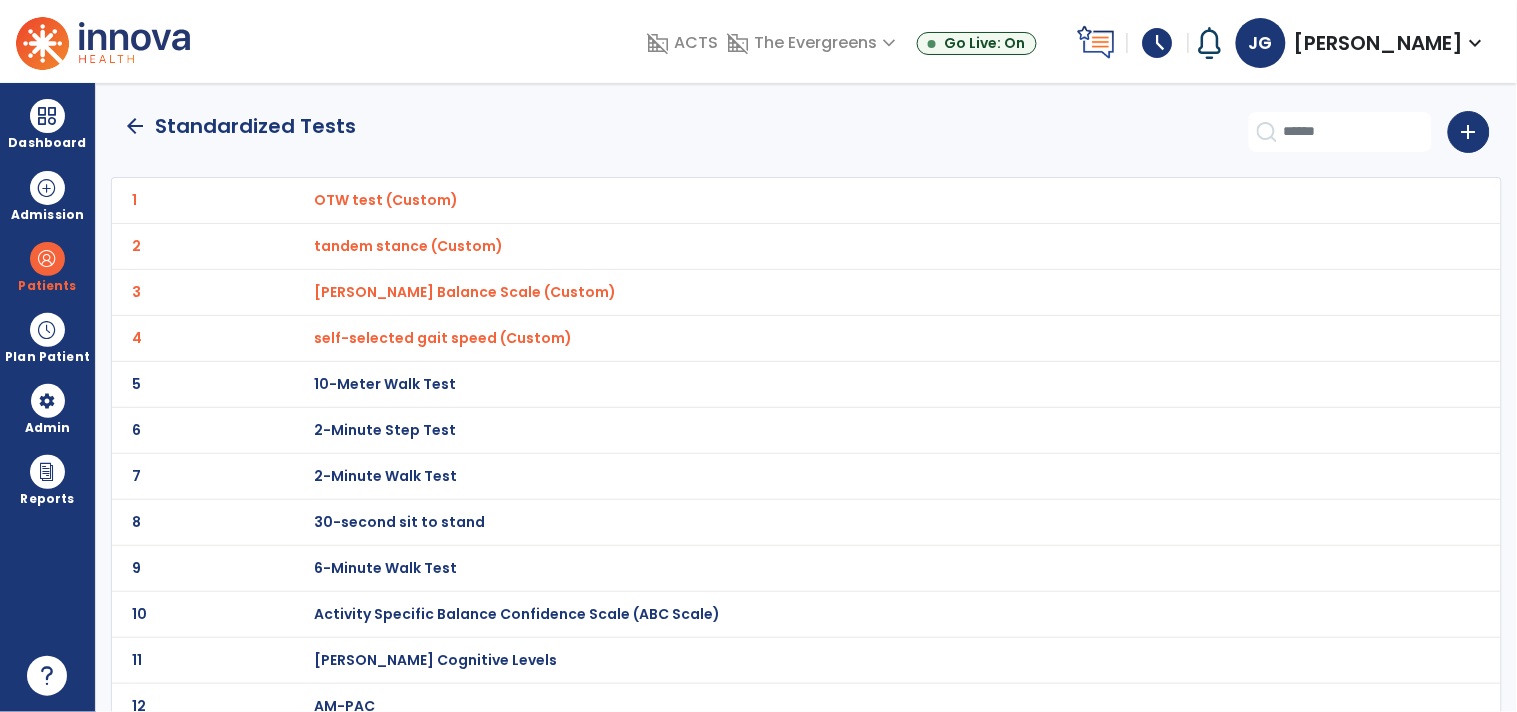 click on "arrow_back   Standardized Tests   add" 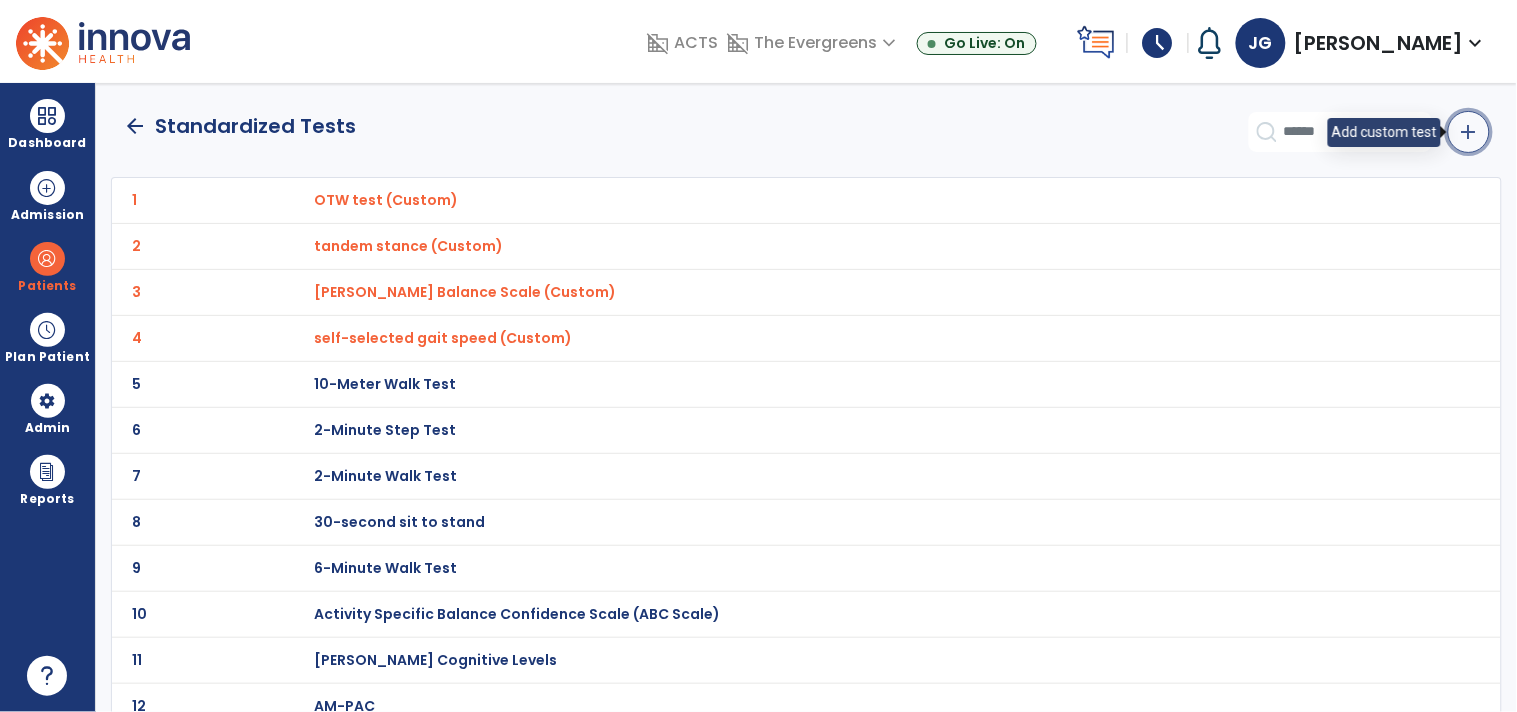 click on "add" 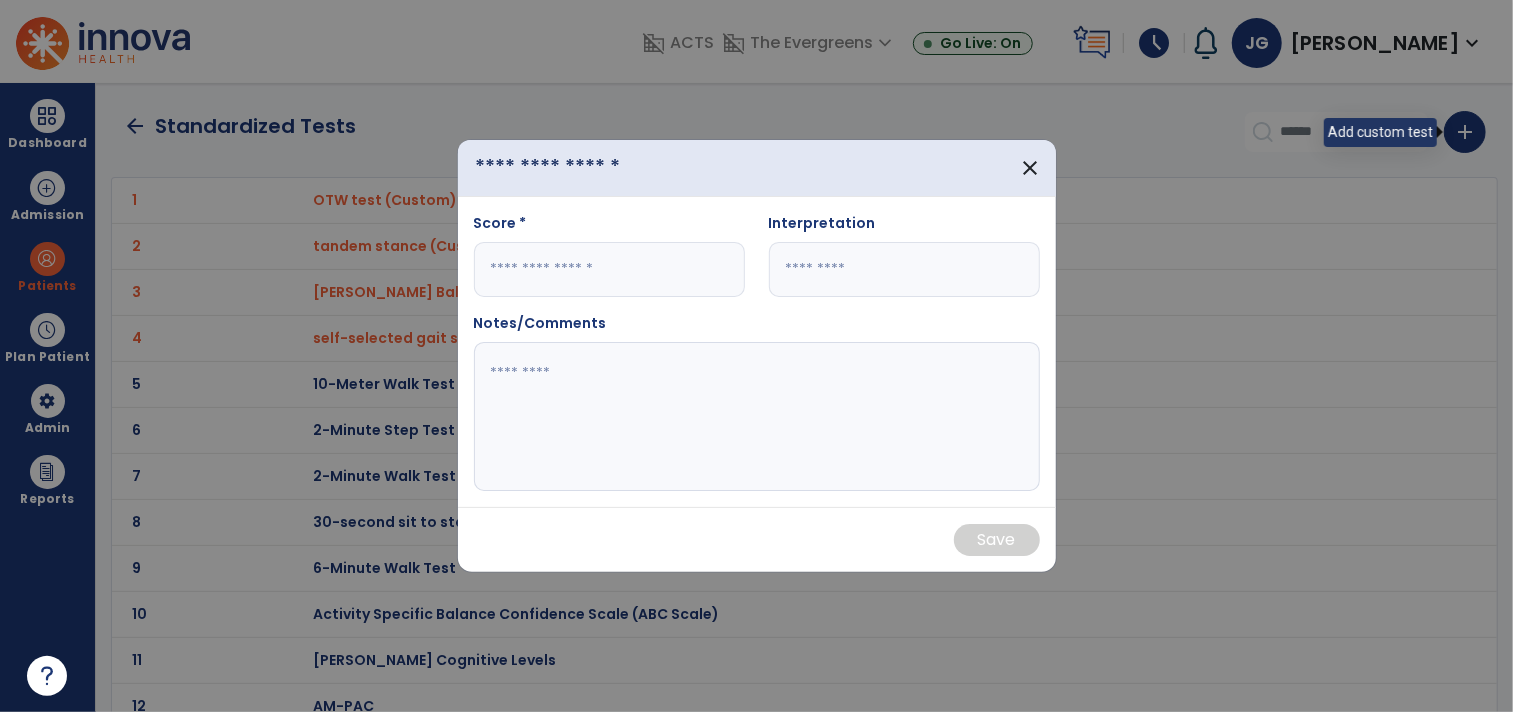 click at bounding box center (587, 168) 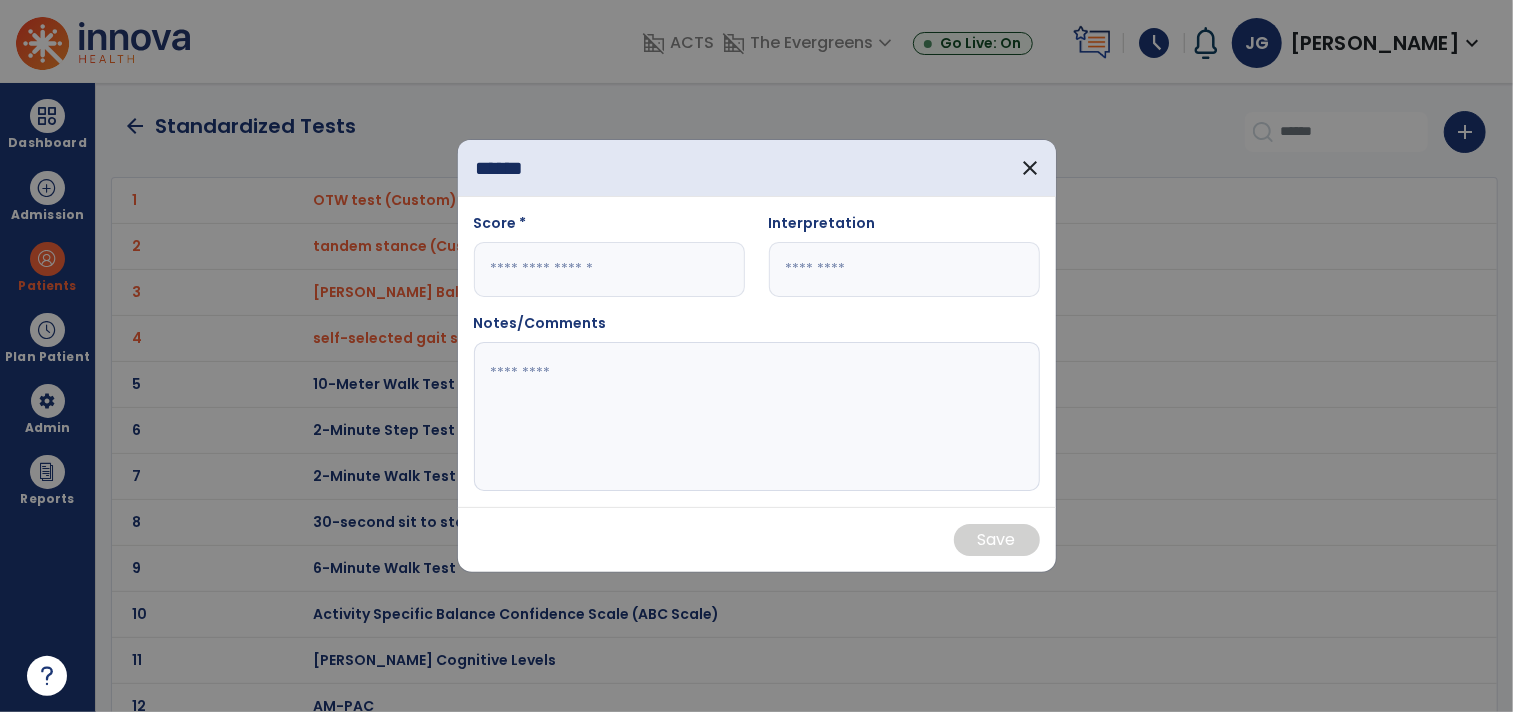 type on "******" 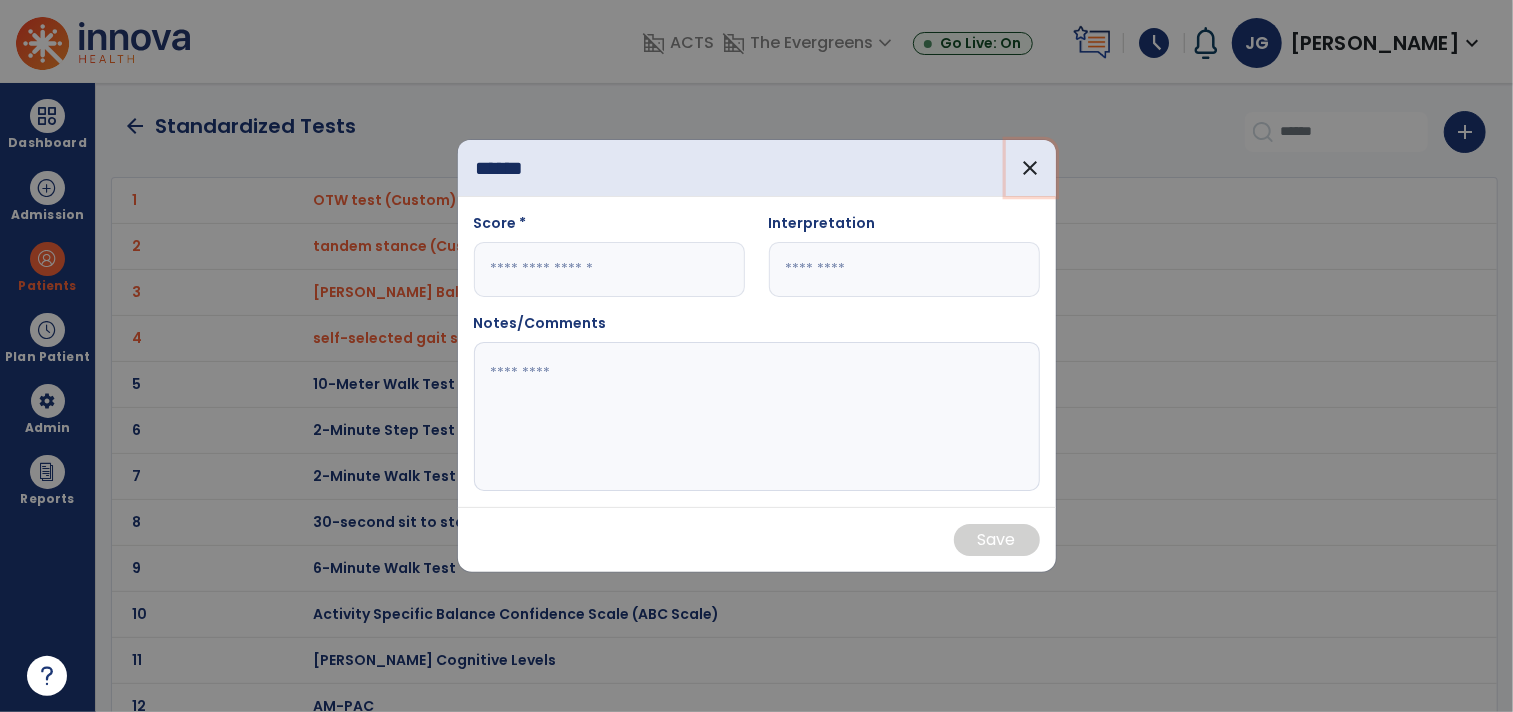 type 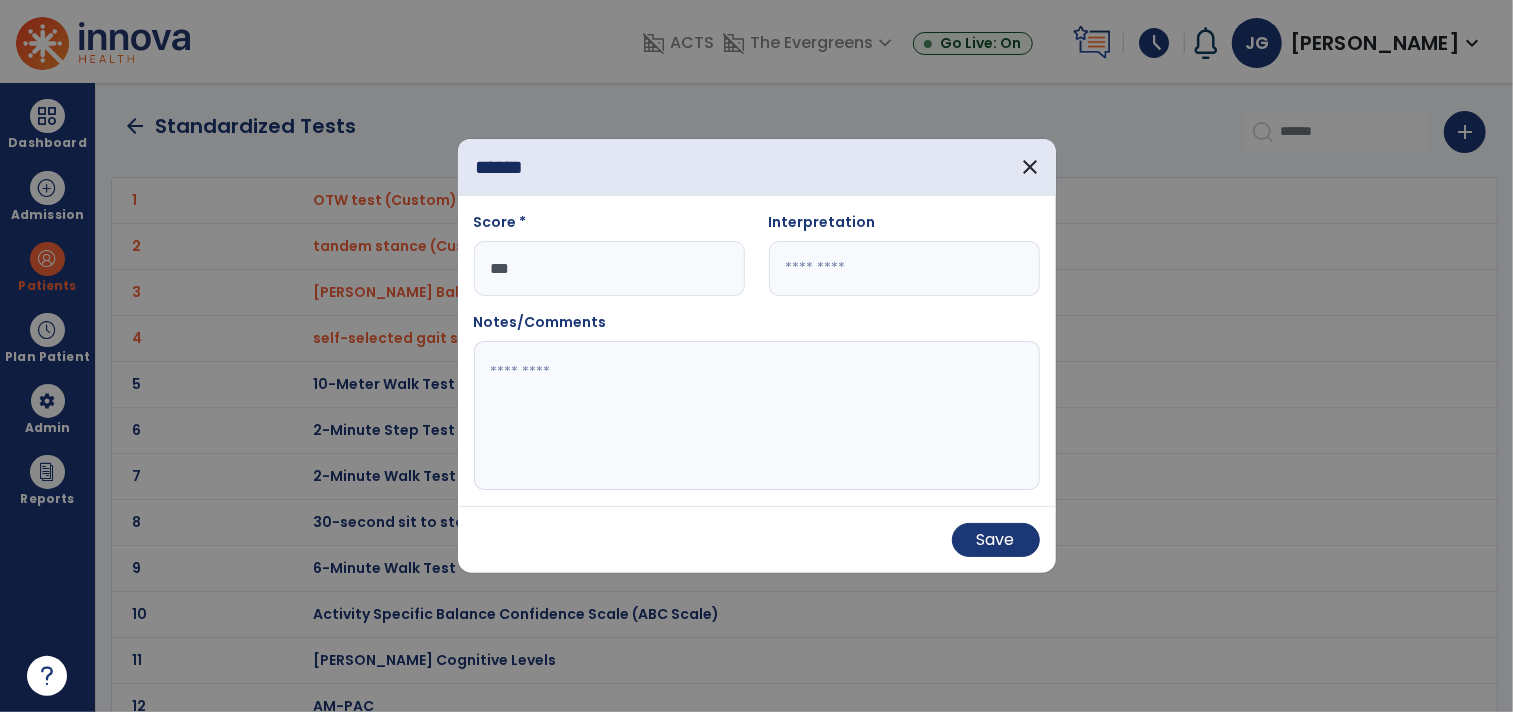 type on "***" 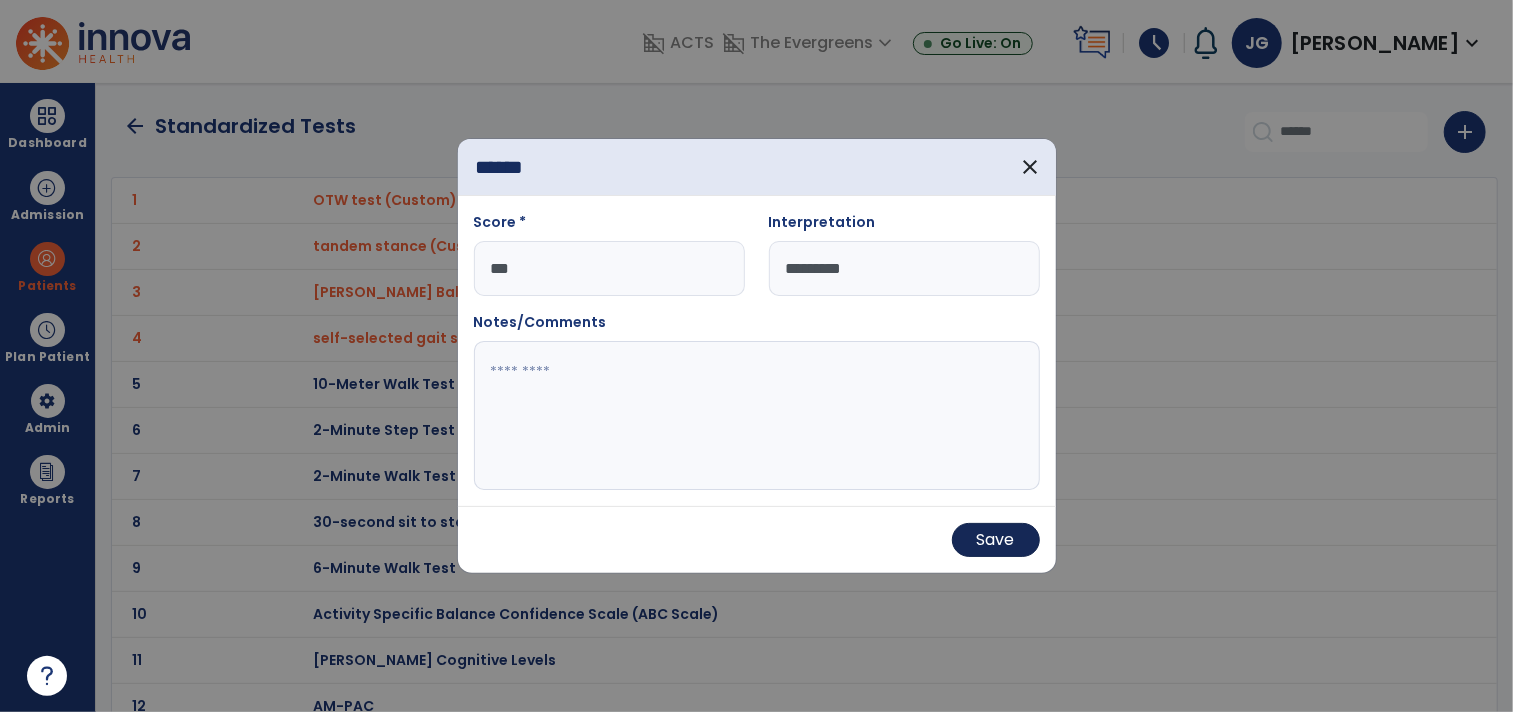 type on "*********" 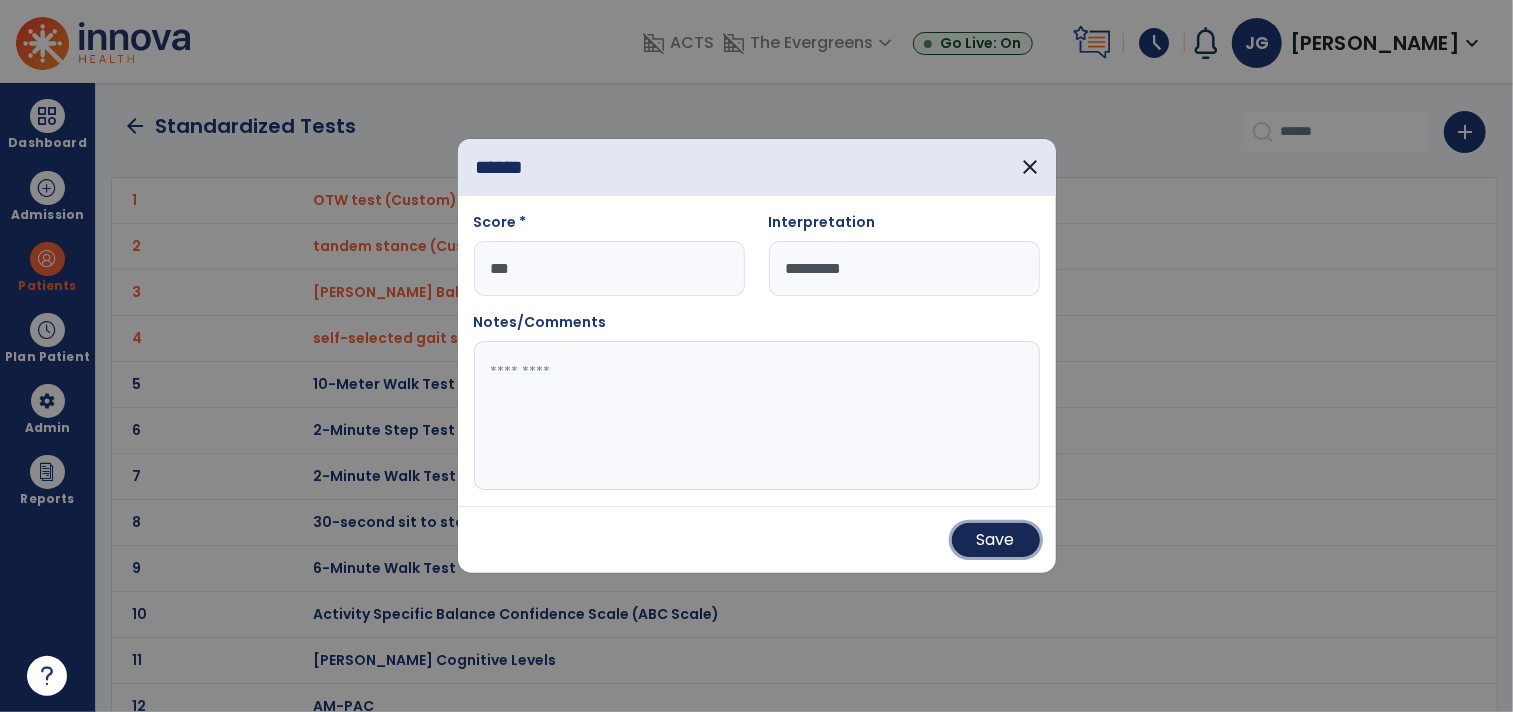 click on "Save" at bounding box center [996, 540] 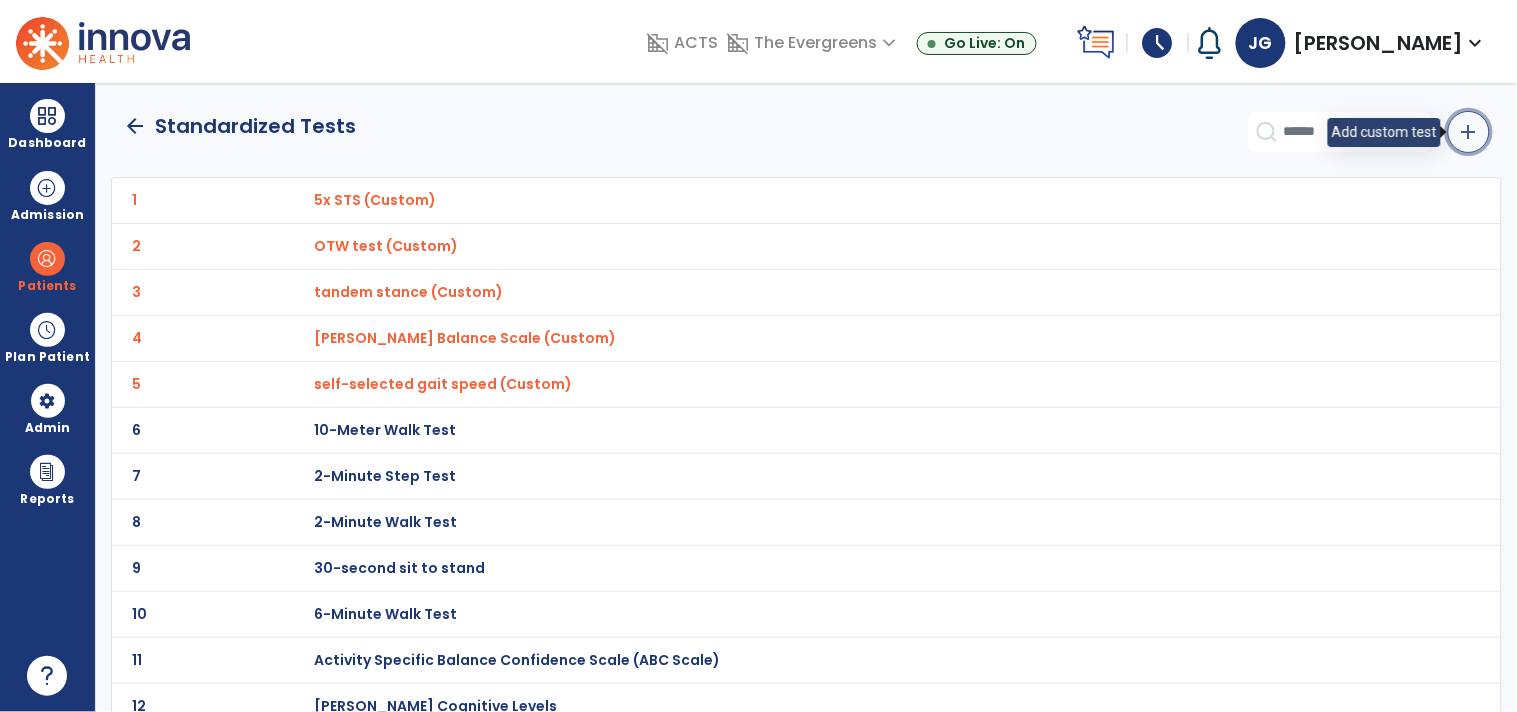 click on "add" 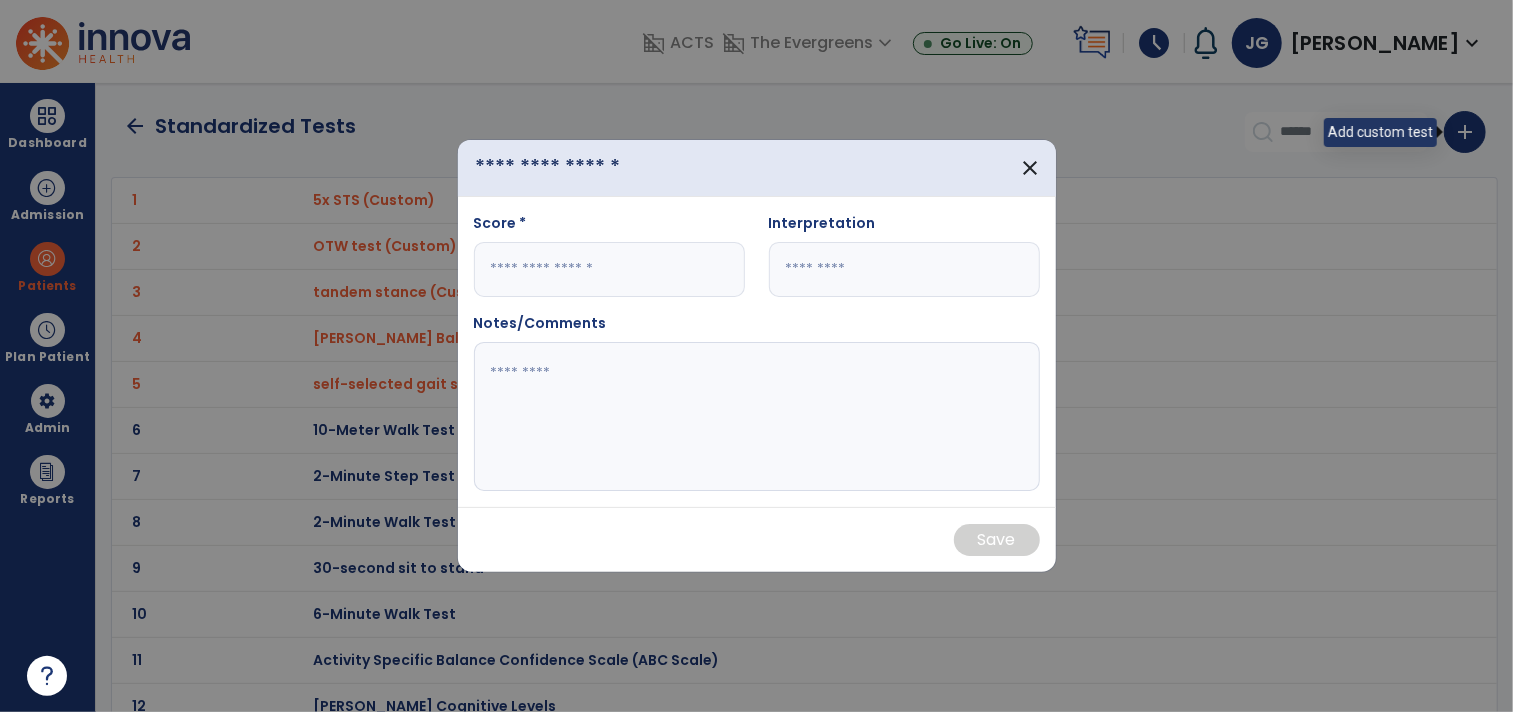 click at bounding box center [587, 168] 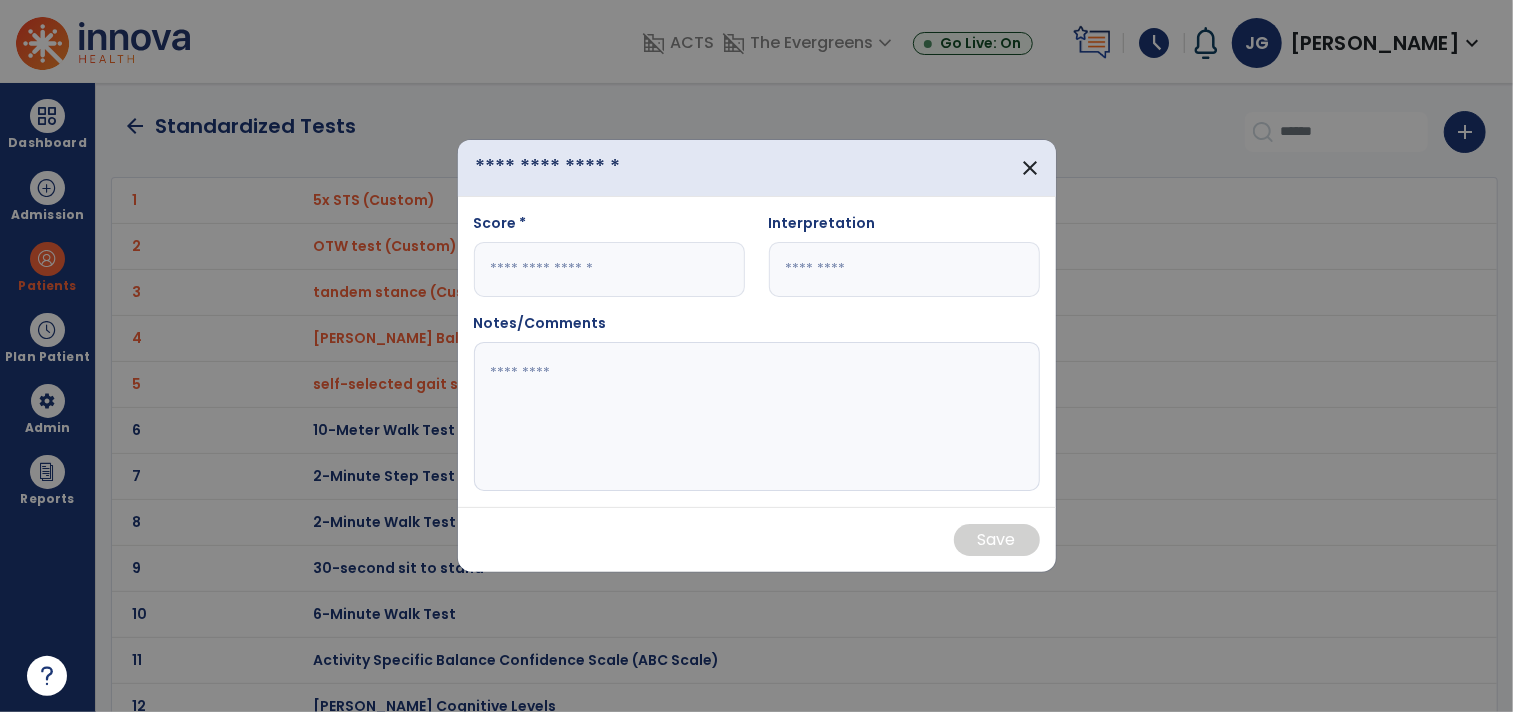 click at bounding box center [587, 168] 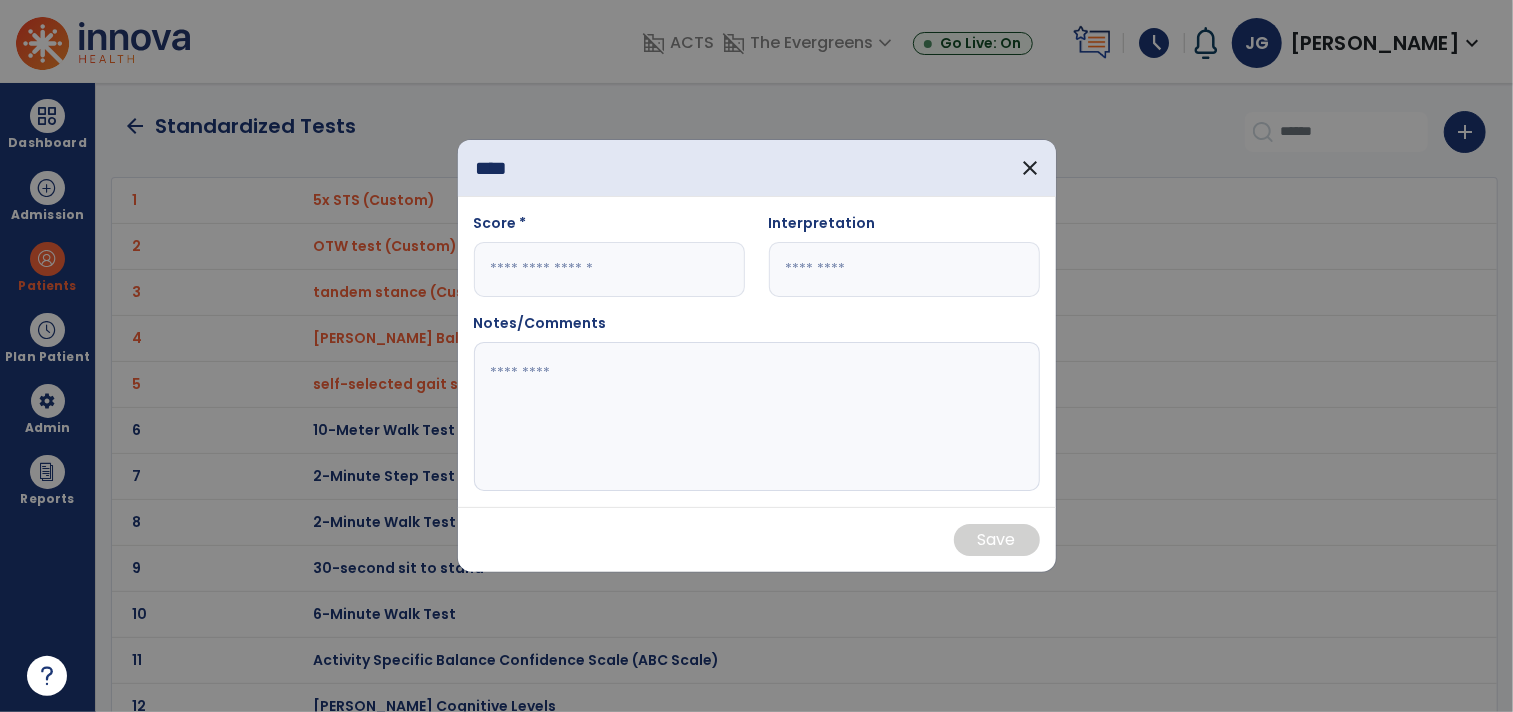 type on "****" 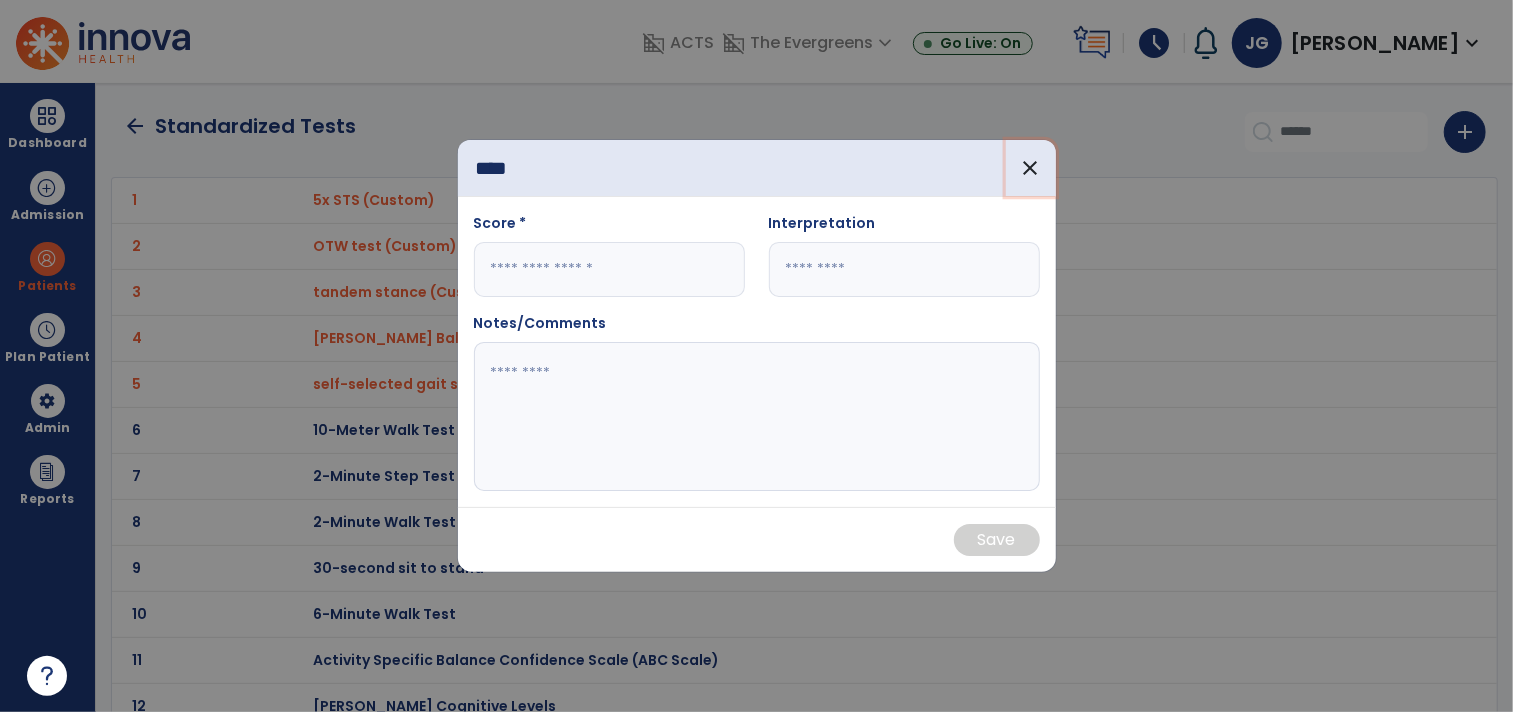type 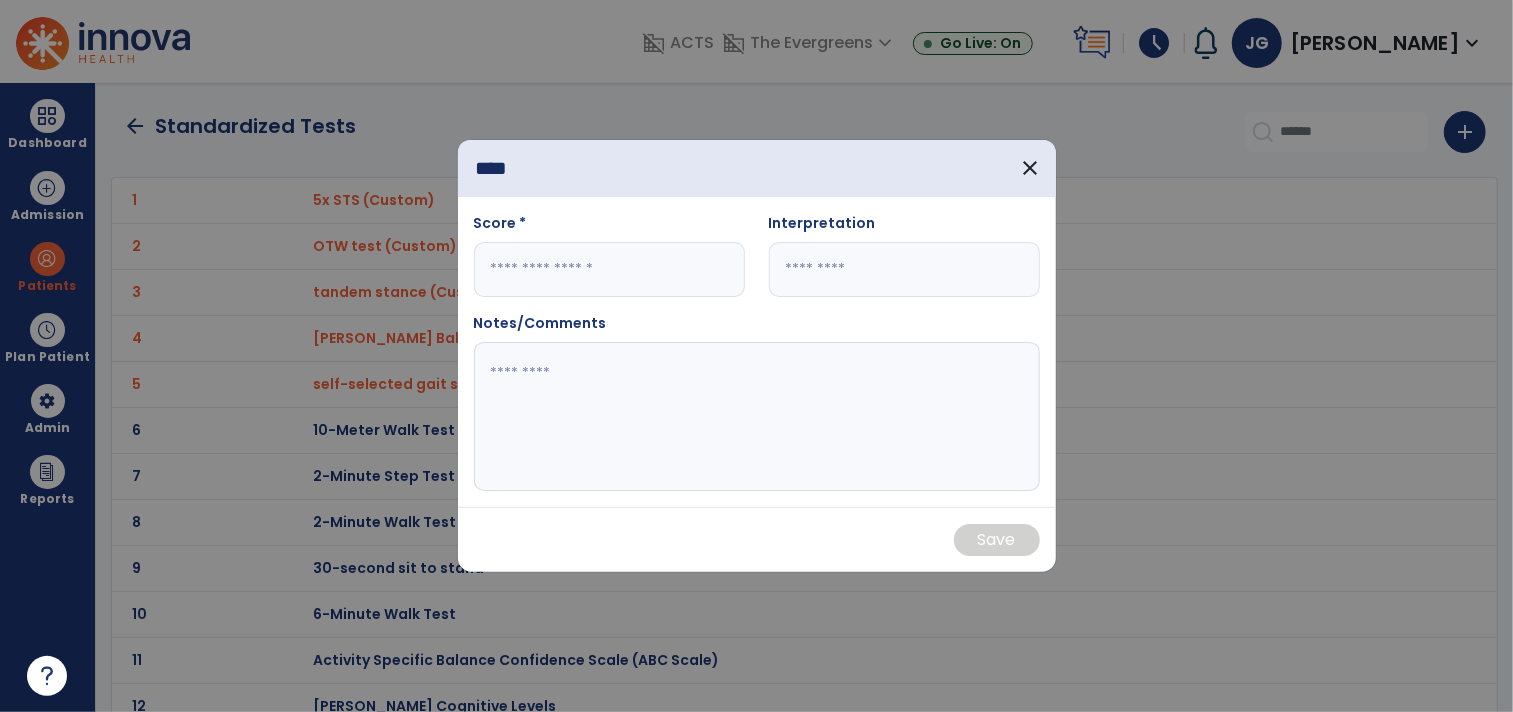 click at bounding box center [609, 269] 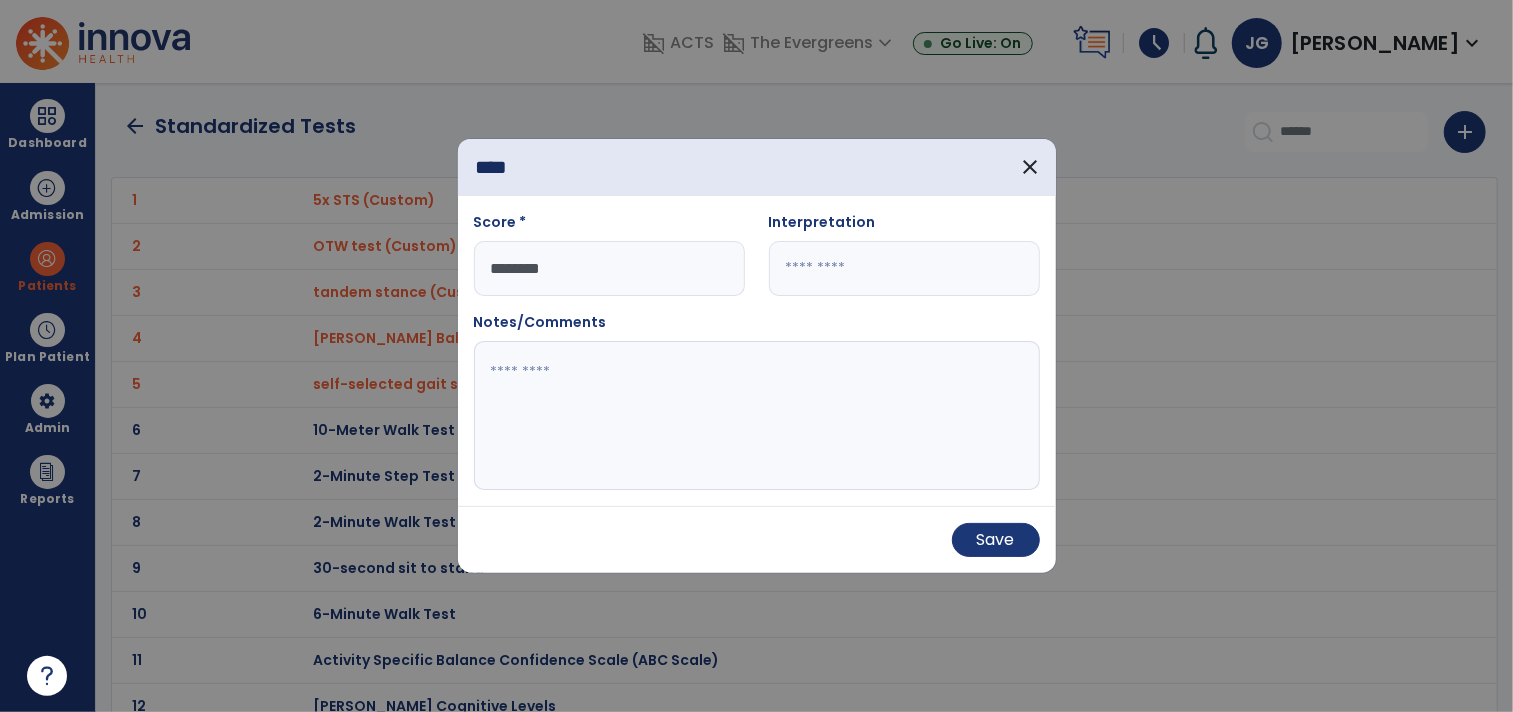 type on "********" 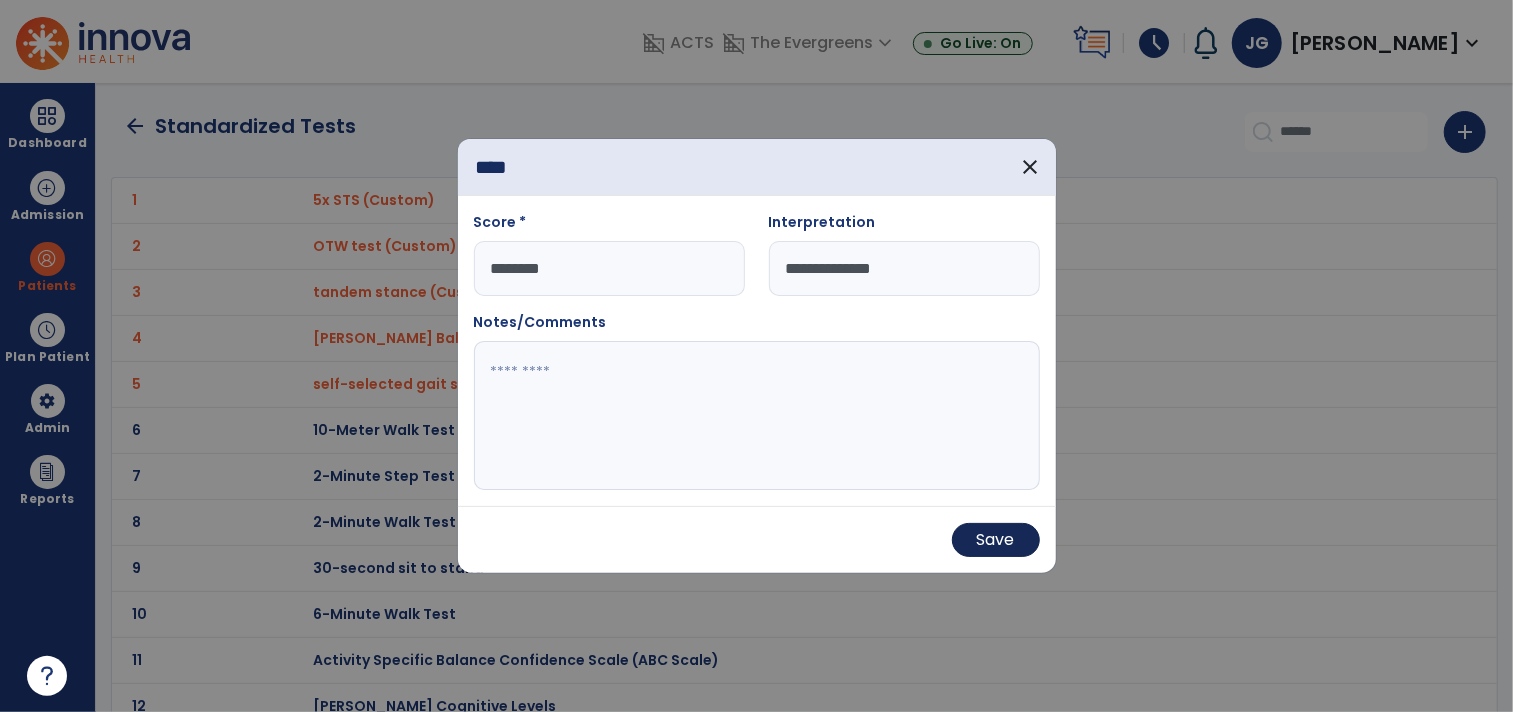 type on "**********" 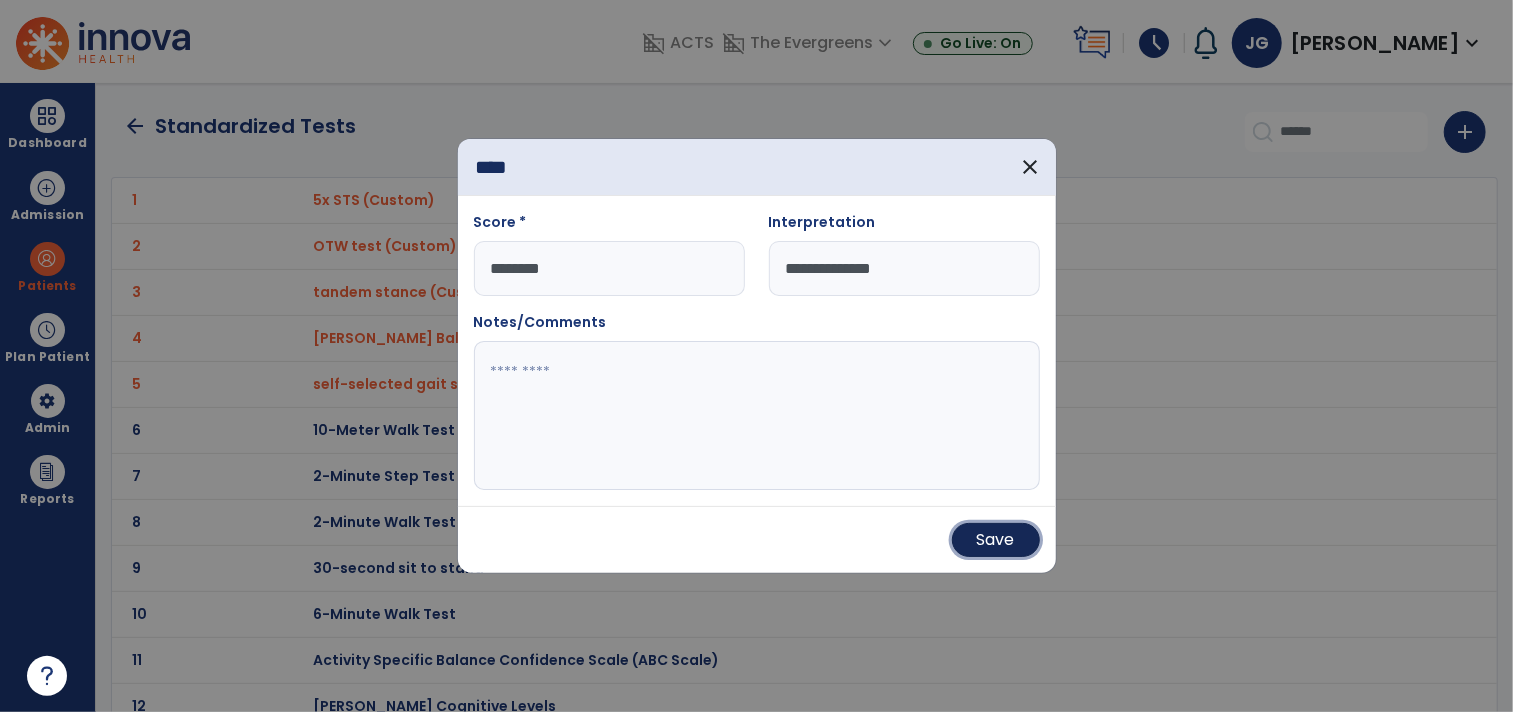 click on "Save" at bounding box center [996, 540] 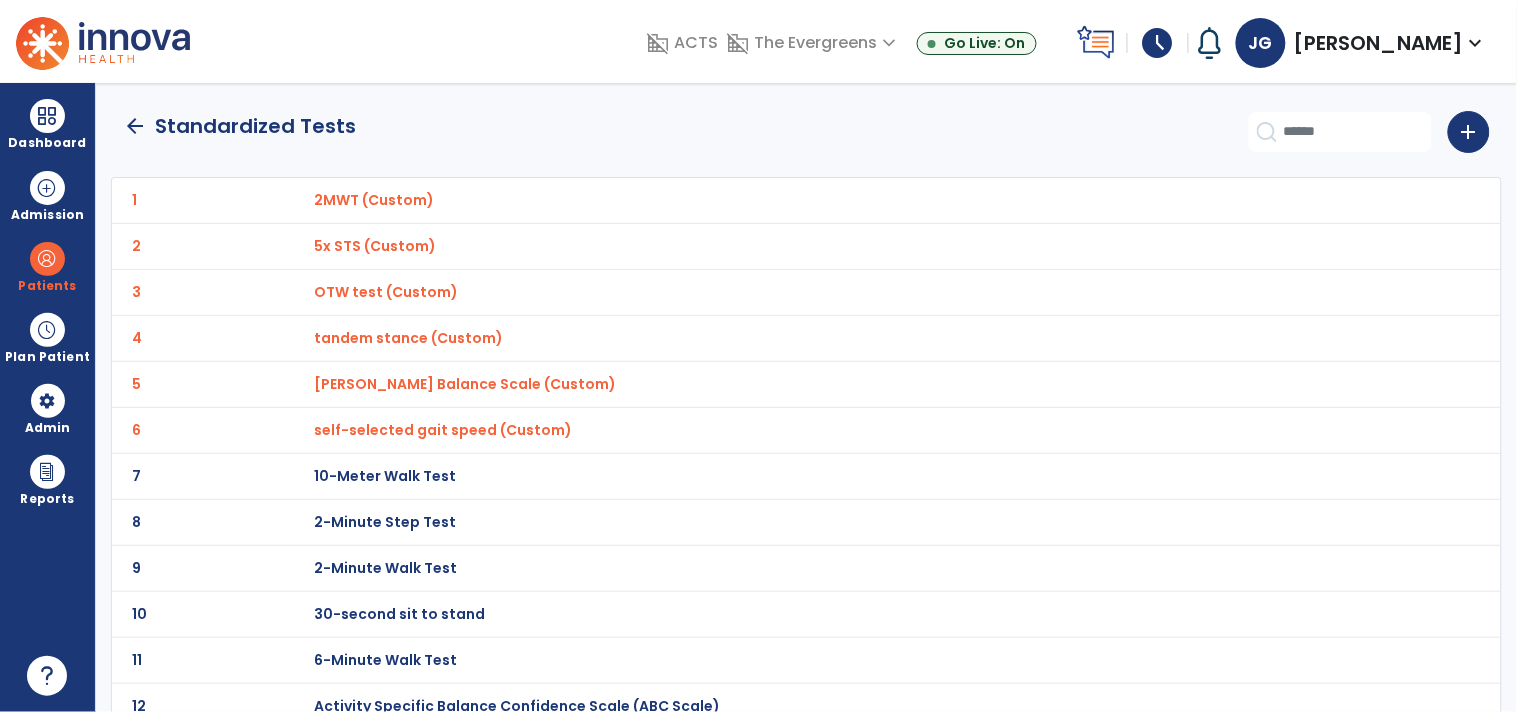 click on "tandem stance  (Custom)" at bounding box center [374, 200] 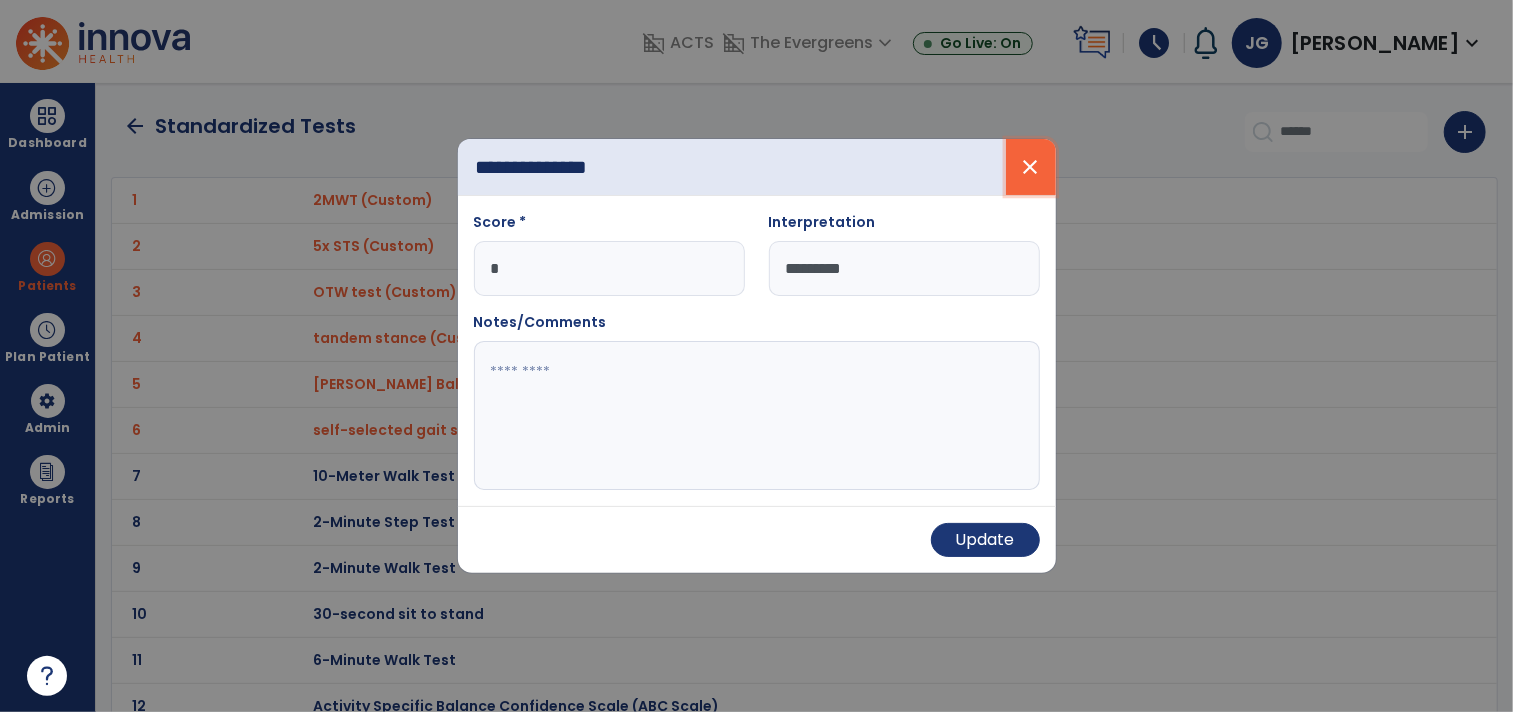 click on "close" at bounding box center (1031, 167) 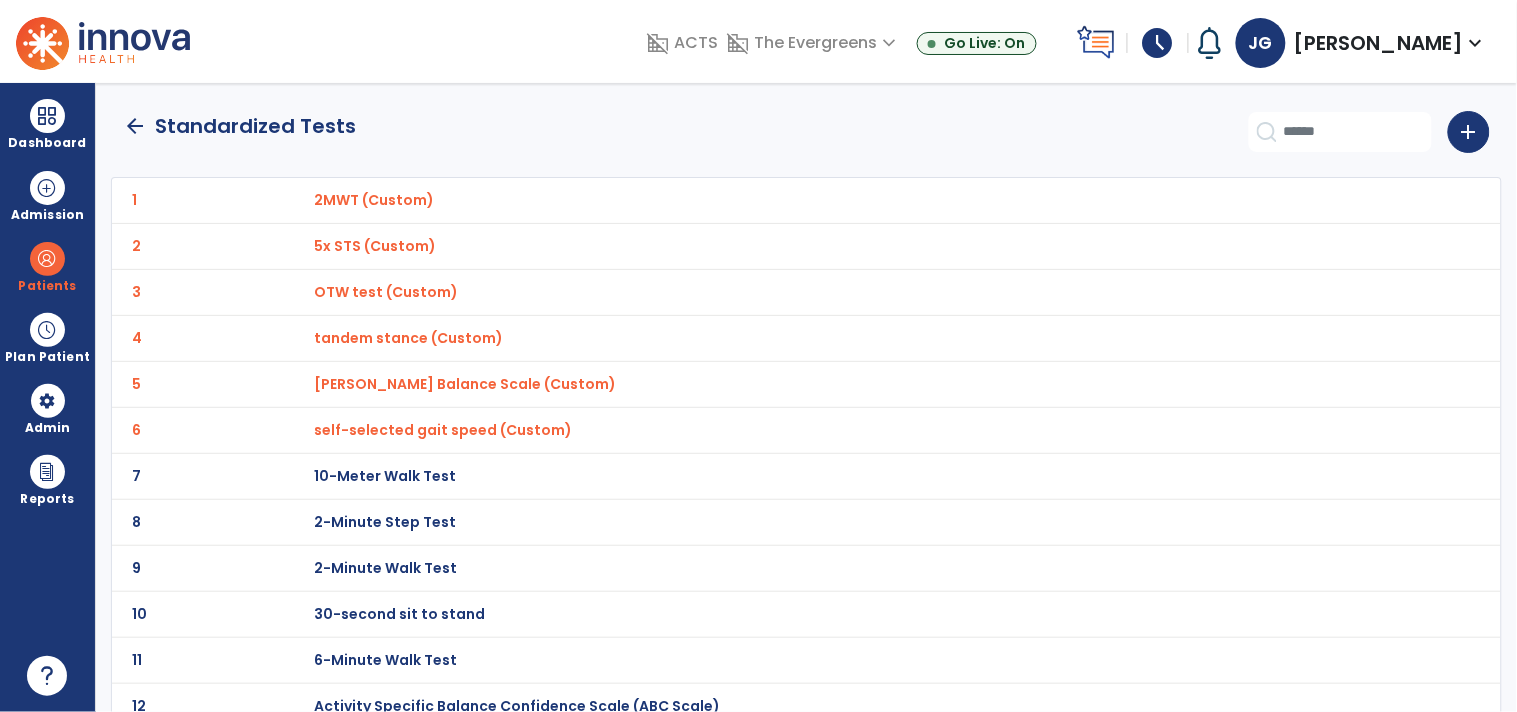click on "arrow_back" 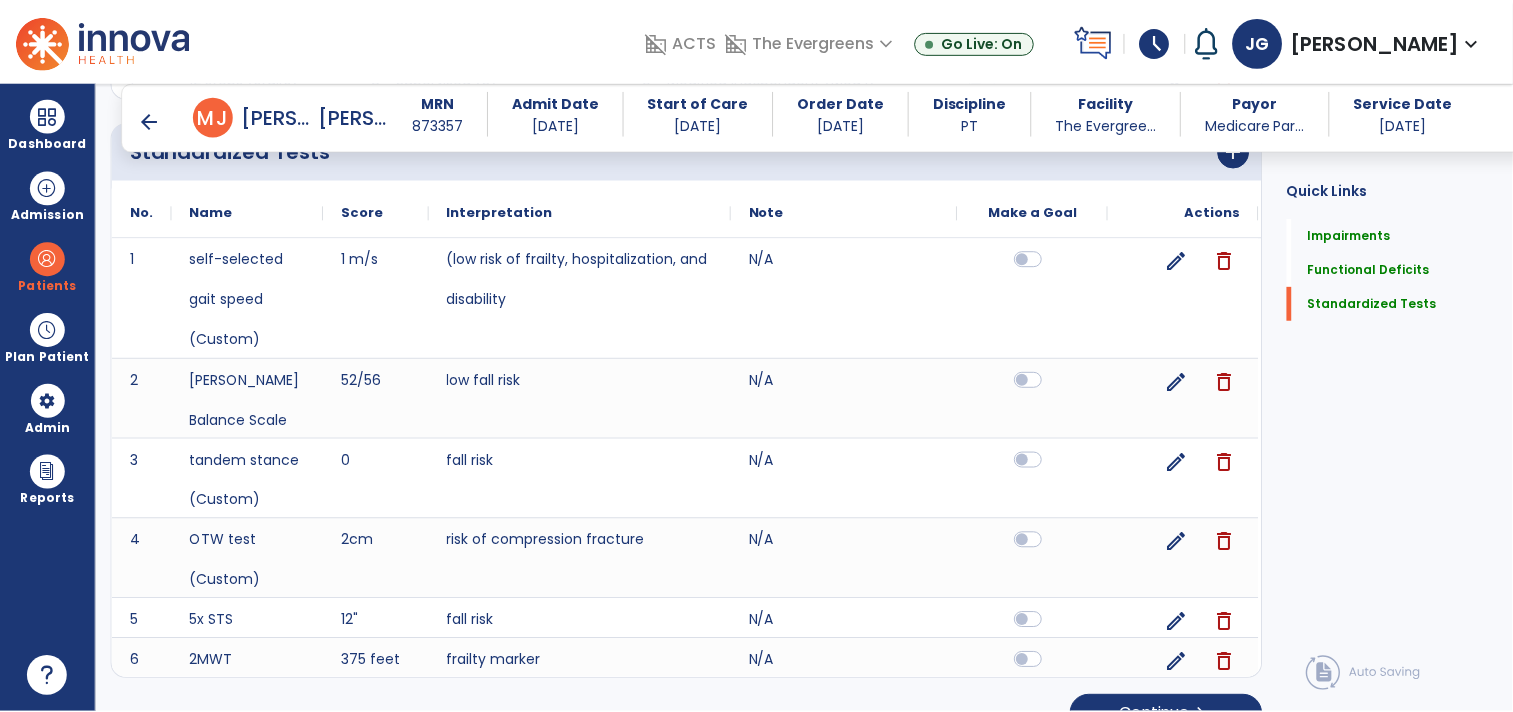 scroll, scrollTop: 1154, scrollLeft: 0, axis: vertical 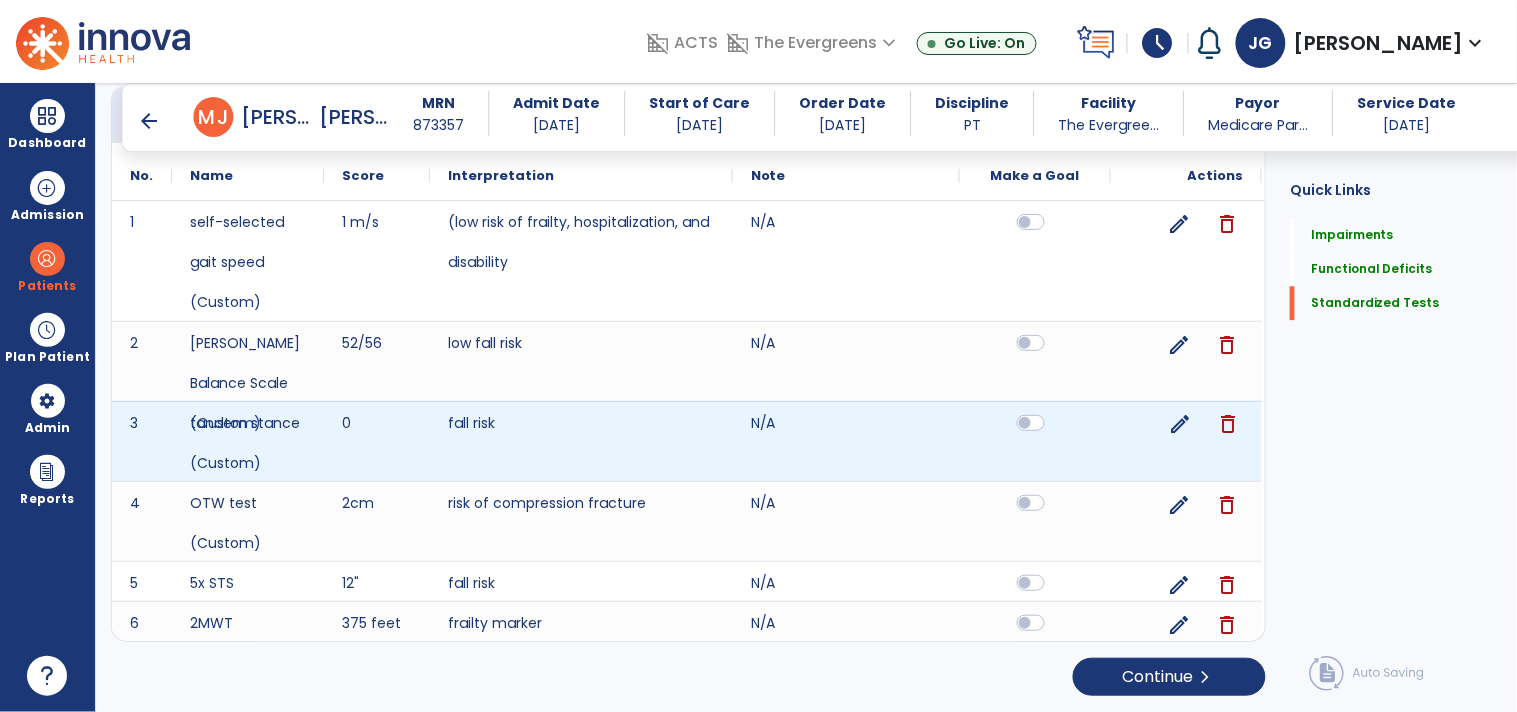 click on "delete" 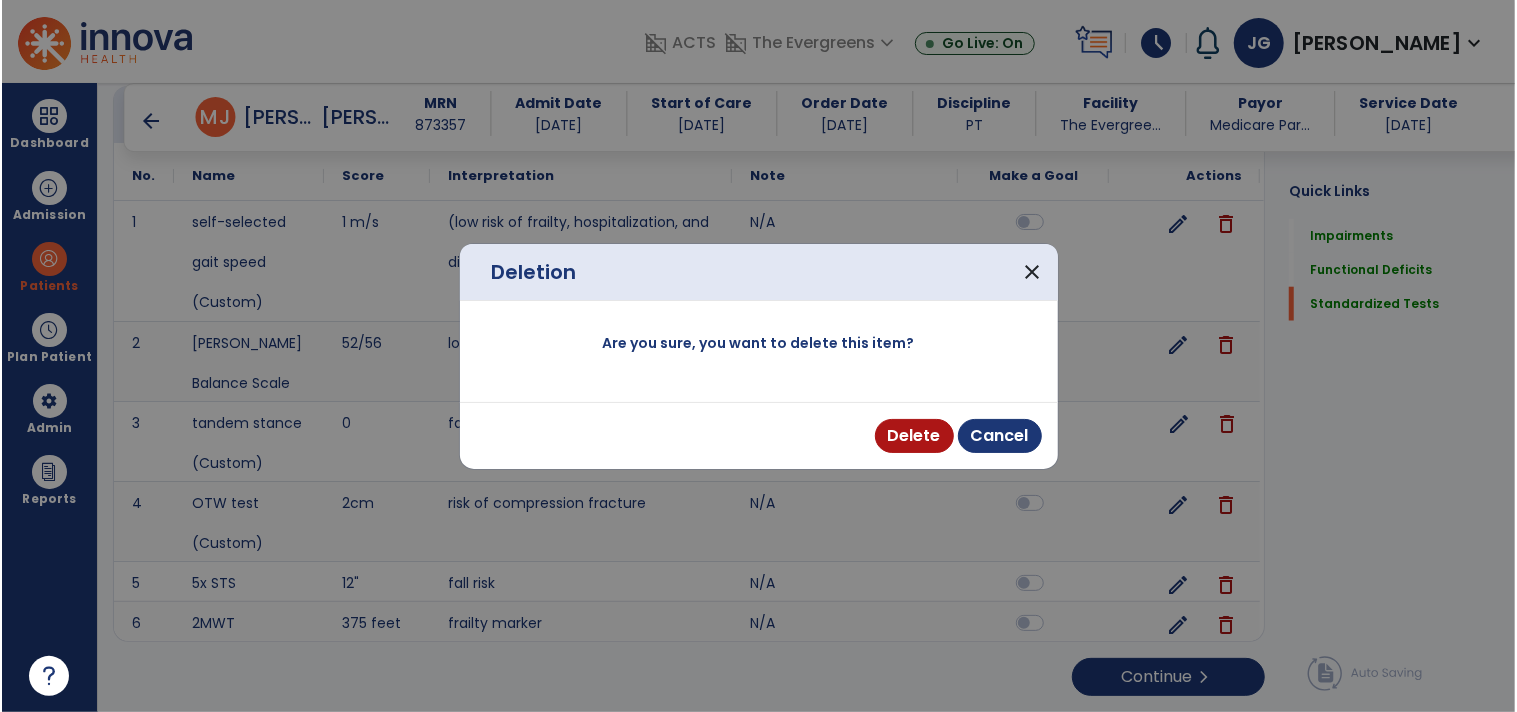scroll, scrollTop: 1154, scrollLeft: 0, axis: vertical 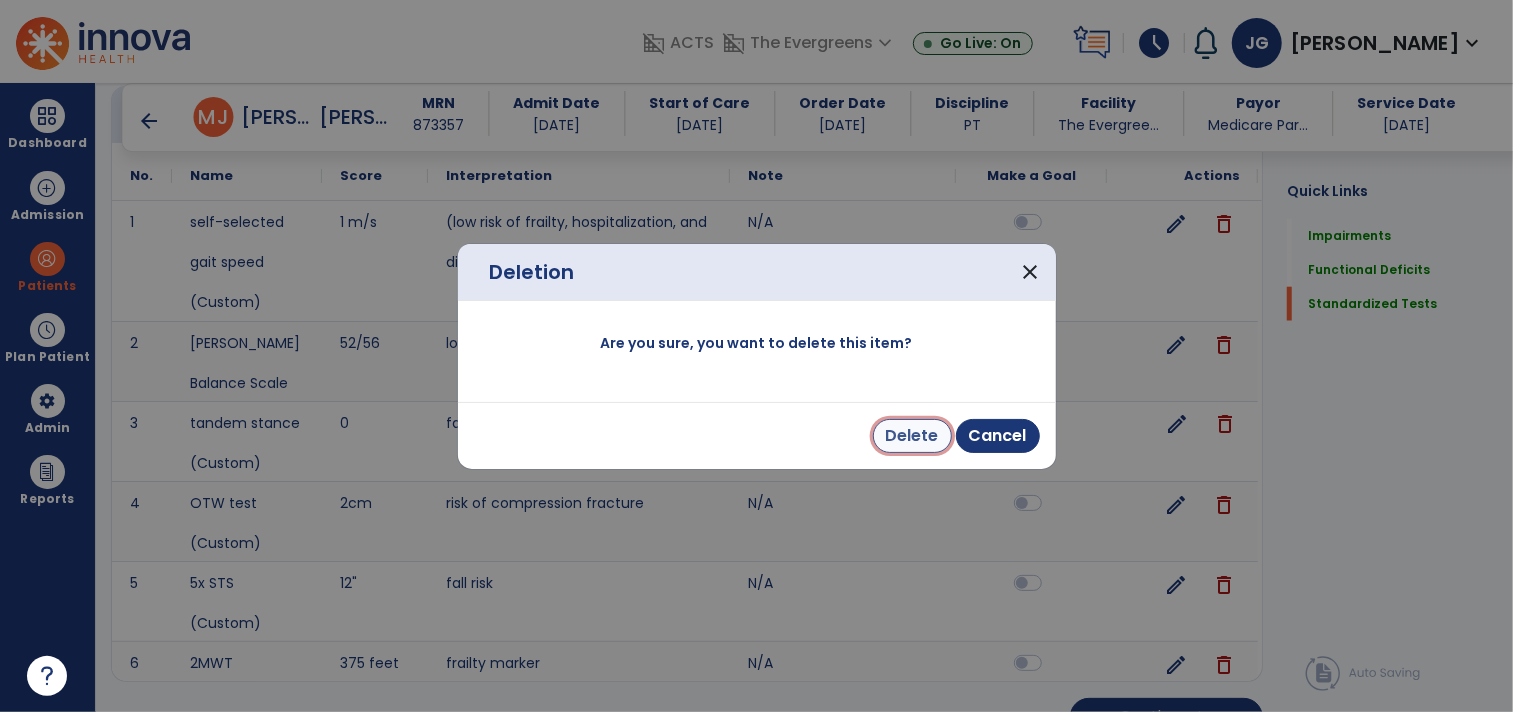 click on "Delete" at bounding box center [912, 436] 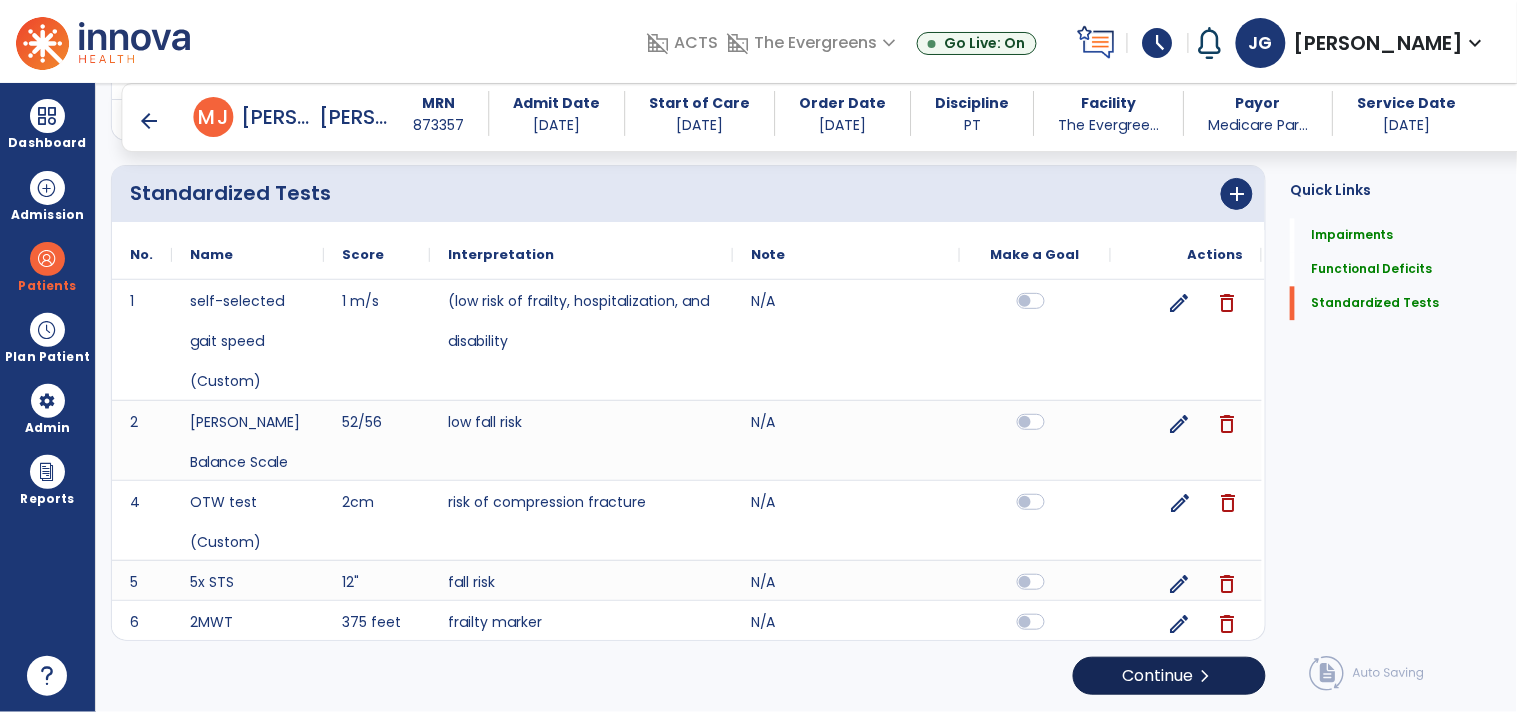 scroll, scrollTop: 1075, scrollLeft: 0, axis: vertical 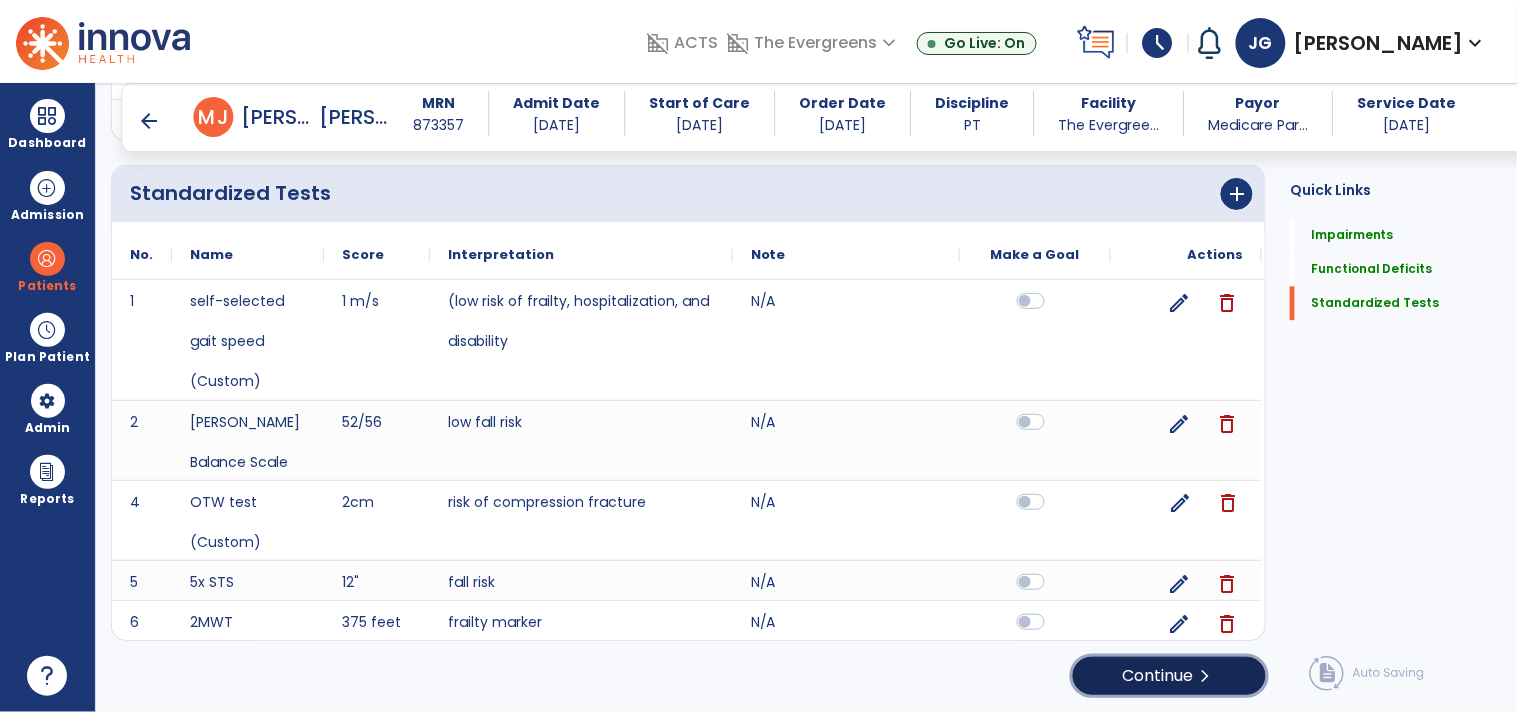 click on "Continue  chevron_right" 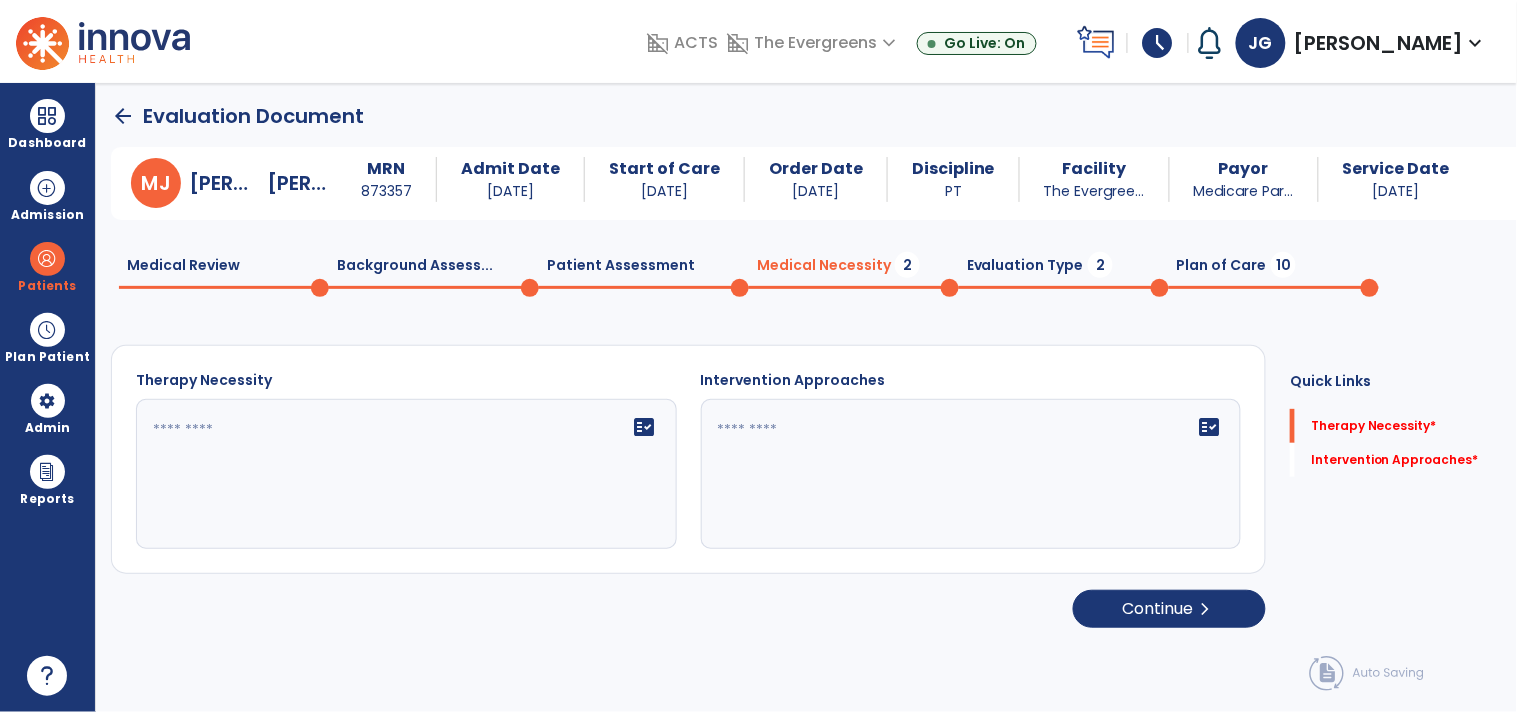 scroll, scrollTop: 0, scrollLeft: 0, axis: both 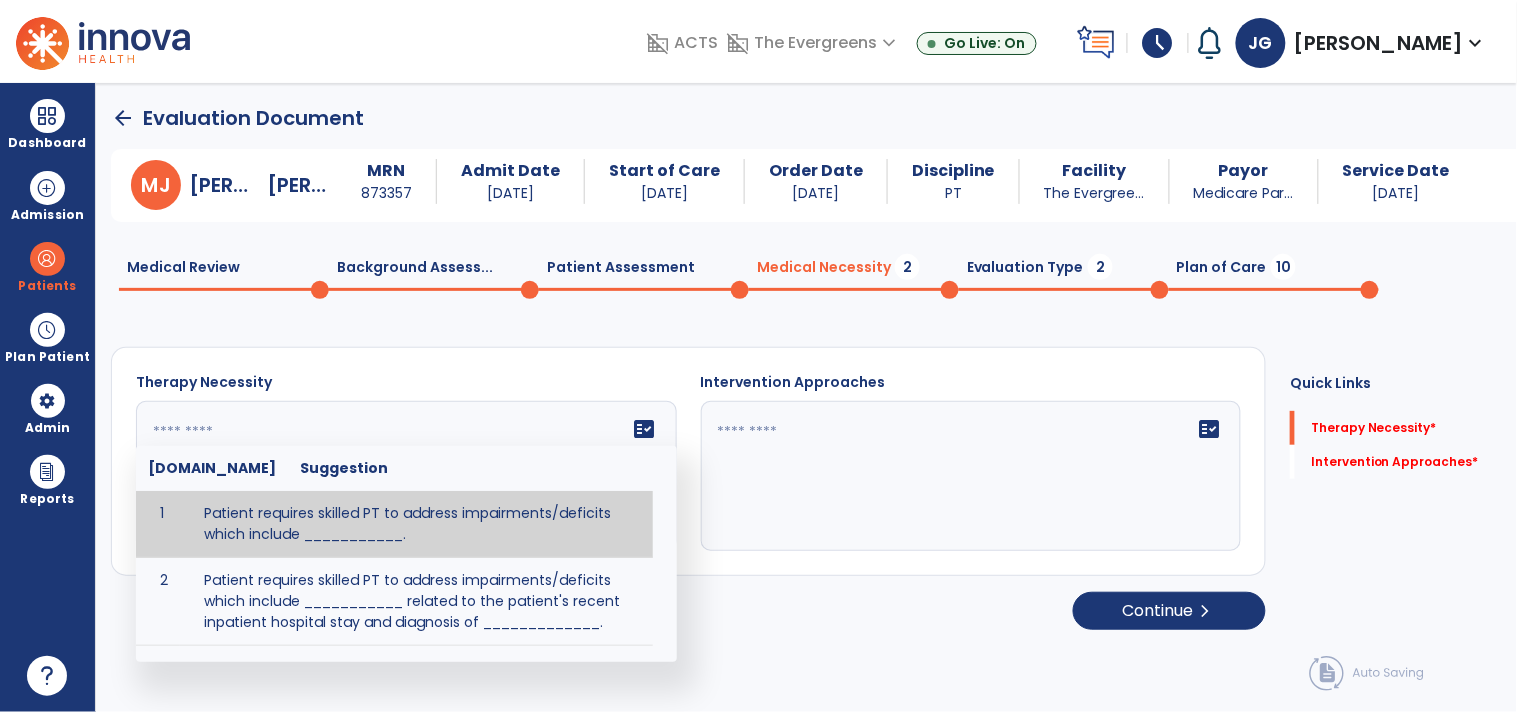 click 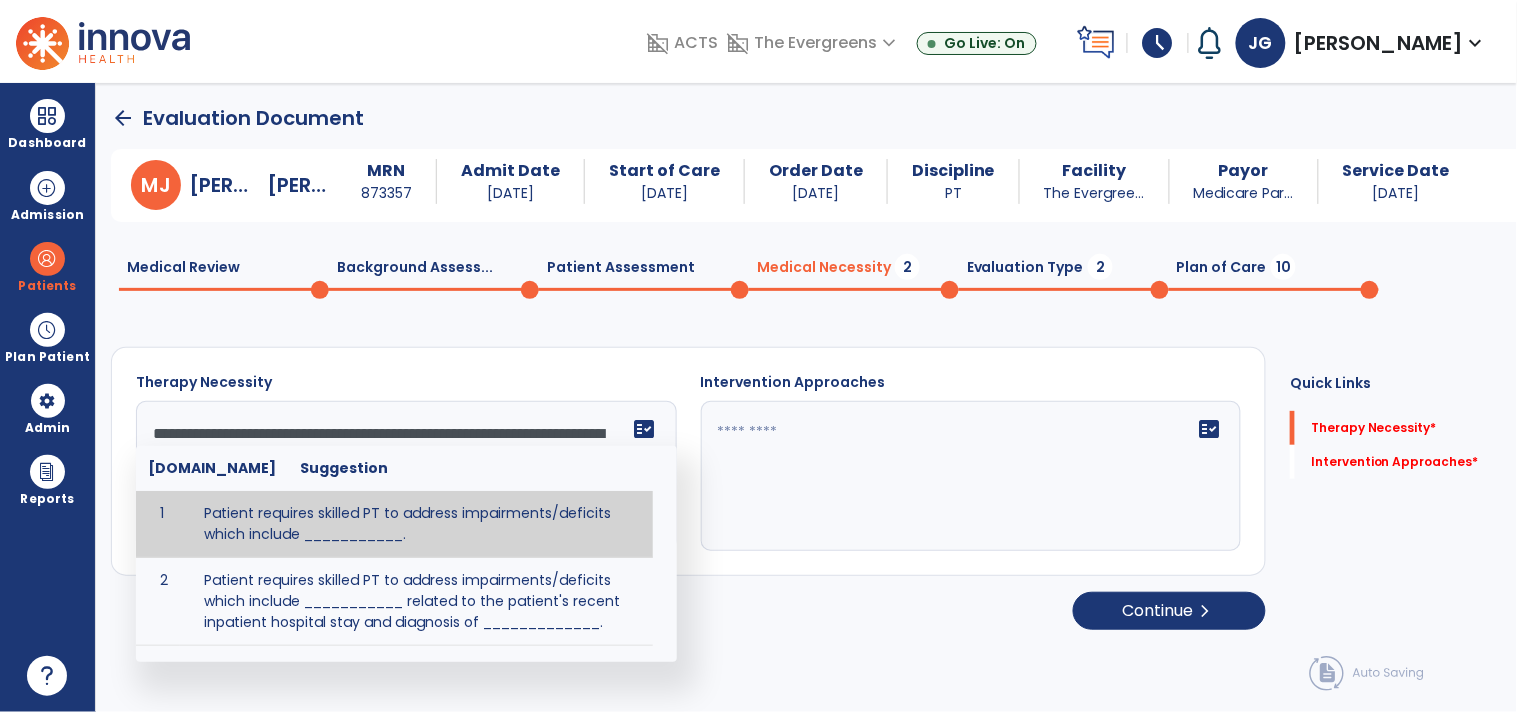 scroll, scrollTop: 63, scrollLeft: 0, axis: vertical 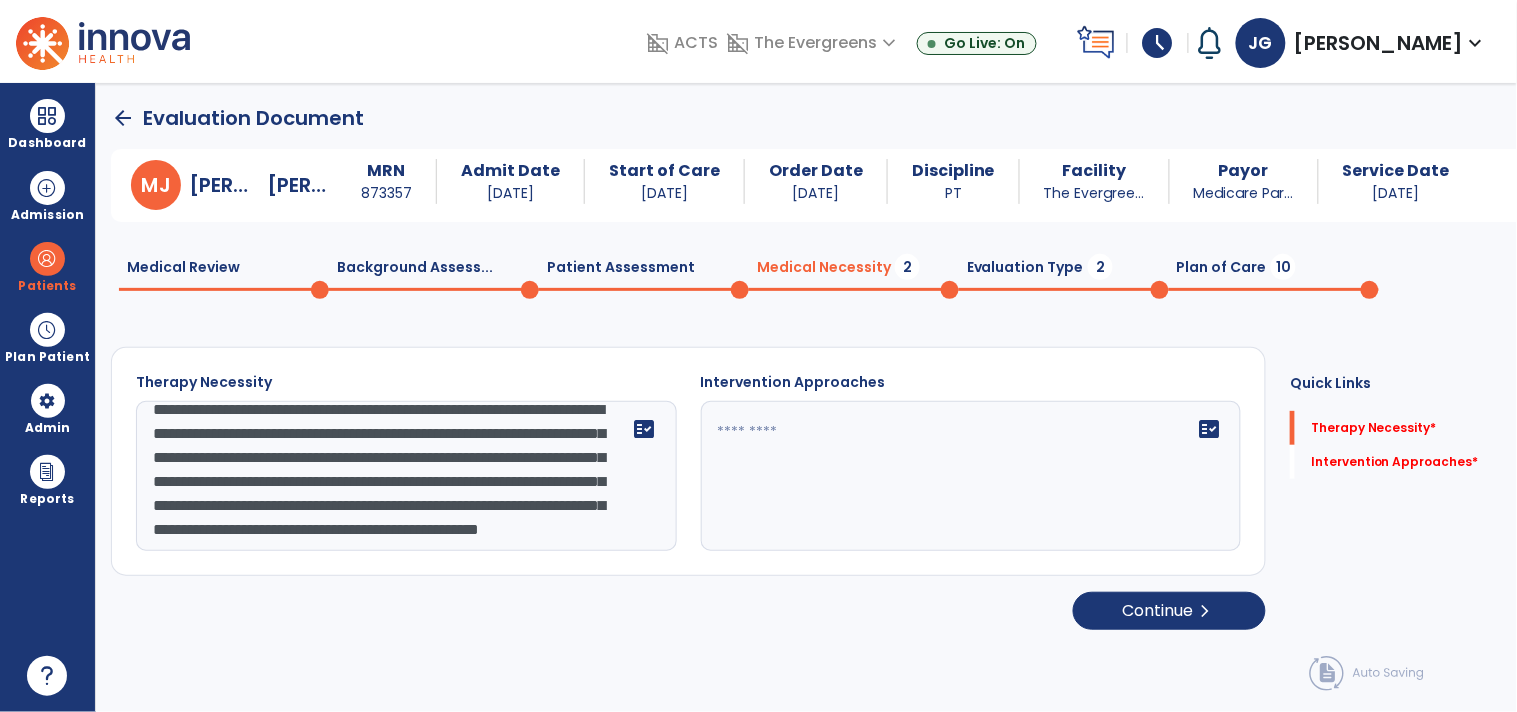 type on "**********" 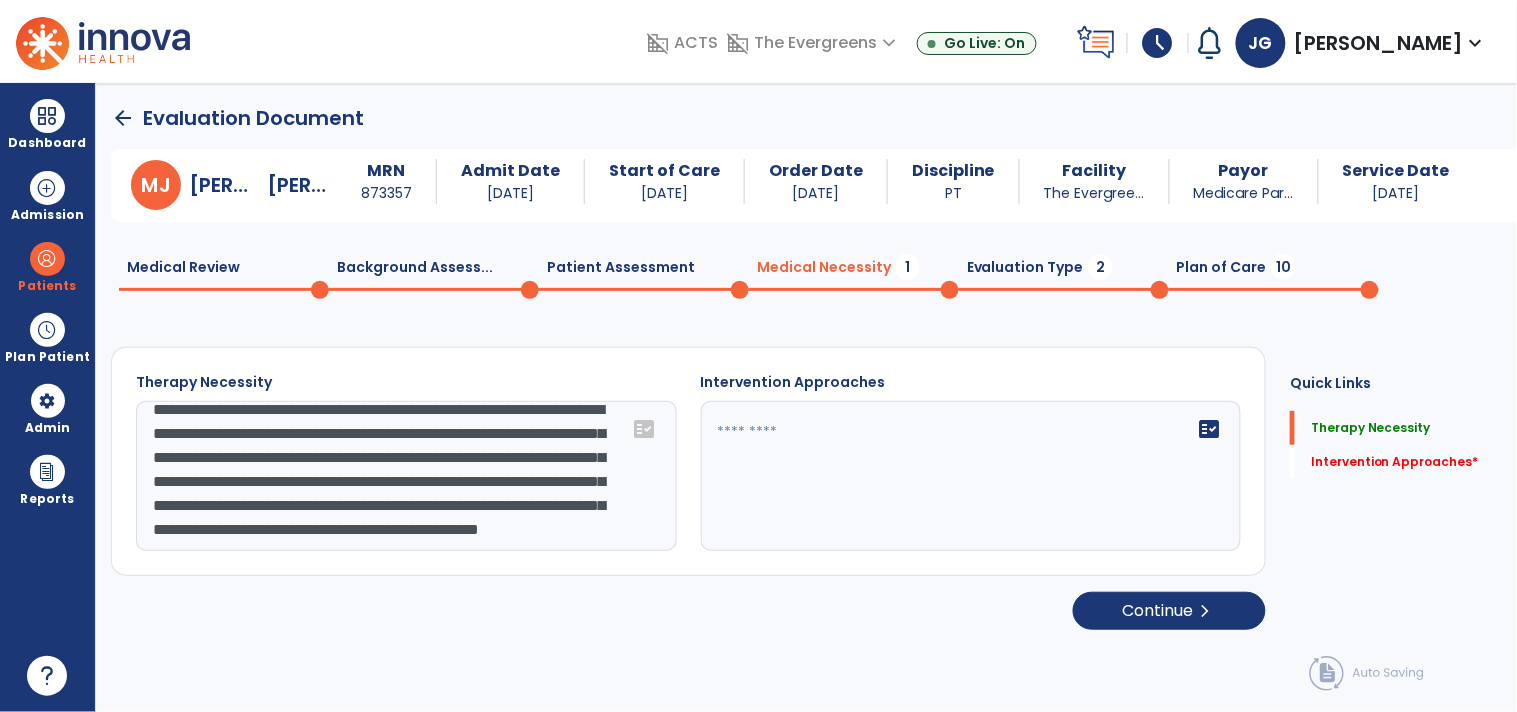 click 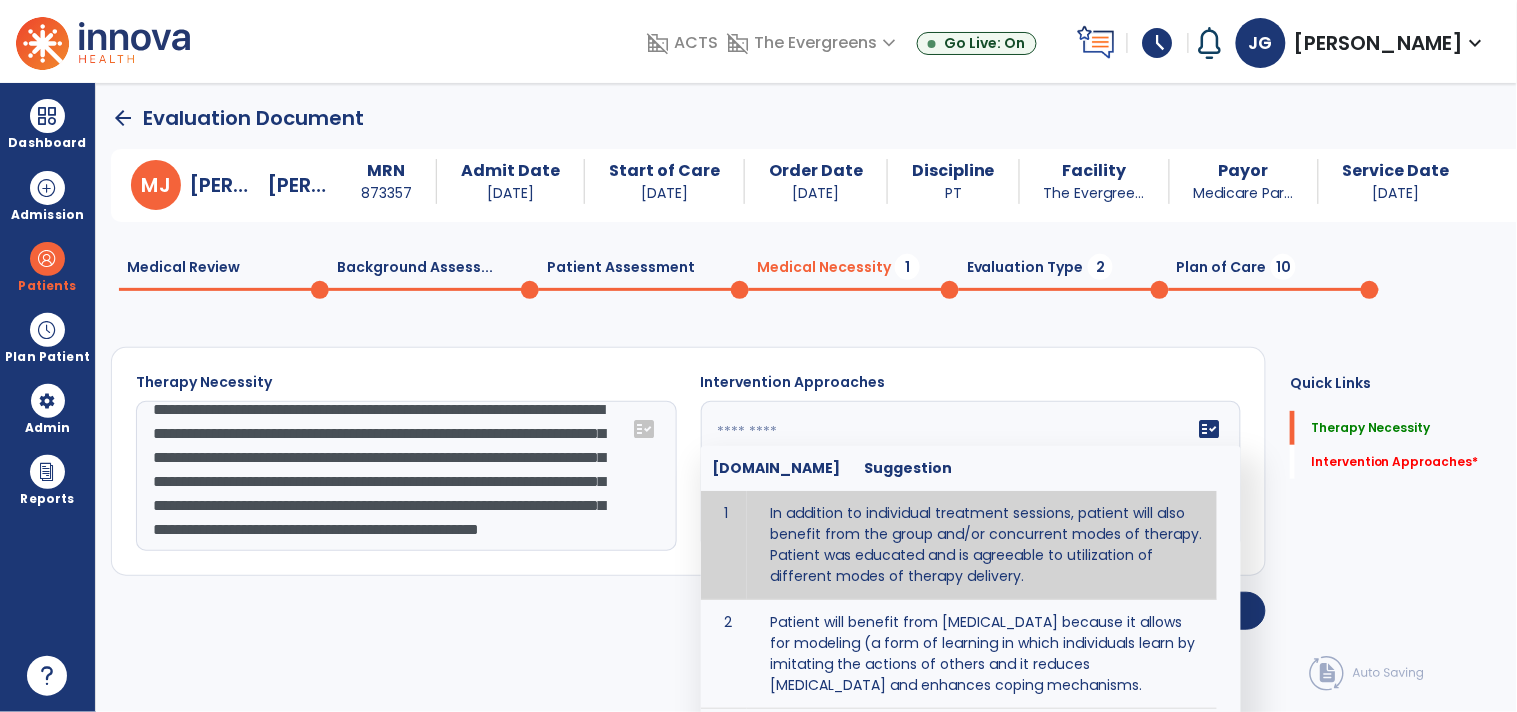 paste on "**********" 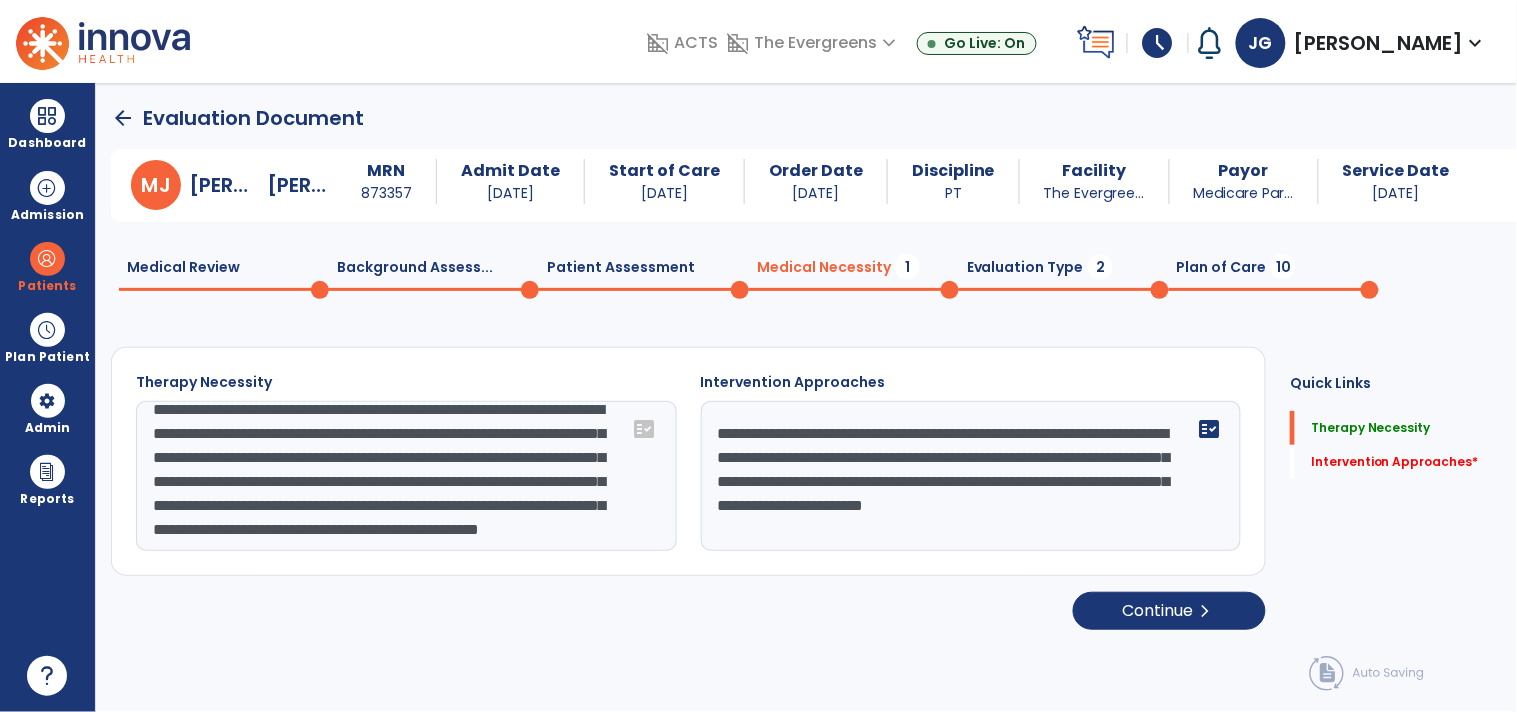 type on "**********" 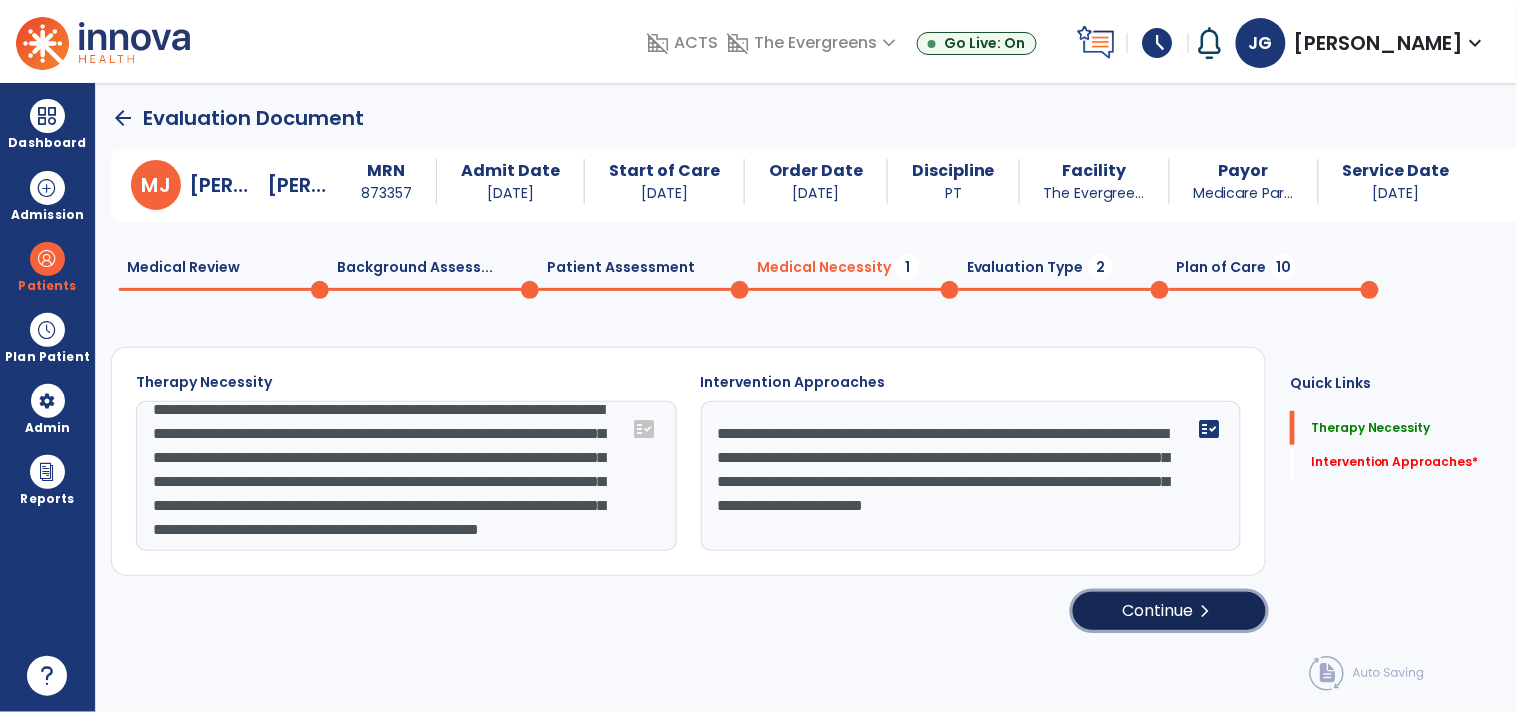 type 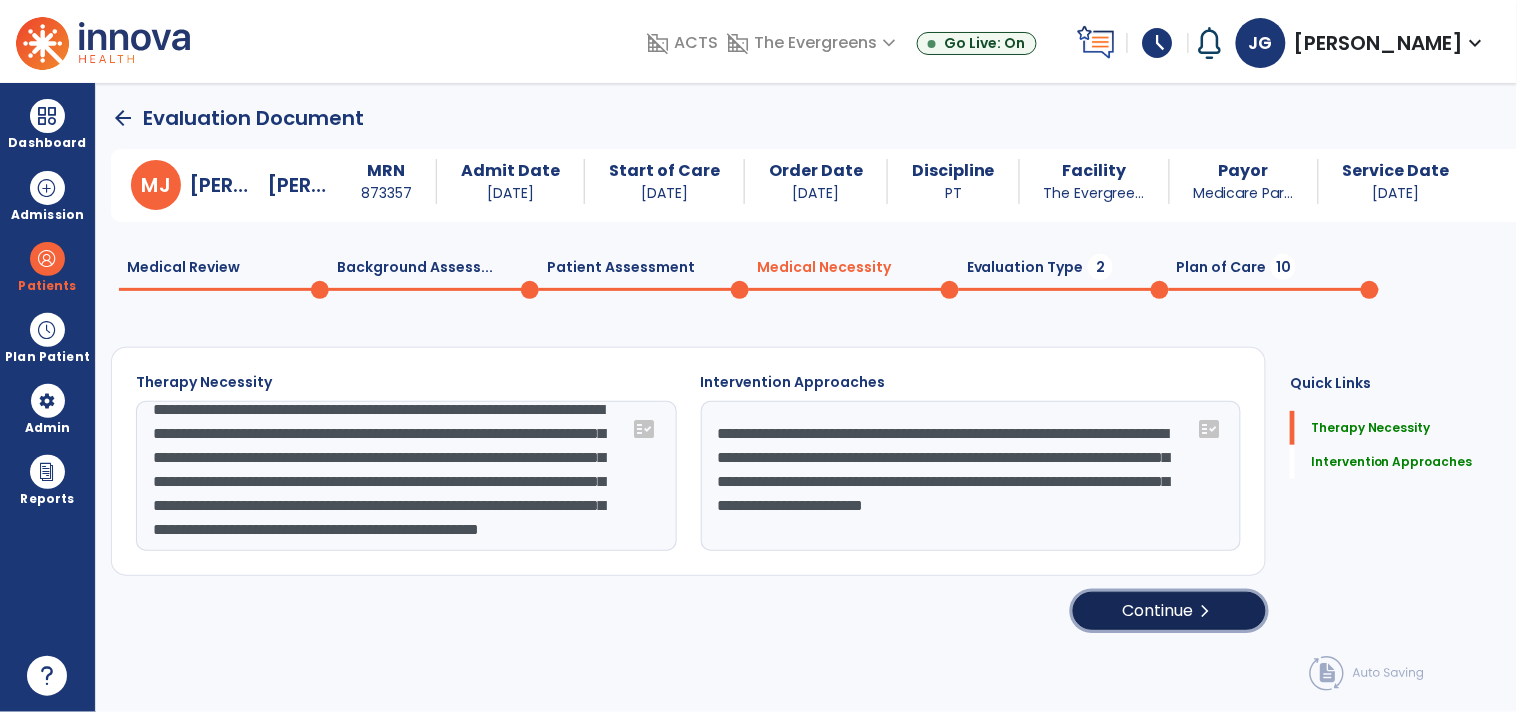 click on "Continue  chevron_right" 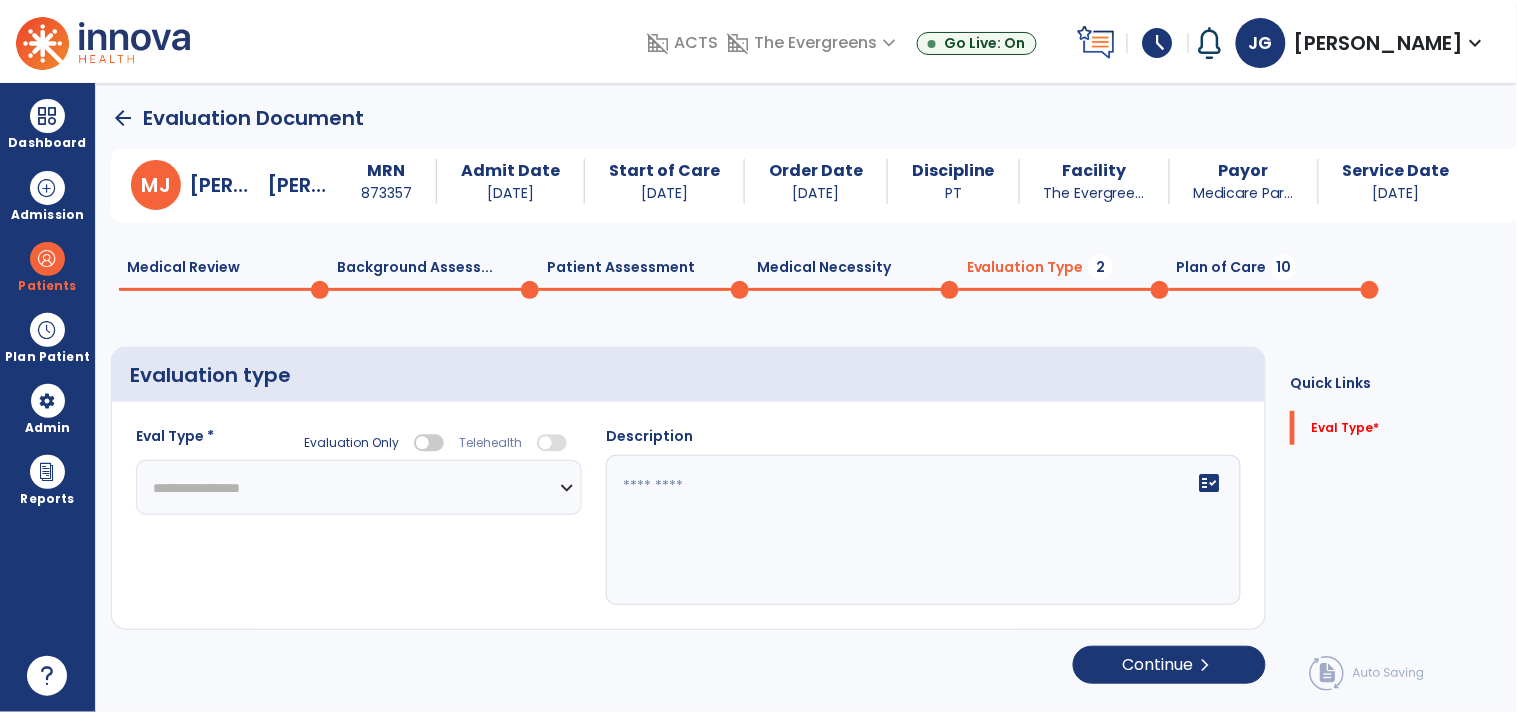 click on "**********" 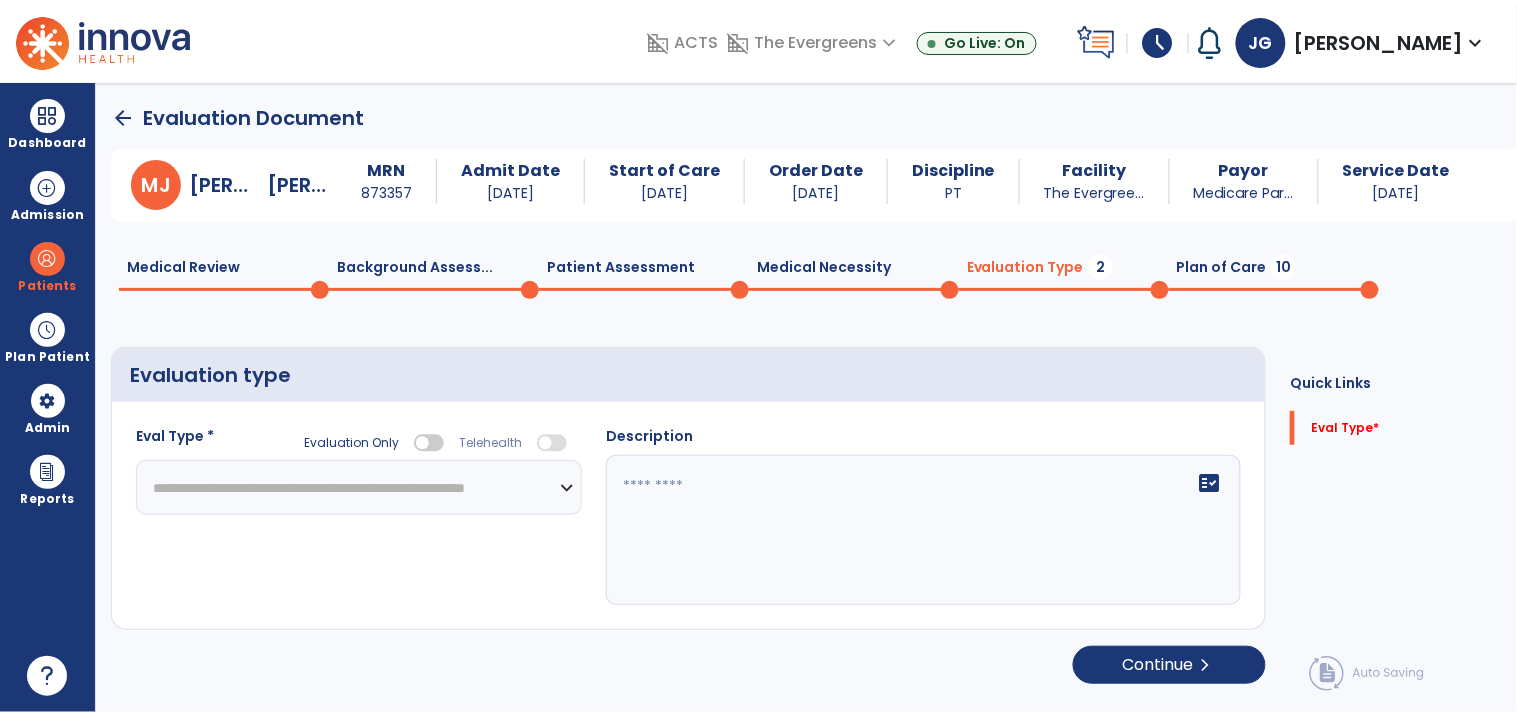 click on "**********" 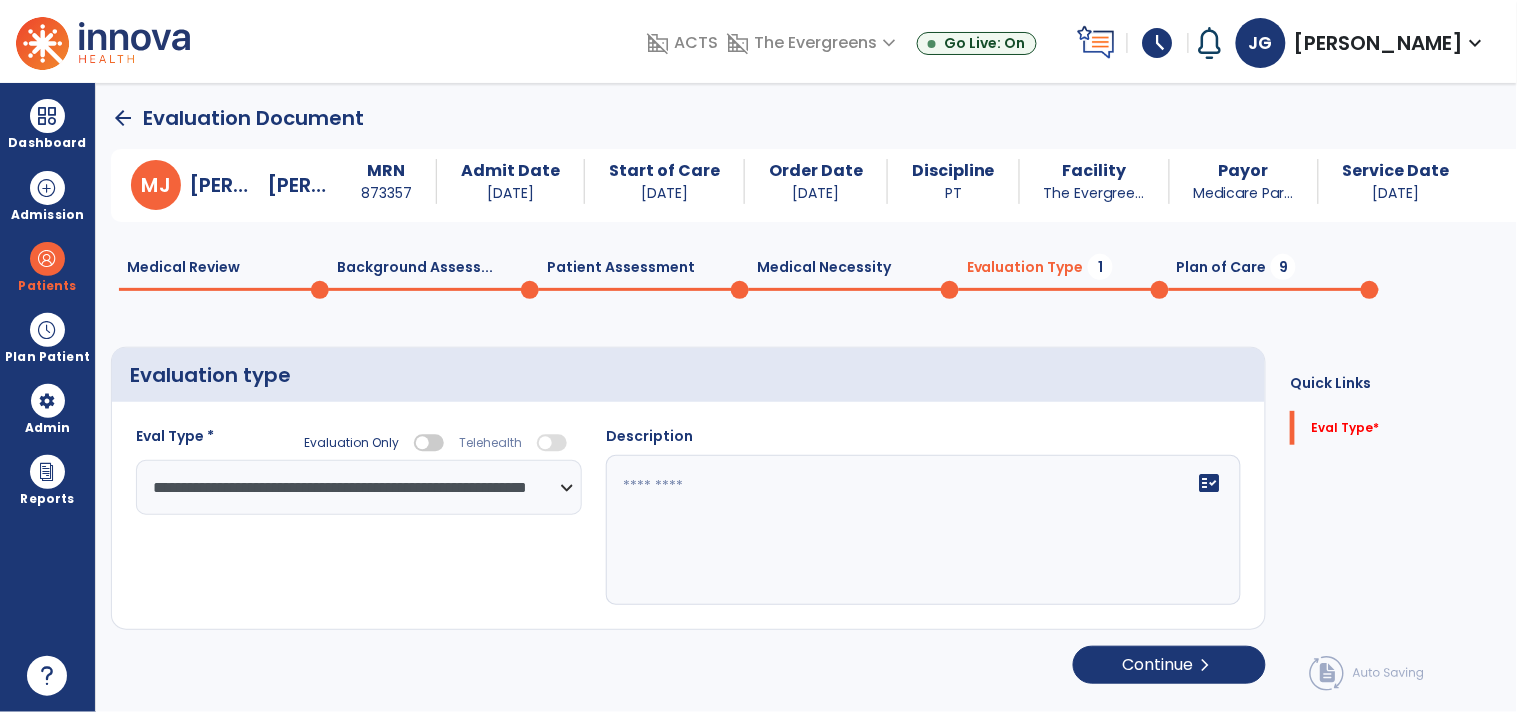 click on "fact_check" 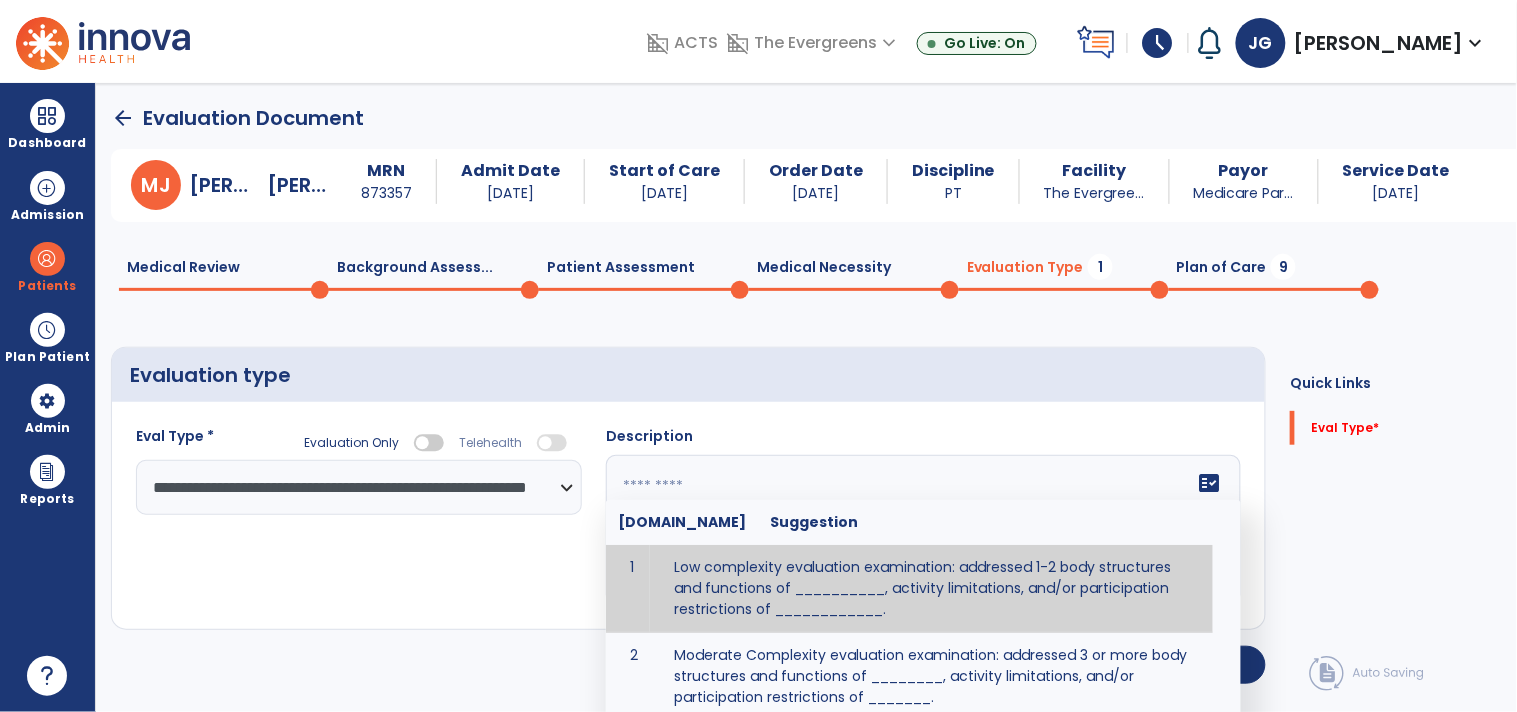 paste on "**********" 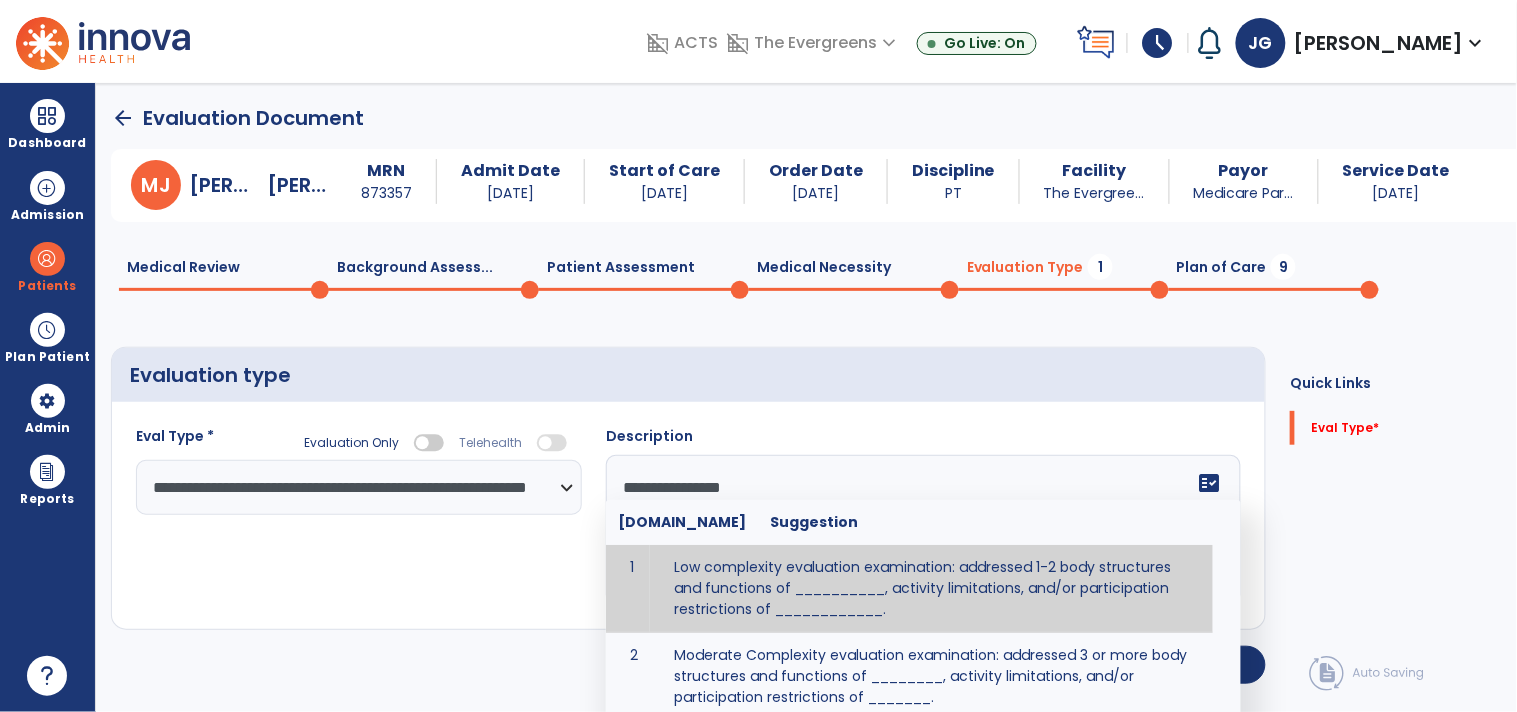 scroll, scrollTop: 38, scrollLeft: 0, axis: vertical 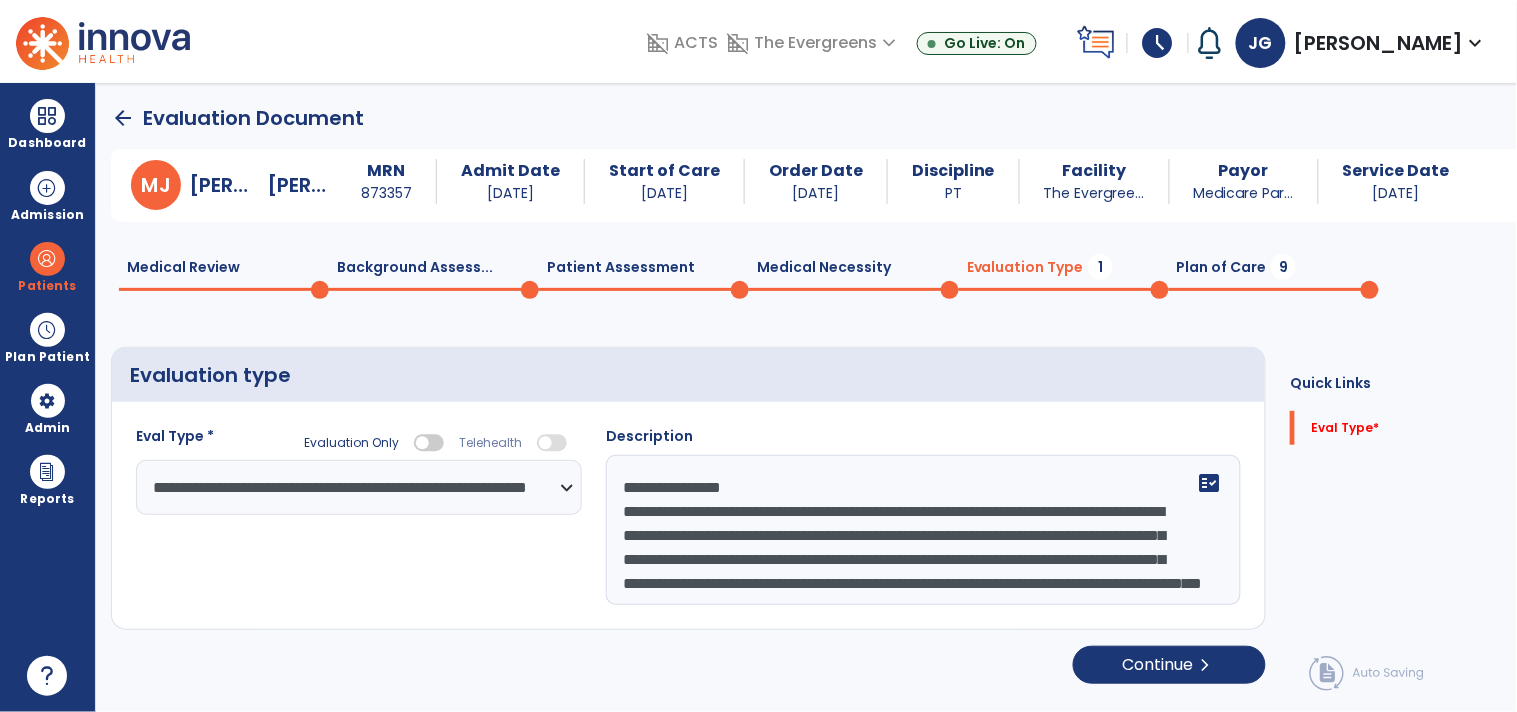 drag, startPoint x: 683, startPoint y: 513, endPoint x: 592, endPoint y: 410, distance: 137.4409 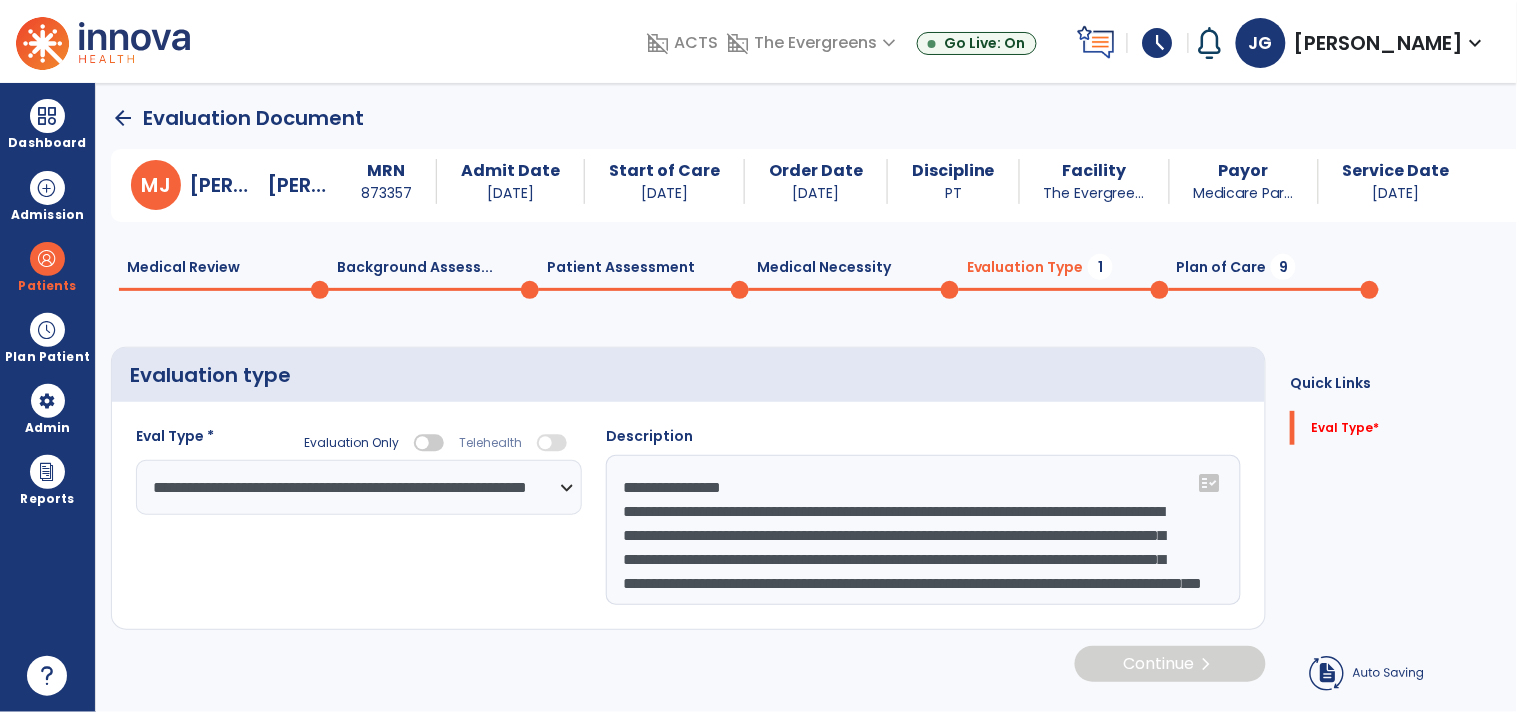 click on "**********" 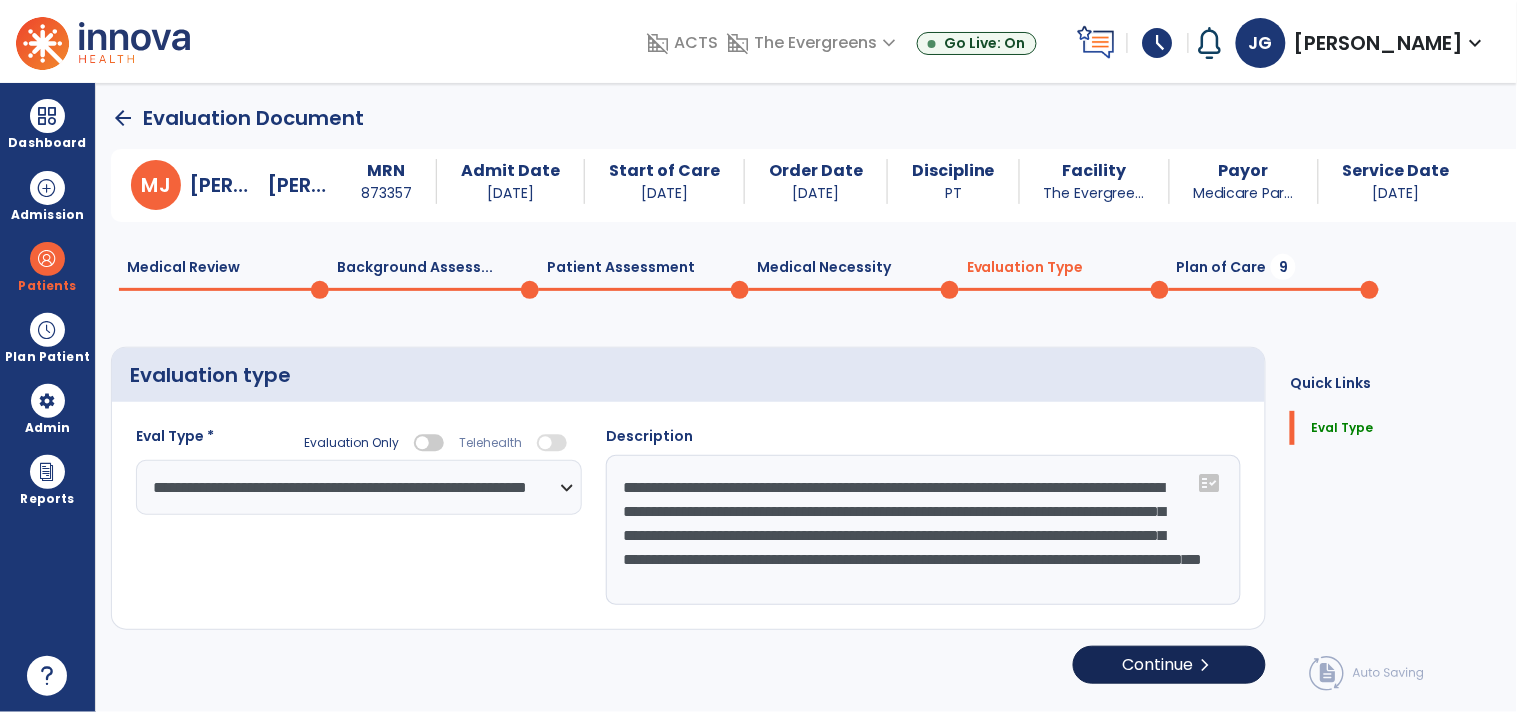 type on "**********" 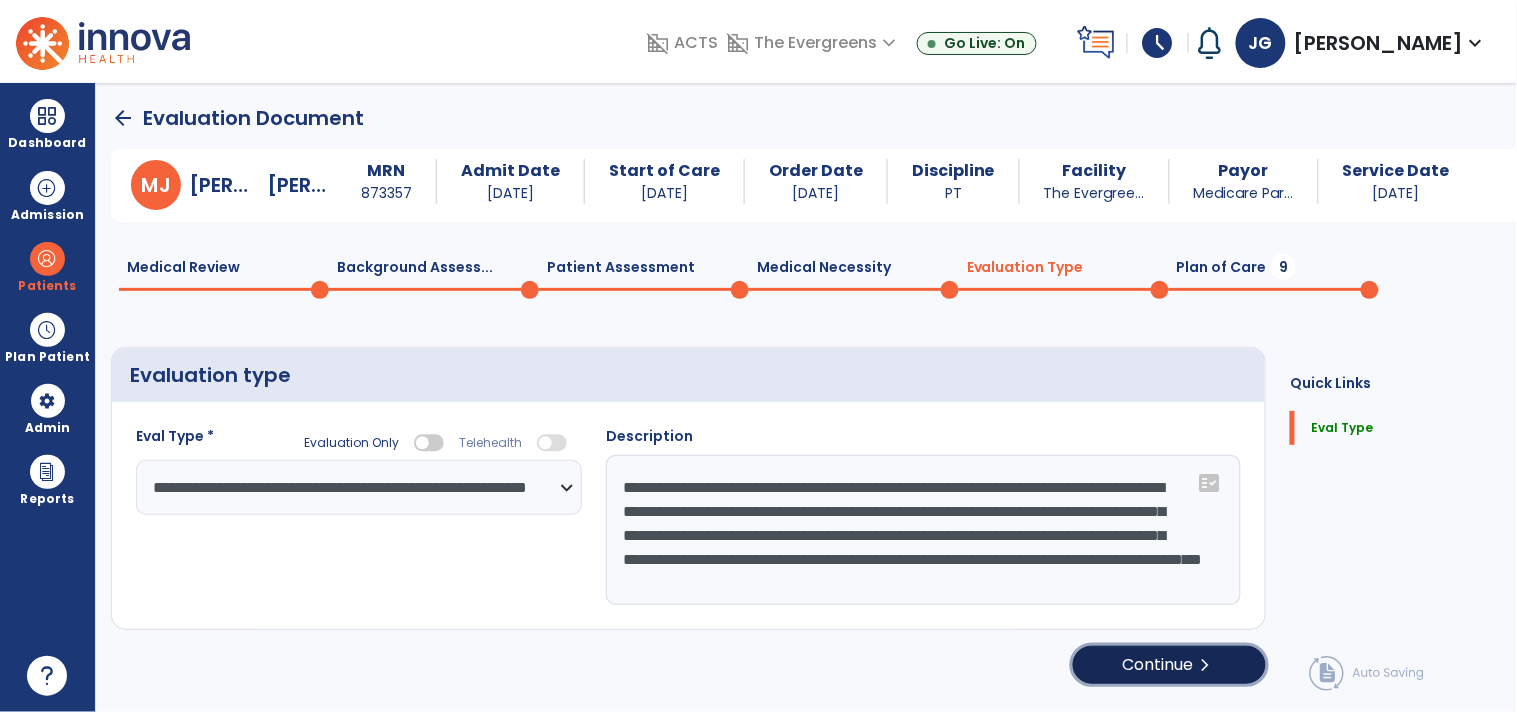 click on "Continue  chevron_right" 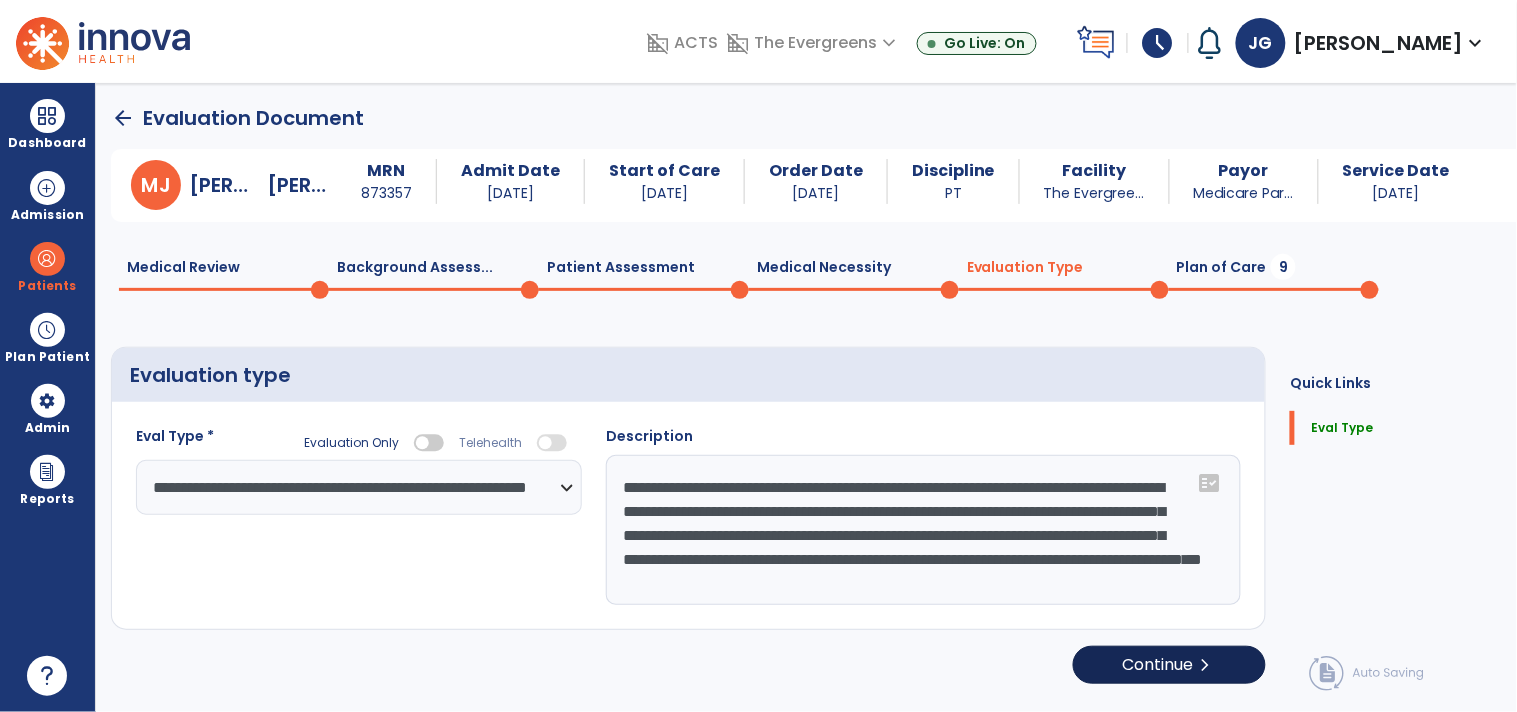select on "*****" 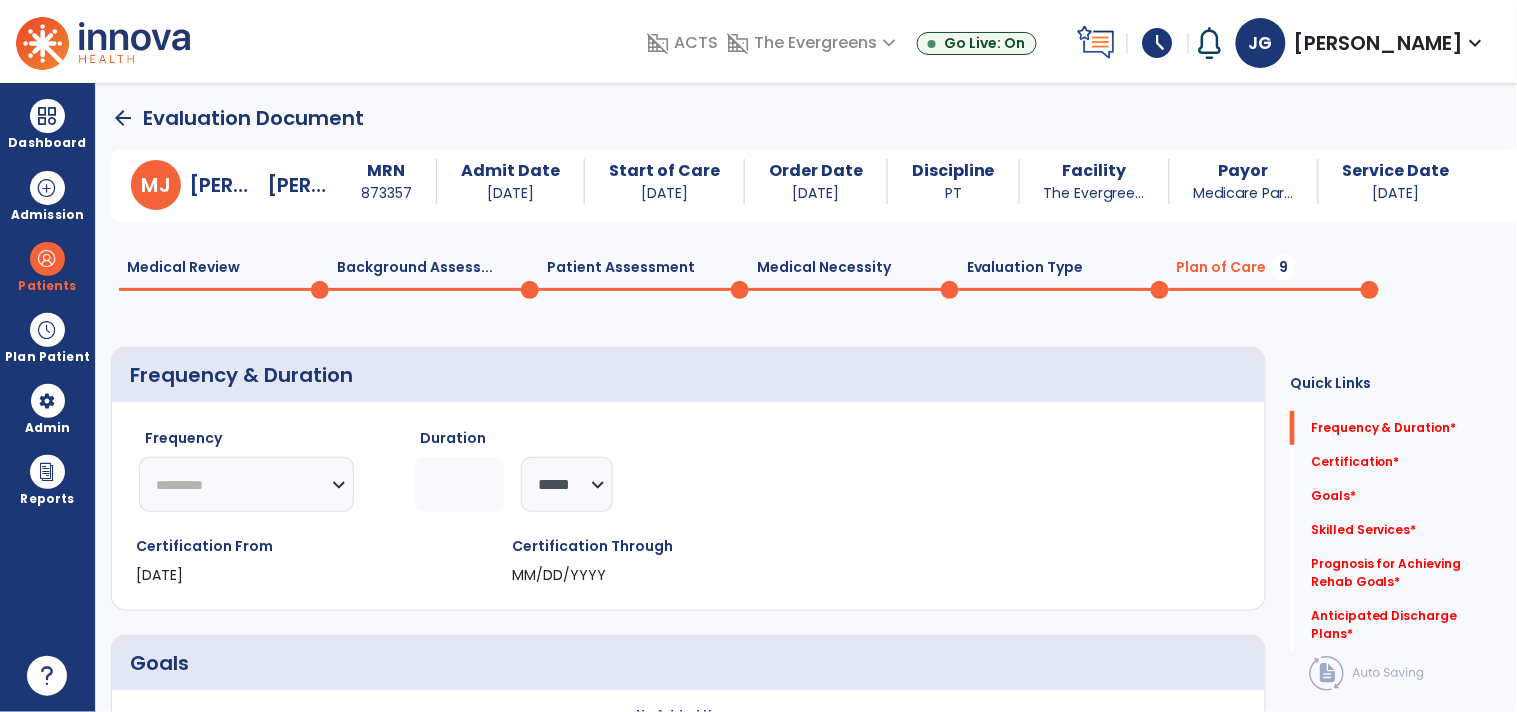 click on "********* ** ** ** ** ** ** **" 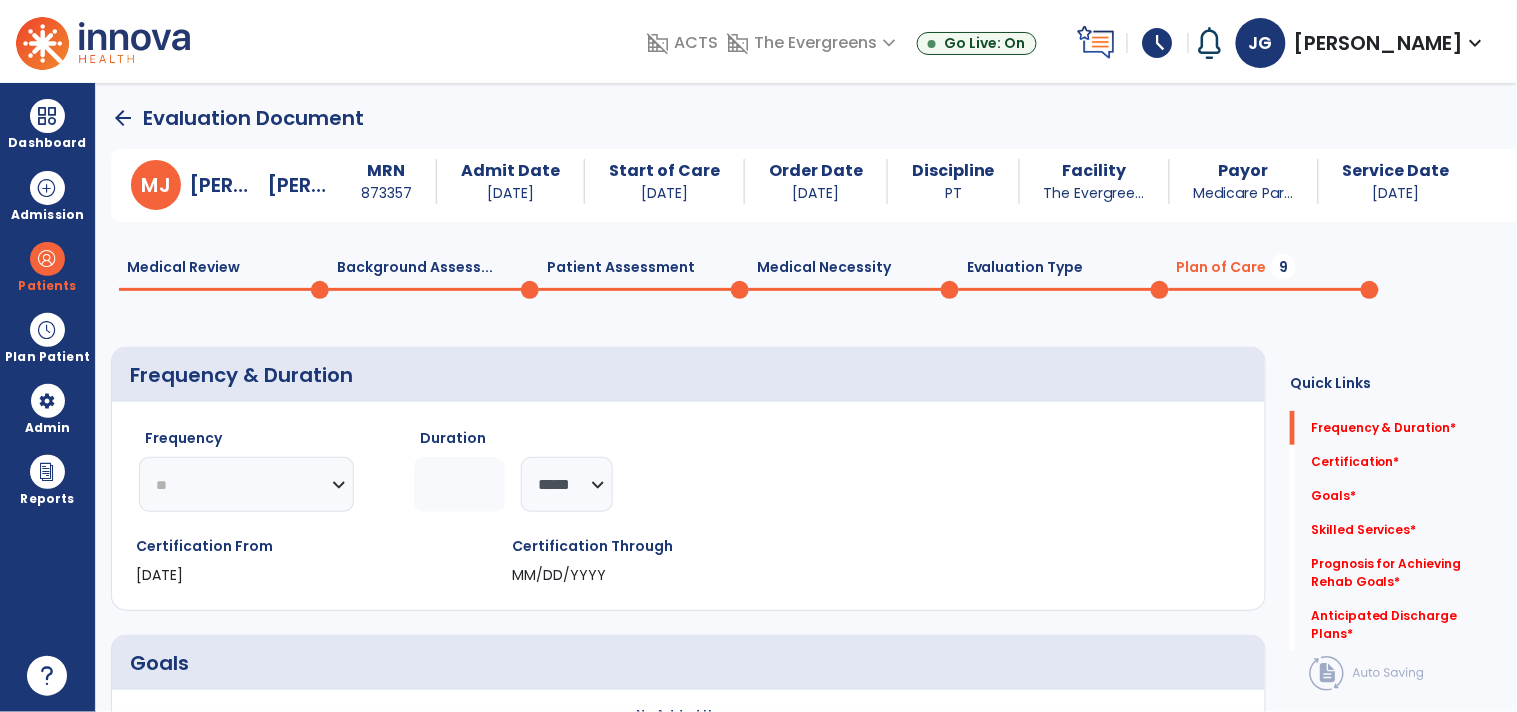 click on "********* ** ** ** ** ** ** **" 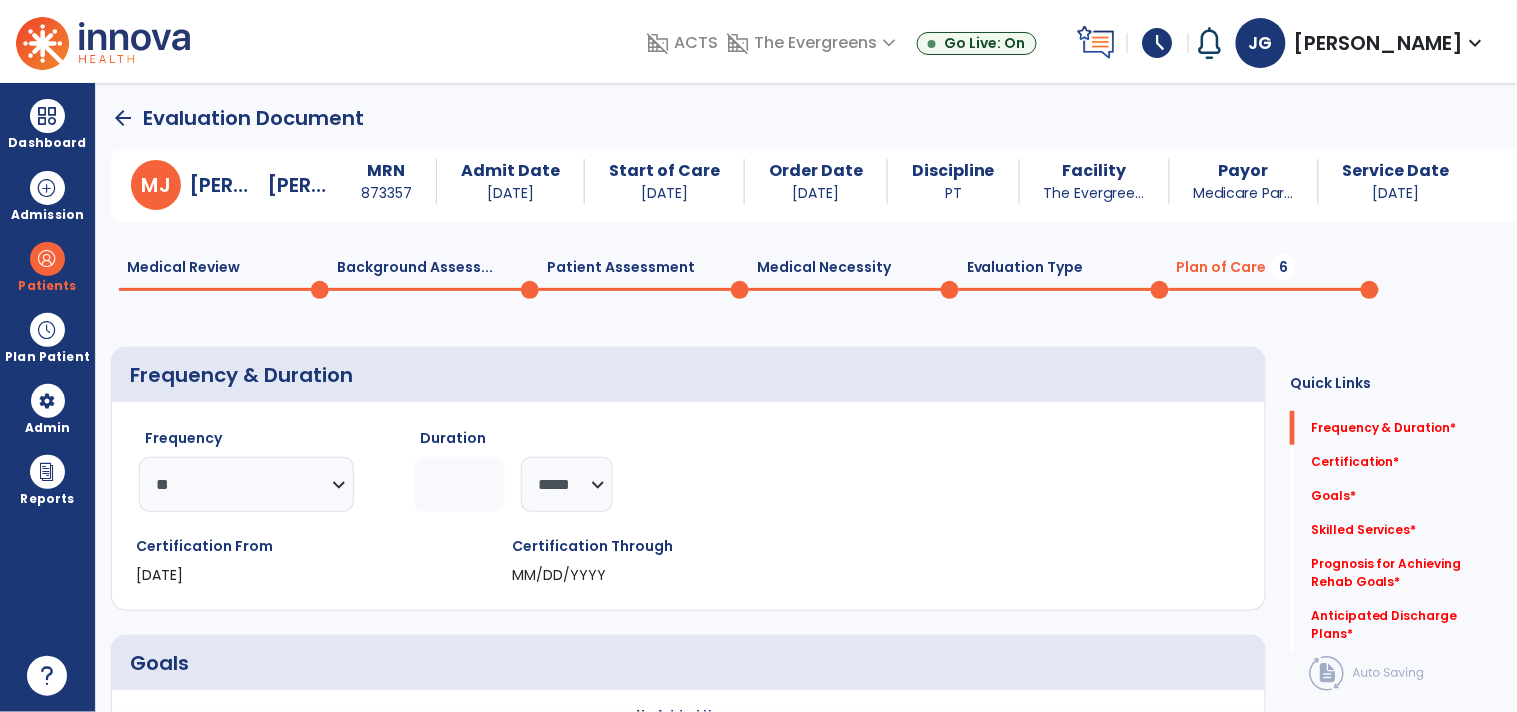 type on "*" 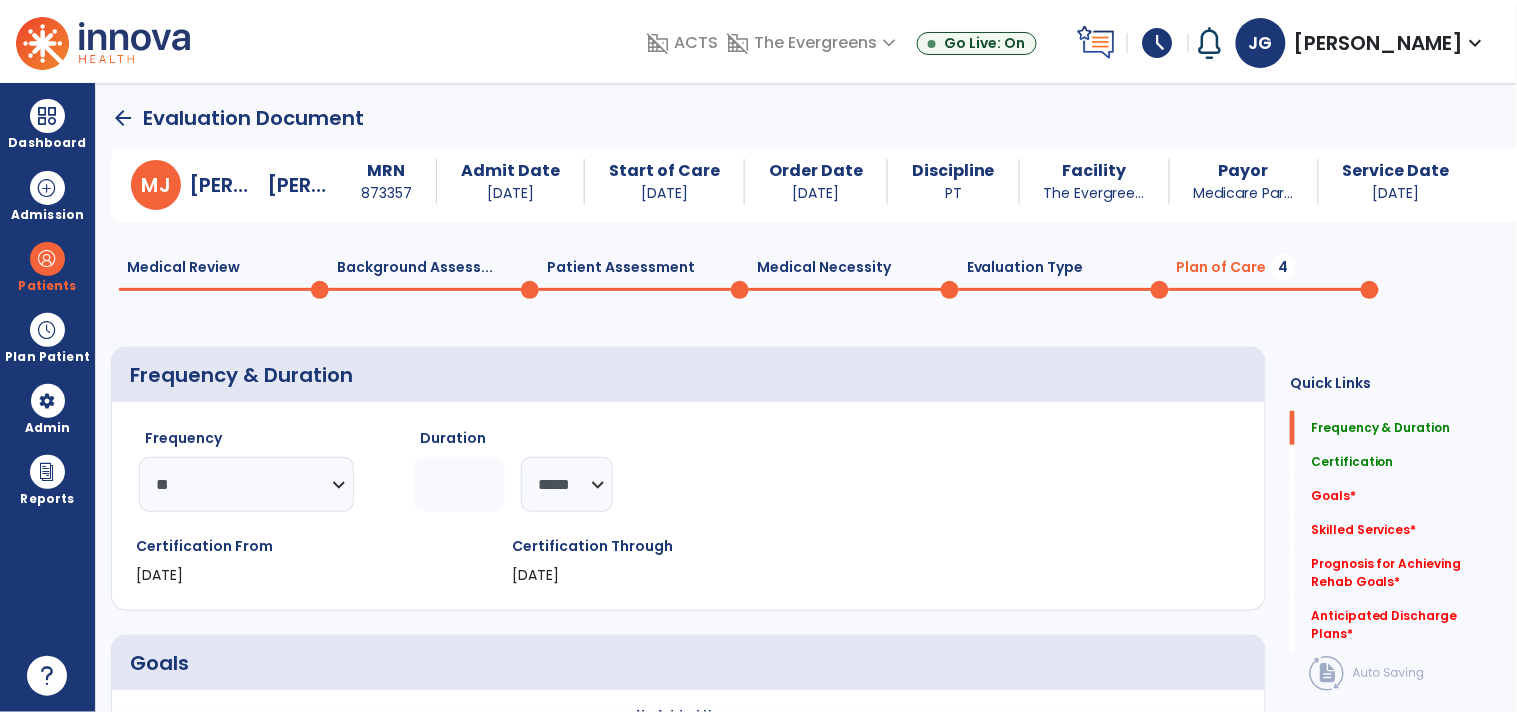 click on "[DATE]" 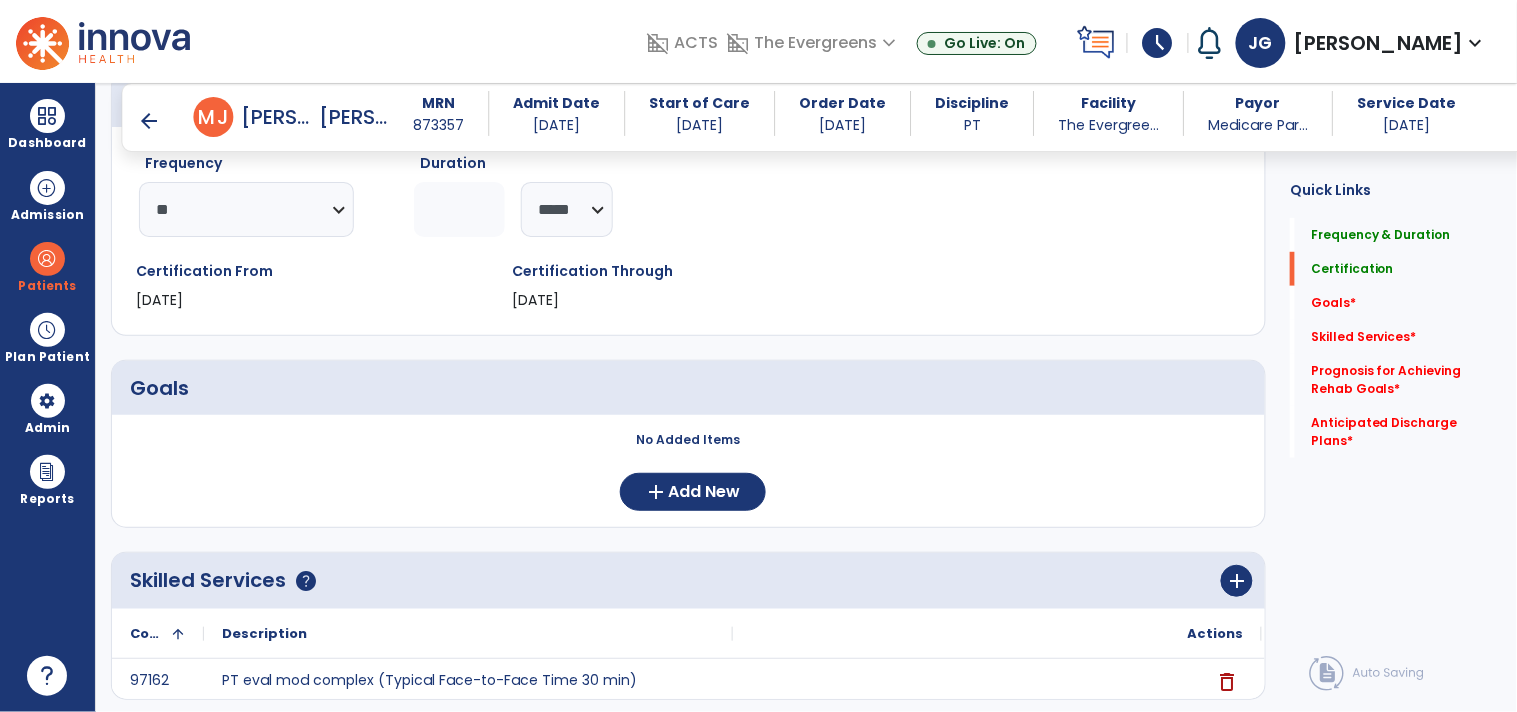 scroll, scrollTop: 253, scrollLeft: 0, axis: vertical 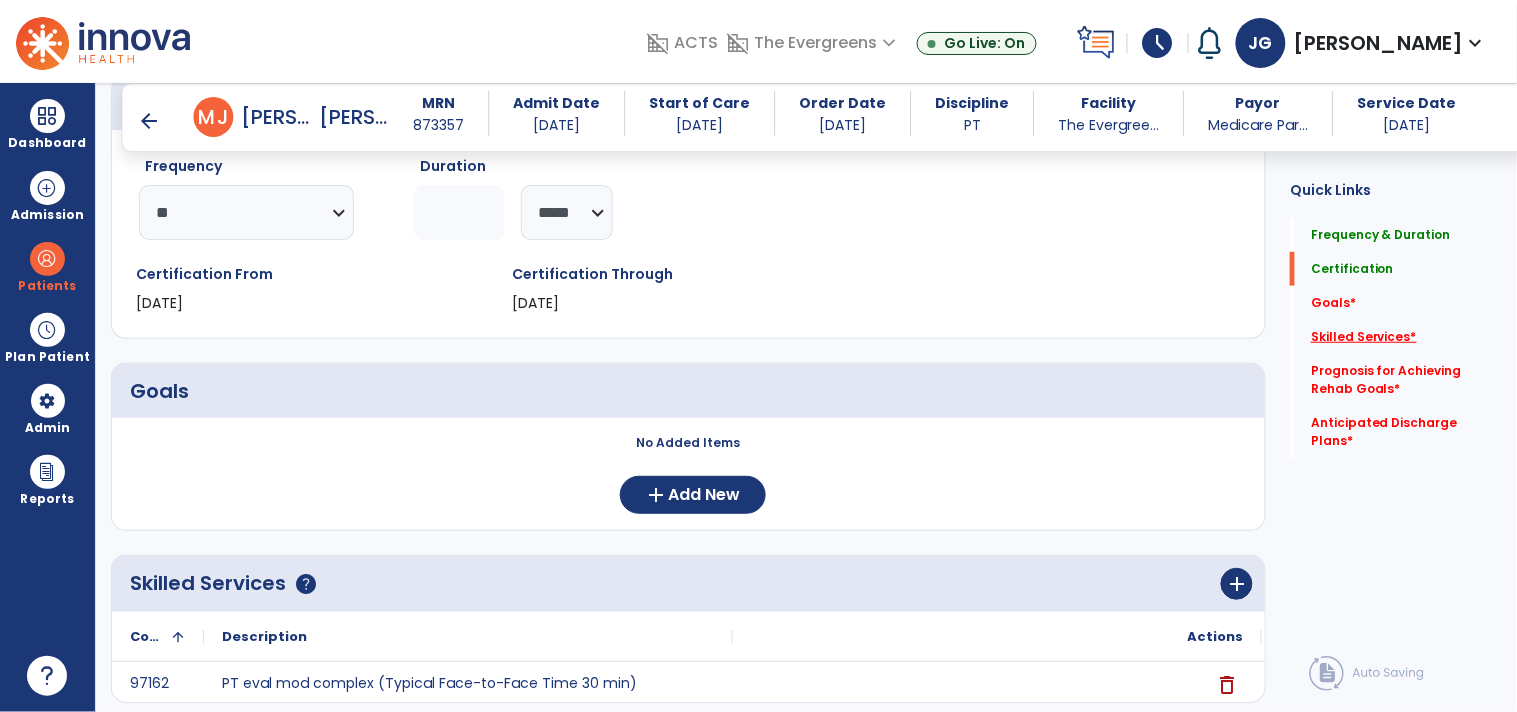 click on "Skilled Services   *" 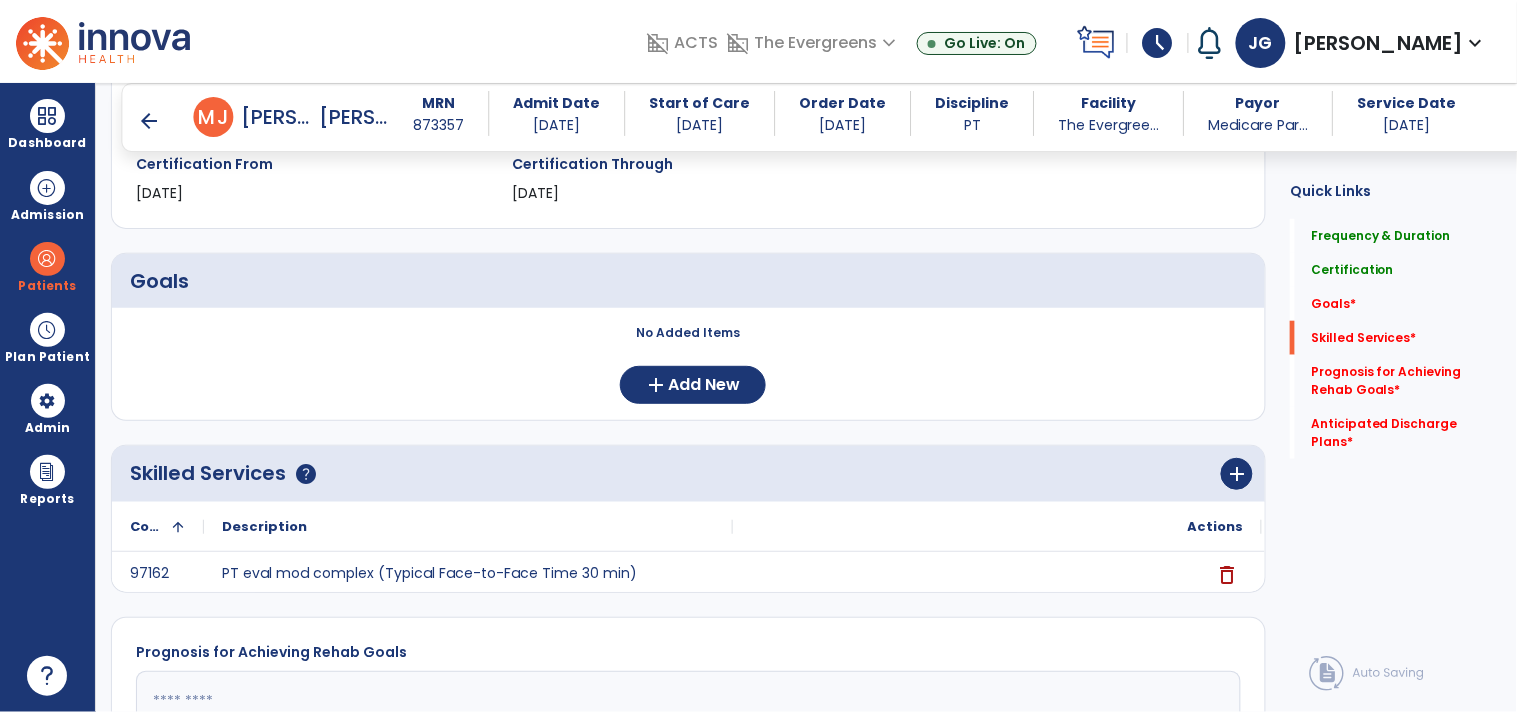 scroll, scrollTop: 486, scrollLeft: 0, axis: vertical 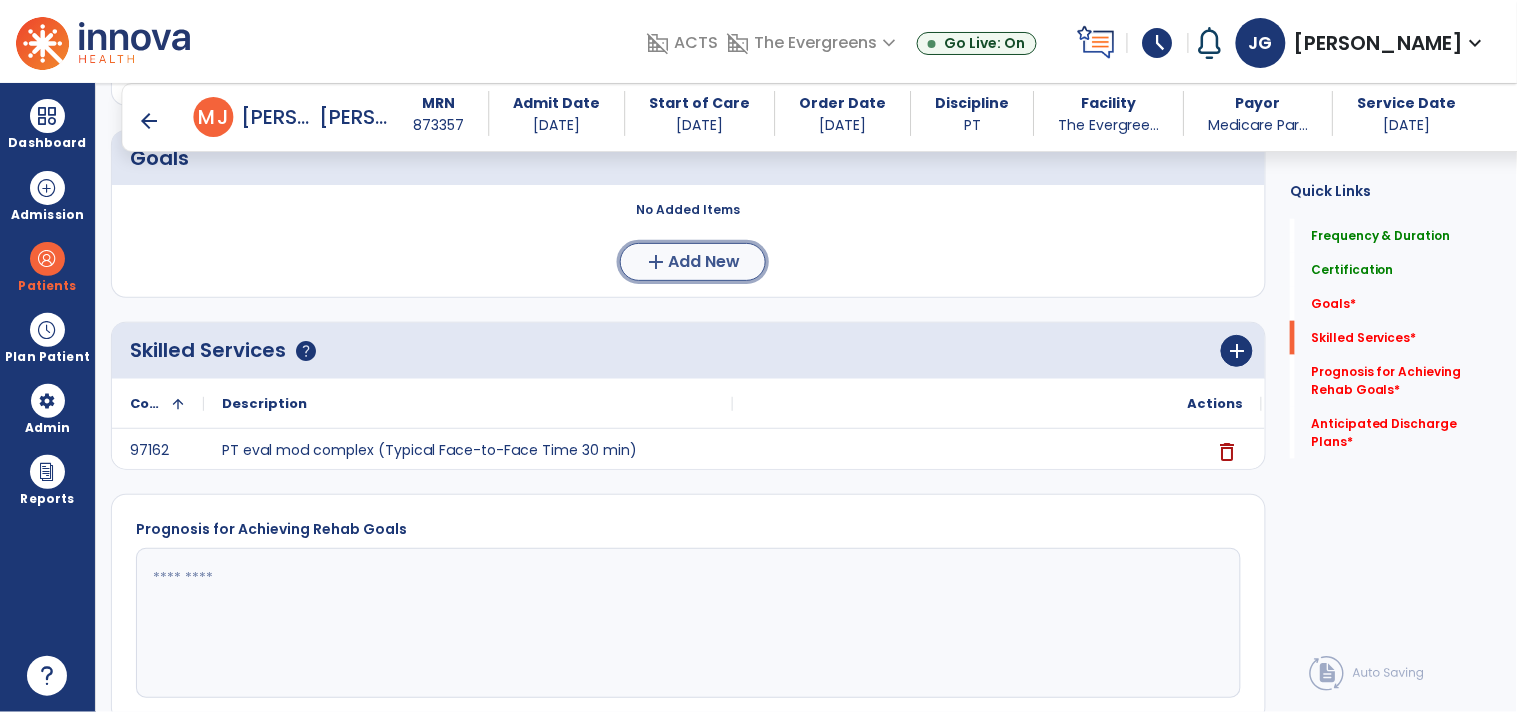 click on "Add New" at bounding box center (705, 262) 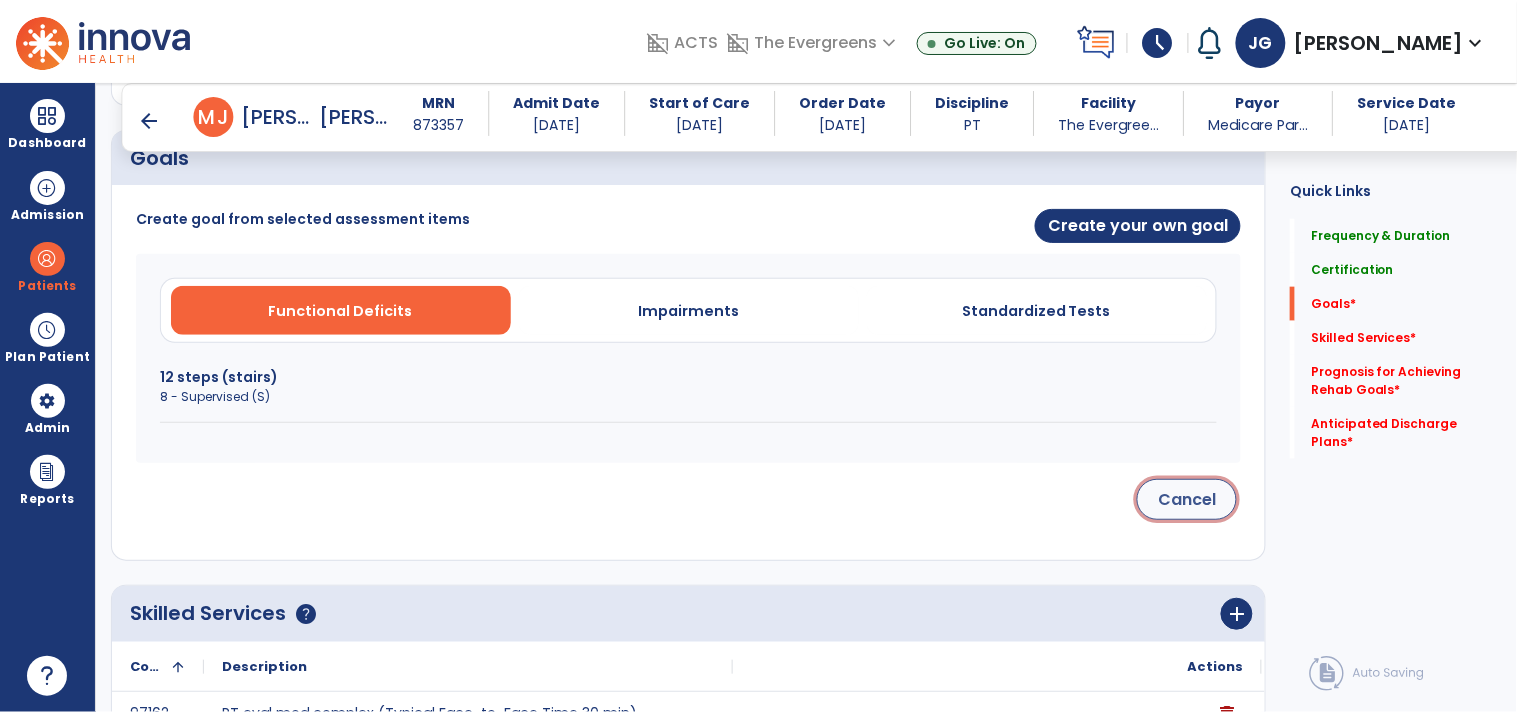 click on "Cancel" at bounding box center (1187, 499) 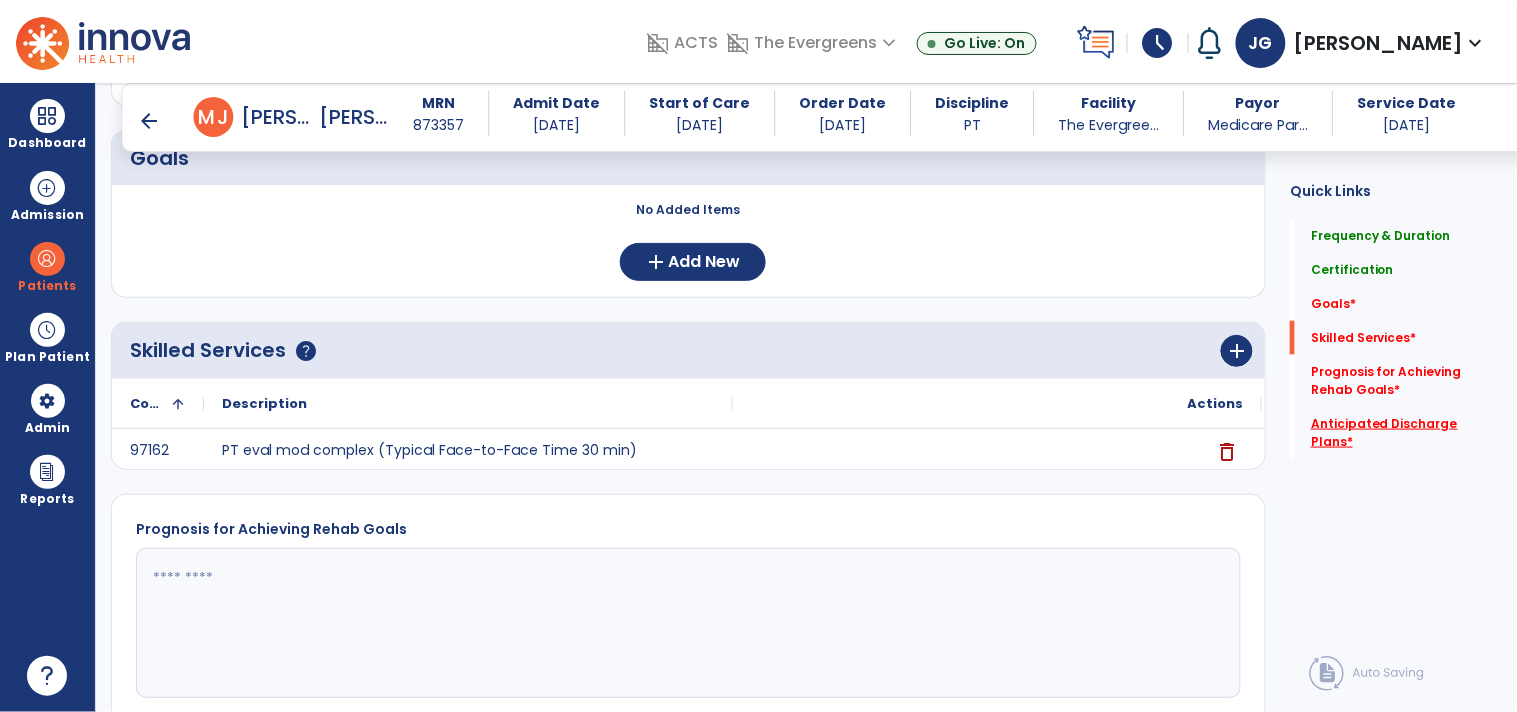 click on "Anticipated Discharge Plans   *" 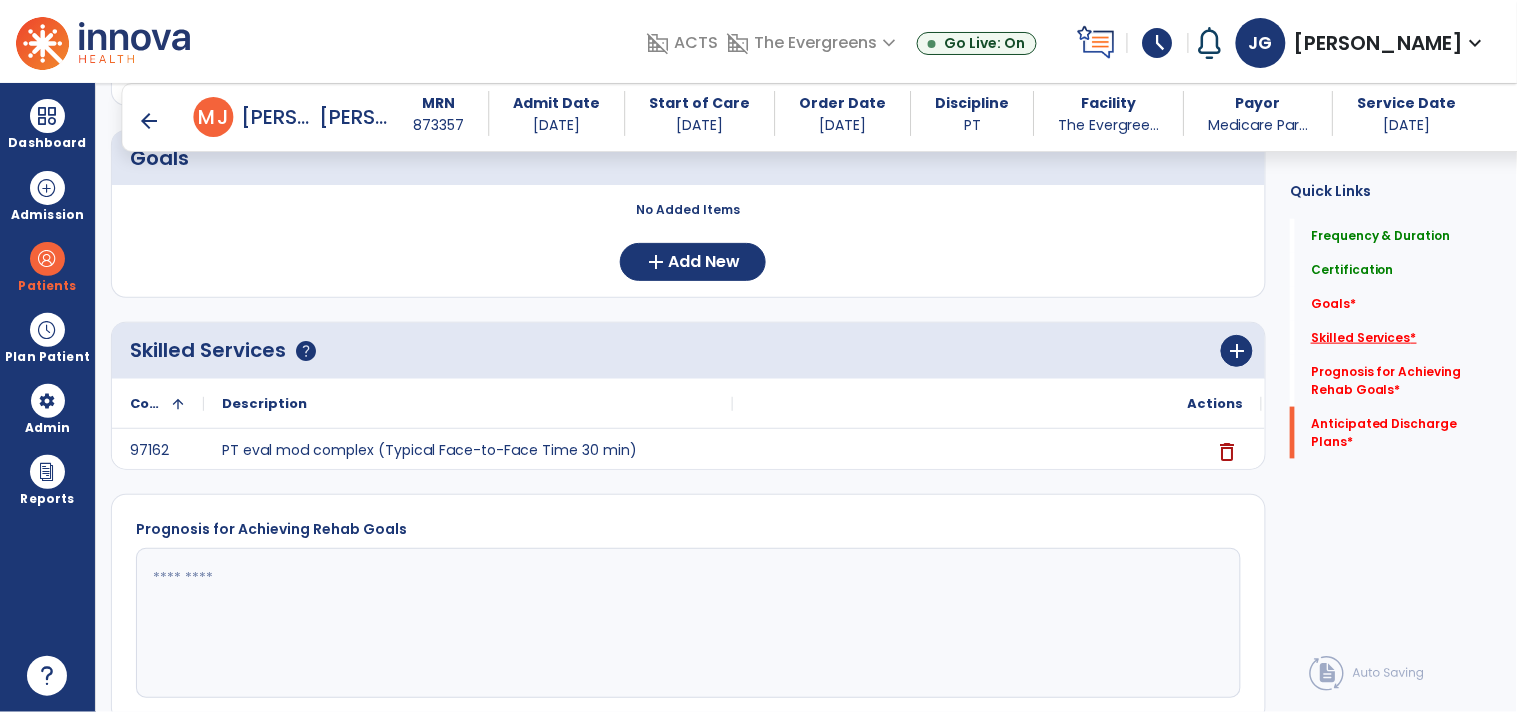click on "Skilled Services   *" 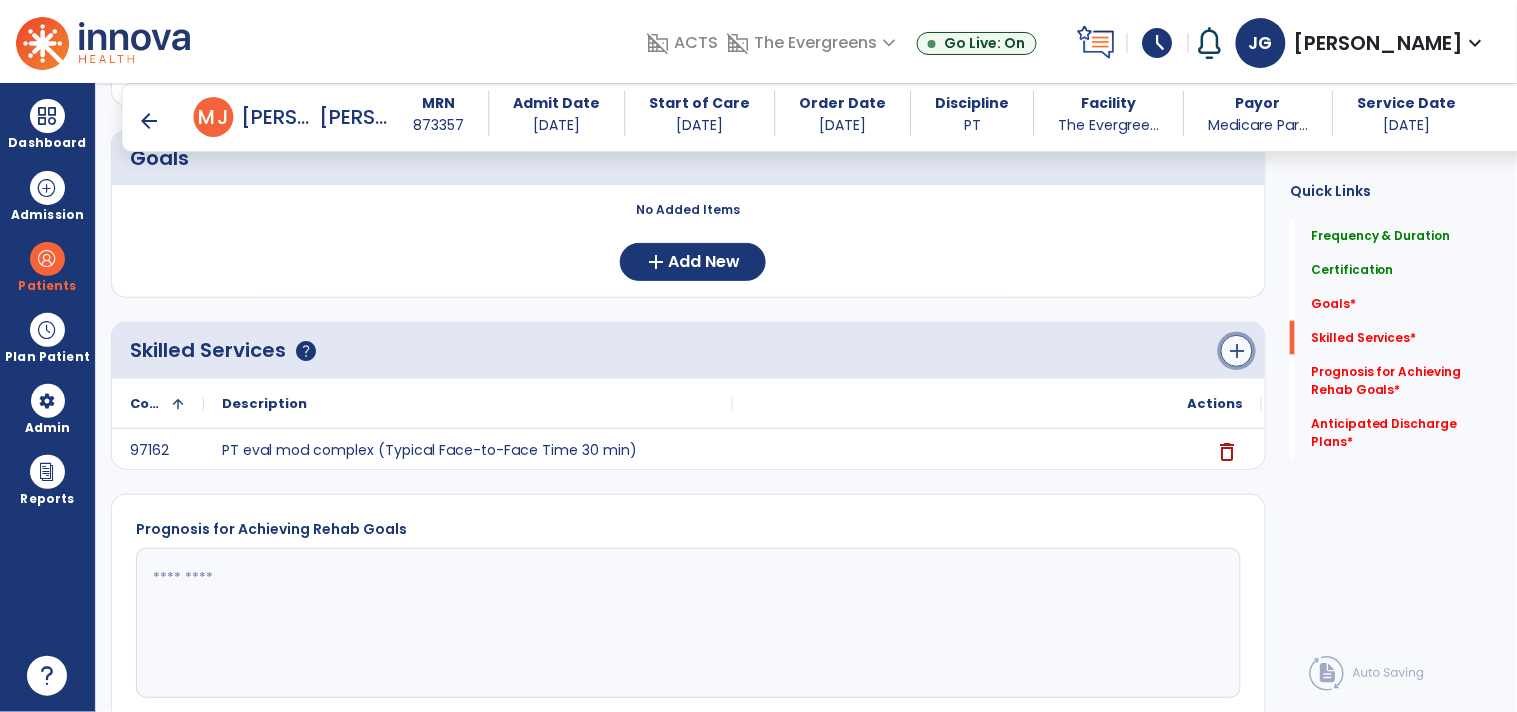 click on "add" 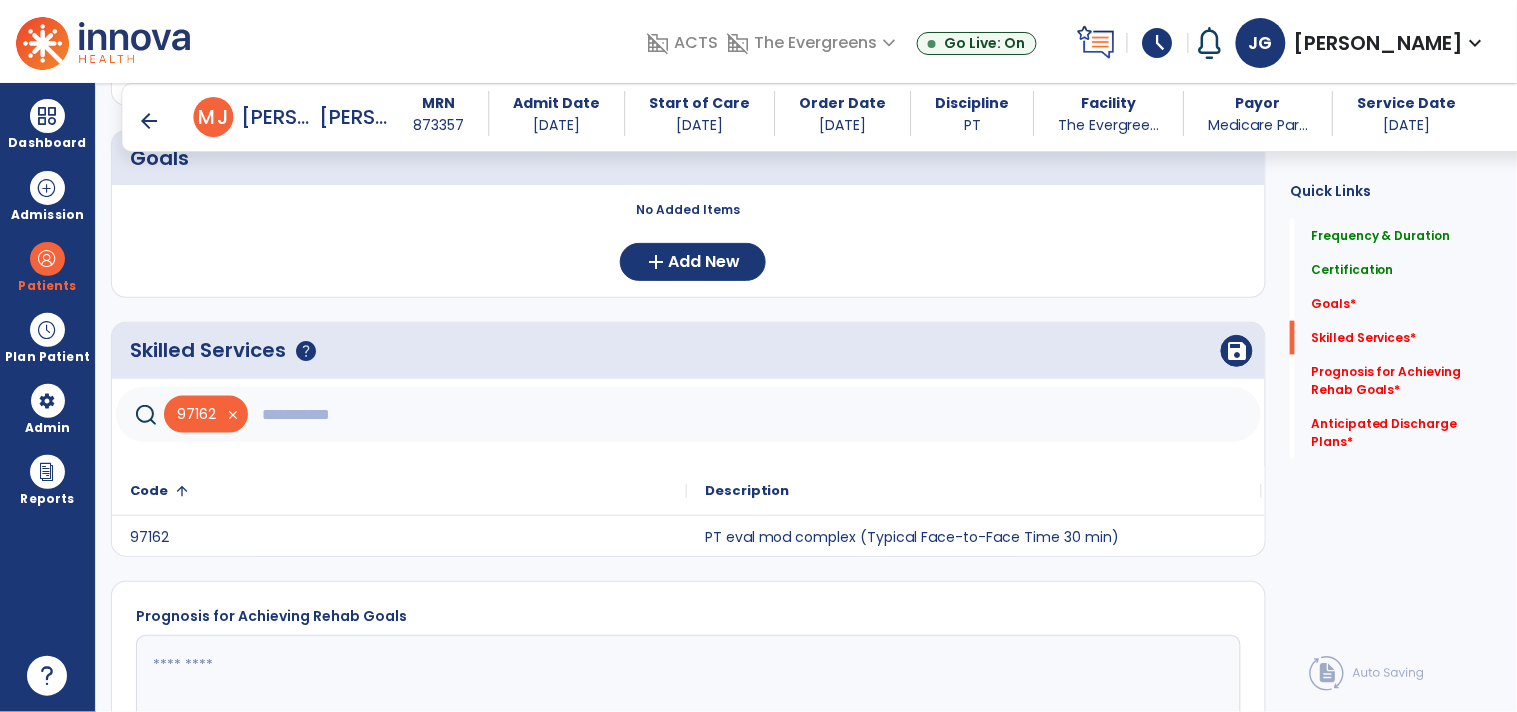 click 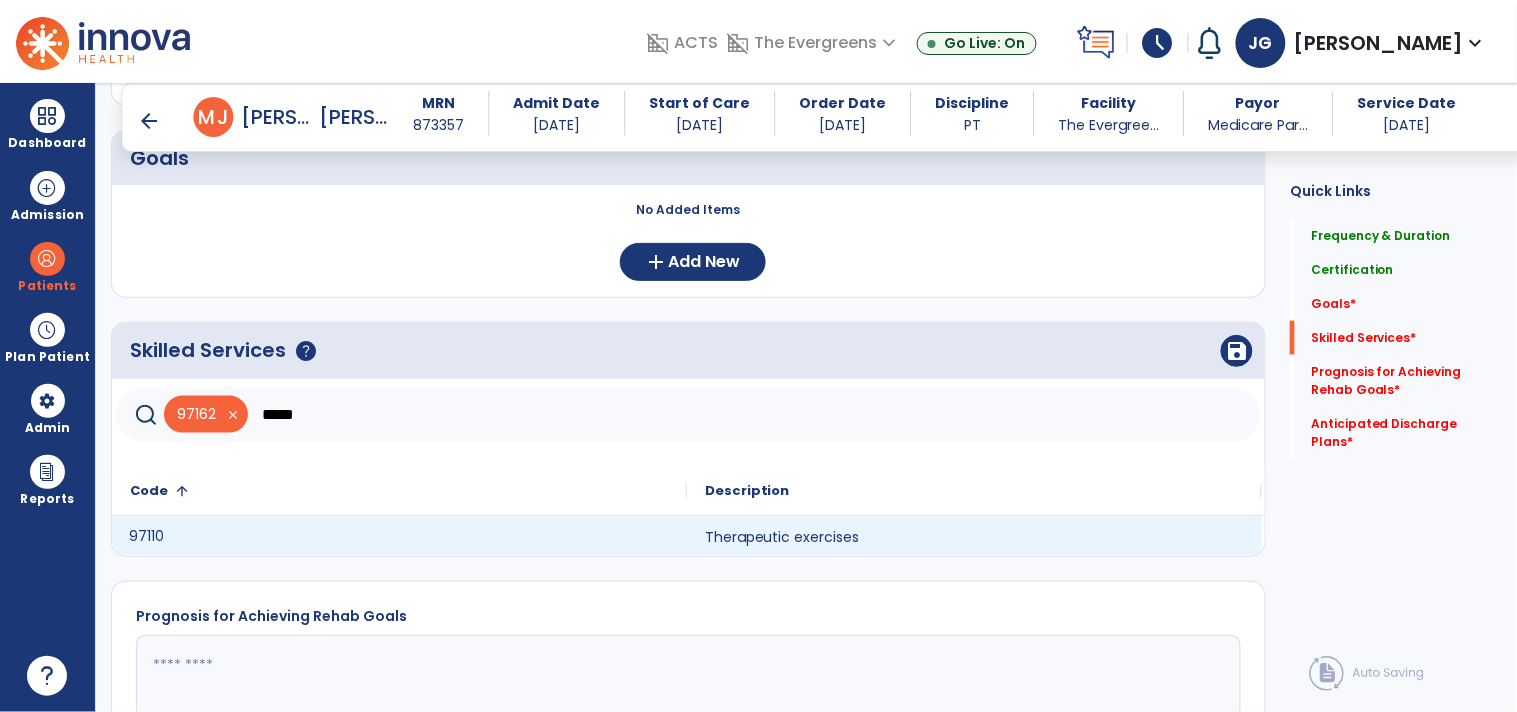 click on "97110" 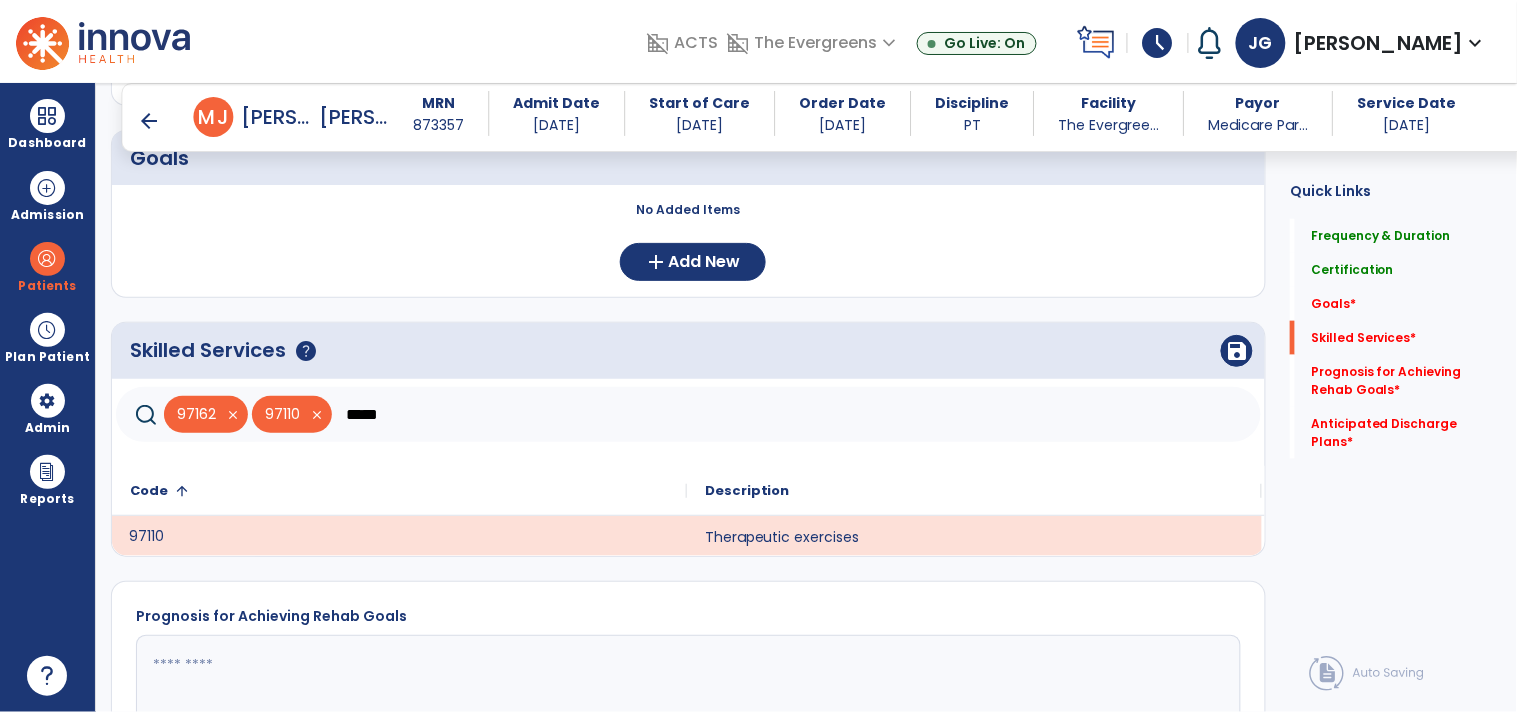 click on "*****" 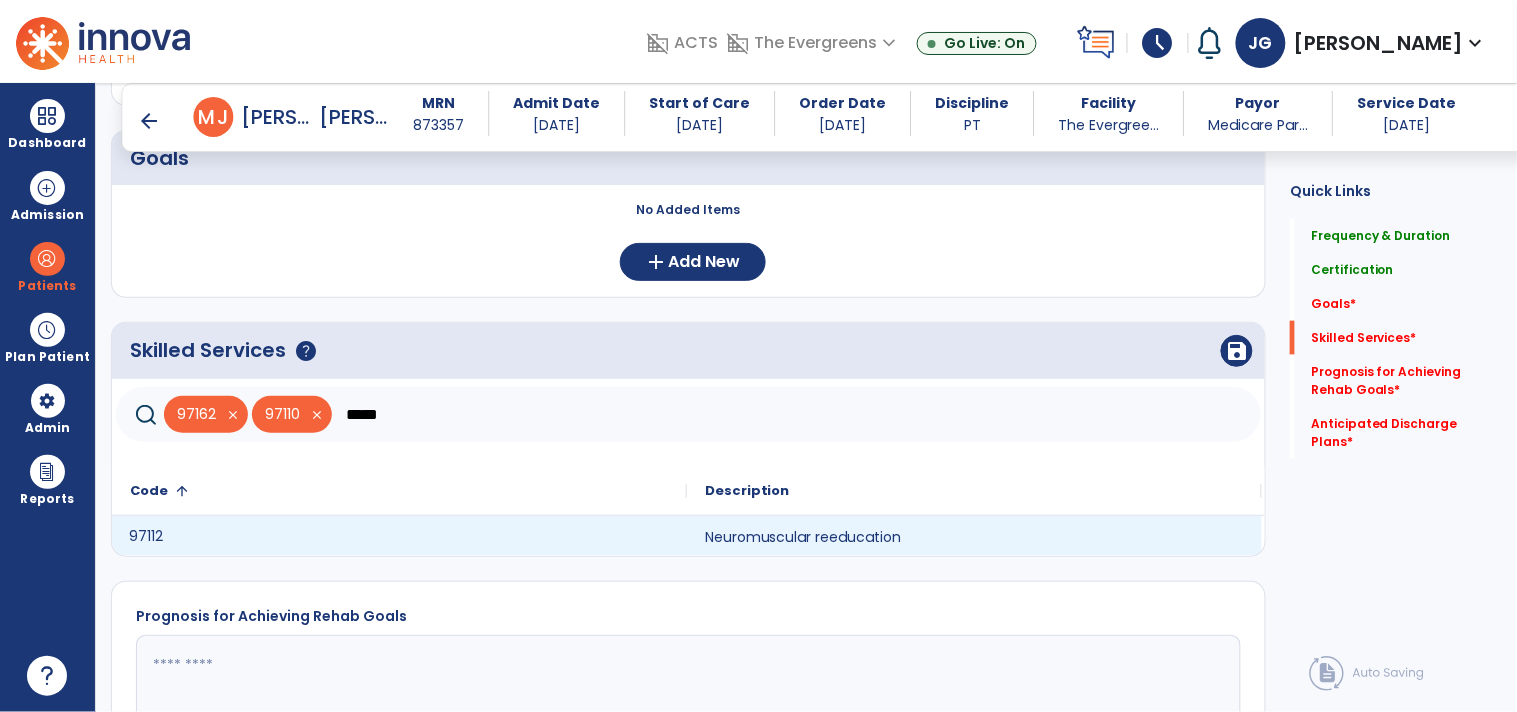click on "97112" 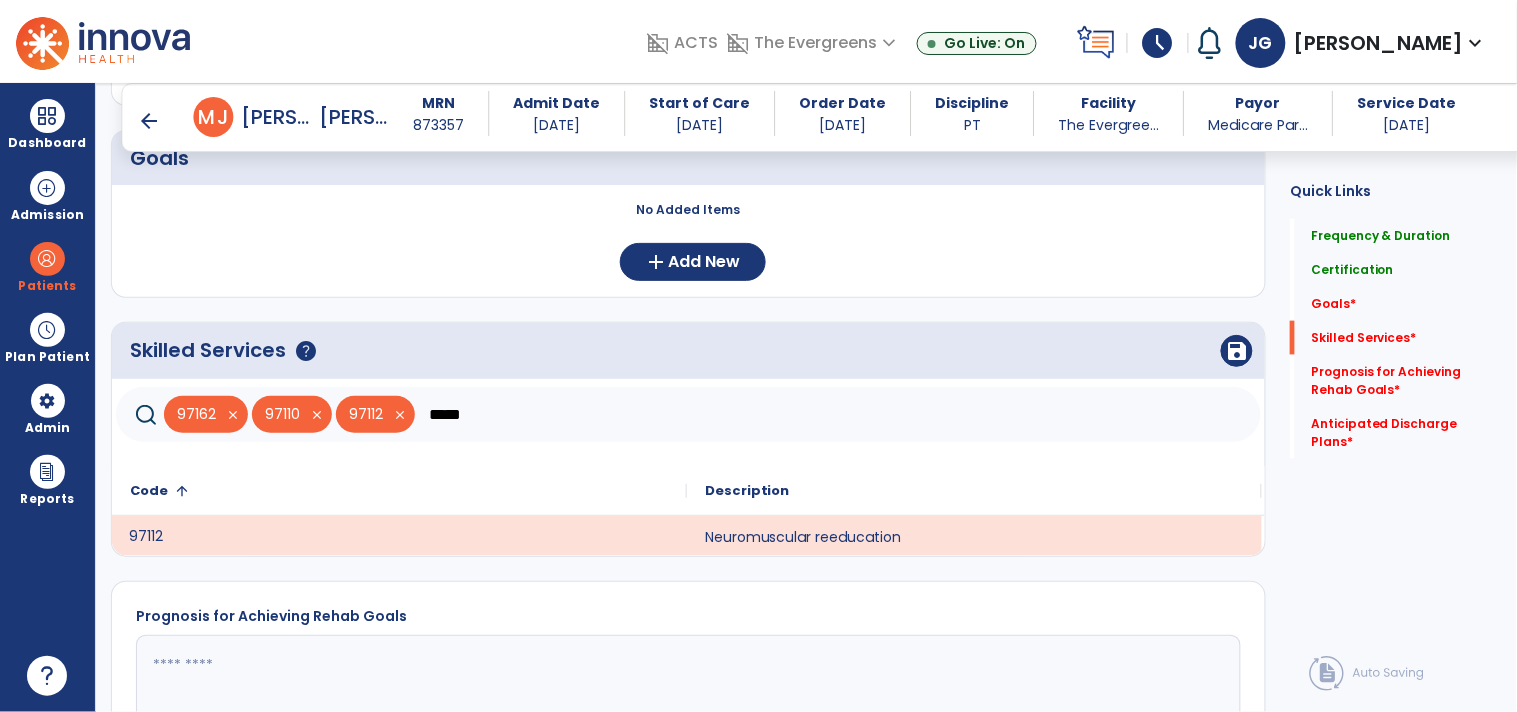 scroll, scrollTop: 482, scrollLeft: 0, axis: vertical 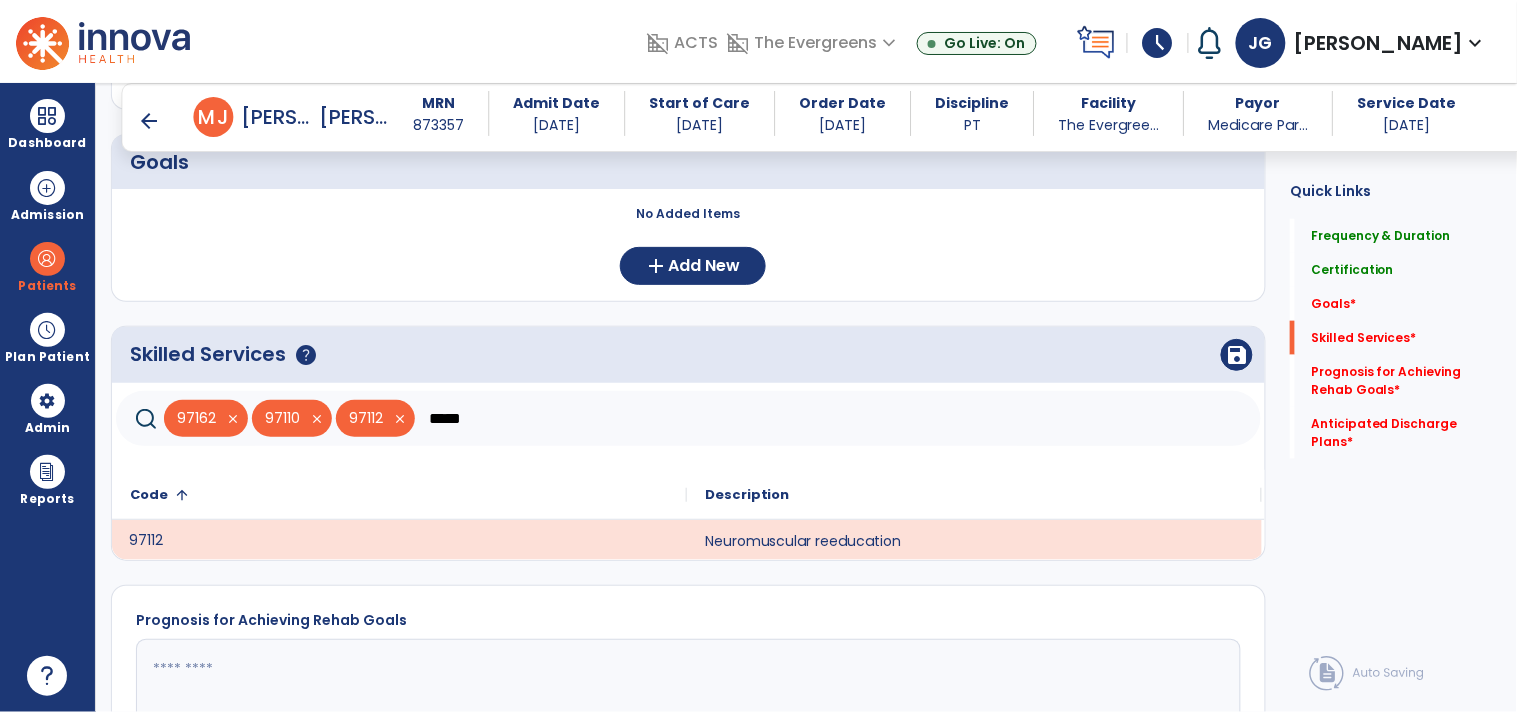 click on "*****" 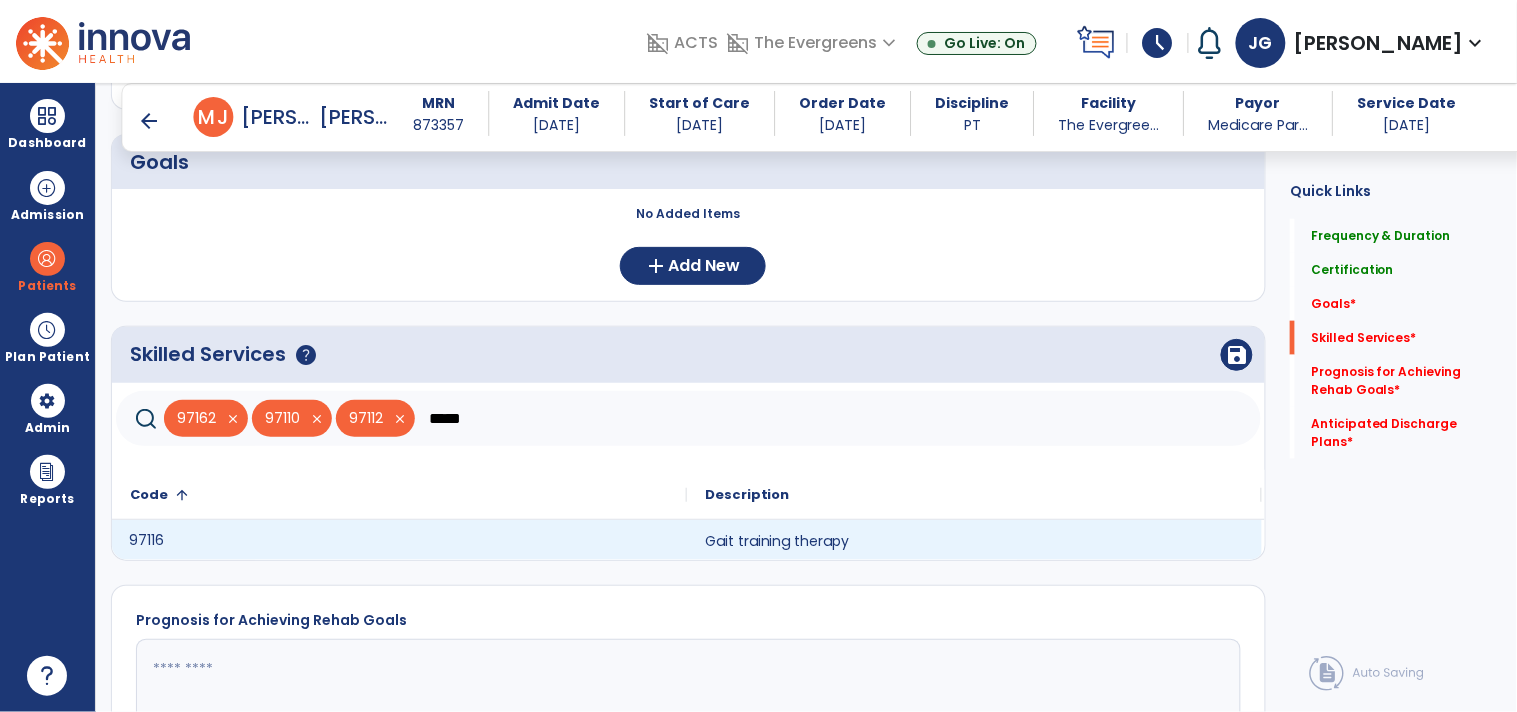 click on "97116" 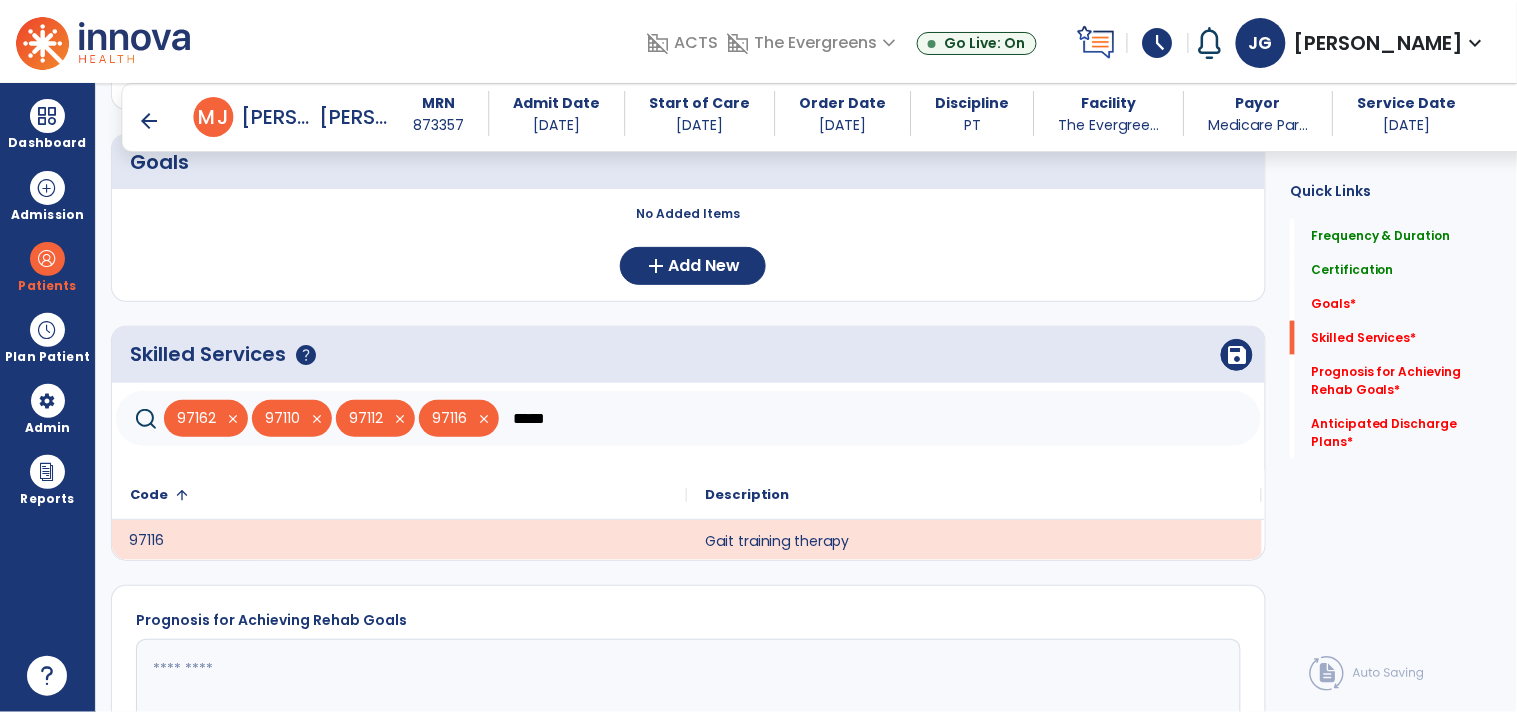 click on "*****" 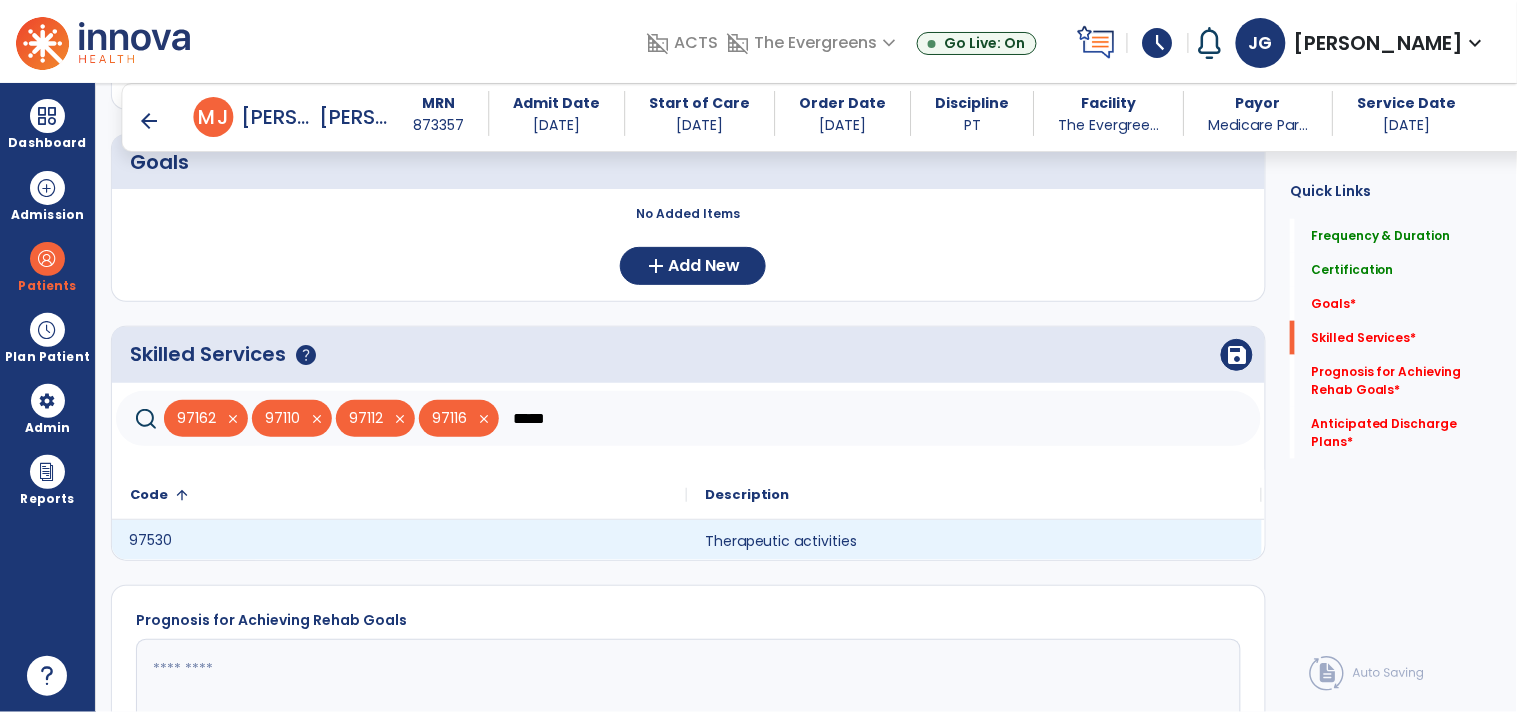 click on "97530" 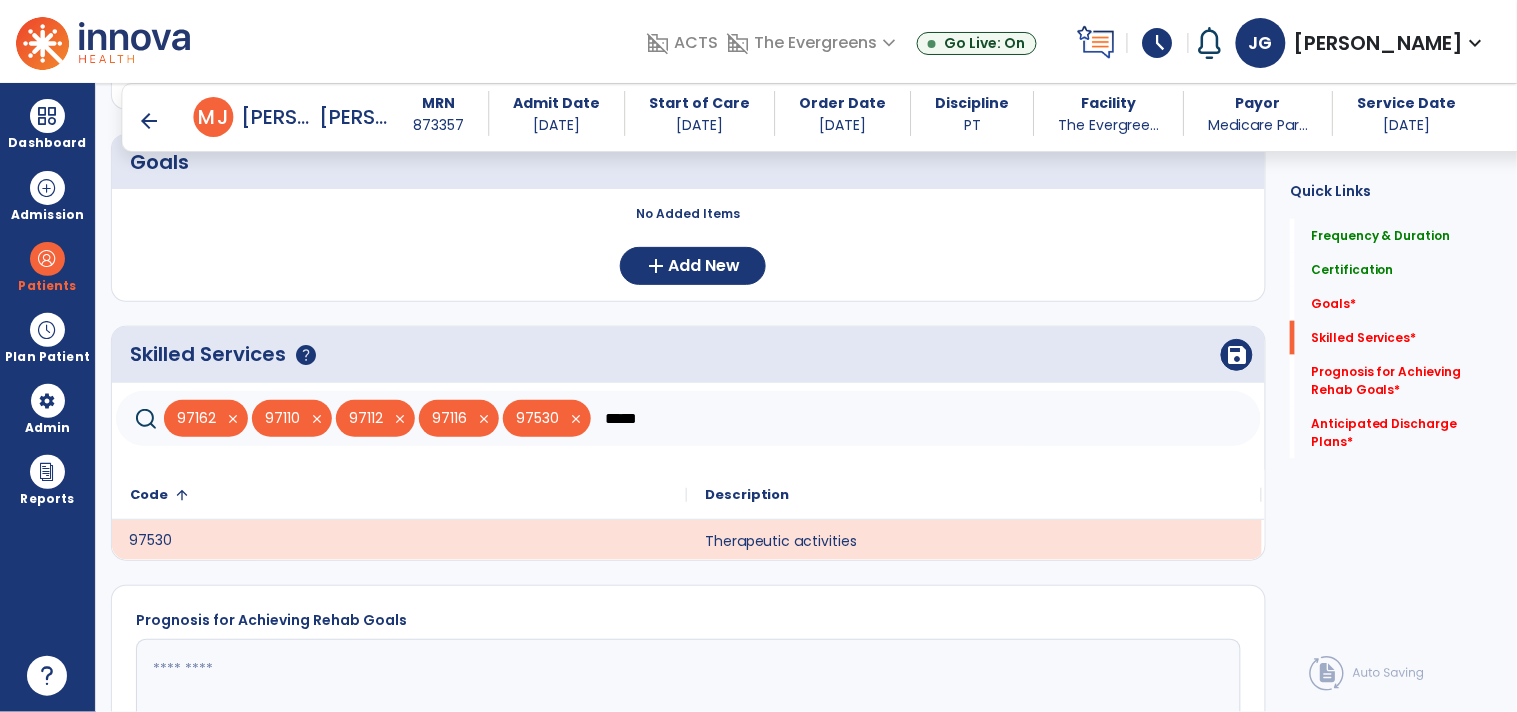 click on "*****" 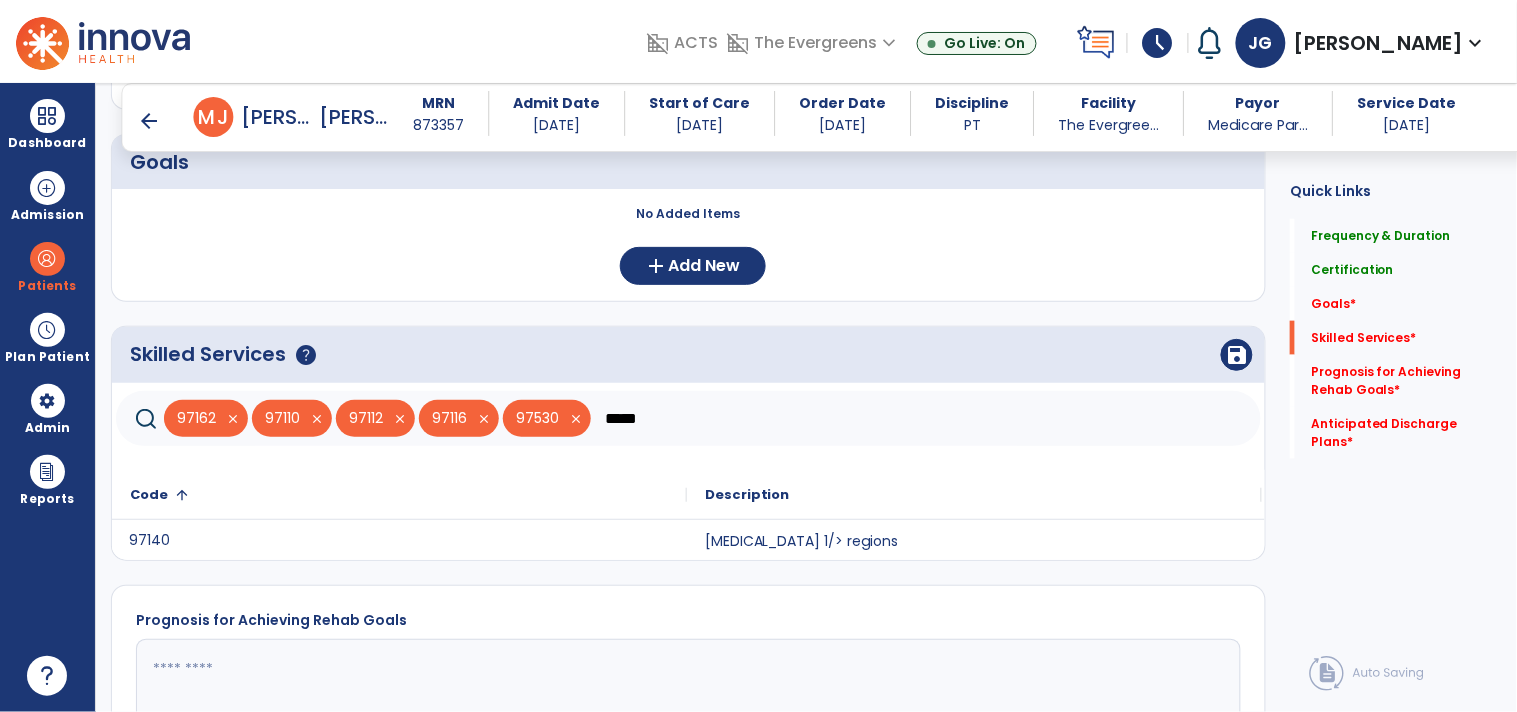 click on "97140" 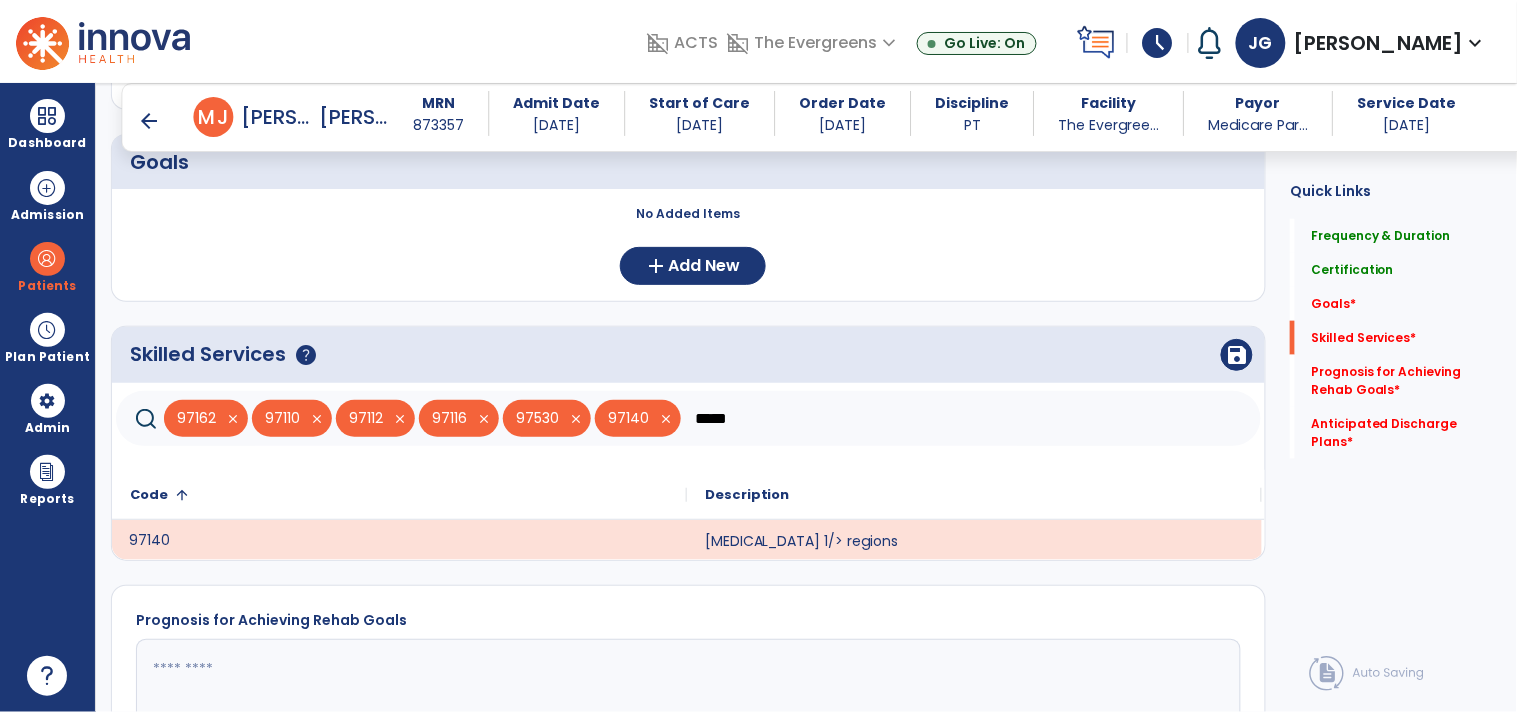 click on "*****" 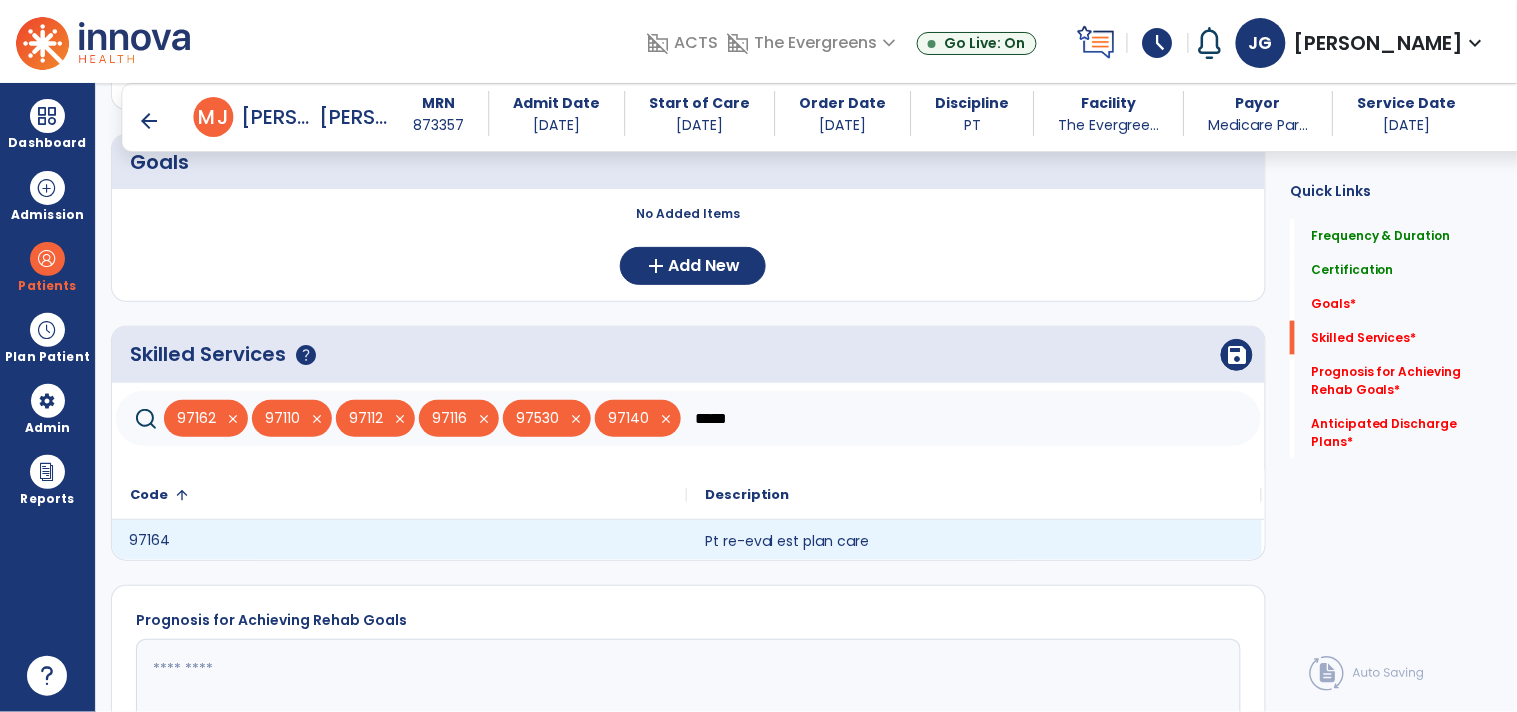 type on "*****" 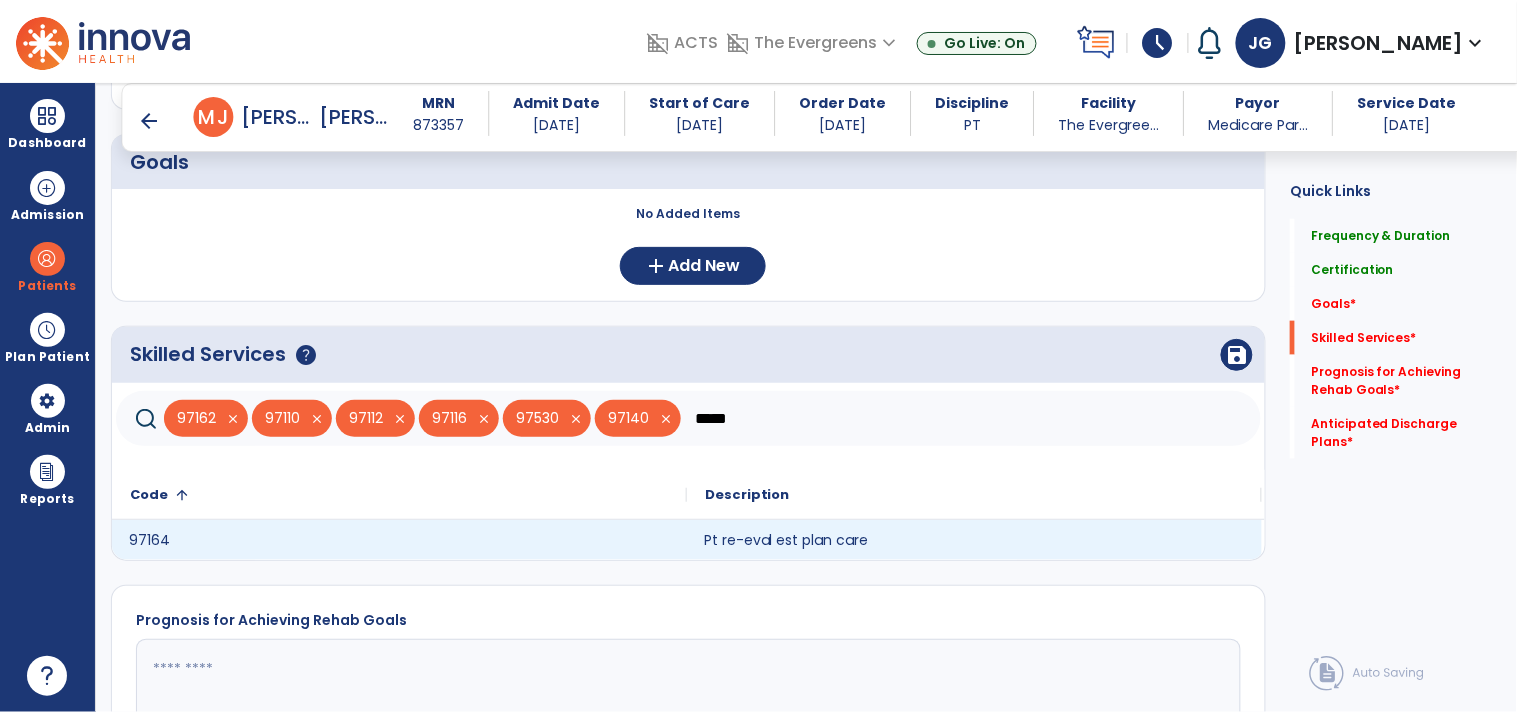 click on "Pt re-eval est plan care" 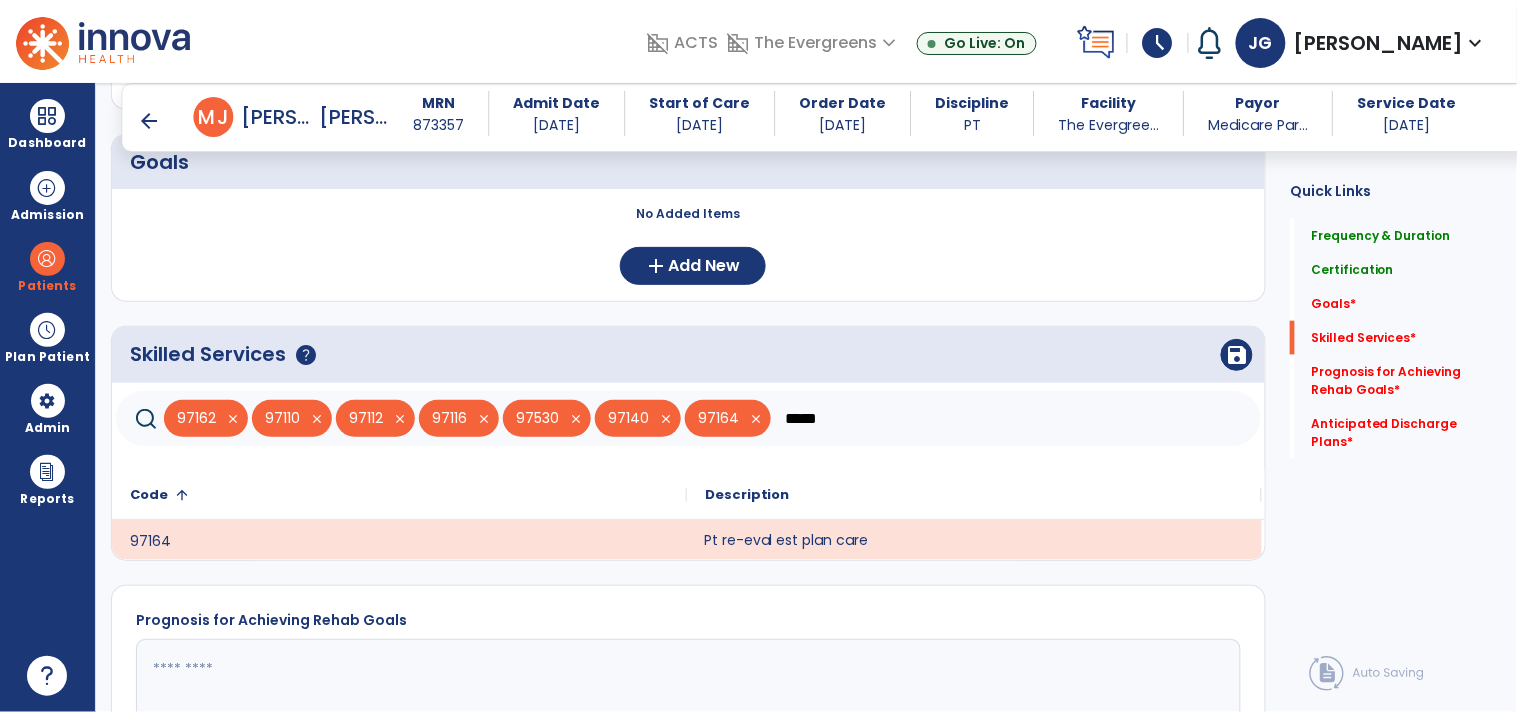 click on "*****" 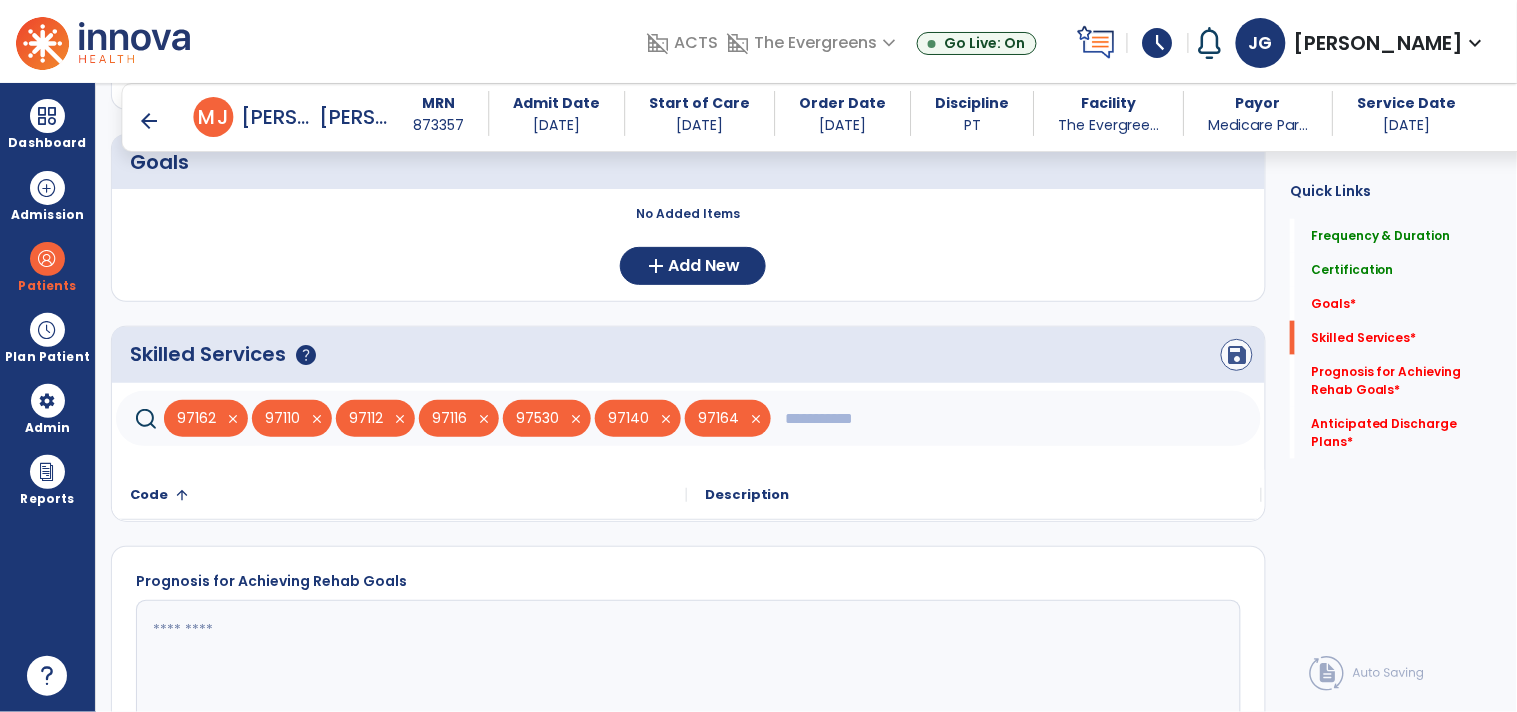 type 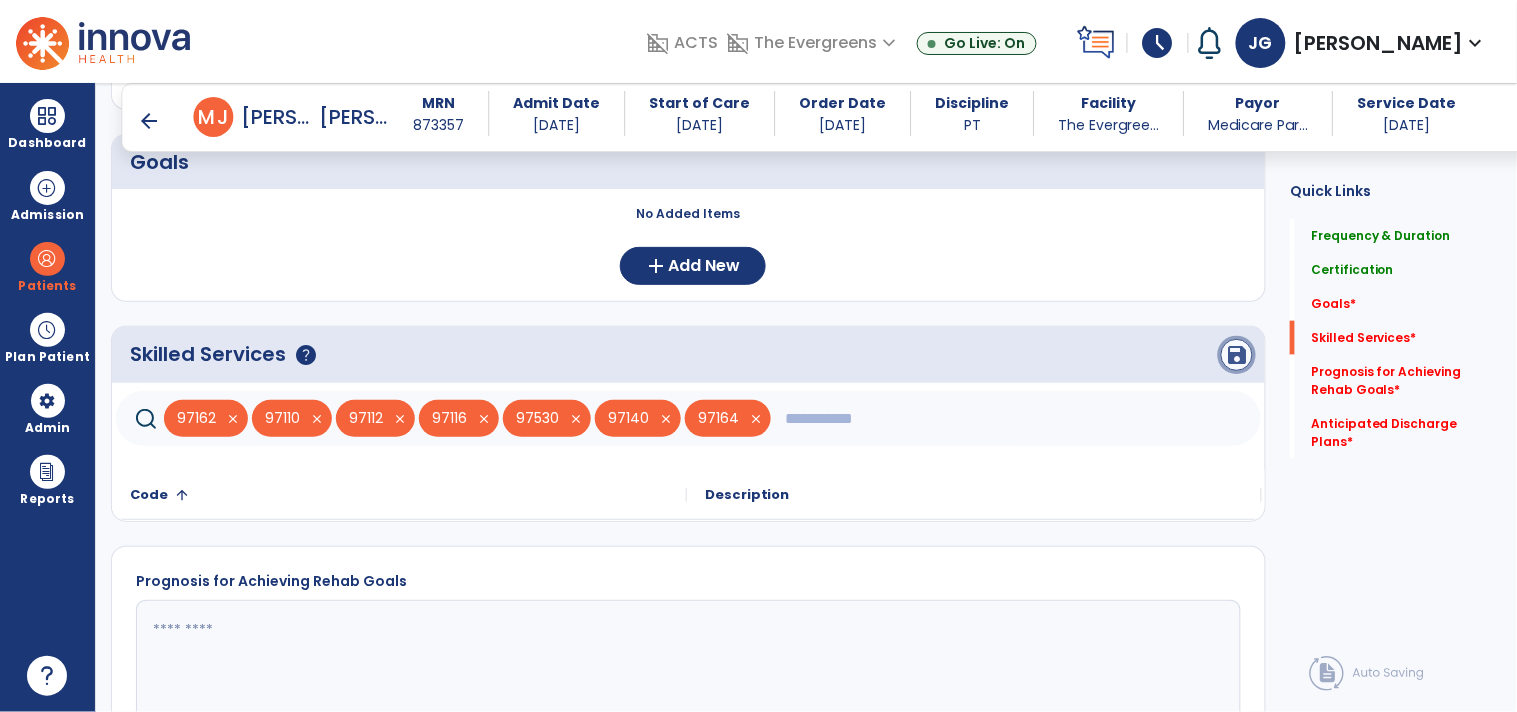 click on "save" 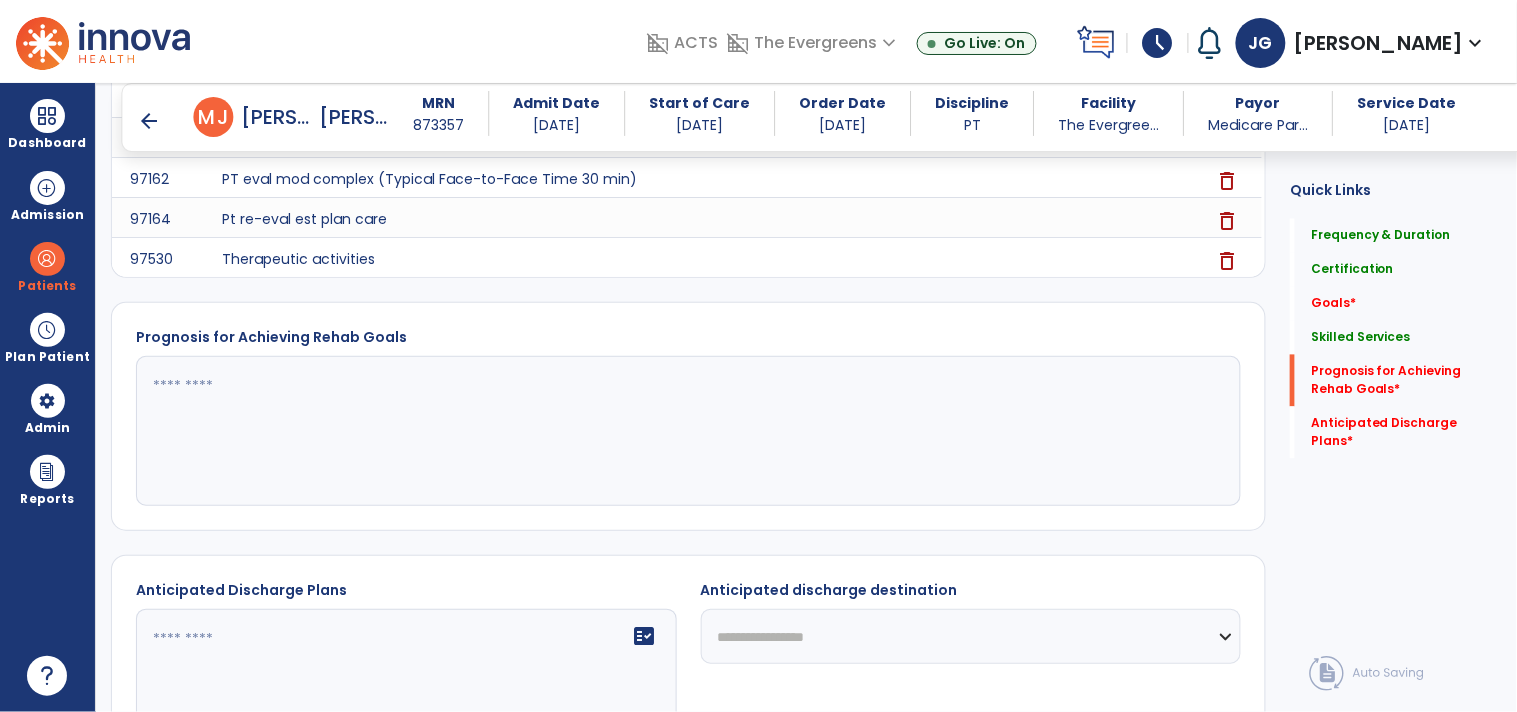 scroll, scrollTop: 976, scrollLeft: 0, axis: vertical 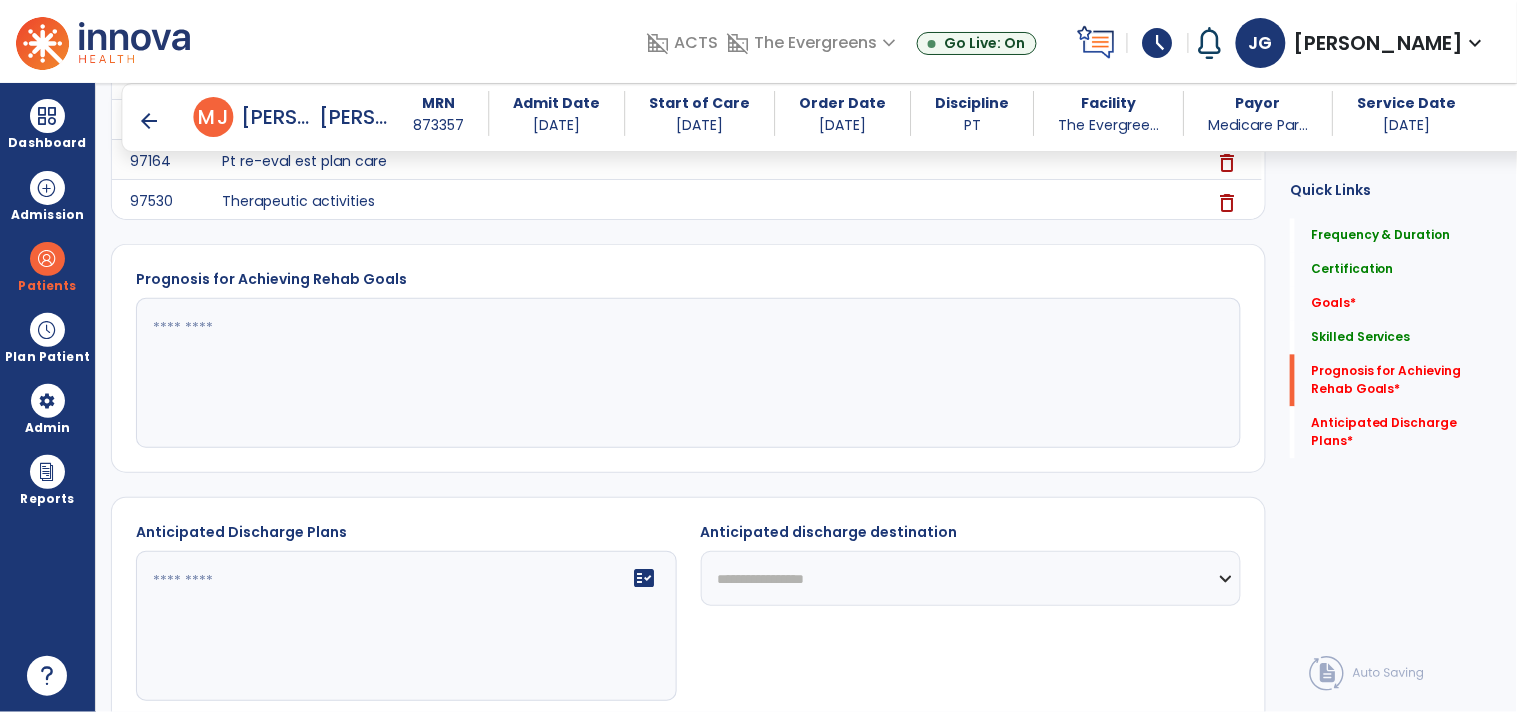 click 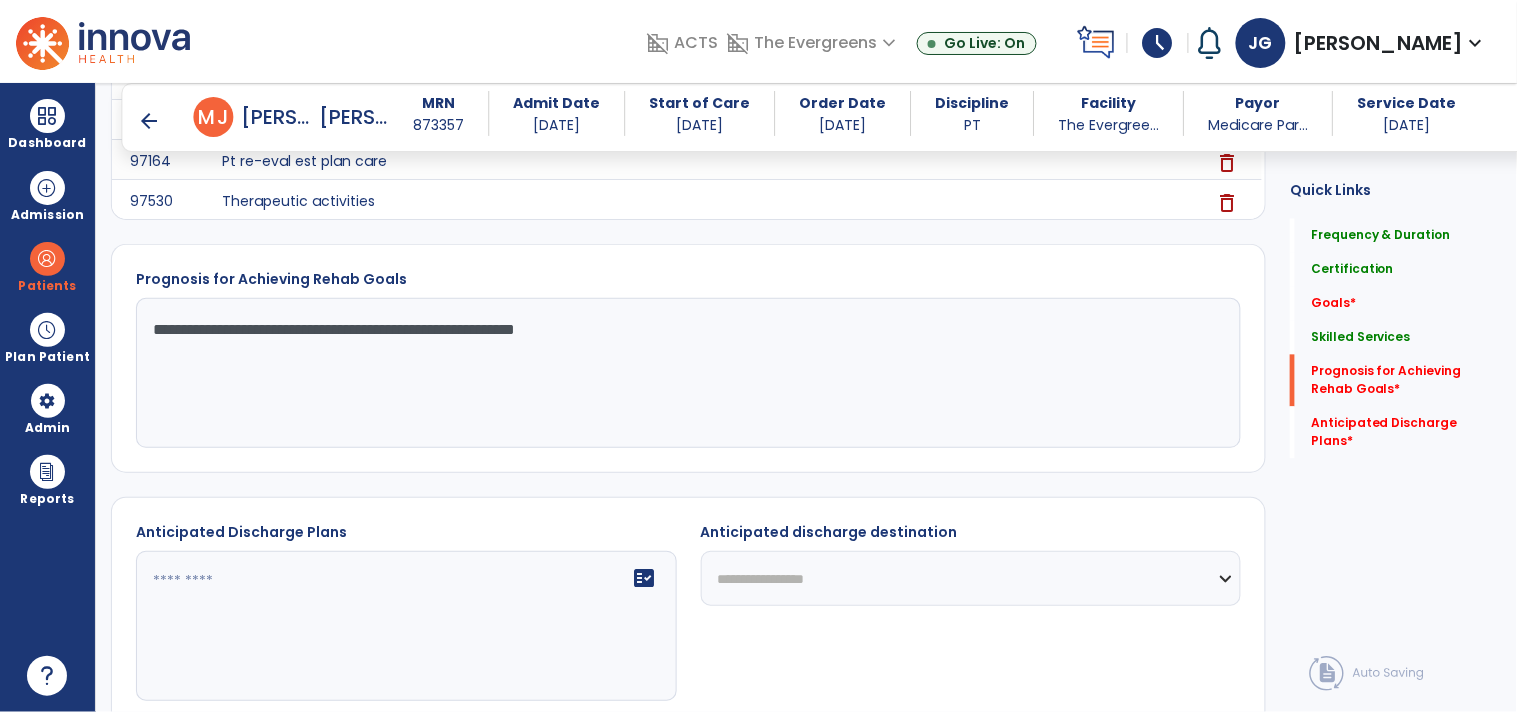 type on "**********" 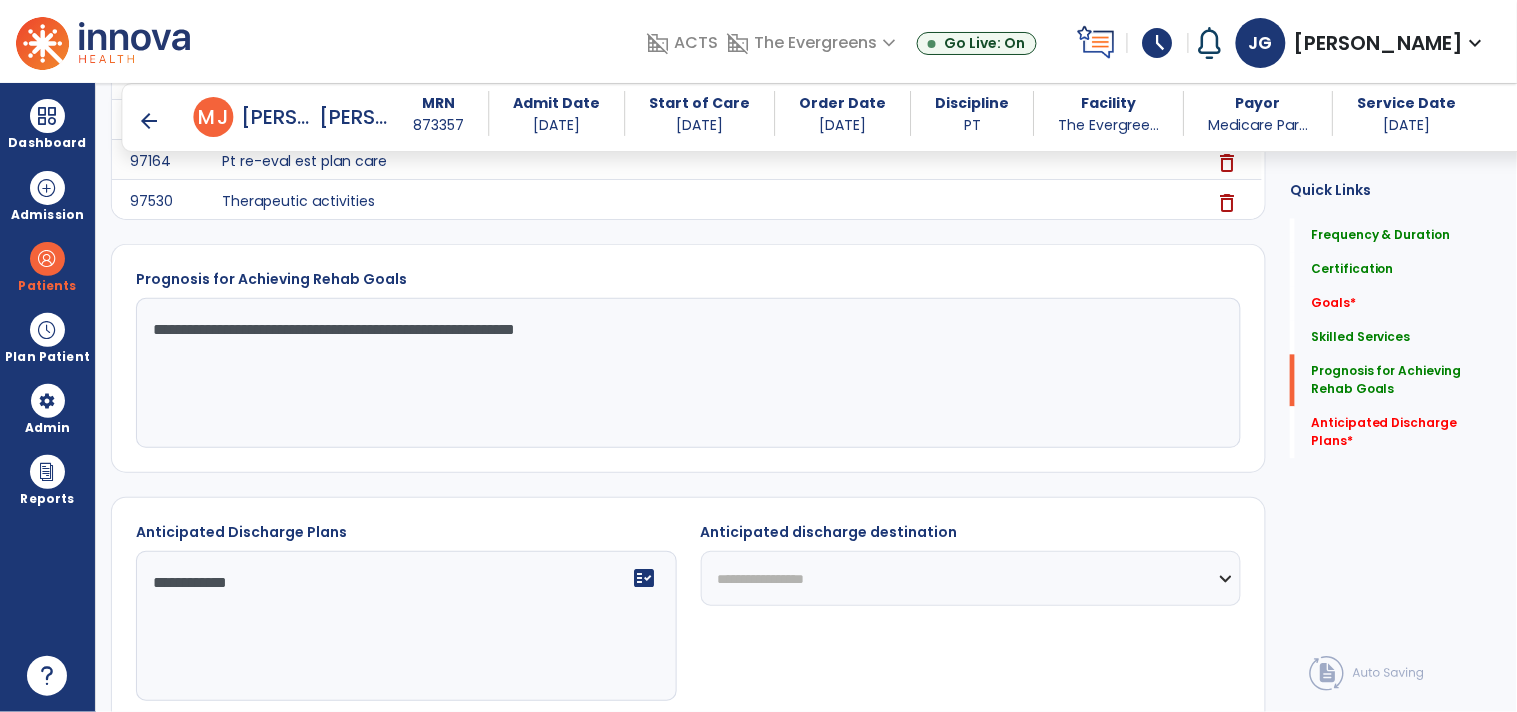 type on "**********" 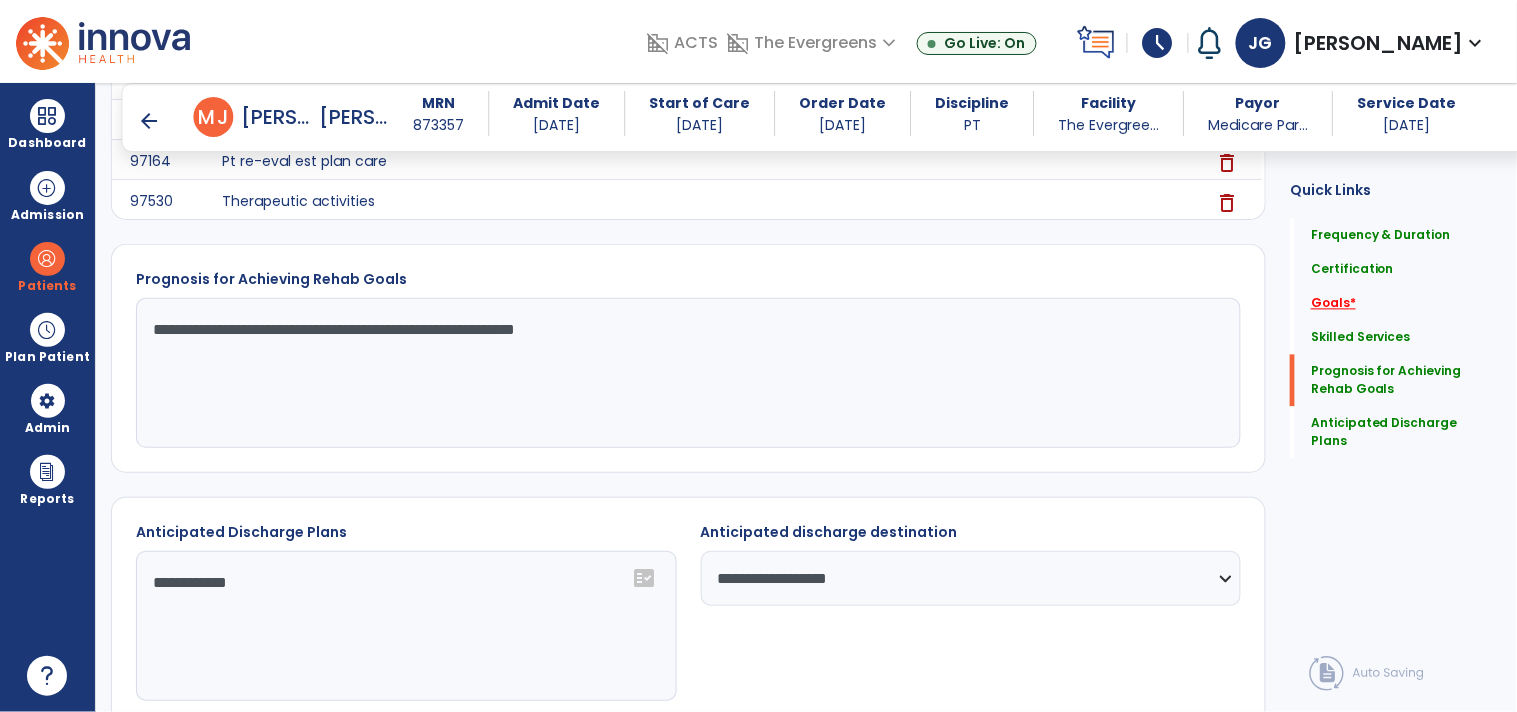 click on "Goals   *" 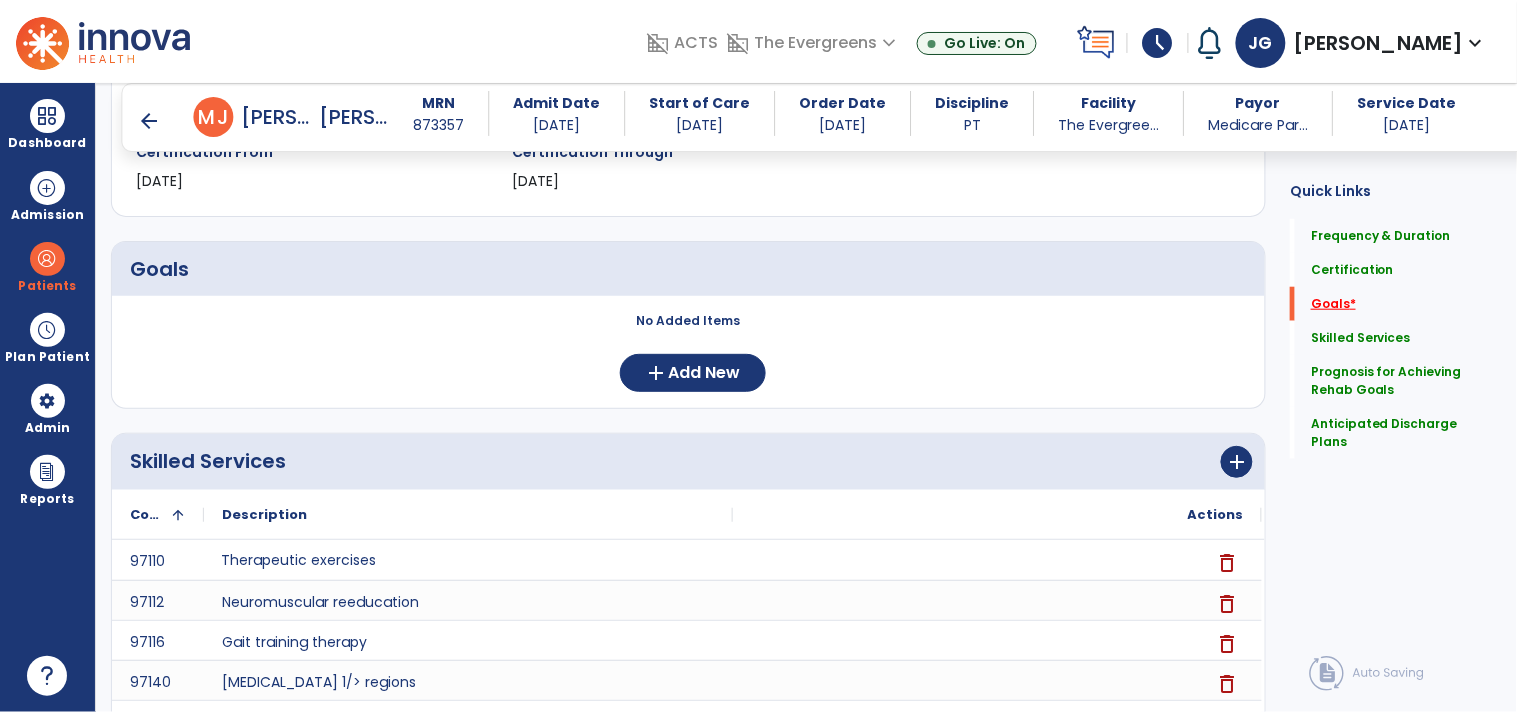 scroll, scrollTop: 304, scrollLeft: 0, axis: vertical 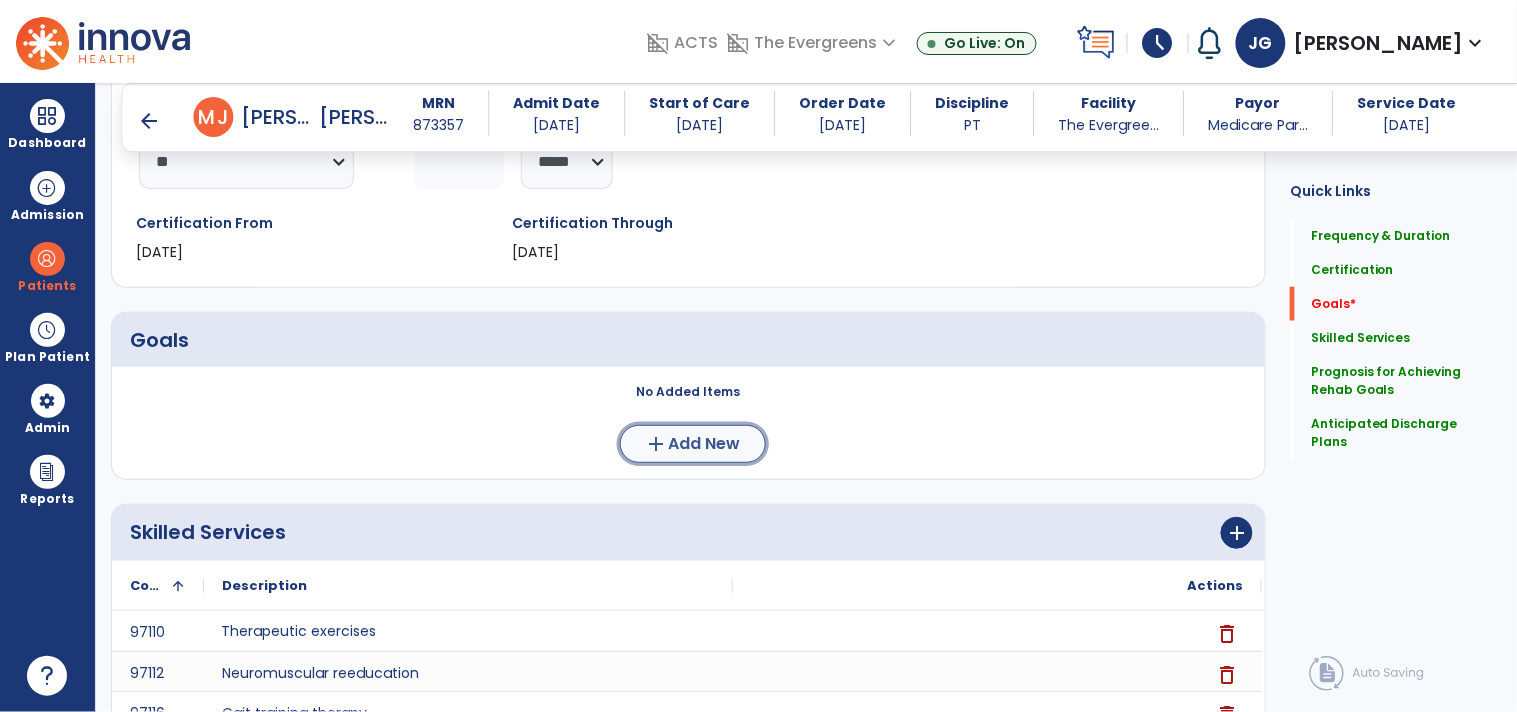 click on "Add New" at bounding box center [705, 444] 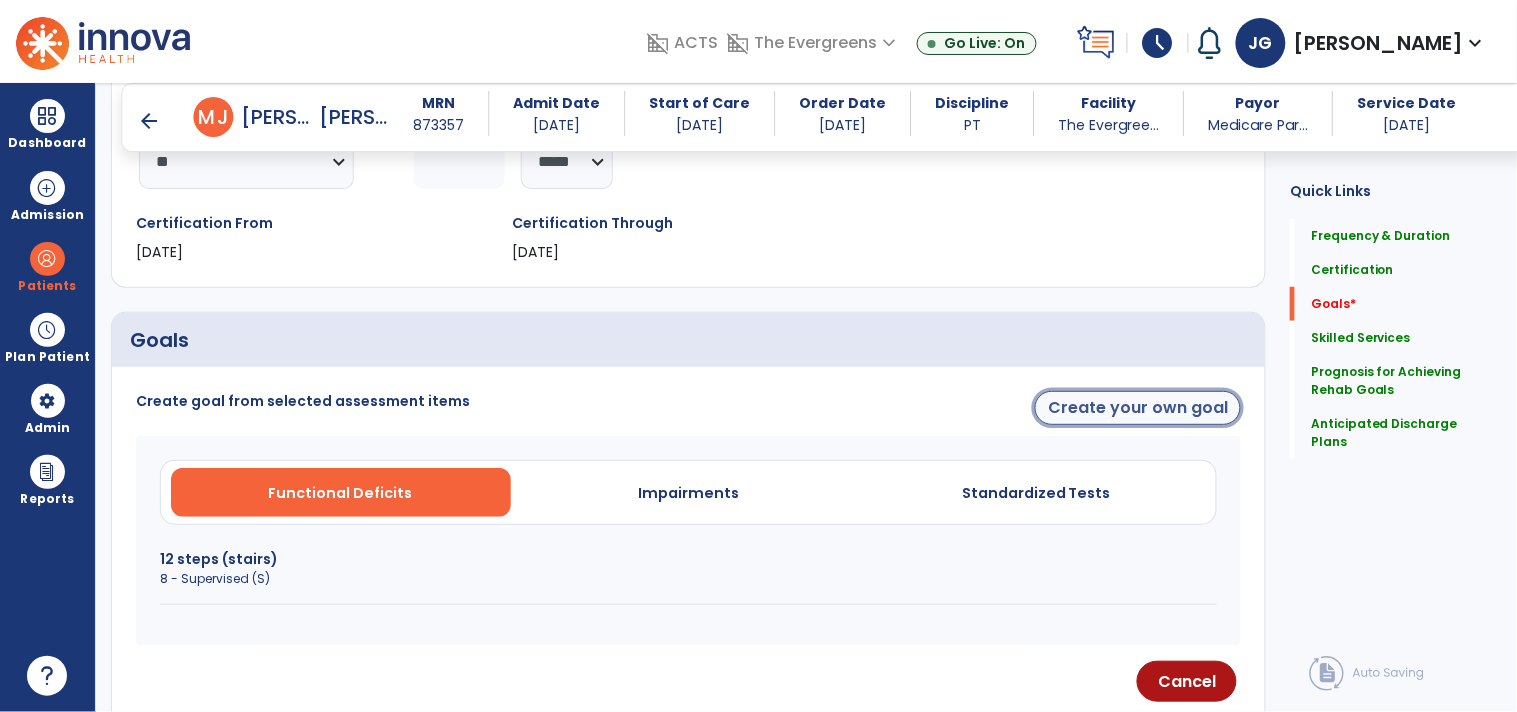 click on "Create your own goal" at bounding box center (1138, 408) 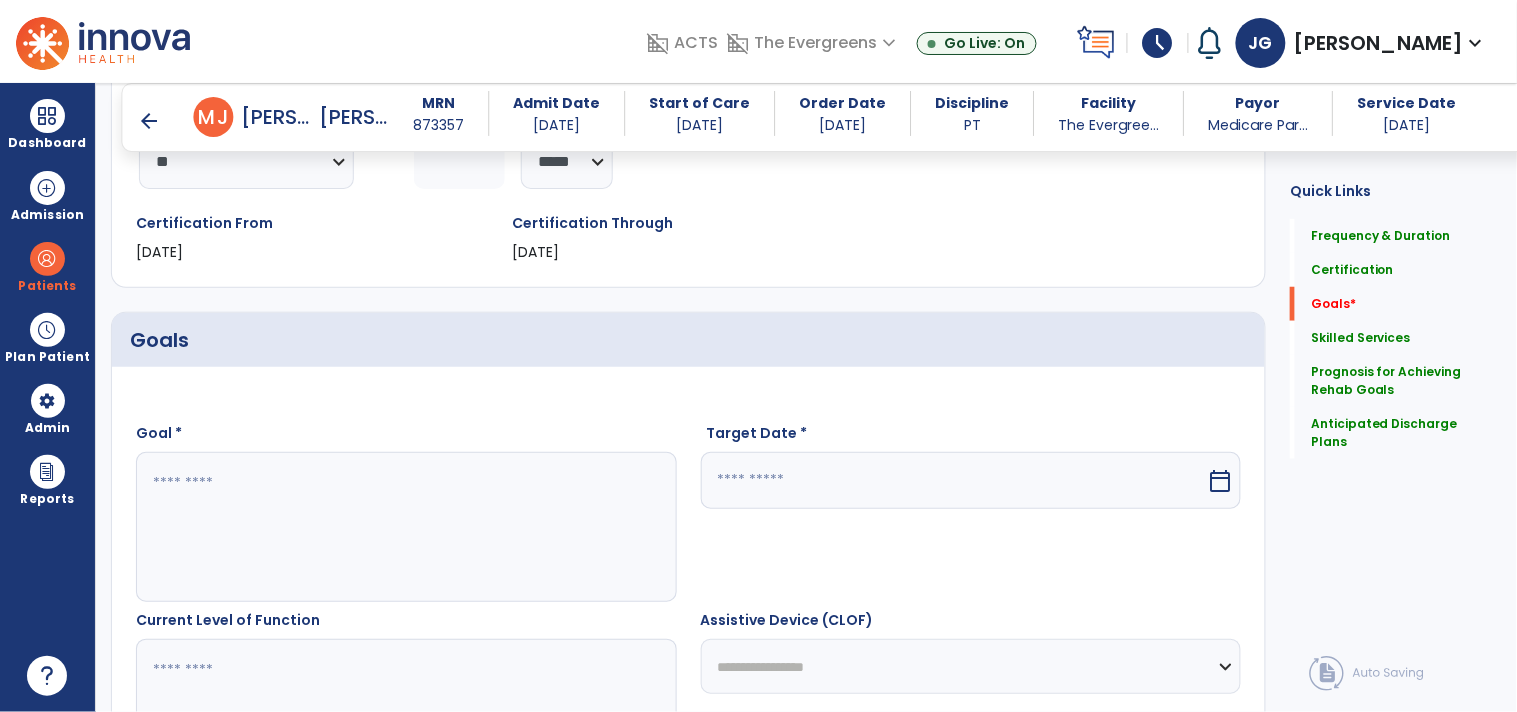 click at bounding box center (405, 527) 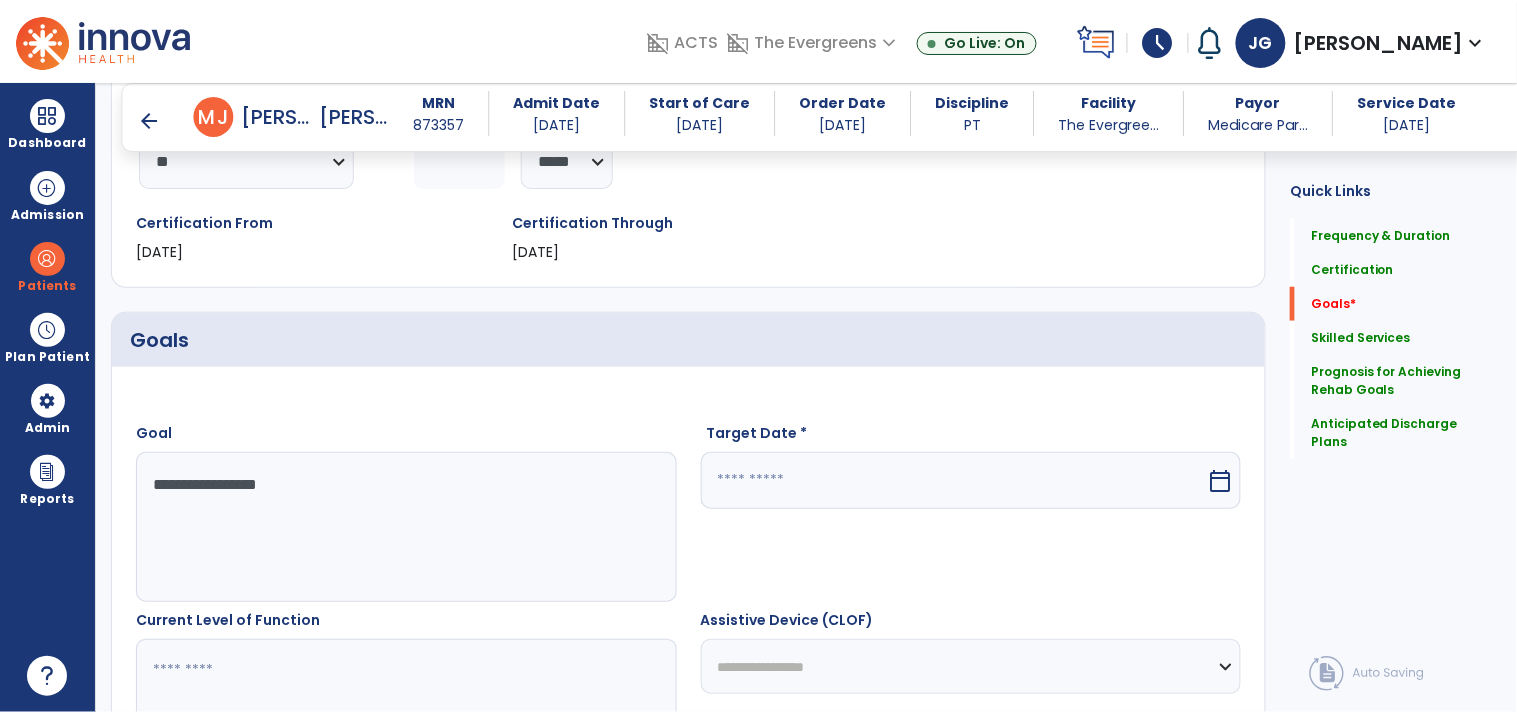 type on "**********" 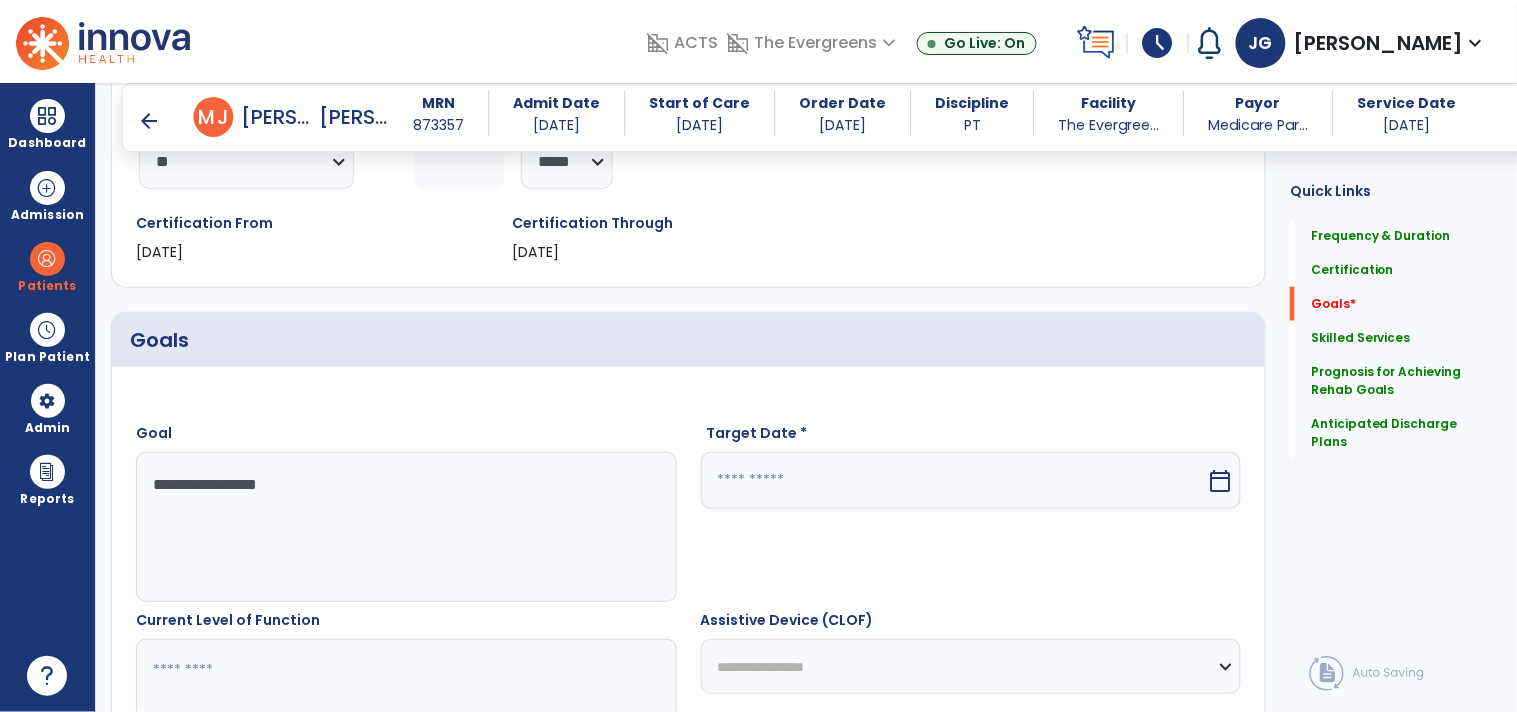 click at bounding box center [954, 480] 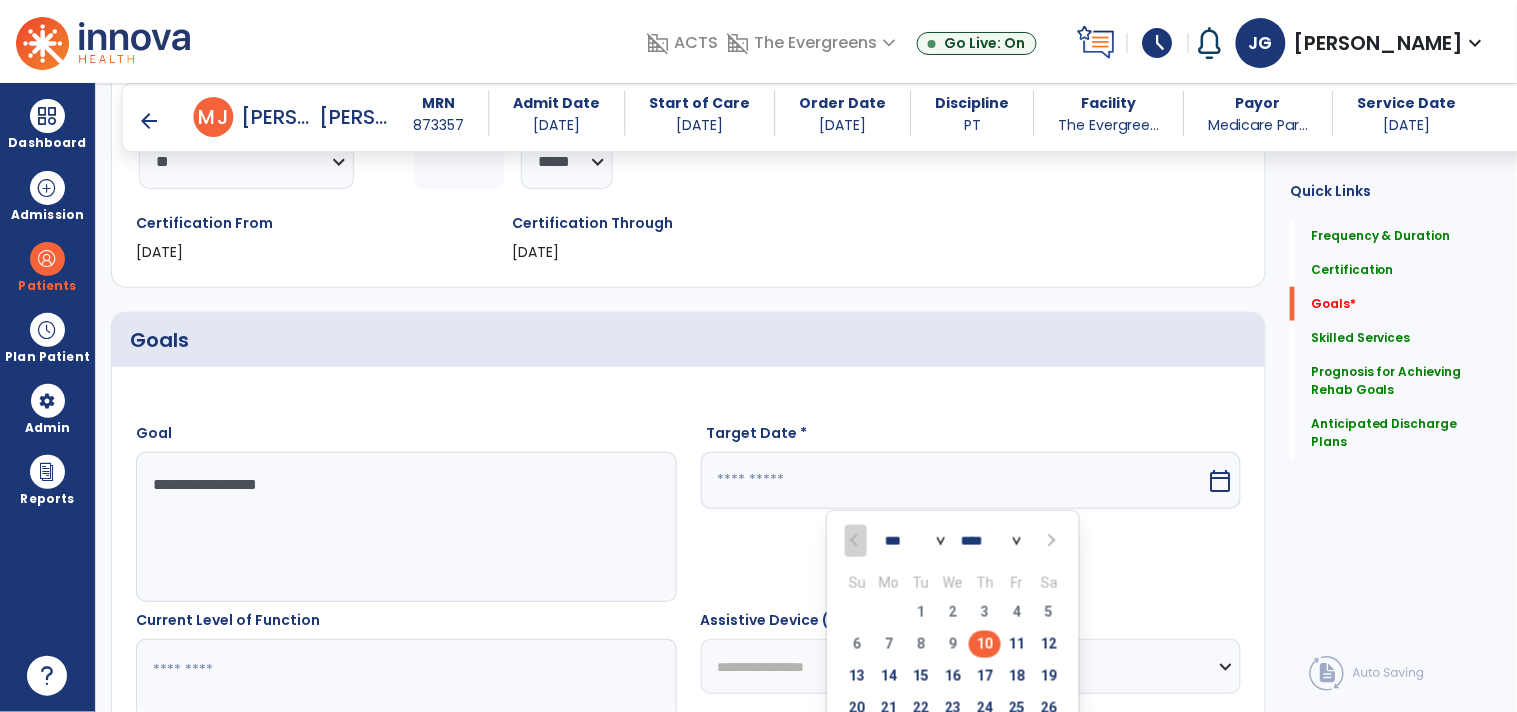 click at bounding box center (1049, 541) 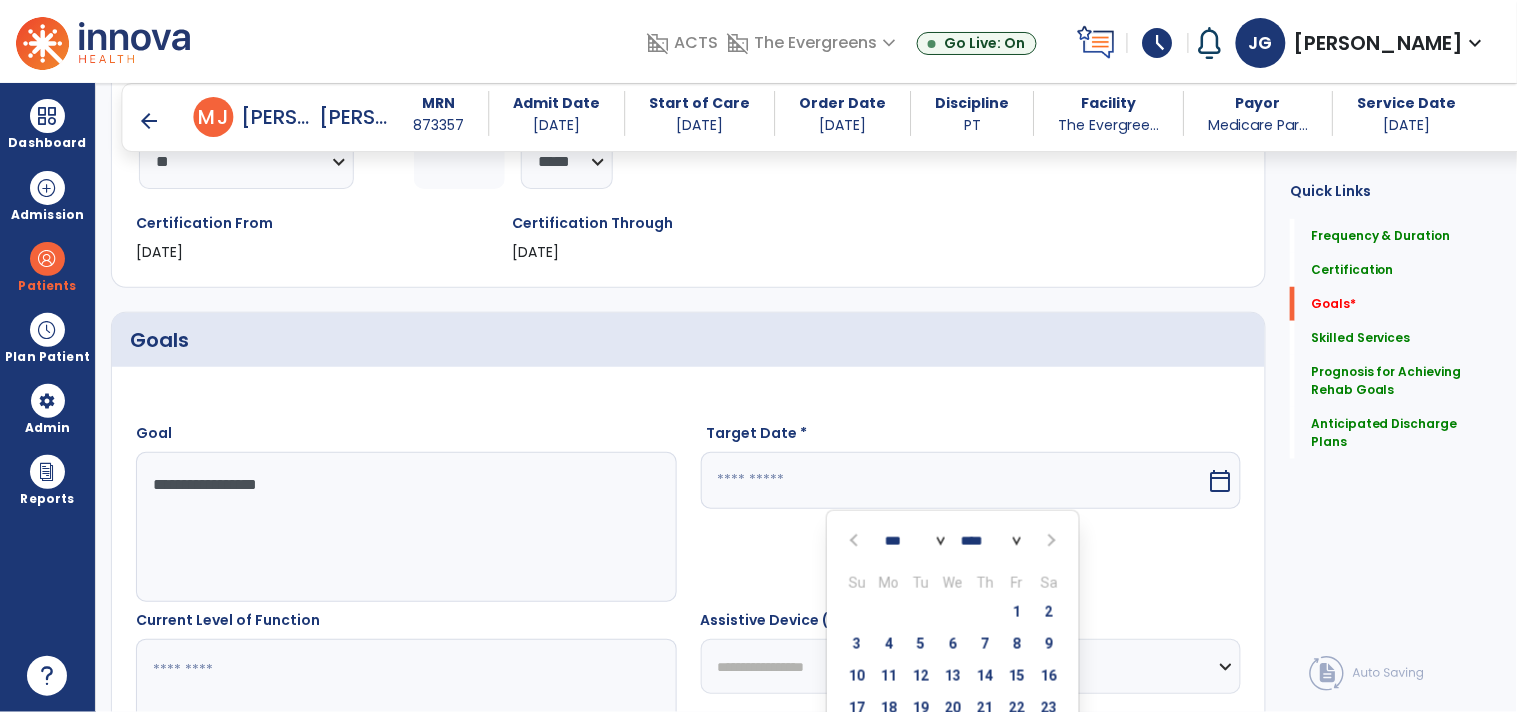 click at bounding box center (1049, 541) 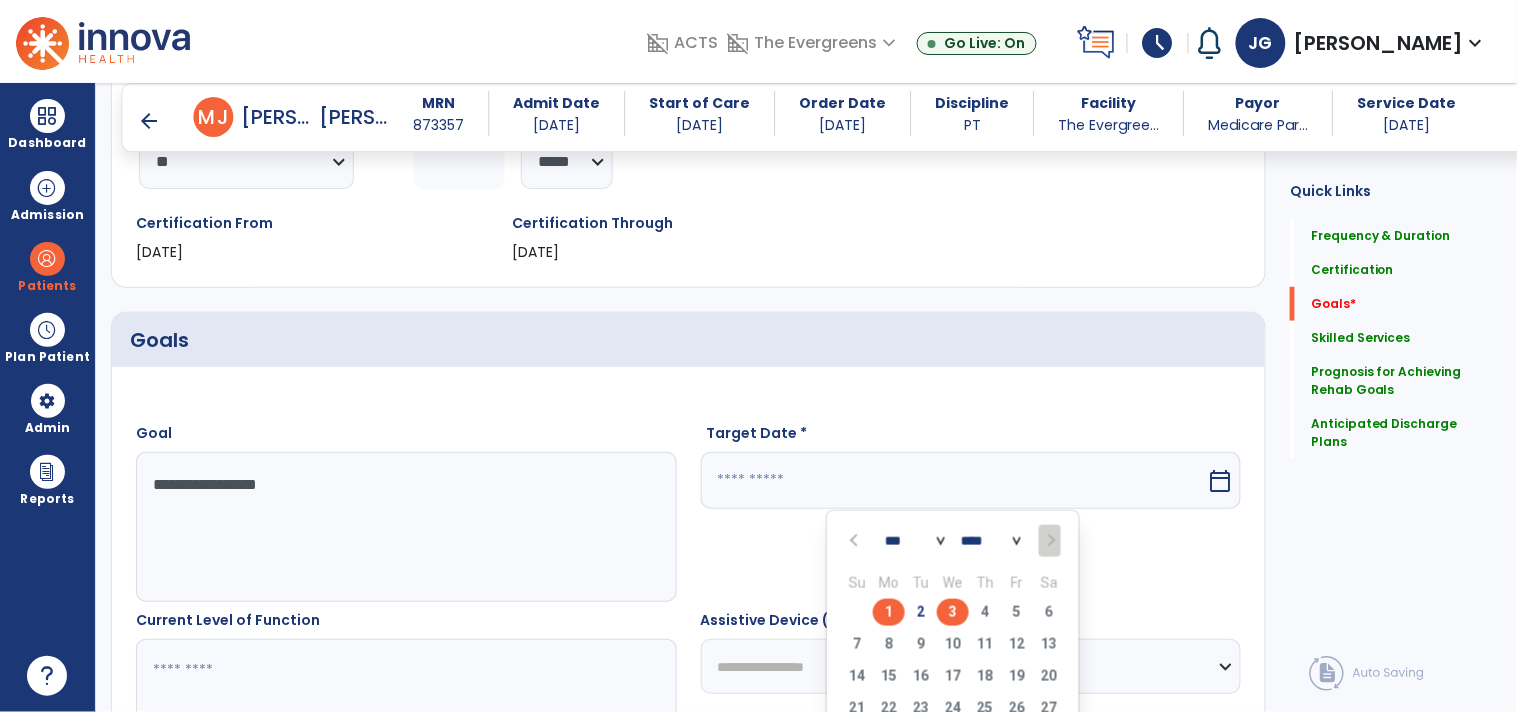 click on "3" at bounding box center (953, 612) 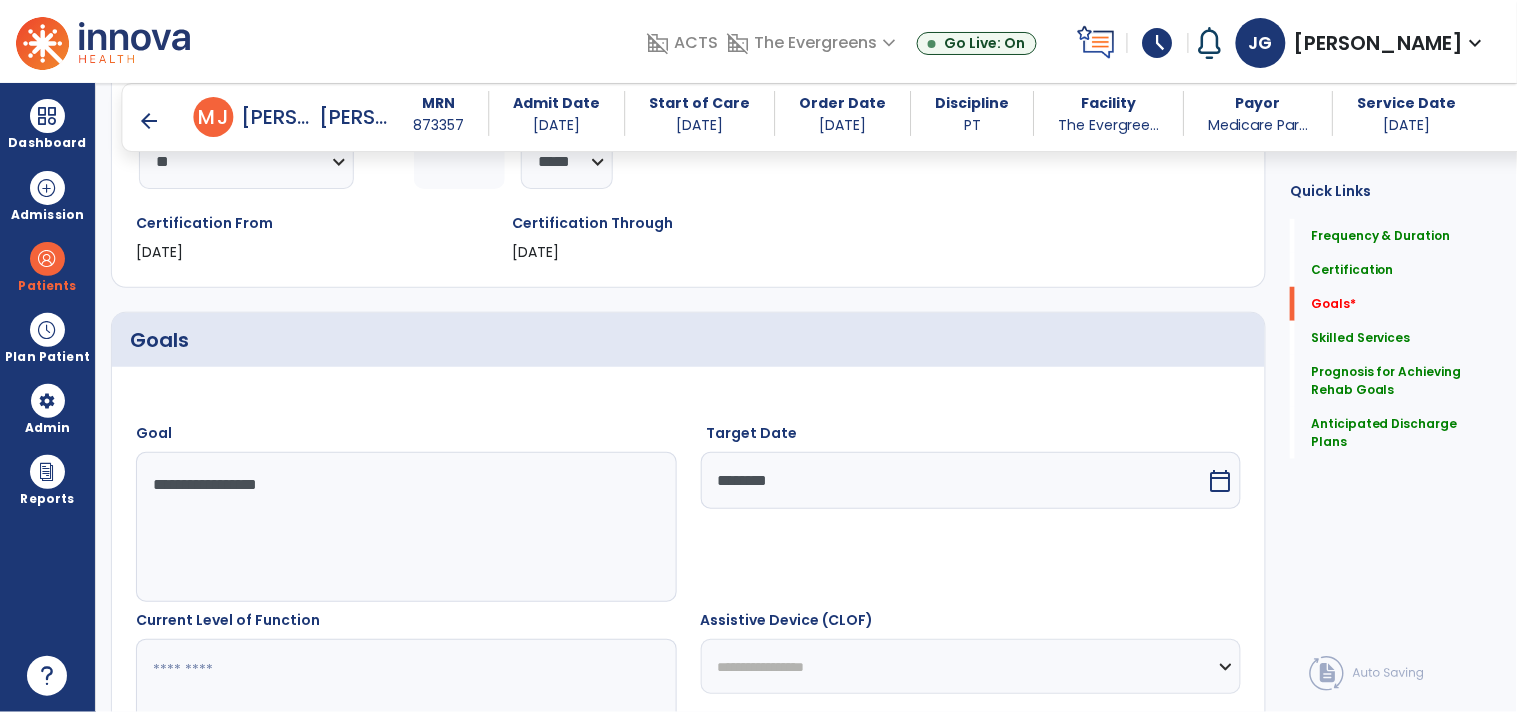 click at bounding box center [405, 714] 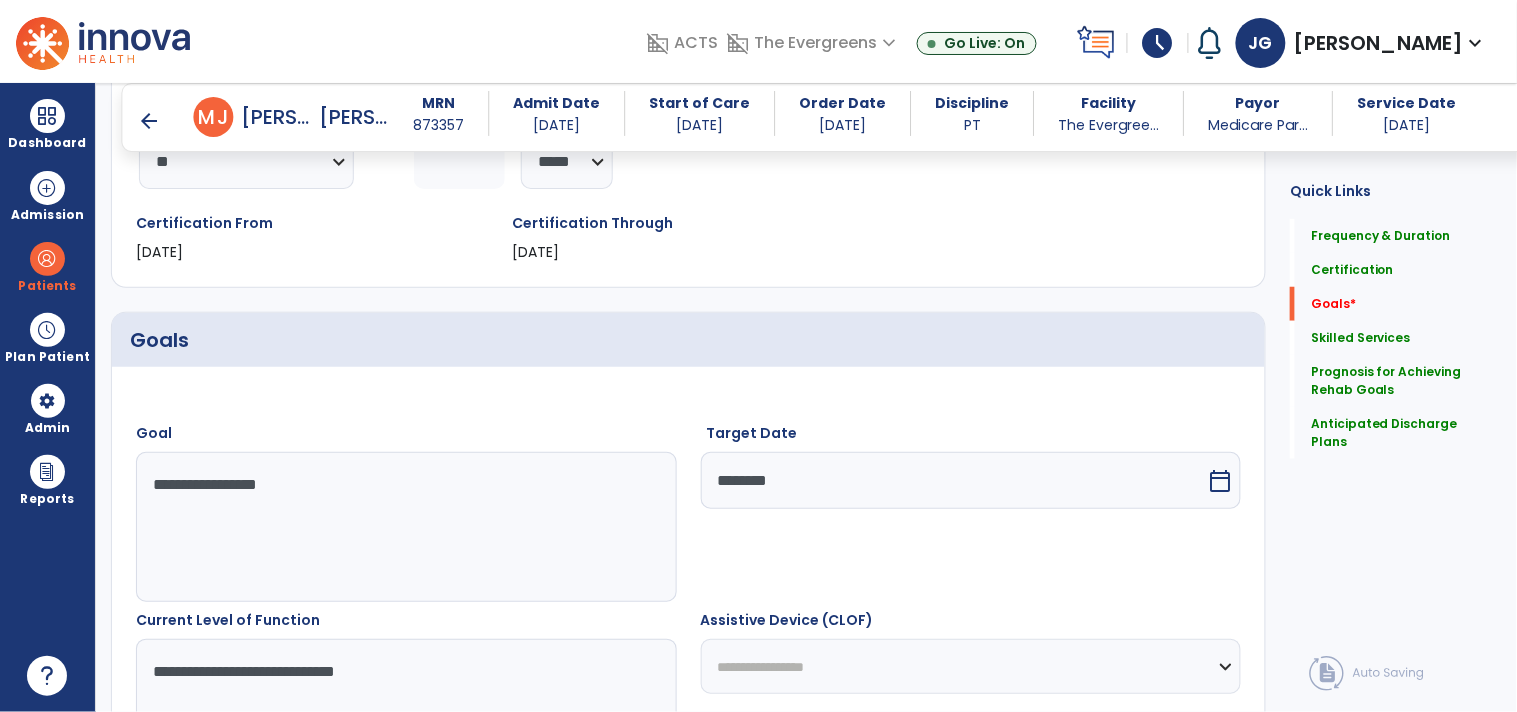 drag, startPoint x: 518, startPoint y: 667, endPoint x: 88, endPoint y: 597, distance: 435.66043 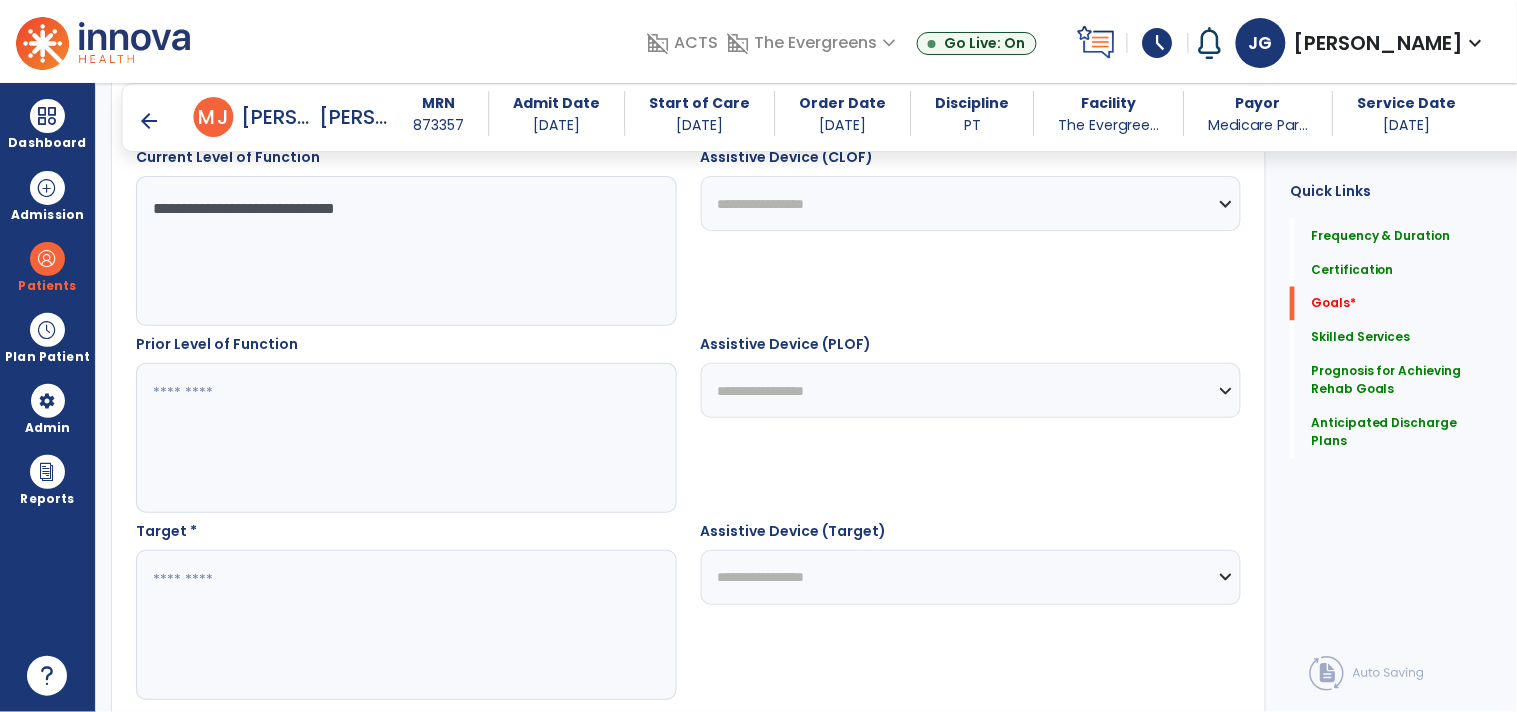 click on "**********" at bounding box center (971, 203) 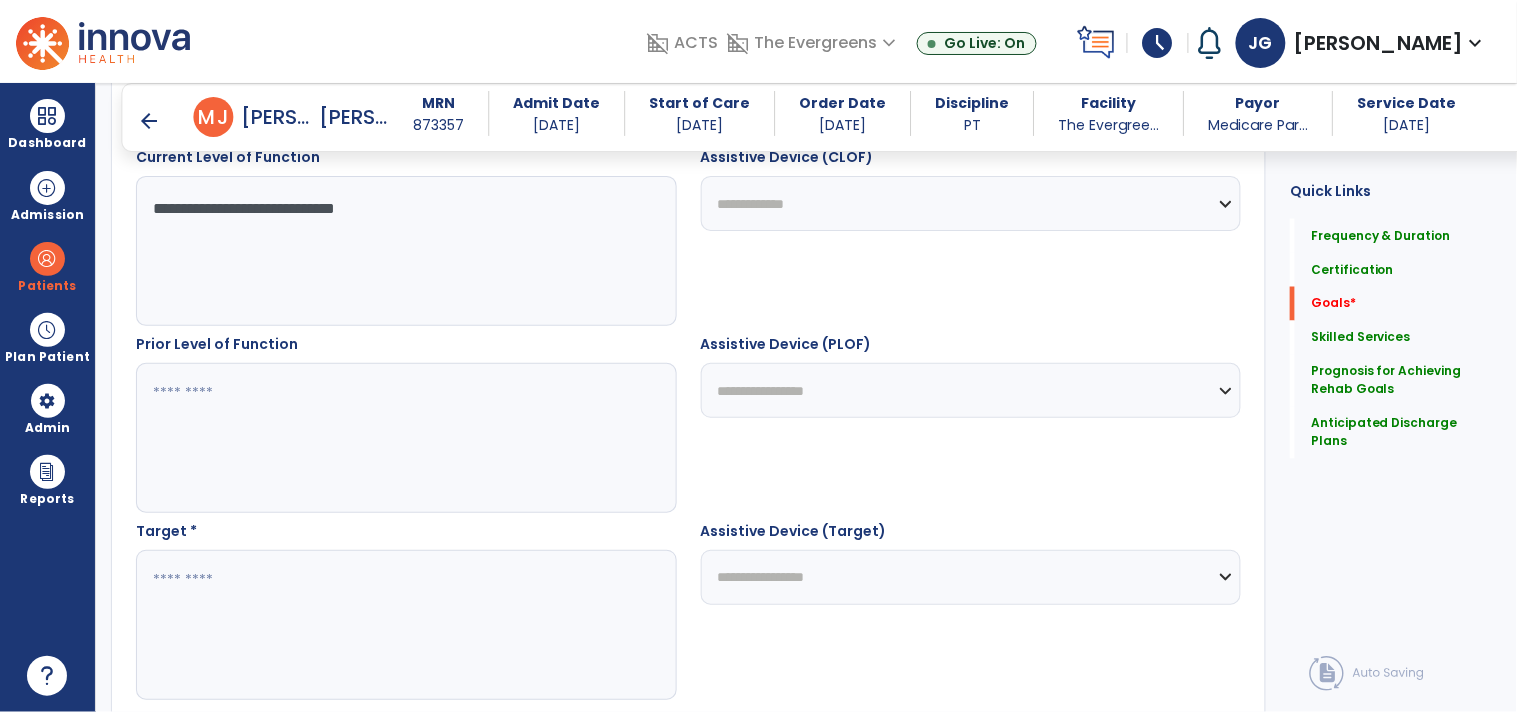 click on "**********" at bounding box center [971, 203] 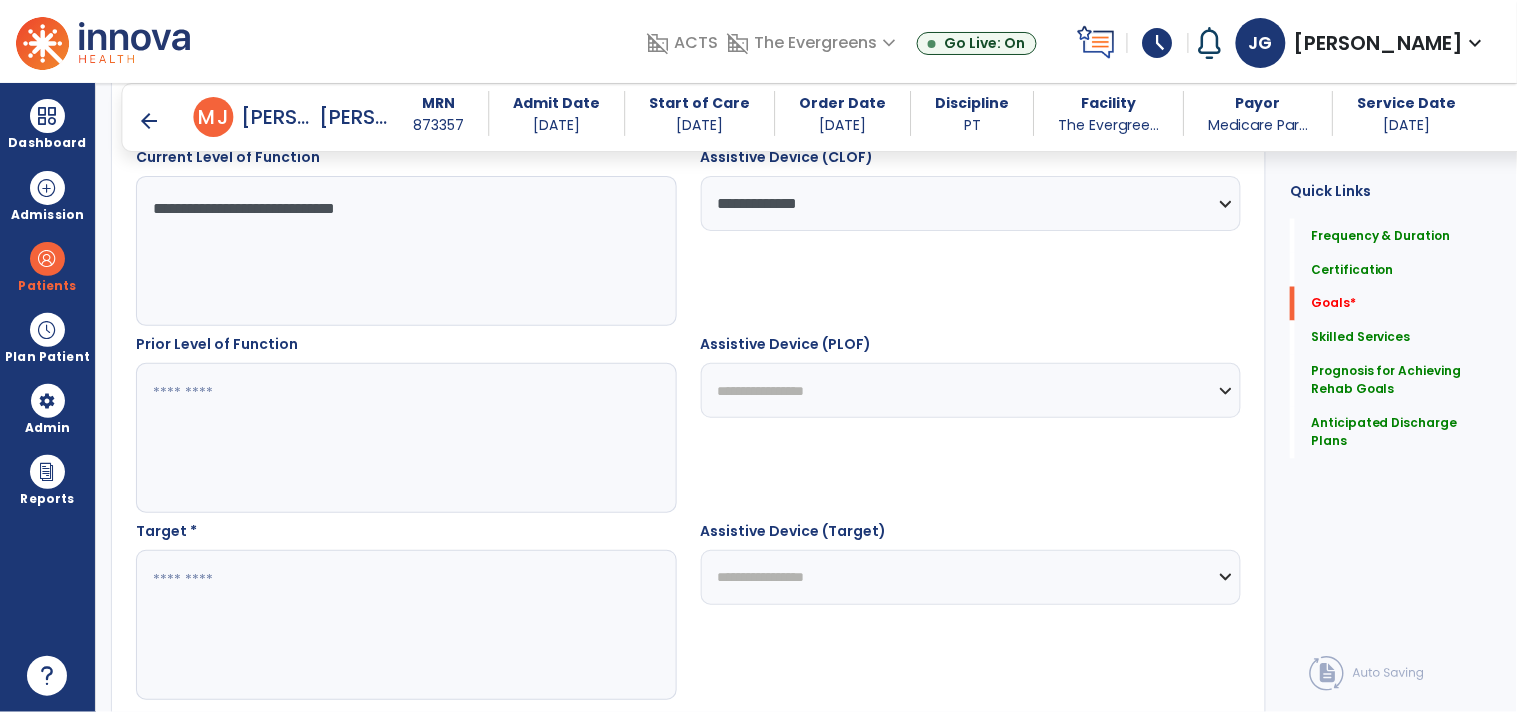 click at bounding box center [405, 625] 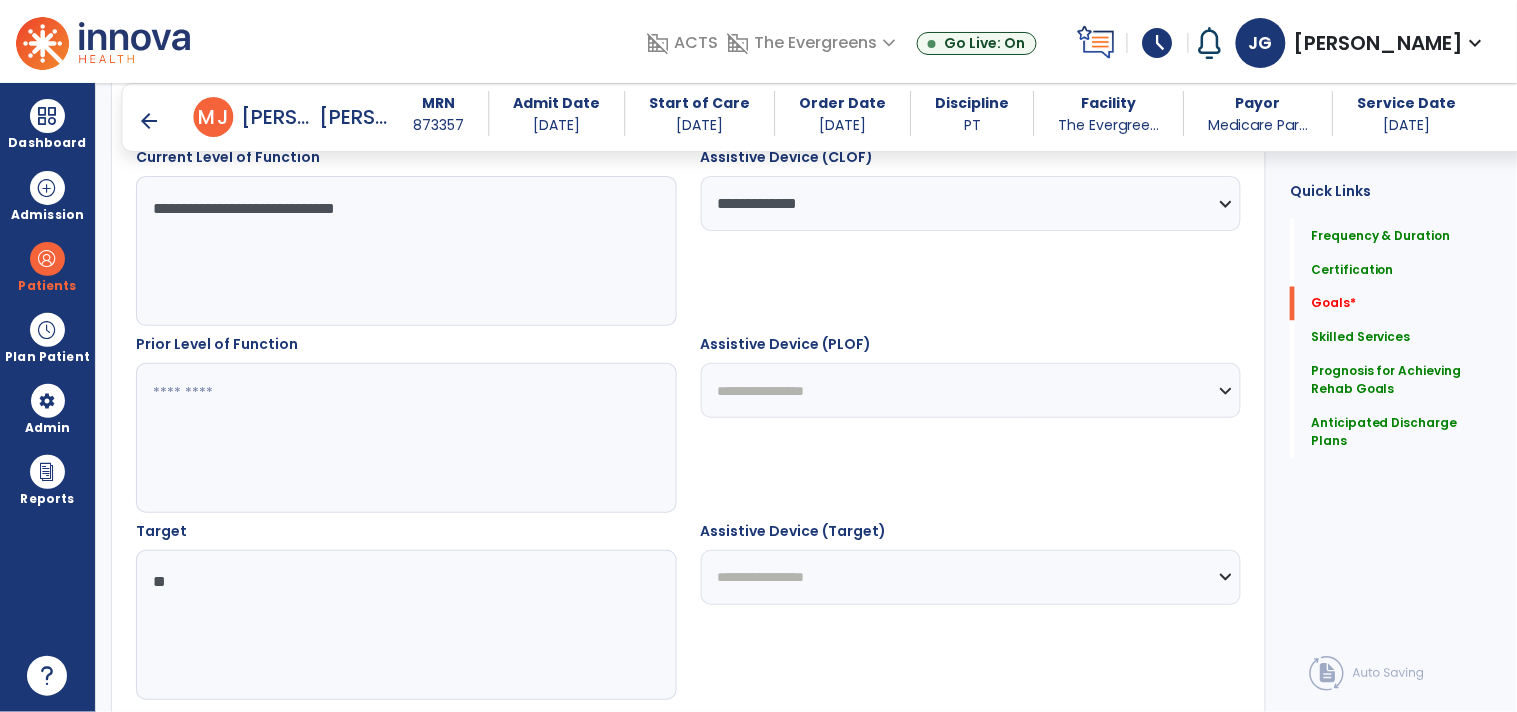 type on "*" 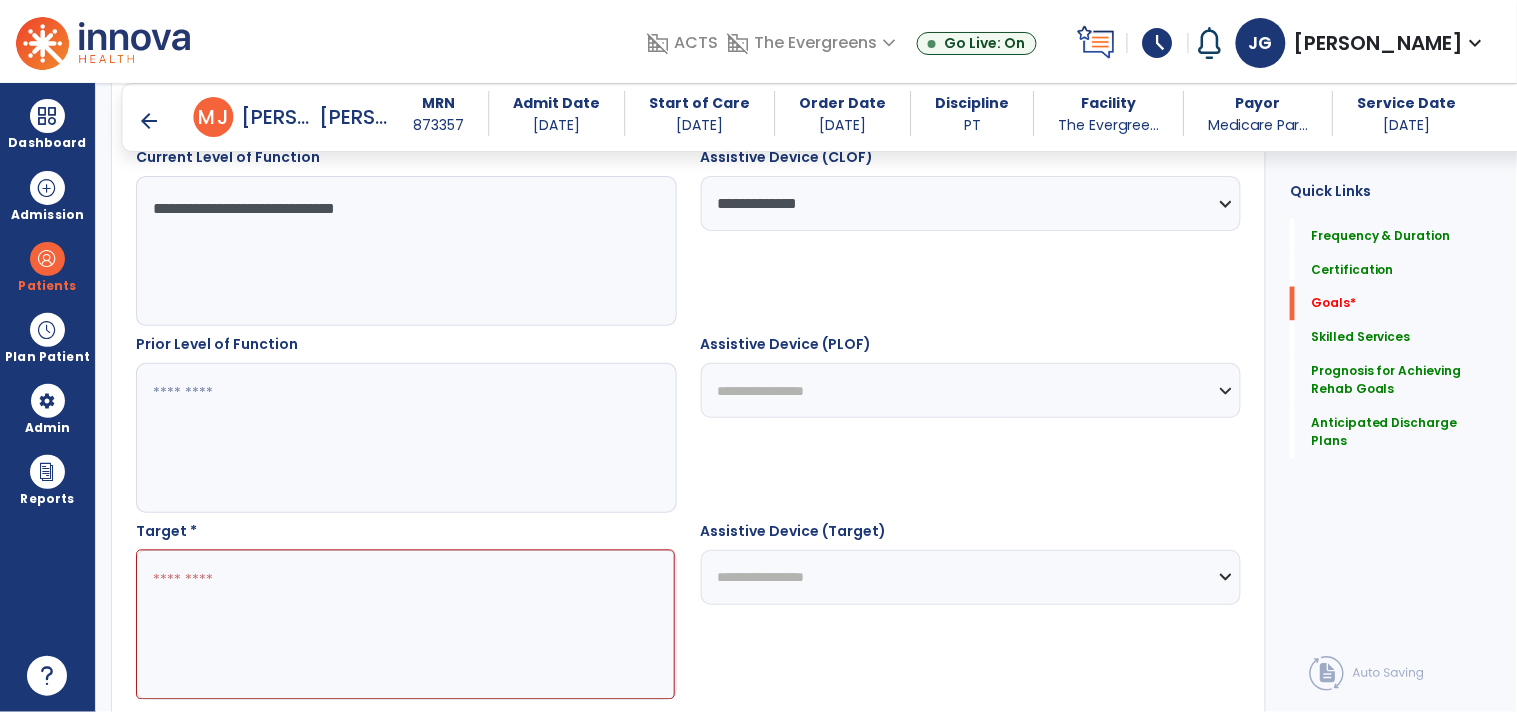 paste on "**********" 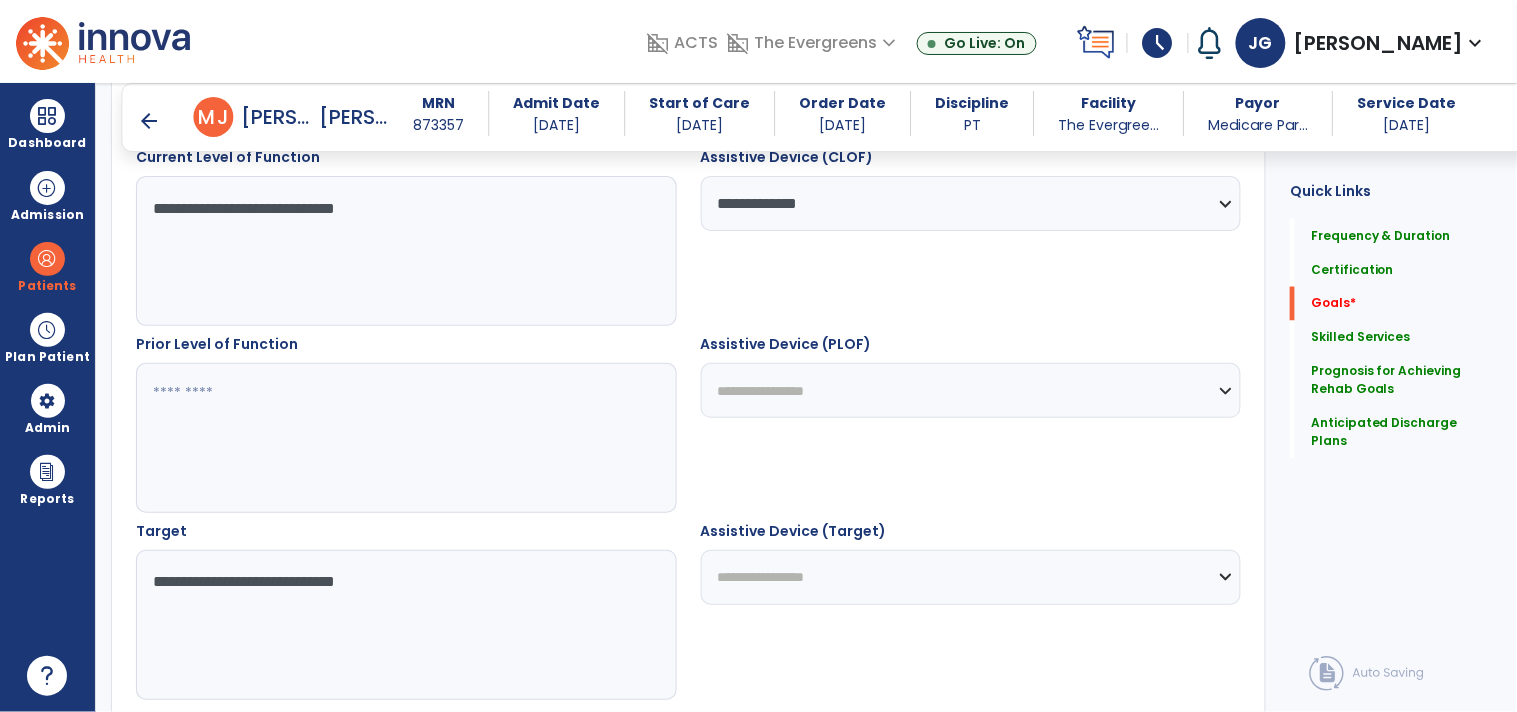 click on "**********" at bounding box center [405, 625] 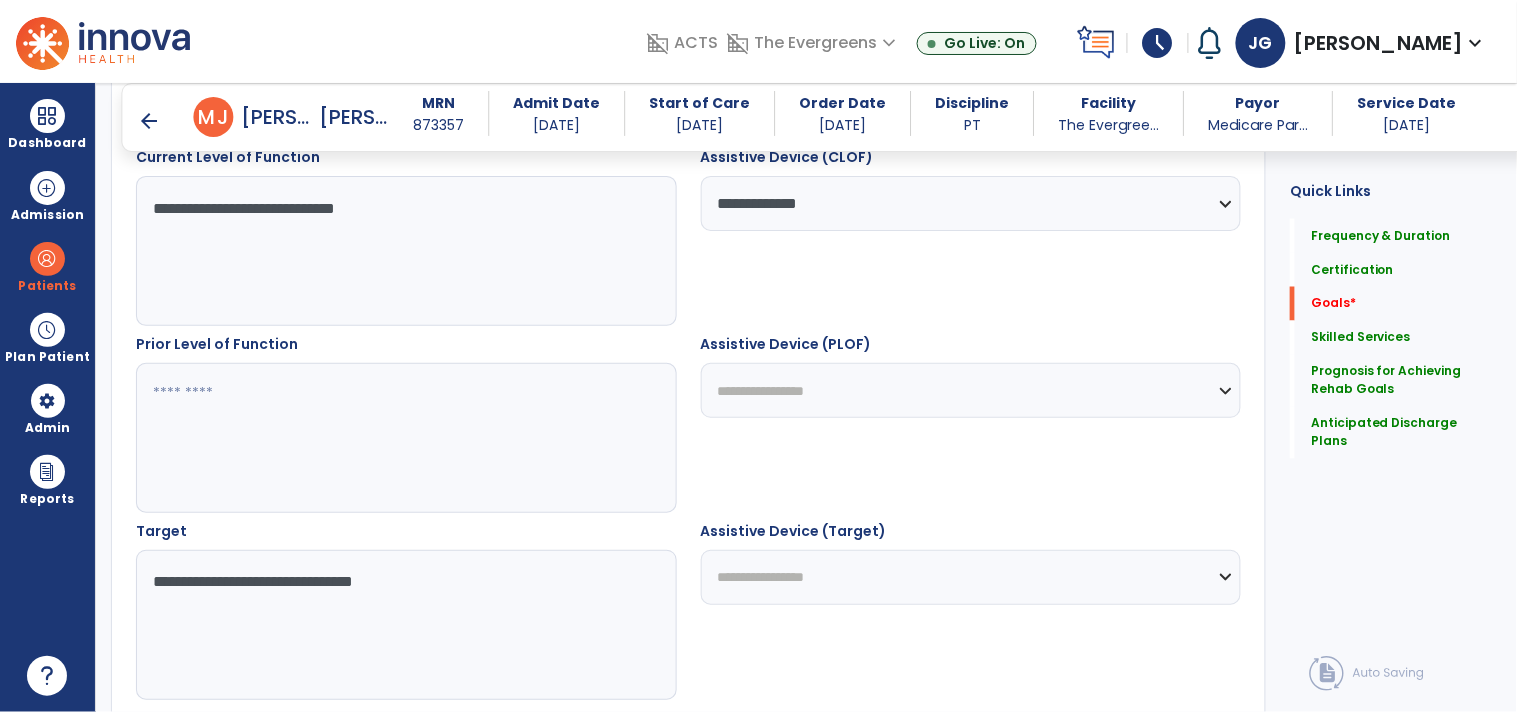 type on "**********" 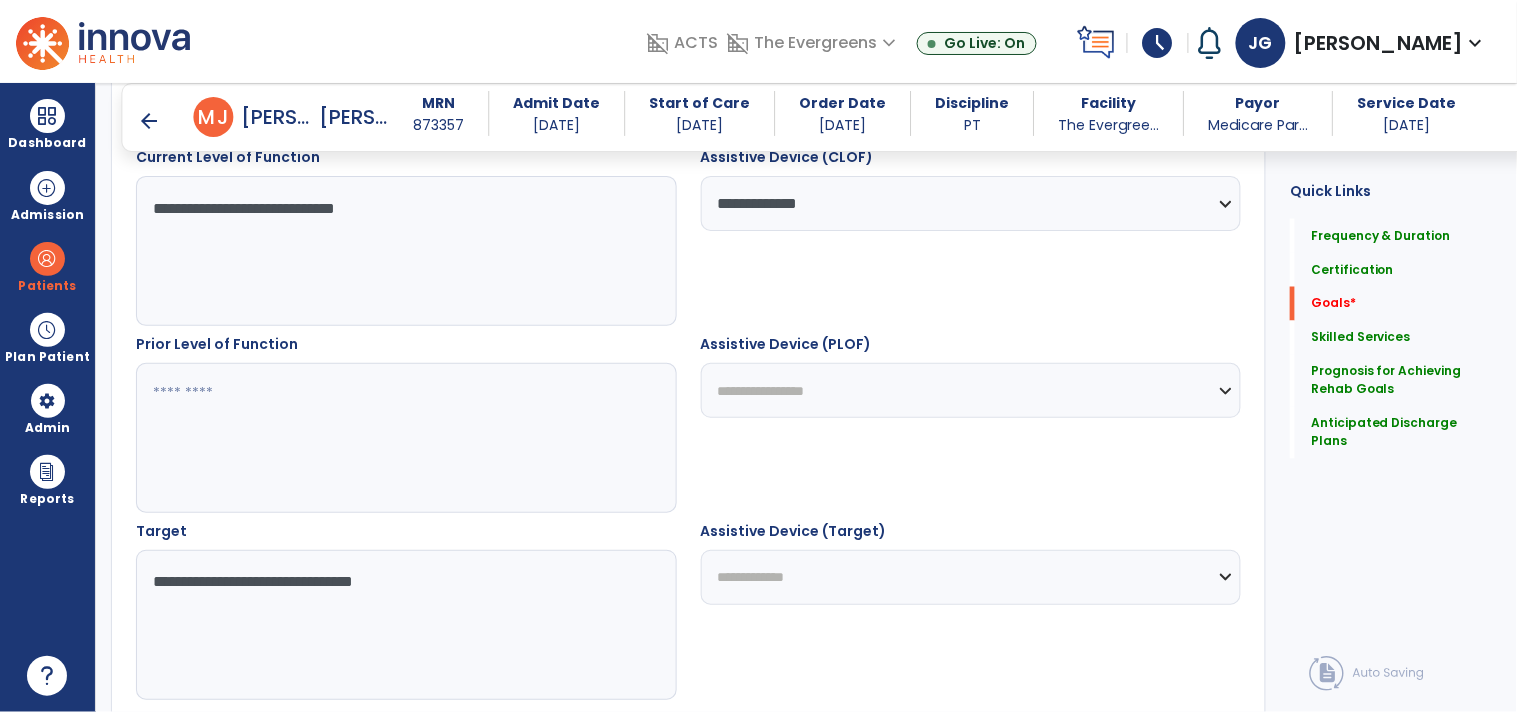 click on "**********" at bounding box center [971, 577] 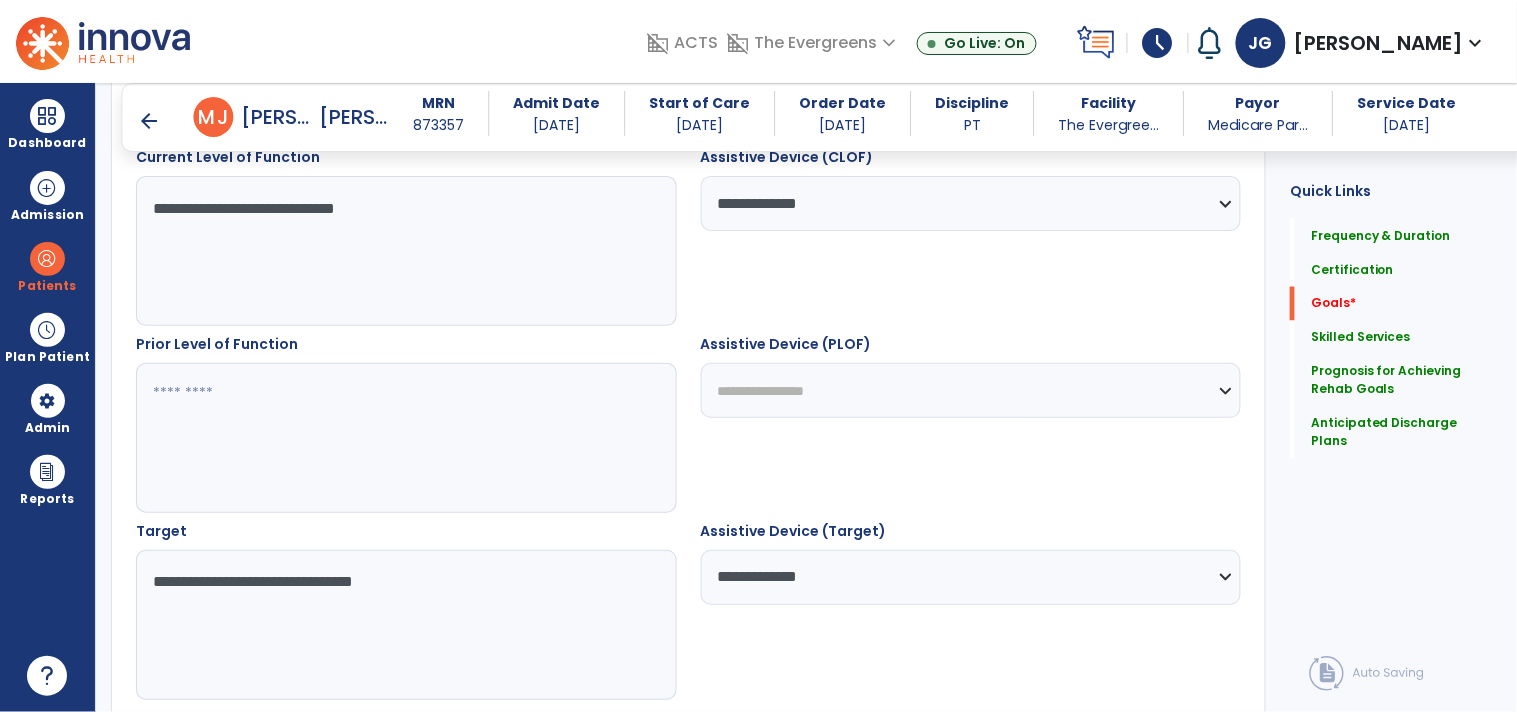 scroll, scrollTop: 1142, scrollLeft: 0, axis: vertical 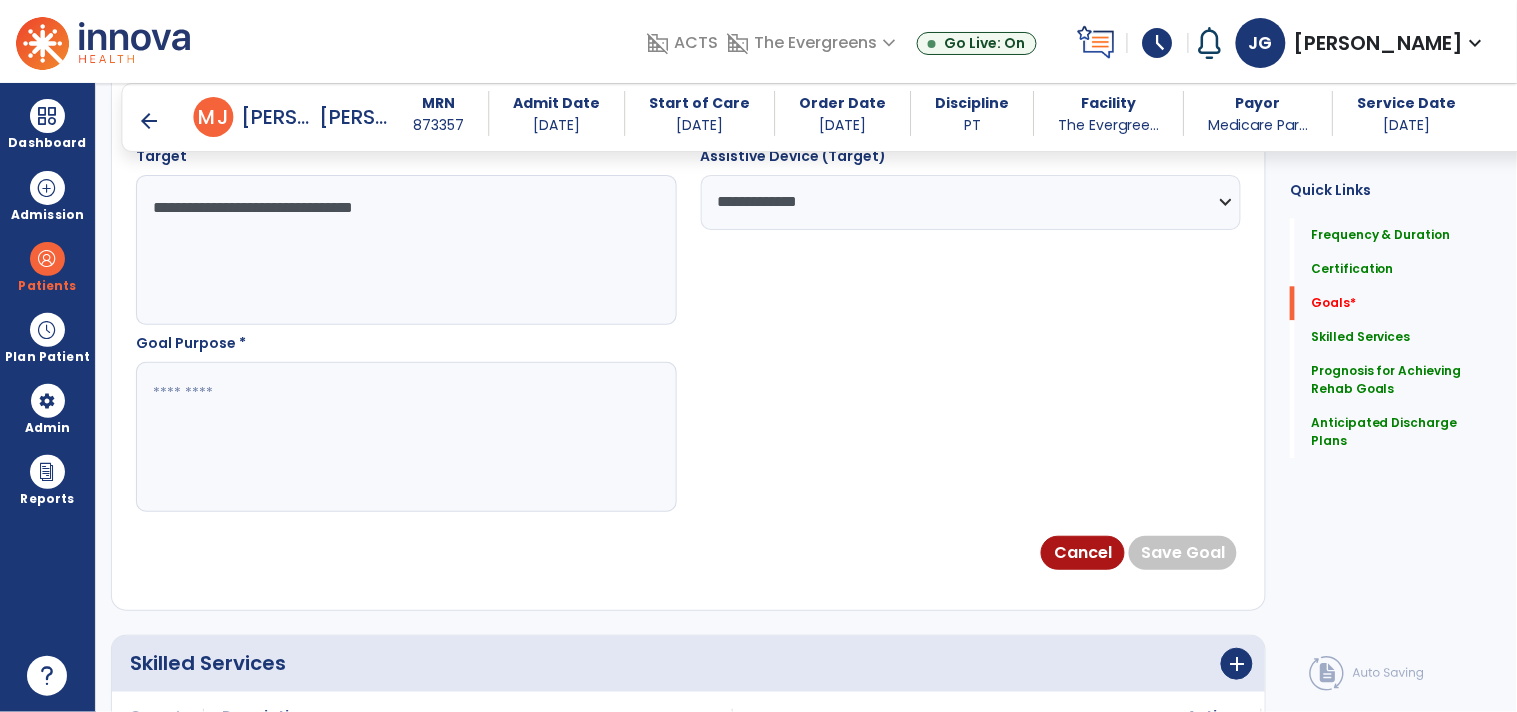 click at bounding box center (405, 437) 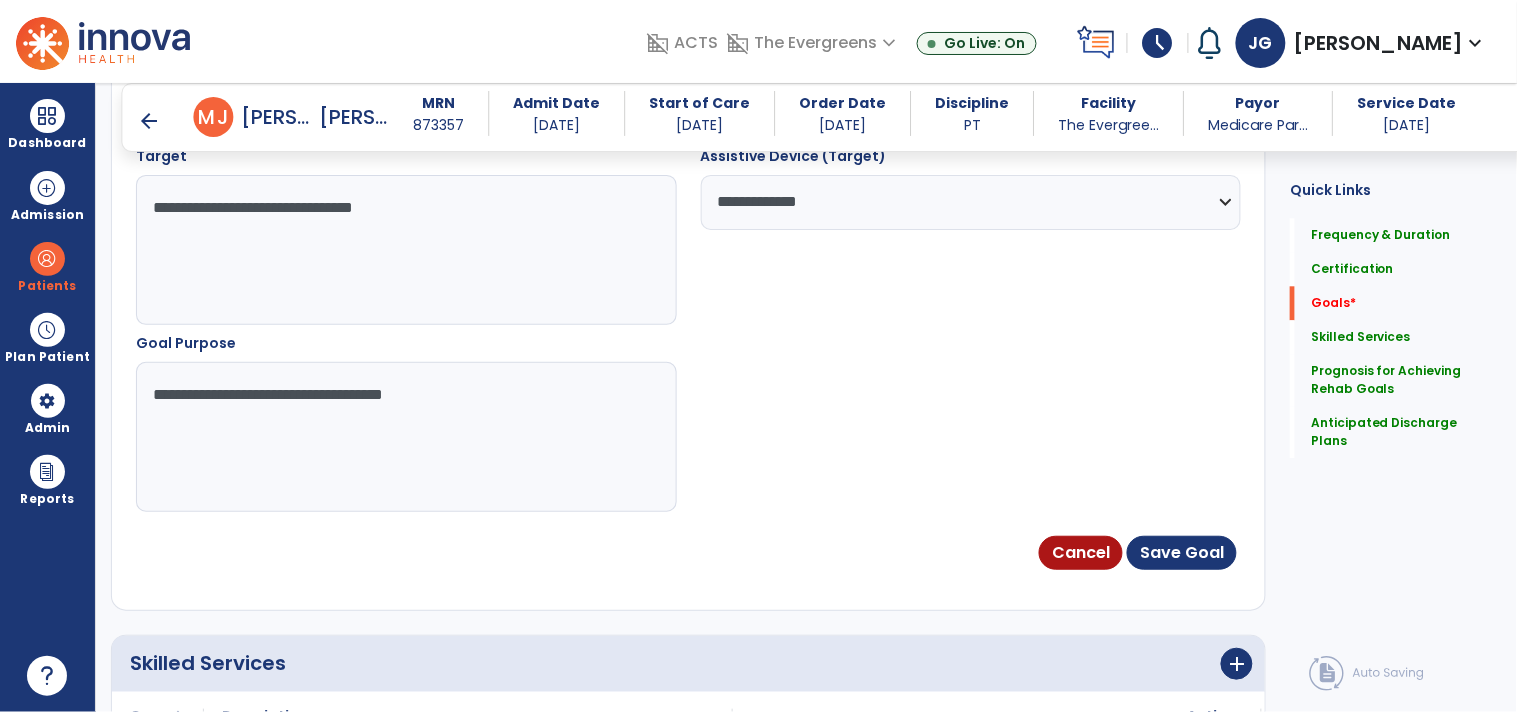 click on "**********" at bounding box center (405, 437) 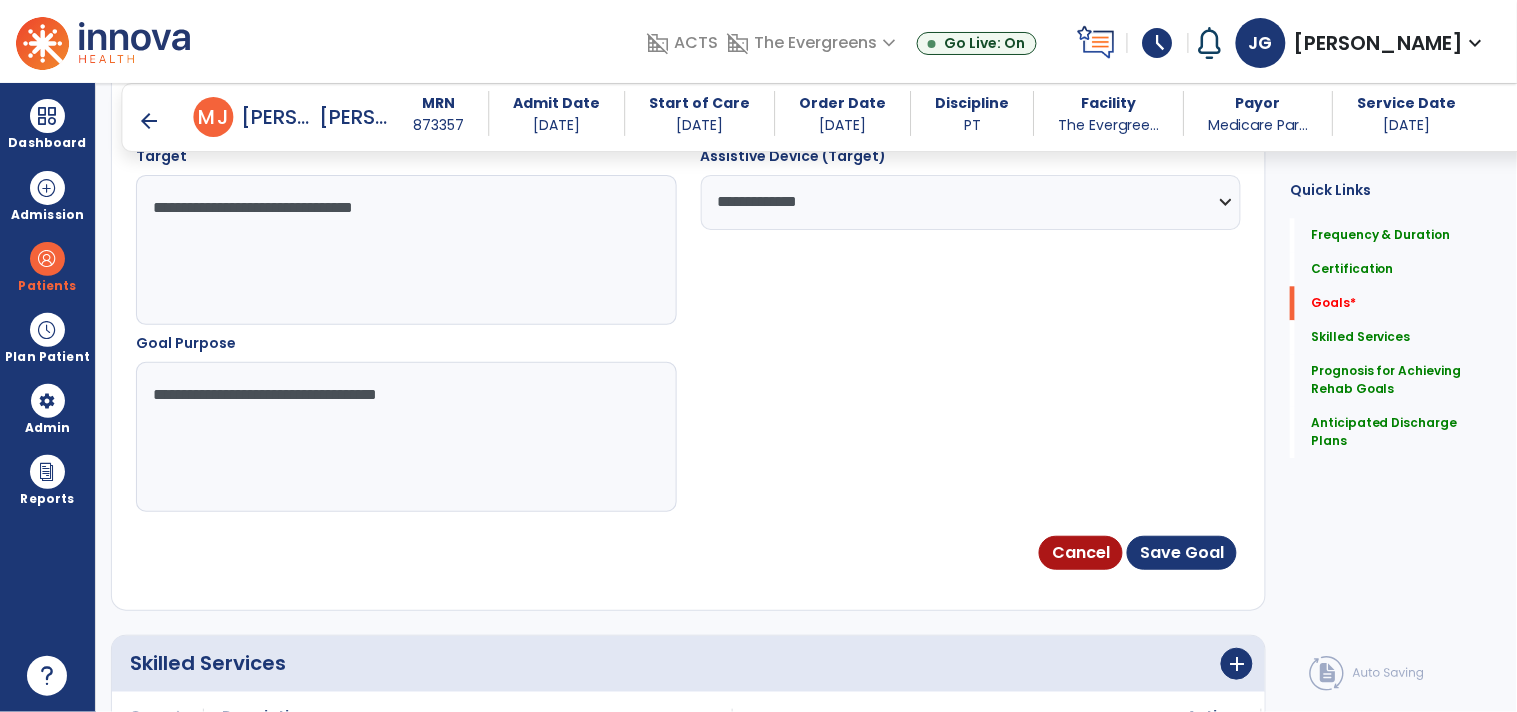 type on "**********" 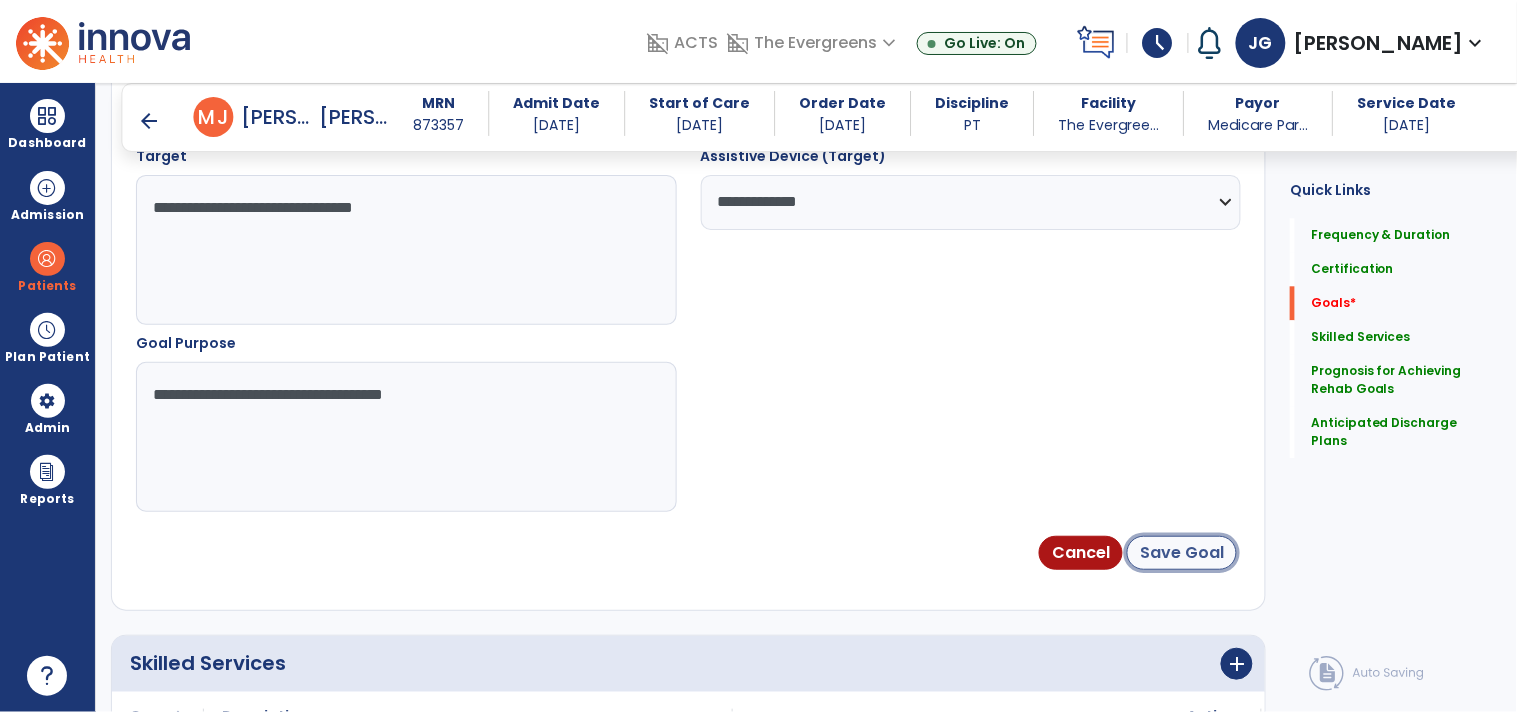 click on "Save Goal" at bounding box center [1182, 553] 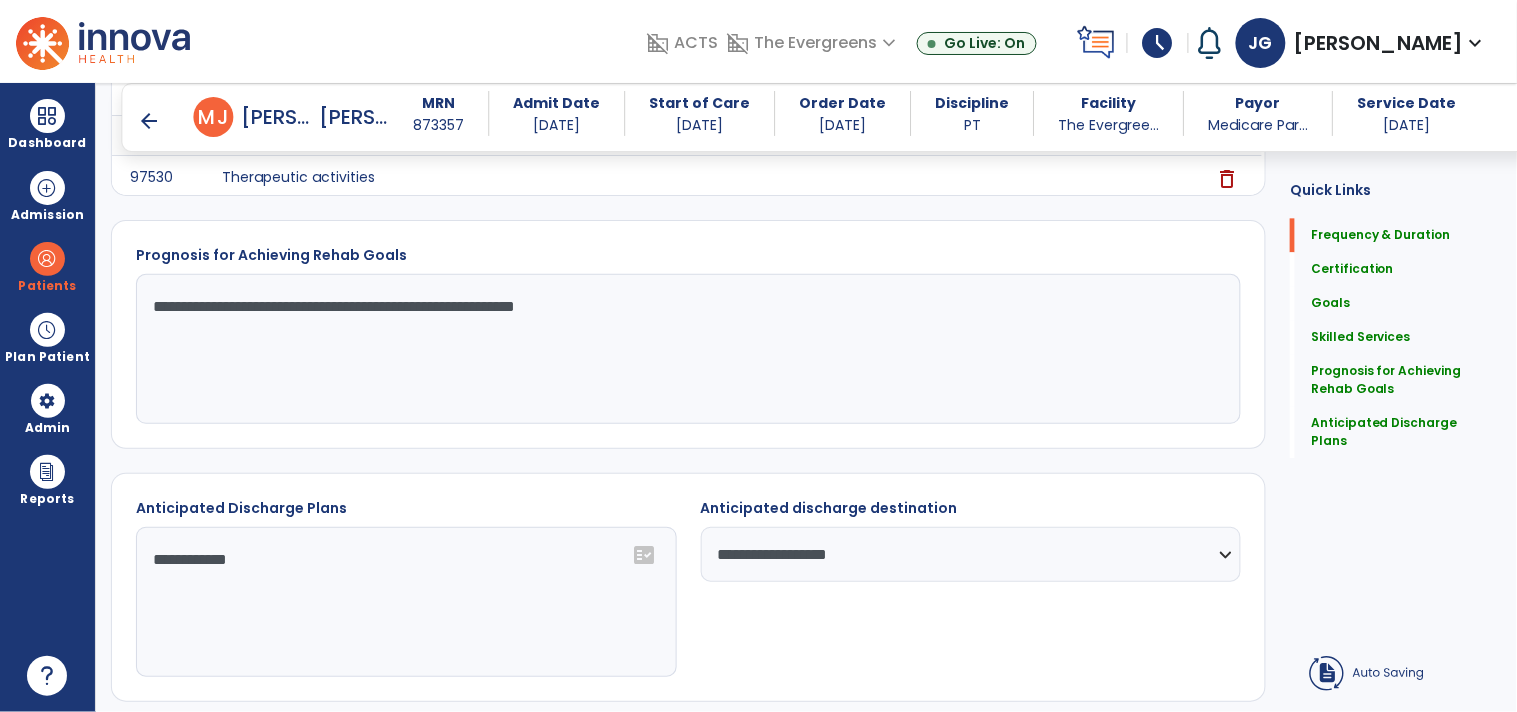 scroll, scrollTop: 63, scrollLeft: 0, axis: vertical 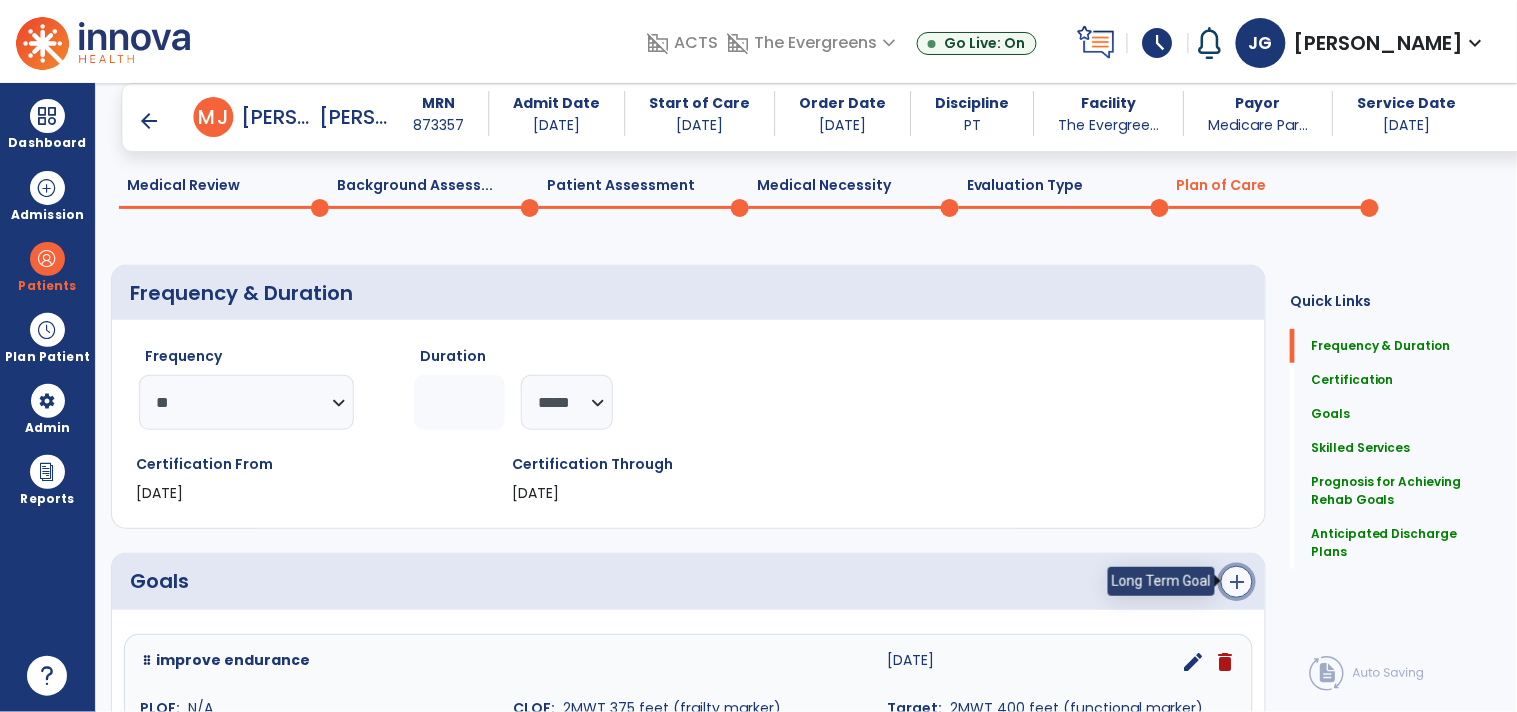 click on "add" at bounding box center (1237, 582) 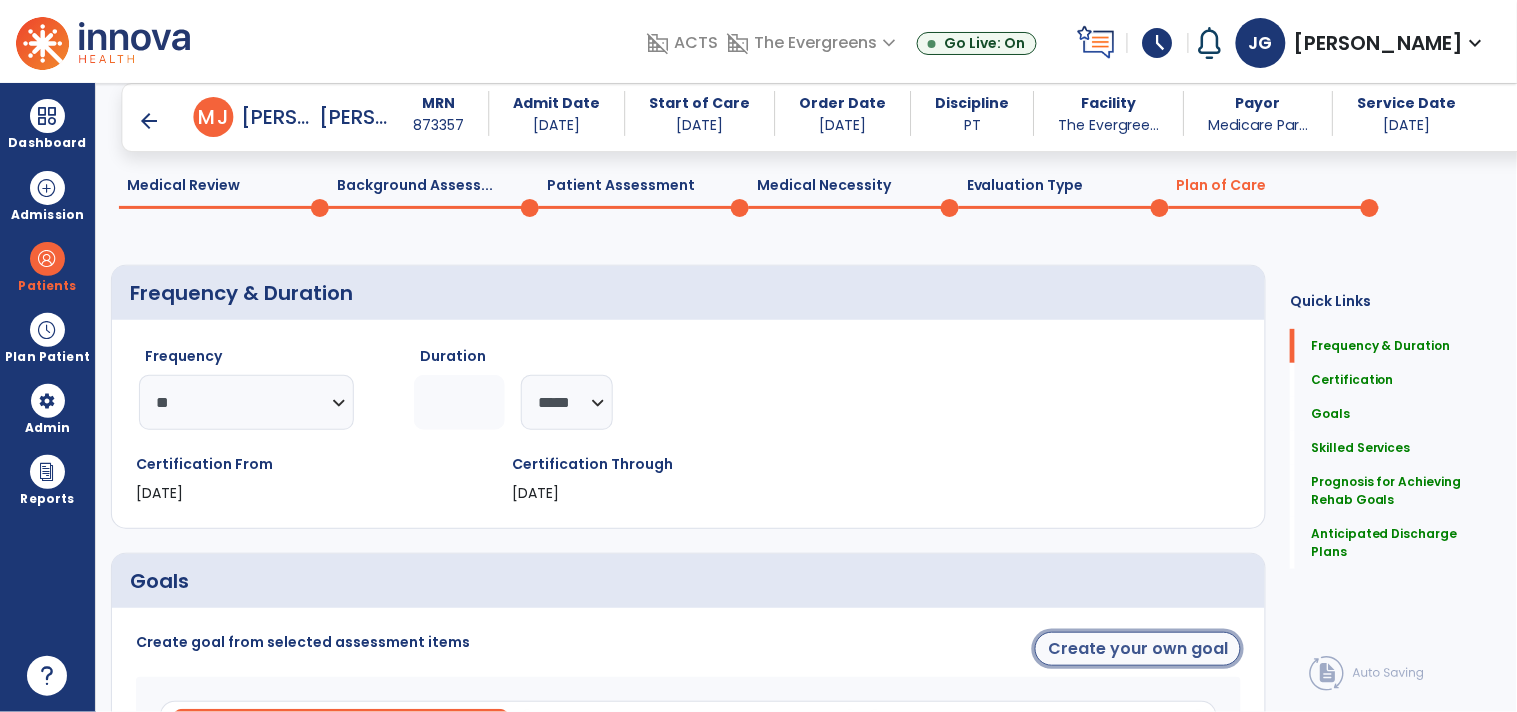 click on "Create your own goal" at bounding box center (1138, 649) 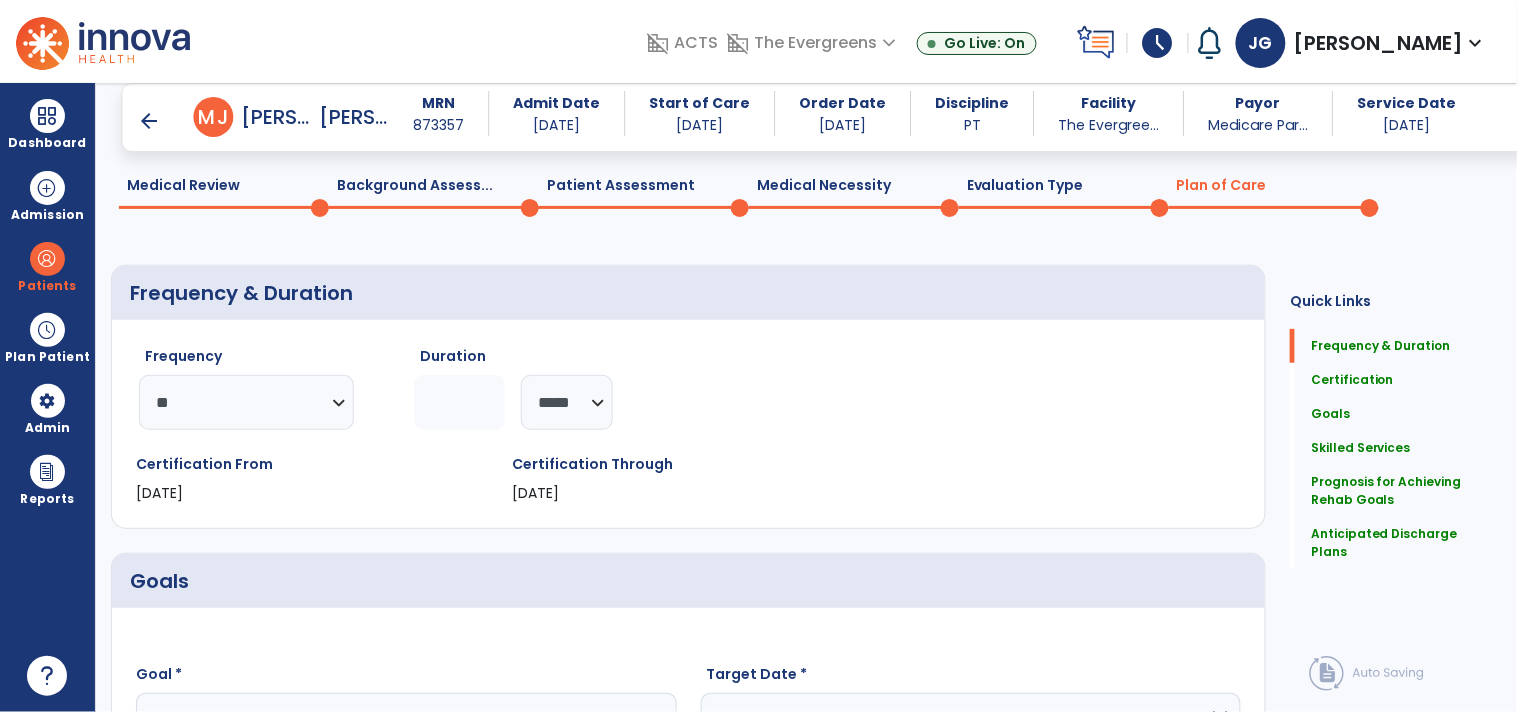 scroll, scrollTop: 251, scrollLeft: 0, axis: vertical 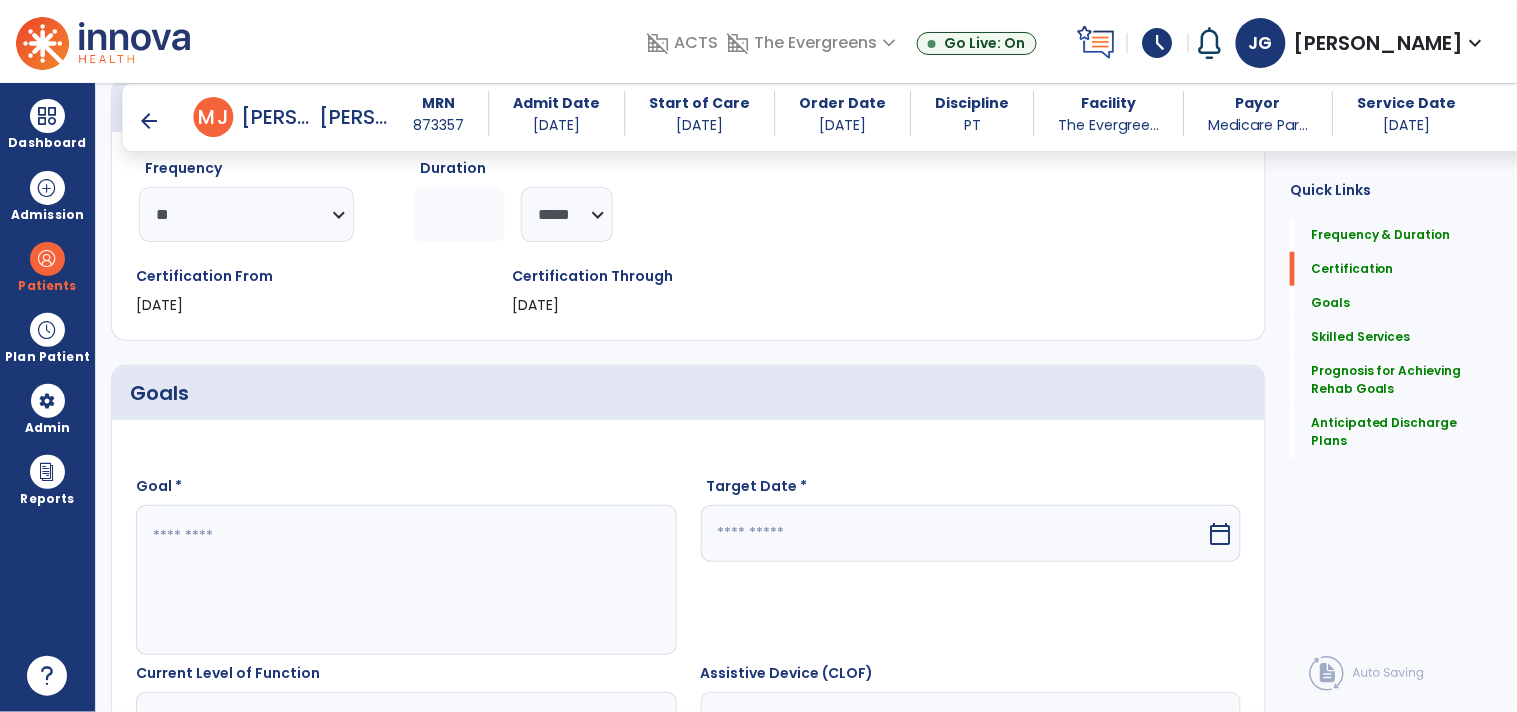 click at bounding box center (405, 580) 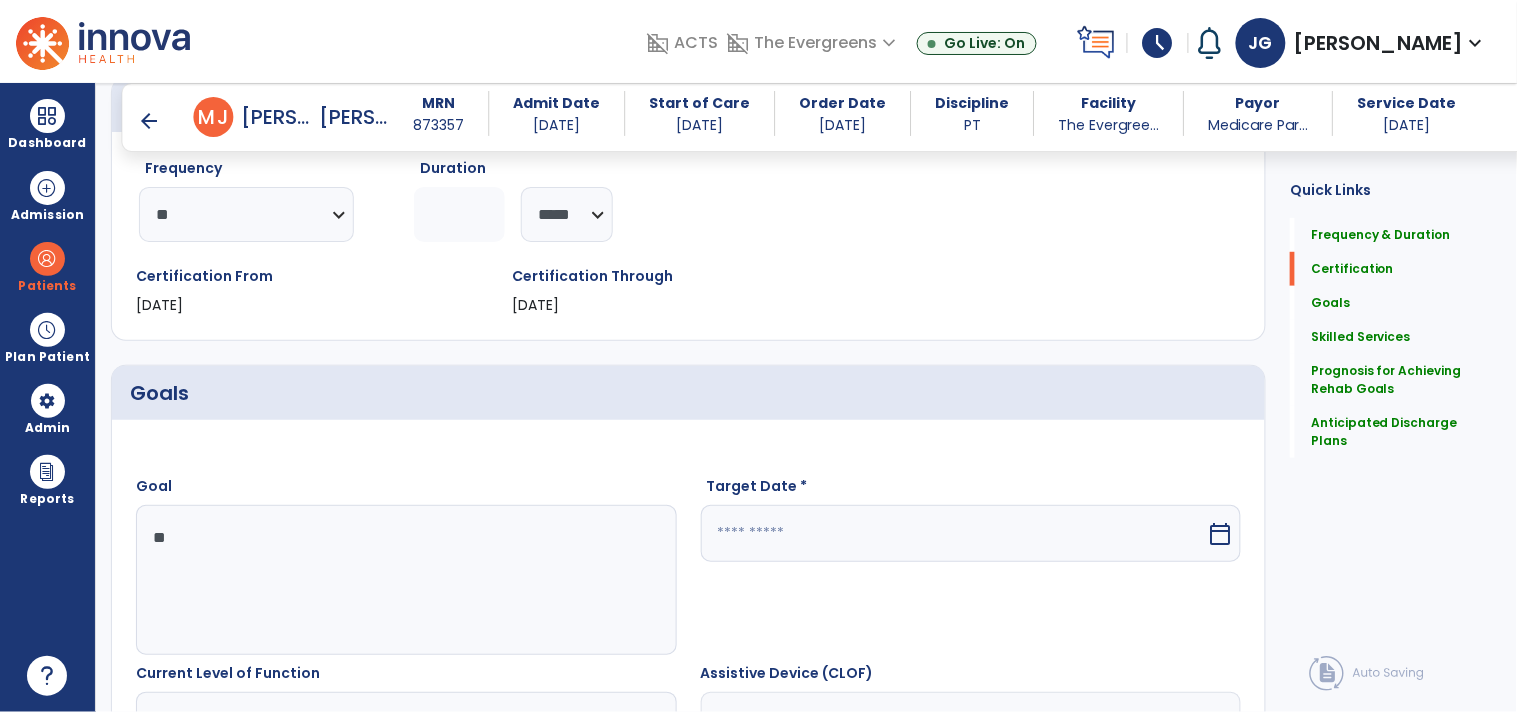 type on "*" 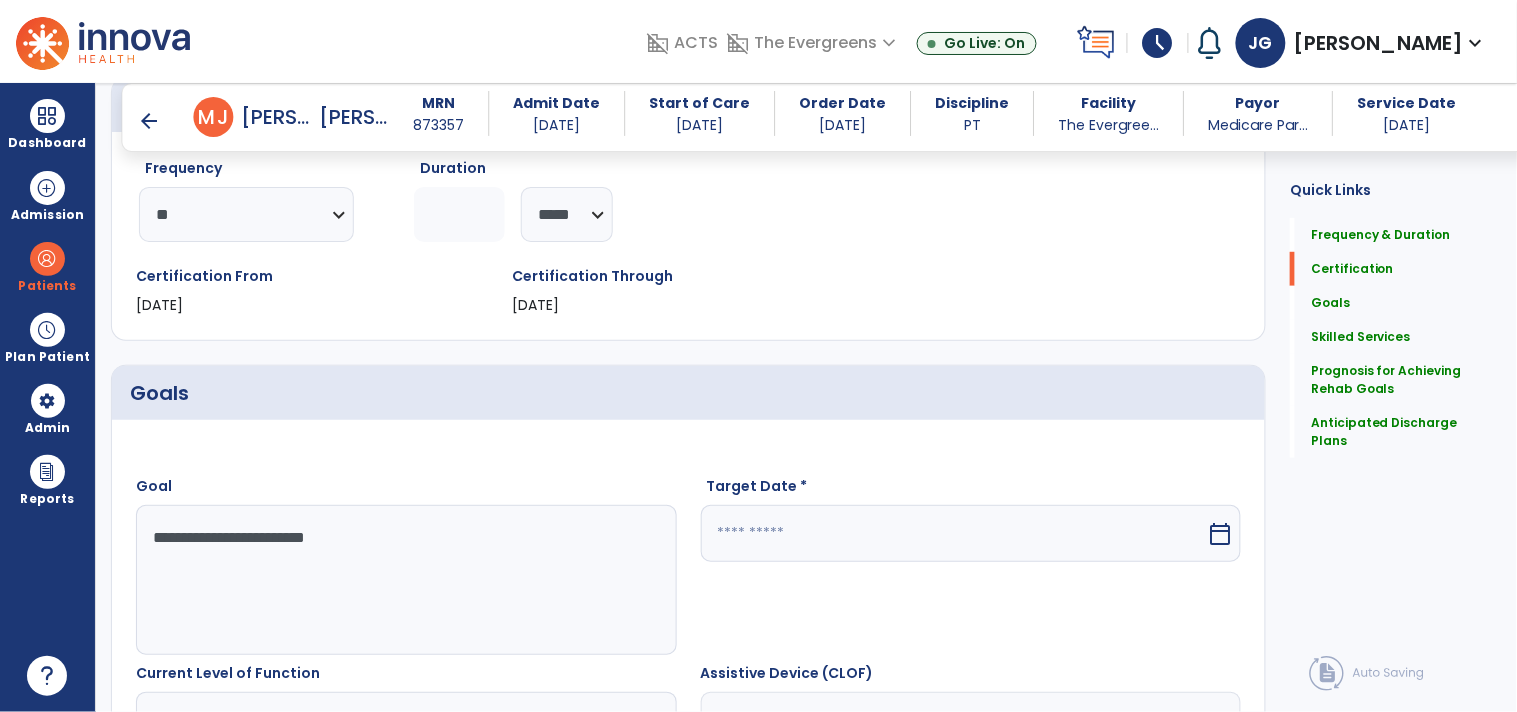 type on "**********" 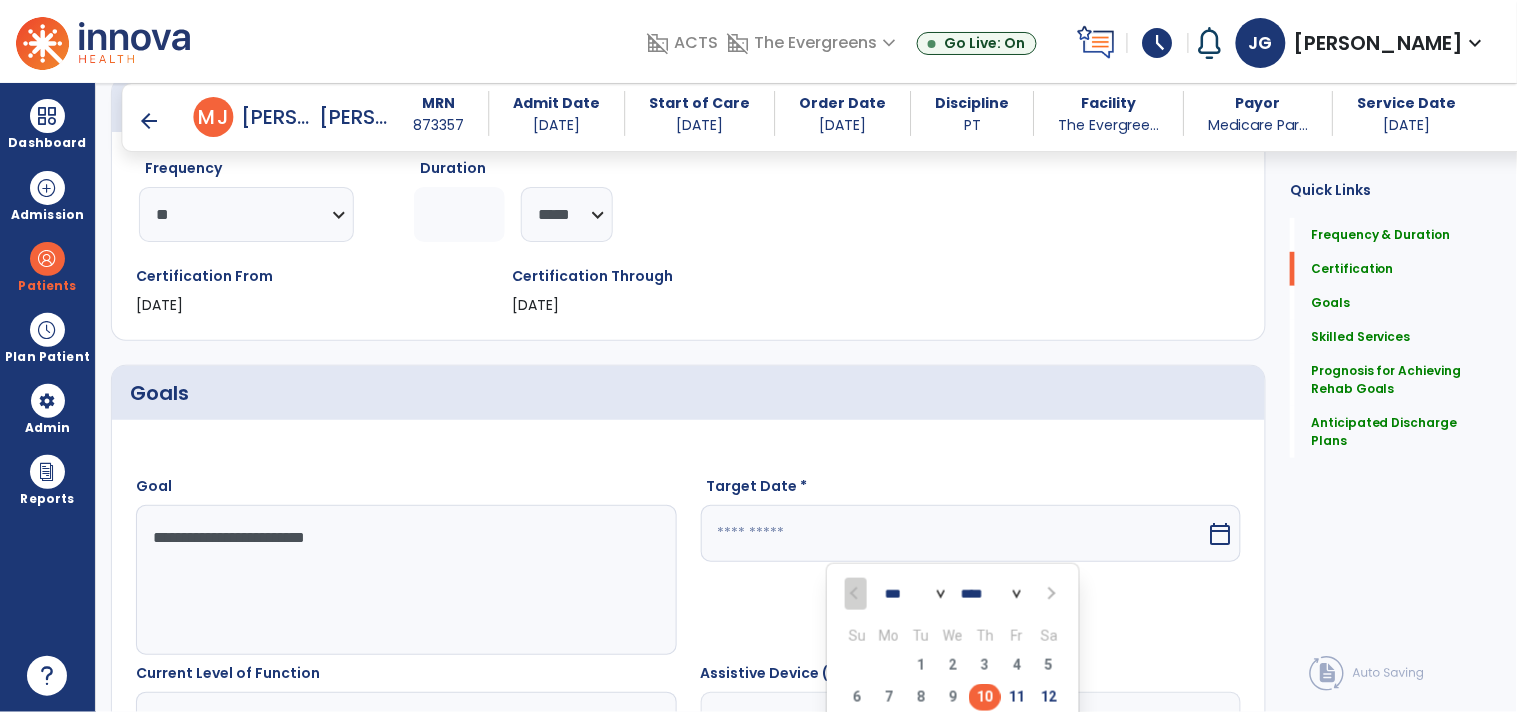 scroll, scrollTop: 256, scrollLeft: 0, axis: vertical 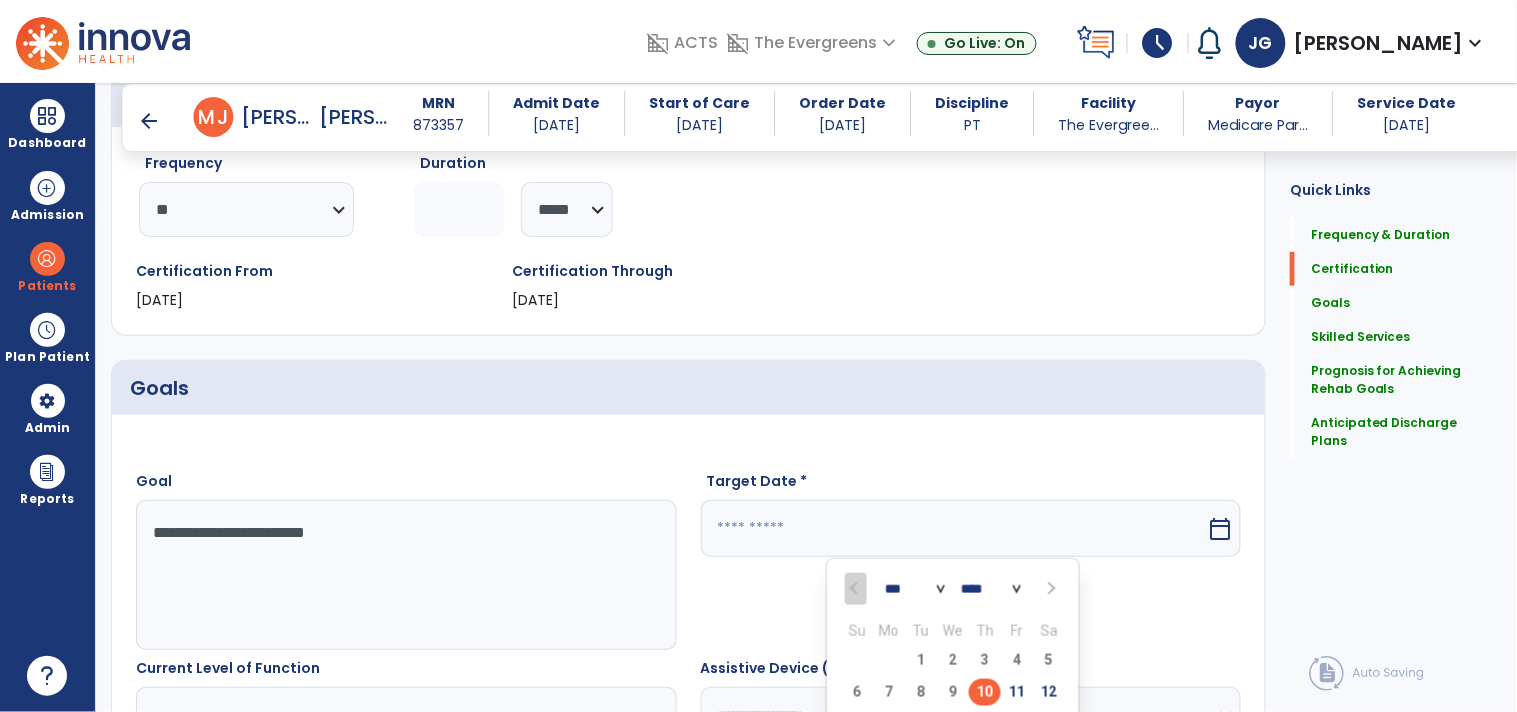 click at bounding box center (1049, 589) 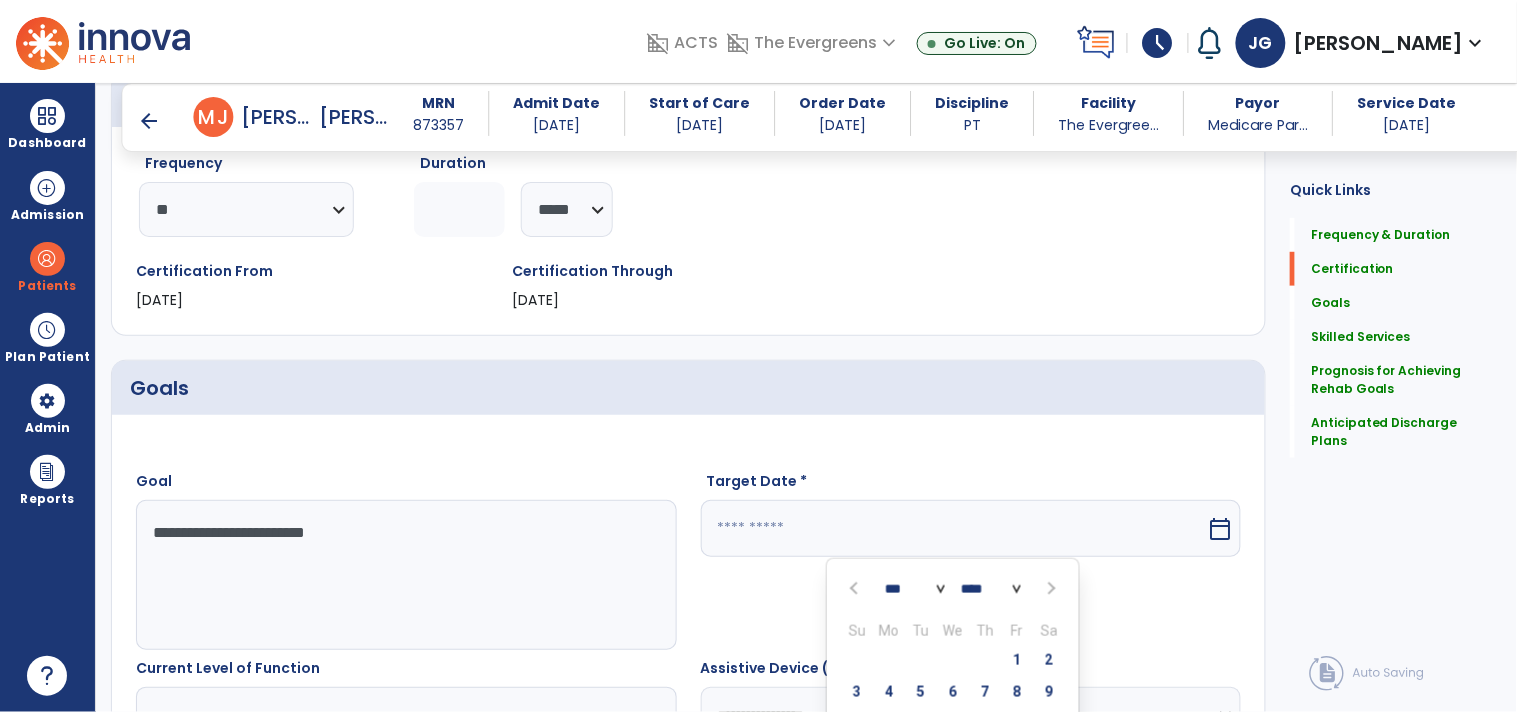 click at bounding box center [1049, 589] 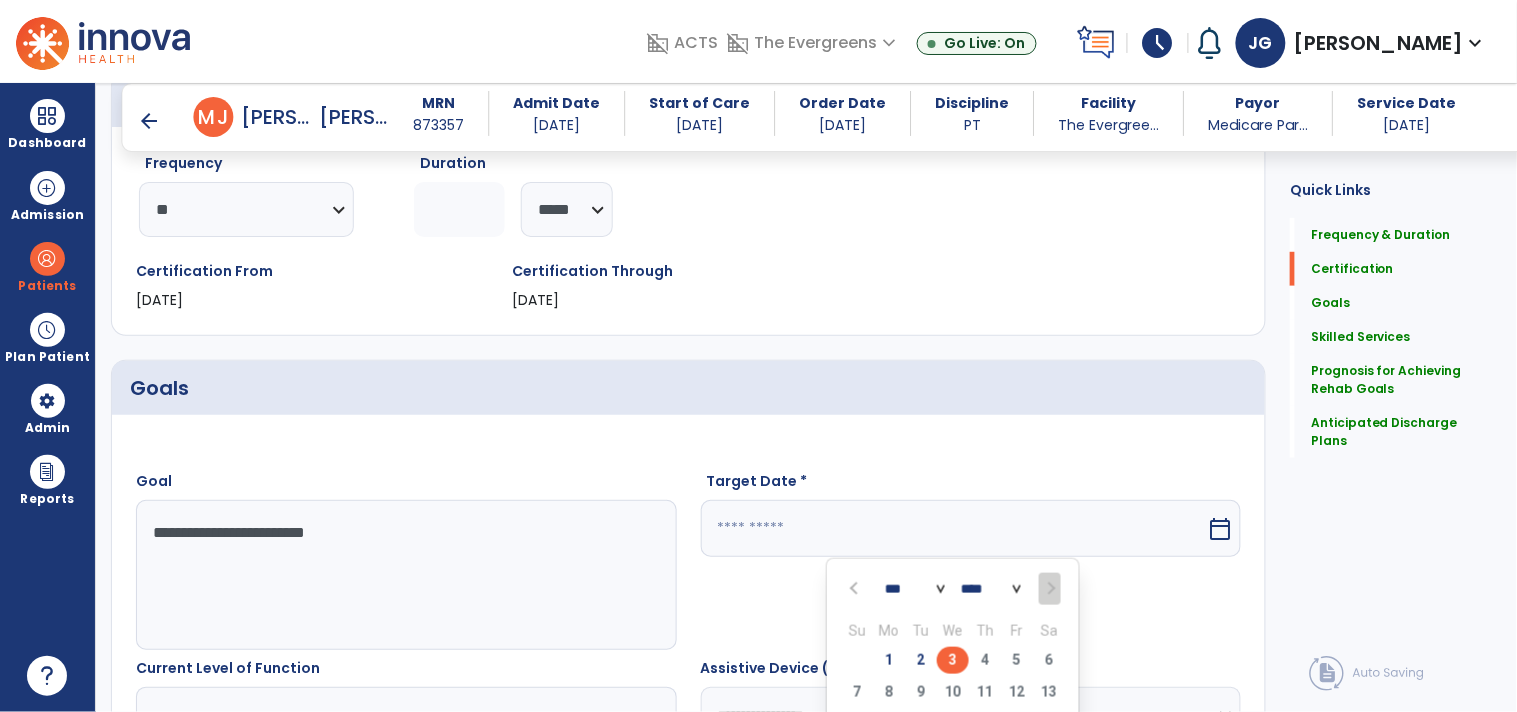 click on "3" at bounding box center (953, 660) 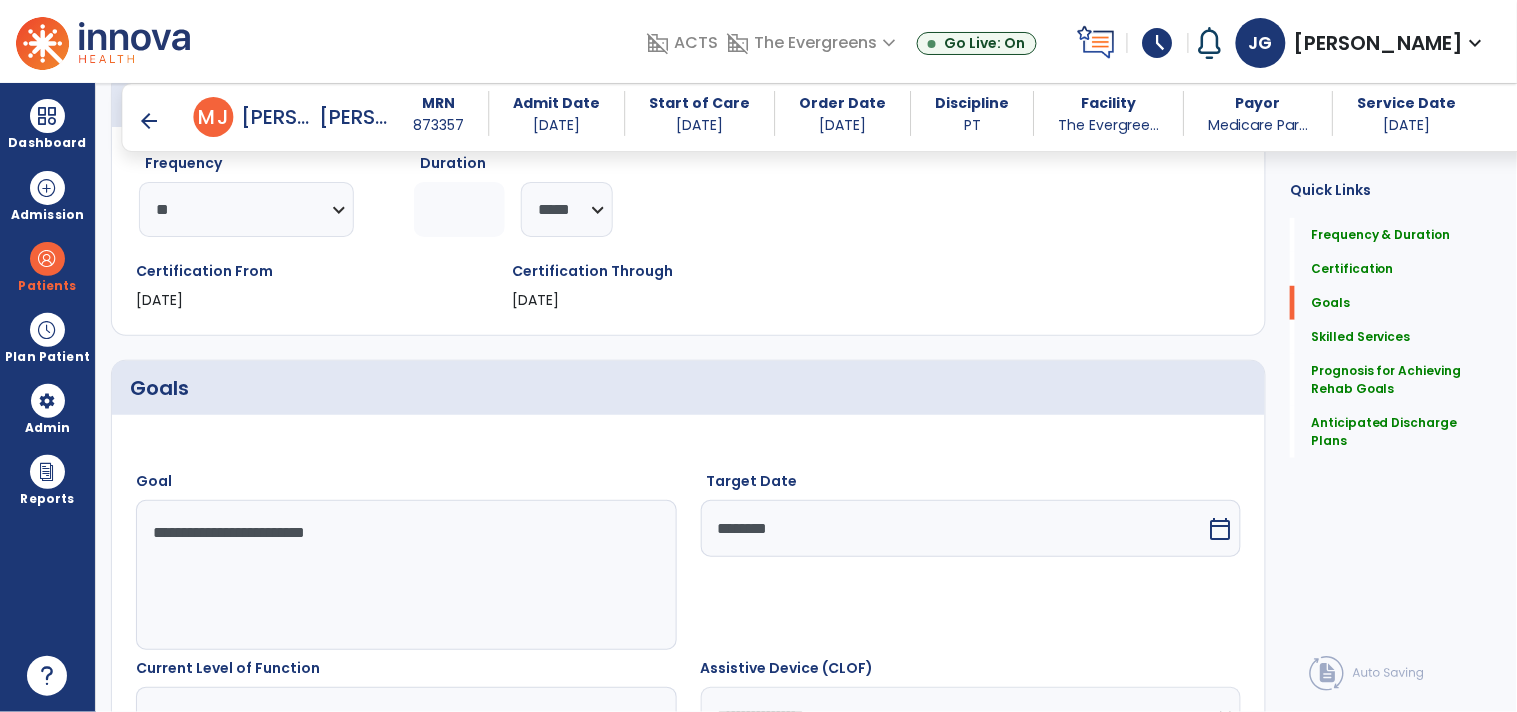 scroll, scrollTop: 277, scrollLeft: 0, axis: vertical 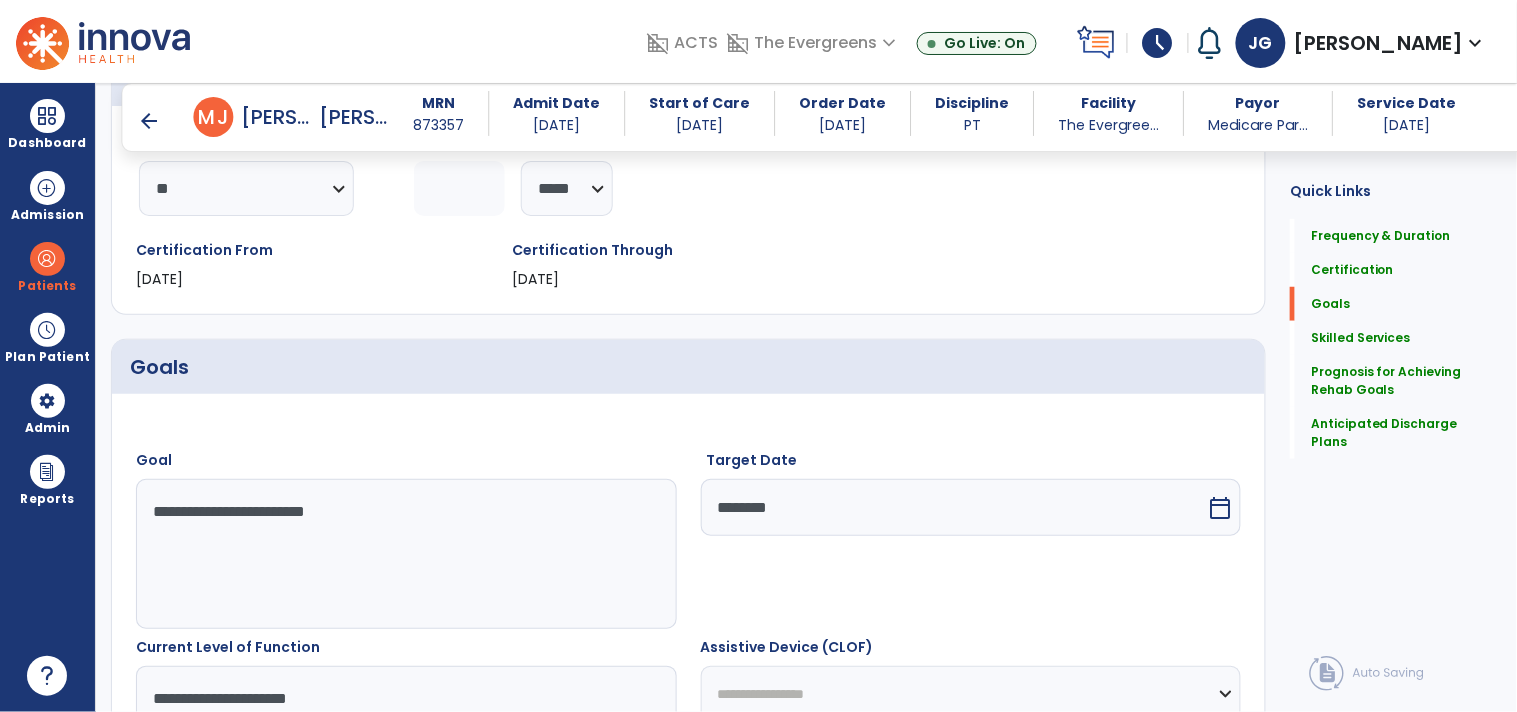 type on "**********" 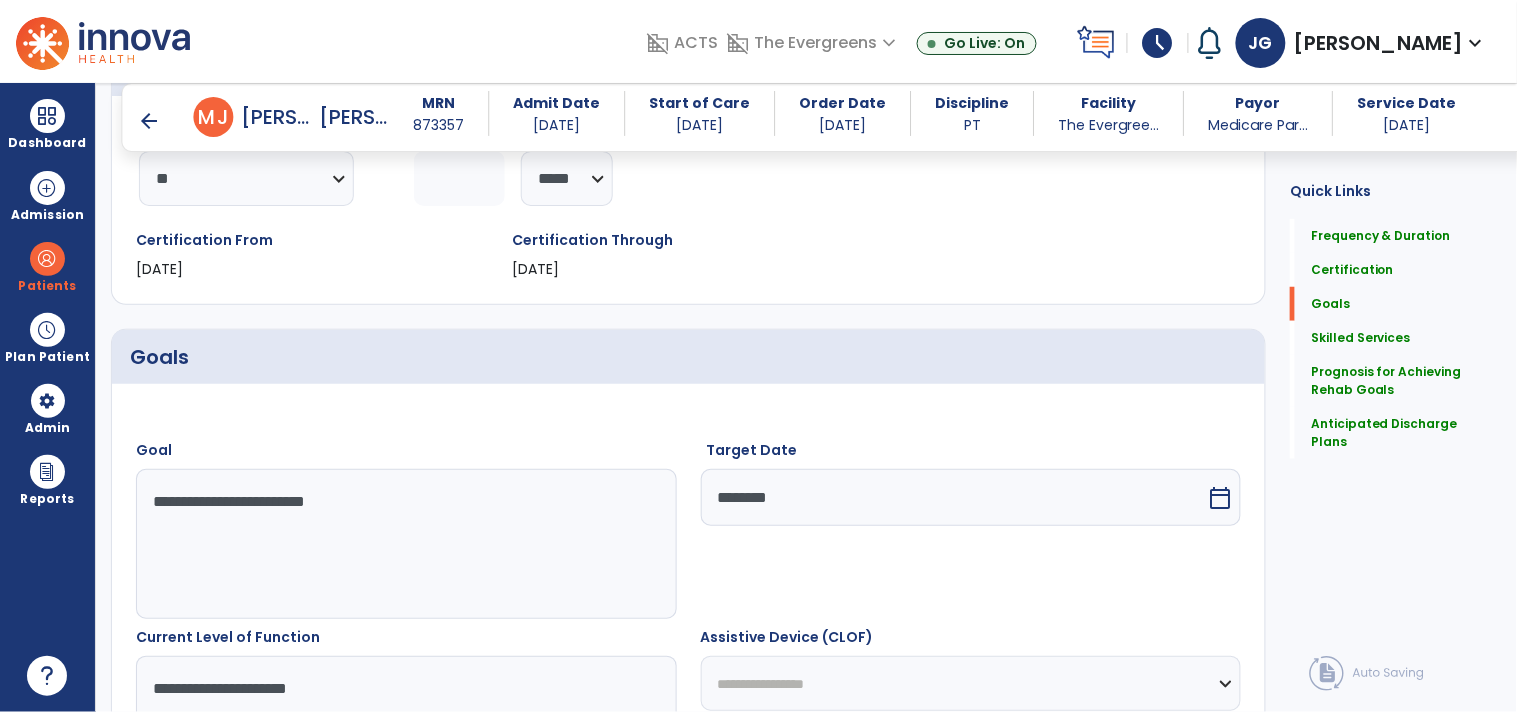 scroll, scrollTop: 767, scrollLeft: 0, axis: vertical 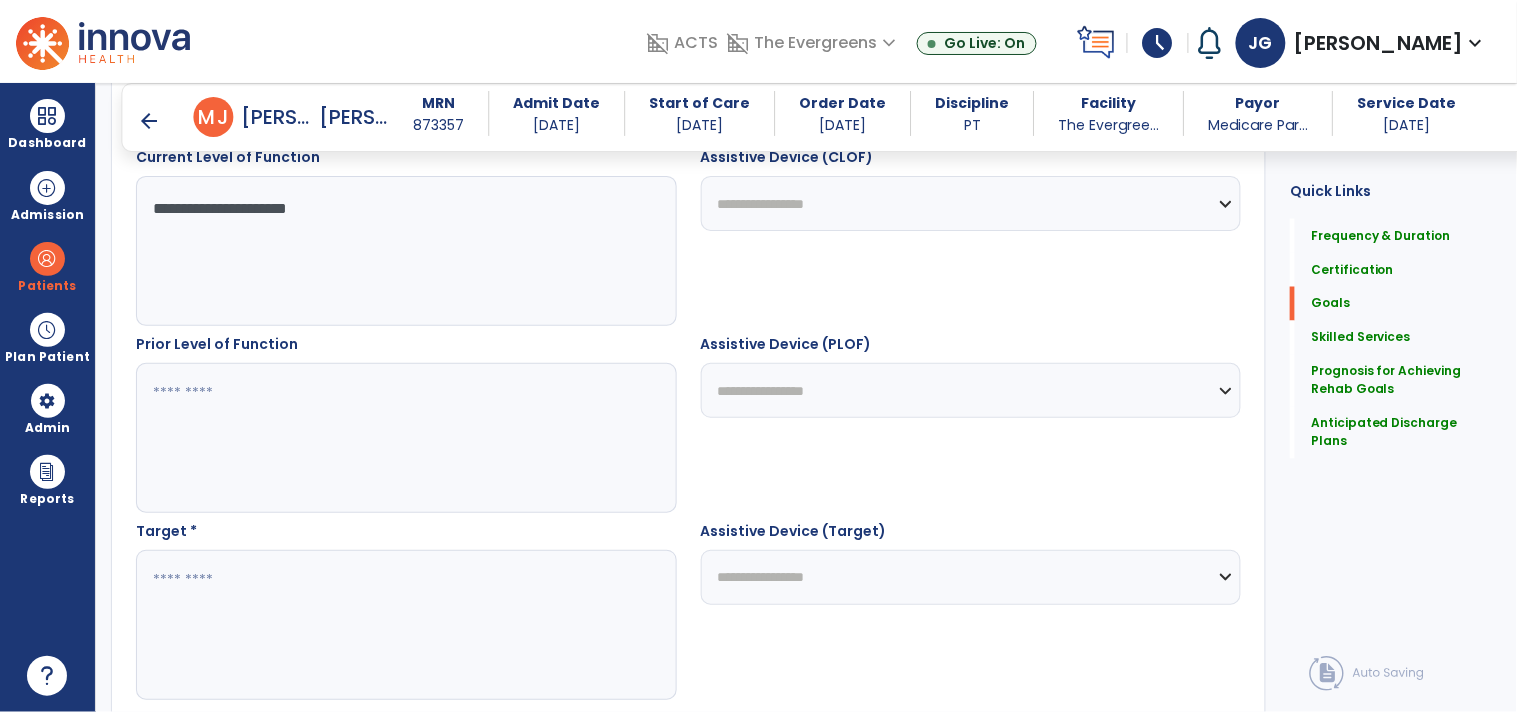 click at bounding box center [405, 625] 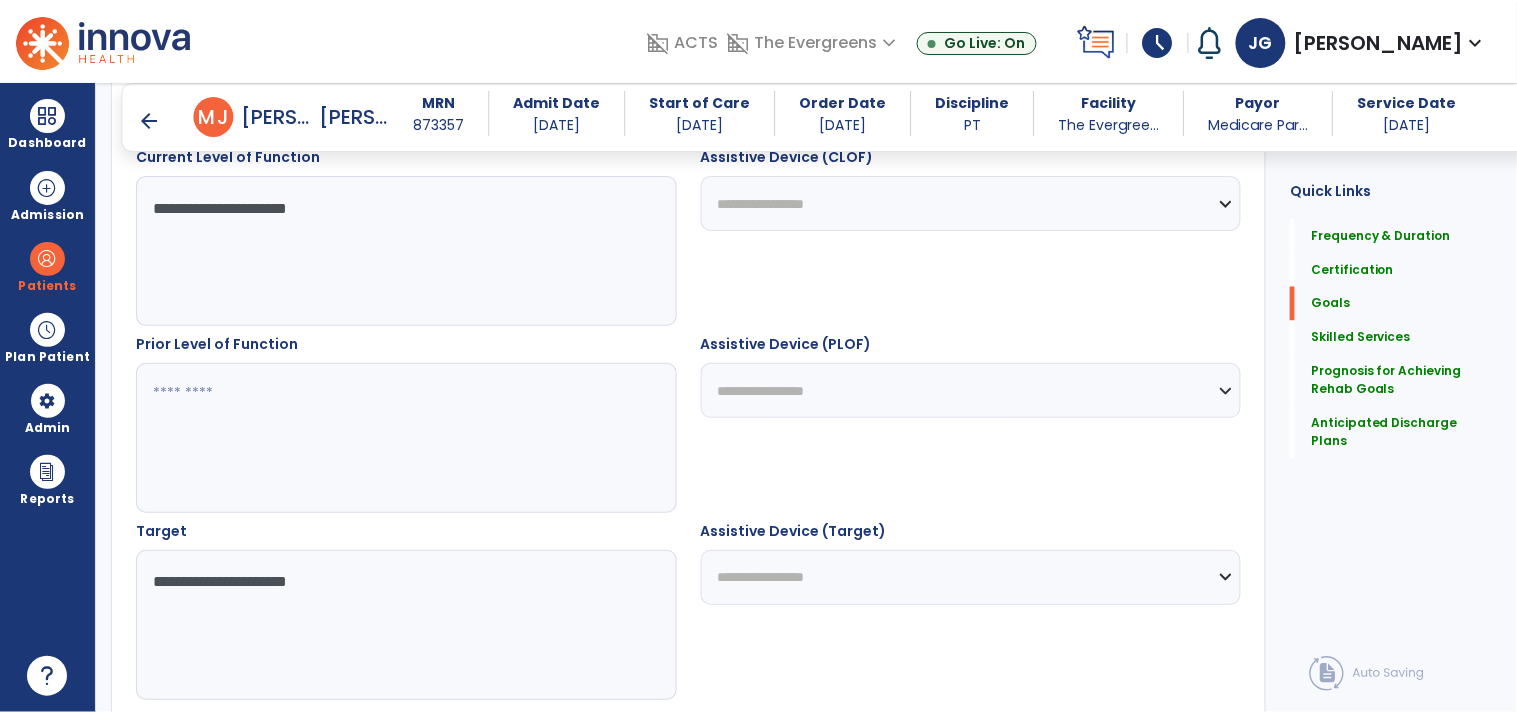 click on "**********" at bounding box center (405, 625) 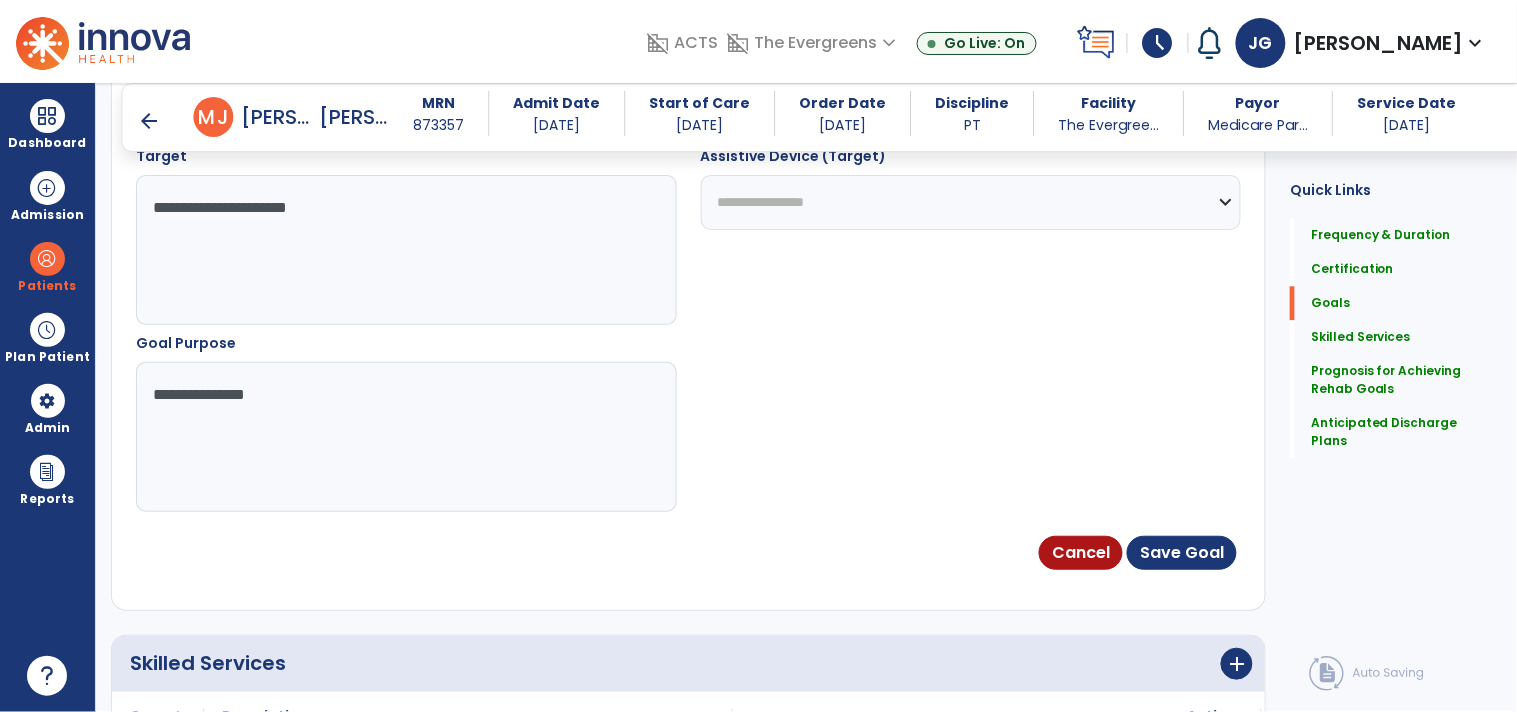 type on "**********" 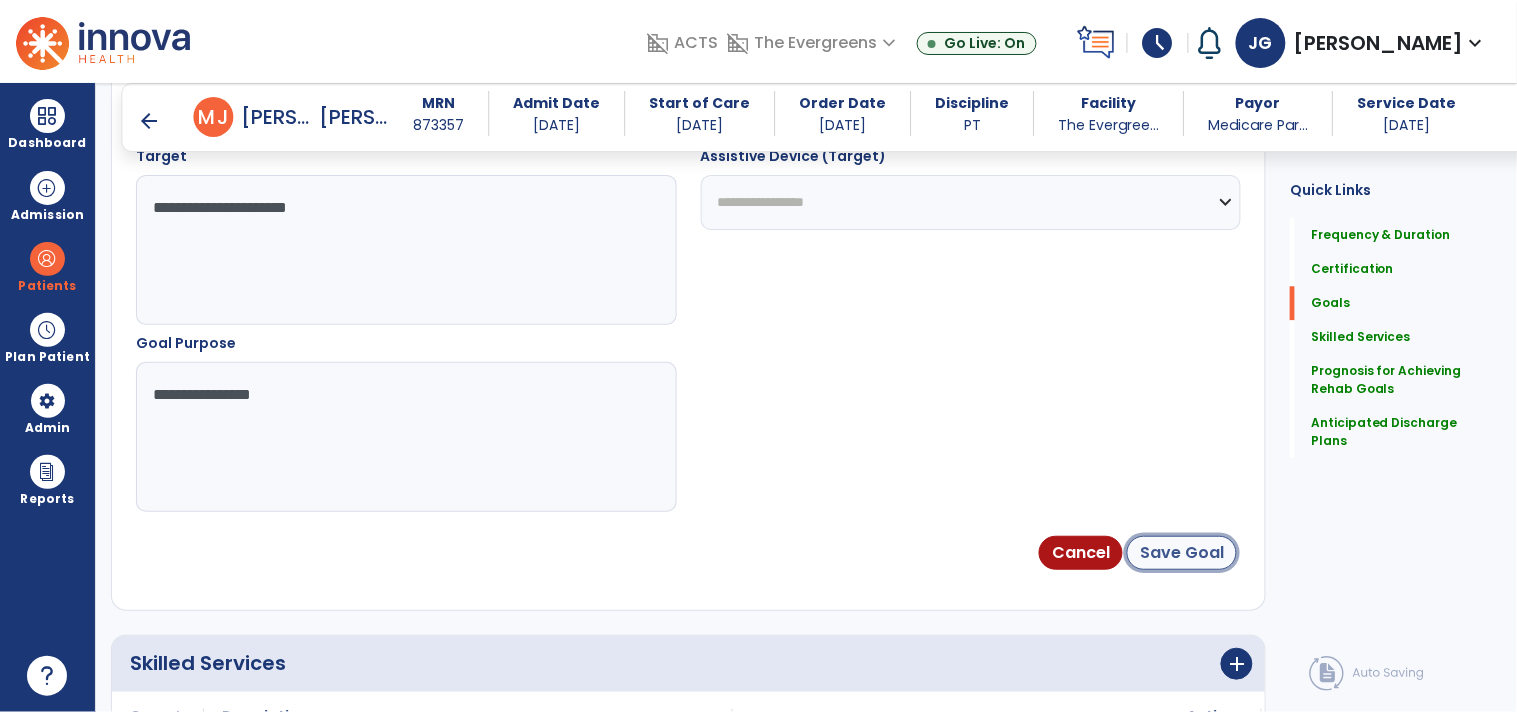 click on "Save Goal" at bounding box center [1182, 553] 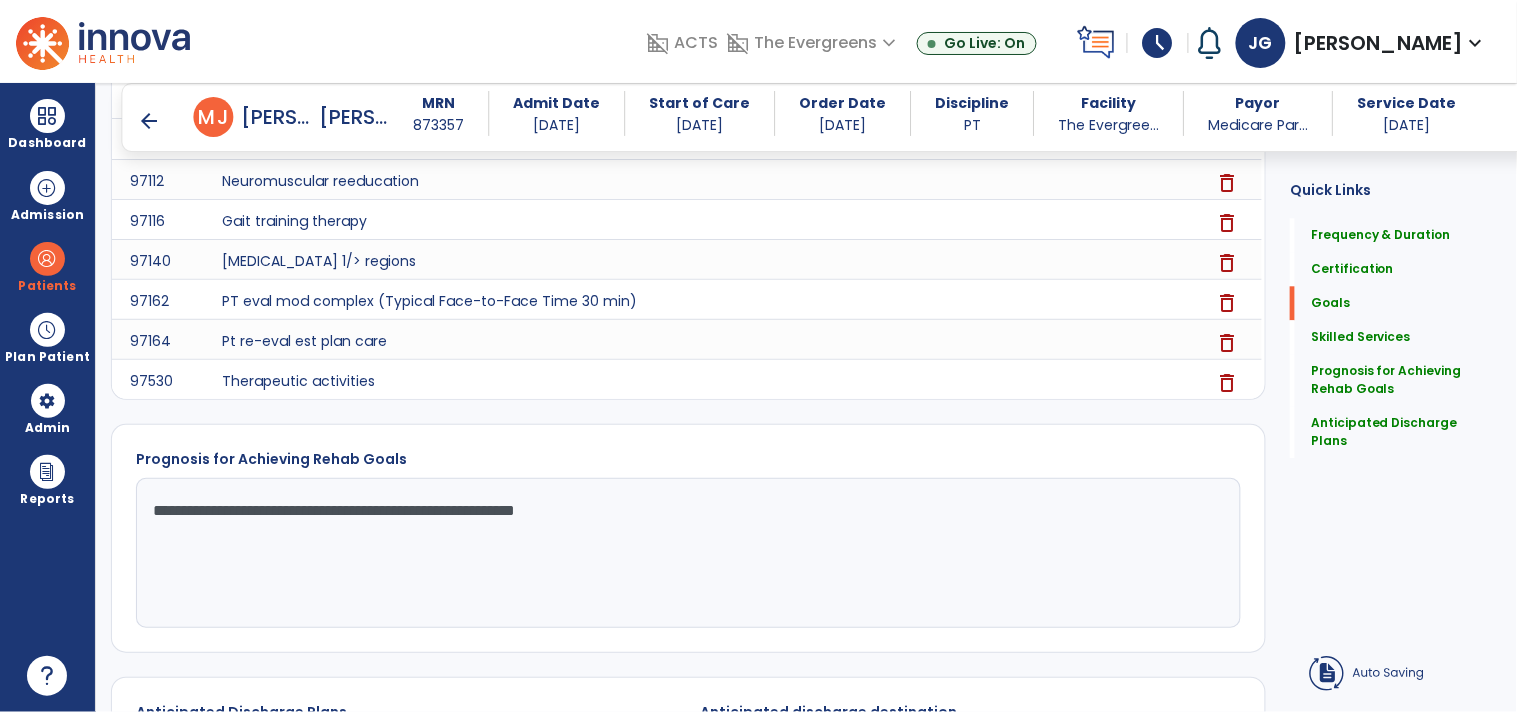 scroll, scrollTop: 63, scrollLeft: 0, axis: vertical 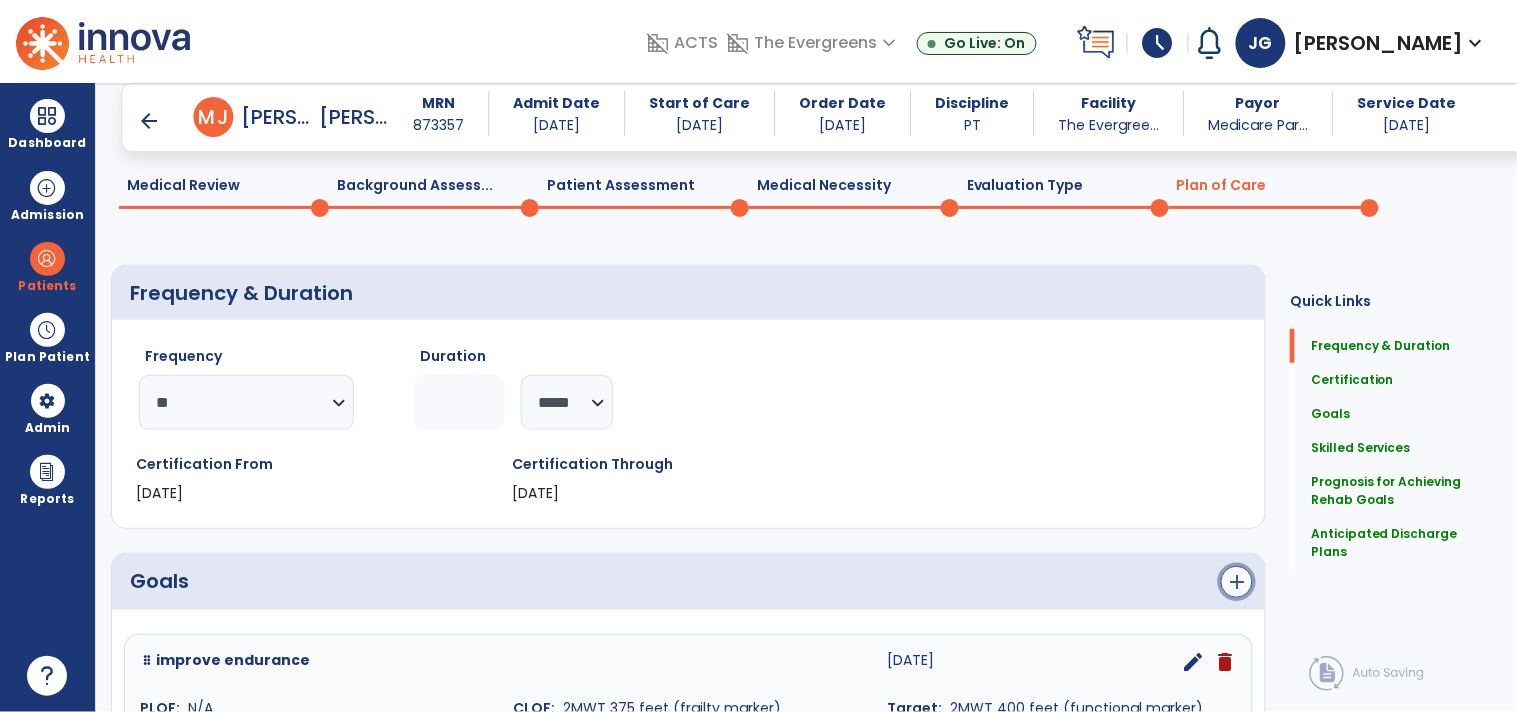 click on "add" at bounding box center (1237, 582) 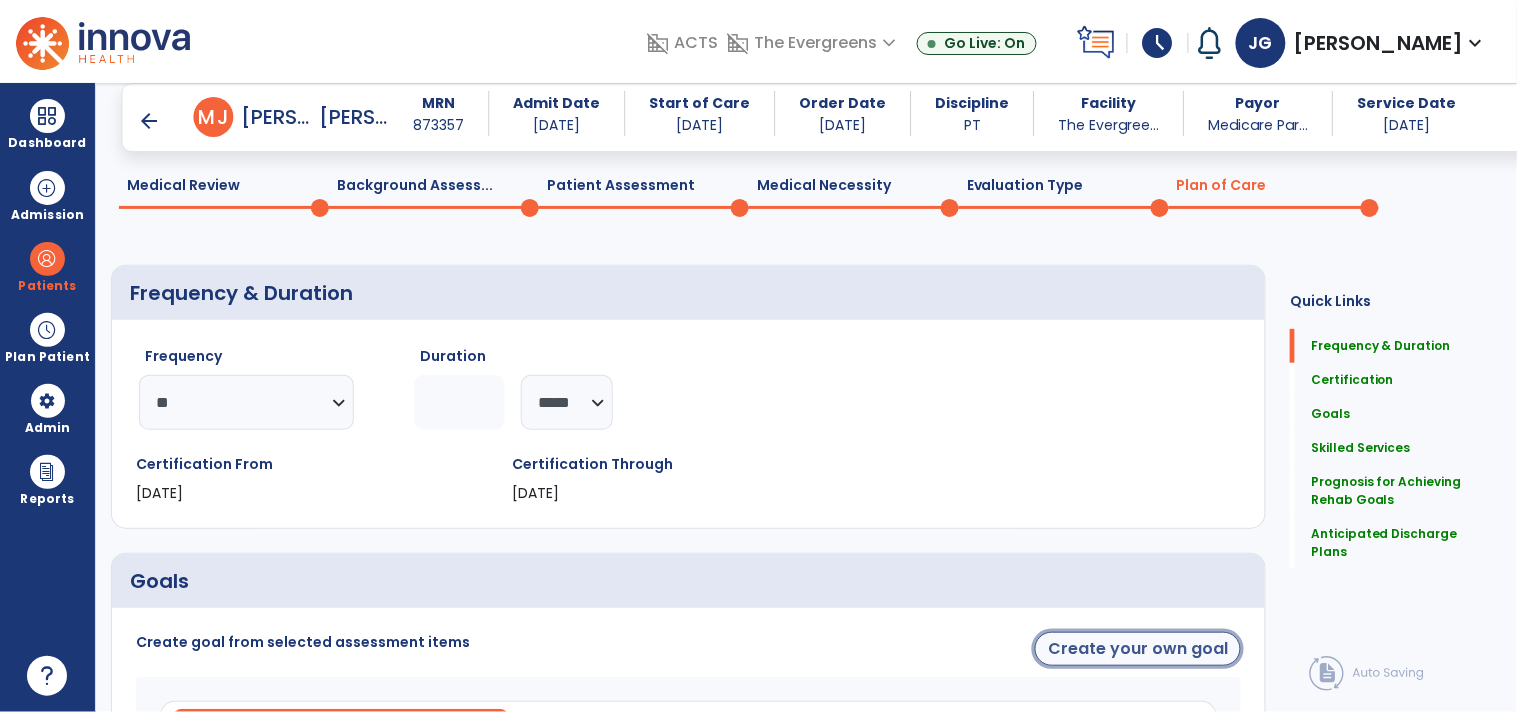 click on "Create your own goal" at bounding box center [1138, 649] 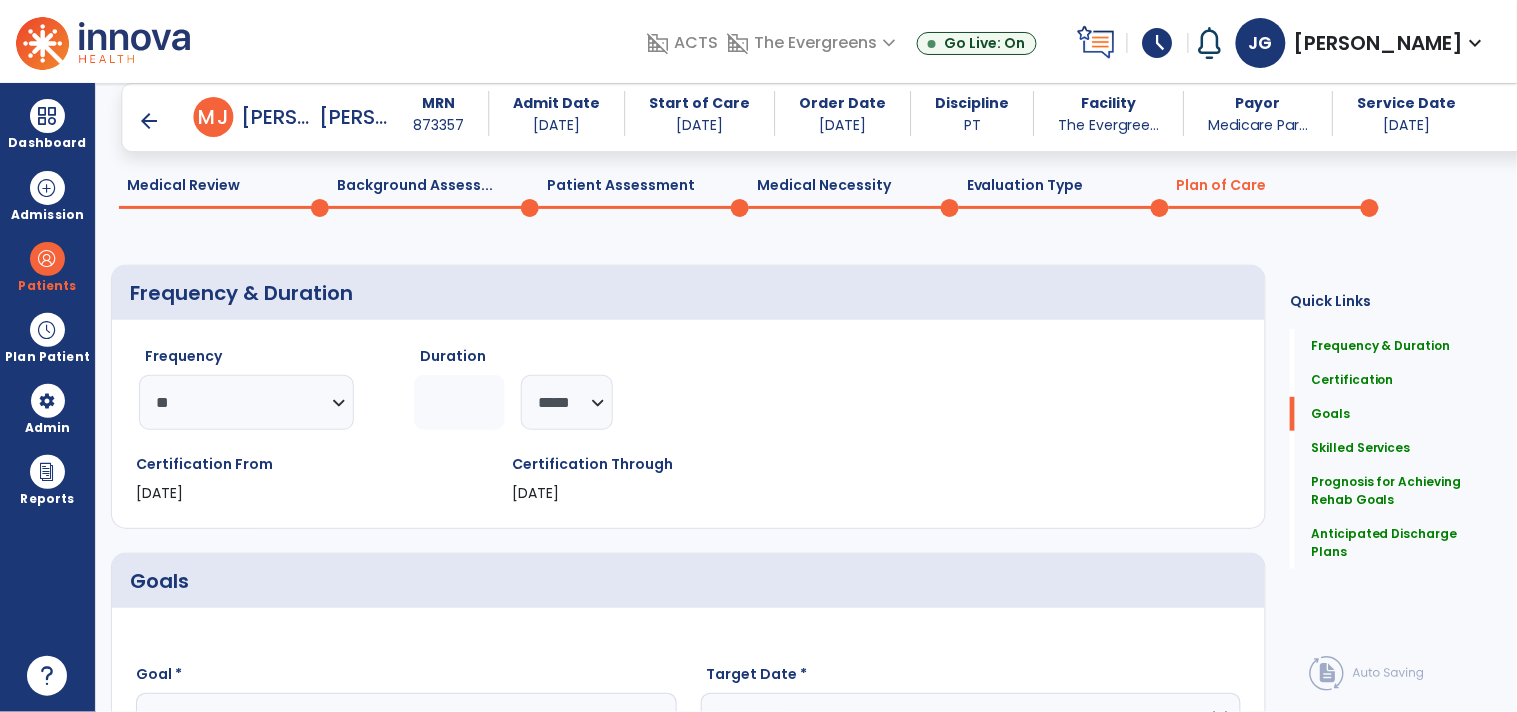 scroll, scrollTop: 393, scrollLeft: 0, axis: vertical 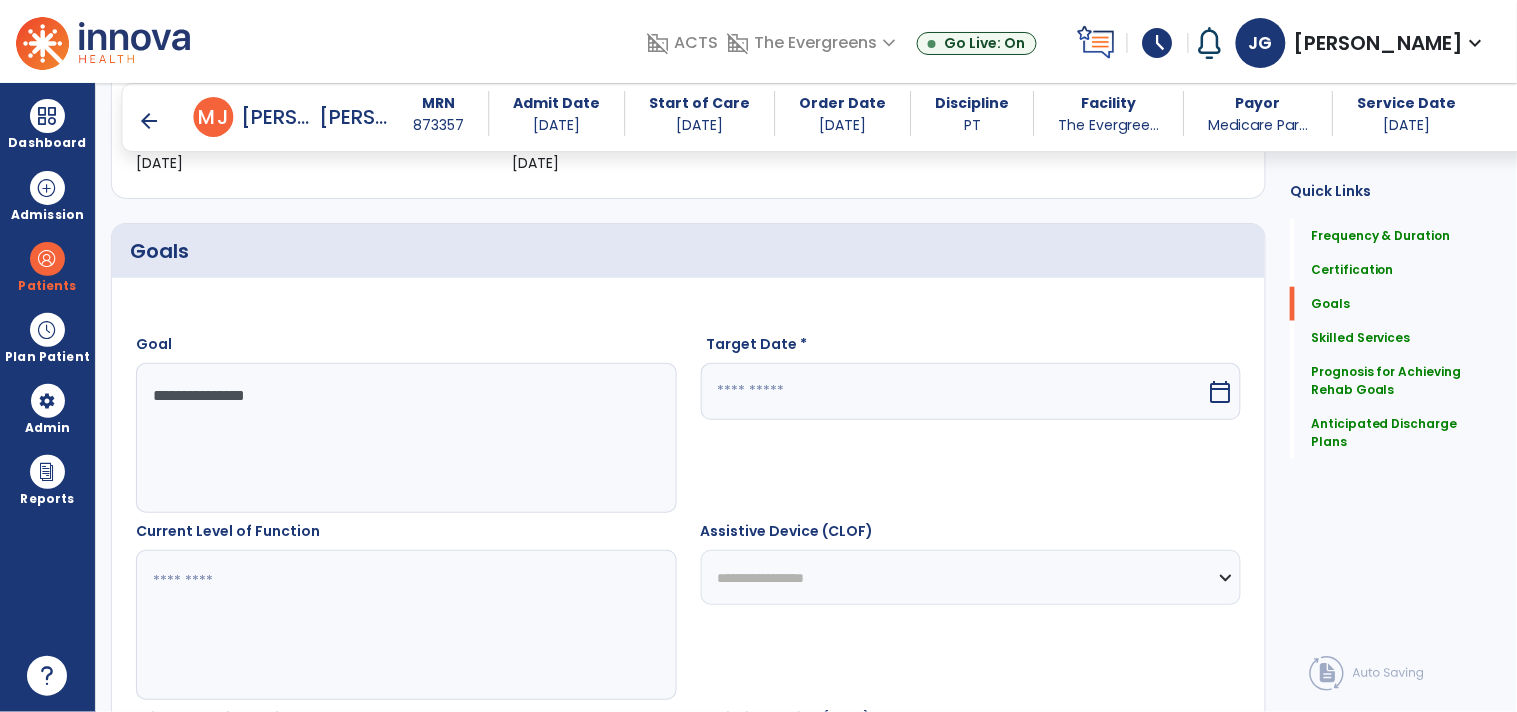 type on "**********" 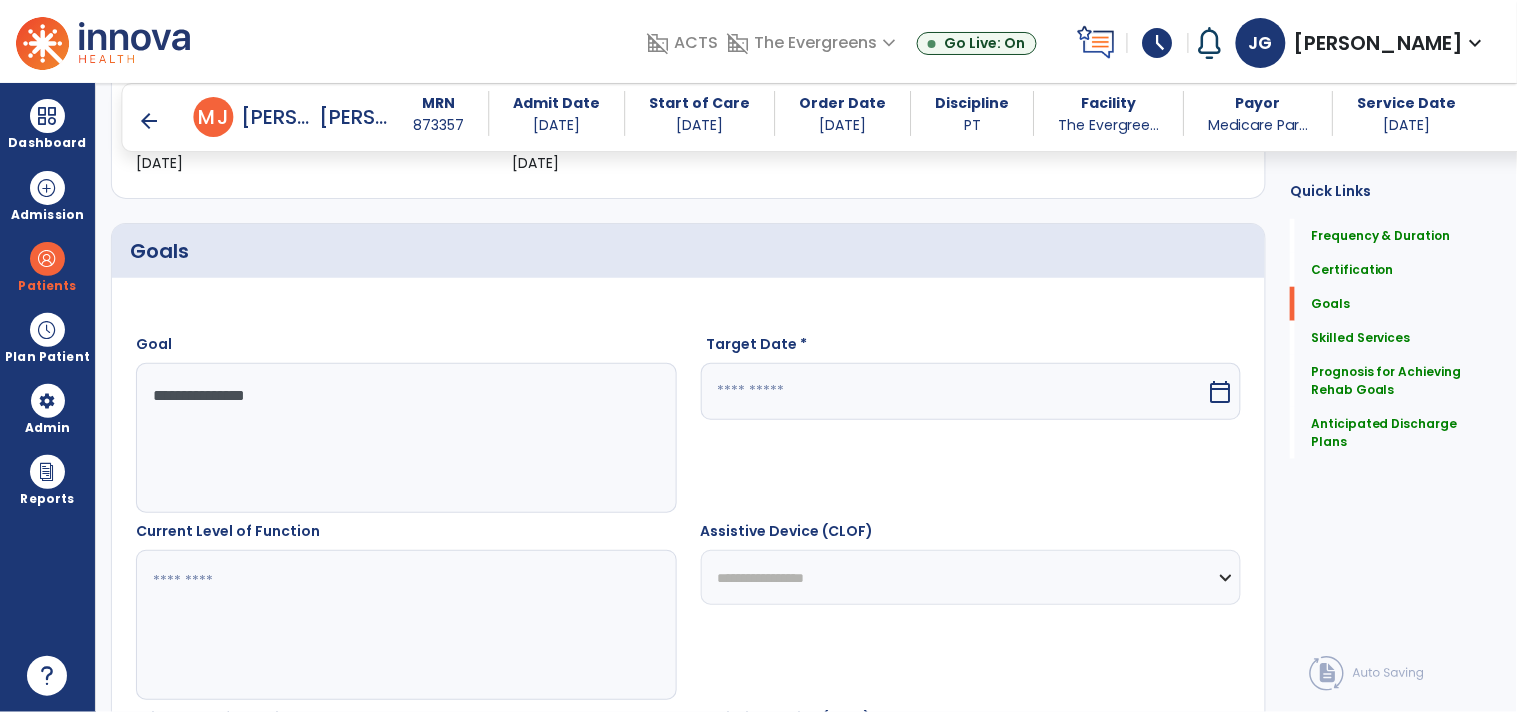 click at bounding box center (954, 391) 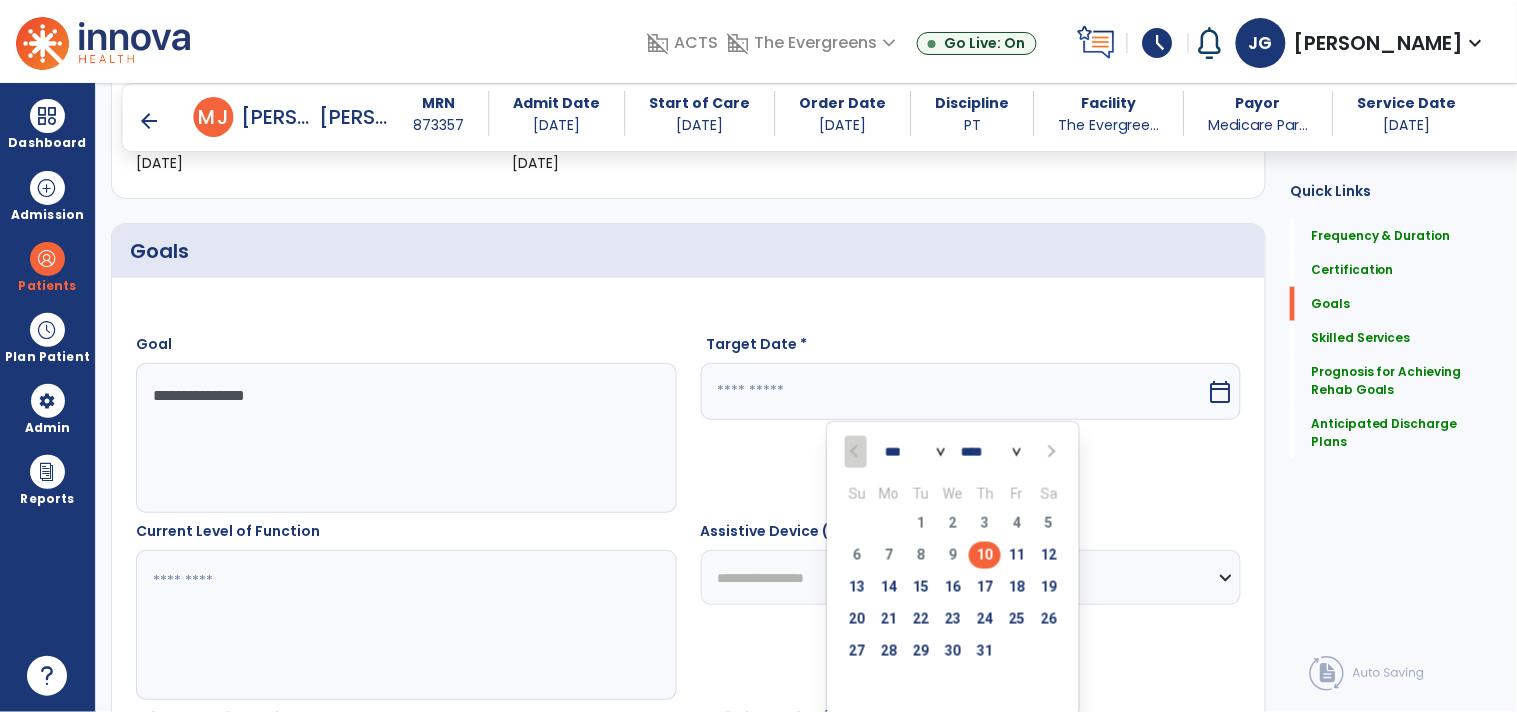 click at bounding box center (1050, 452) 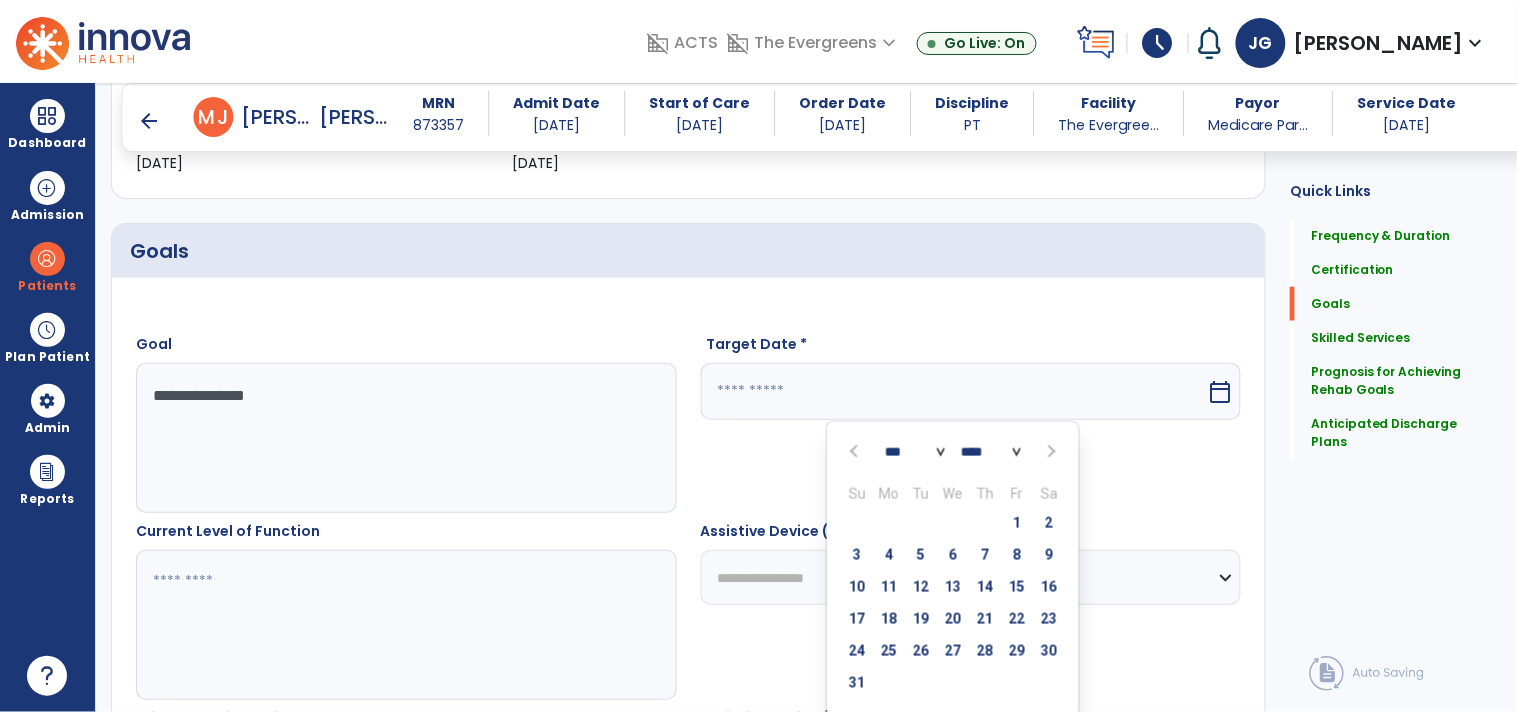 click at bounding box center (1050, 452) 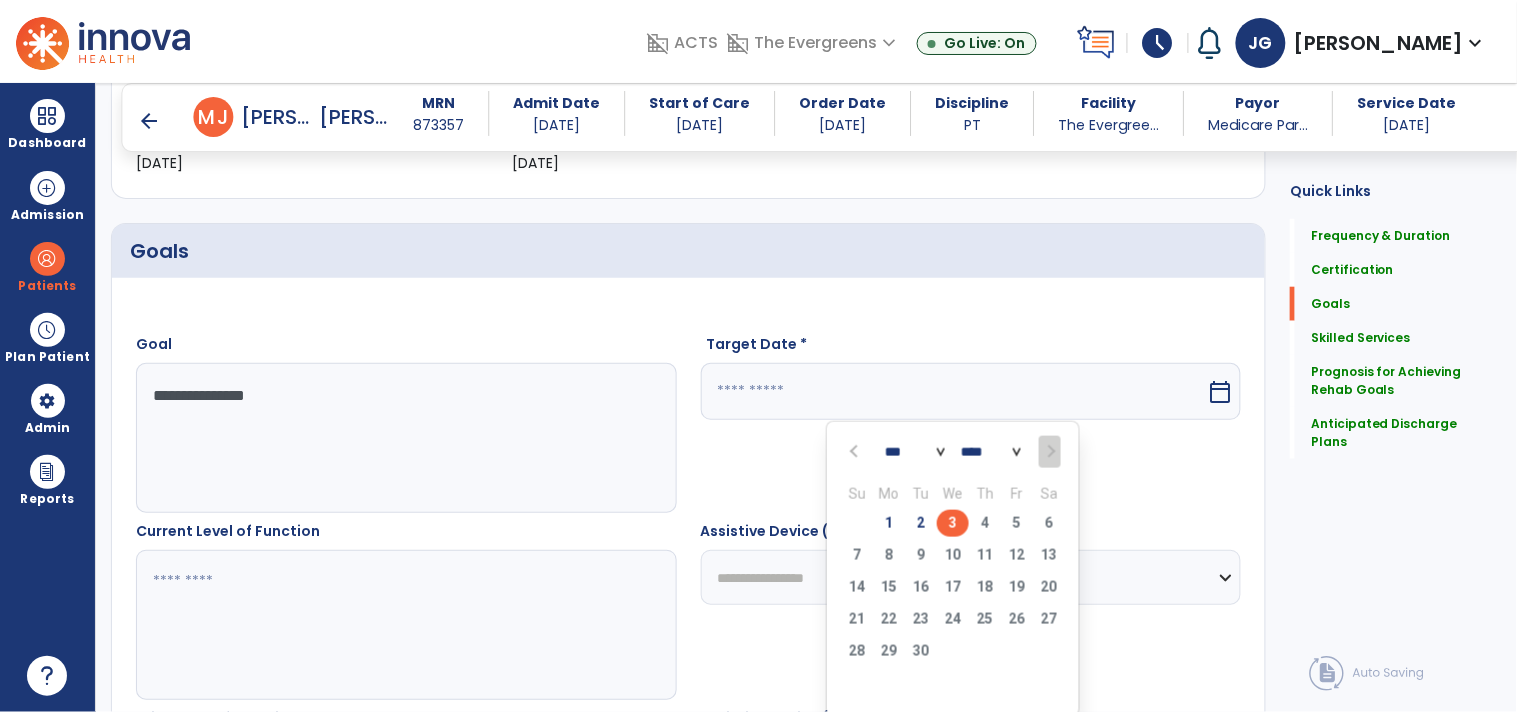 click on "3" at bounding box center (953, 523) 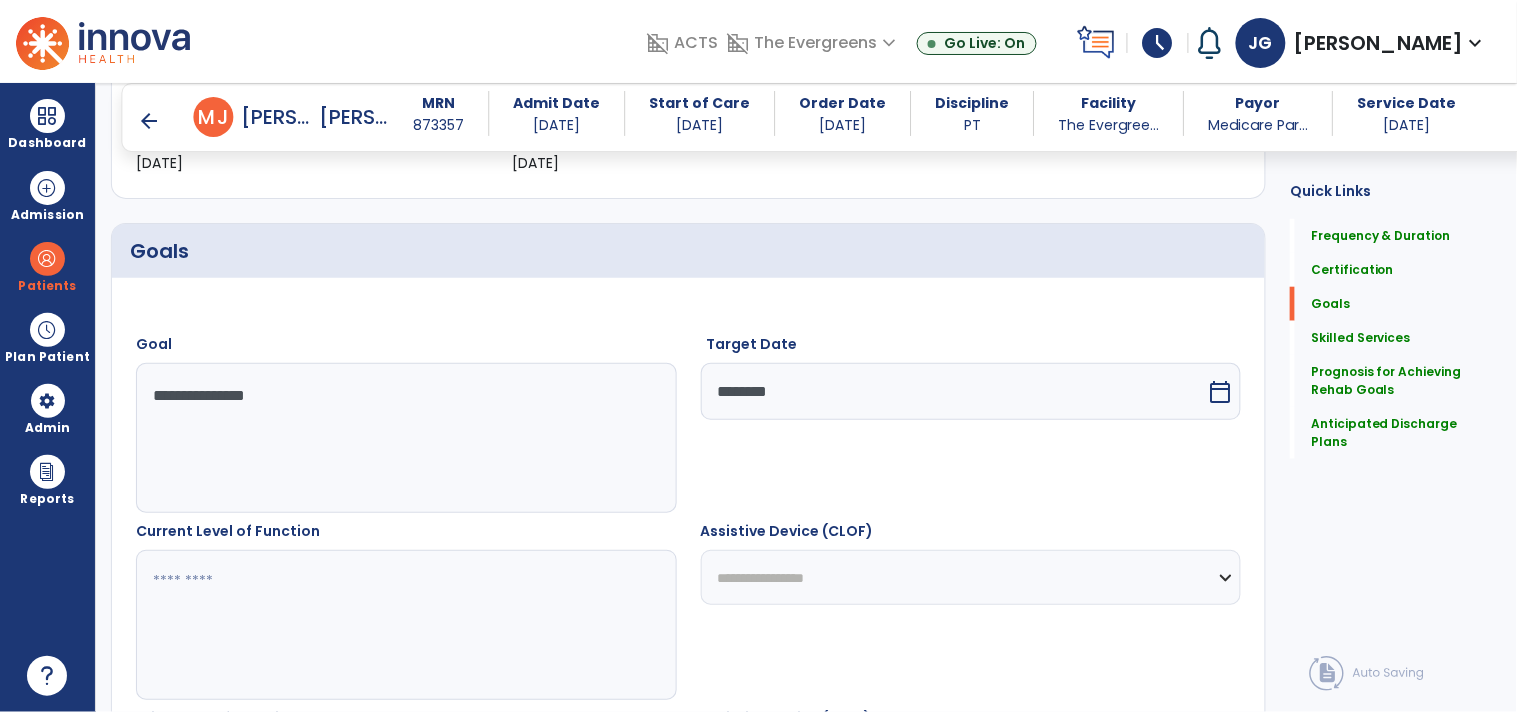 click at bounding box center [405, 625] 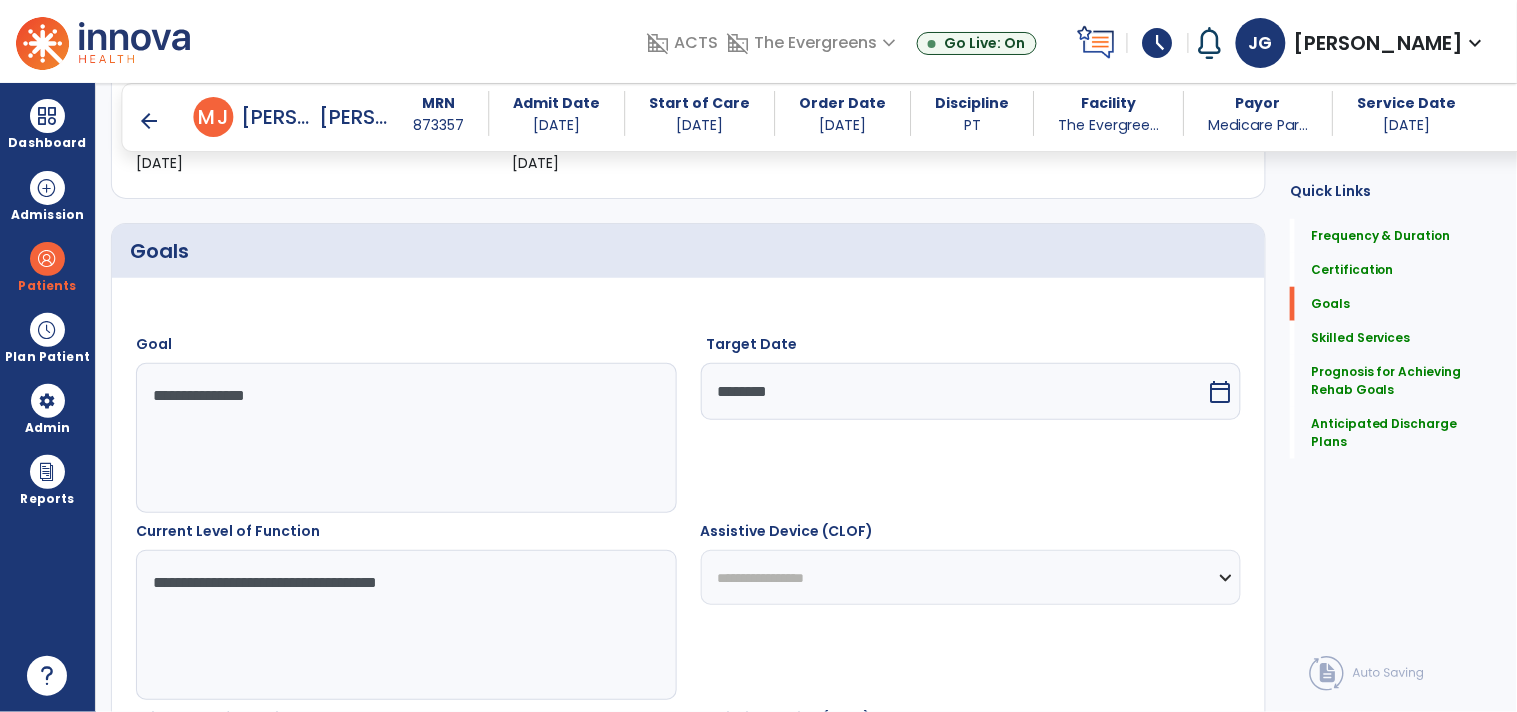 type on "**********" 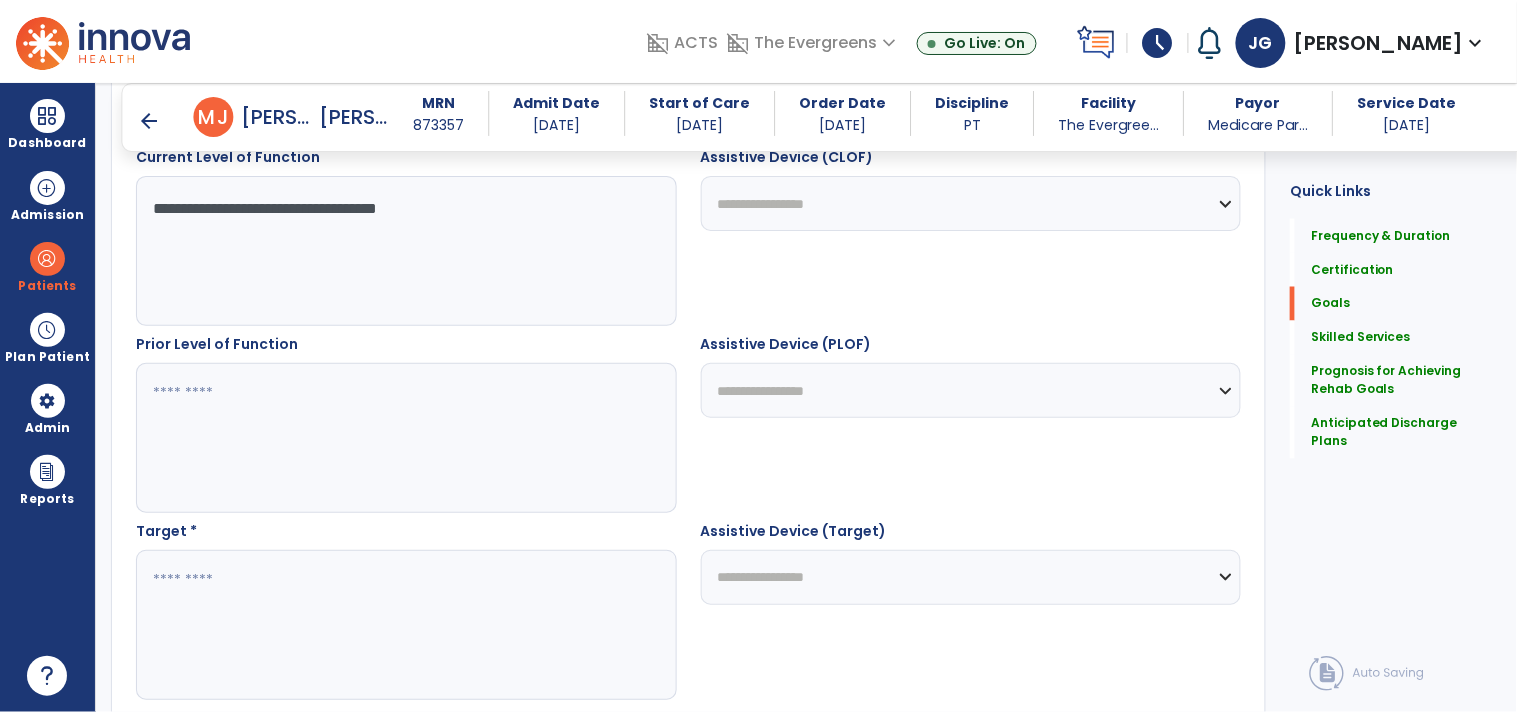 click at bounding box center [405, 625] 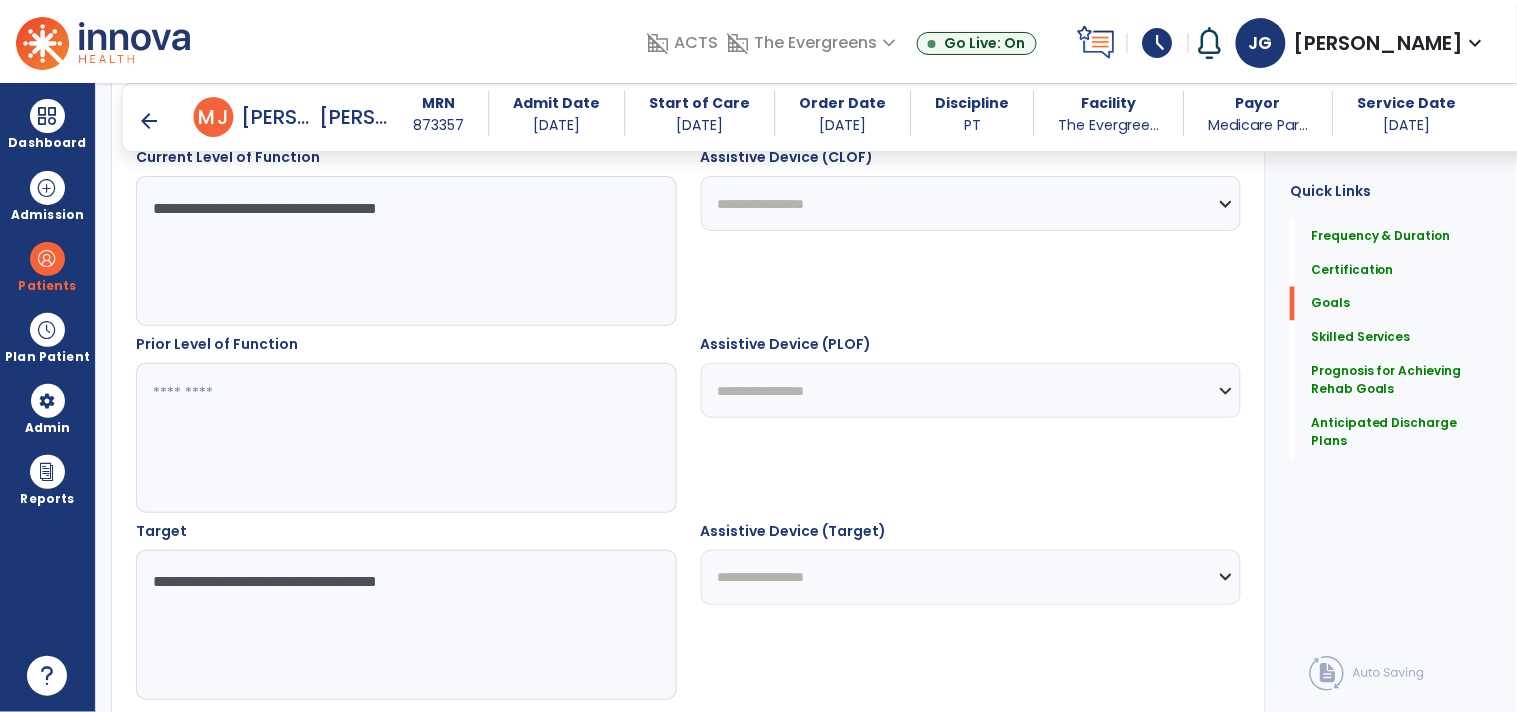 click on "**********" at bounding box center [405, 625] 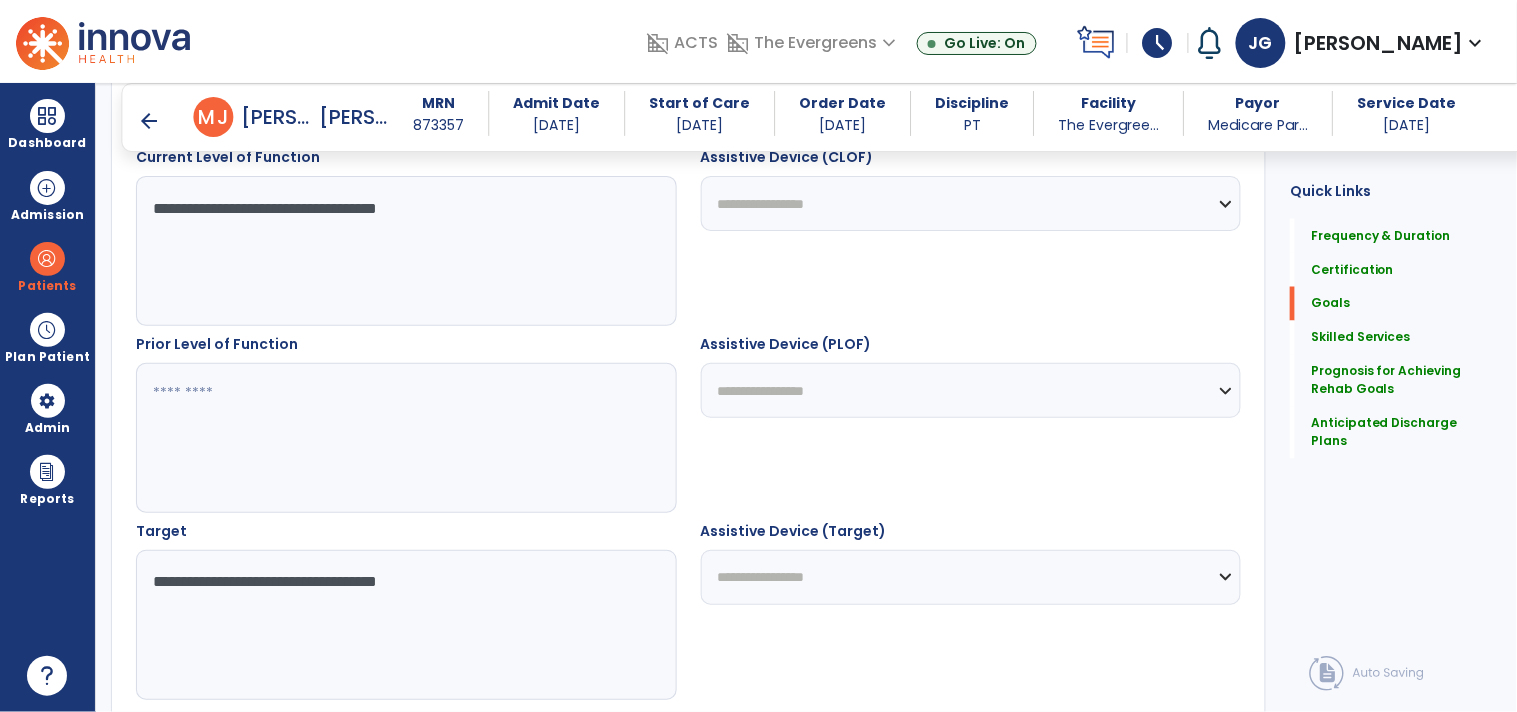 type on "**********" 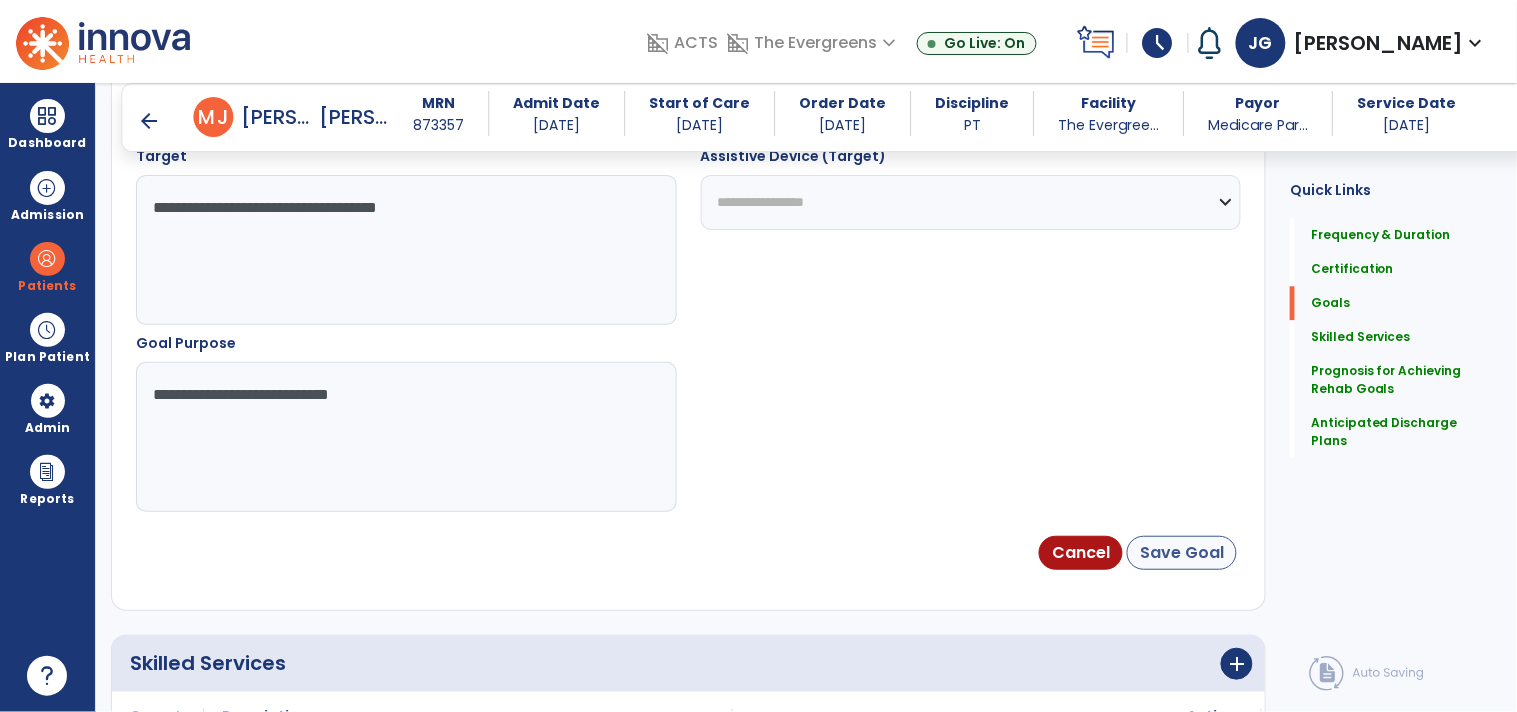 type on "**********" 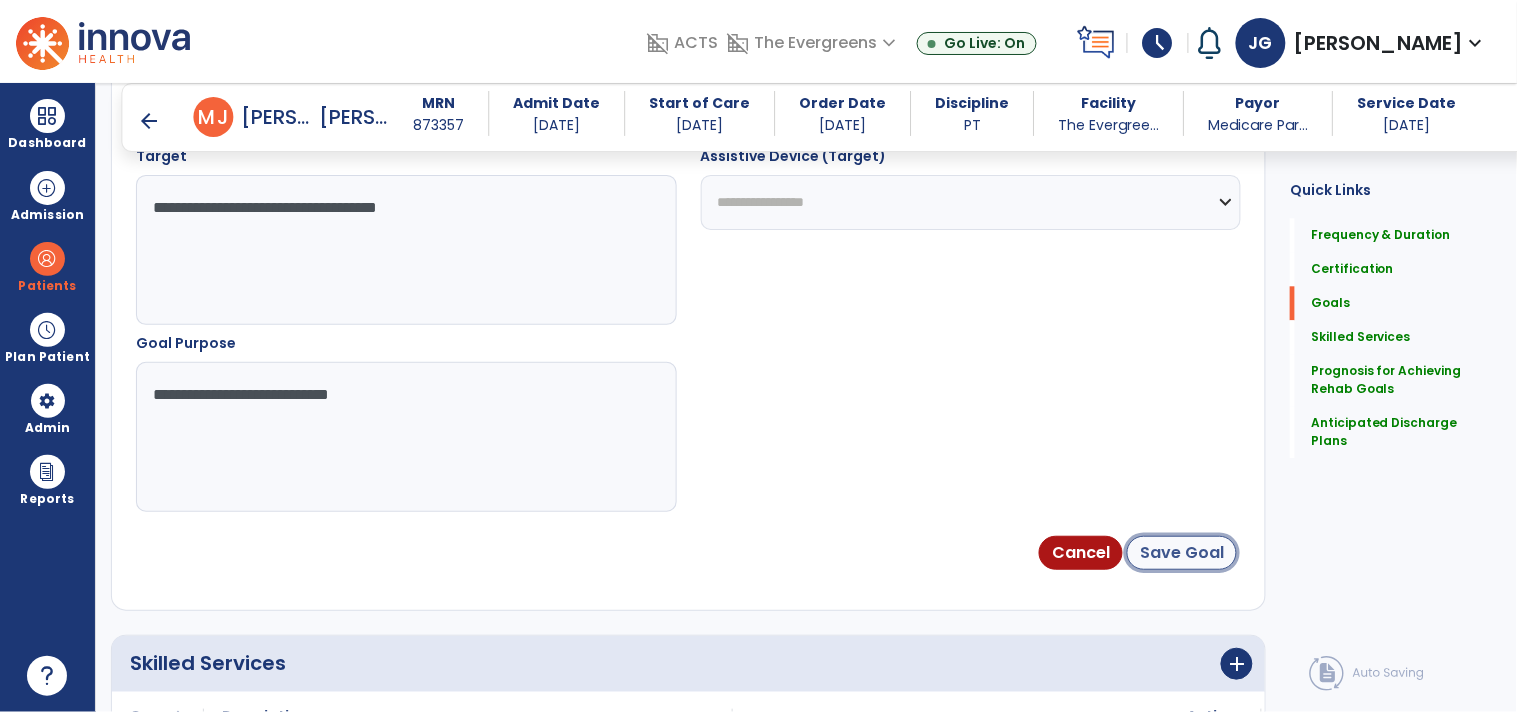 click on "Save Goal" at bounding box center (1182, 553) 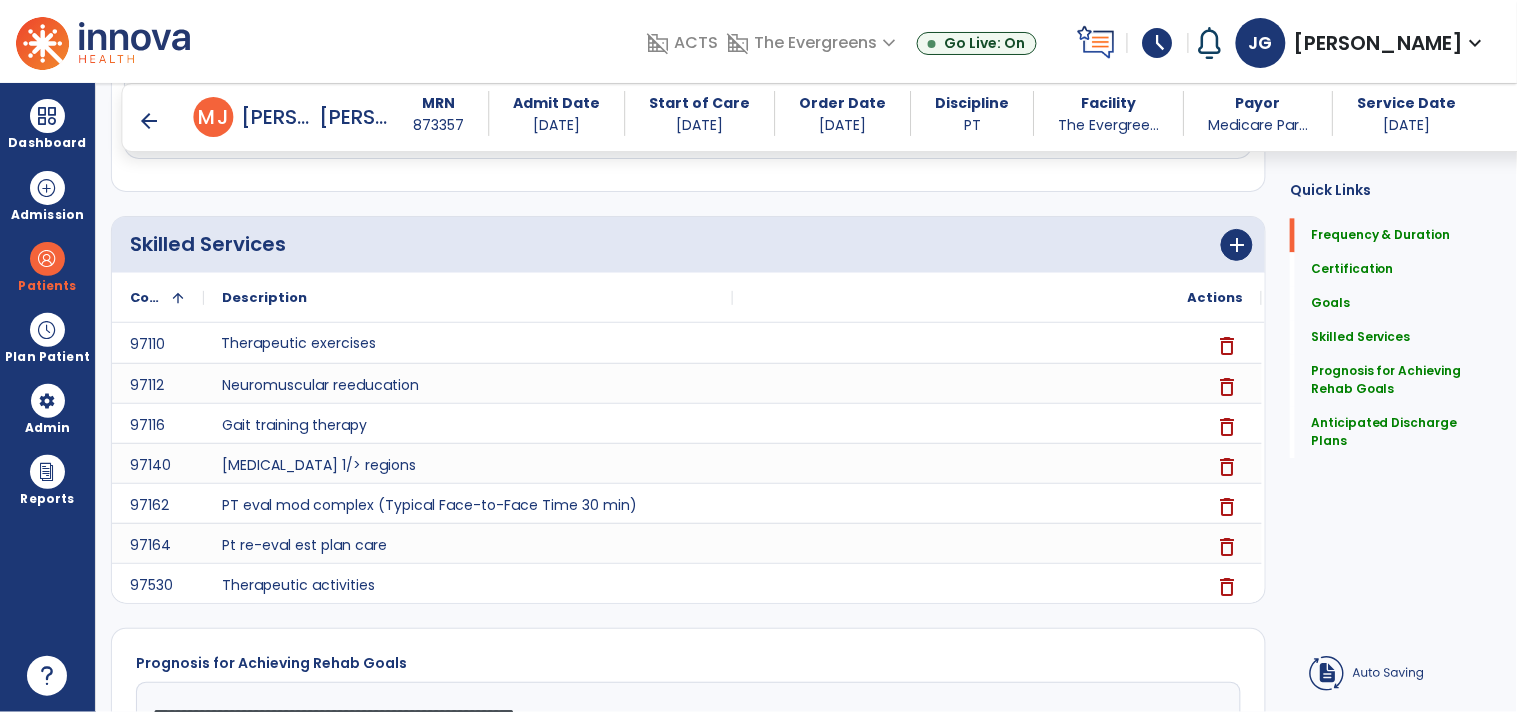 scroll, scrollTop: 63, scrollLeft: 0, axis: vertical 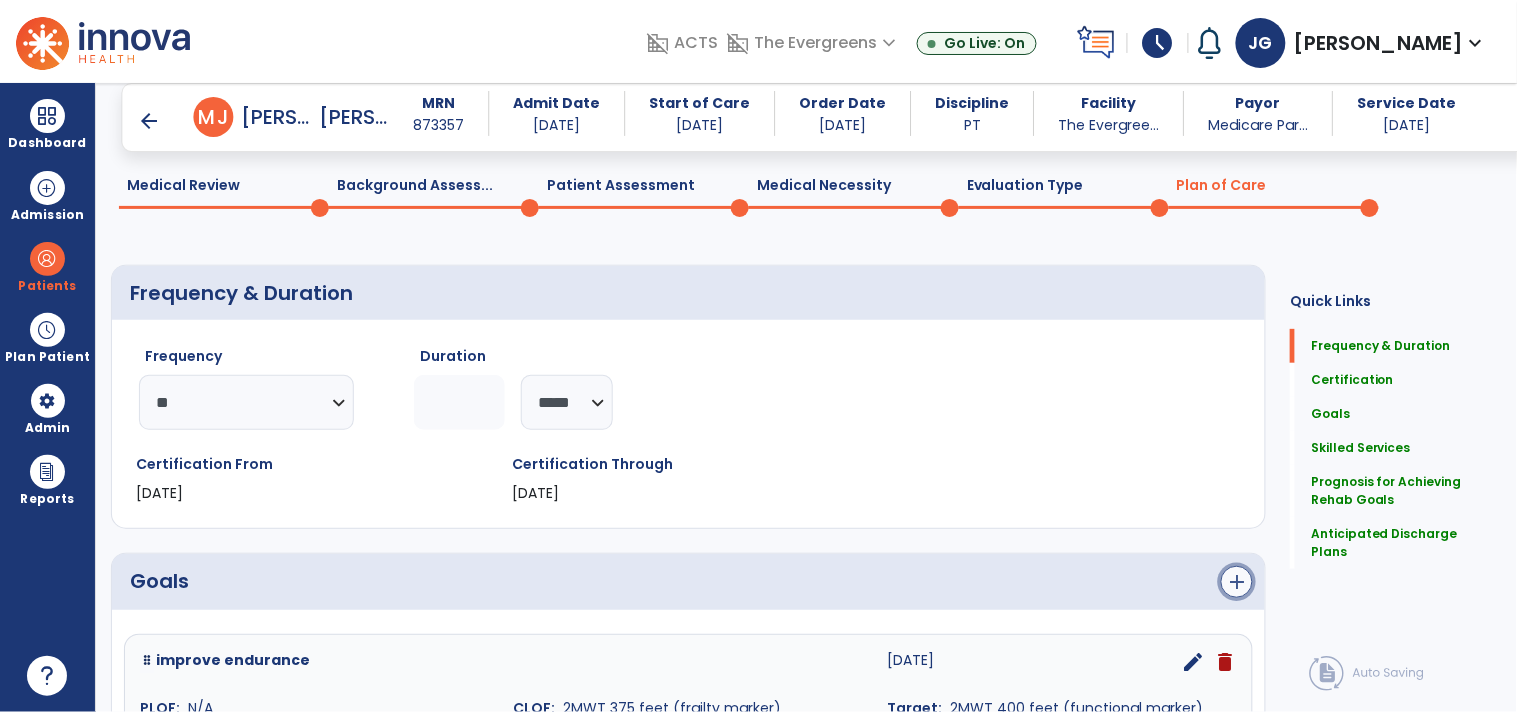 click on "add" at bounding box center (1237, 582) 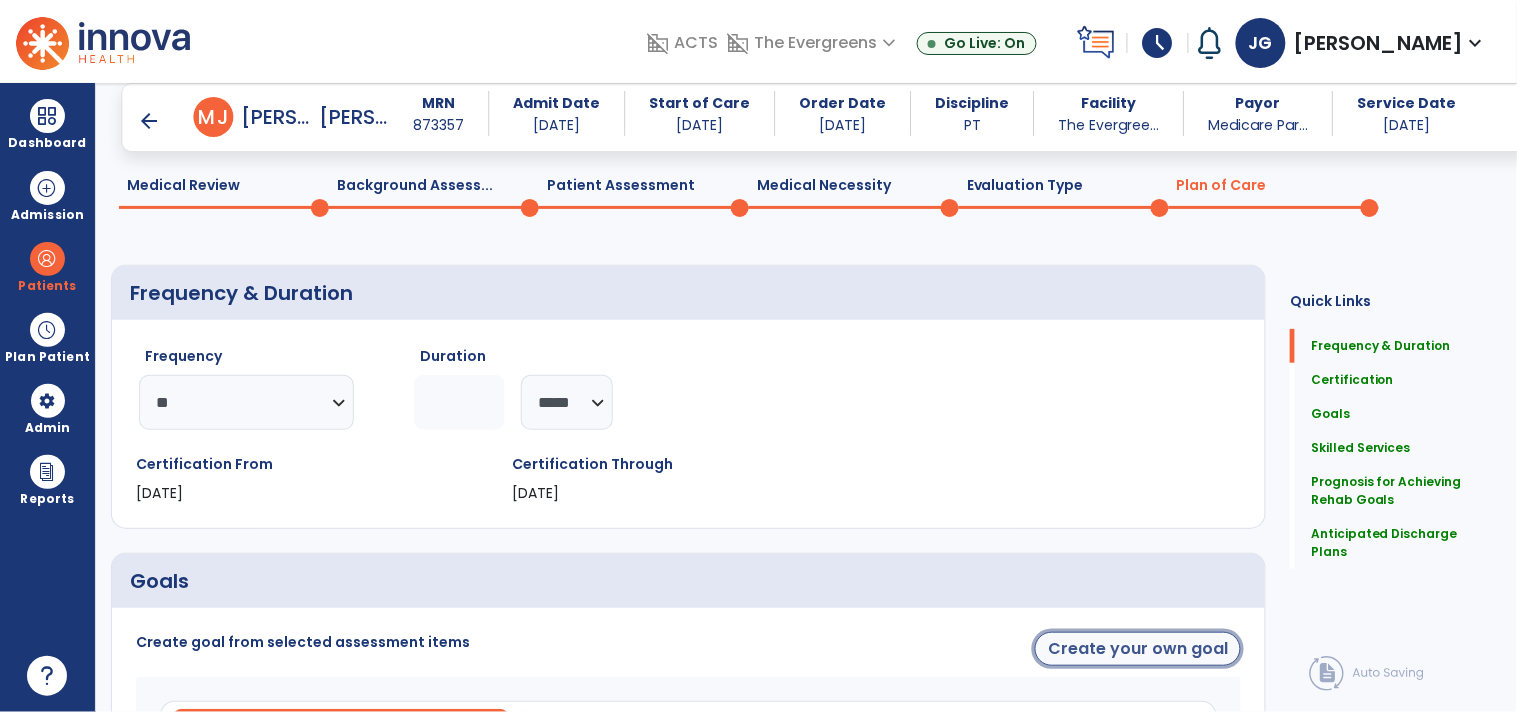 click on "Create your own goal" at bounding box center (1138, 649) 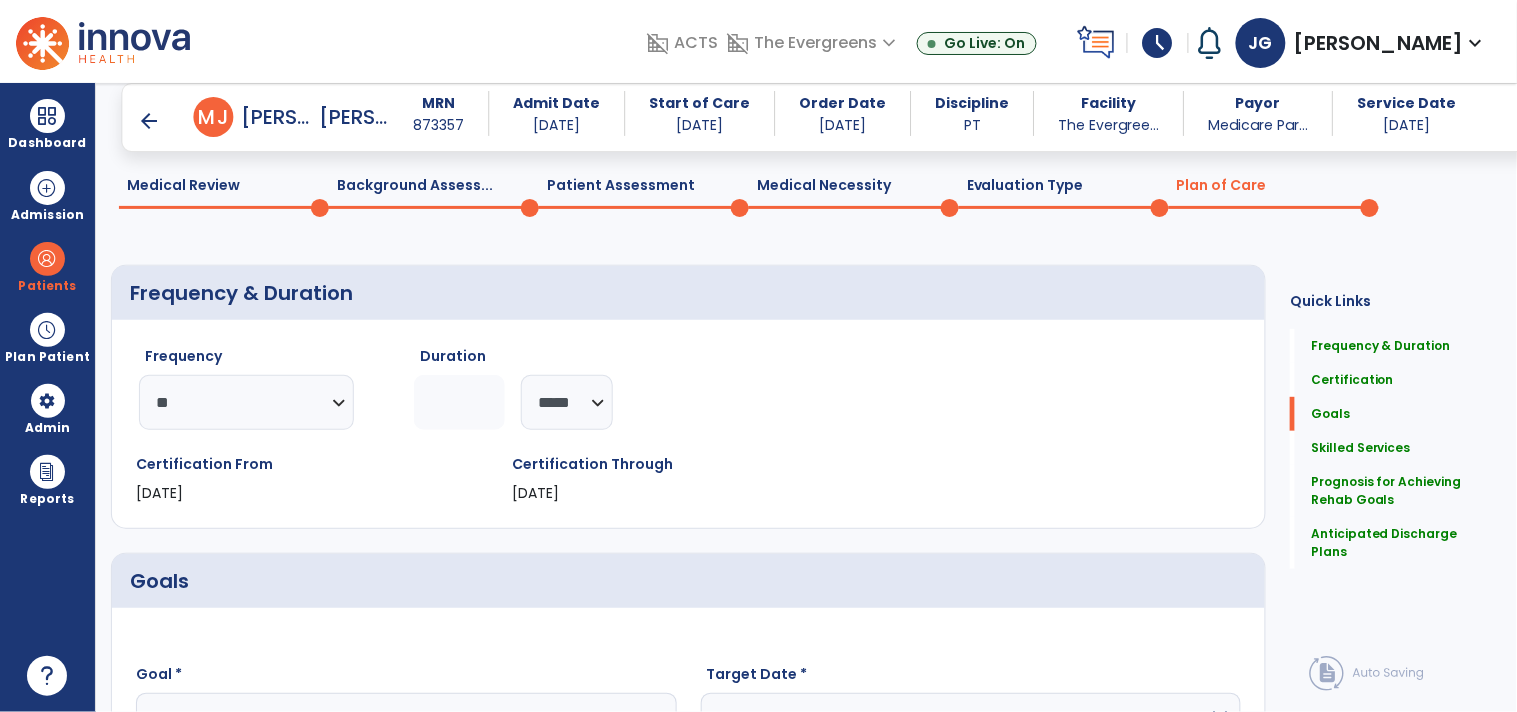 scroll, scrollTop: 393, scrollLeft: 0, axis: vertical 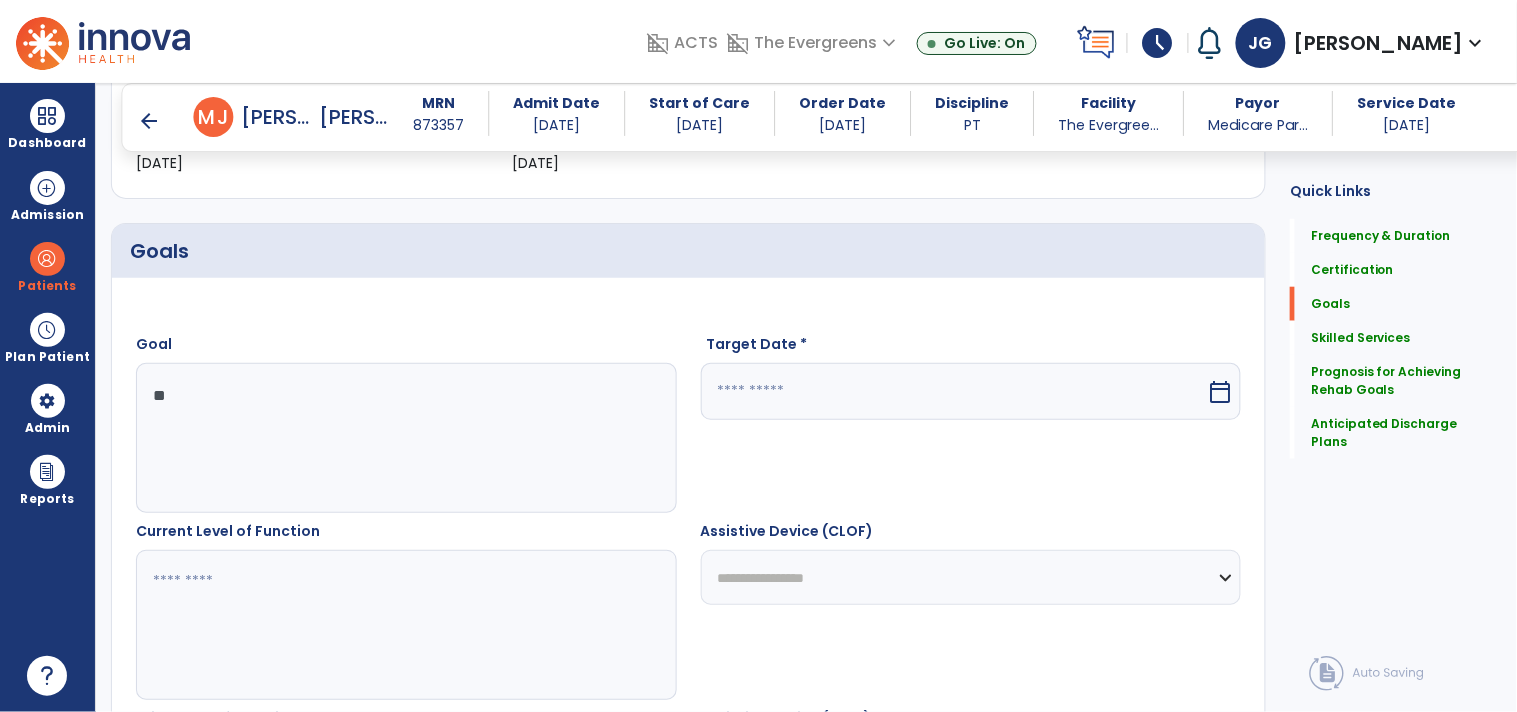 type on "*" 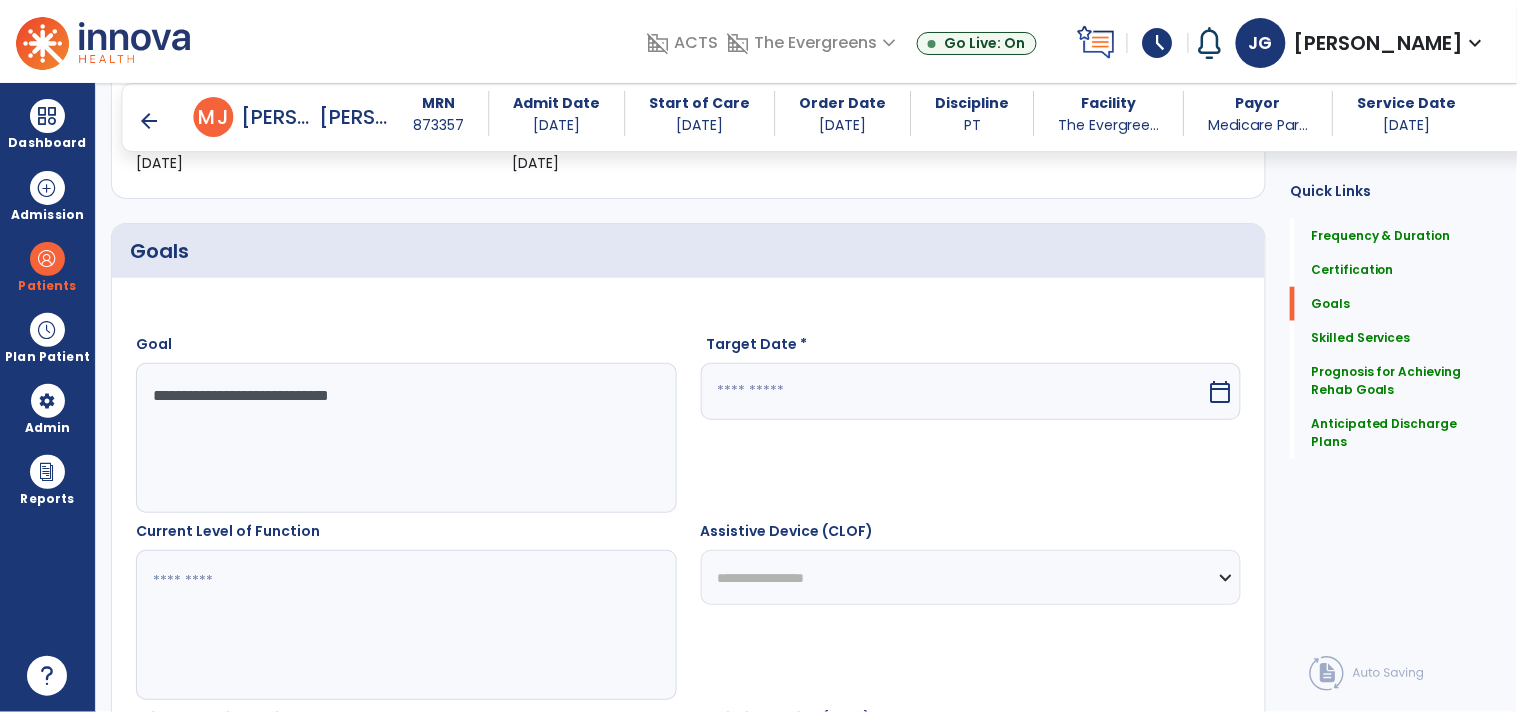 type on "**********" 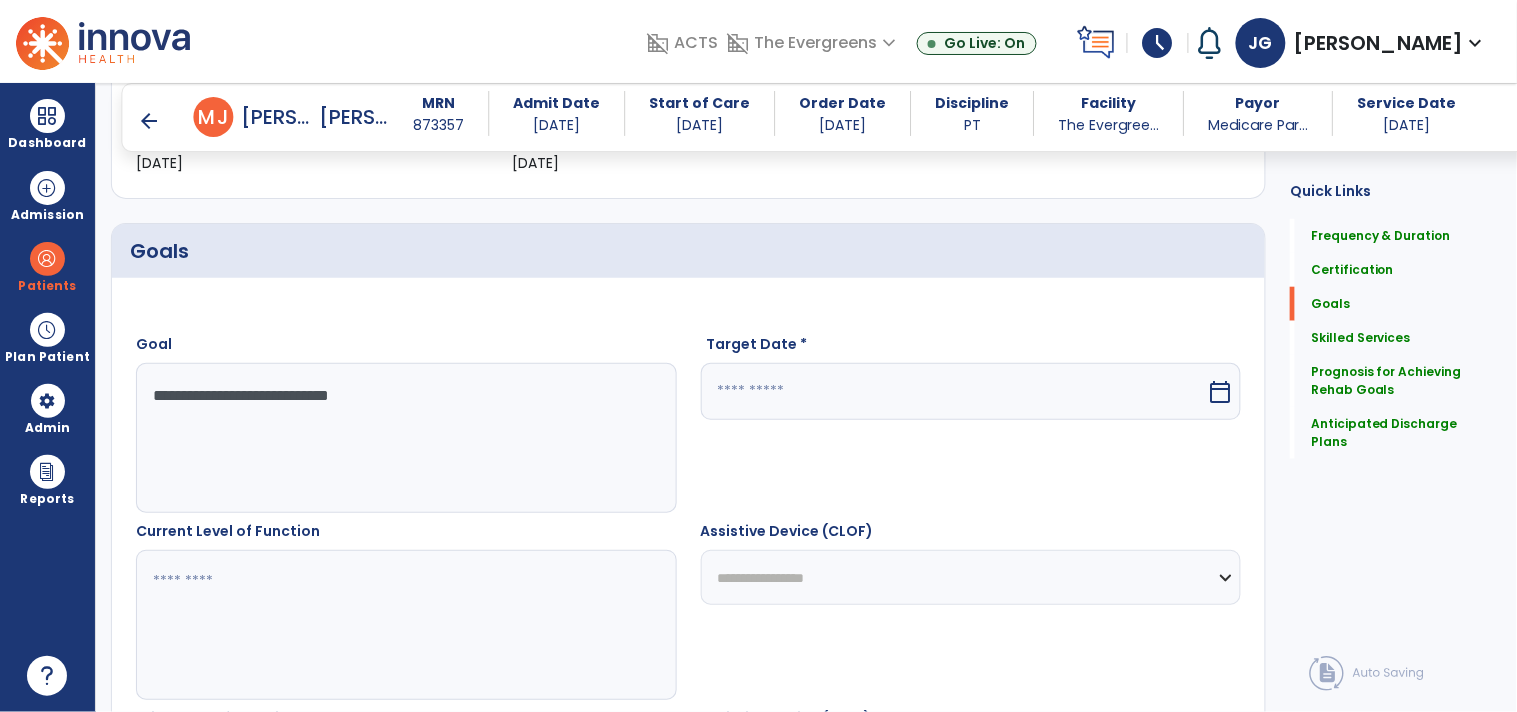 click at bounding box center (954, 391) 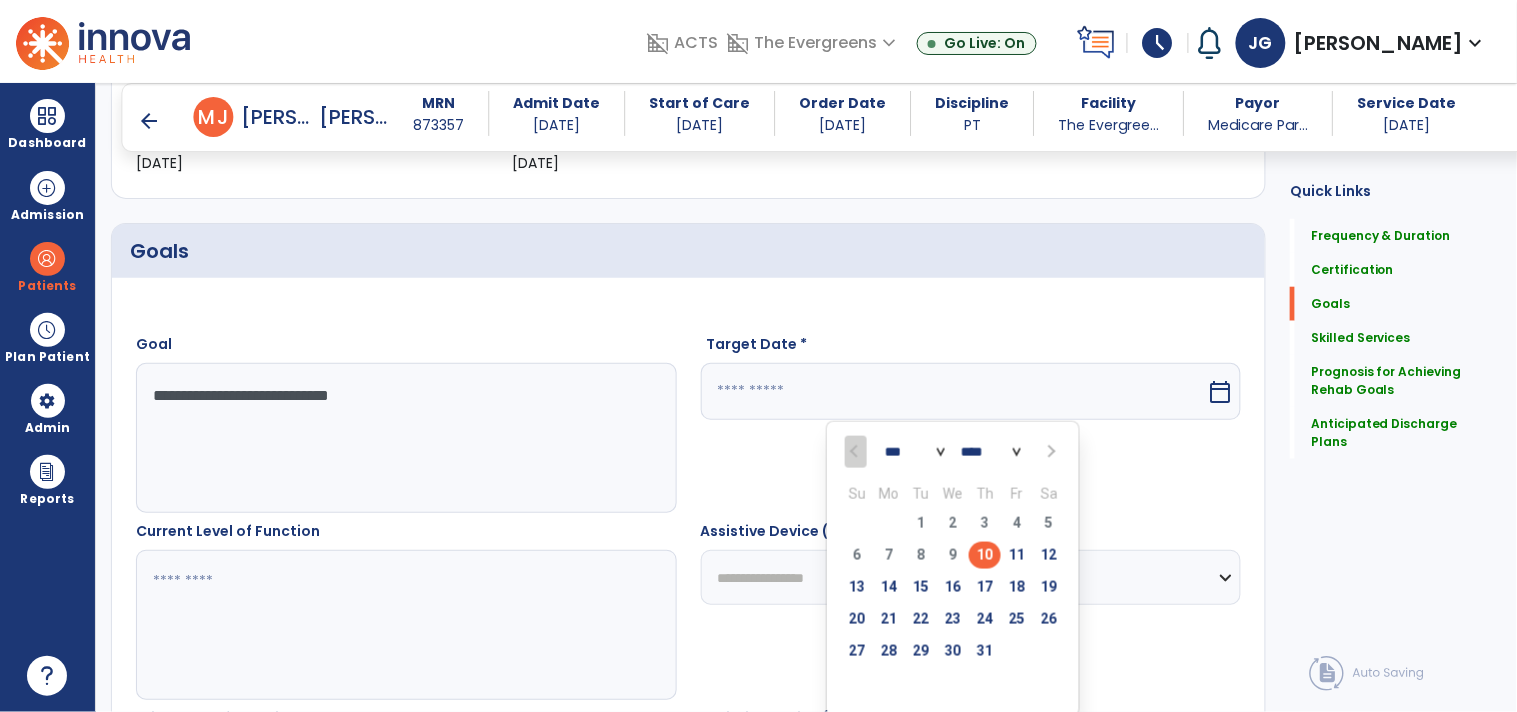 click at bounding box center [1050, 452] 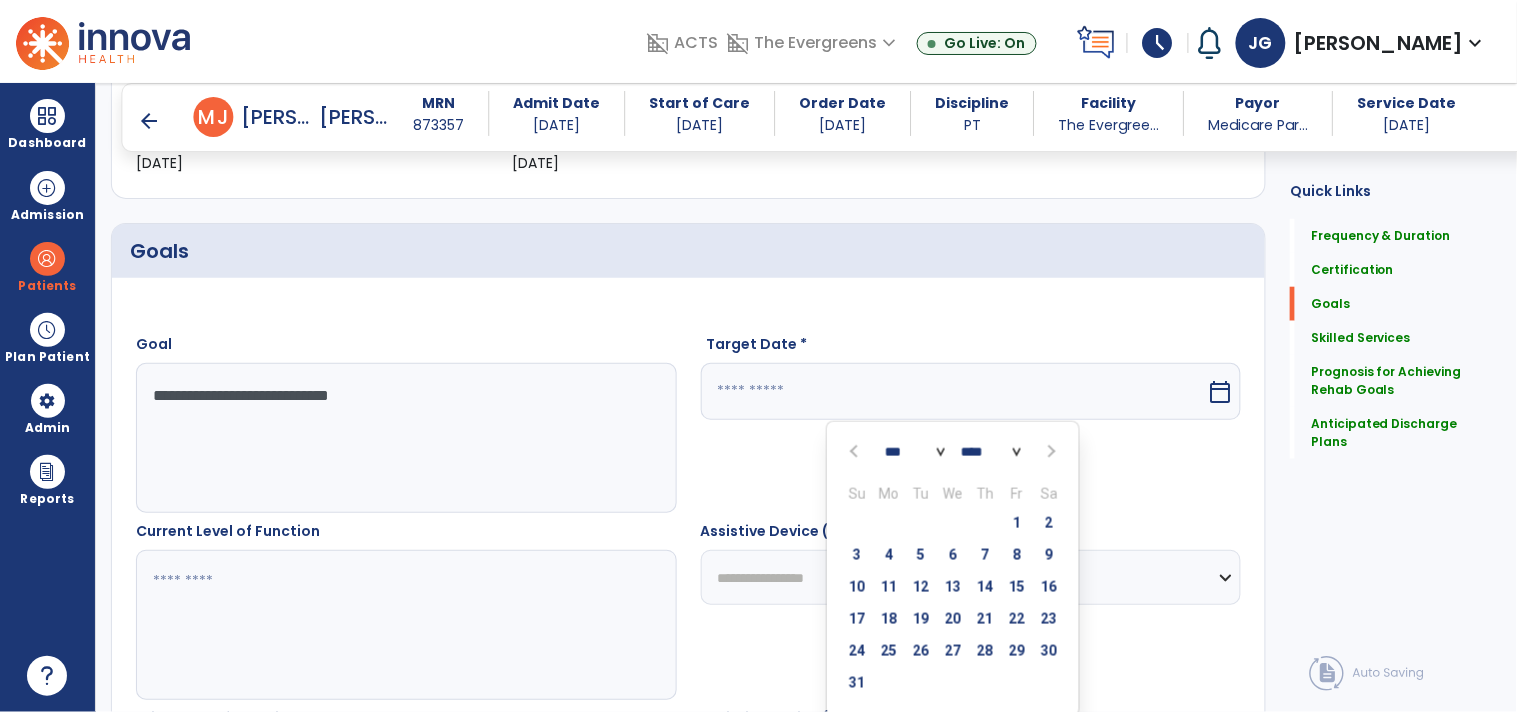 click at bounding box center [1050, 452] 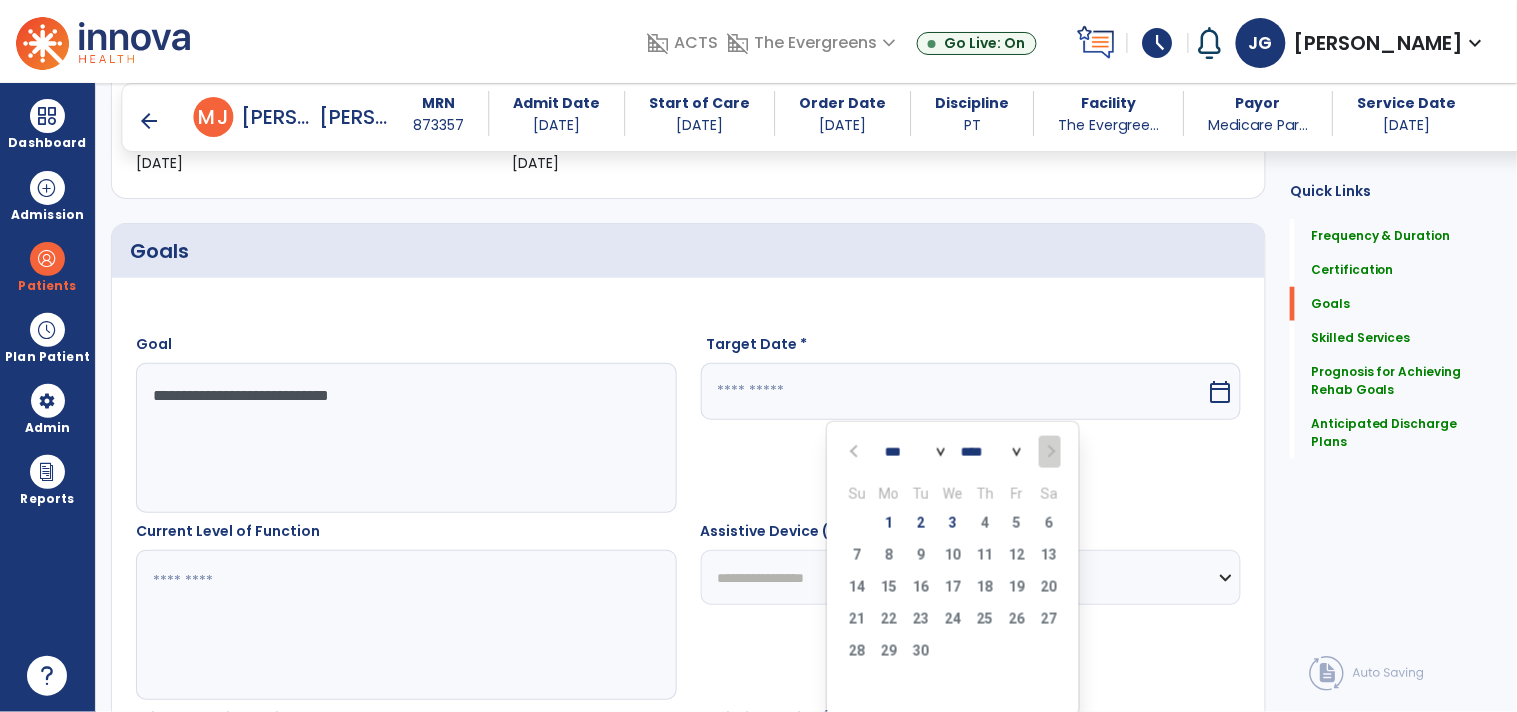 click on "31   1   2   3   4   5   6" at bounding box center (953, 526) 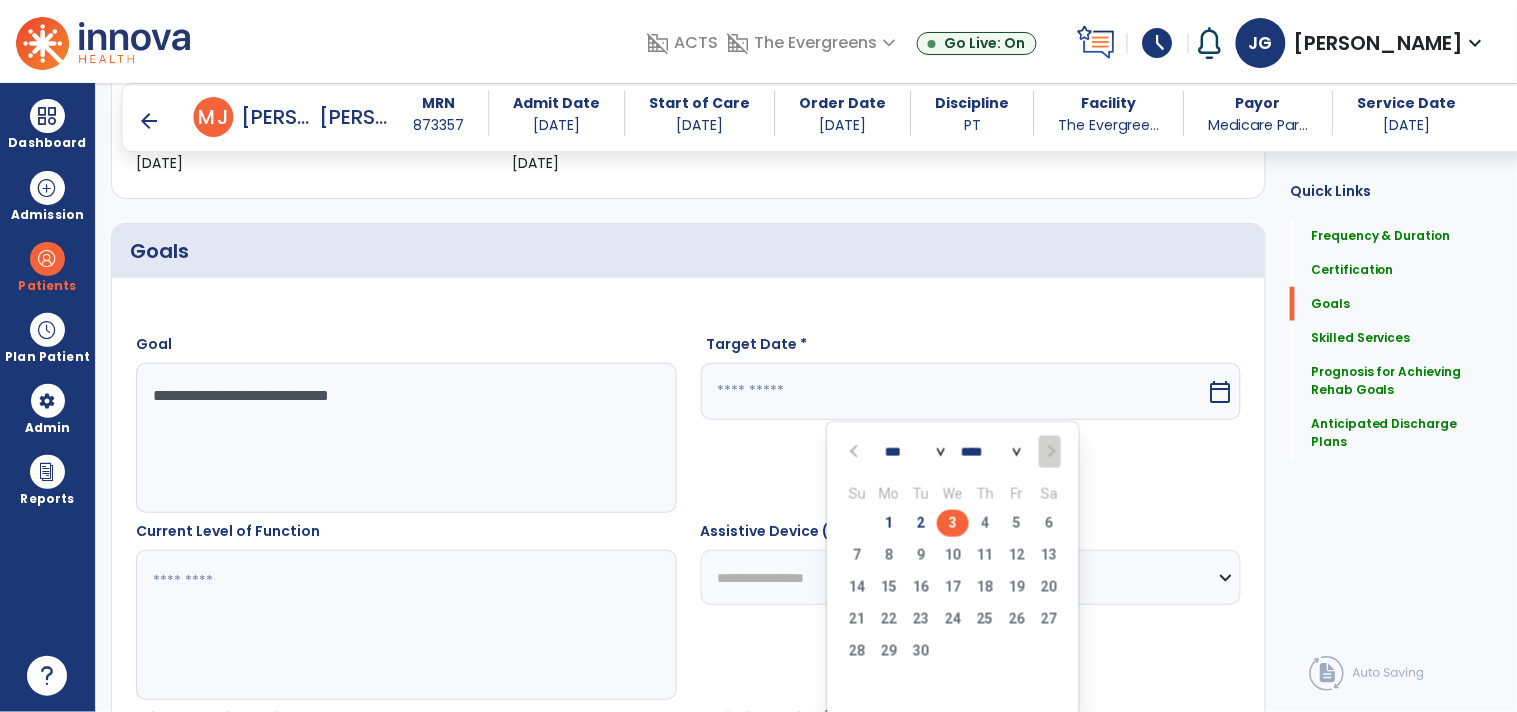 click on "3" at bounding box center [953, 523] 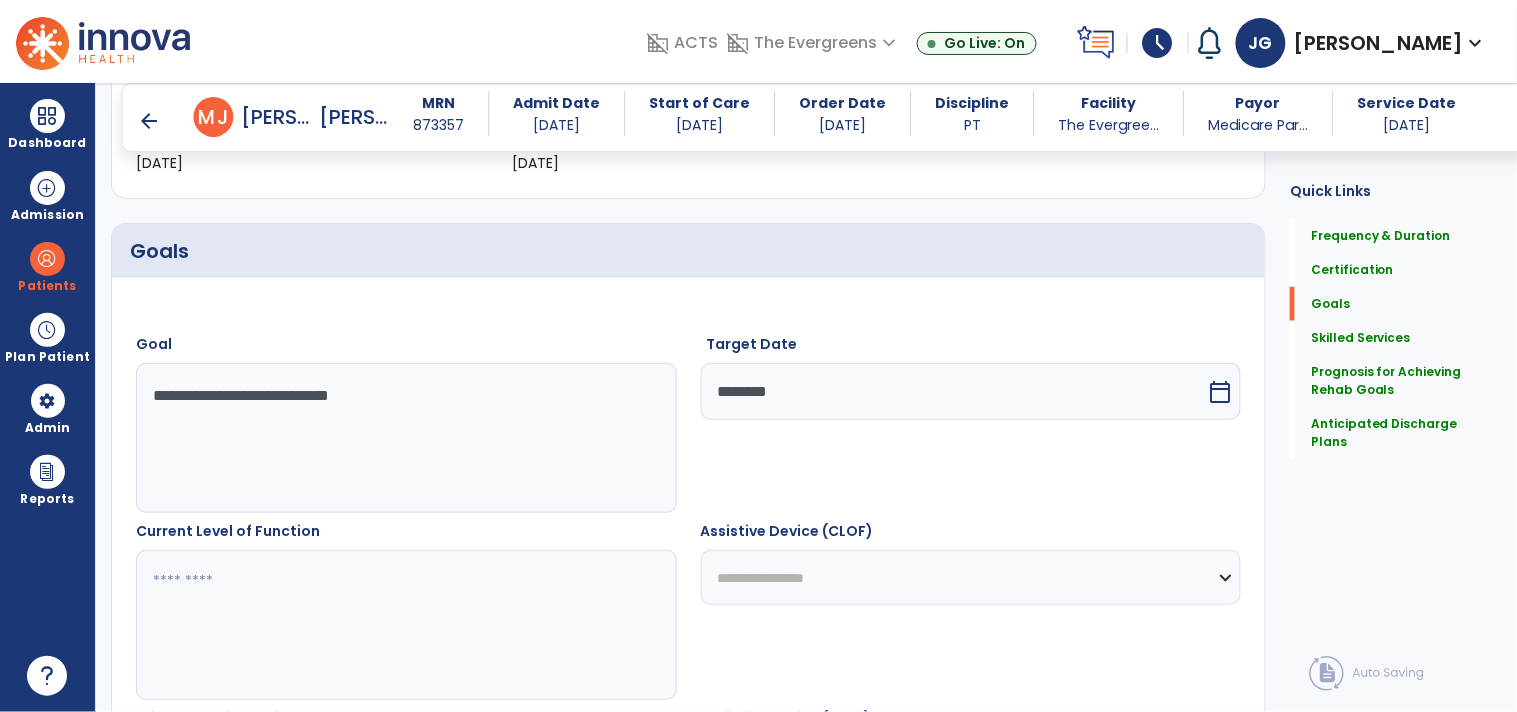 click at bounding box center (405, 625) 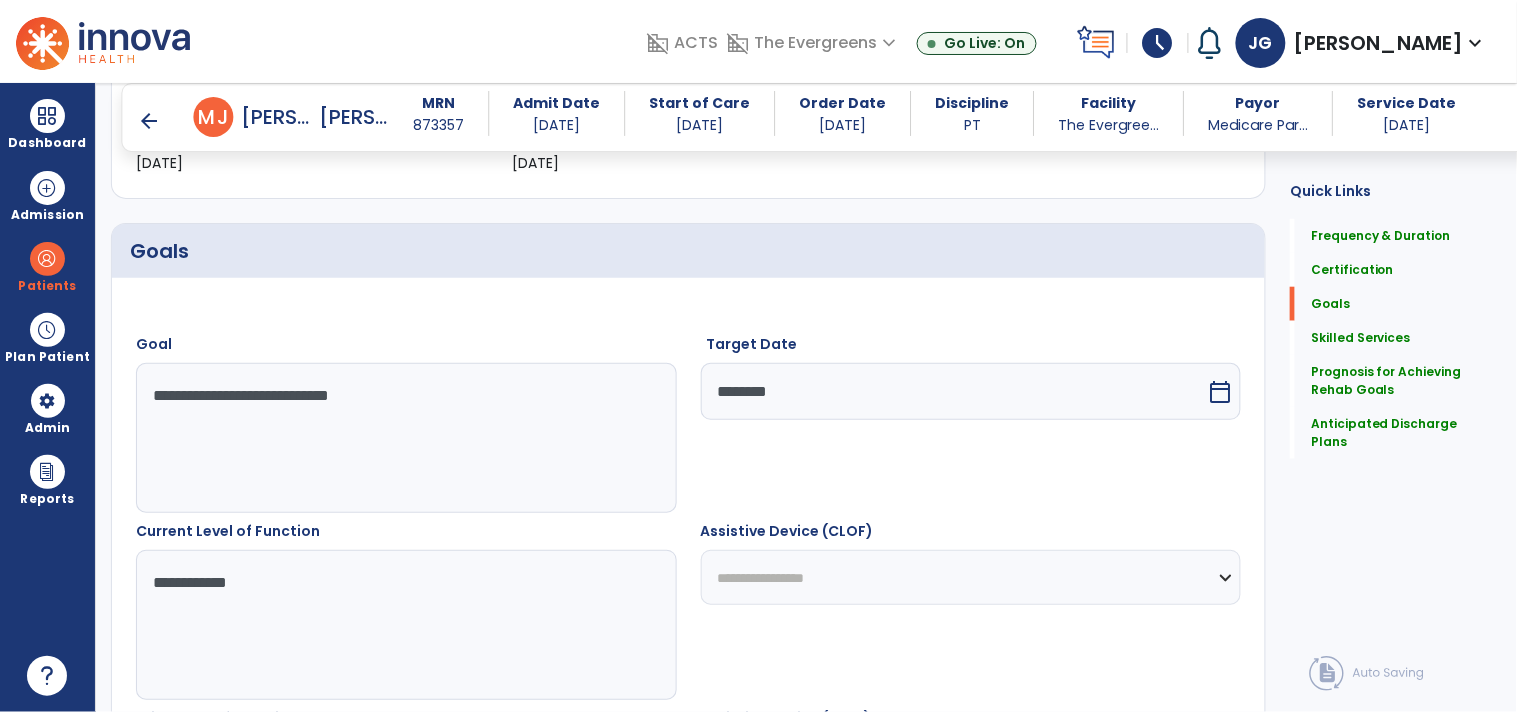 type on "**********" 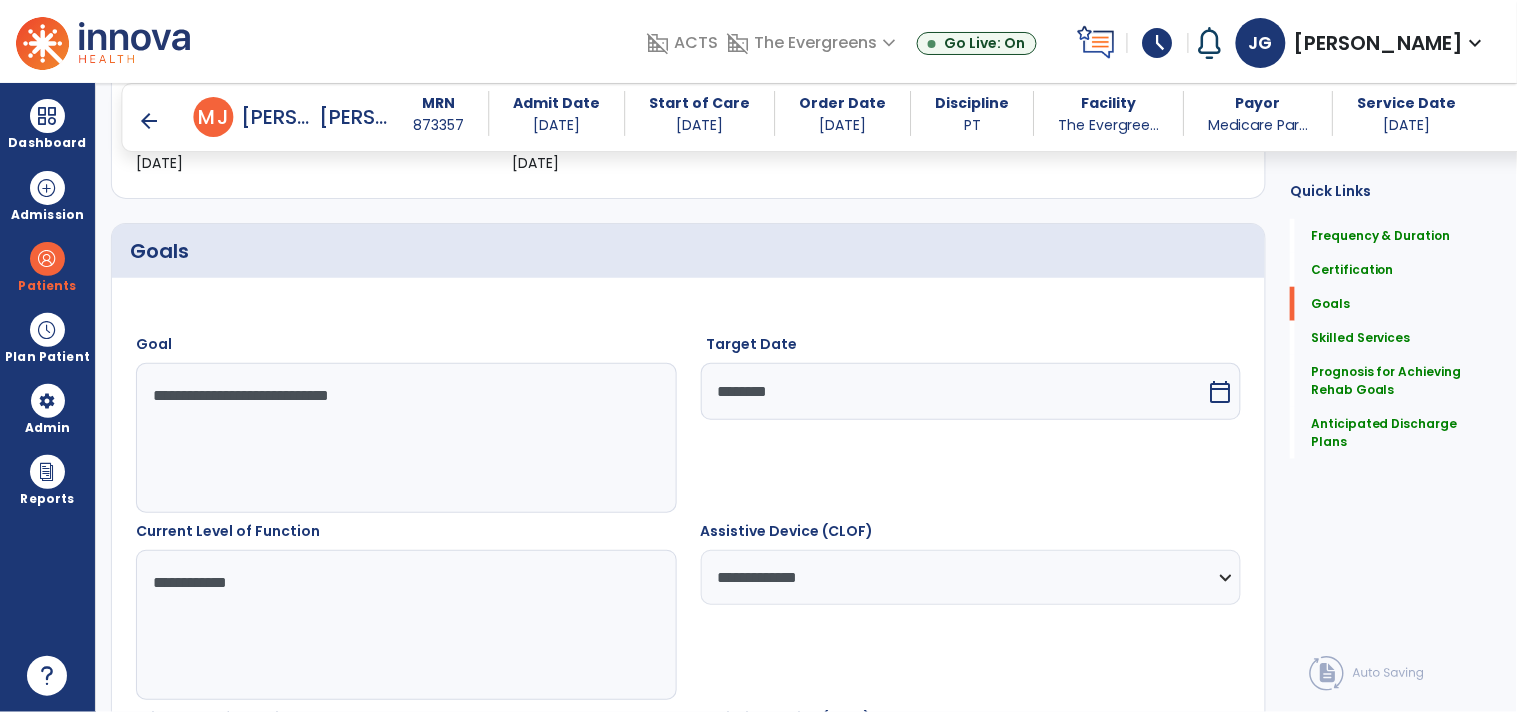 scroll, scrollTop: 767, scrollLeft: 0, axis: vertical 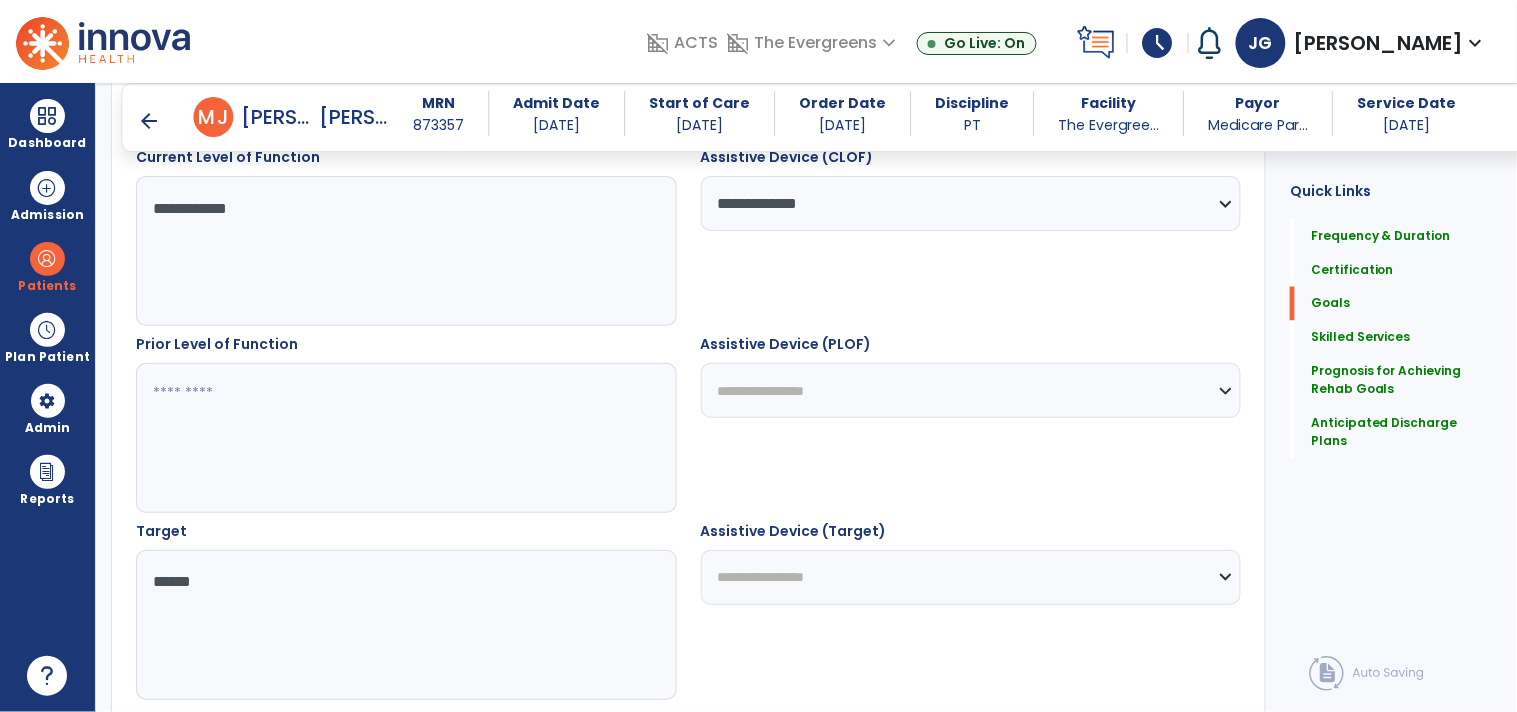 type on "******" 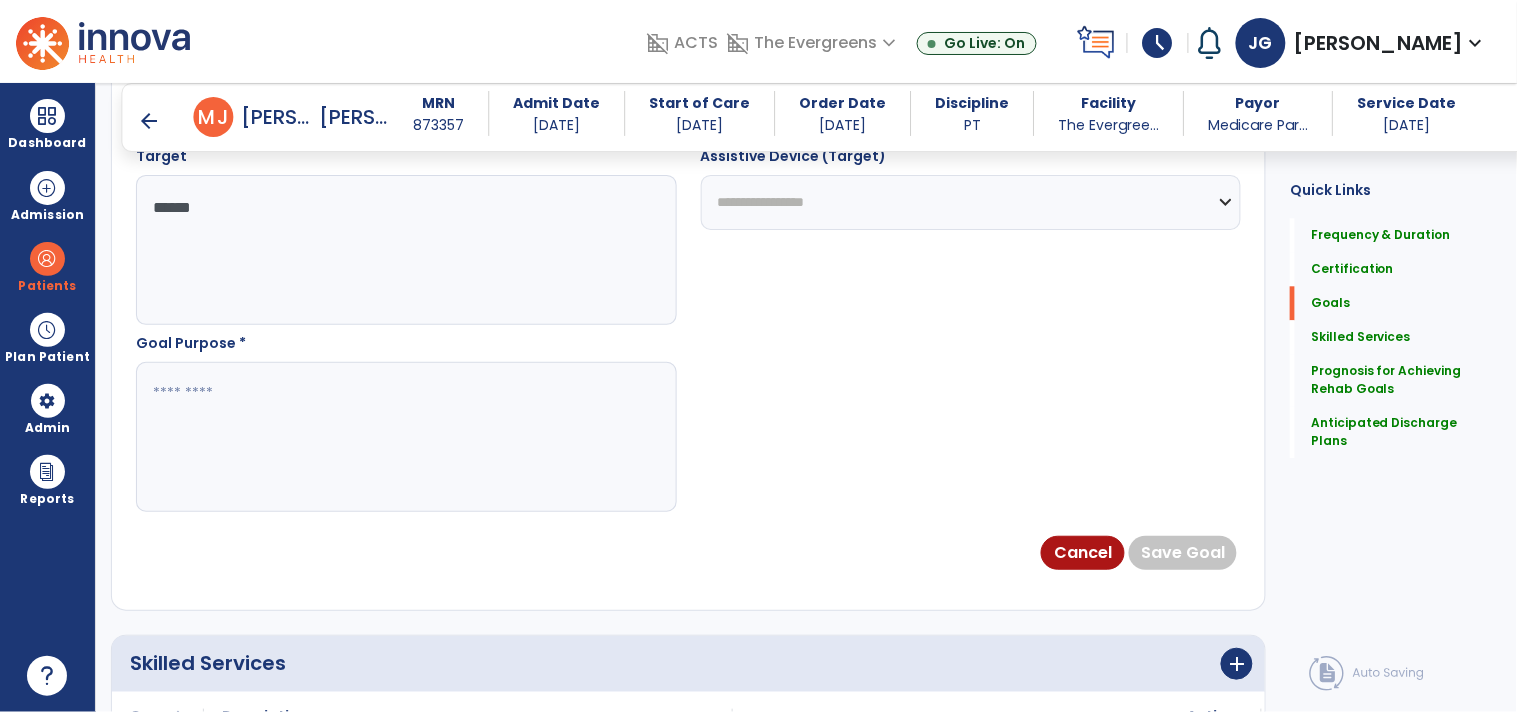 click on "**********" at bounding box center [971, 202] 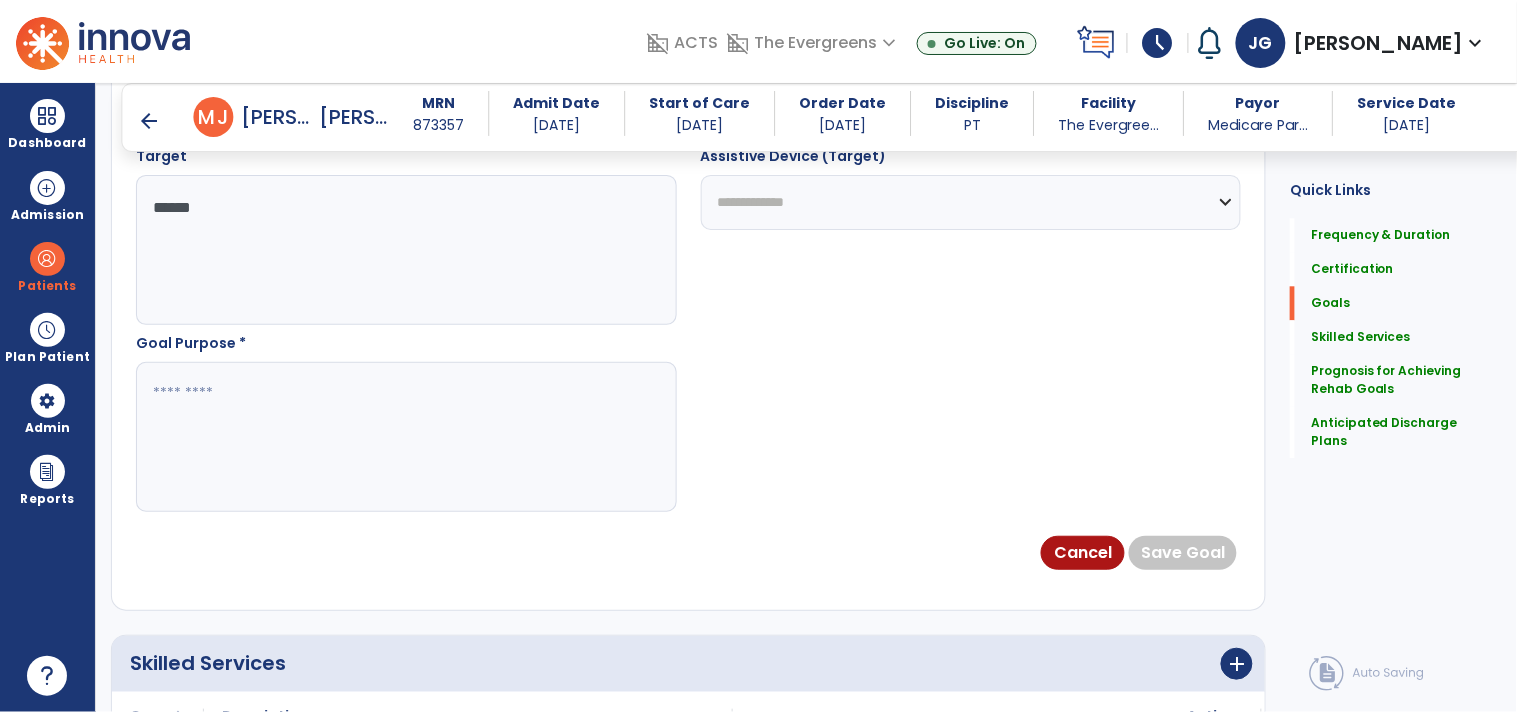 click on "**********" at bounding box center (971, 202) 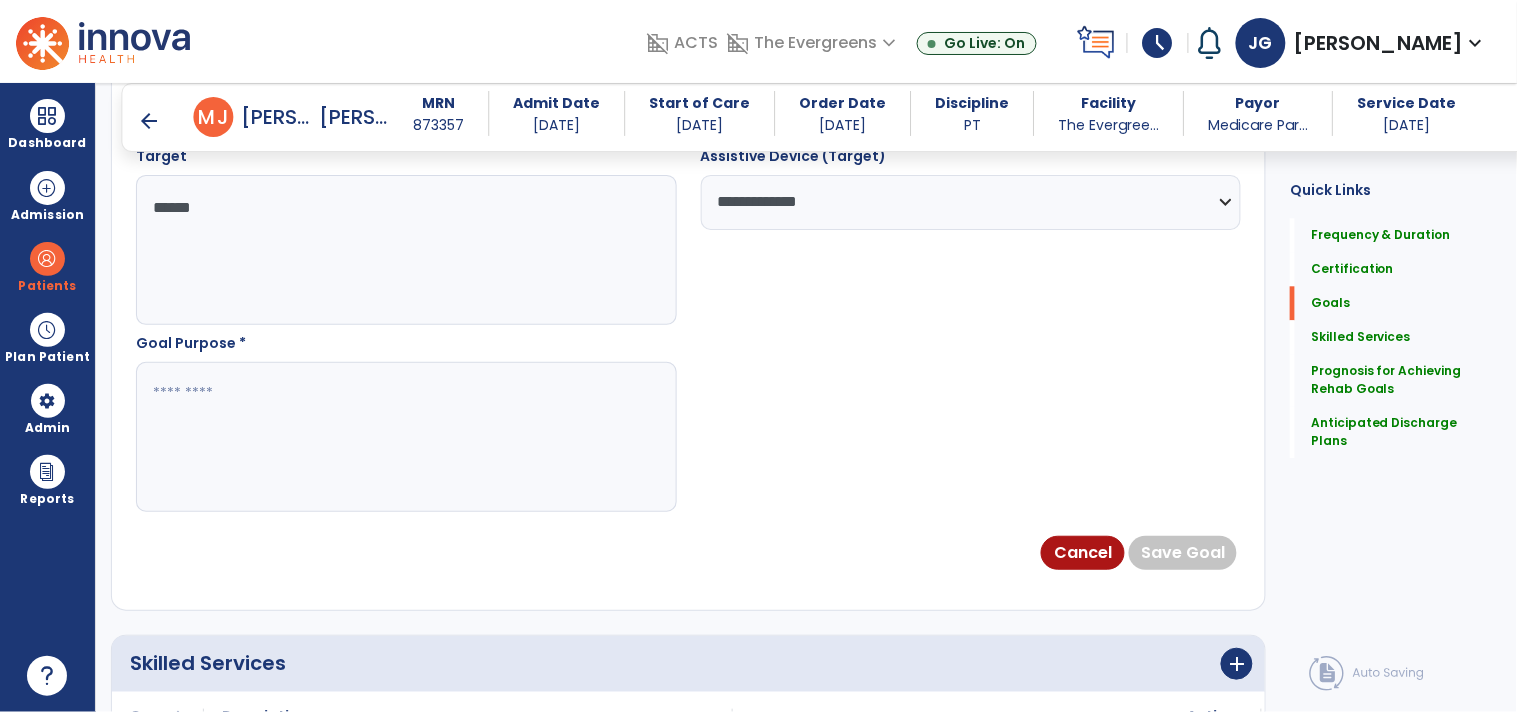 click at bounding box center [405, 437] 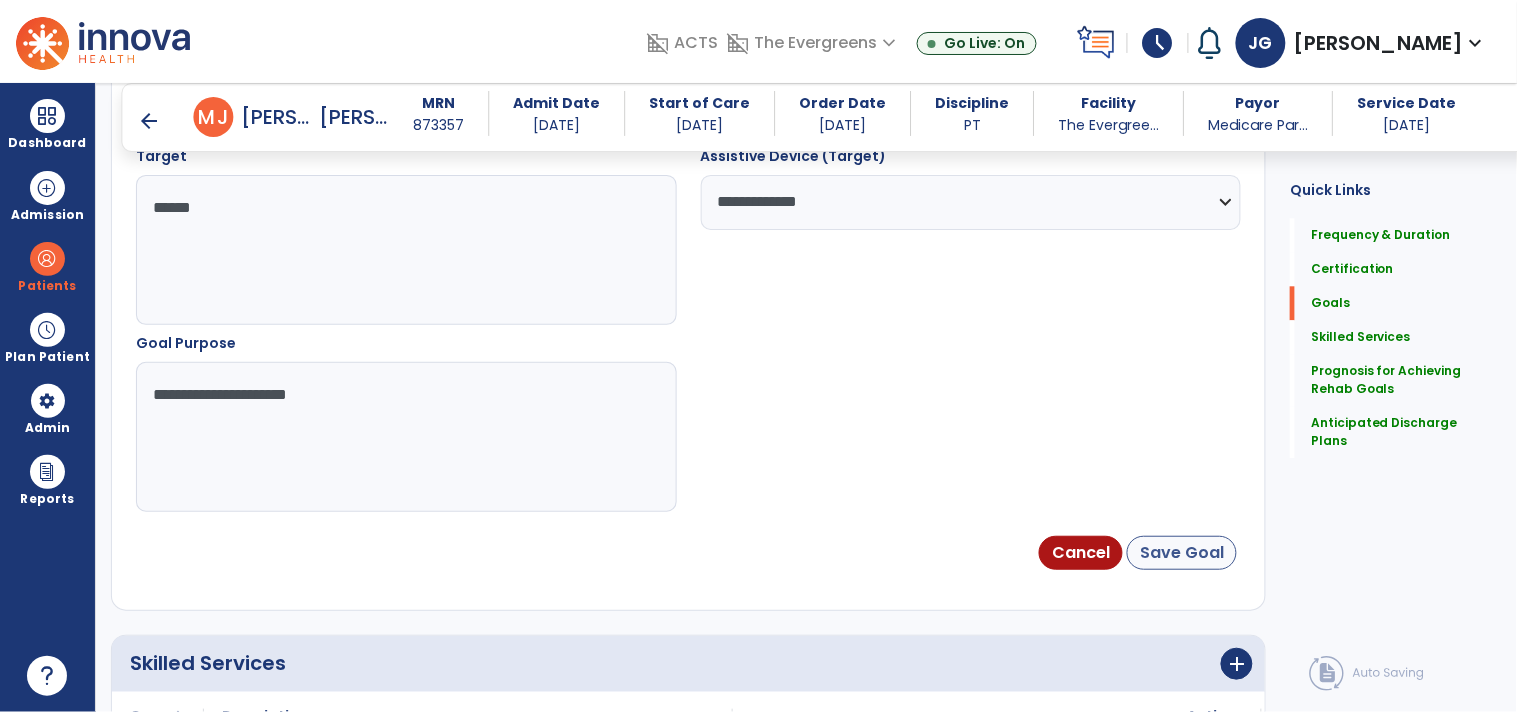 type on "**********" 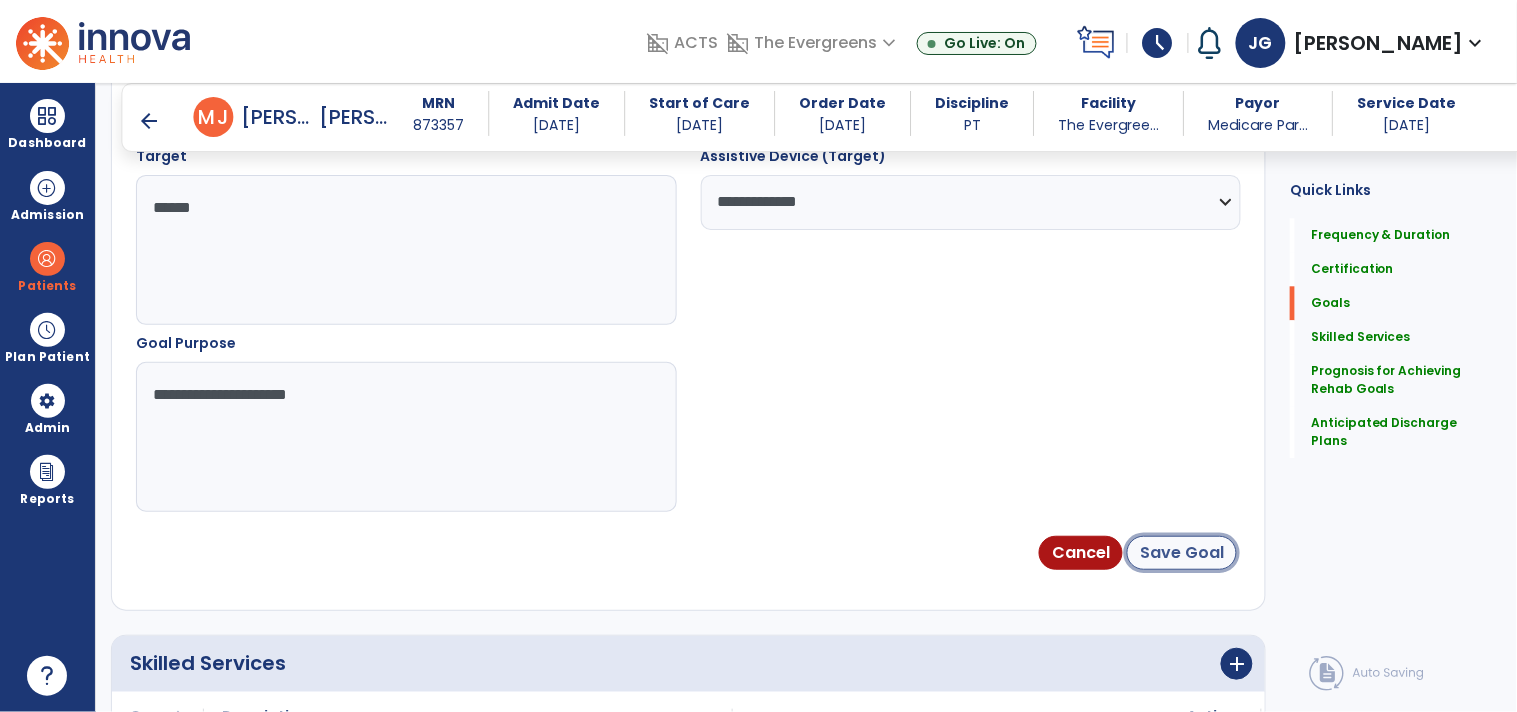 click on "Save Goal" at bounding box center (1182, 553) 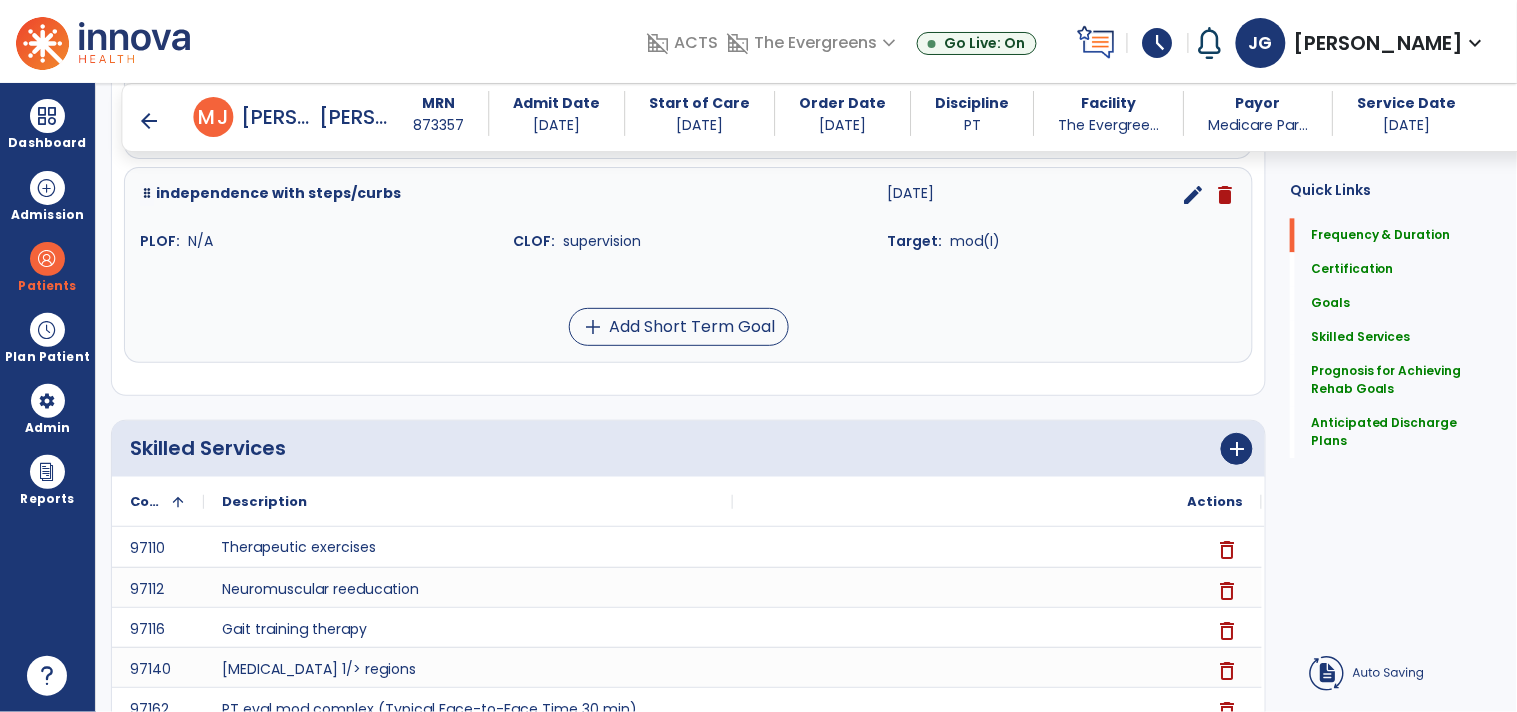 scroll, scrollTop: 63, scrollLeft: 0, axis: vertical 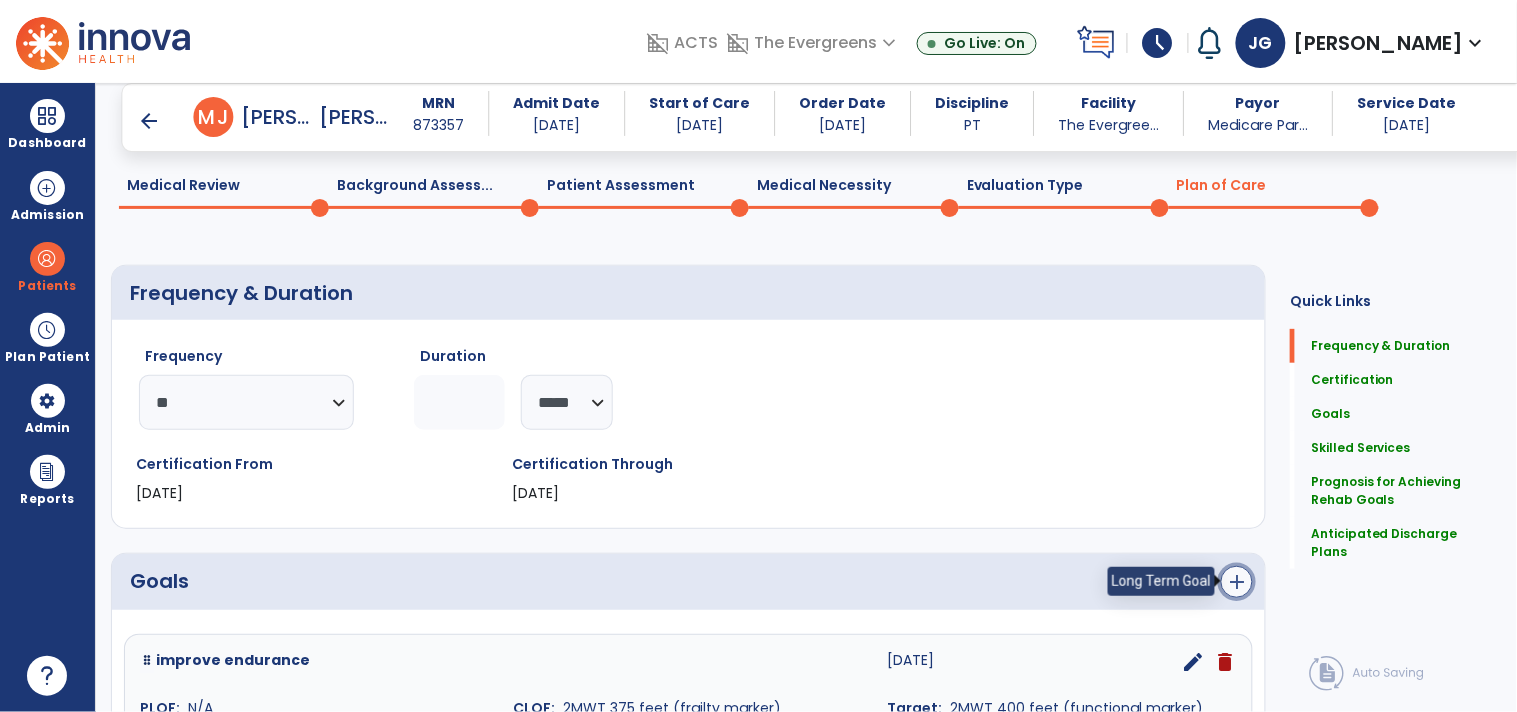 click on "add" at bounding box center [1237, 582] 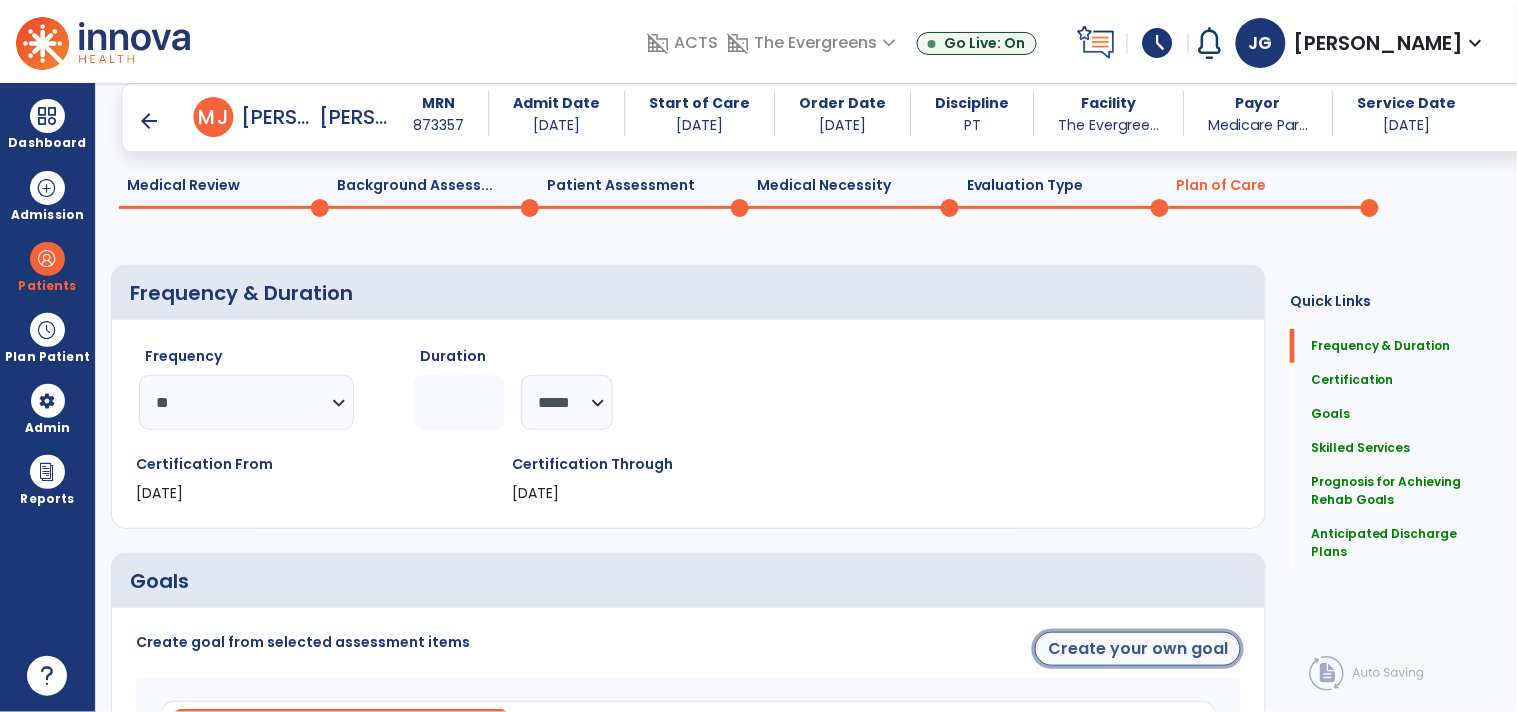 click on "Create your own goal" at bounding box center (1138, 649) 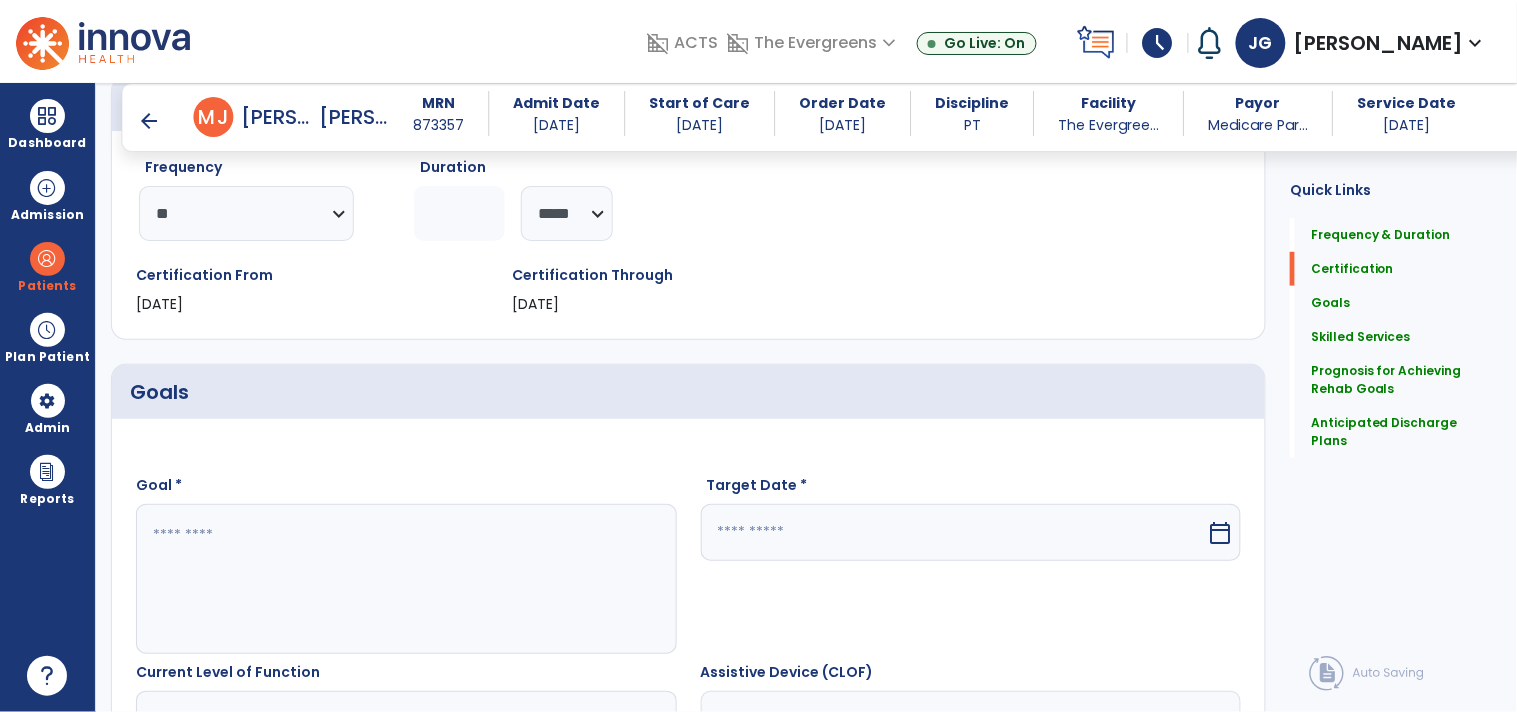 scroll, scrollTop: 261, scrollLeft: 0, axis: vertical 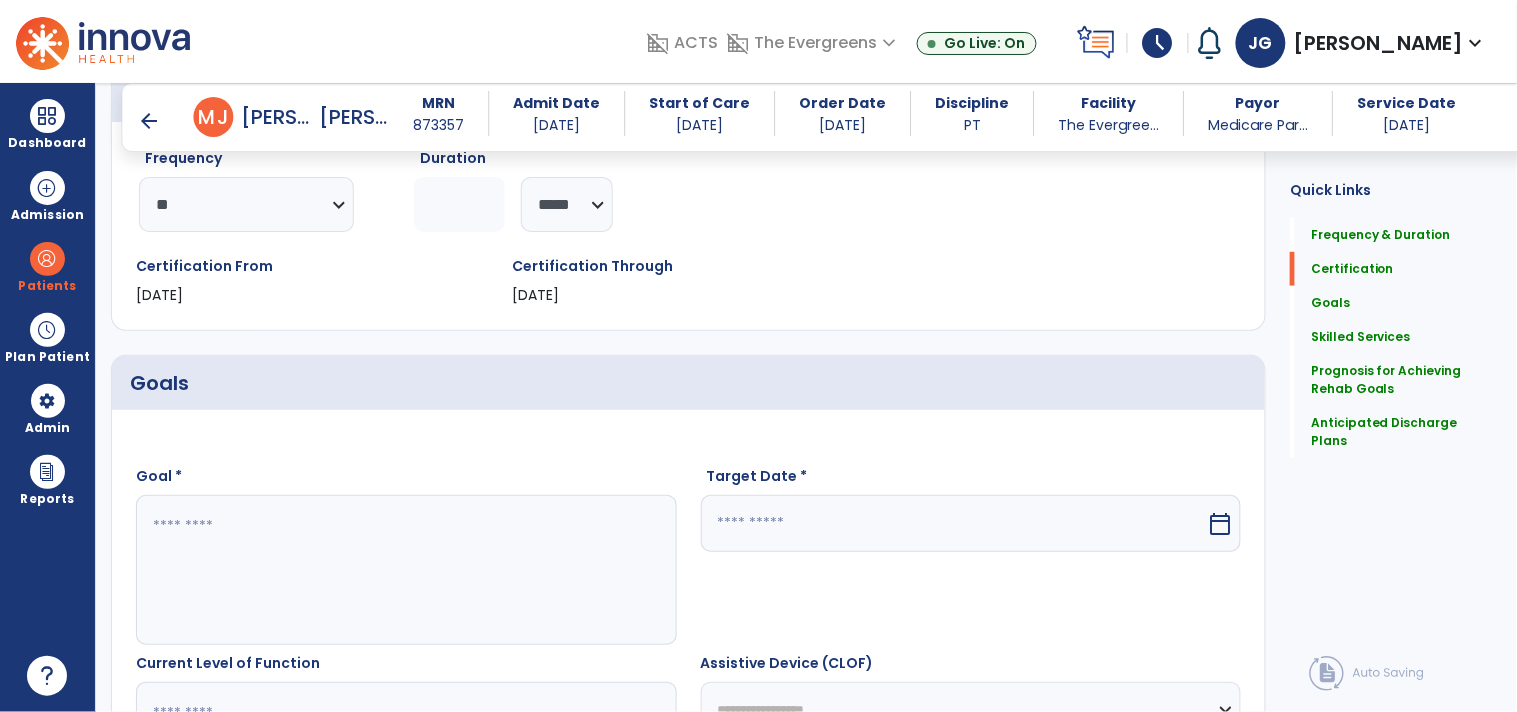 click at bounding box center [405, 570] 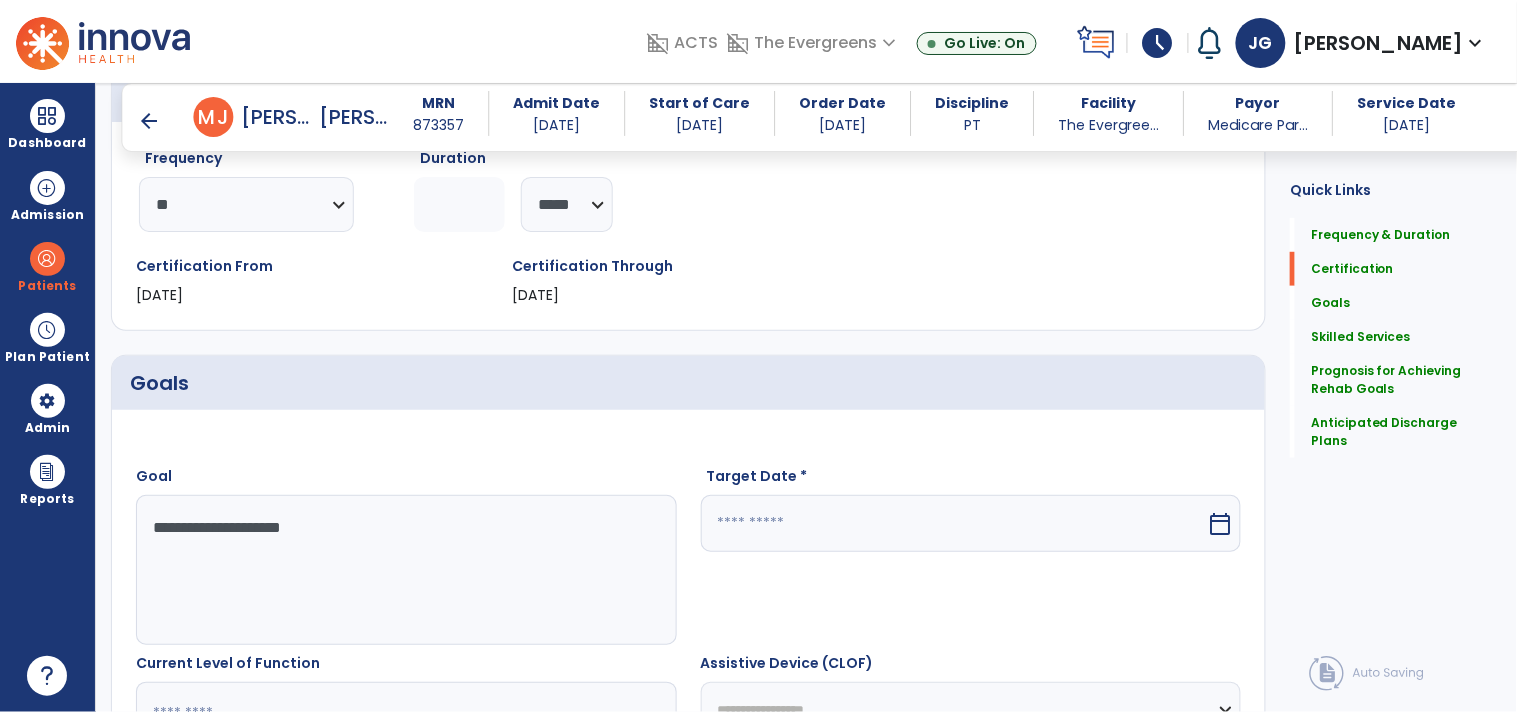 type on "**********" 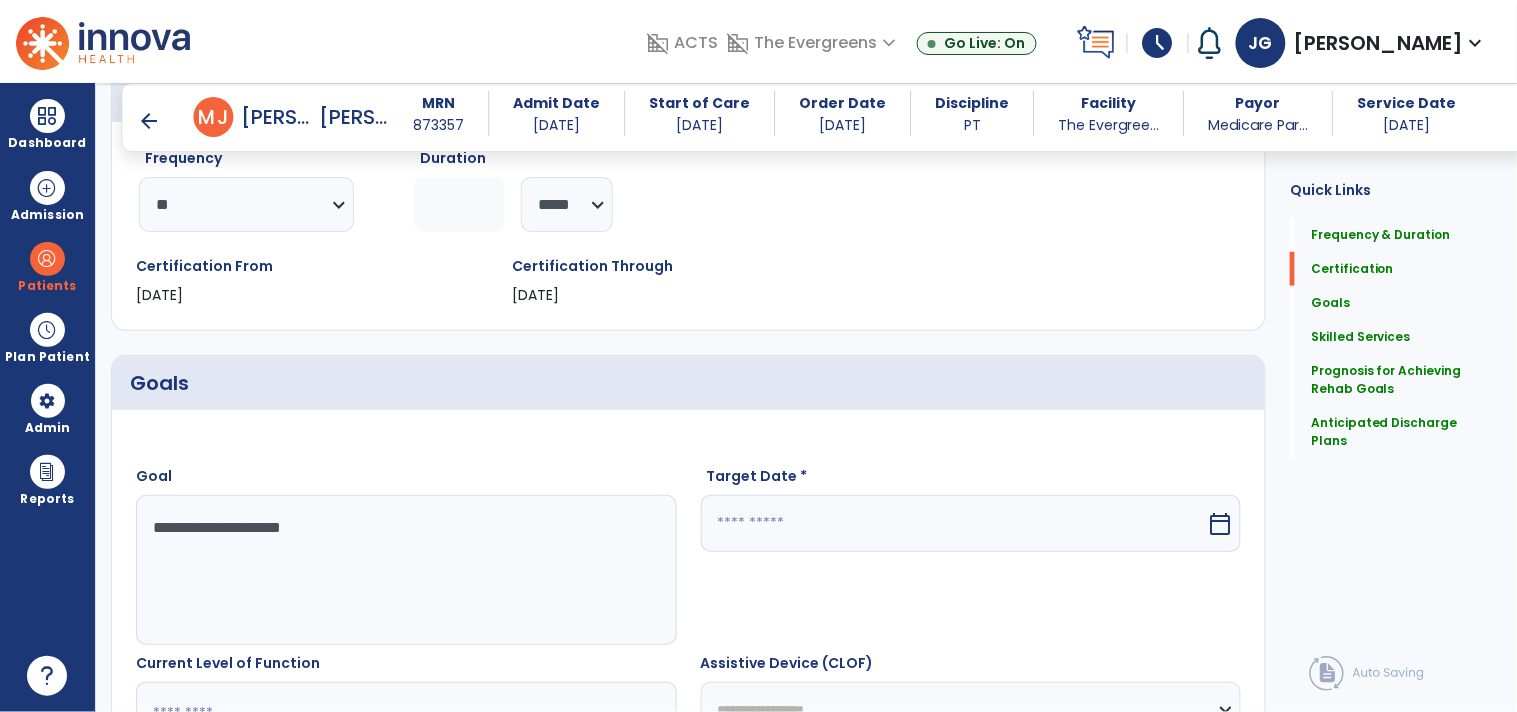 click at bounding box center (954, 523) 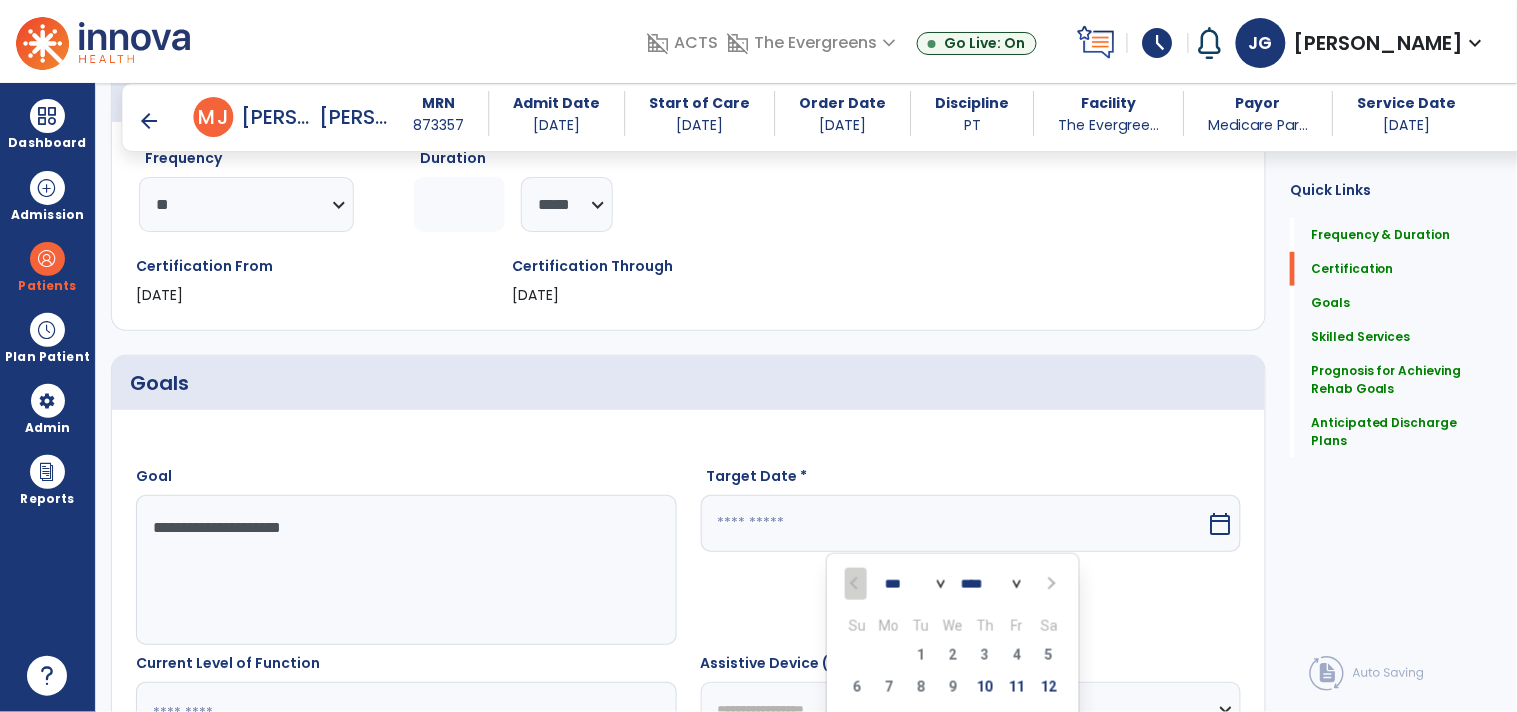 click at bounding box center [1049, 584] 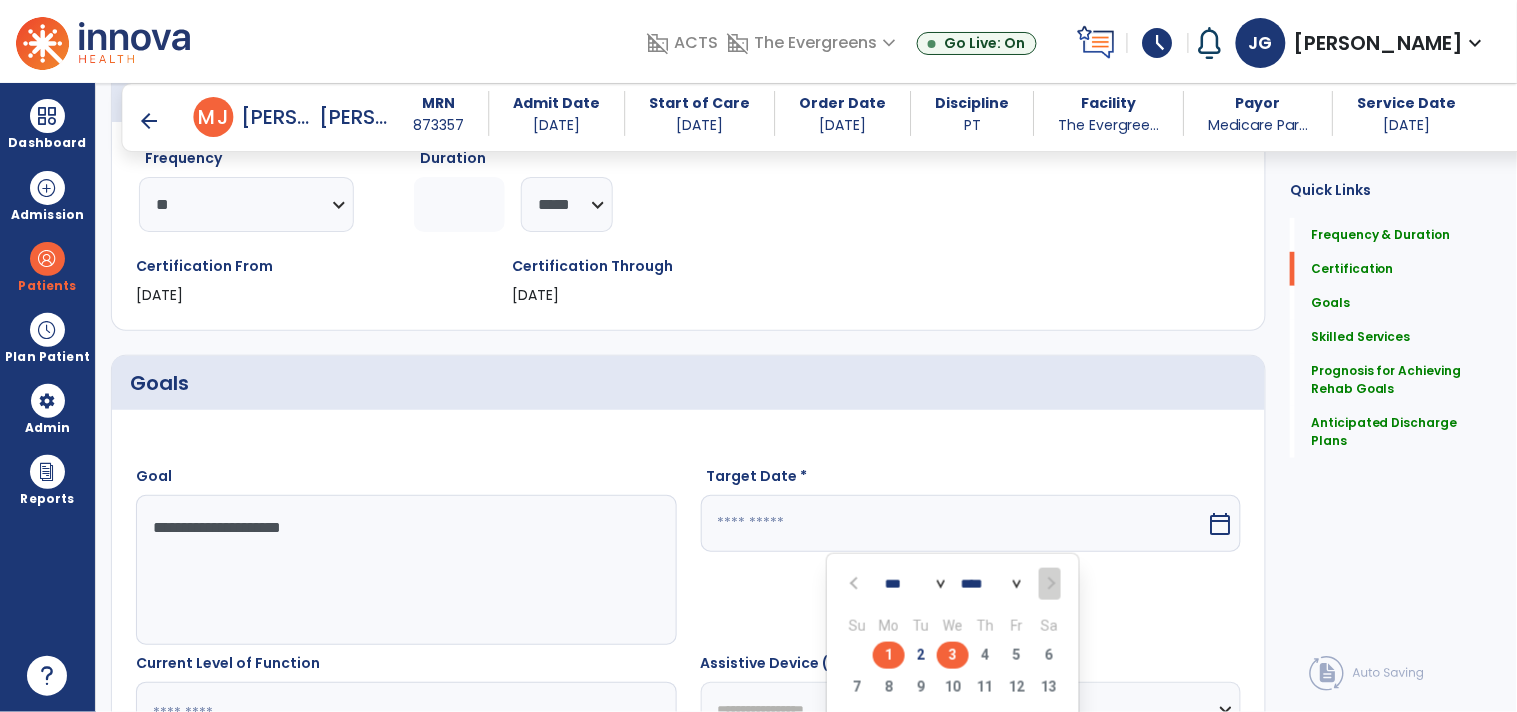 click on "3" at bounding box center (953, 655) 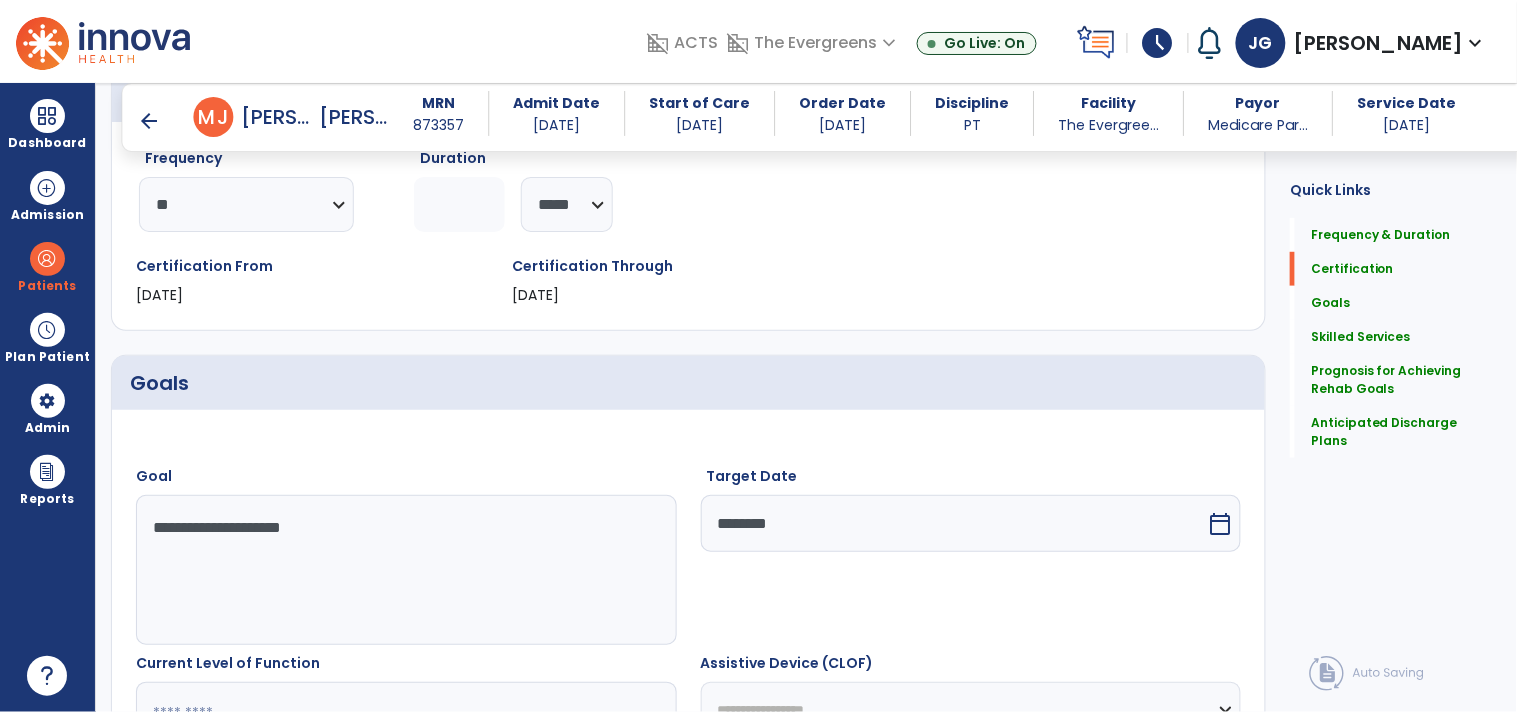 click on "**********" at bounding box center (405, 570) 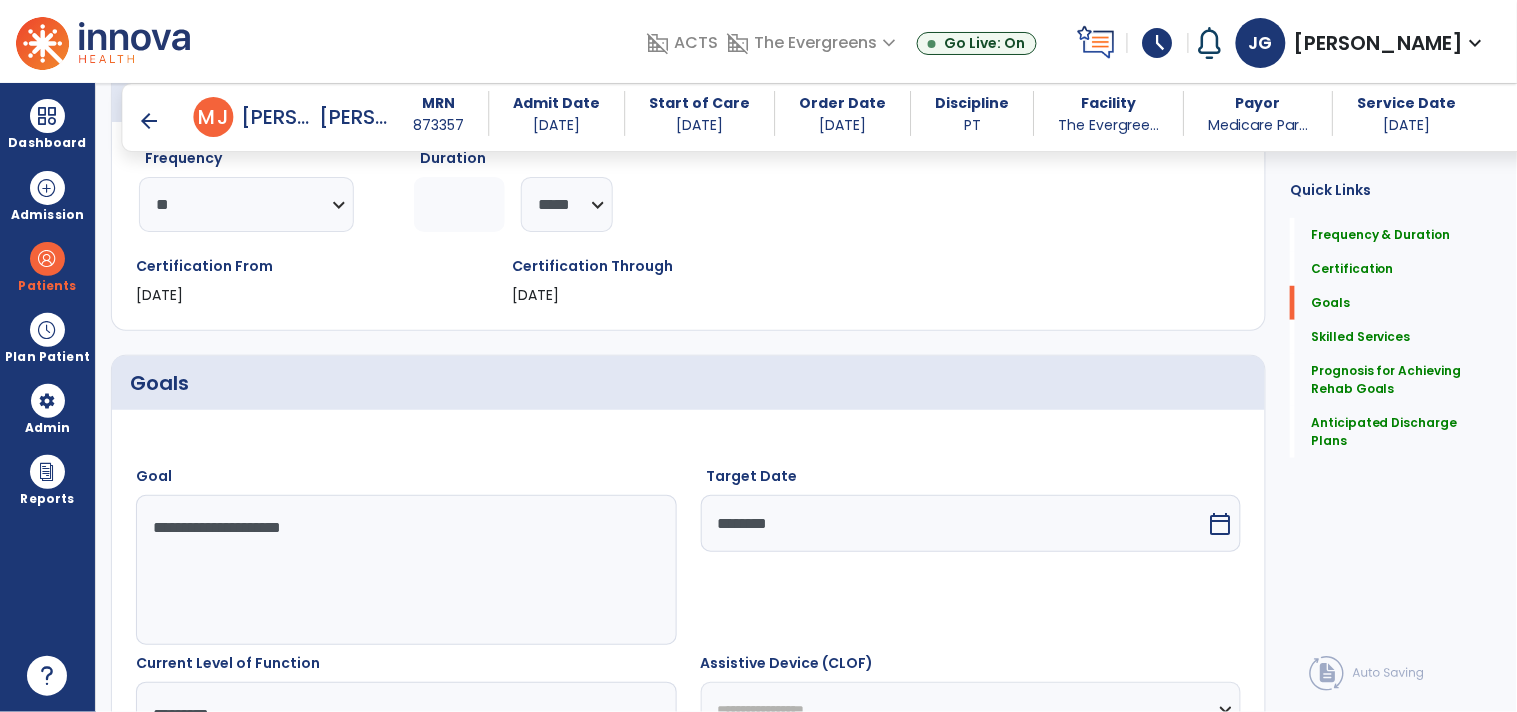scroll, scrollTop: 38, scrollLeft: 0, axis: vertical 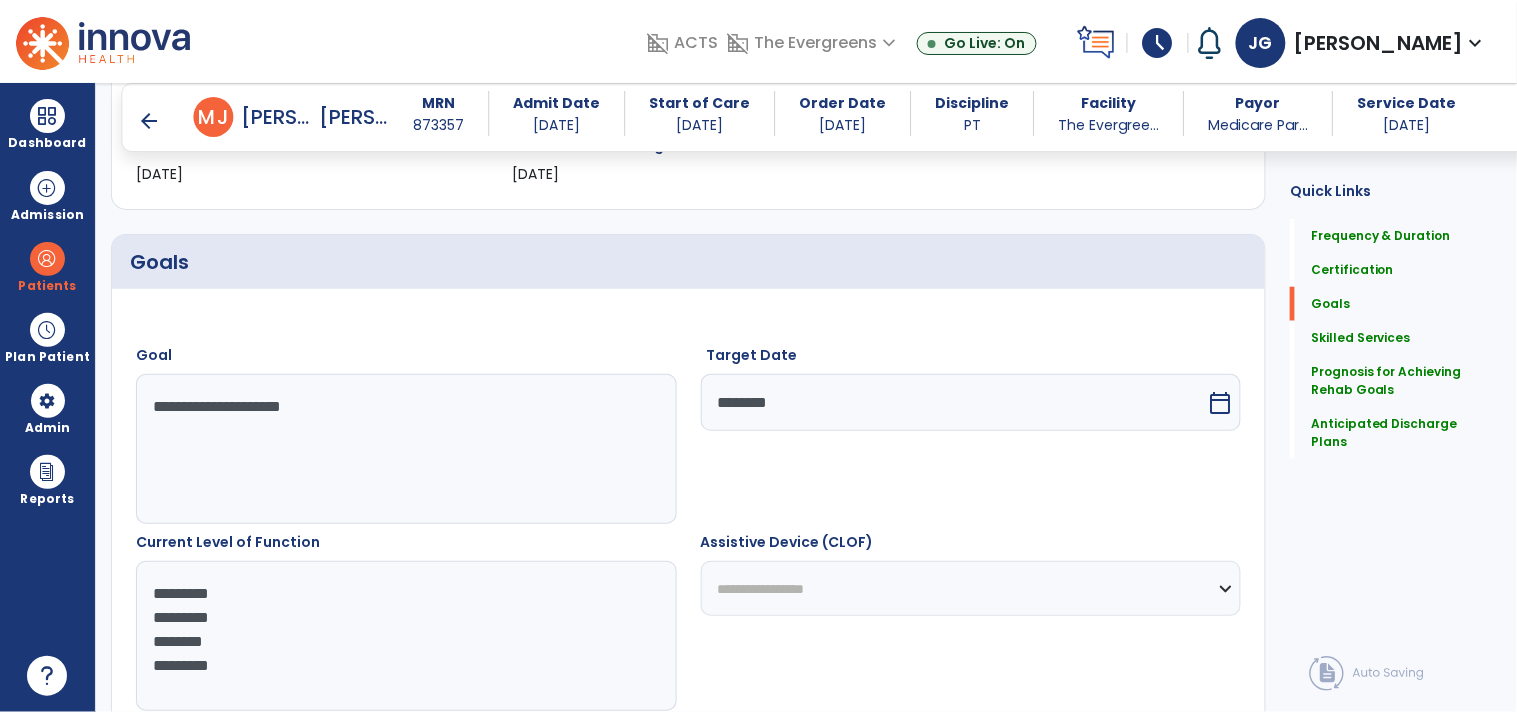 type on "*********
*********
********
********" 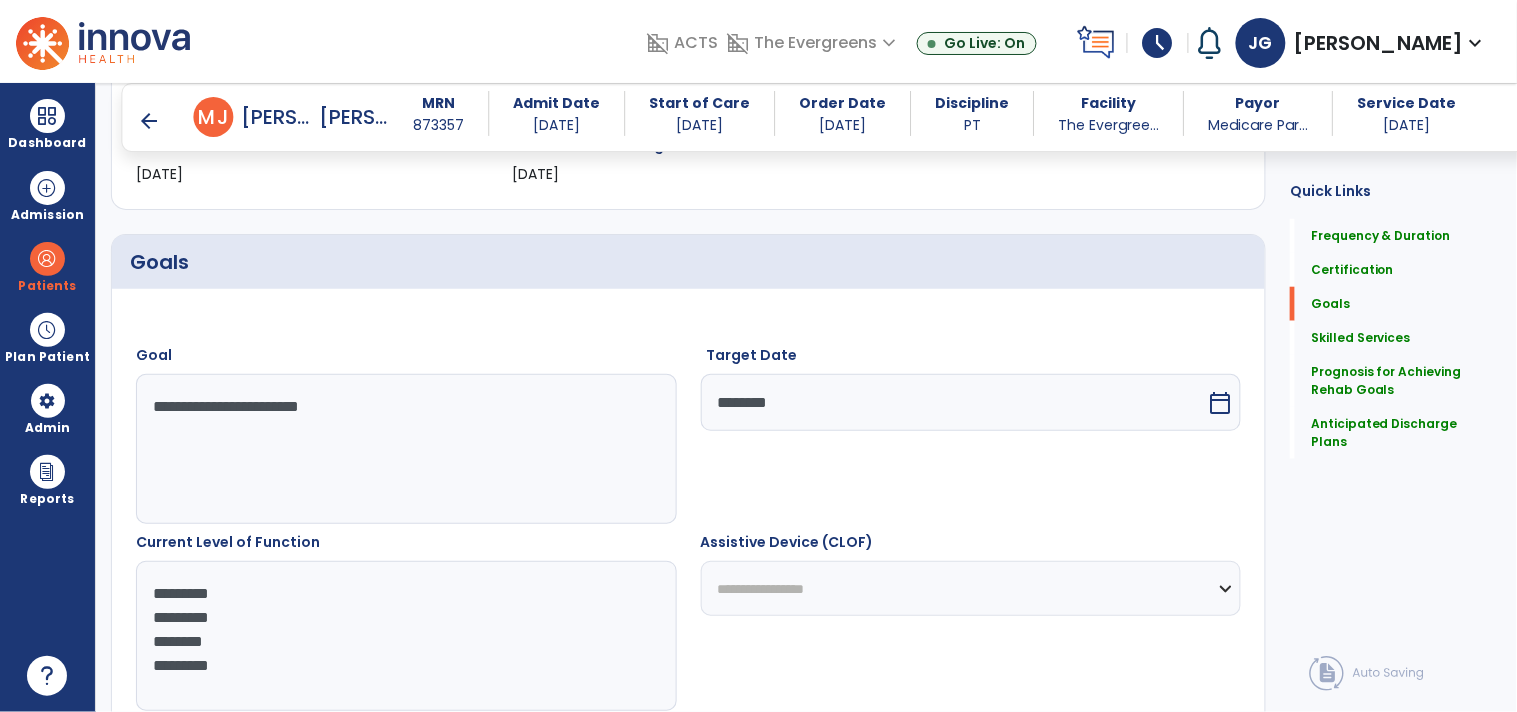 type on "**********" 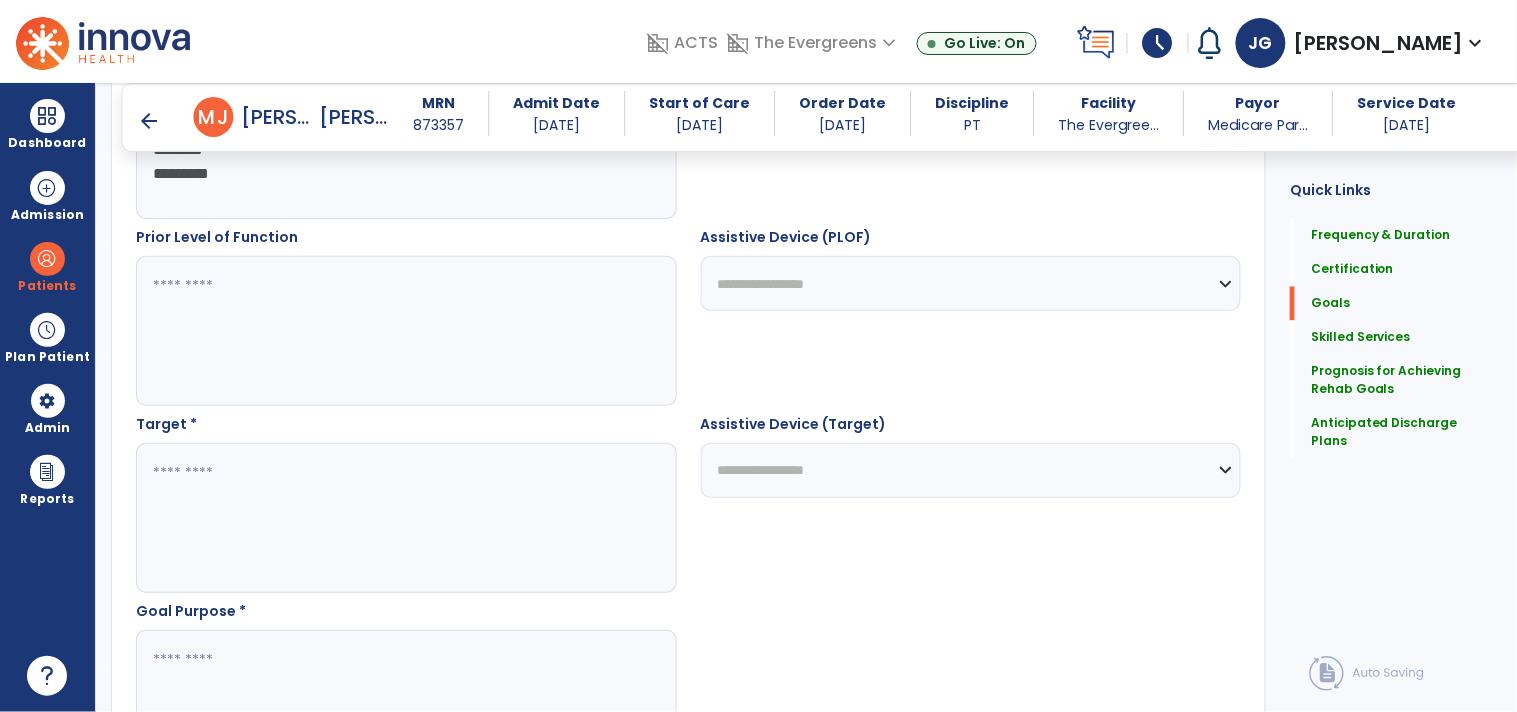 scroll, scrollTop: 916, scrollLeft: 0, axis: vertical 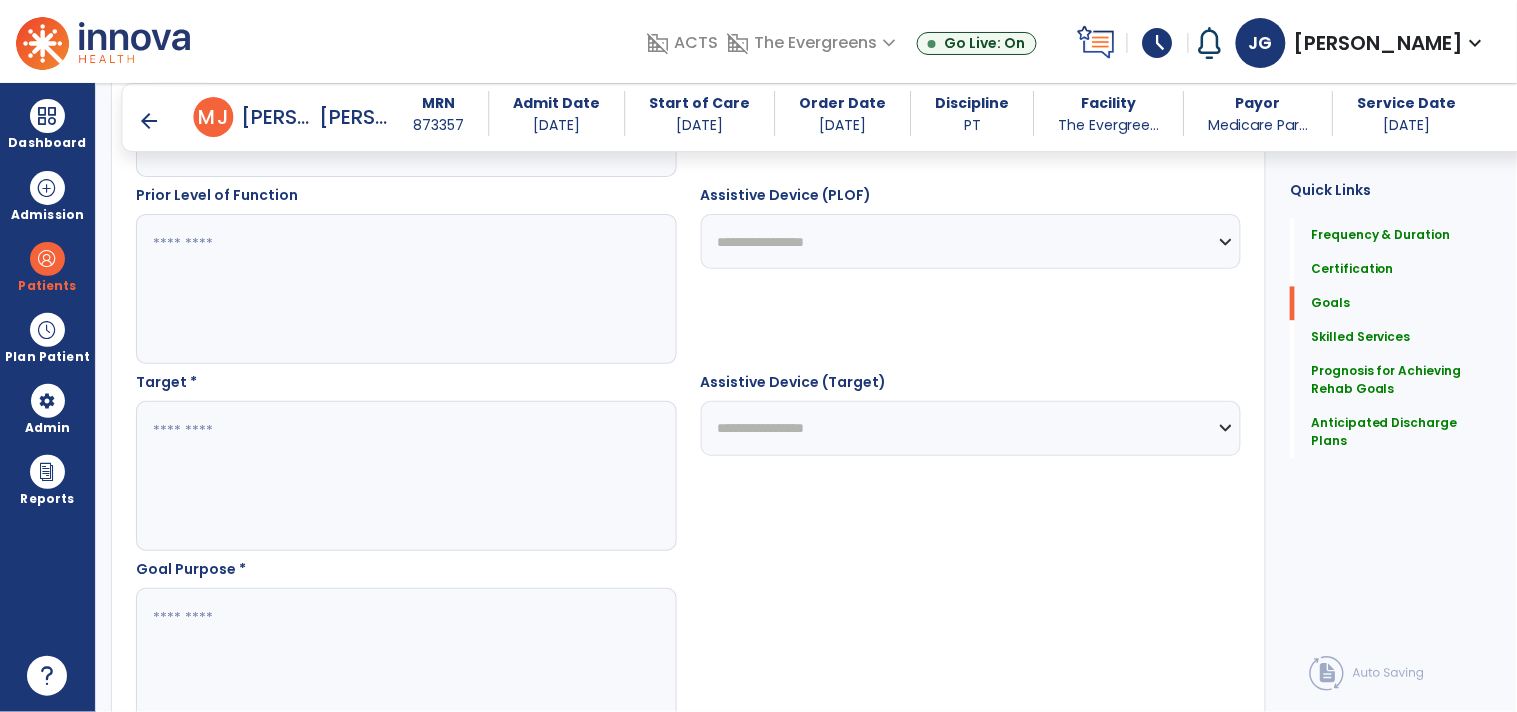 click at bounding box center [405, 476] 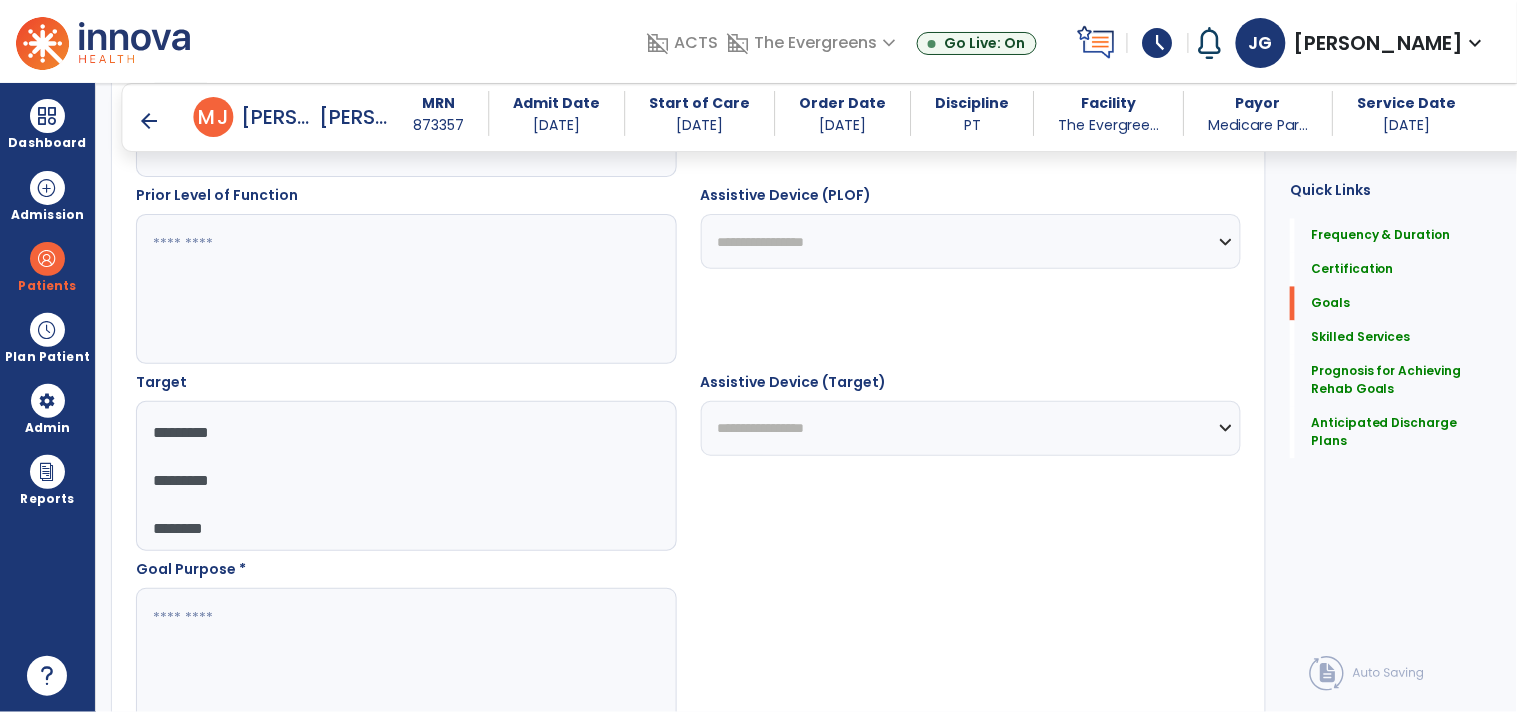 scroll, scrollTop: 38, scrollLeft: 0, axis: vertical 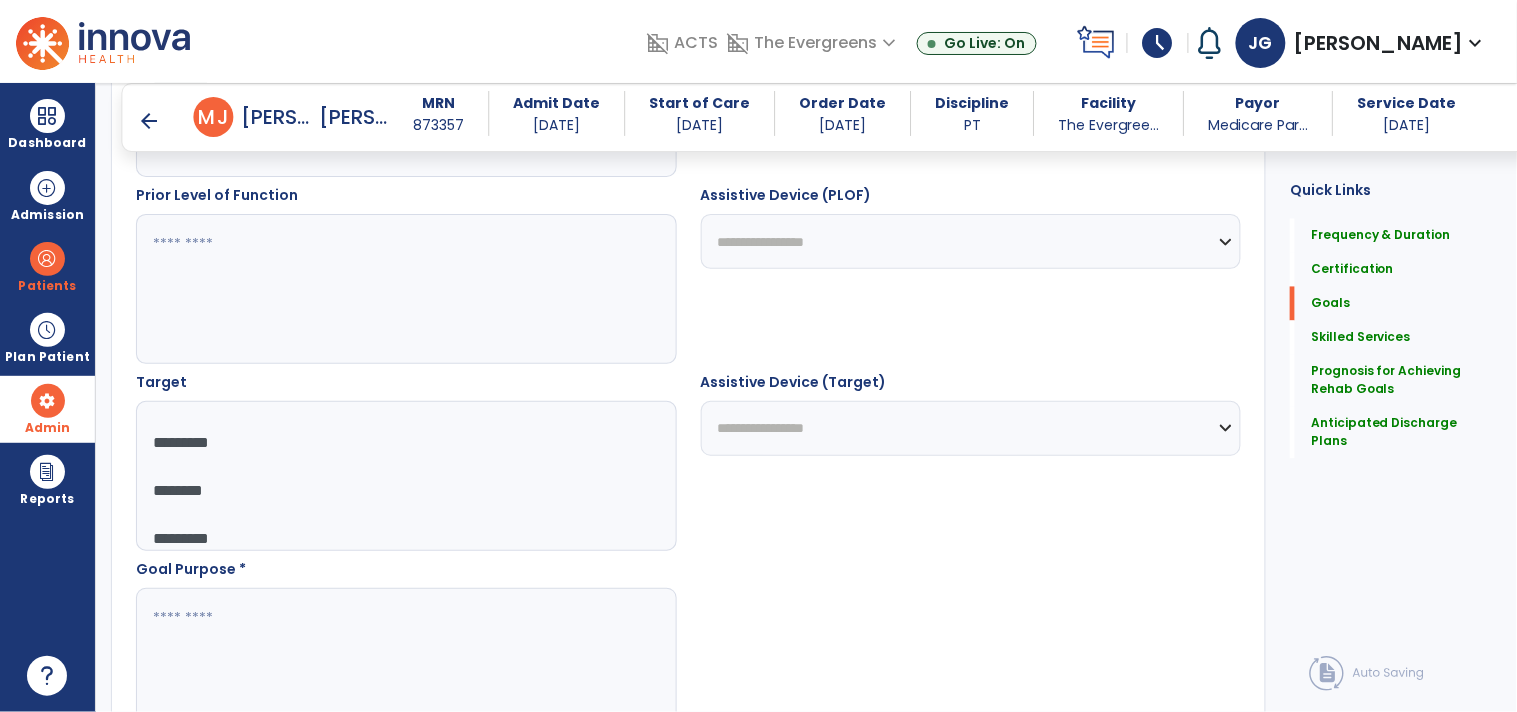 drag, startPoint x: 275, startPoint y: 546, endPoint x: 55, endPoint y: 394, distance: 267.4023 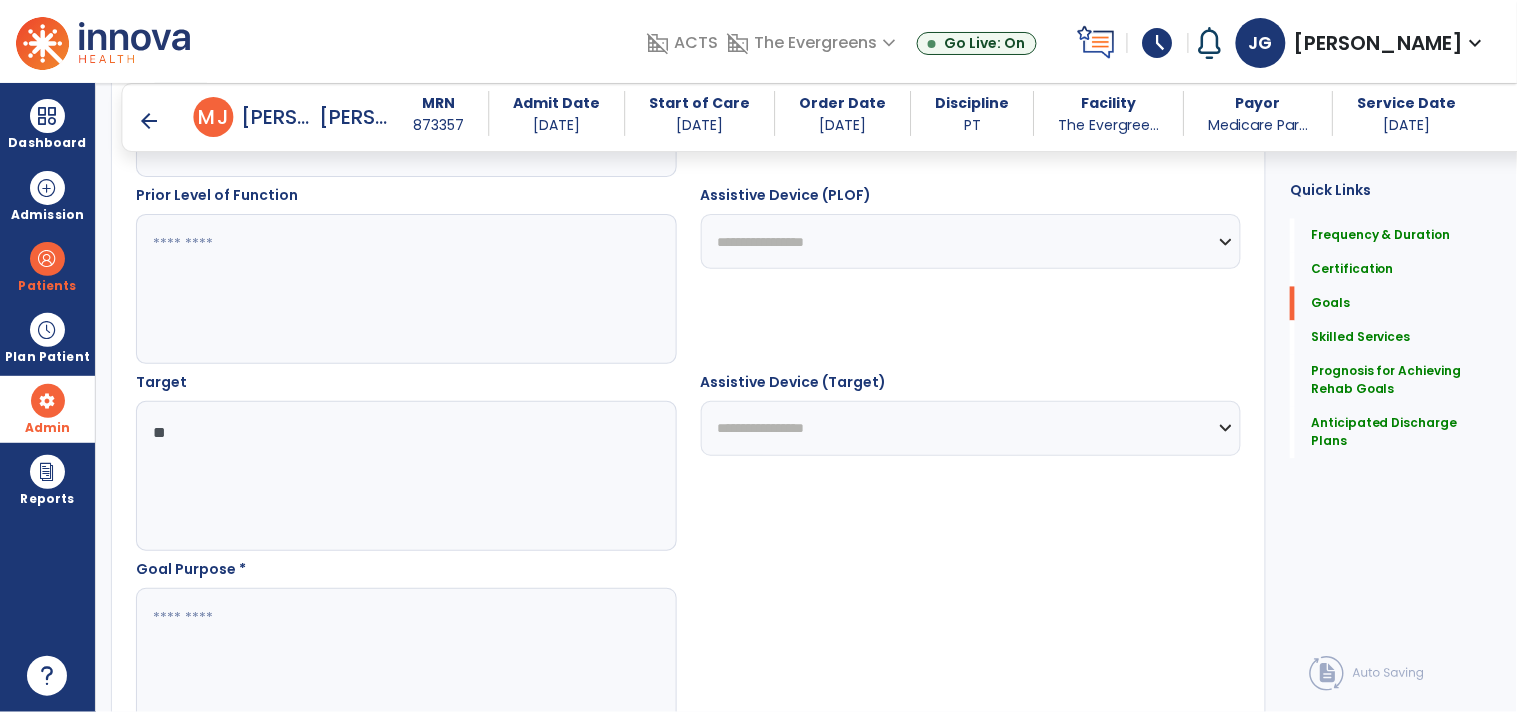 scroll, scrollTop: 0, scrollLeft: 0, axis: both 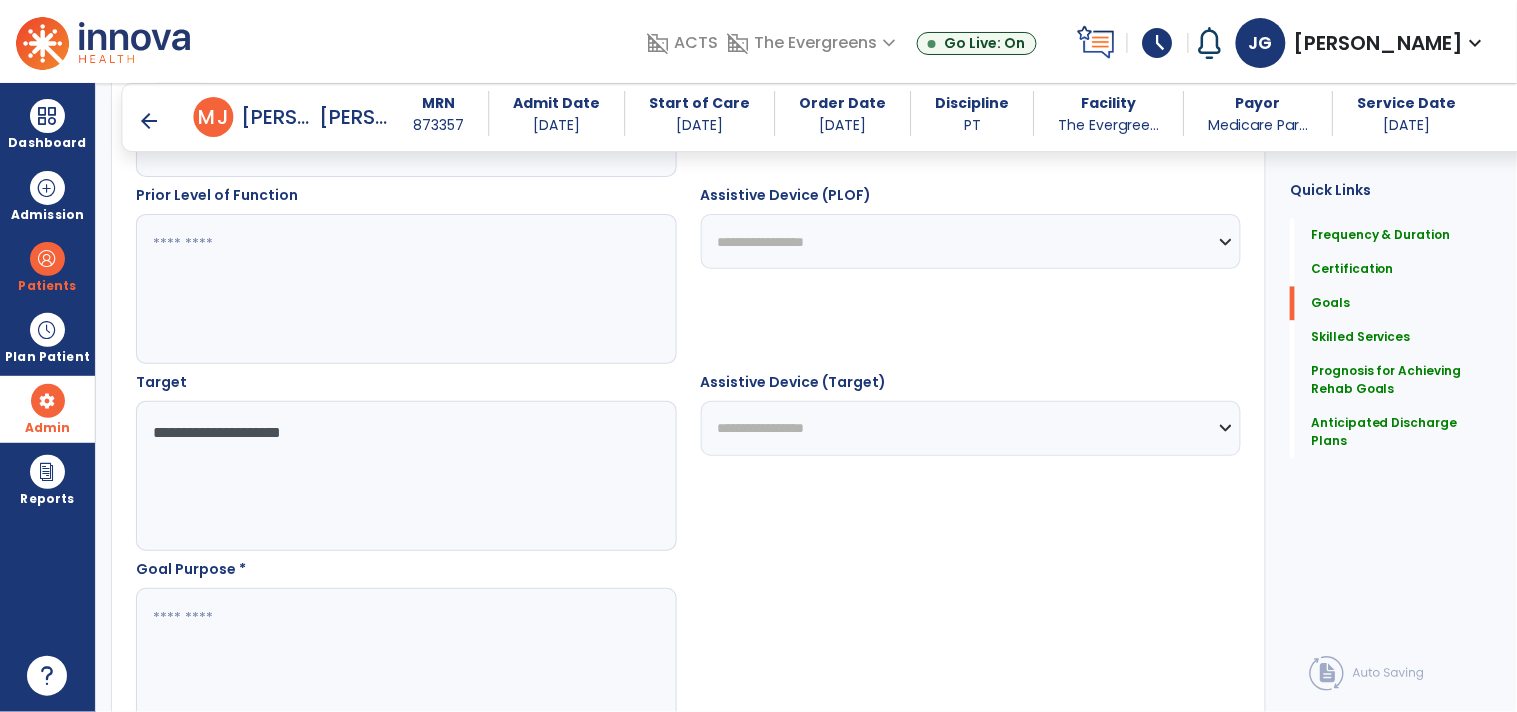 type on "**********" 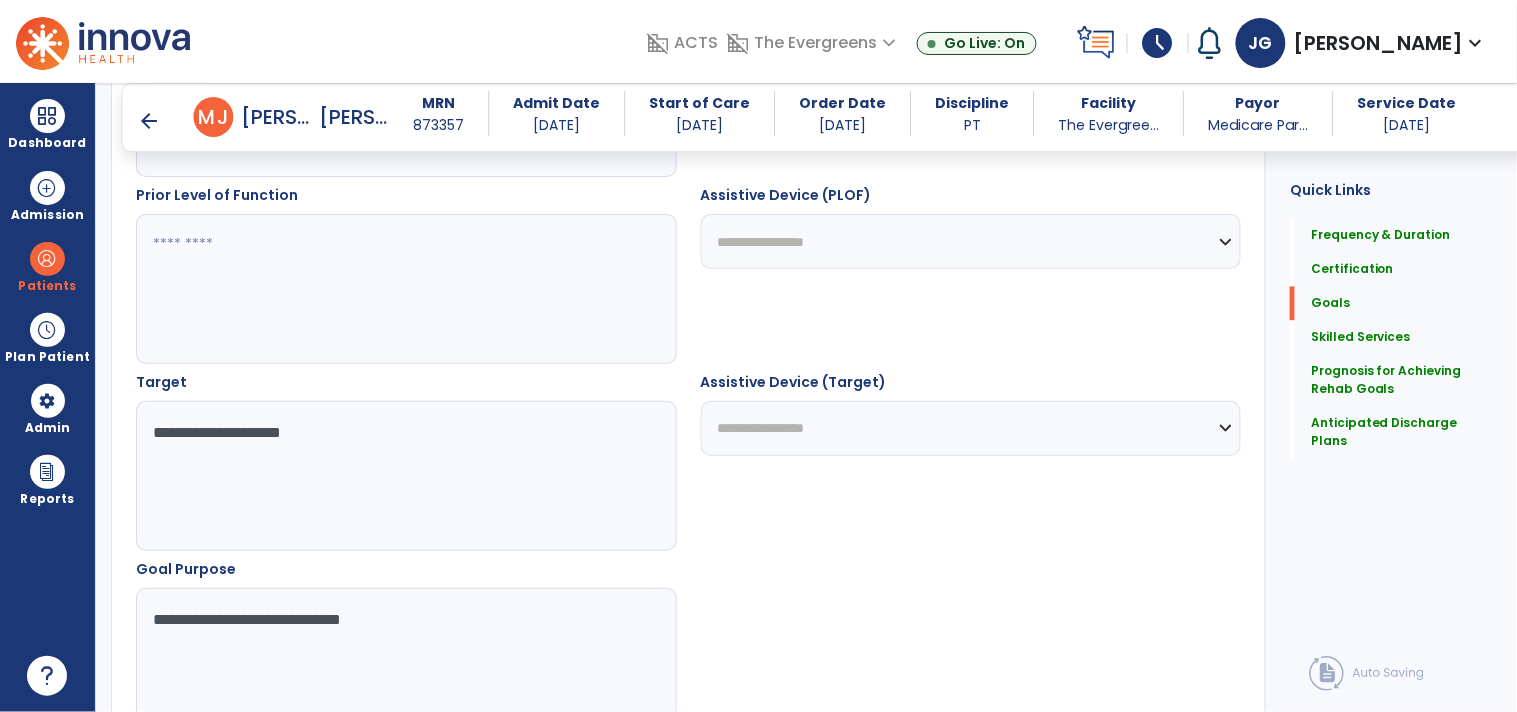 type on "**********" 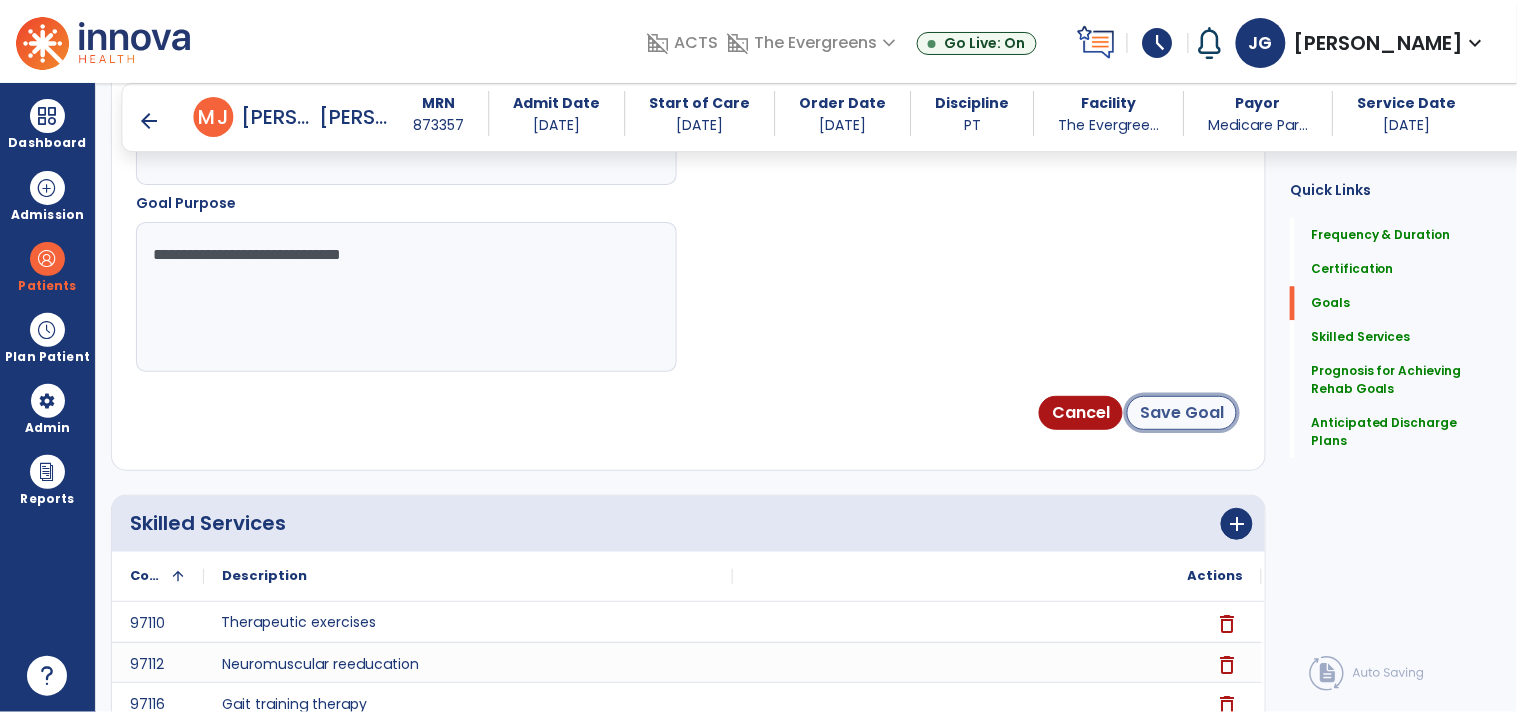 click on "Save Goal" at bounding box center (1182, 413) 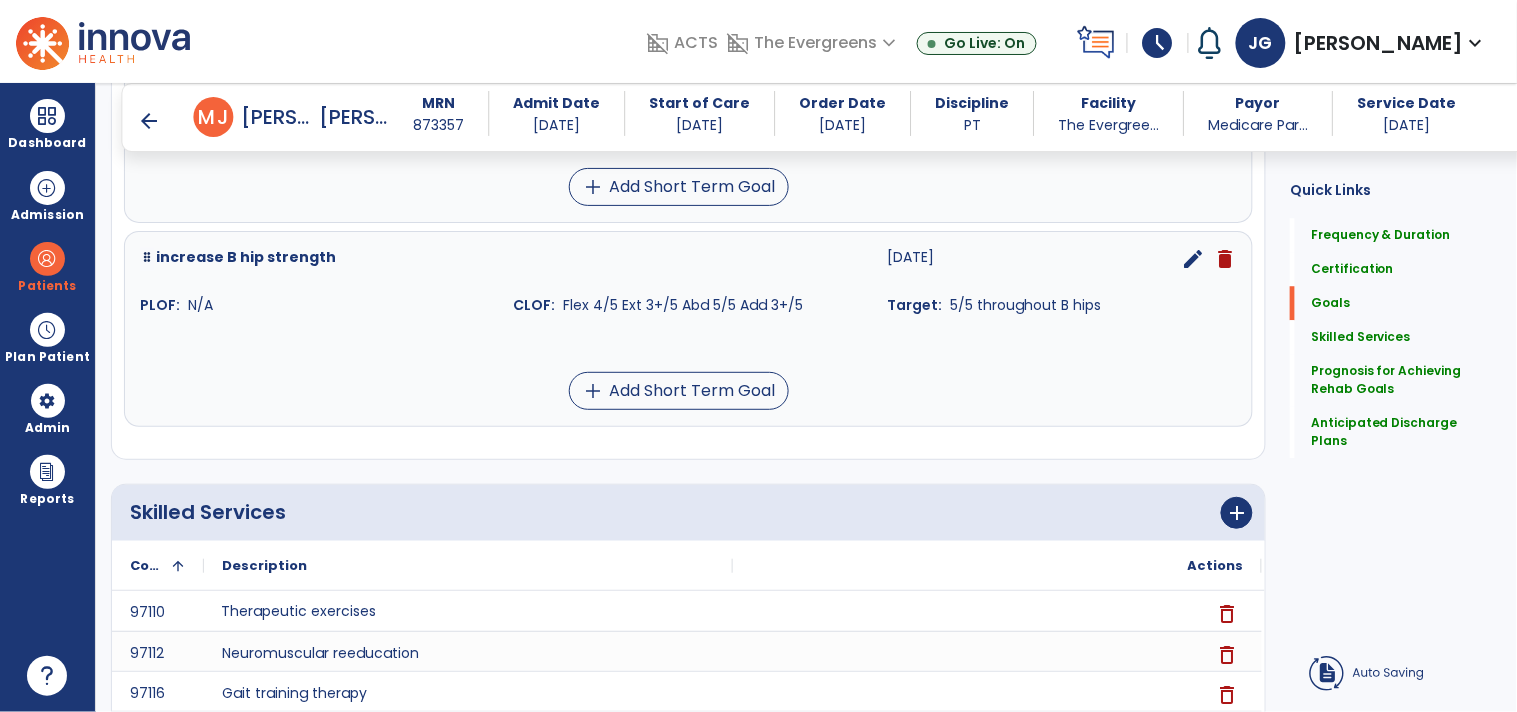 scroll, scrollTop: 202, scrollLeft: 0, axis: vertical 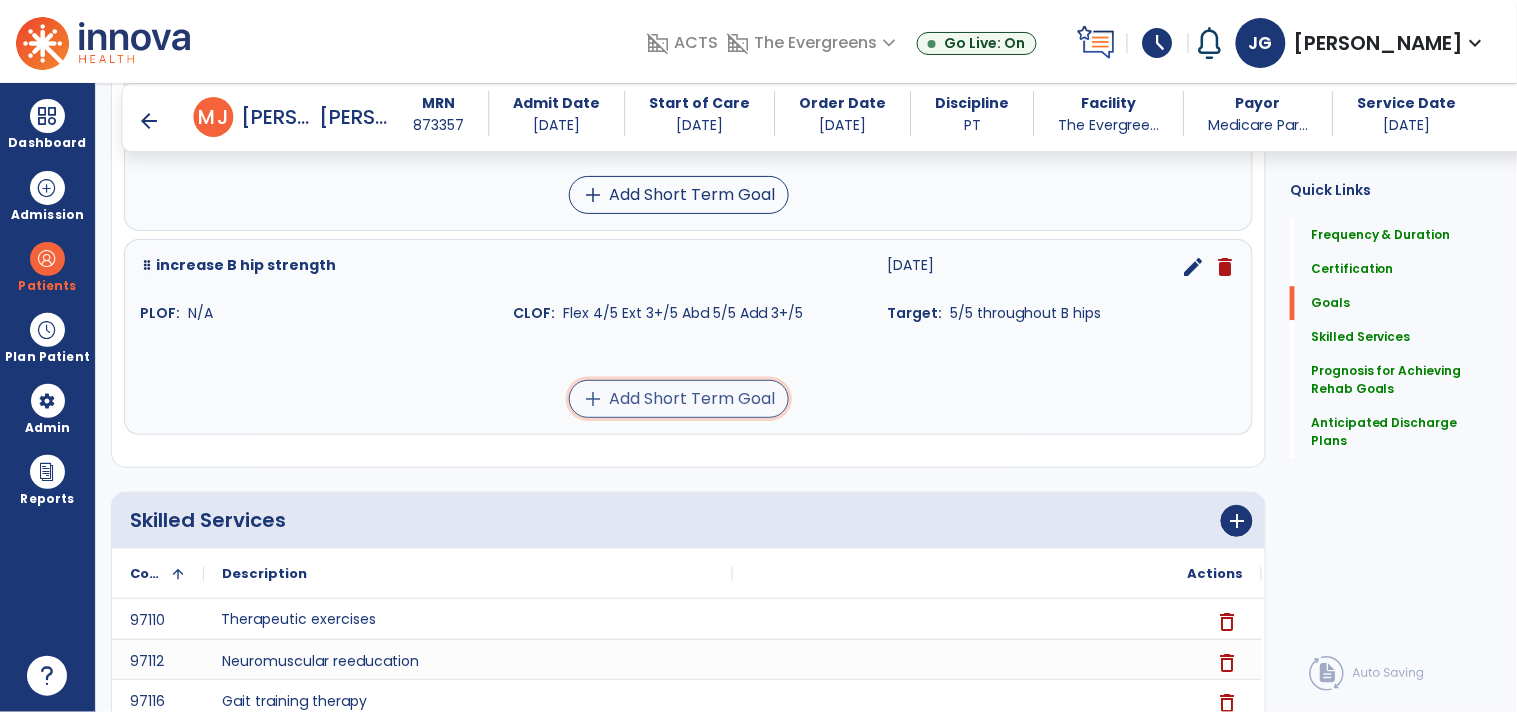 click on "add  Add Short Term Goal" at bounding box center [679, 399] 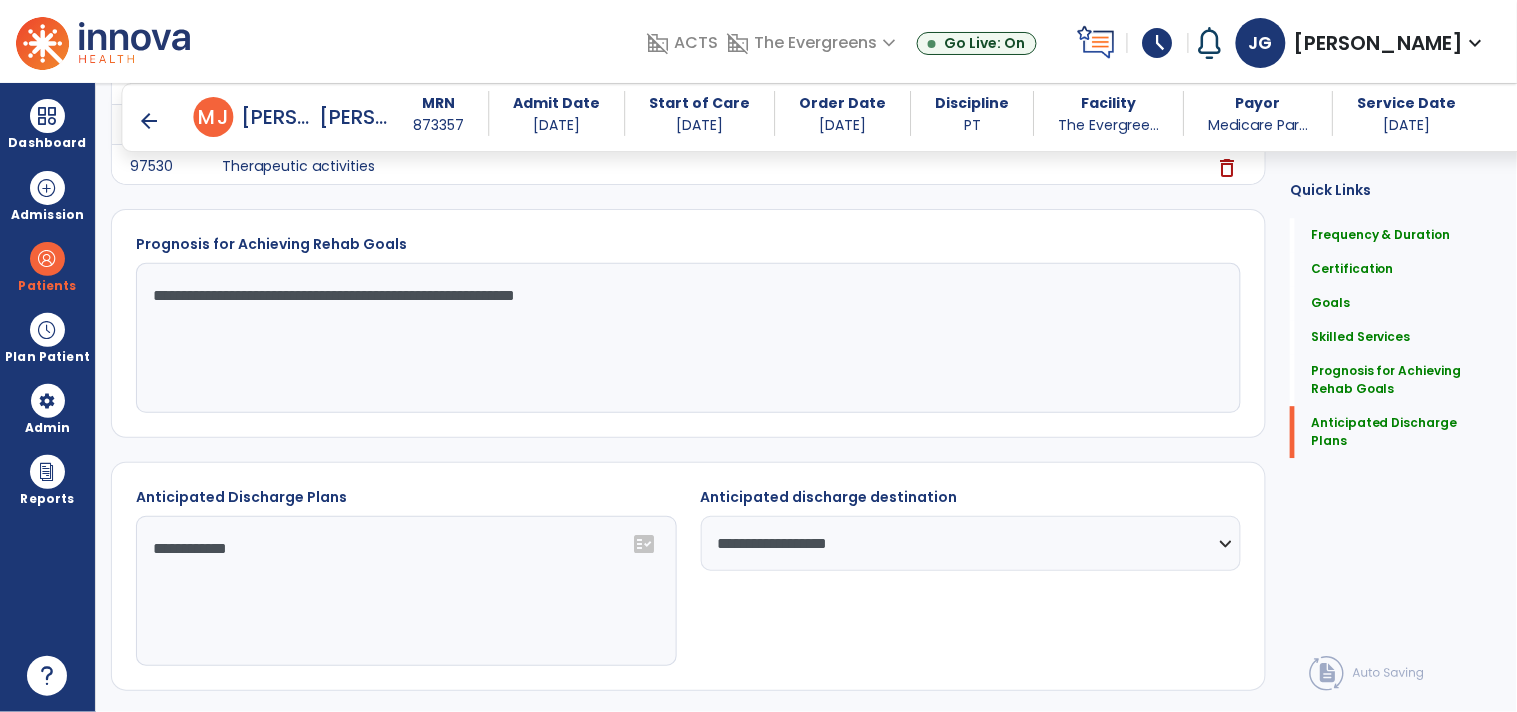 scroll, scrollTop: 1354, scrollLeft: 0, axis: vertical 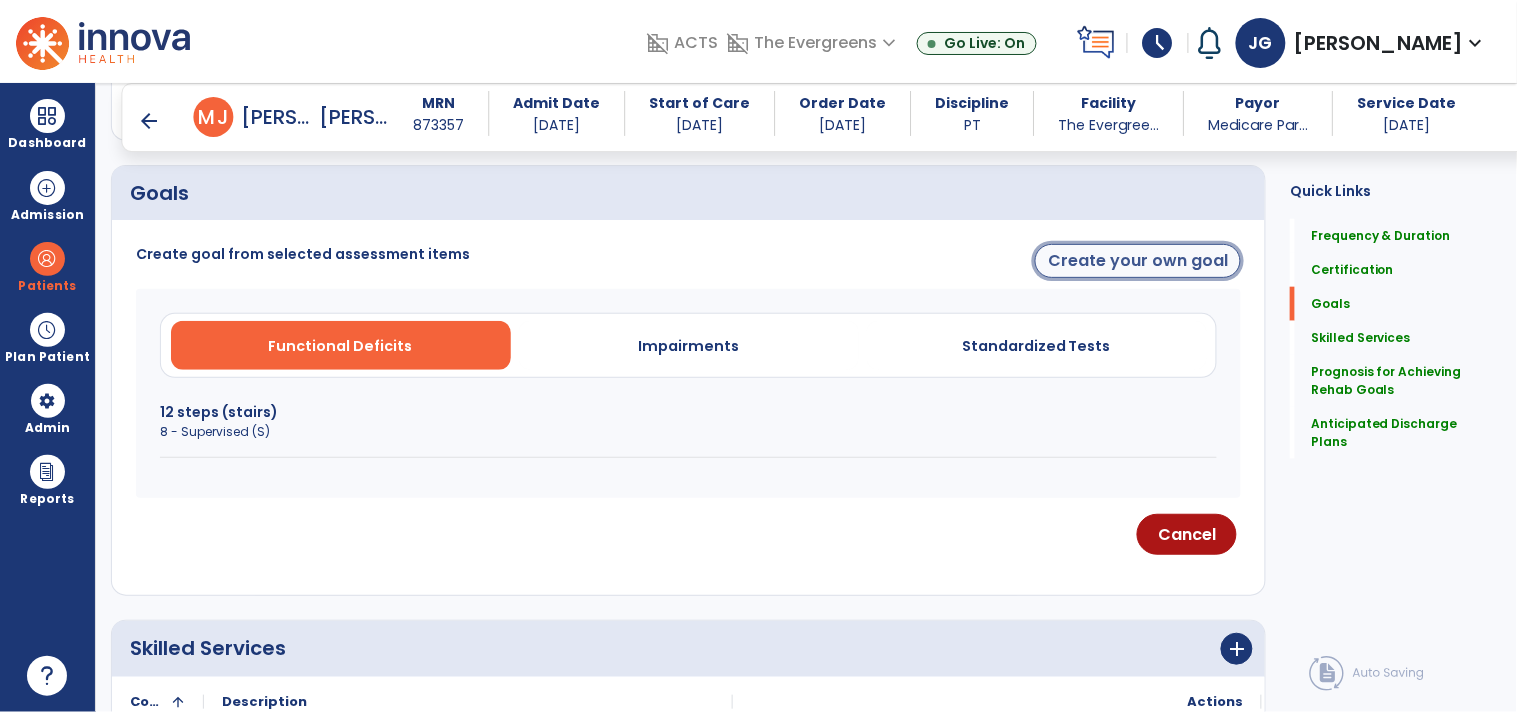 click on "Create your own goal" at bounding box center [1138, 261] 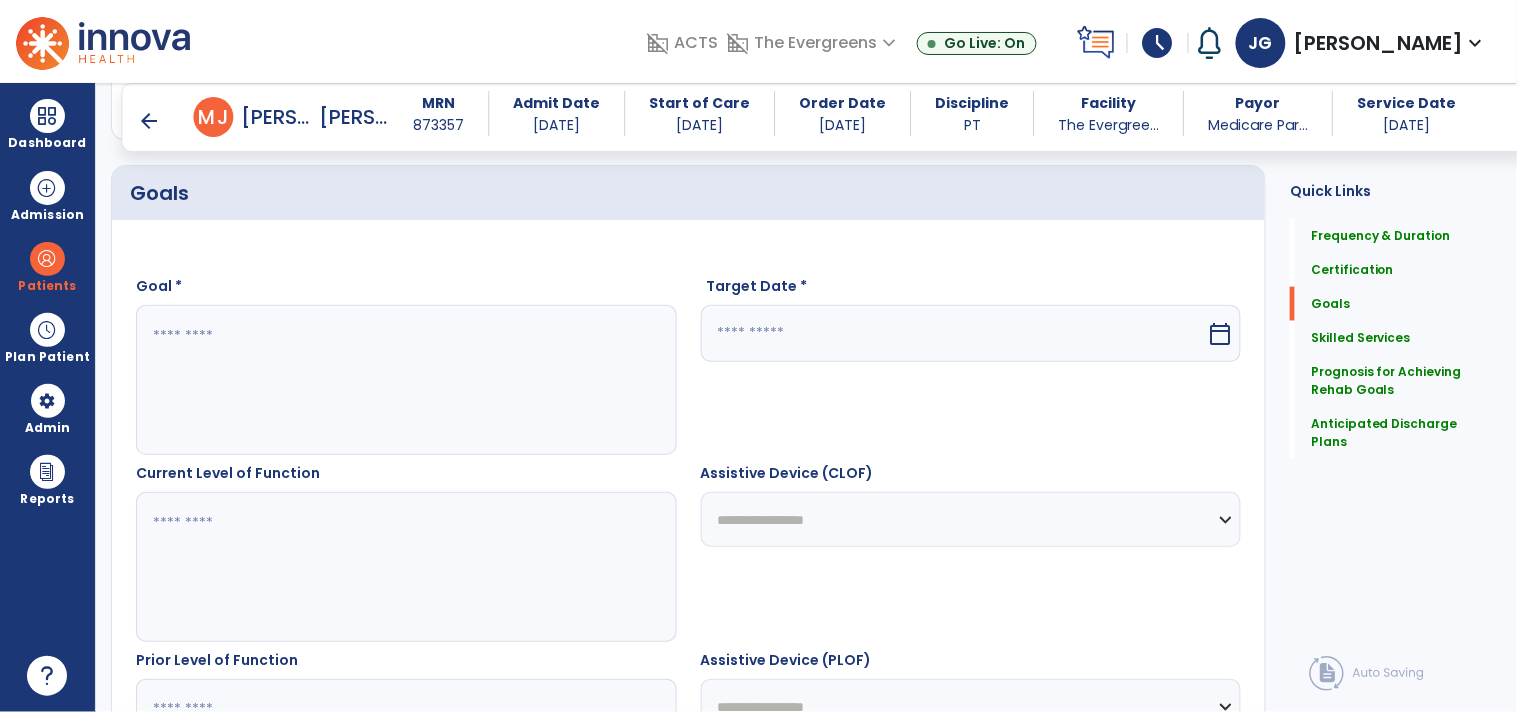 click at bounding box center [405, 380] 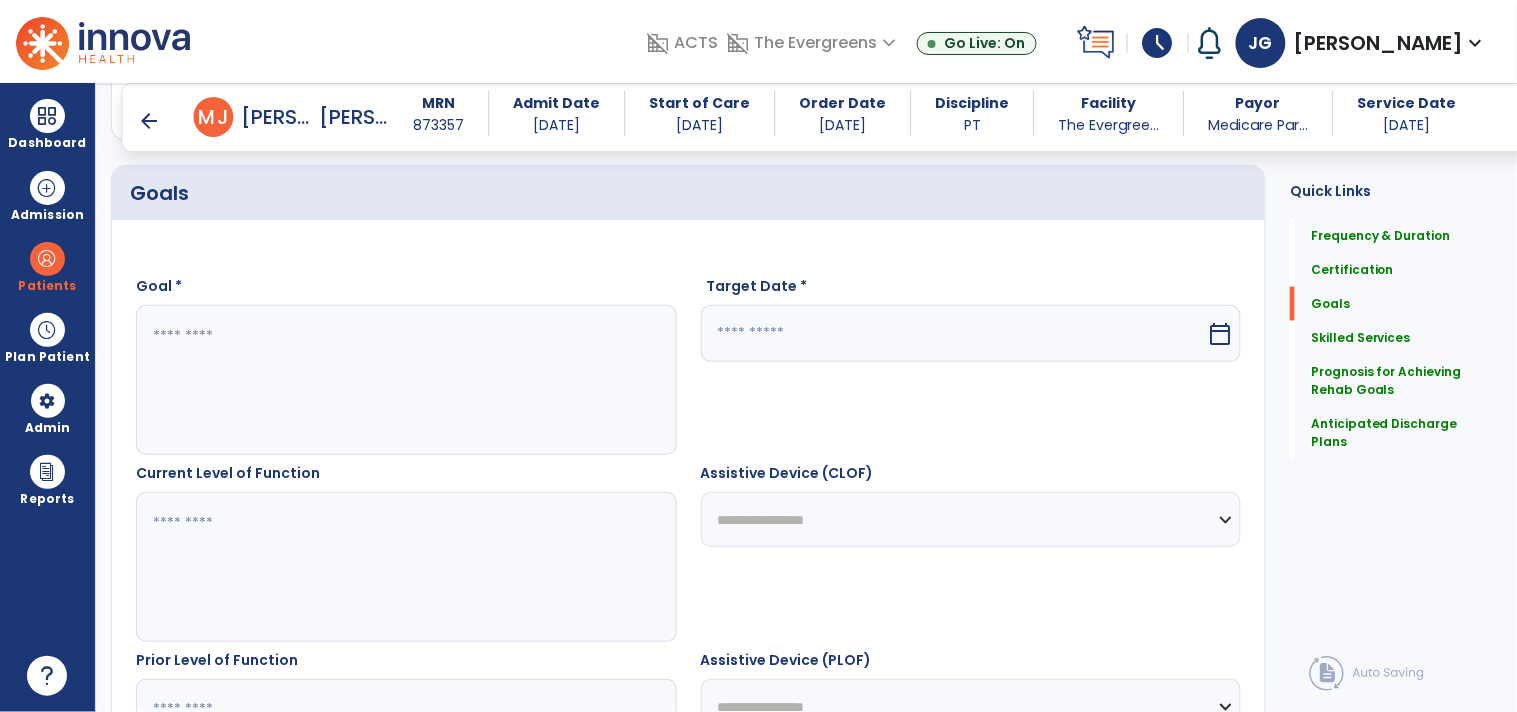 paste on "**********" 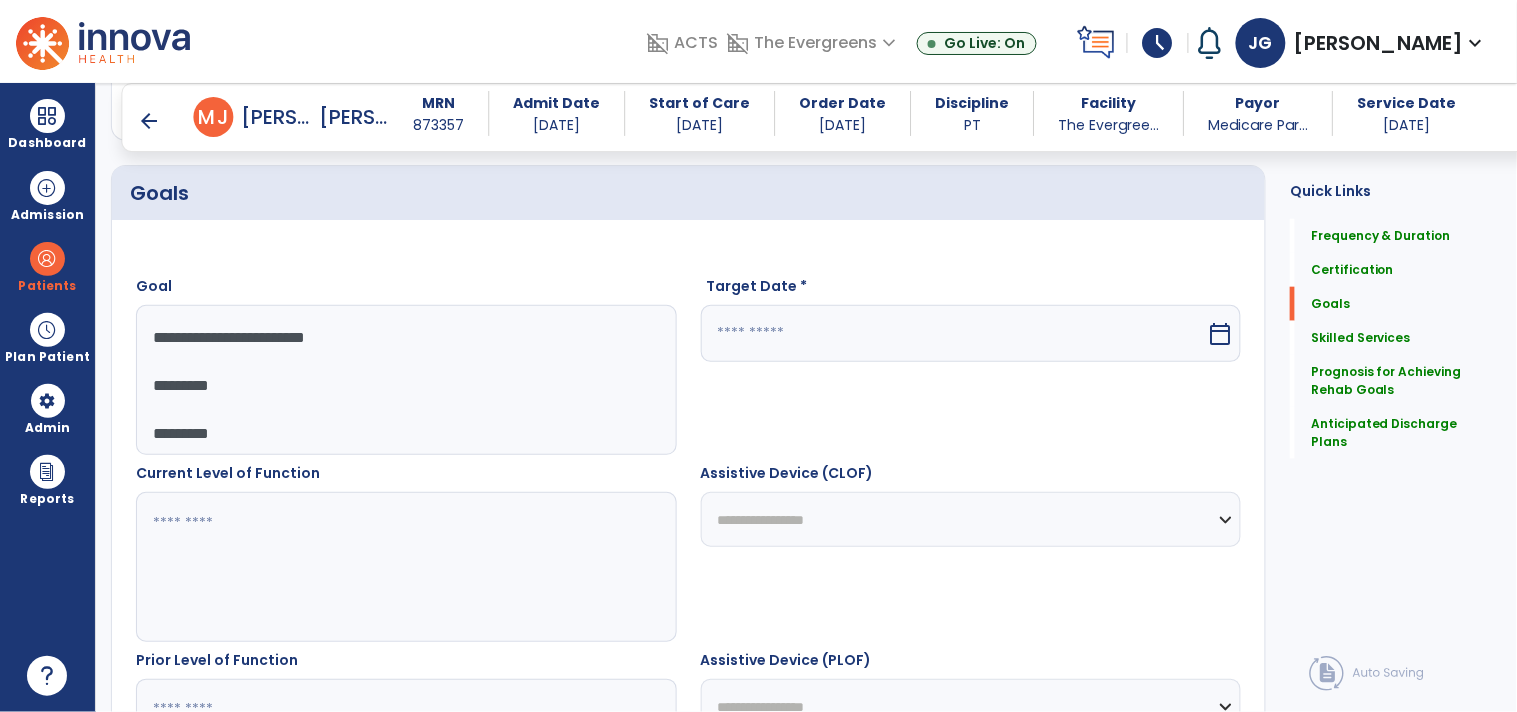 scroll, scrollTop: 135, scrollLeft: 0, axis: vertical 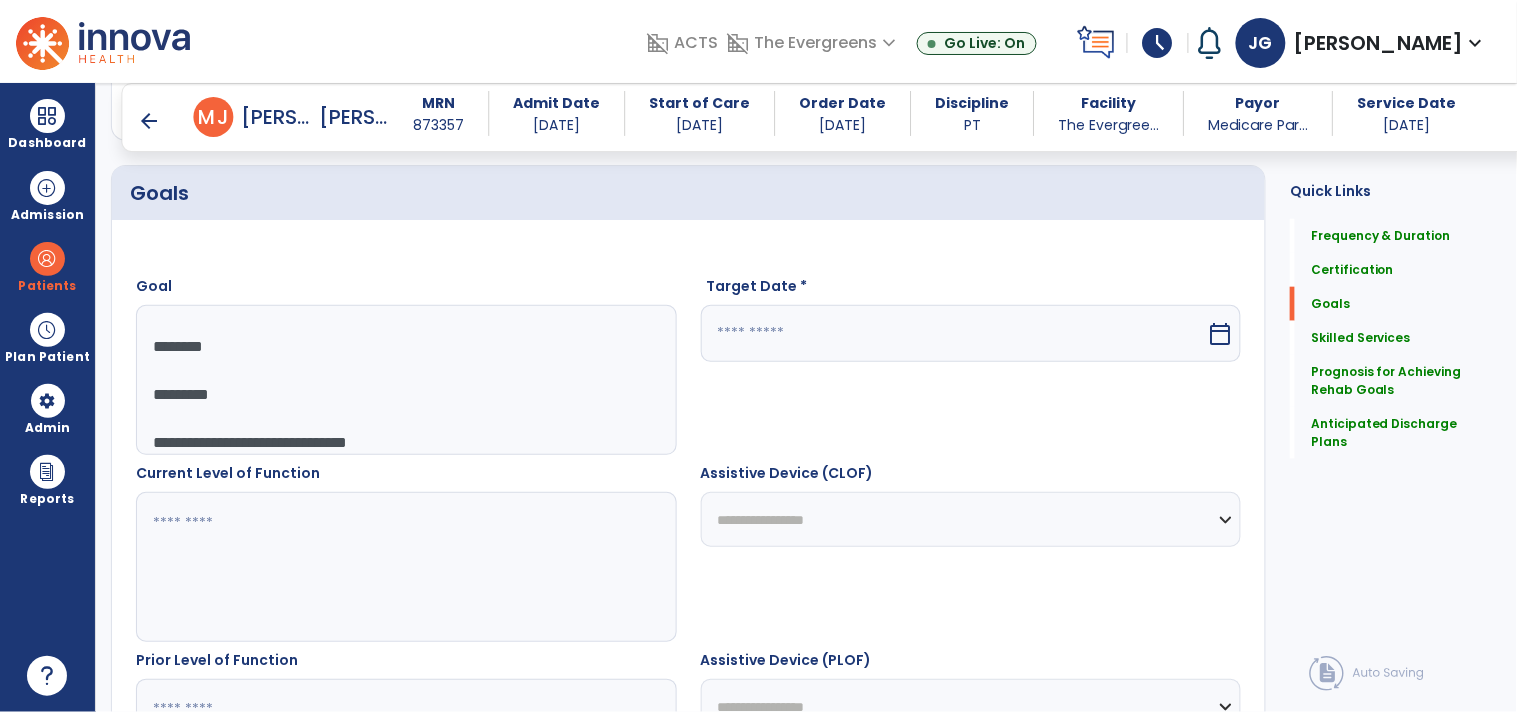 click on "**********" at bounding box center [405, 380] 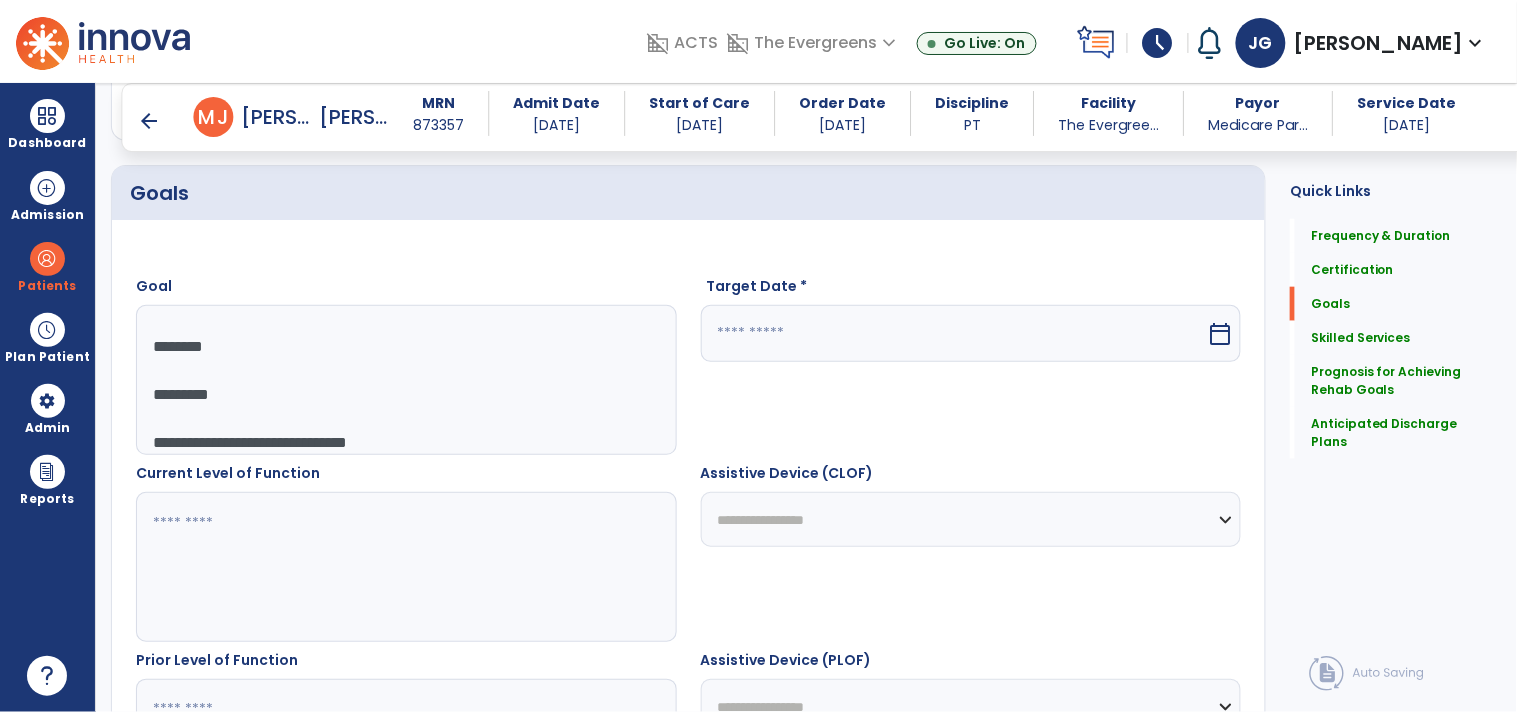 scroll, scrollTop: 144, scrollLeft: 0, axis: vertical 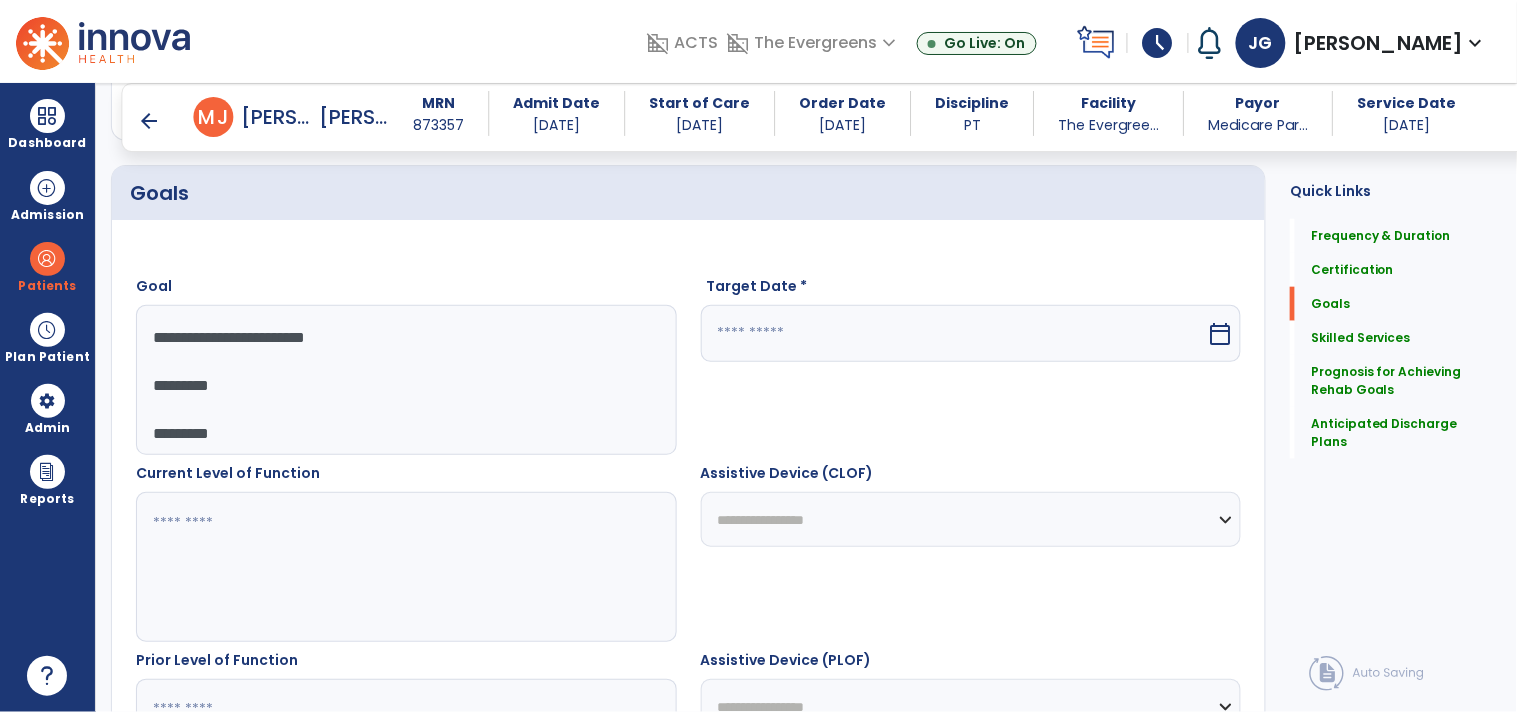 drag, startPoint x: 405, startPoint y: 452, endPoint x: 140, endPoint y: 394, distance: 271.27292 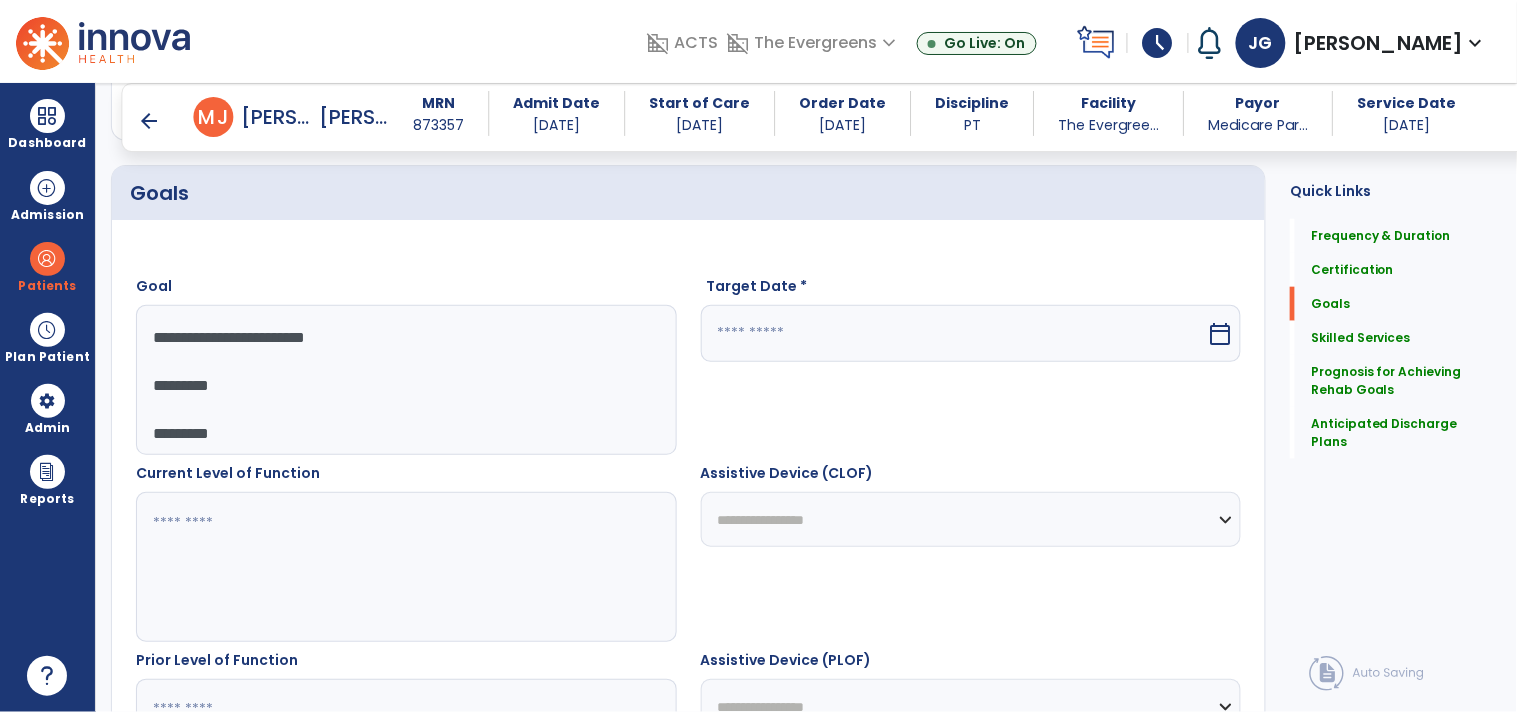 click on "**********" at bounding box center [405, 380] 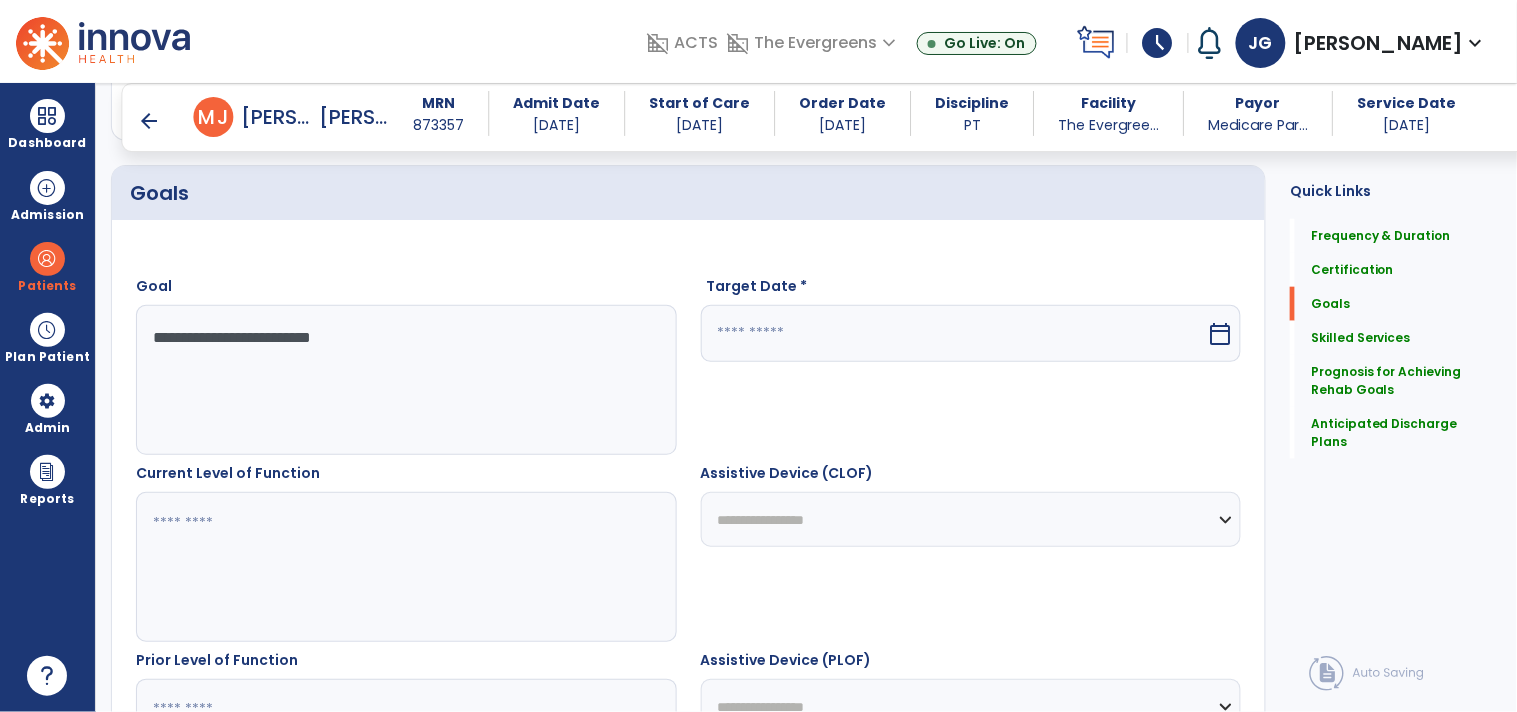 type on "**********" 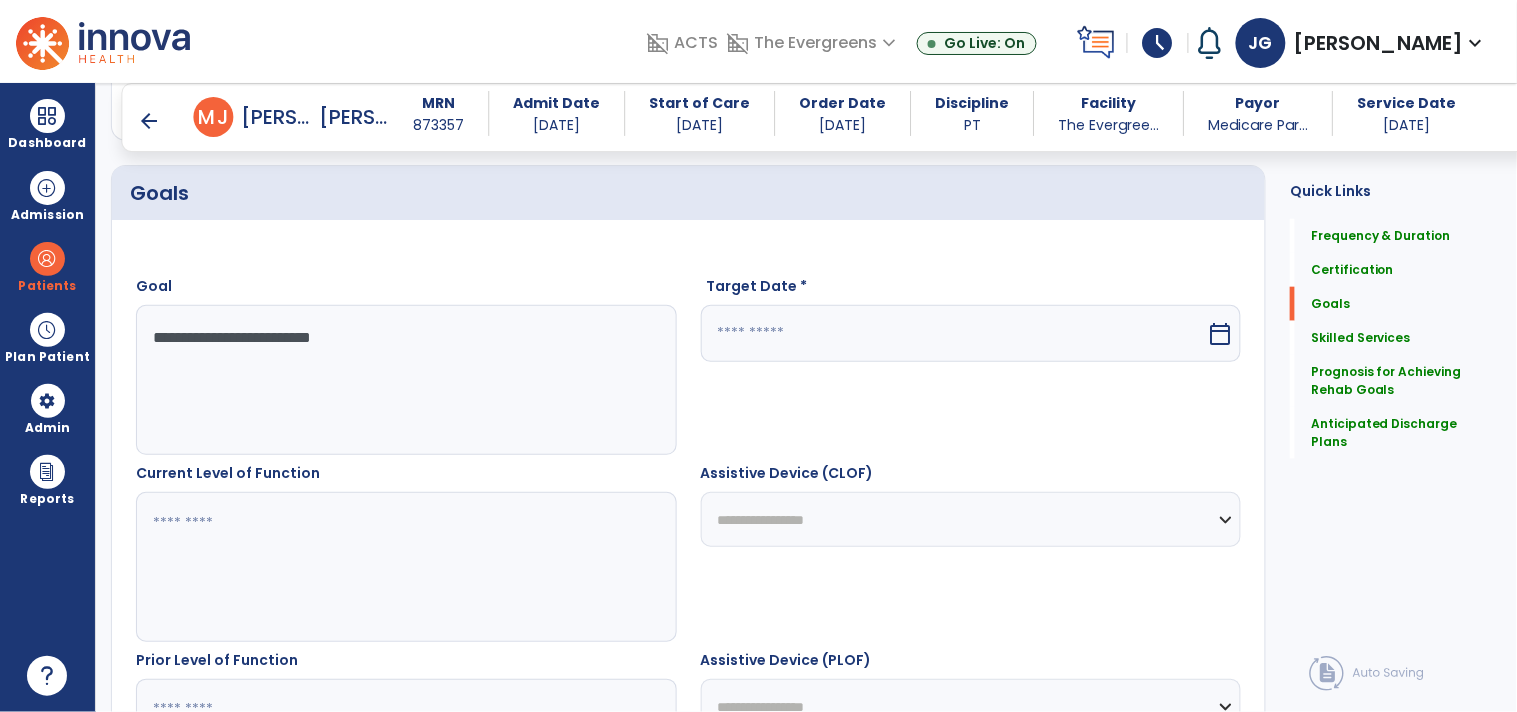 click at bounding box center [954, 333] 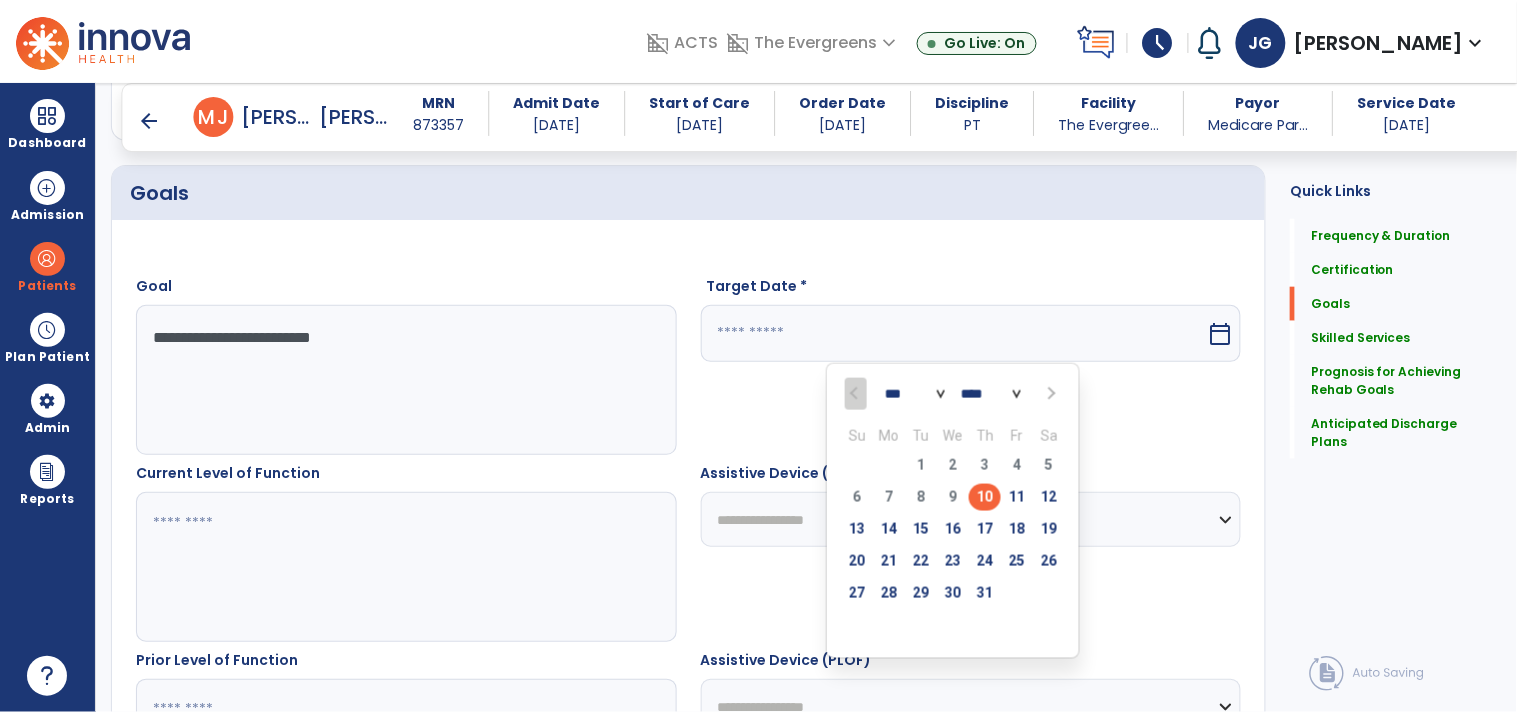 click at bounding box center (1049, 394) 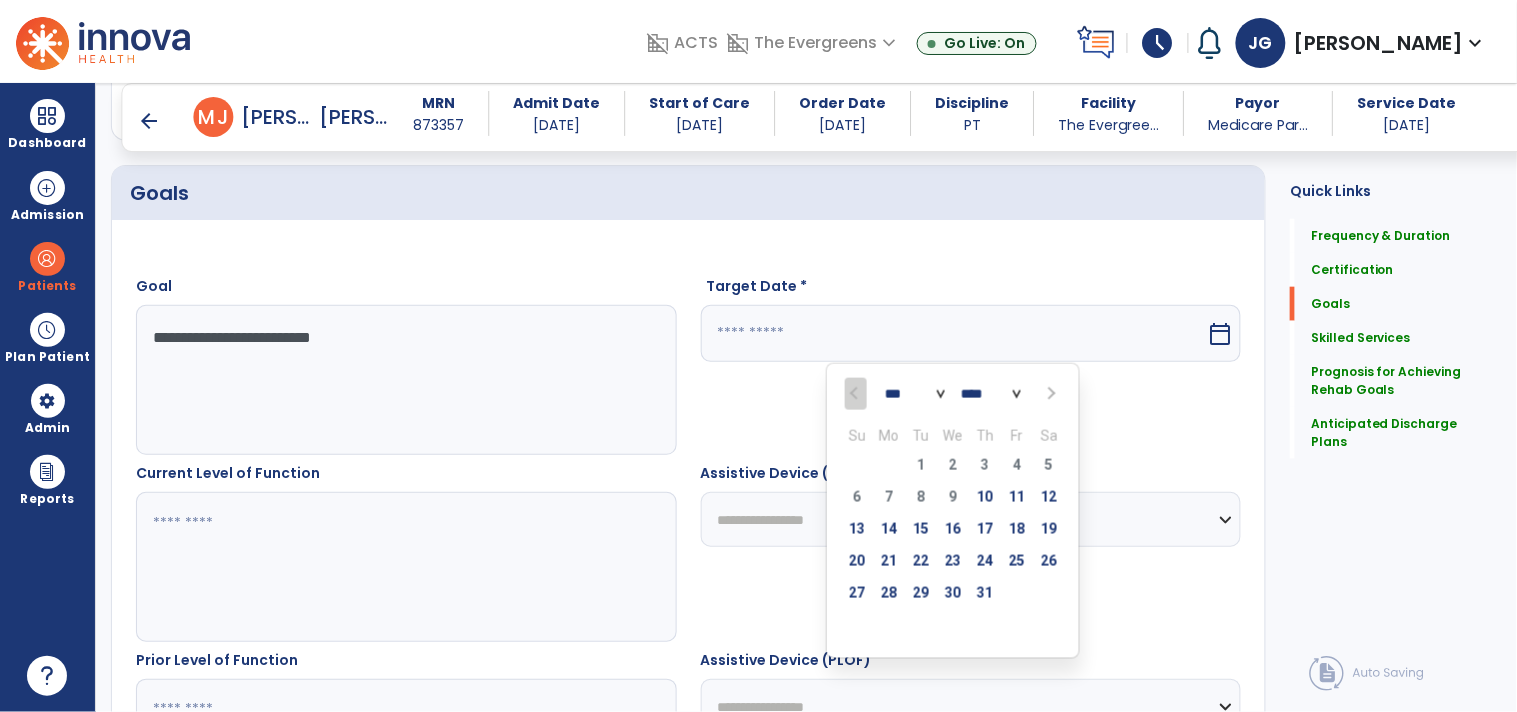 click at bounding box center [1049, 394] 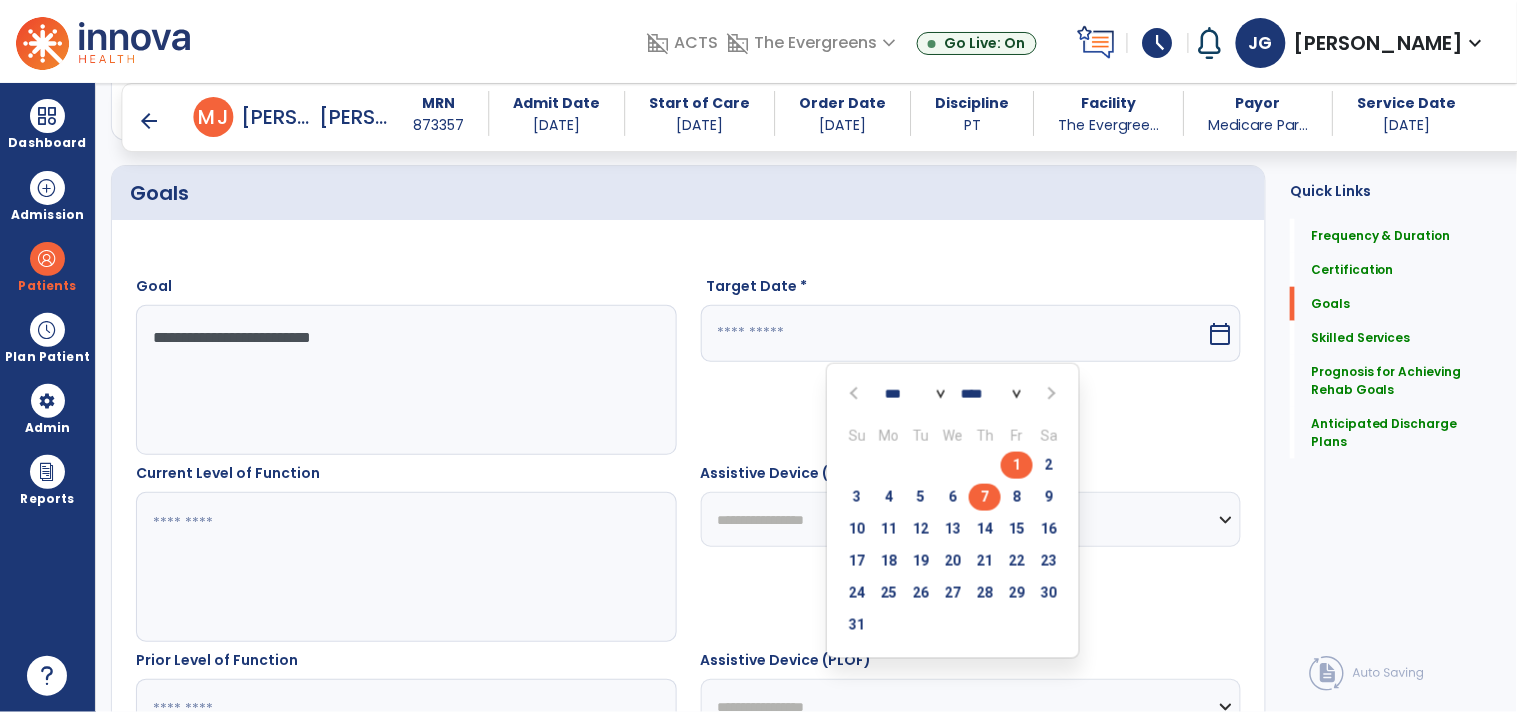 click on "7" at bounding box center (985, 497) 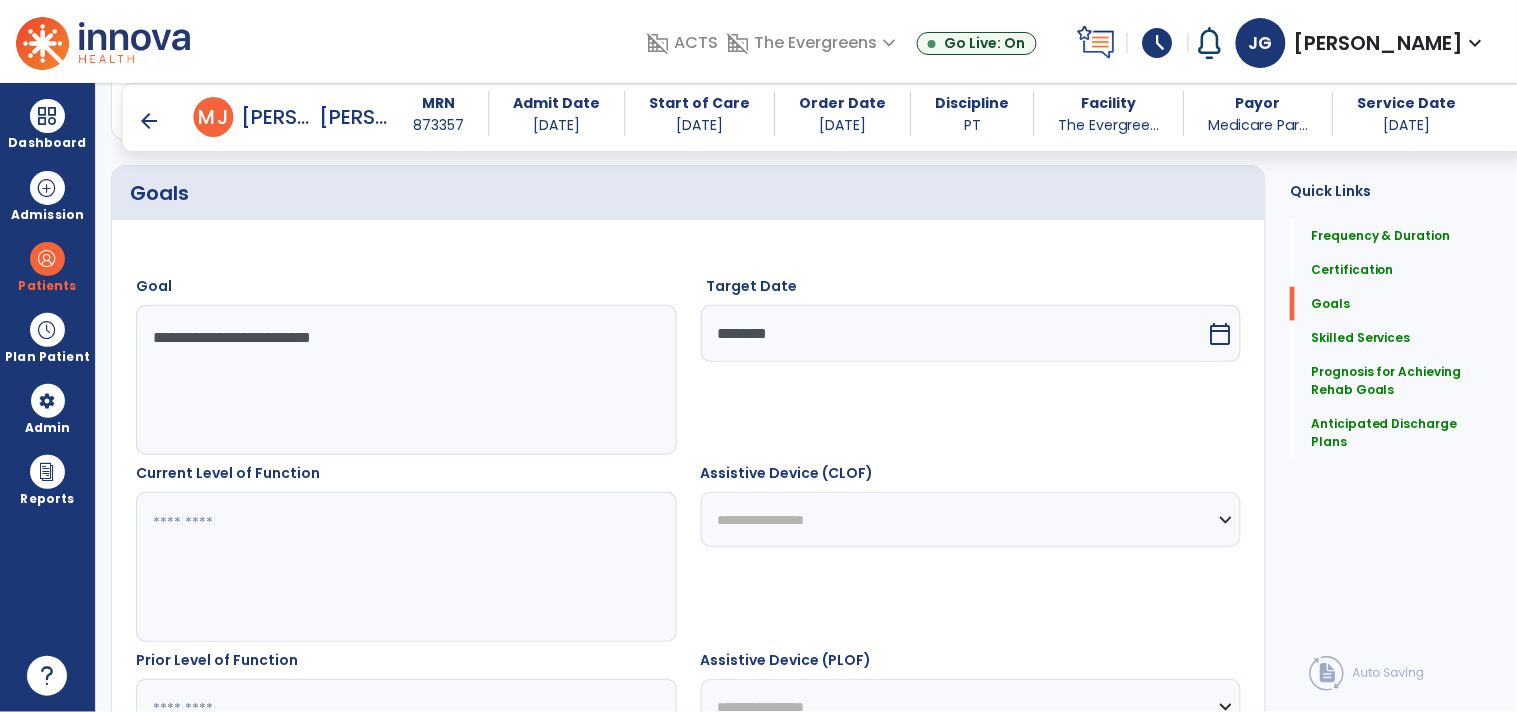 click at bounding box center [405, 567] 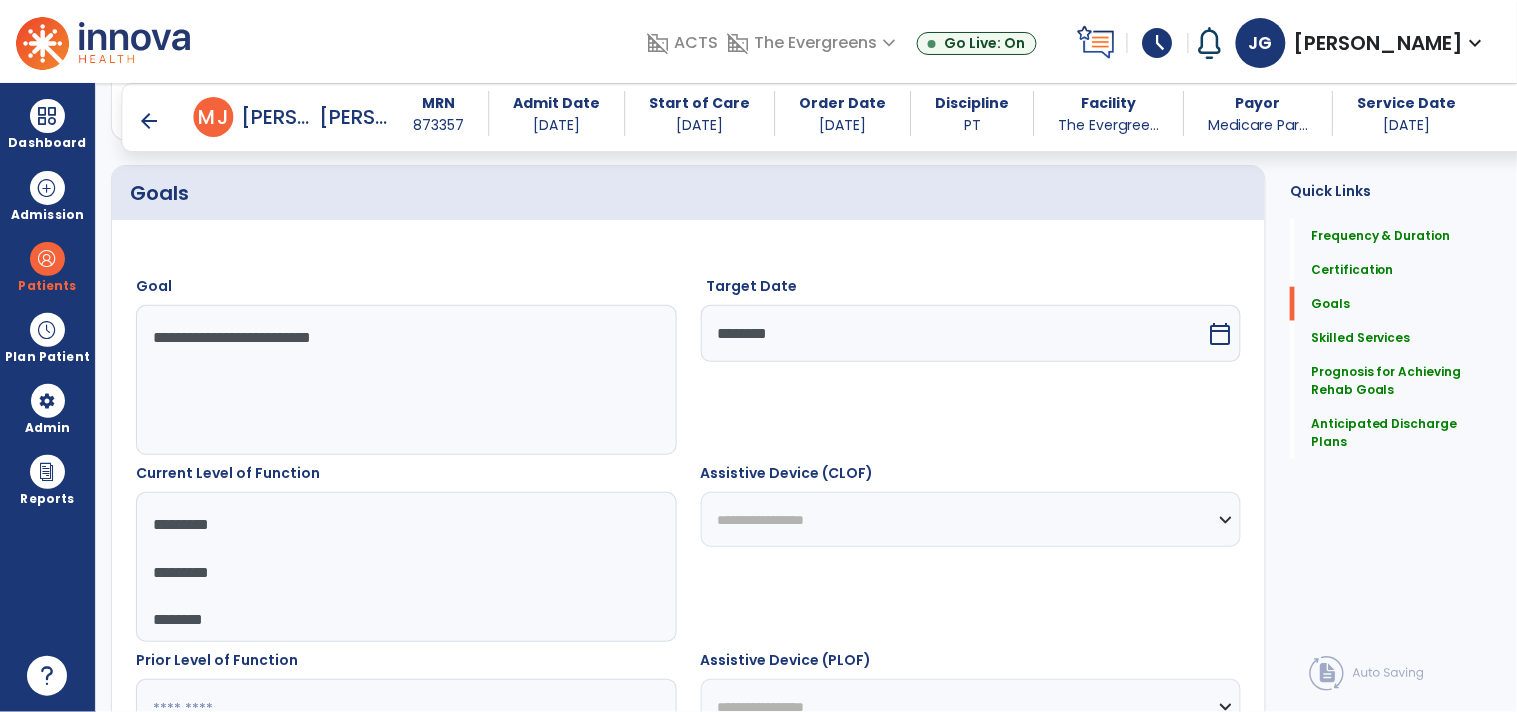 scroll, scrollTop: 86, scrollLeft: 0, axis: vertical 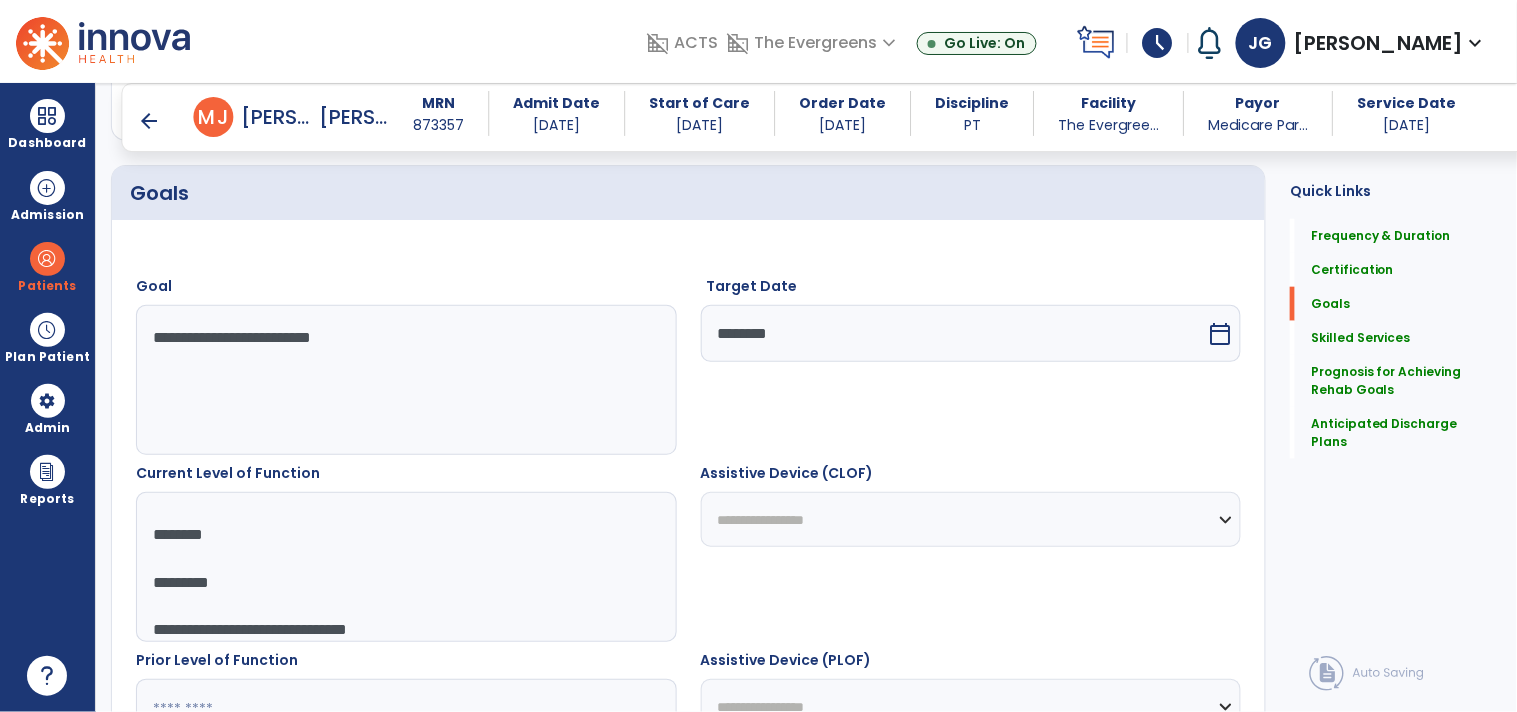 click on "**********" at bounding box center [405, 567] 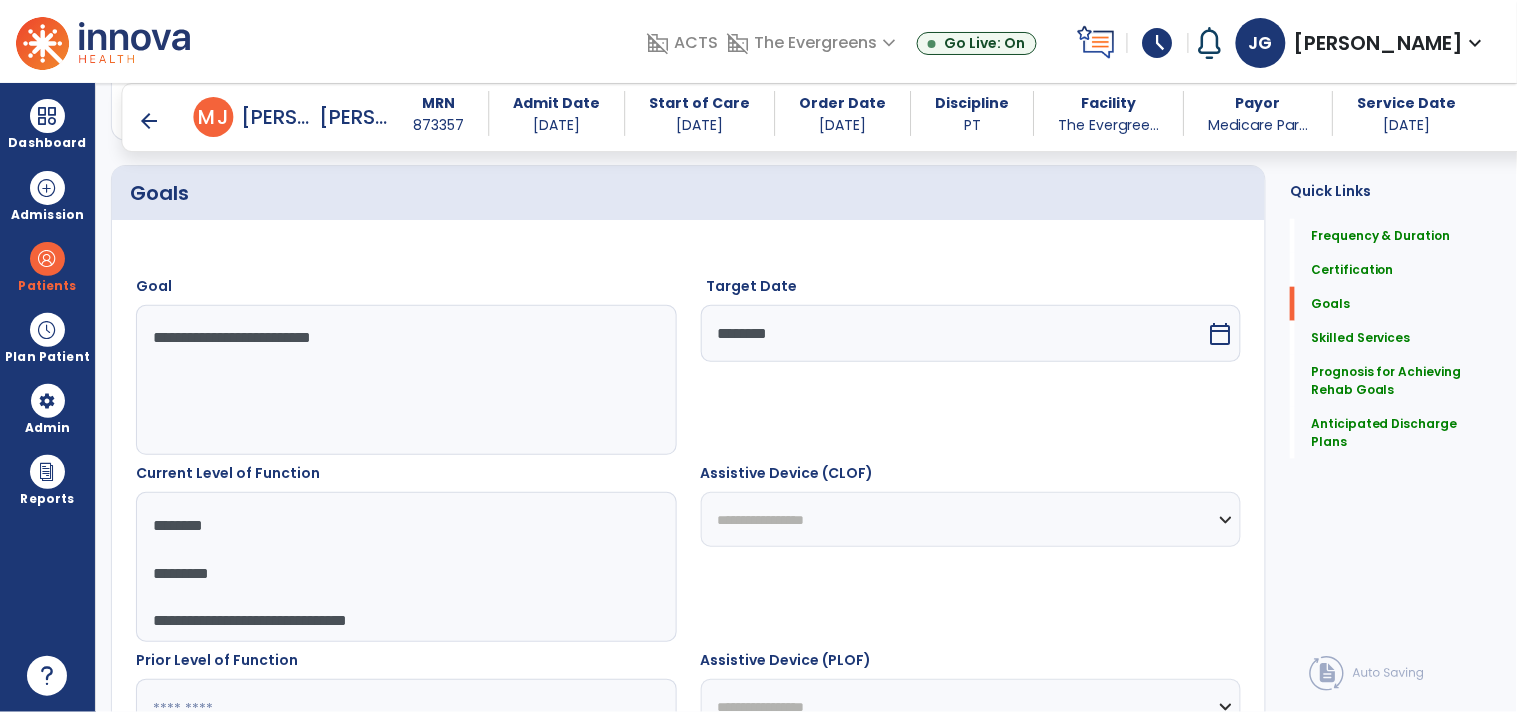 scroll, scrollTop: 95, scrollLeft: 0, axis: vertical 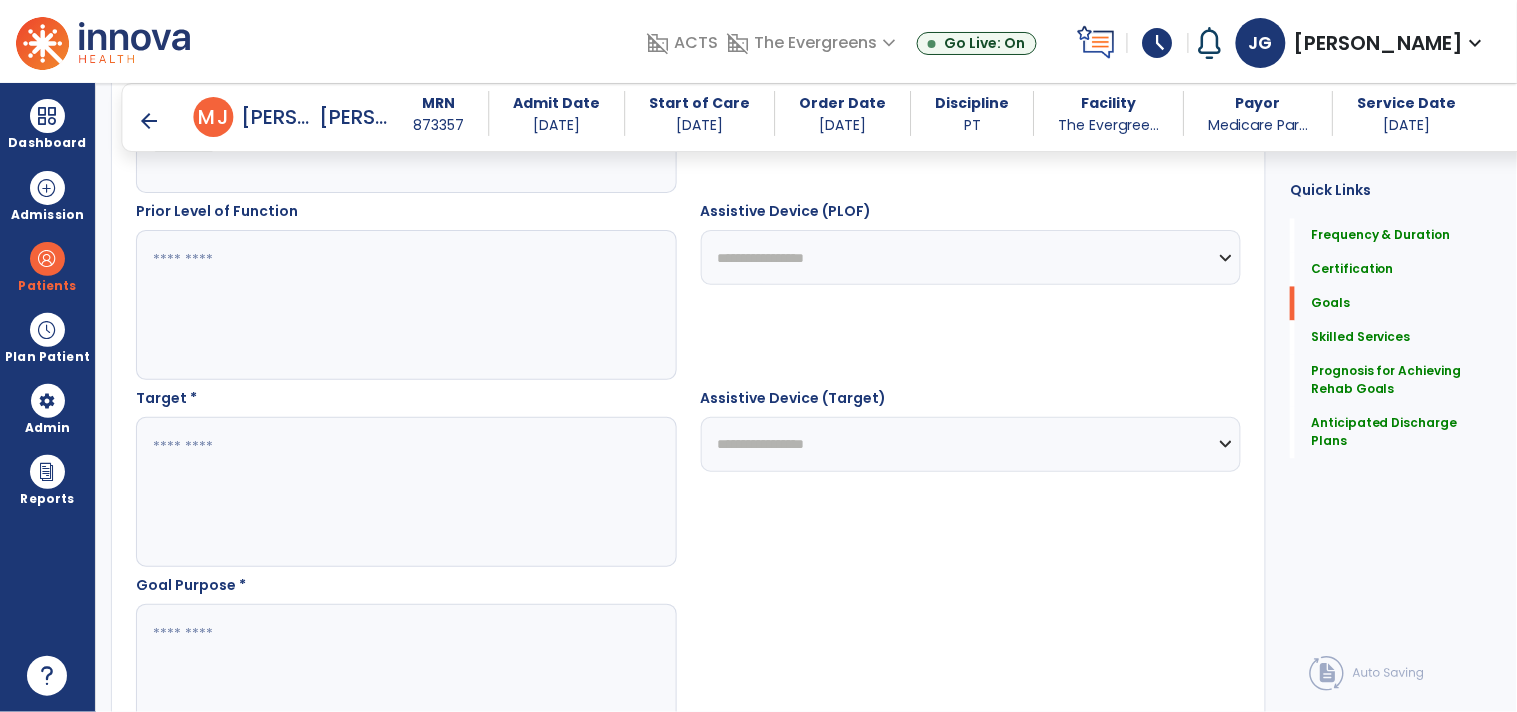 type on "*********
*********
********
********" 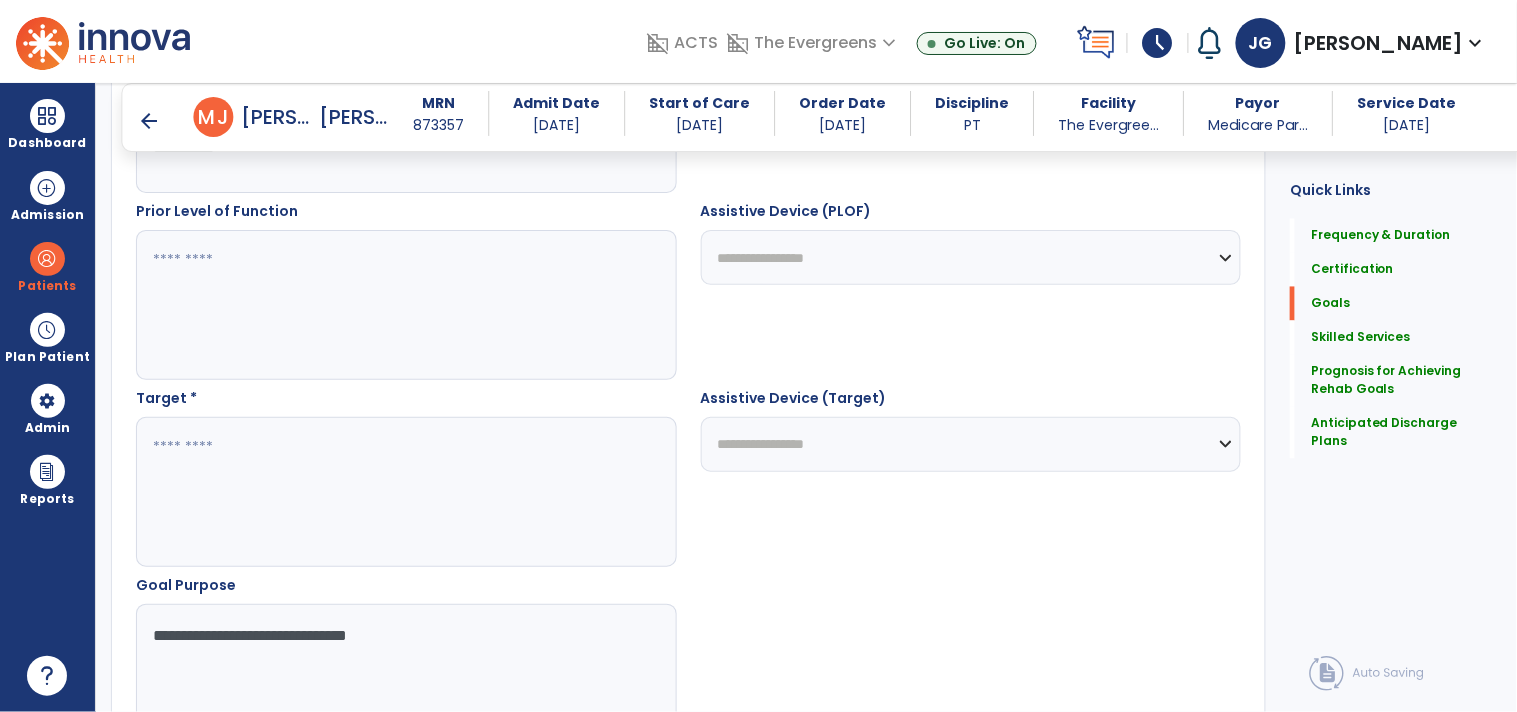 type on "**********" 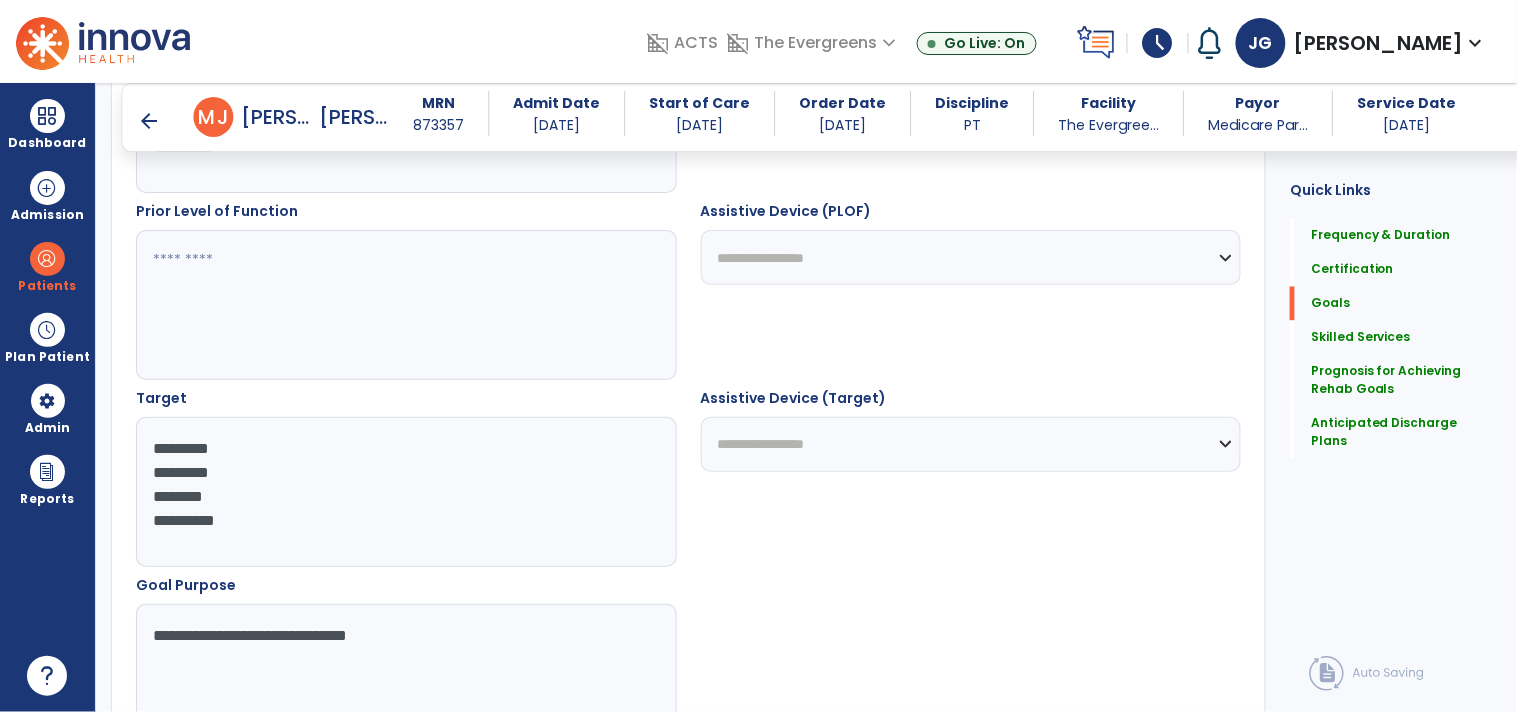 click on "*********
*********
********
********" at bounding box center [405, 492] 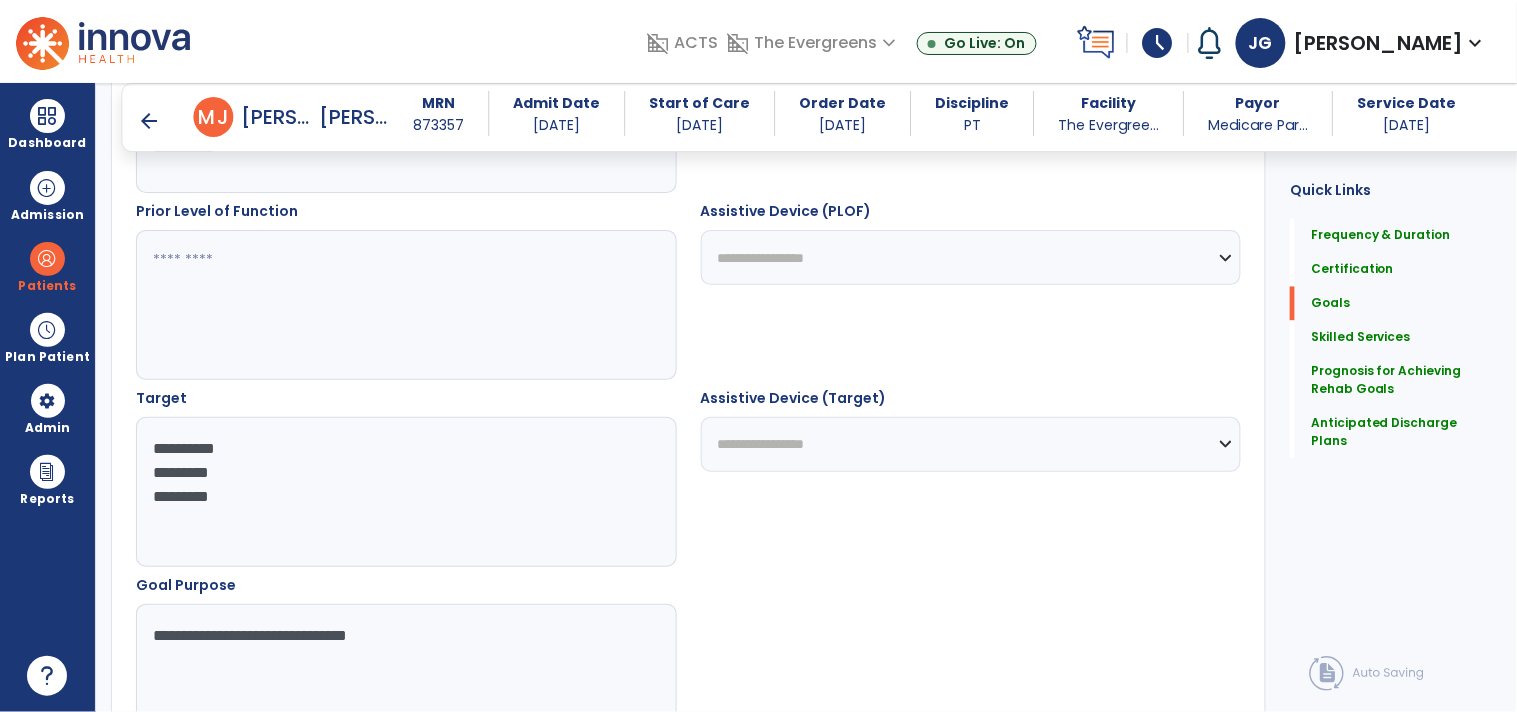 type on "**********" 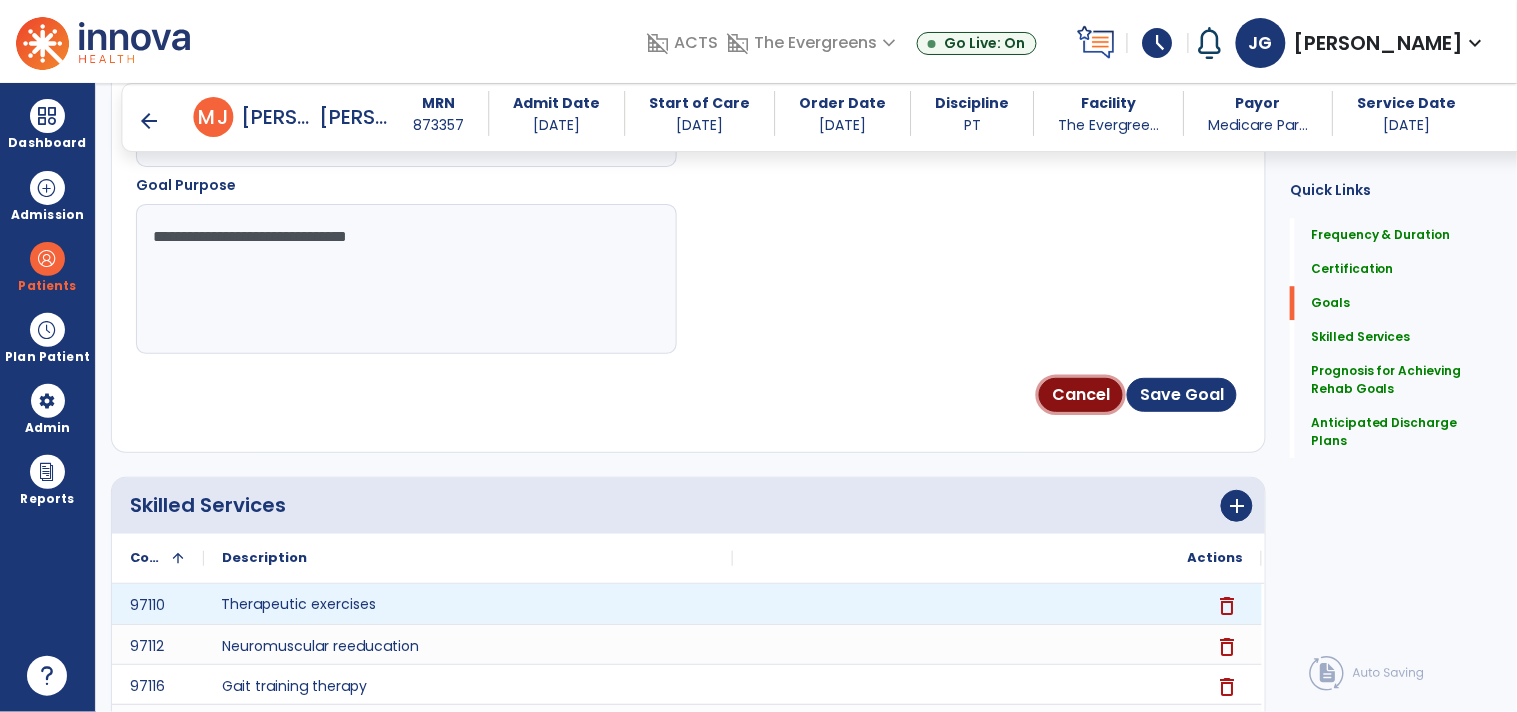 type 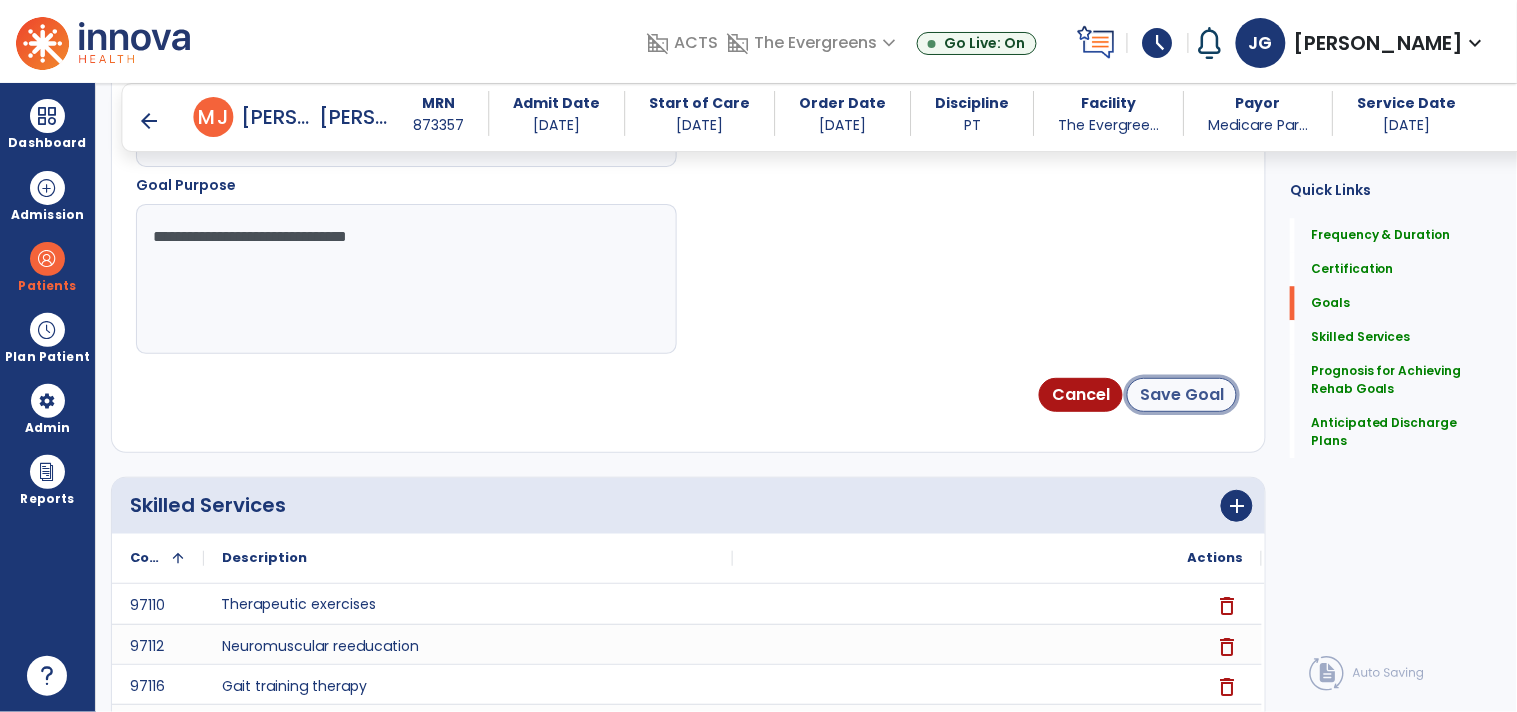 click on "Save Goal" at bounding box center [1182, 395] 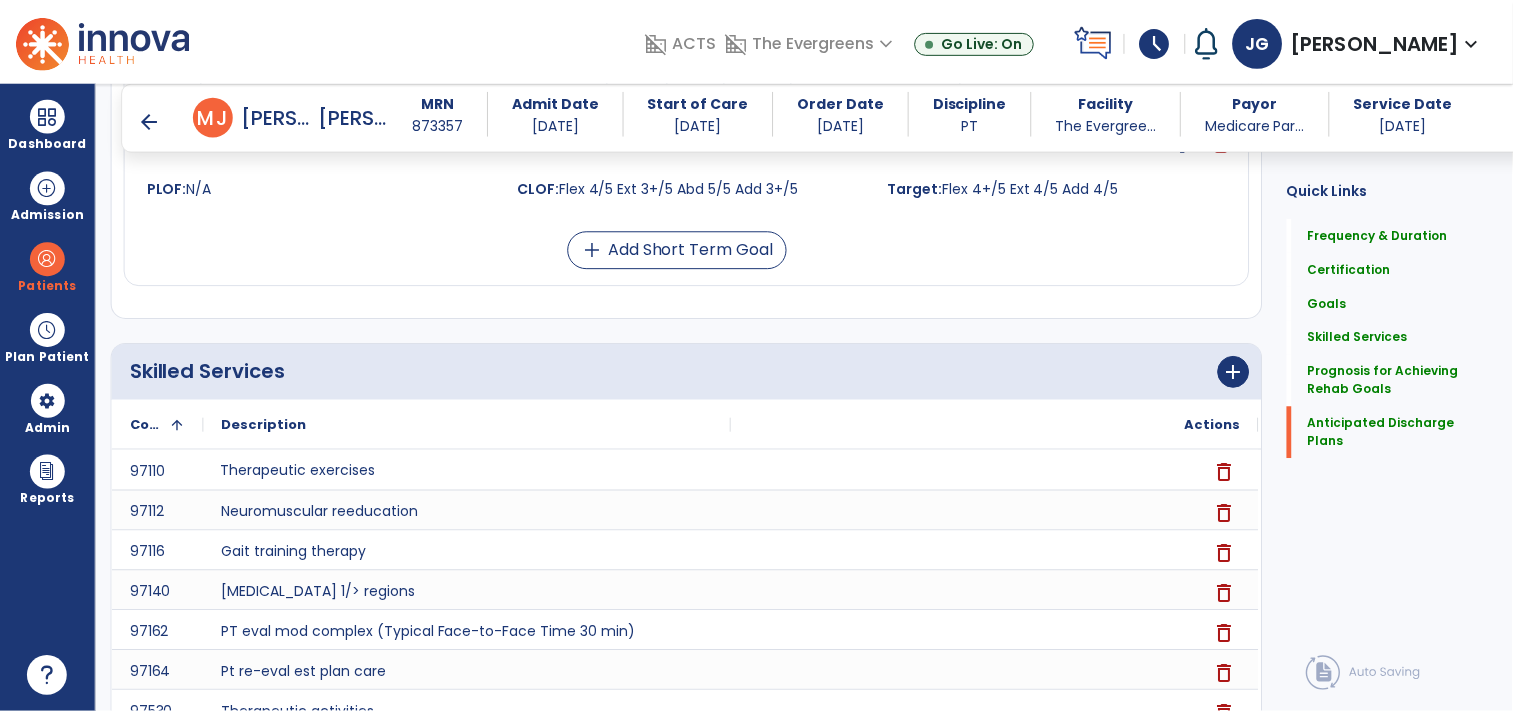 scroll, scrollTop: 2124, scrollLeft: 0, axis: vertical 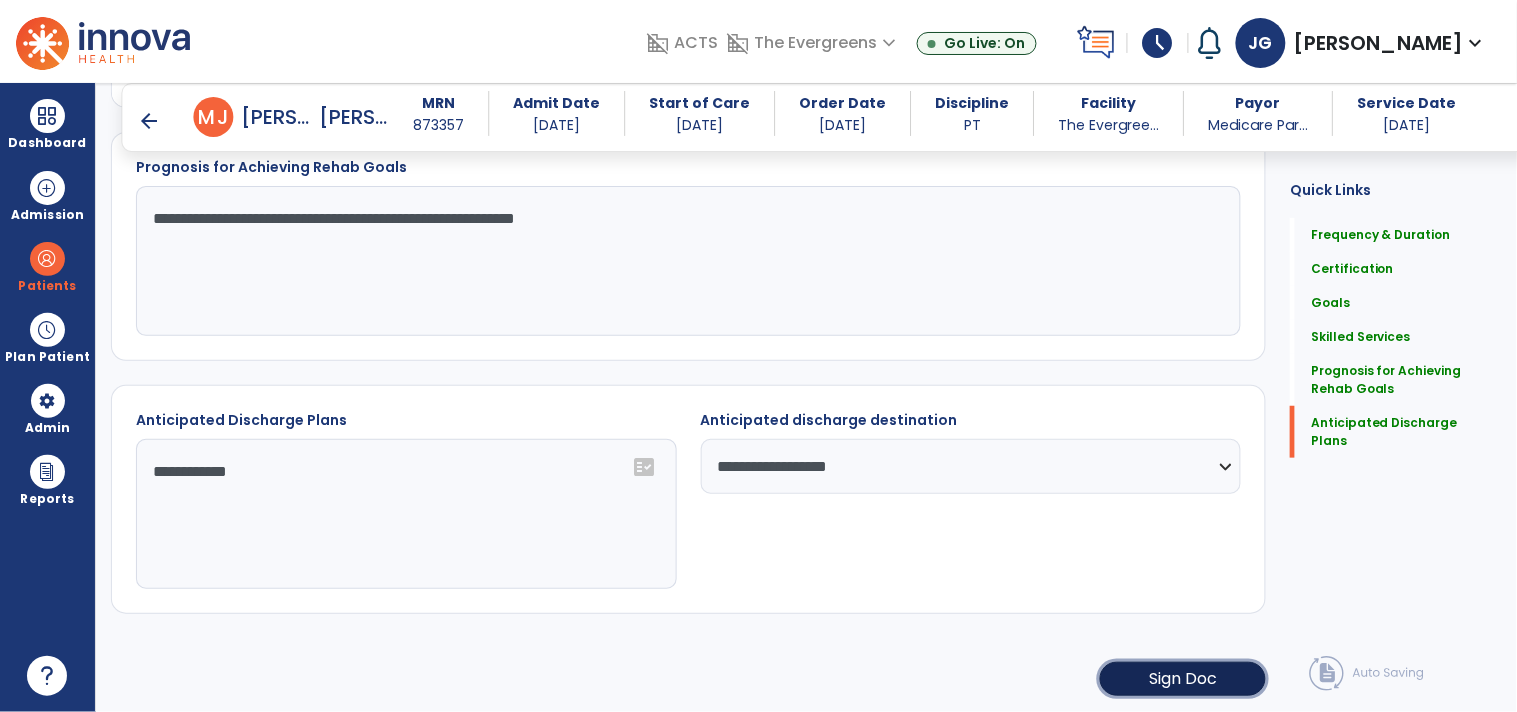 click on "Sign Doc" 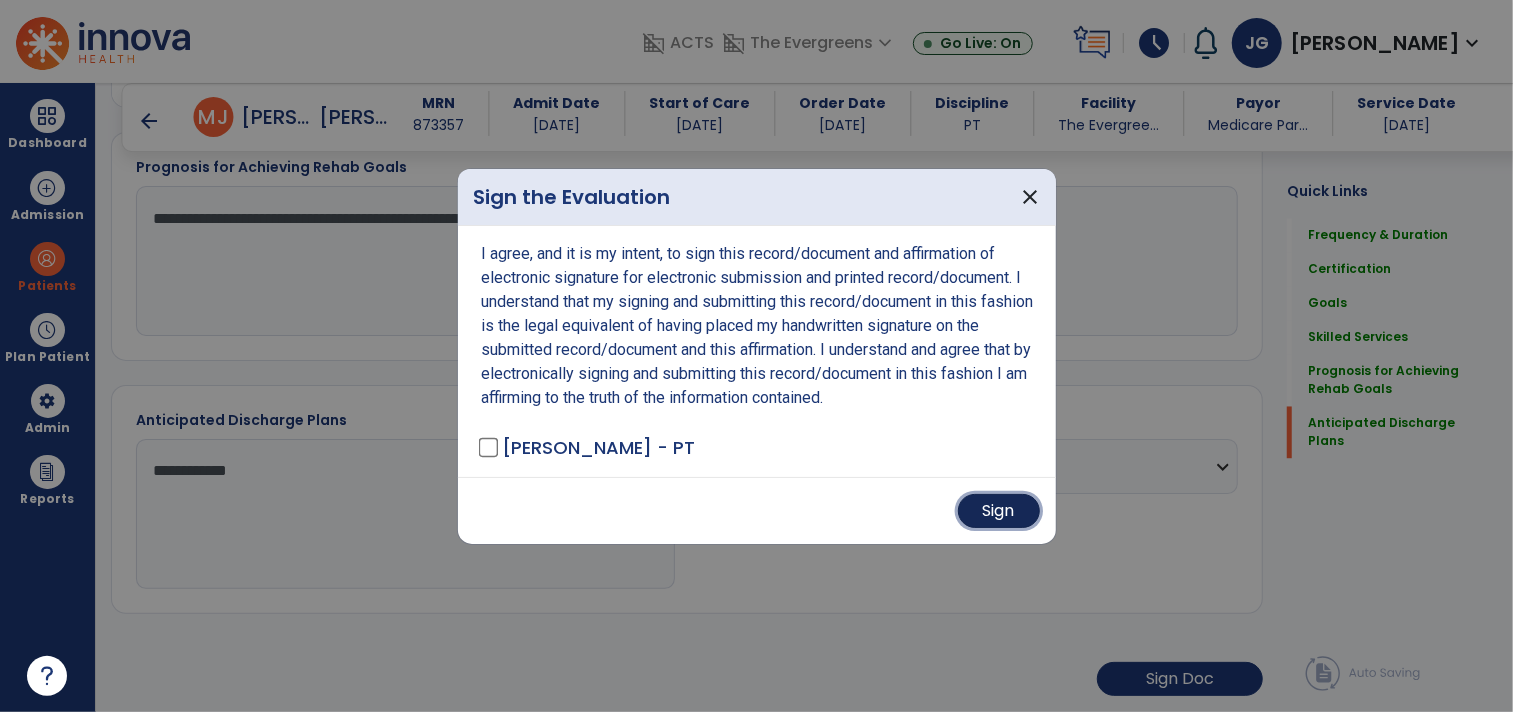 click on "Sign" at bounding box center [999, 511] 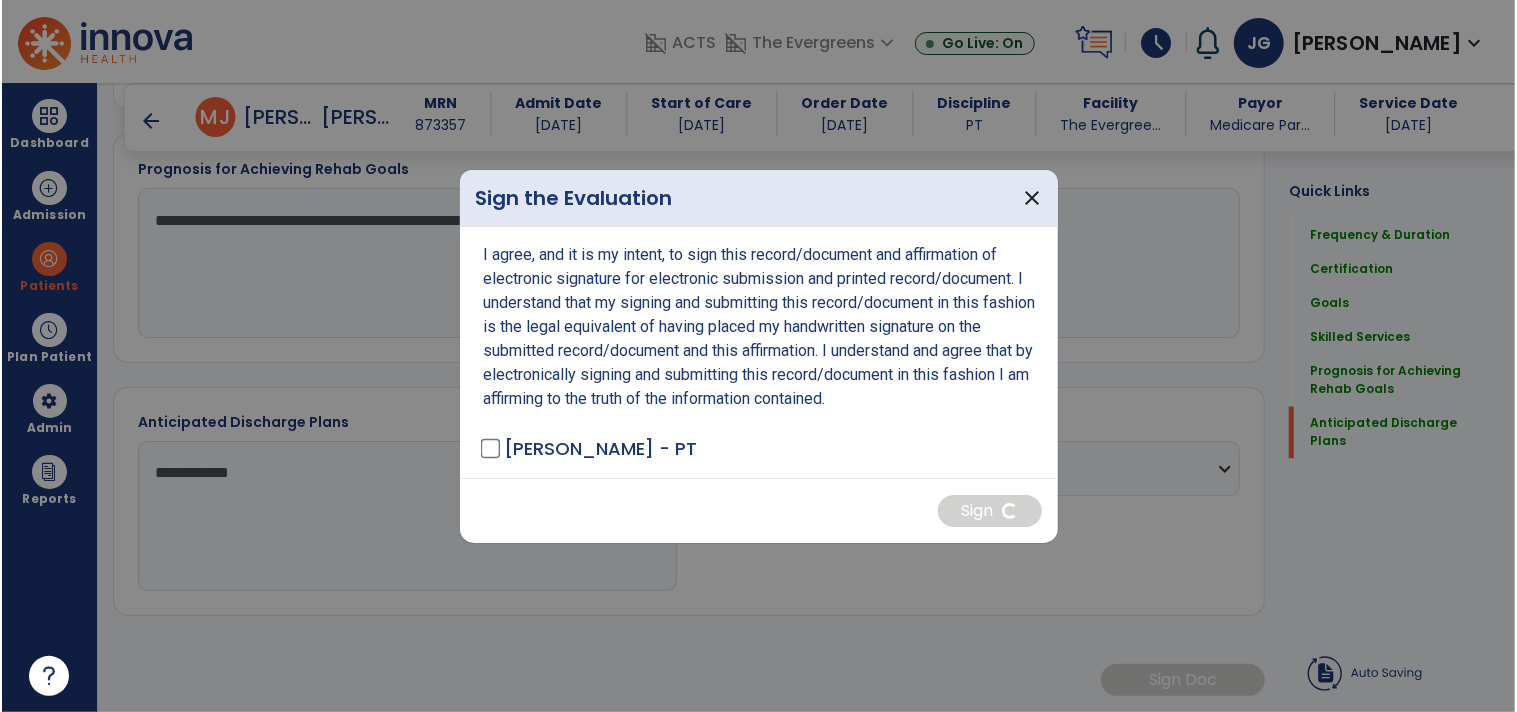 scroll, scrollTop: 2123, scrollLeft: 0, axis: vertical 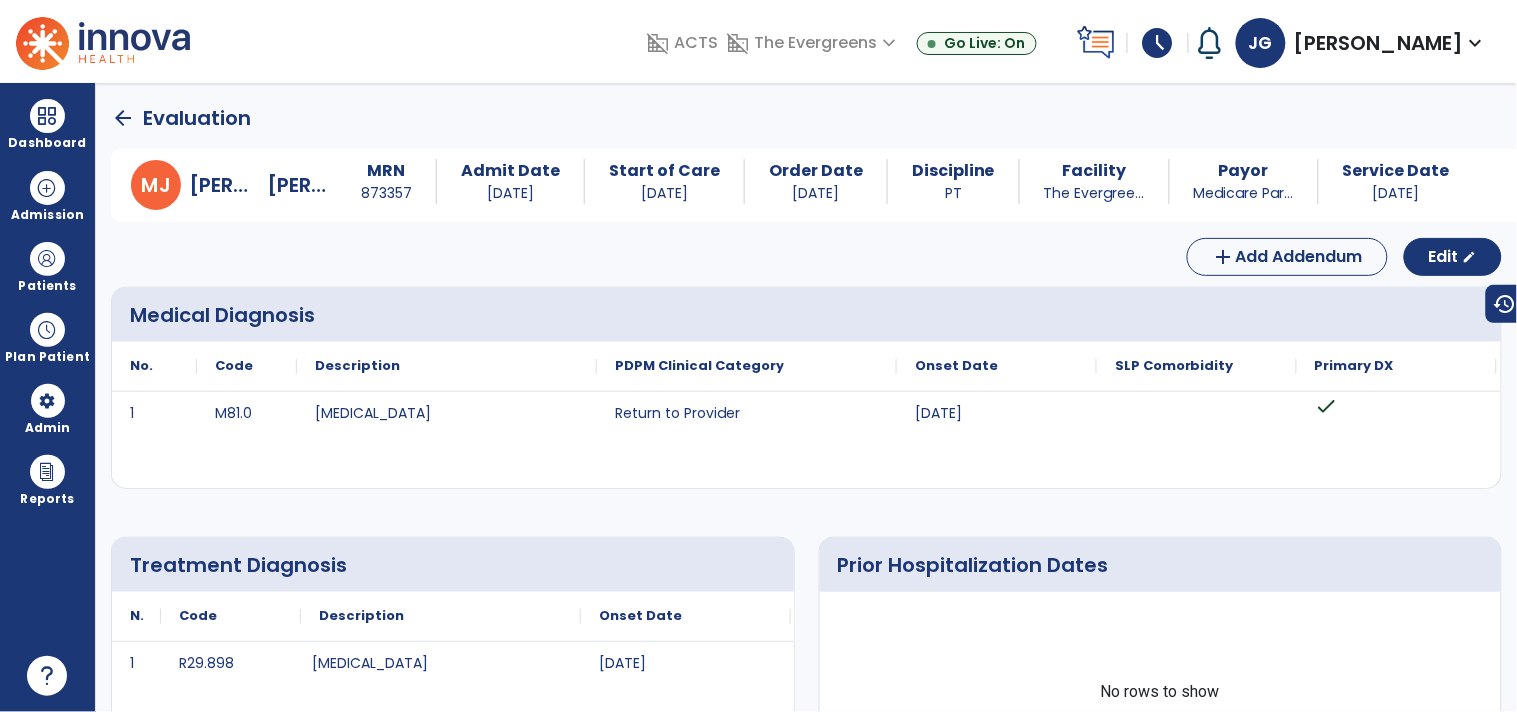 click on "schedule" at bounding box center [1158, 43] 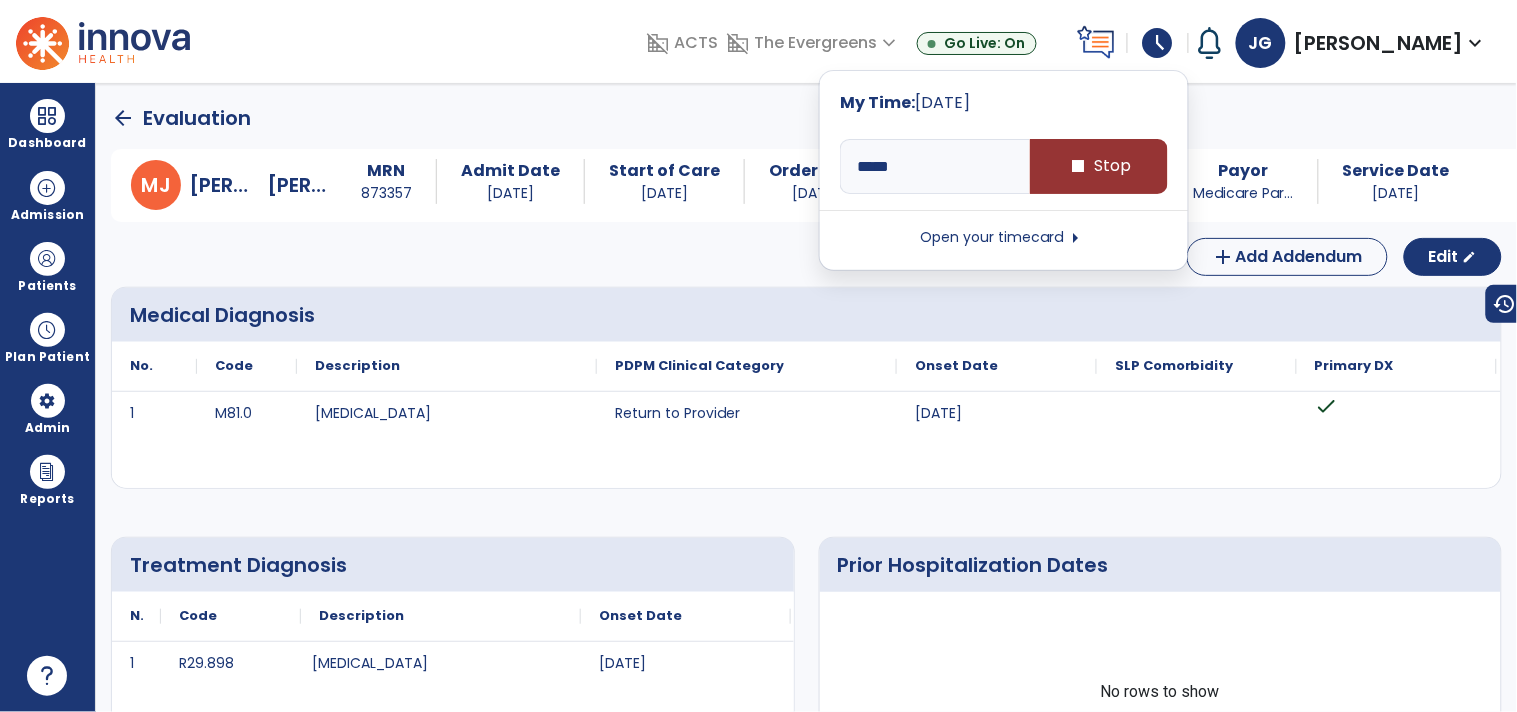 click on "stop  Stop" at bounding box center (1099, 166) 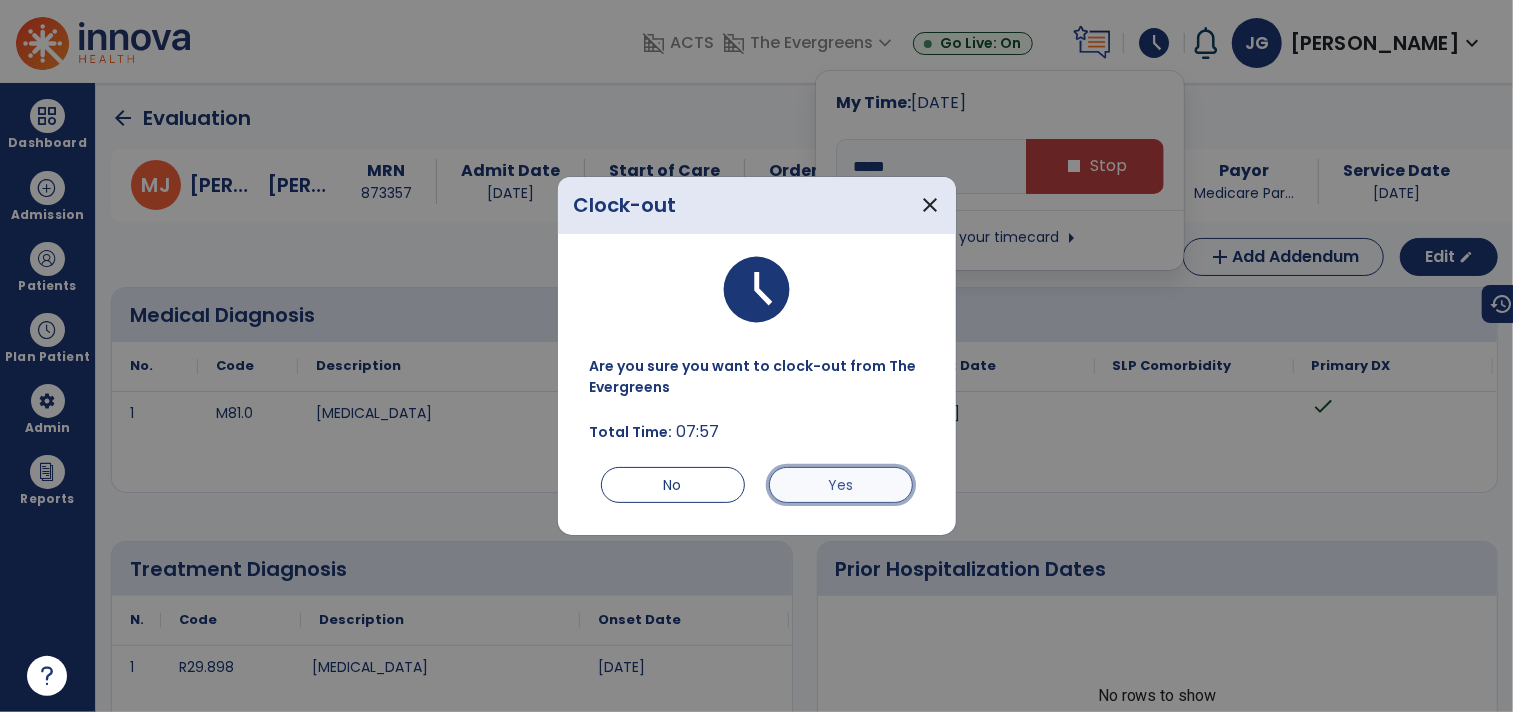 click on "Yes" at bounding box center [841, 485] 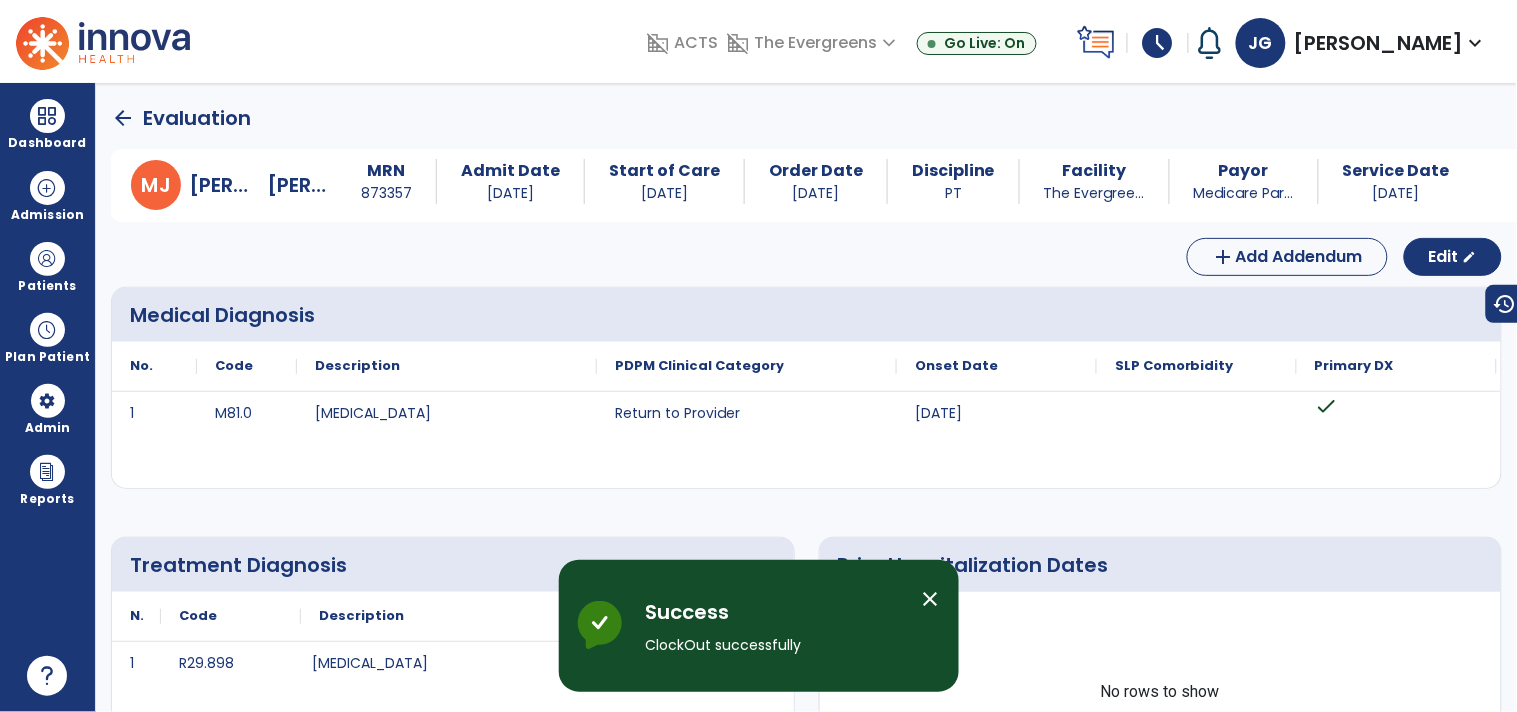 click on "schedule" at bounding box center (1158, 43) 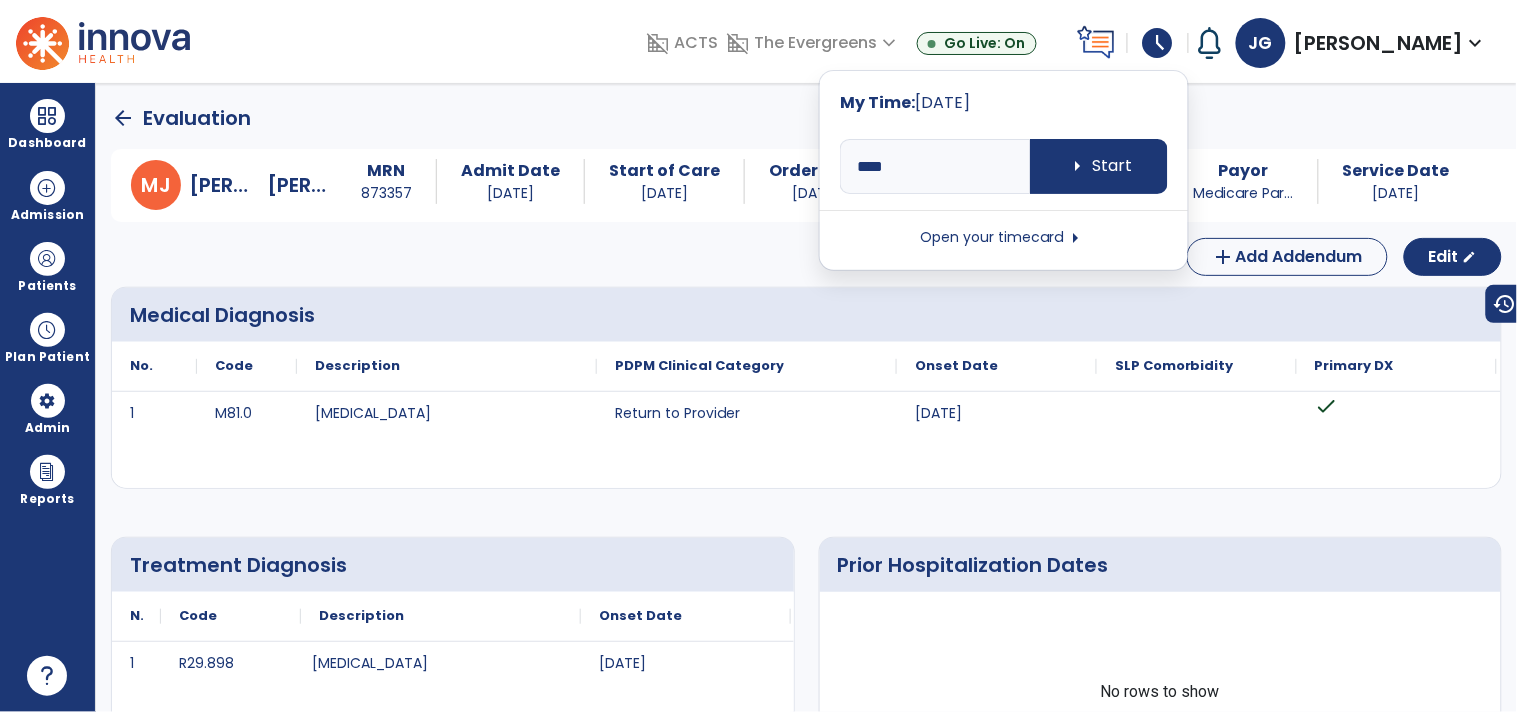 click on "Open your timecard  arrow_right" at bounding box center (1004, 238) 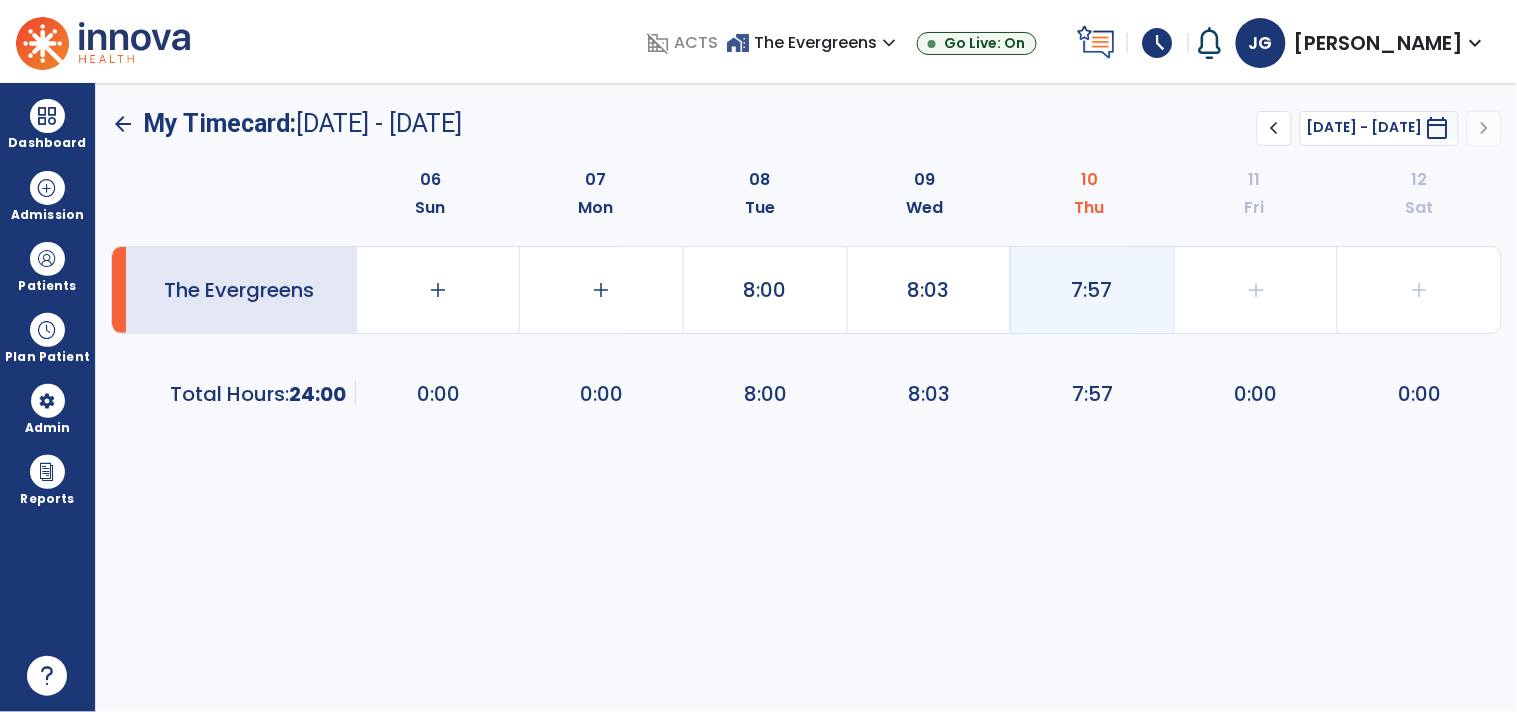 click on "7:57" 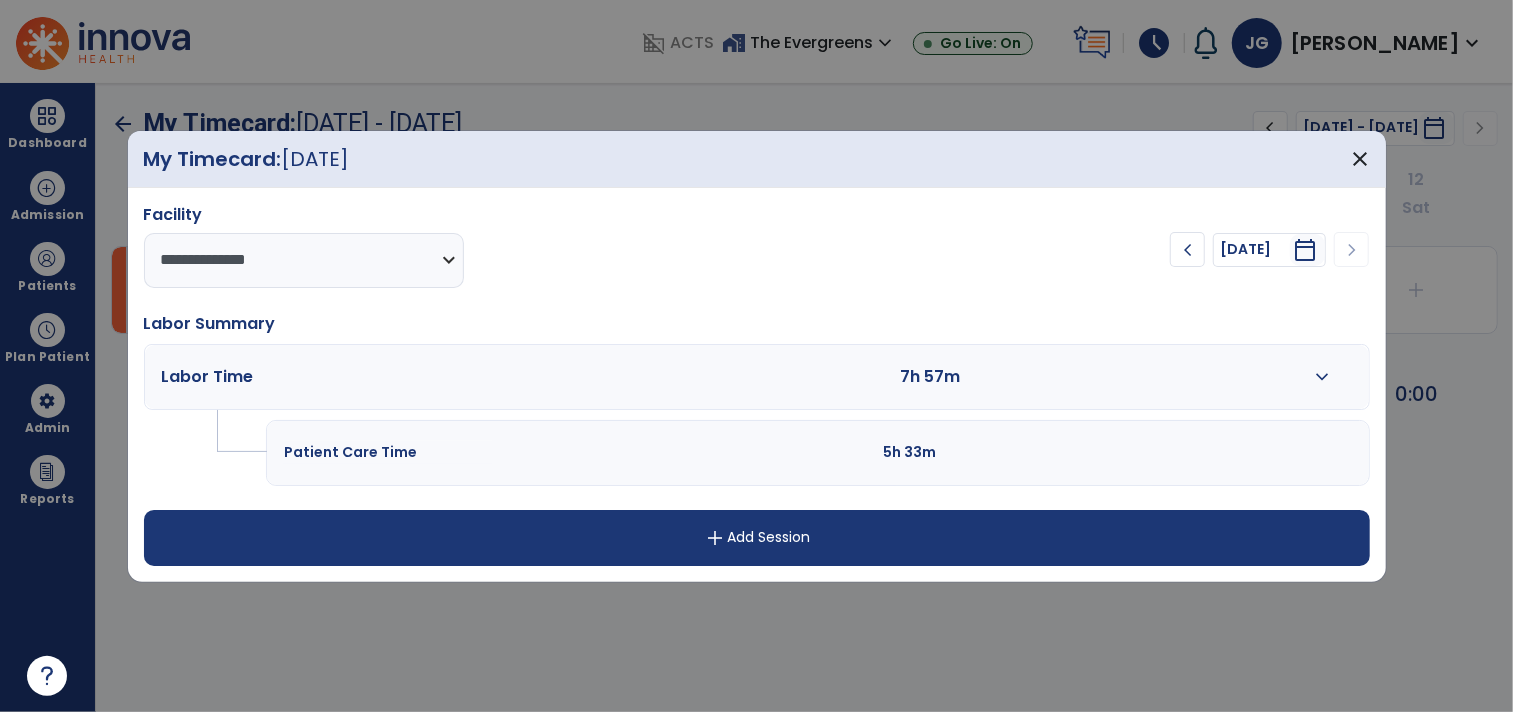 click on "expand_more" at bounding box center [1322, 377] 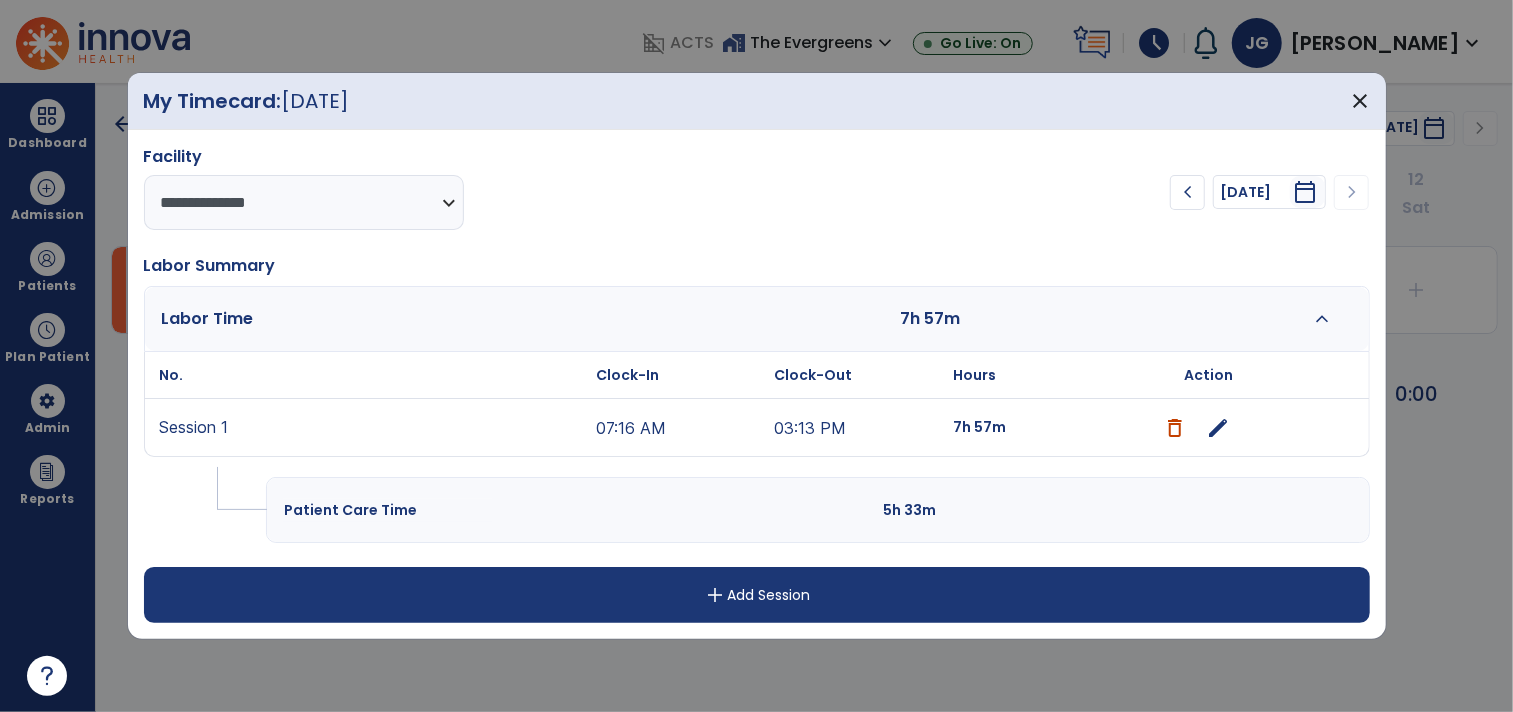 click on "add  Add Session" at bounding box center (757, 595) 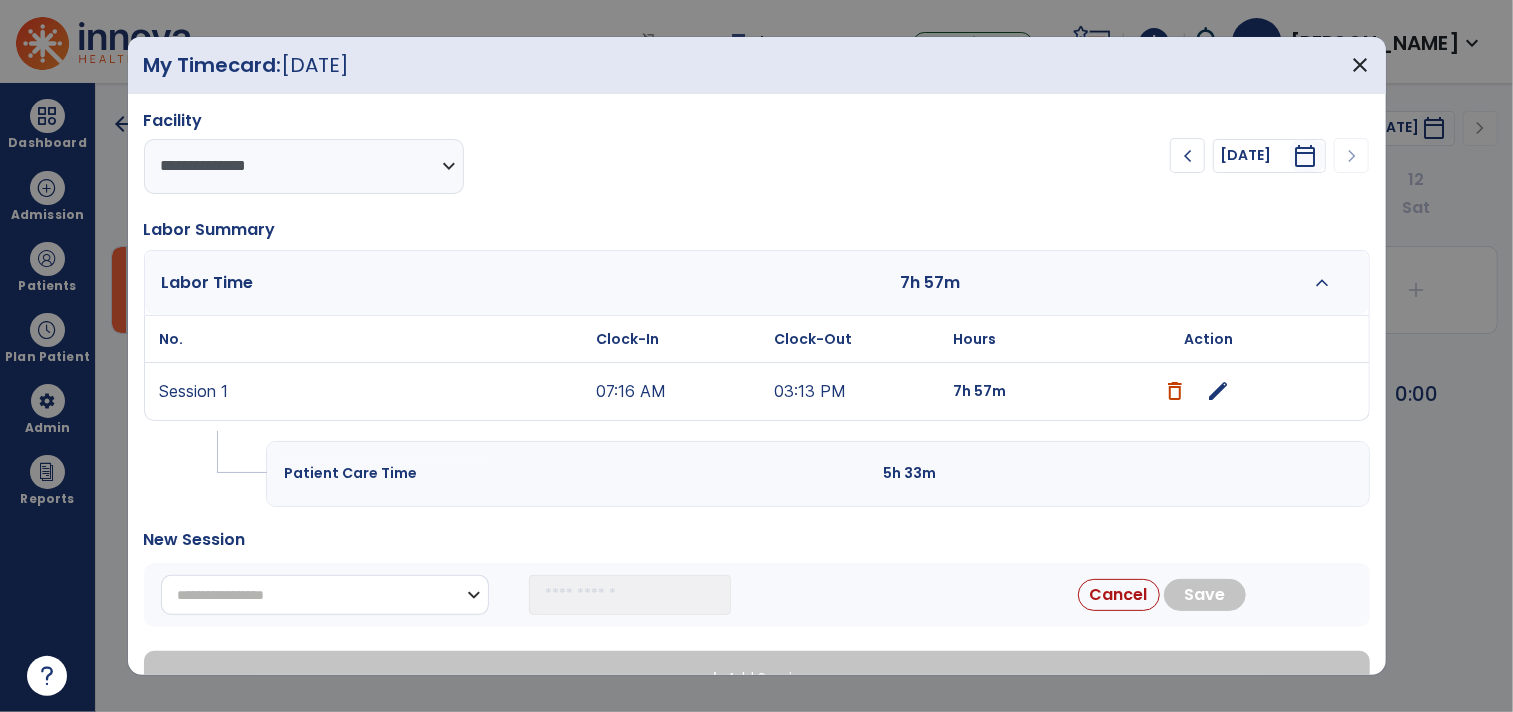 click on "**********" at bounding box center (325, 595) 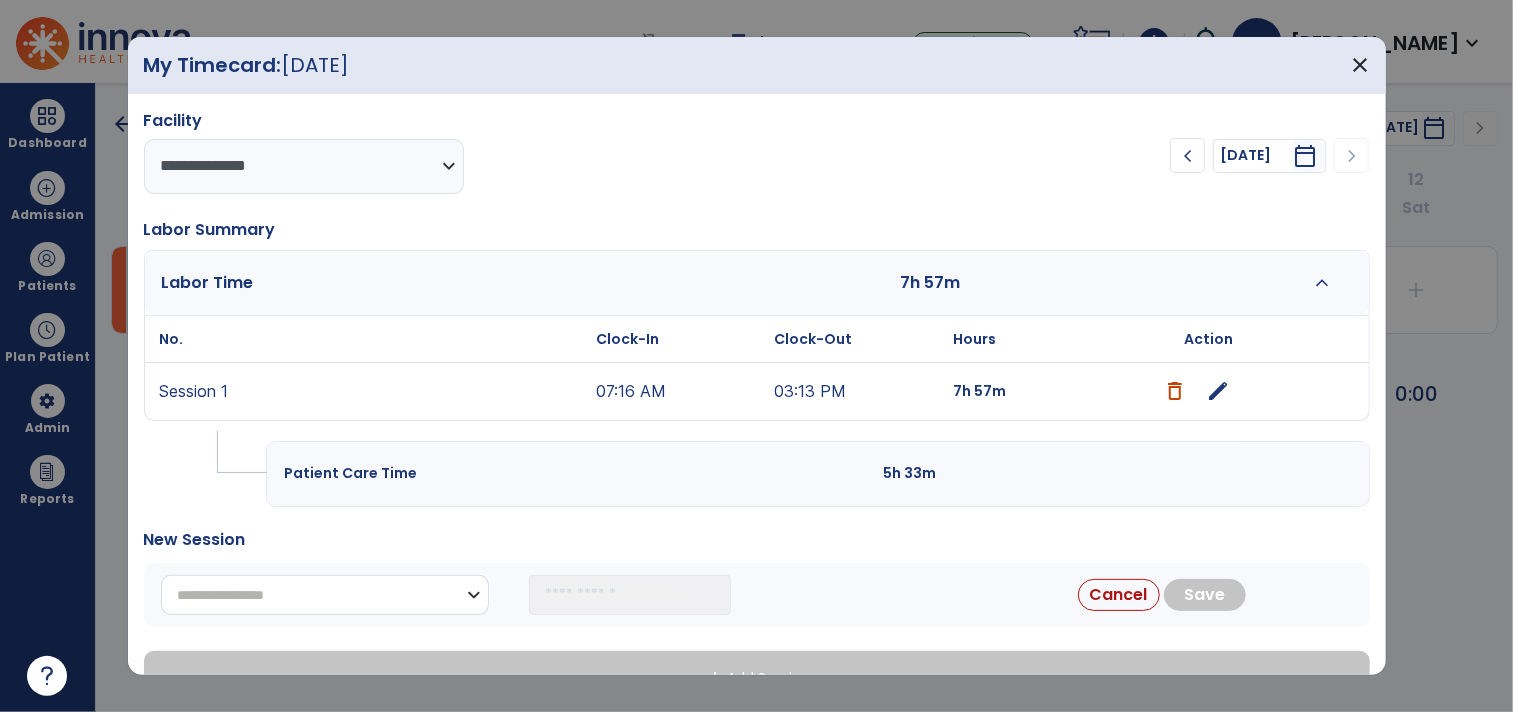 select on "**********" 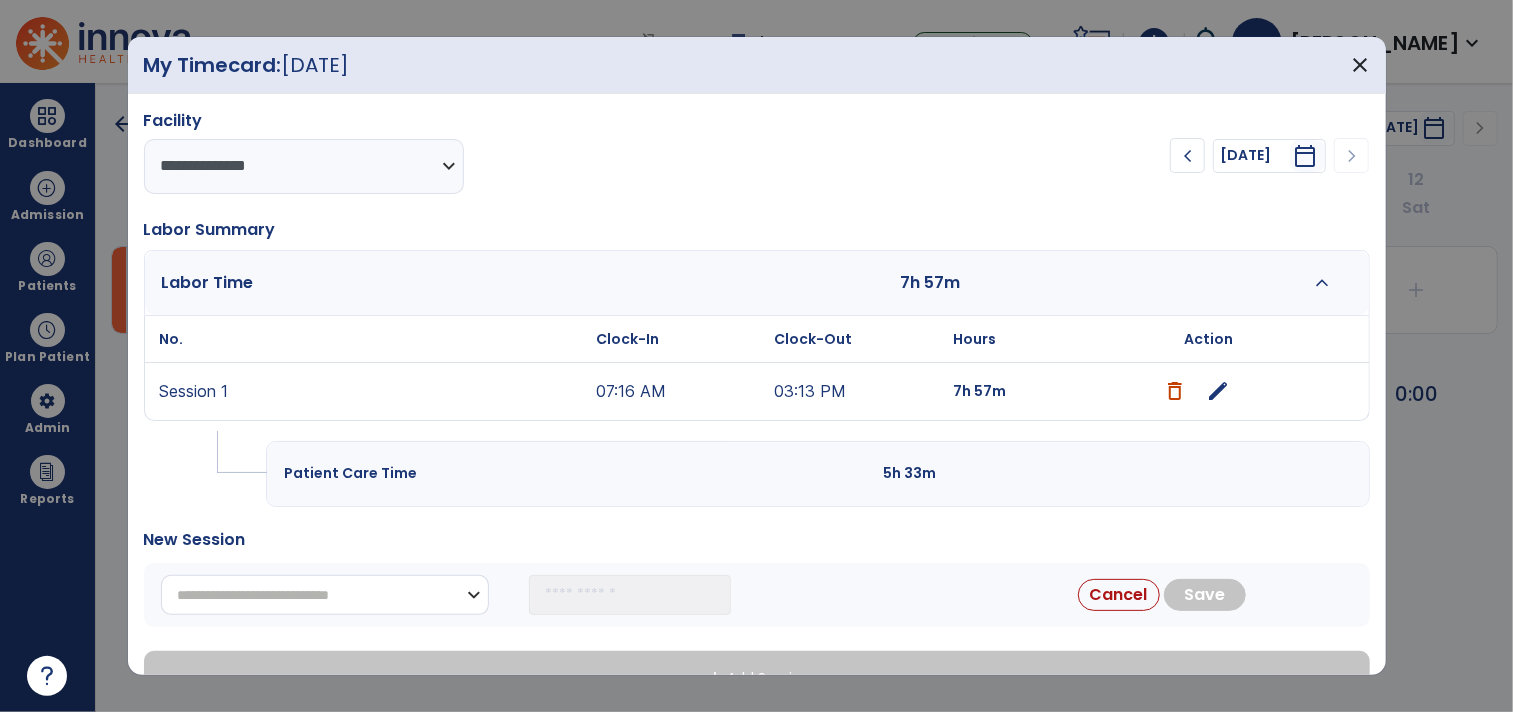 click on "**********" at bounding box center (325, 595) 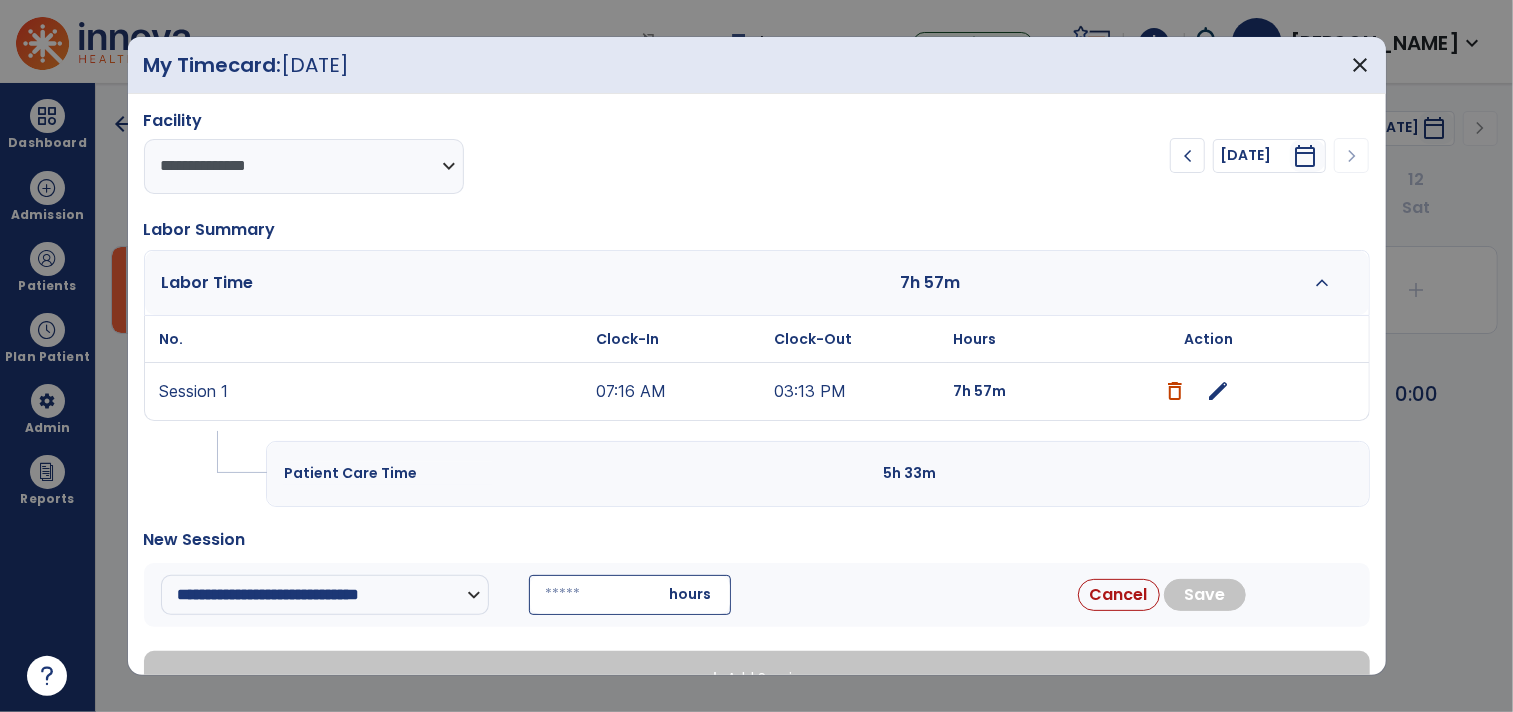 click at bounding box center (630, 595) 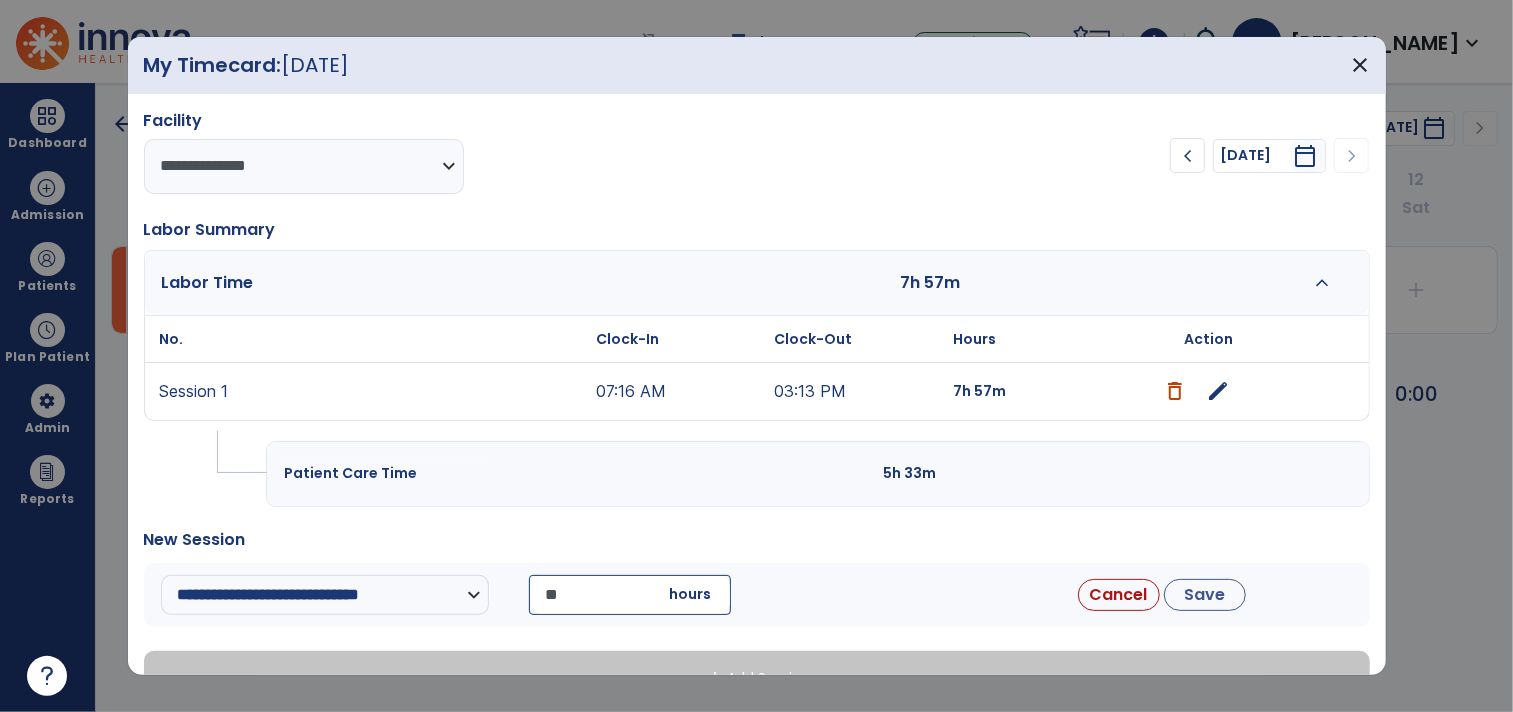 type on "**" 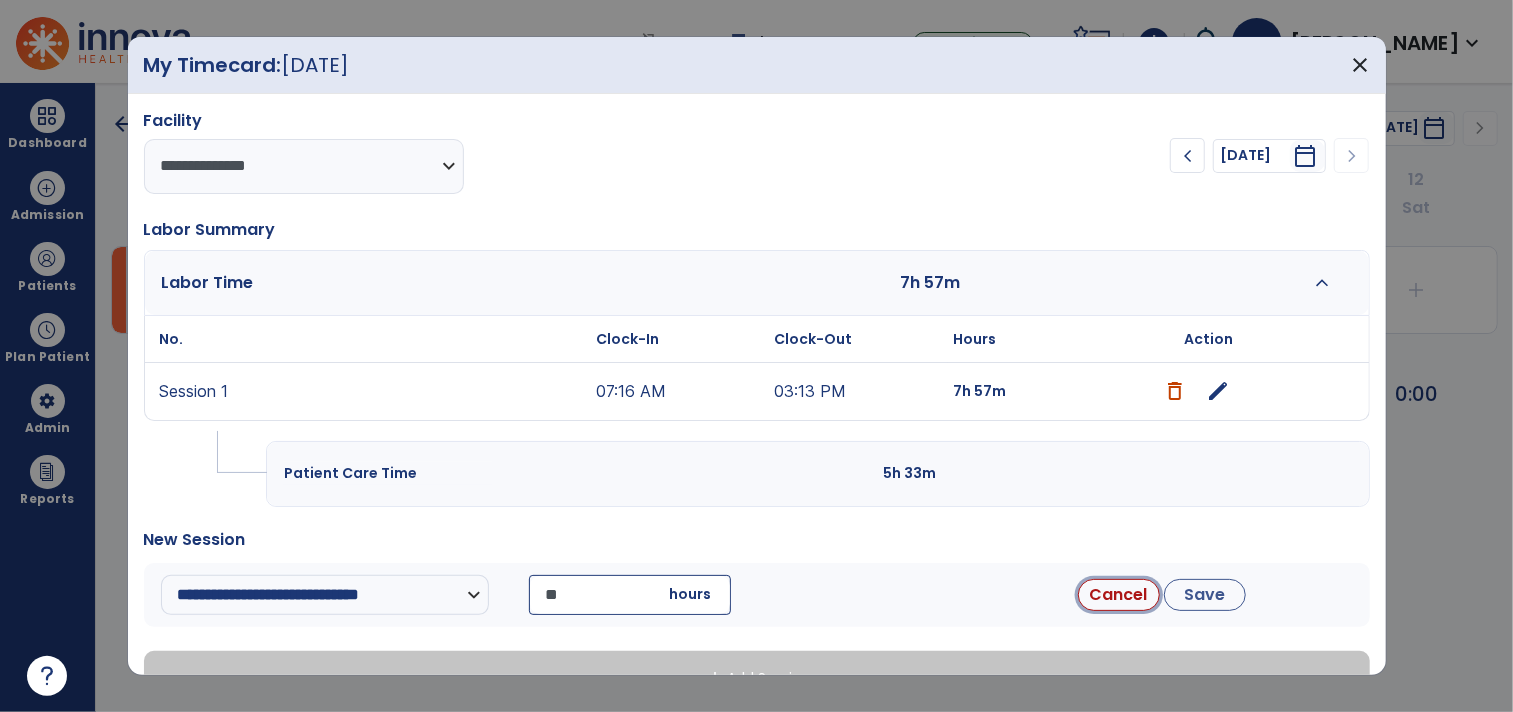 type 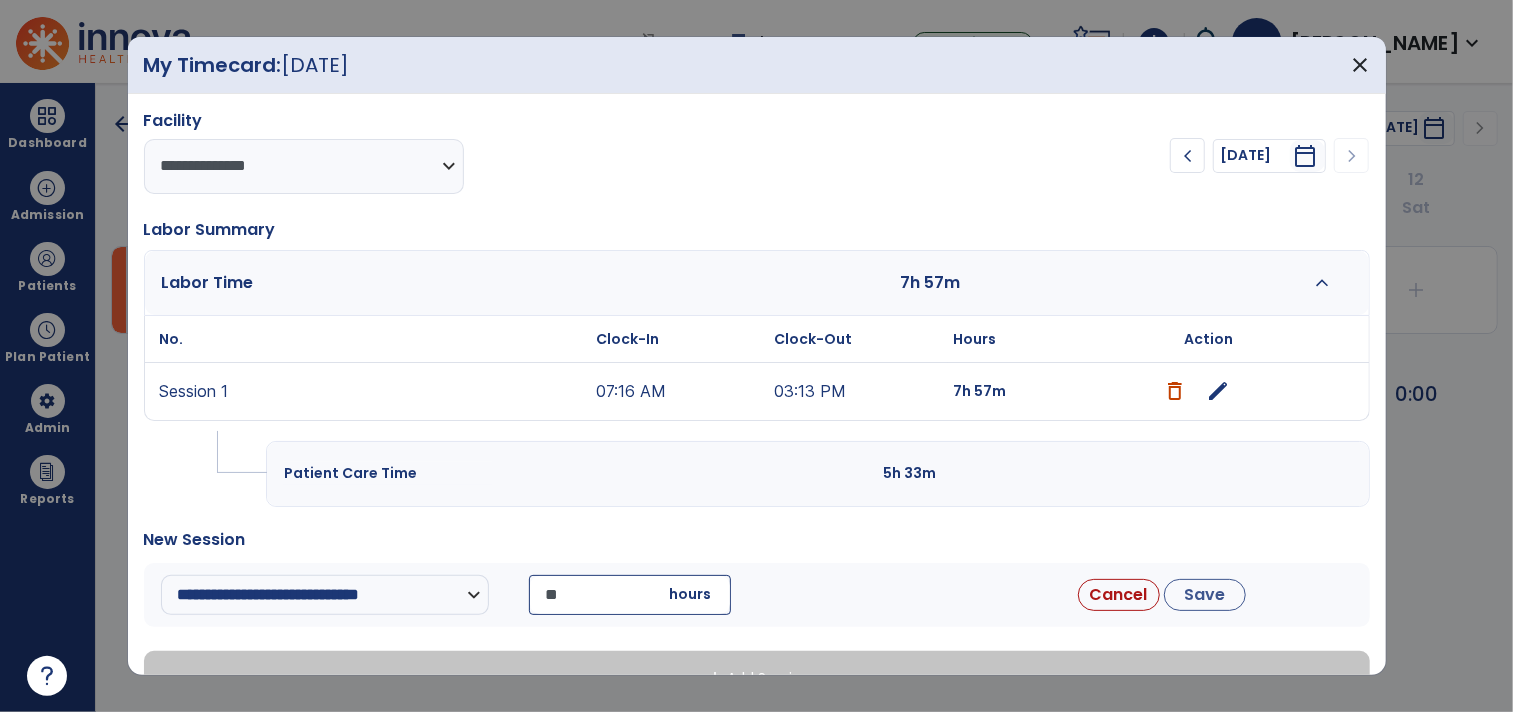 click on "**" at bounding box center (630, 595) 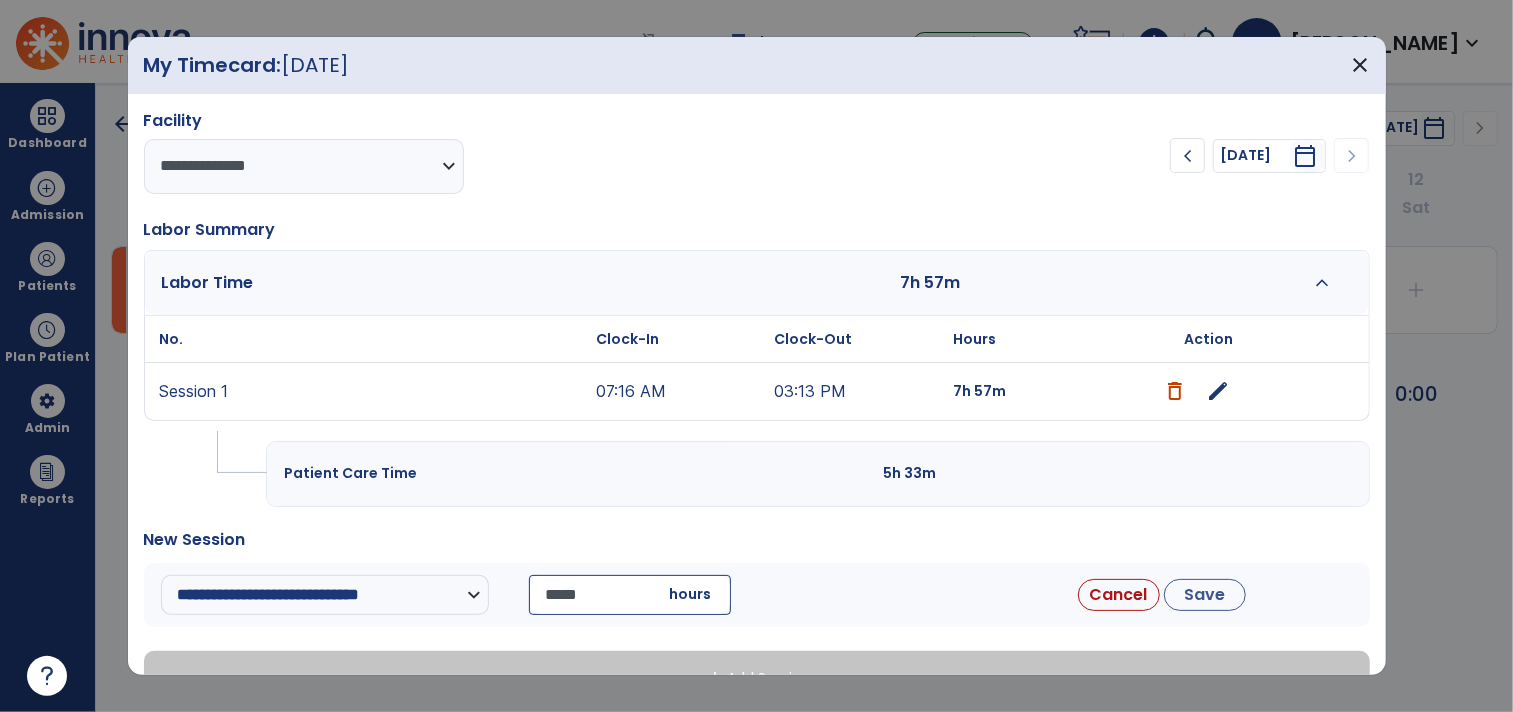 type on "*****" 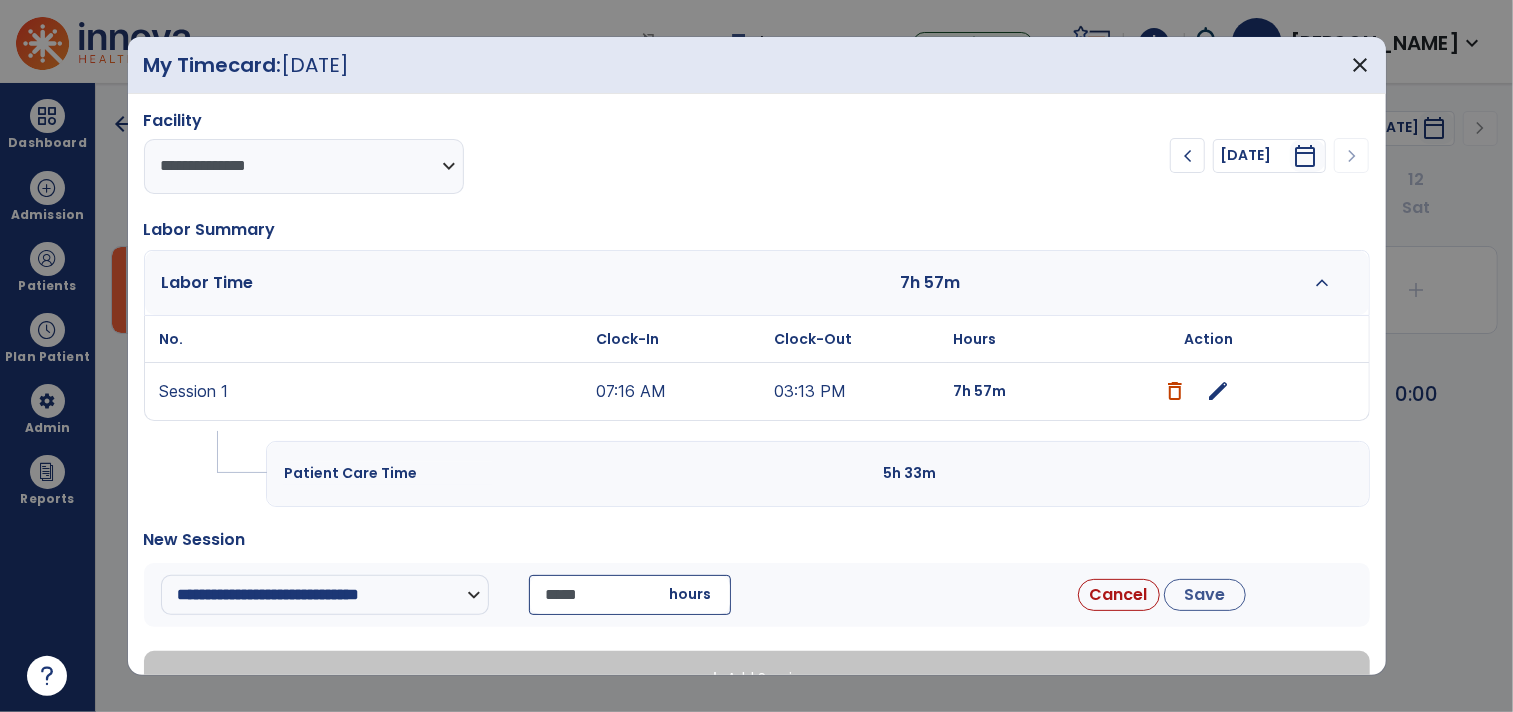 click on "edit" at bounding box center [1218, 391] 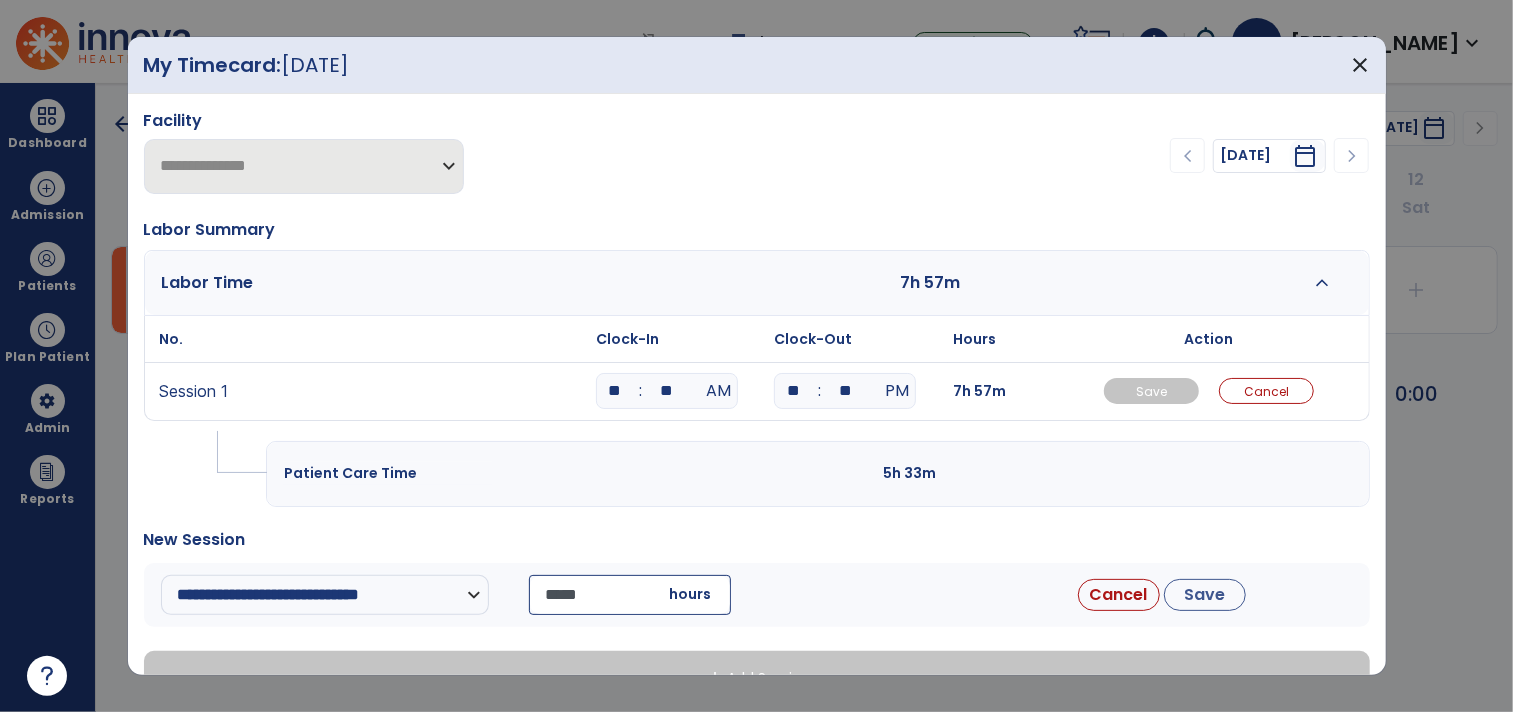 click on "**" at bounding box center (667, 391) 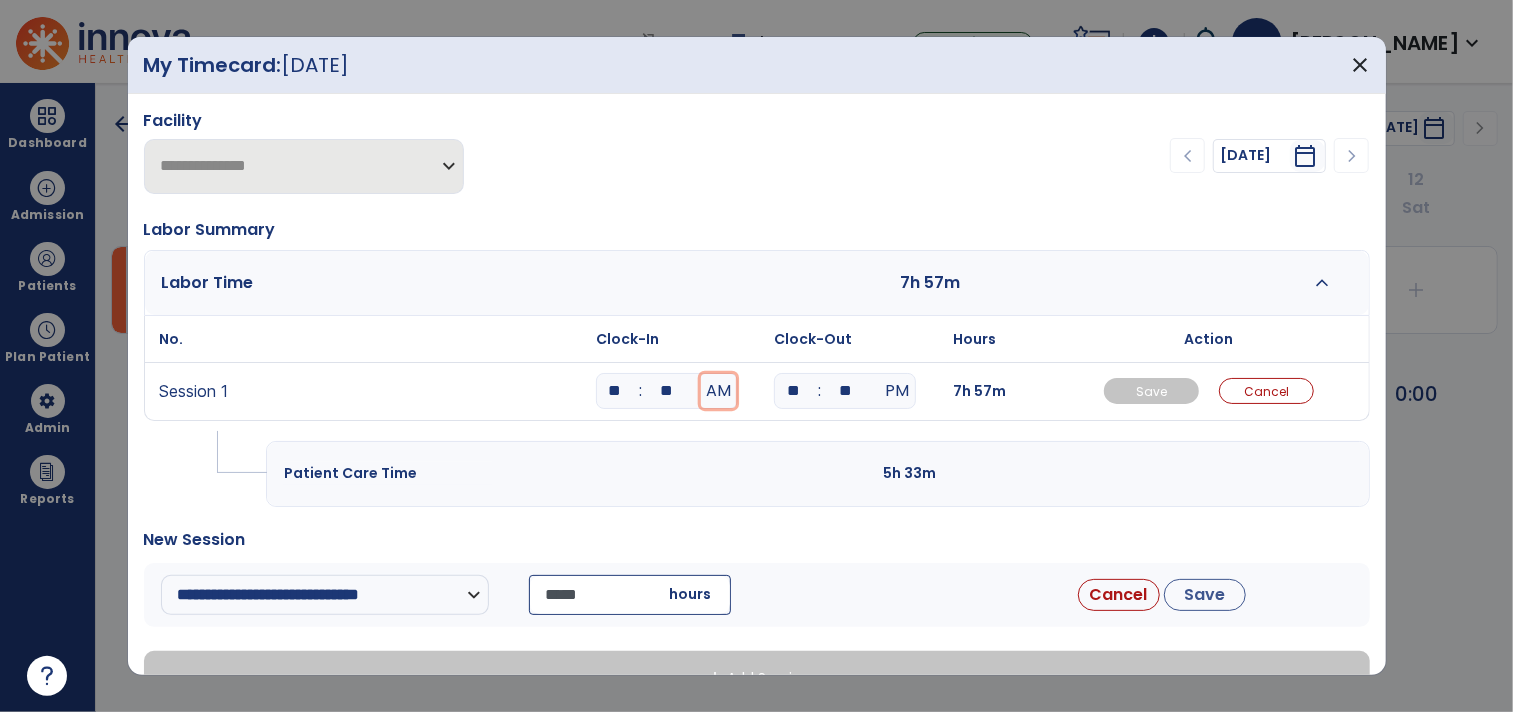 type 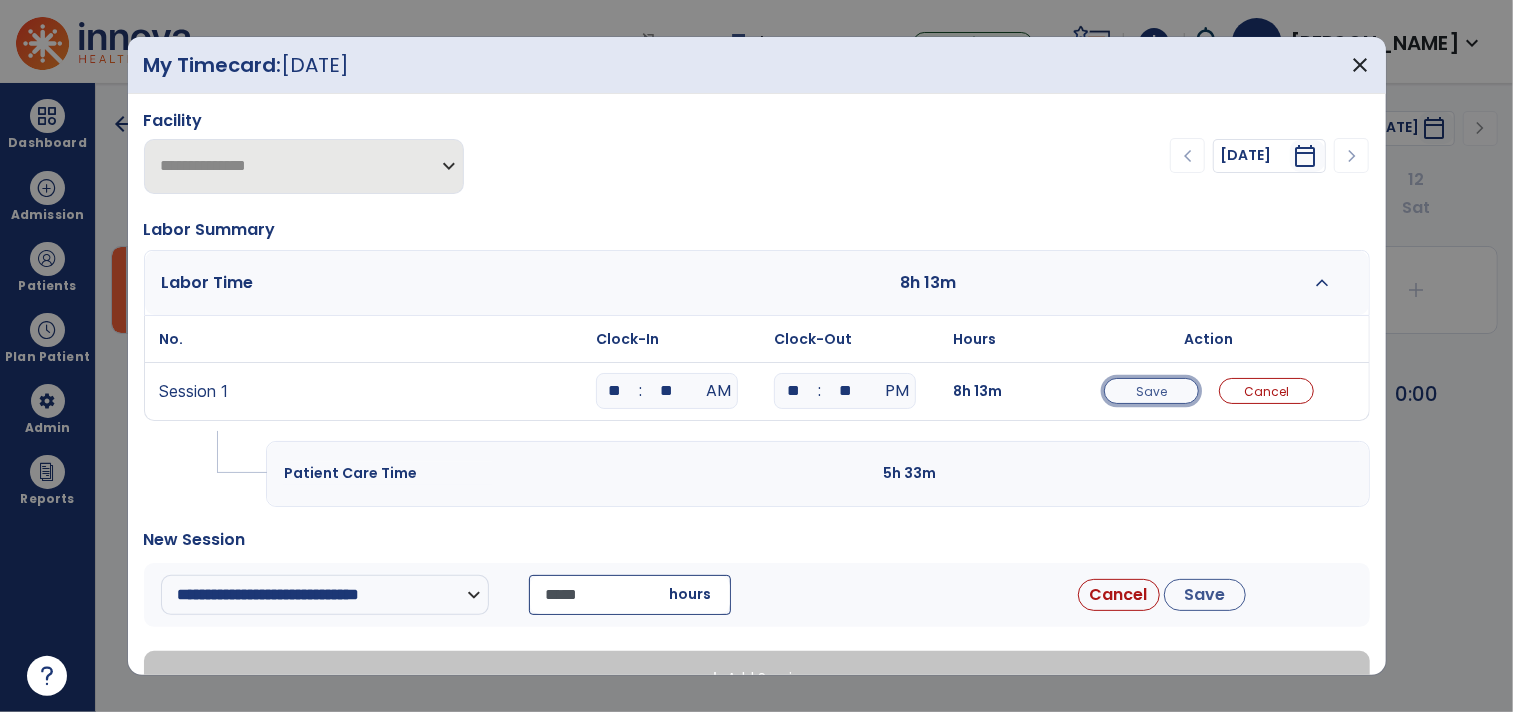 click on "Save" at bounding box center (1151, 391) 